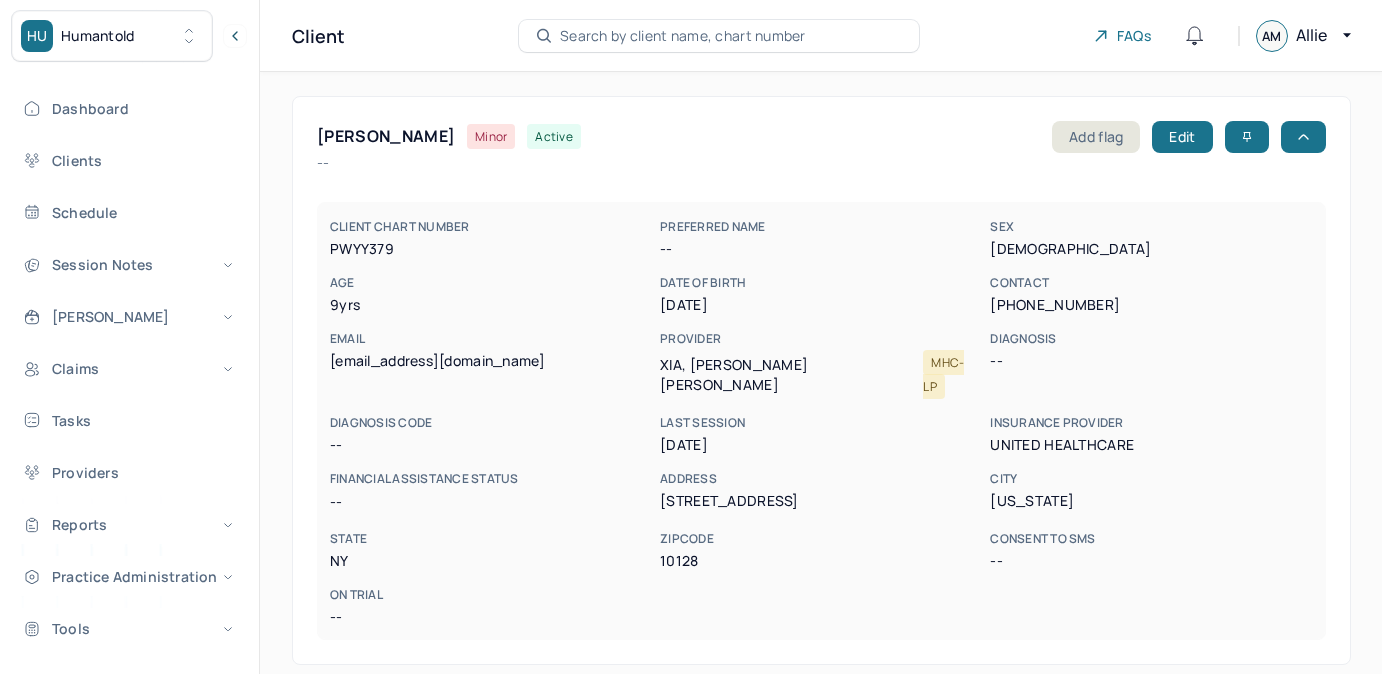 scroll, scrollTop: 0, scrollLeft: 0, axis: both 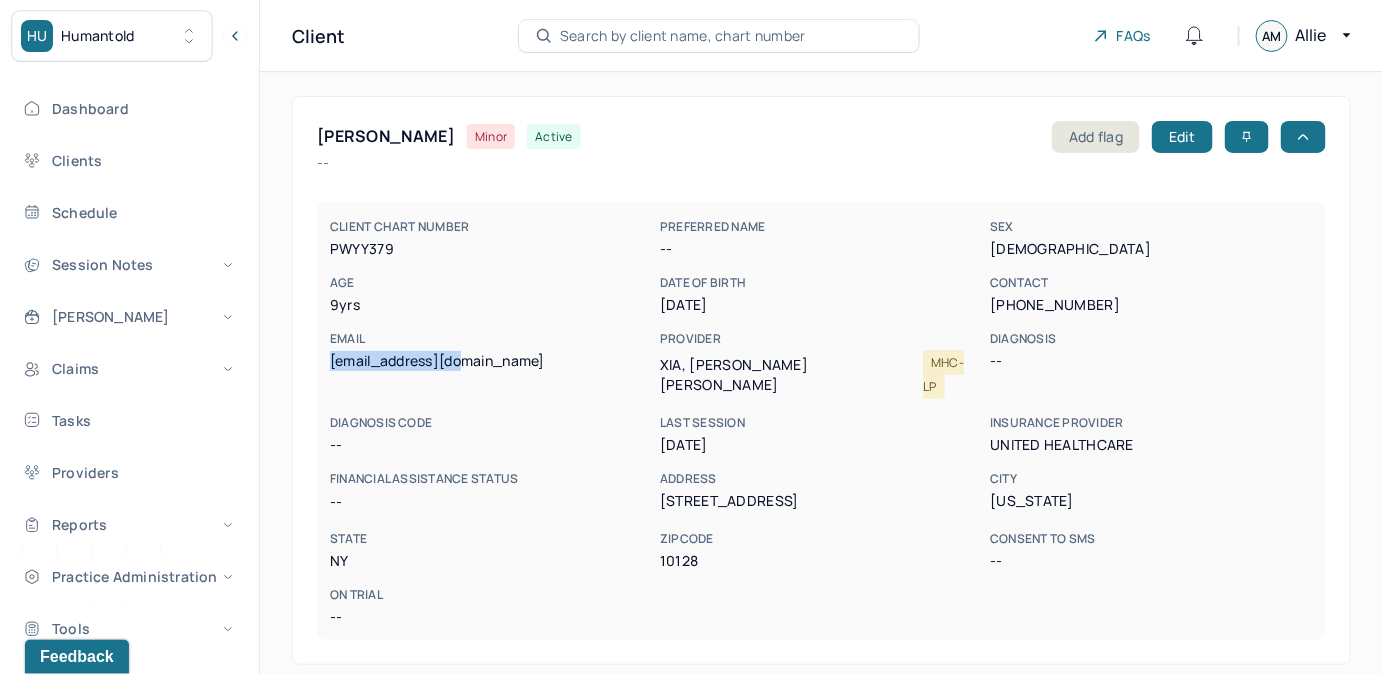 click on "Search by client name, chart number" at bounding box center [683, 36] 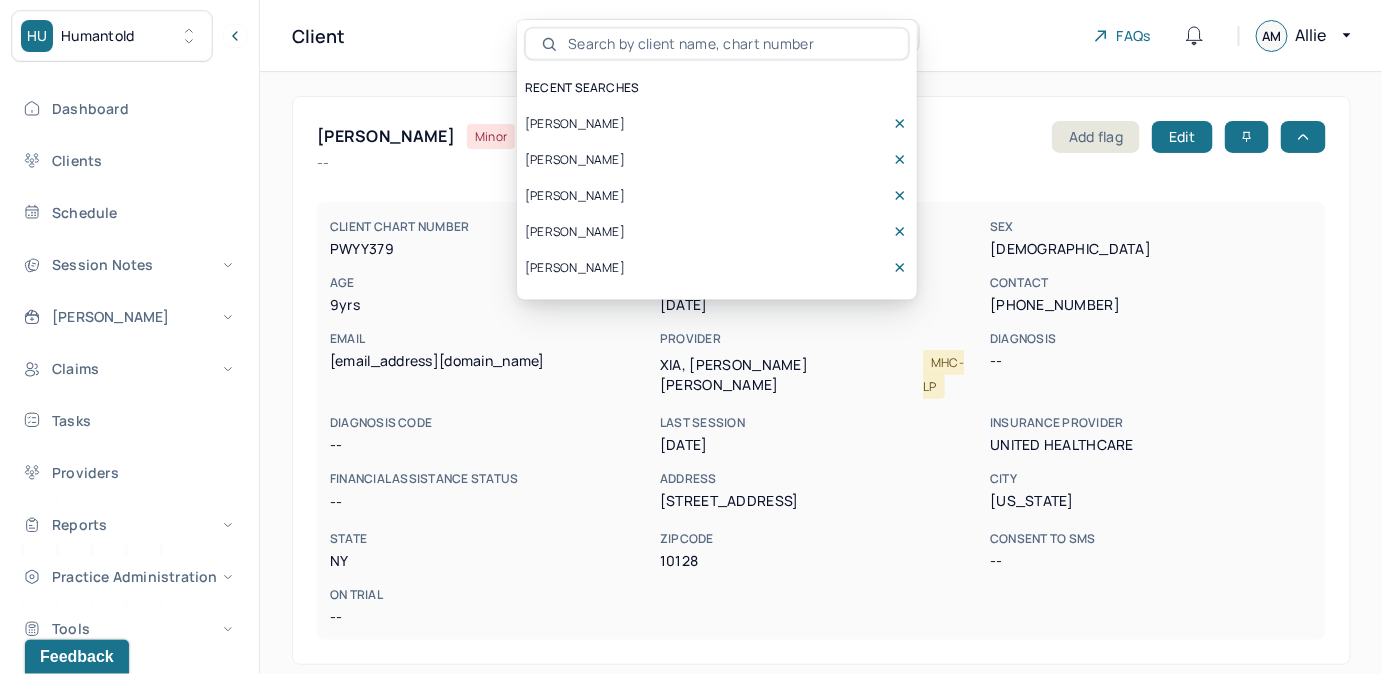 drag, startPoint x: 0, startPoint y: 0, endPoint x: 624, endPoint y: 38, distance: 625.156 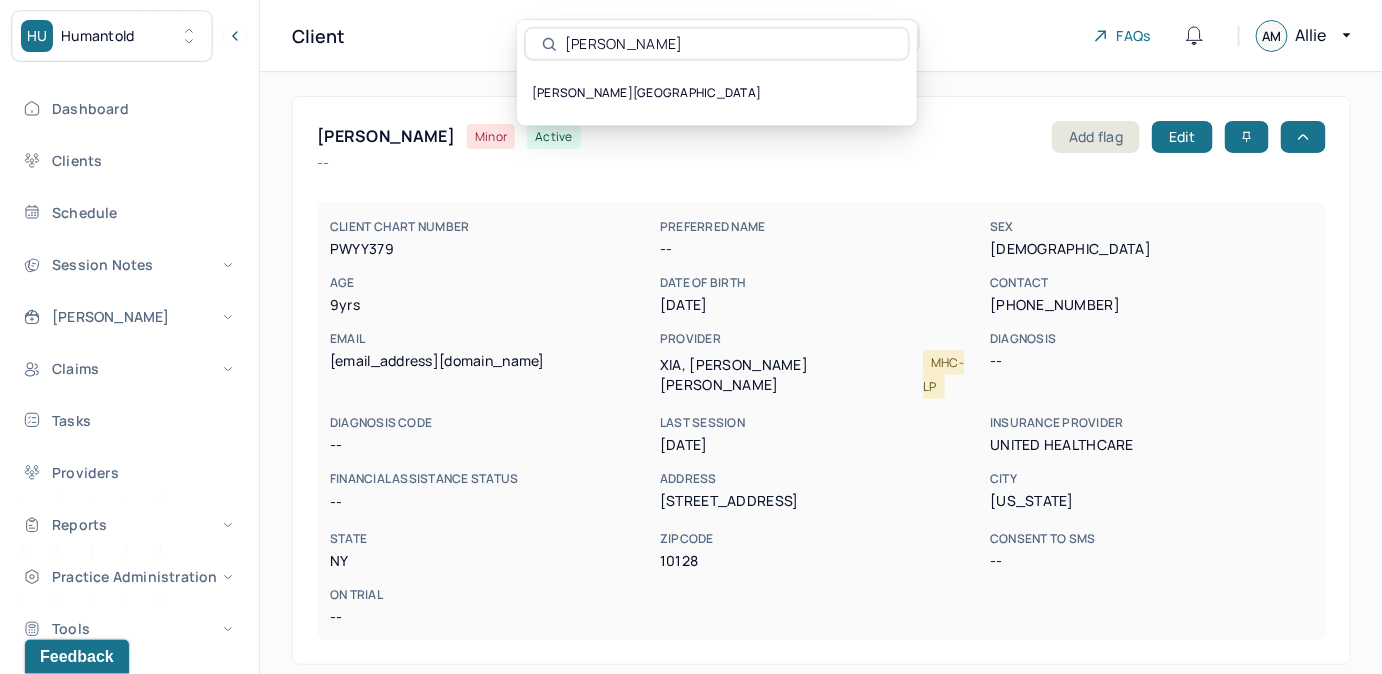 type on "[PERSON_NAME]" 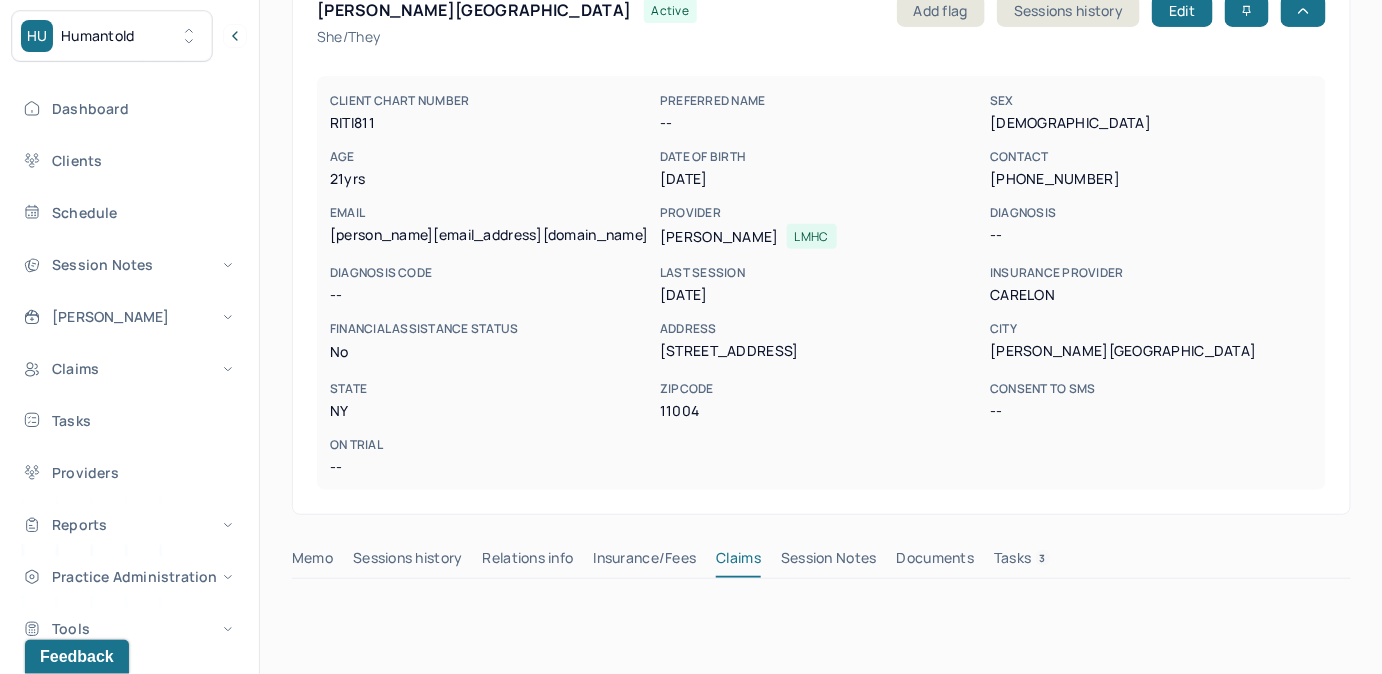 scroll, scrollTop: 545, scrollLeft: 0, axis: vertical 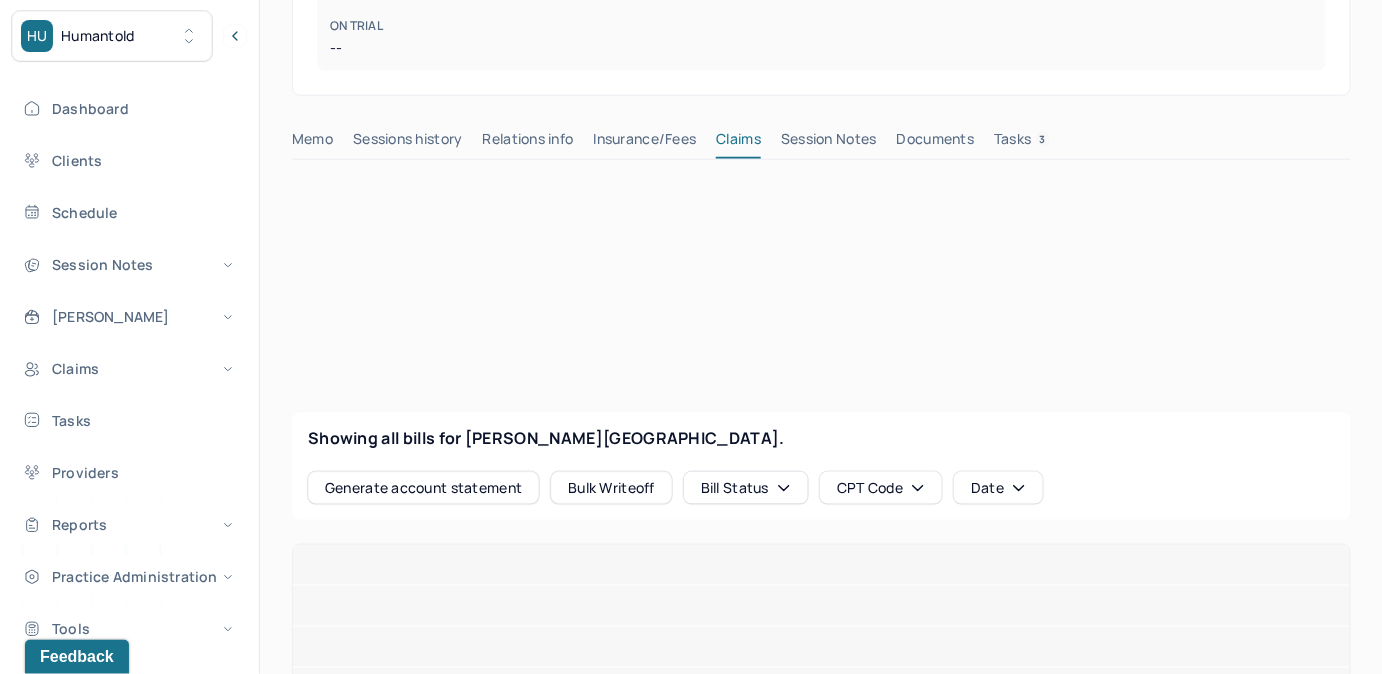 click on "Tasks 3" at bounding box center (1022, 143) 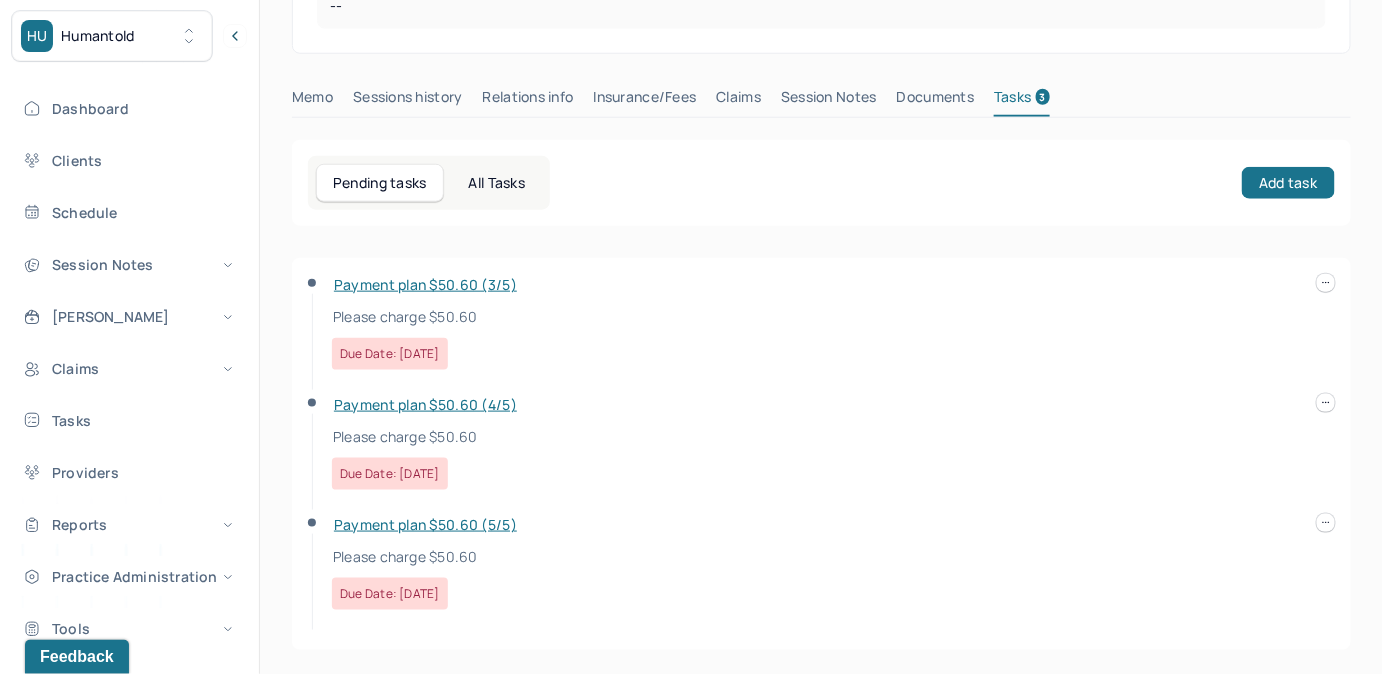 scroll, scrollTop: 592, scrollLeft: 0, axis: vertical 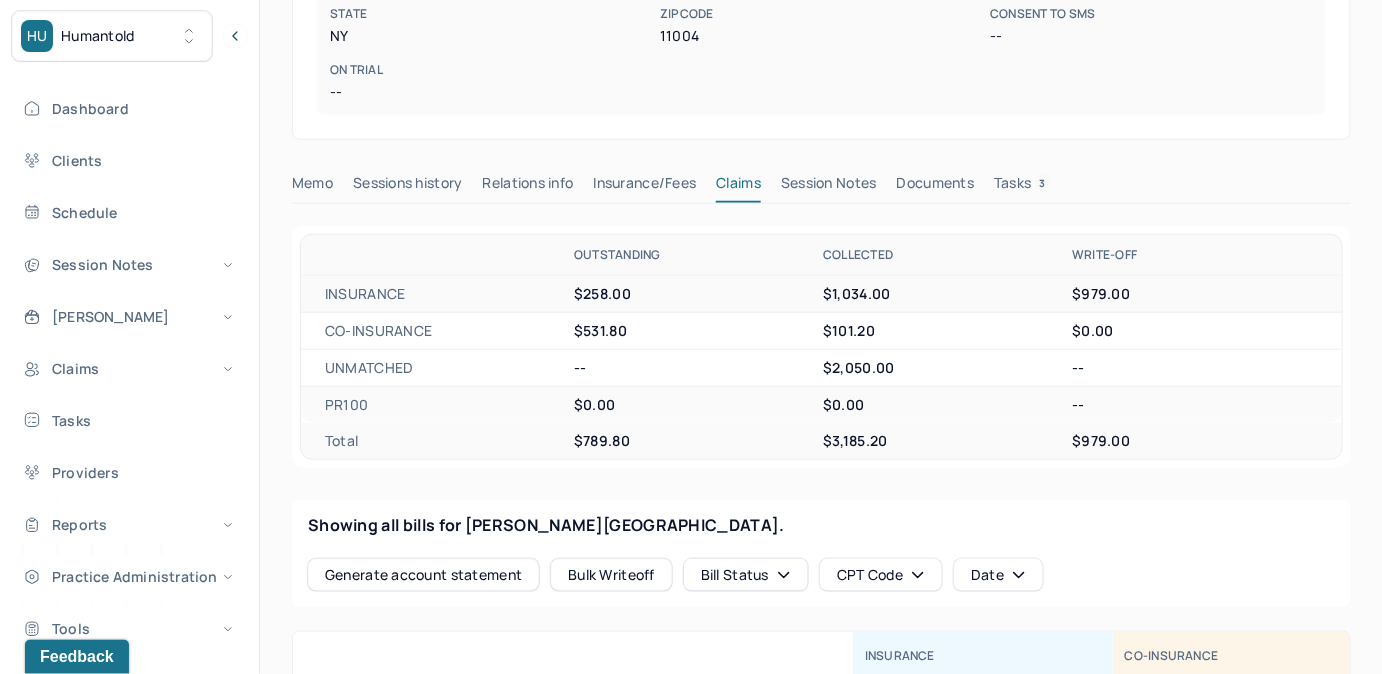 click on "Tasks 3" at bounding box center (1022, 187) 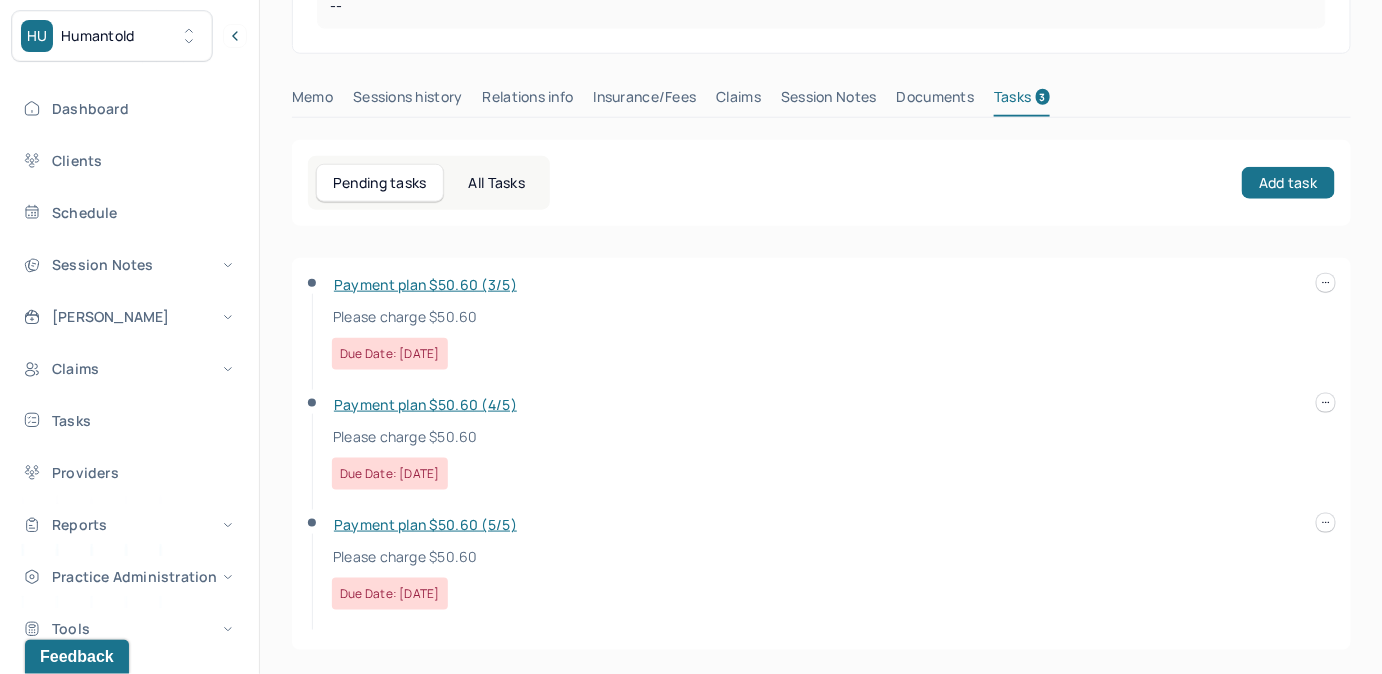 scroll, scrollTop: 592, scrollLeft: 0, axis: vertical 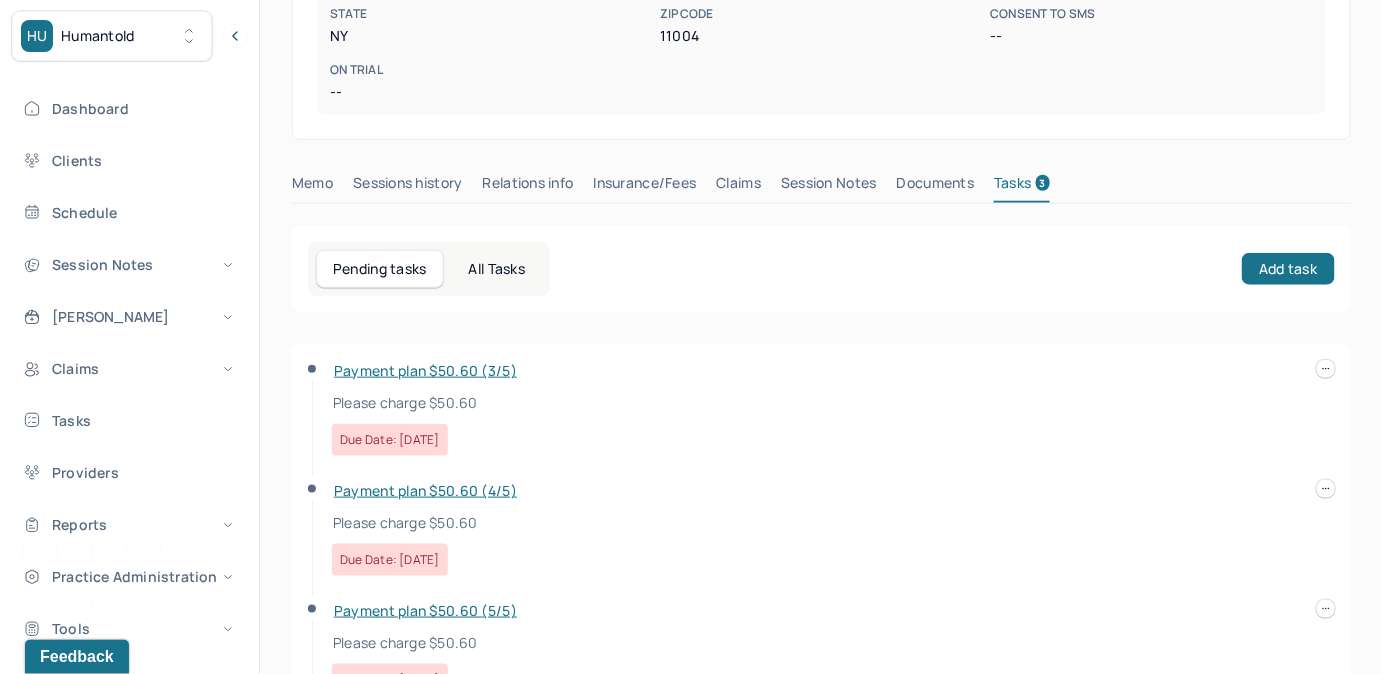 click on "Claims" at bounding box center (738, 187) 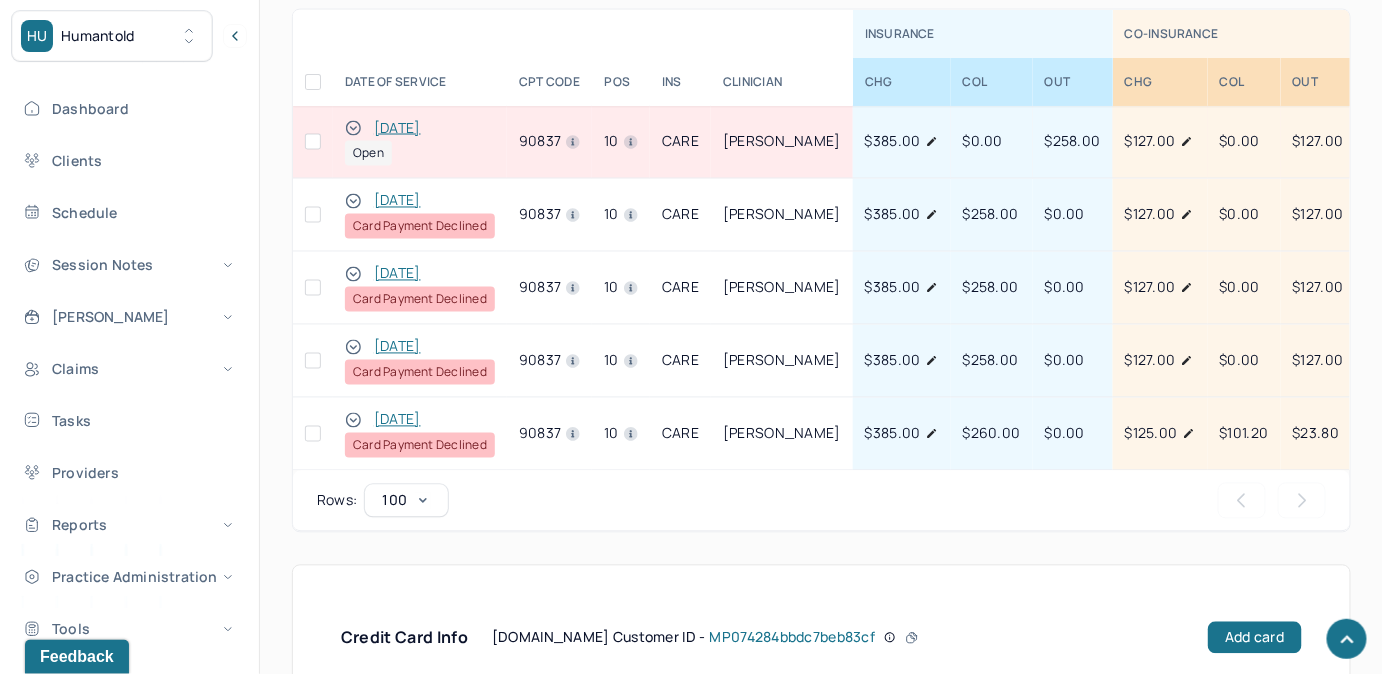 scroll, scrollTop: 1138, scrollLeft: 0, axis: vertical 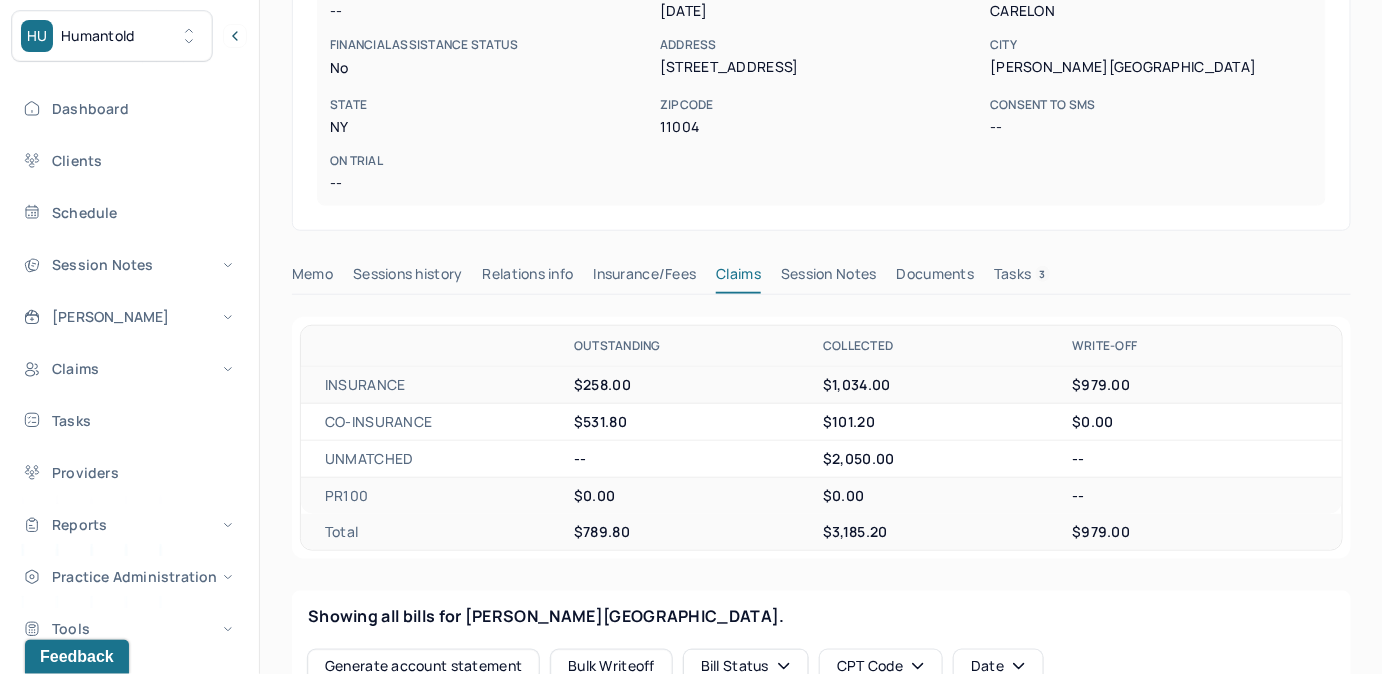 click on "Tasks 3" at bounding box center (1022, 278) 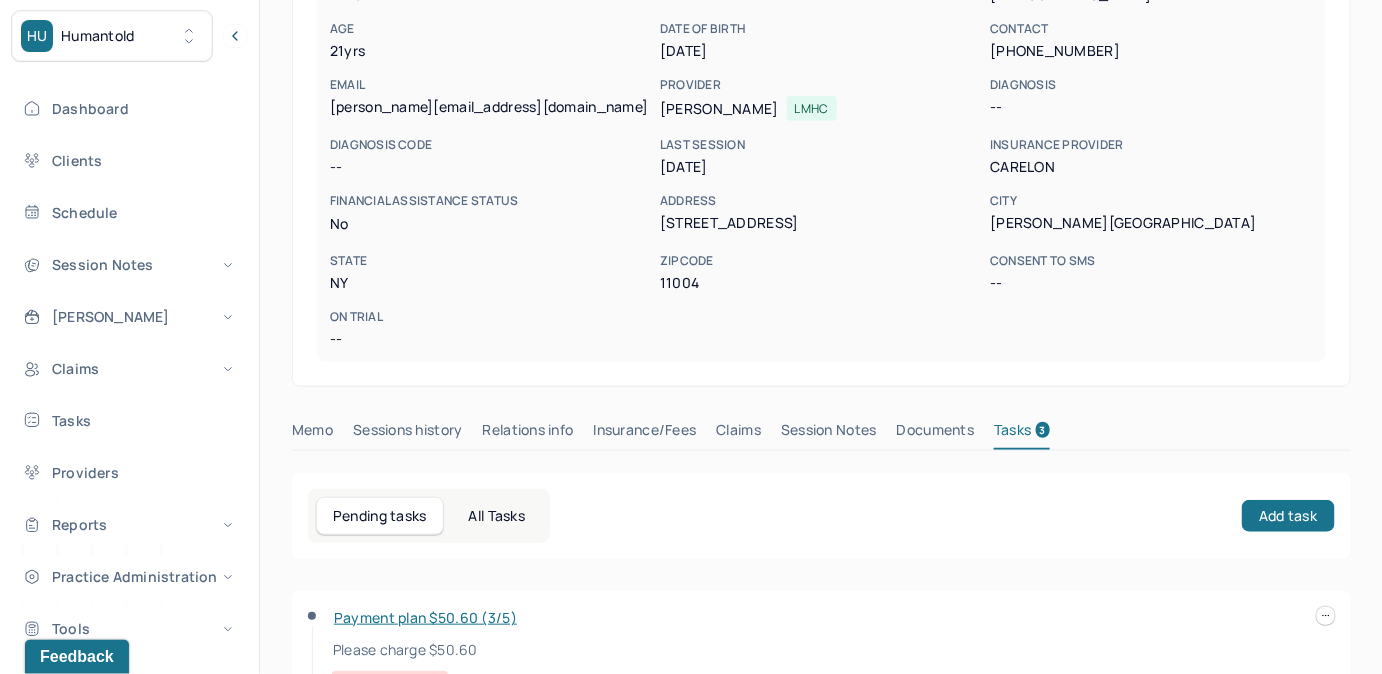 scroll, scrollTop: 0, scrollLeft: 0, axis: both 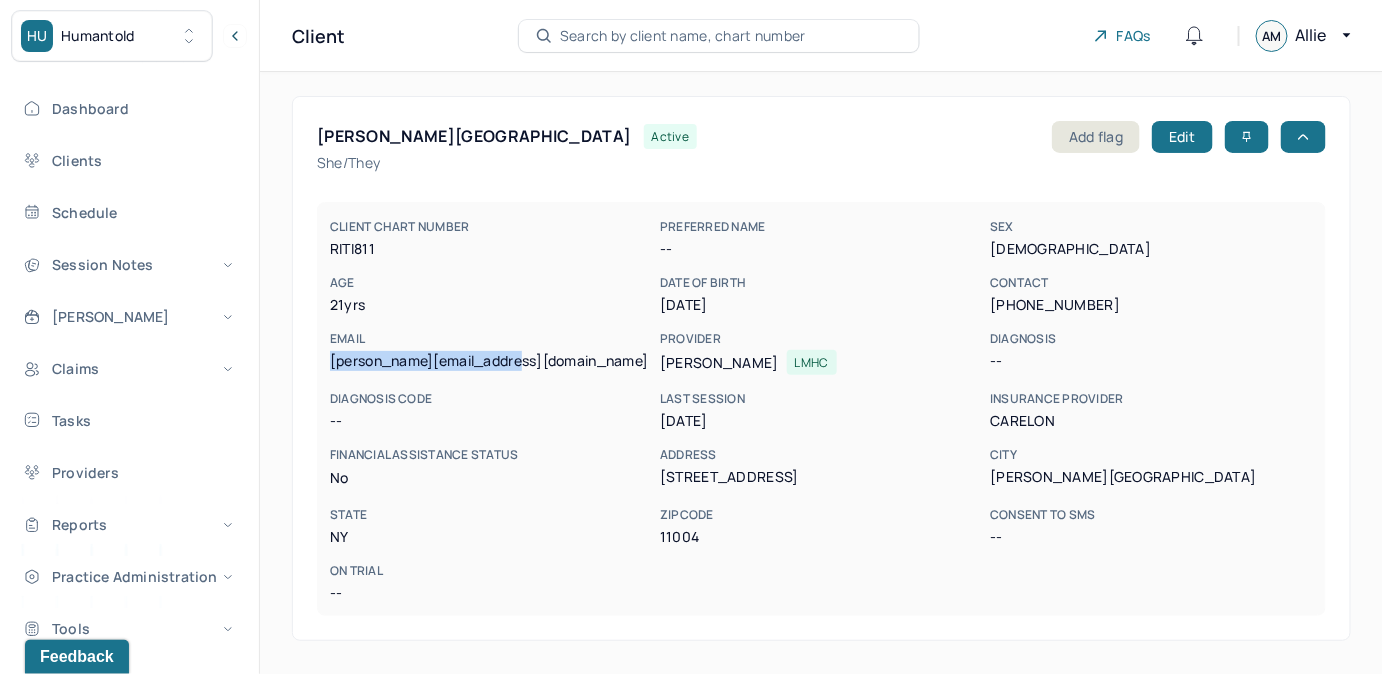 drag, startPoint x: 328, startPoint y: 360, endPoint x: 522, endPoint y: 361, distance: 194.00258 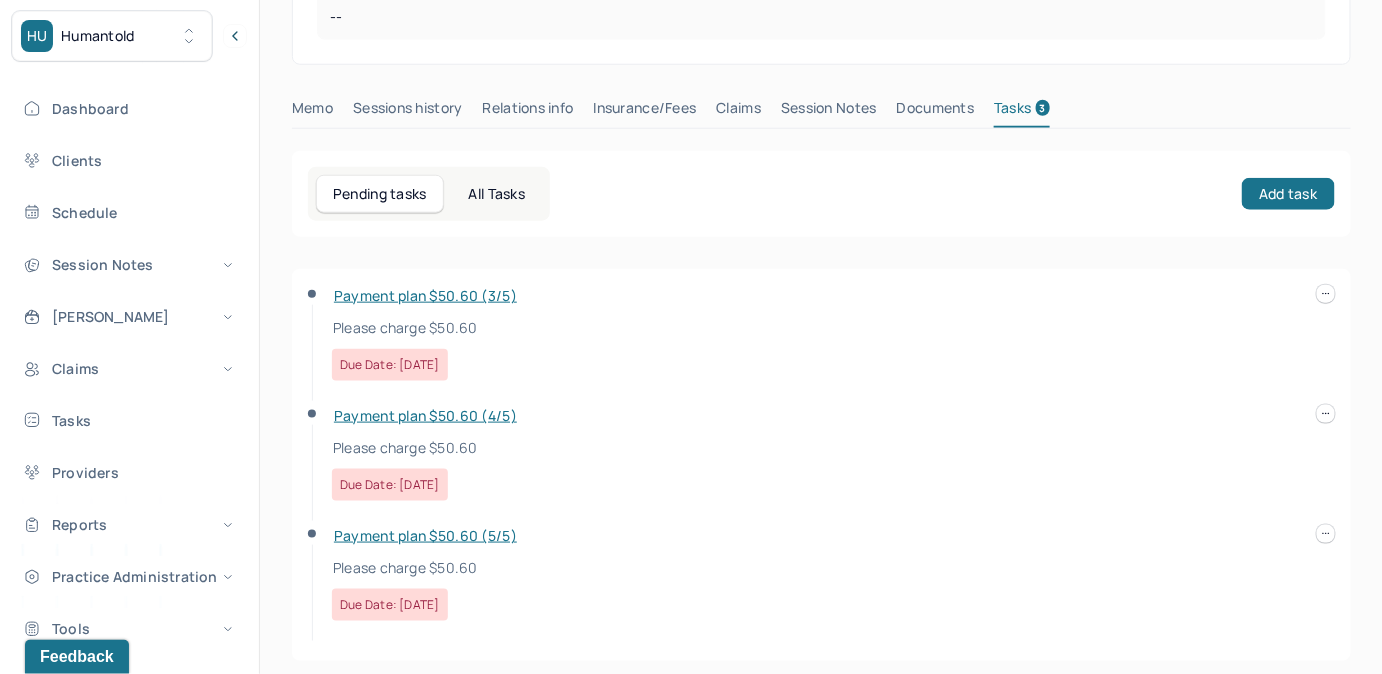 scroll, scrollTop: 592, scrollLeft: 0, axis: vertical 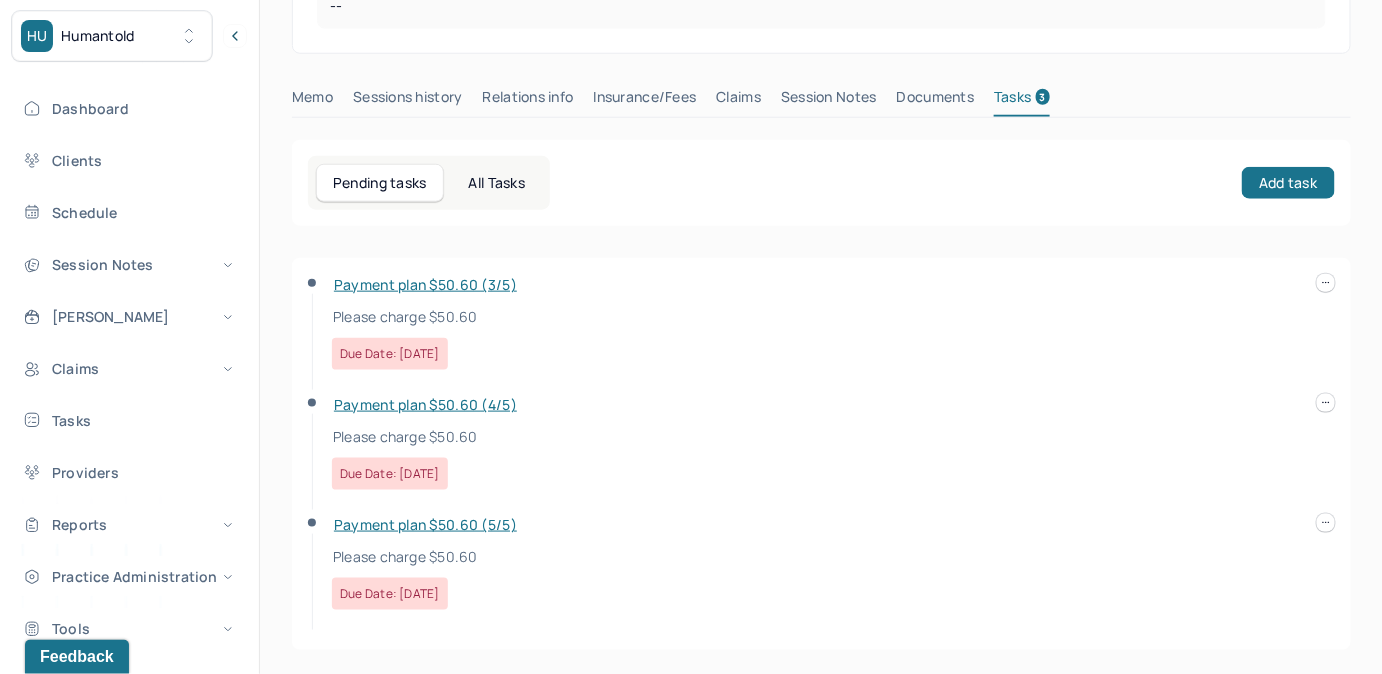drag, startPoint x: 496, startPoint y: 181, endPoint x: 487, endPoint y: 166, distance: 17.492855 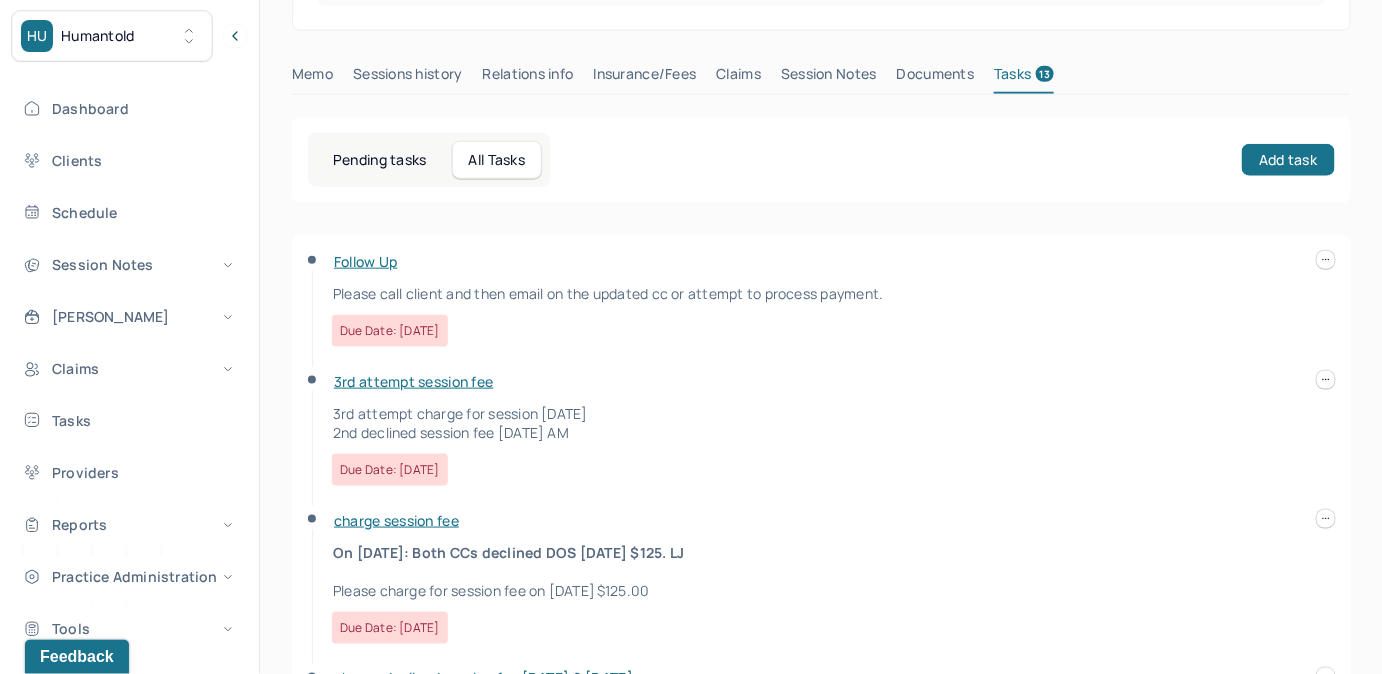 scroll, scrollTop: 155, scrollLeft: 0, axis: vertical 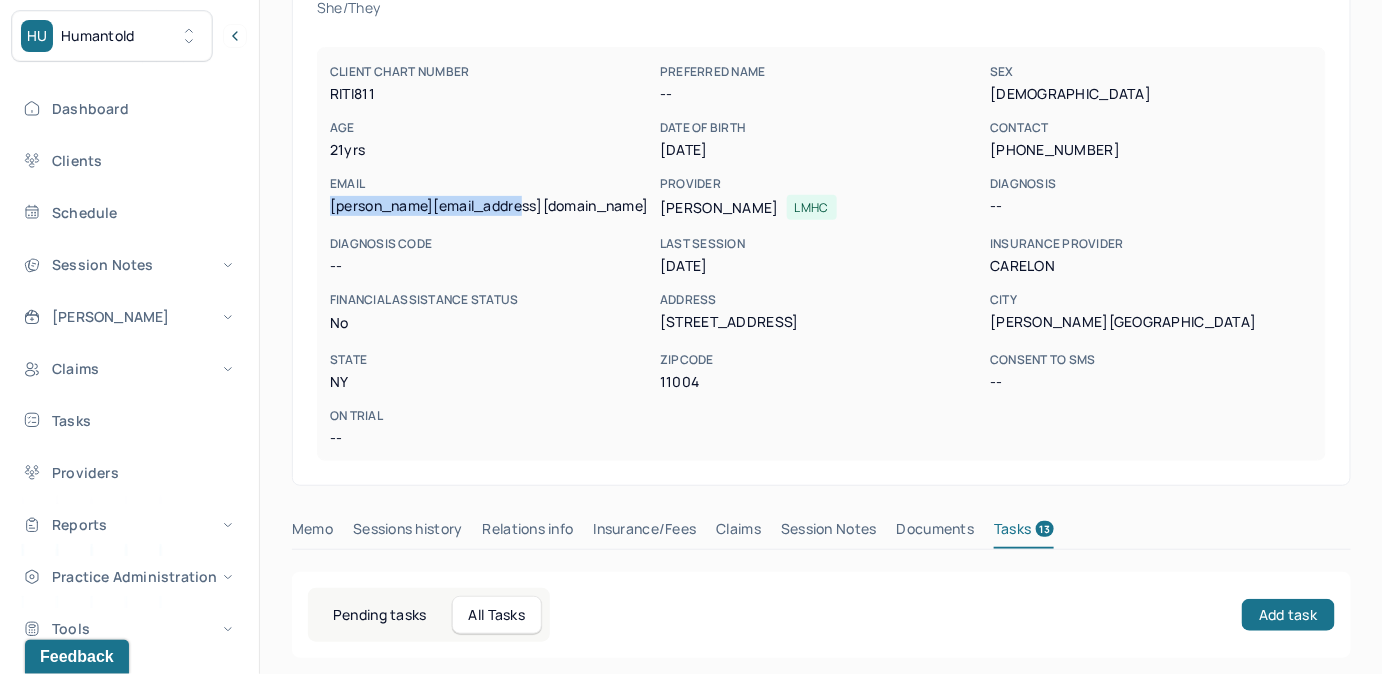 click on "Claims" at bounding box center (738, 533) 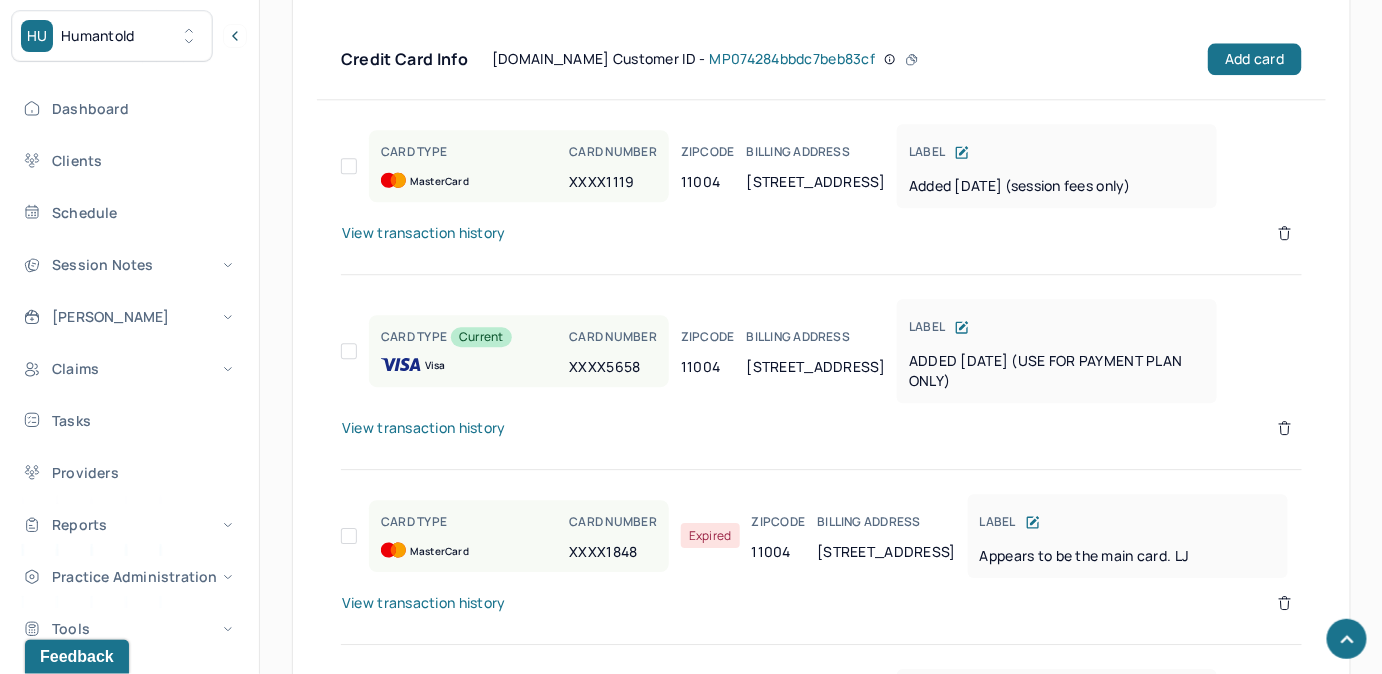 scroll, scrollTop: 1701, scrollLeft: 0, axis: vertical 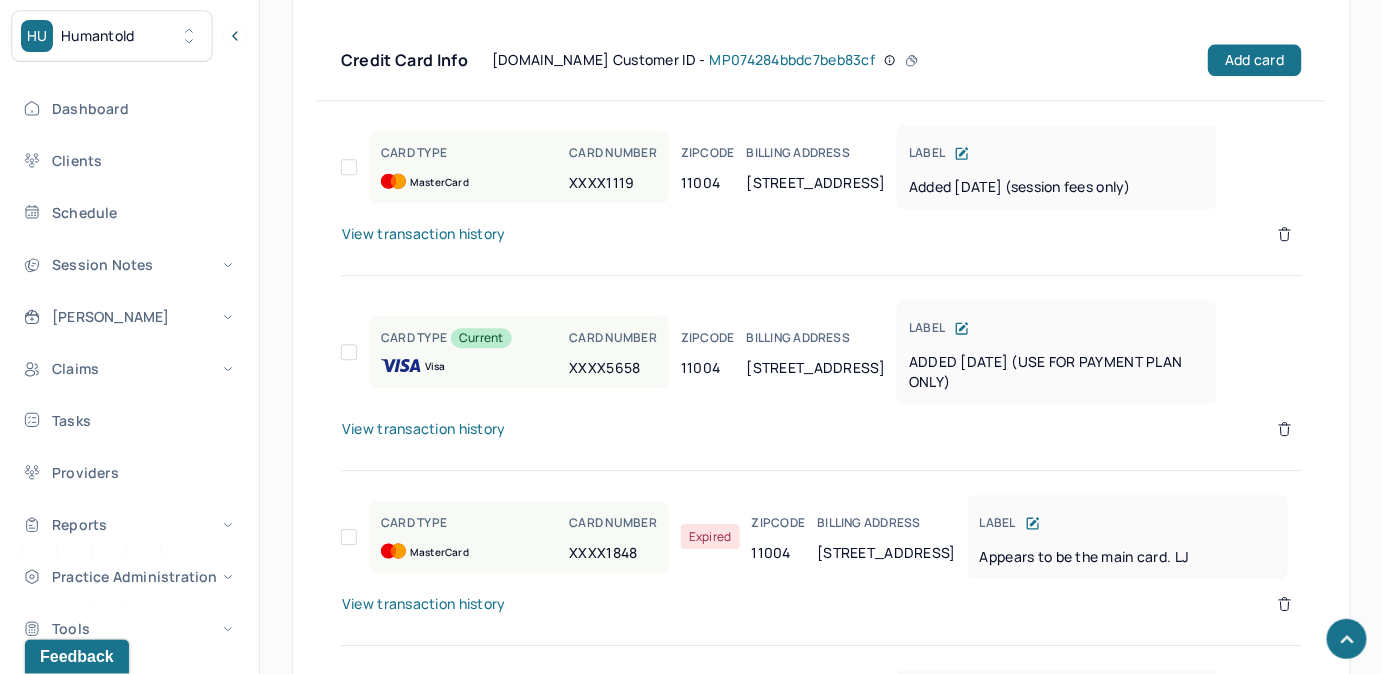 click on "View transaction history" at bounding box center [424, 234] 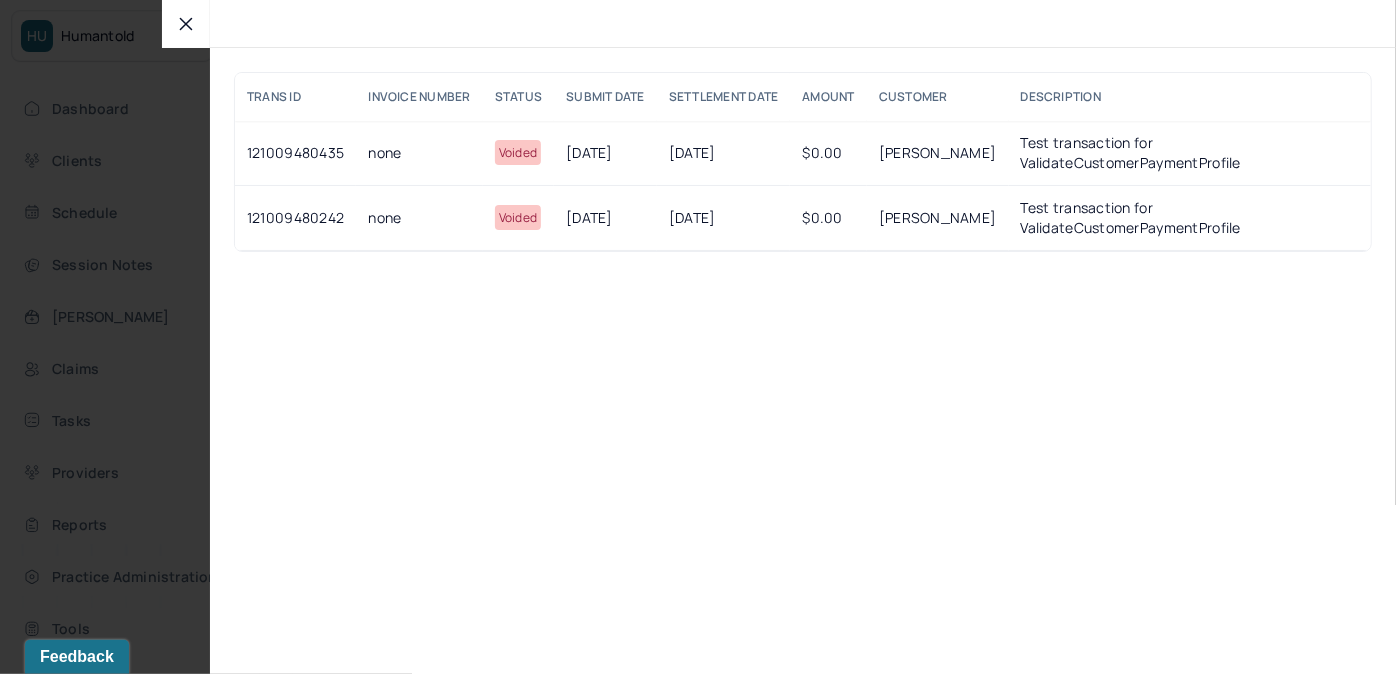 drag, startPoint x: 194, startPoint y: 27, endPoint x: 387, endPoint y: 299, distance: 333.5161 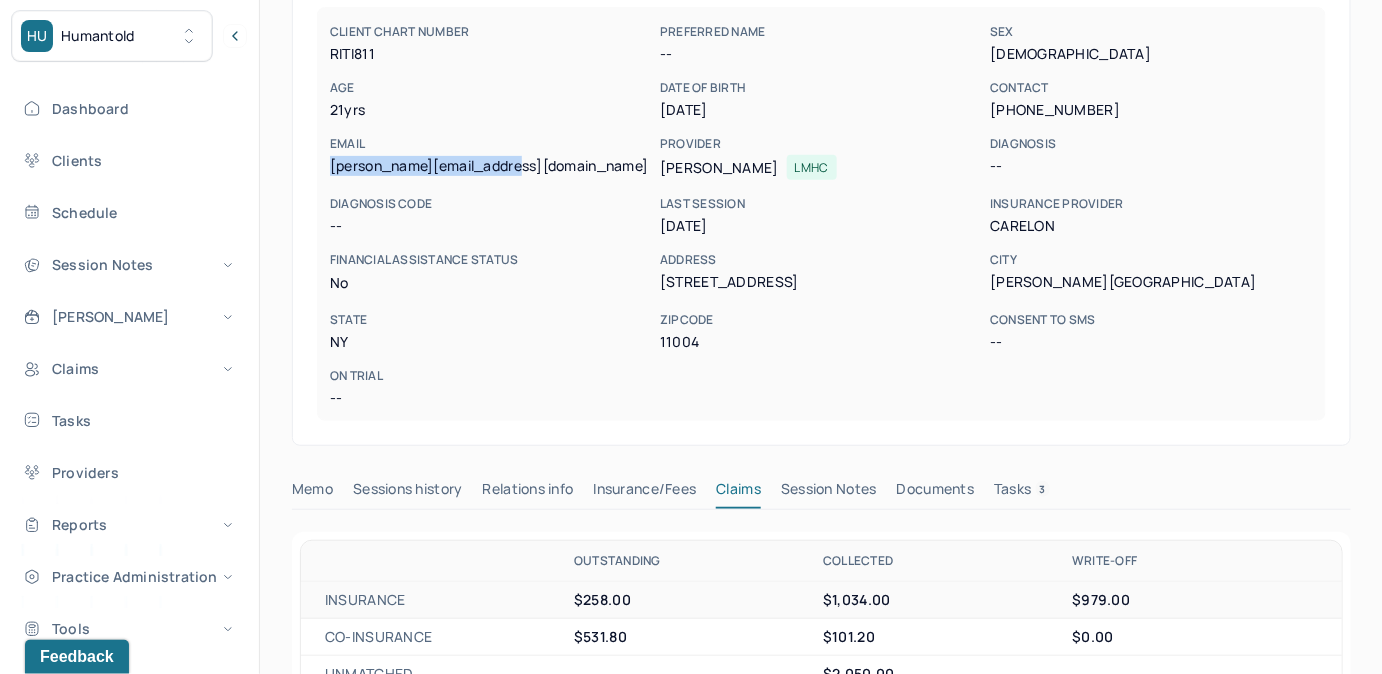 scroll, scrollTop: 155, scrollLeft: 0, axis: vertical 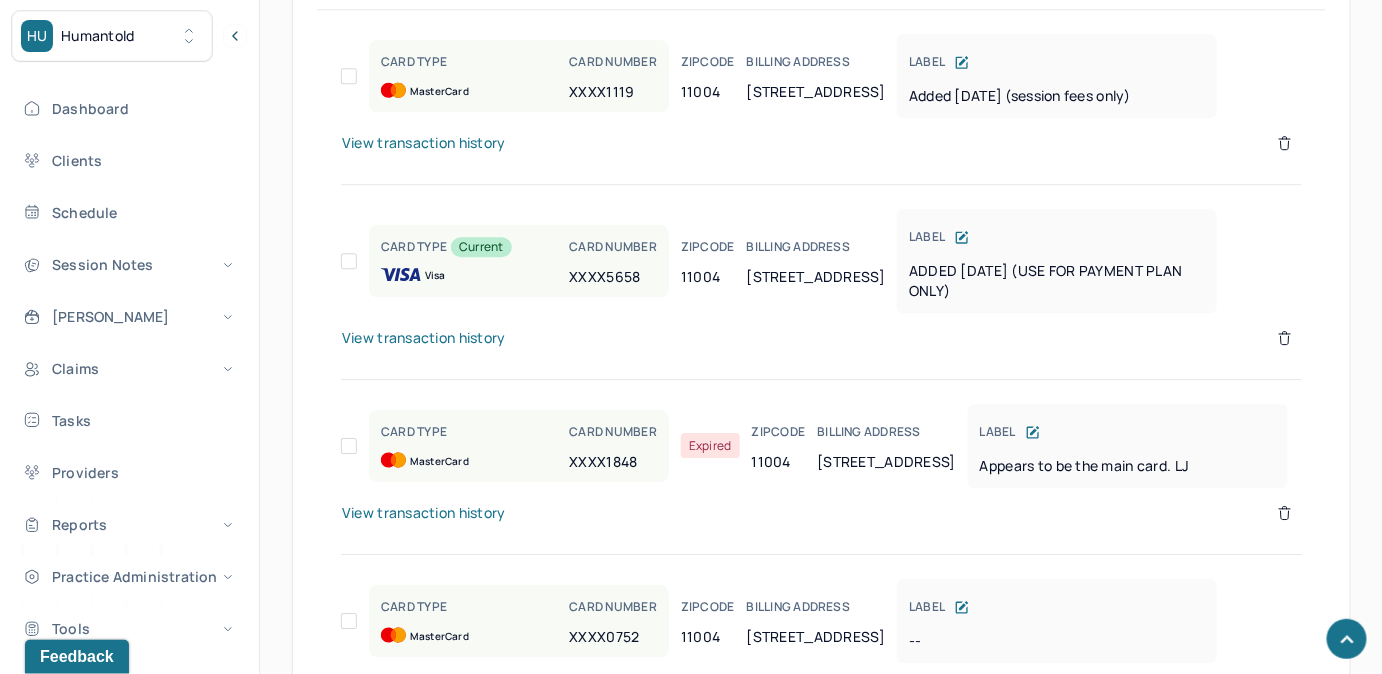 click on "View transaction history" at bounding box center [424, 338] 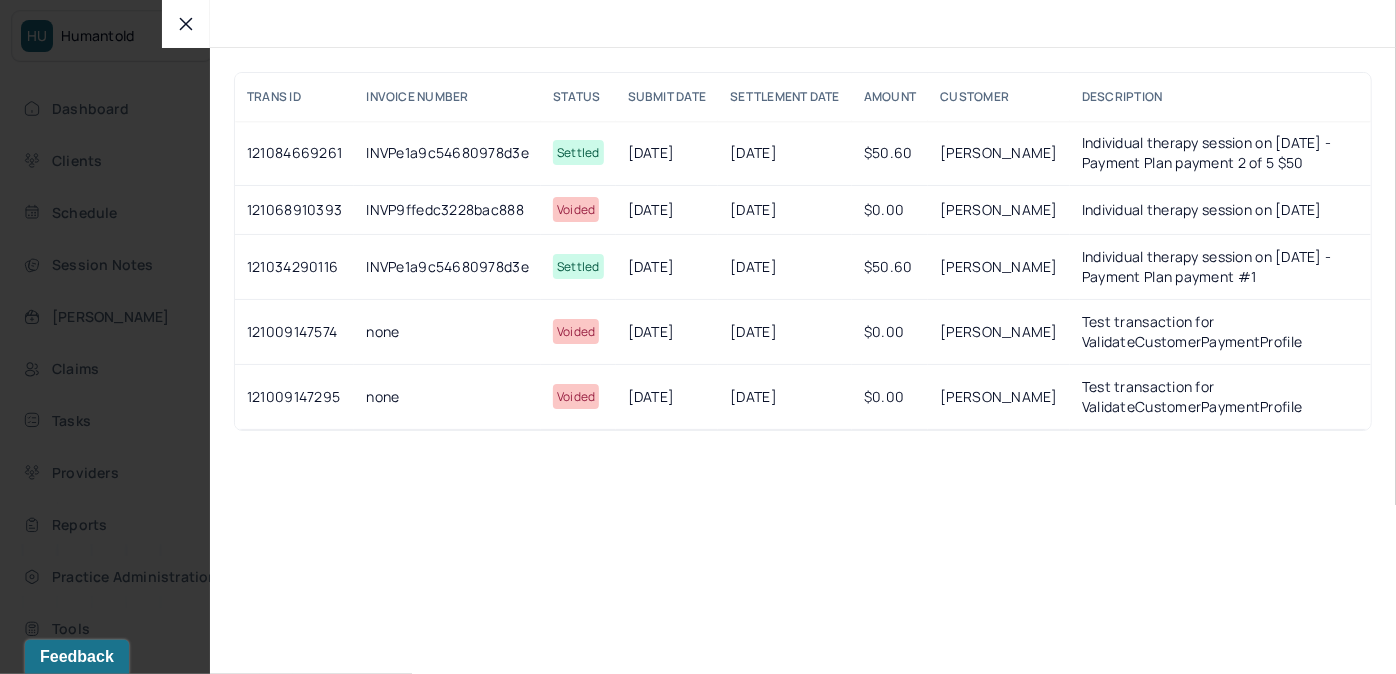 click at bounding box center (186, 24) 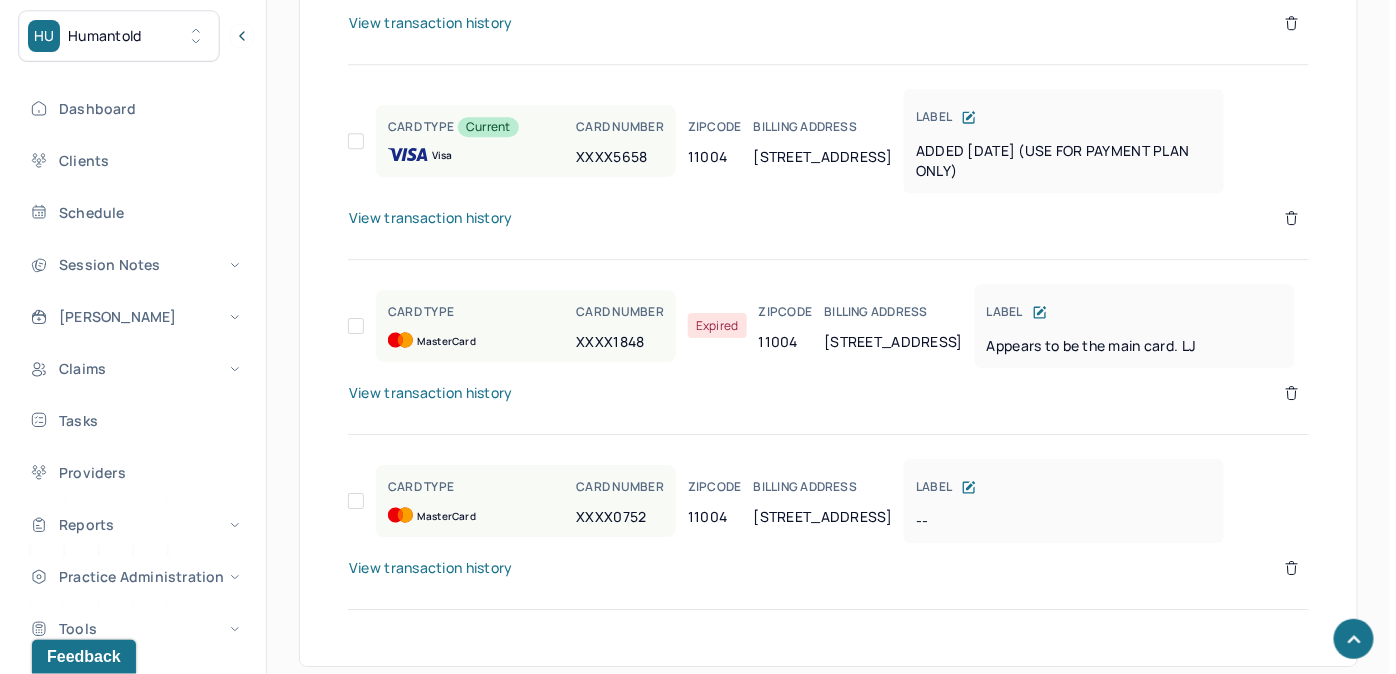 scroll, scrollTop: 1939, scrollLeft: 0, axis: vertical 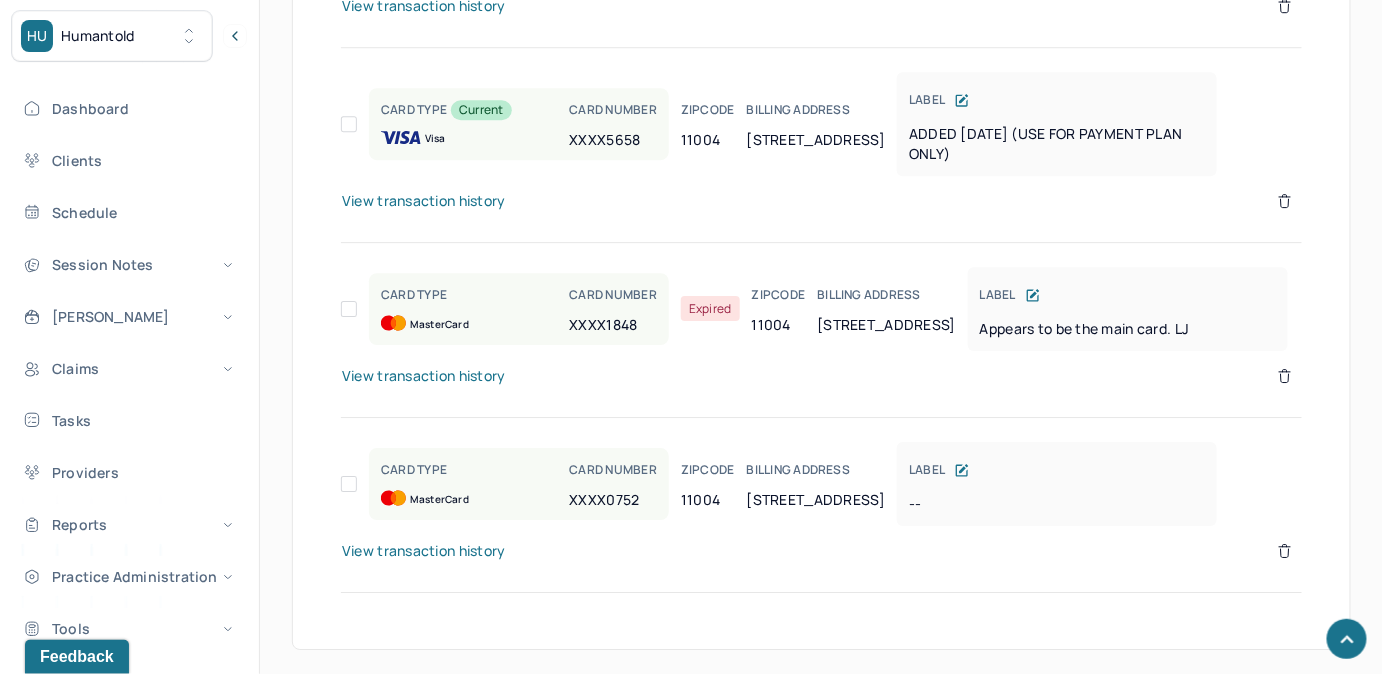 click on "View transaction history" at bounding box center [424, 376] 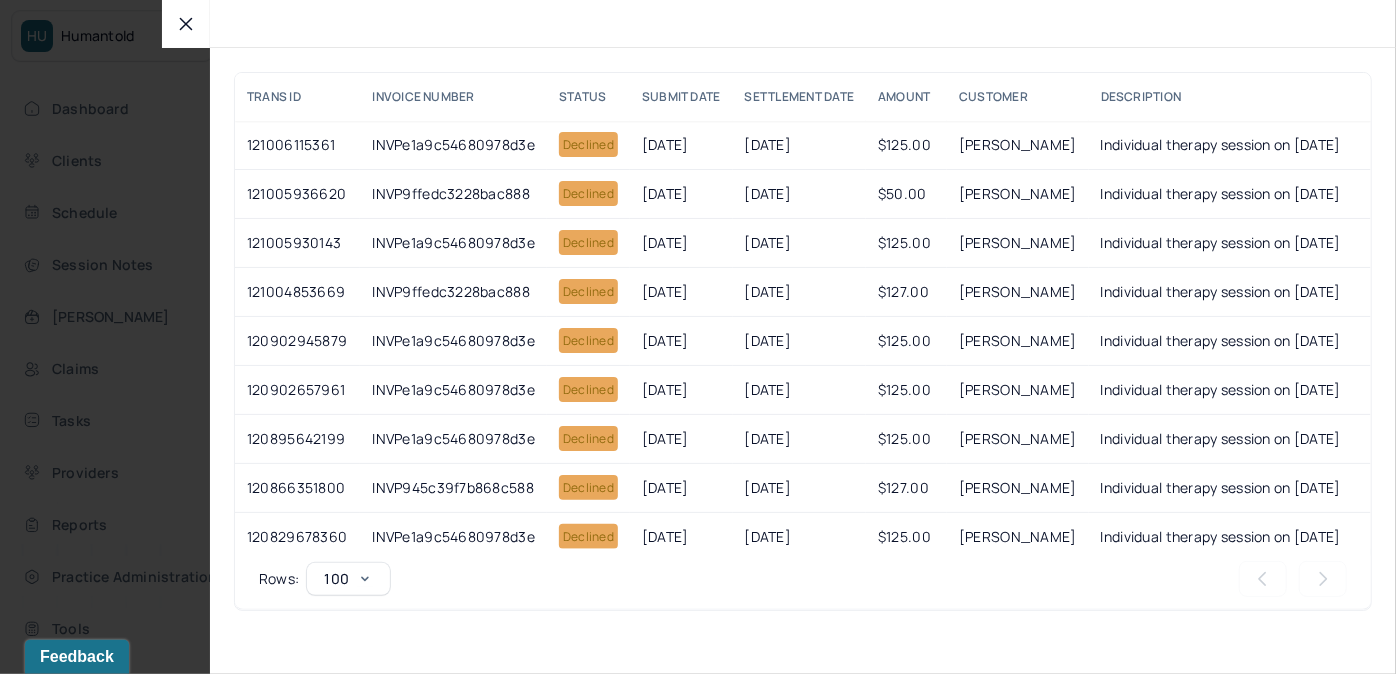 click 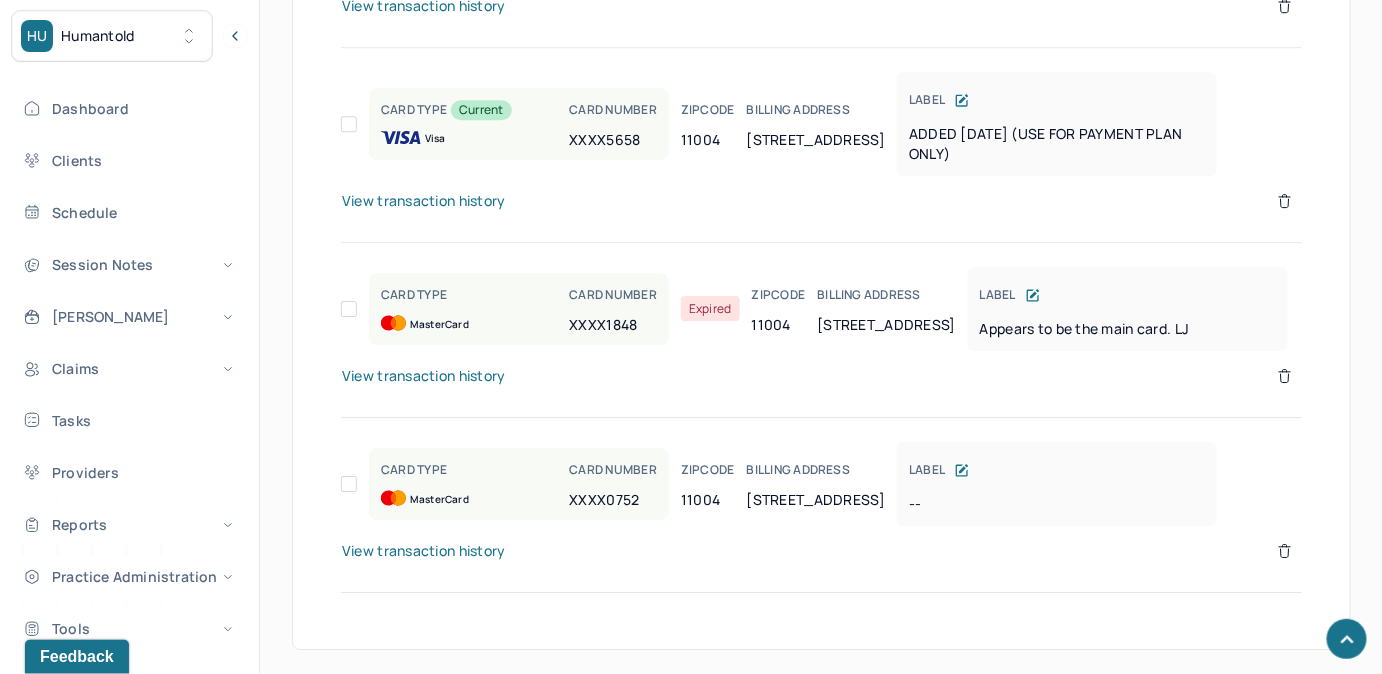 click on "View transaction history" at bounding box center [424, 551] 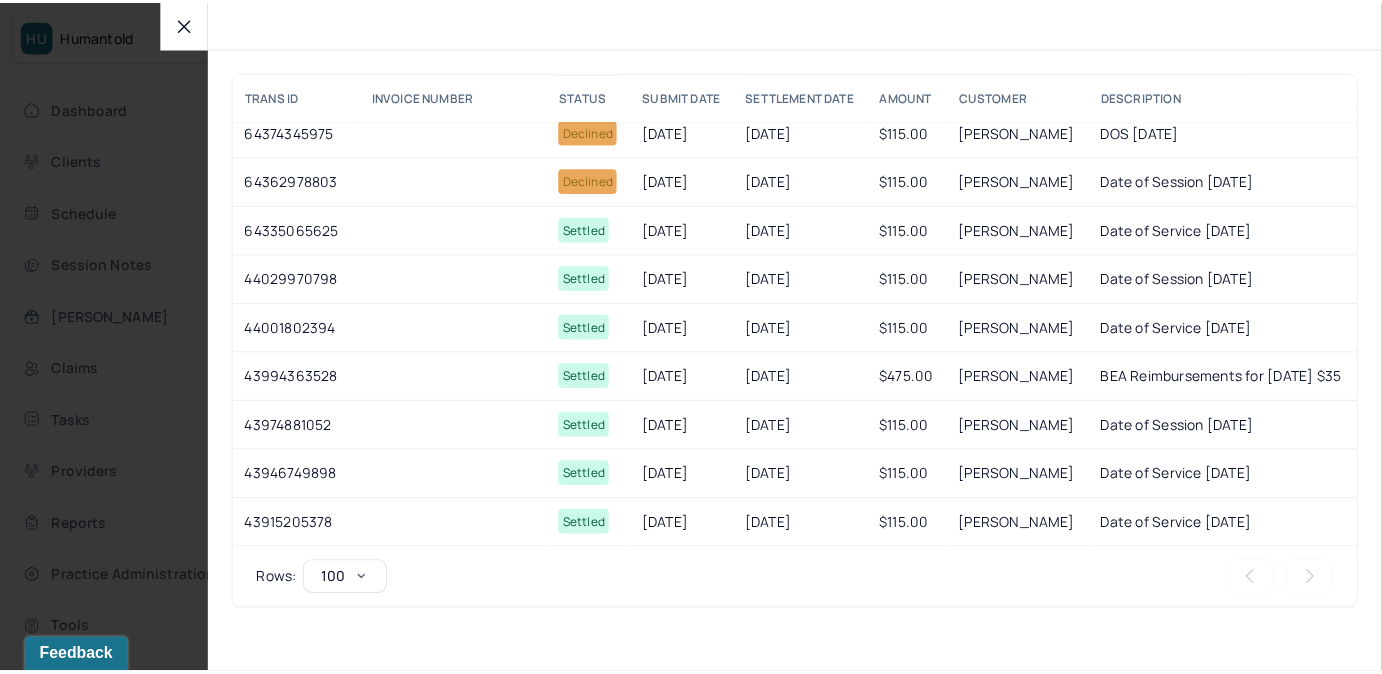 scroll, scrollTop: 965, scrollLeft: 0, axis: vertical 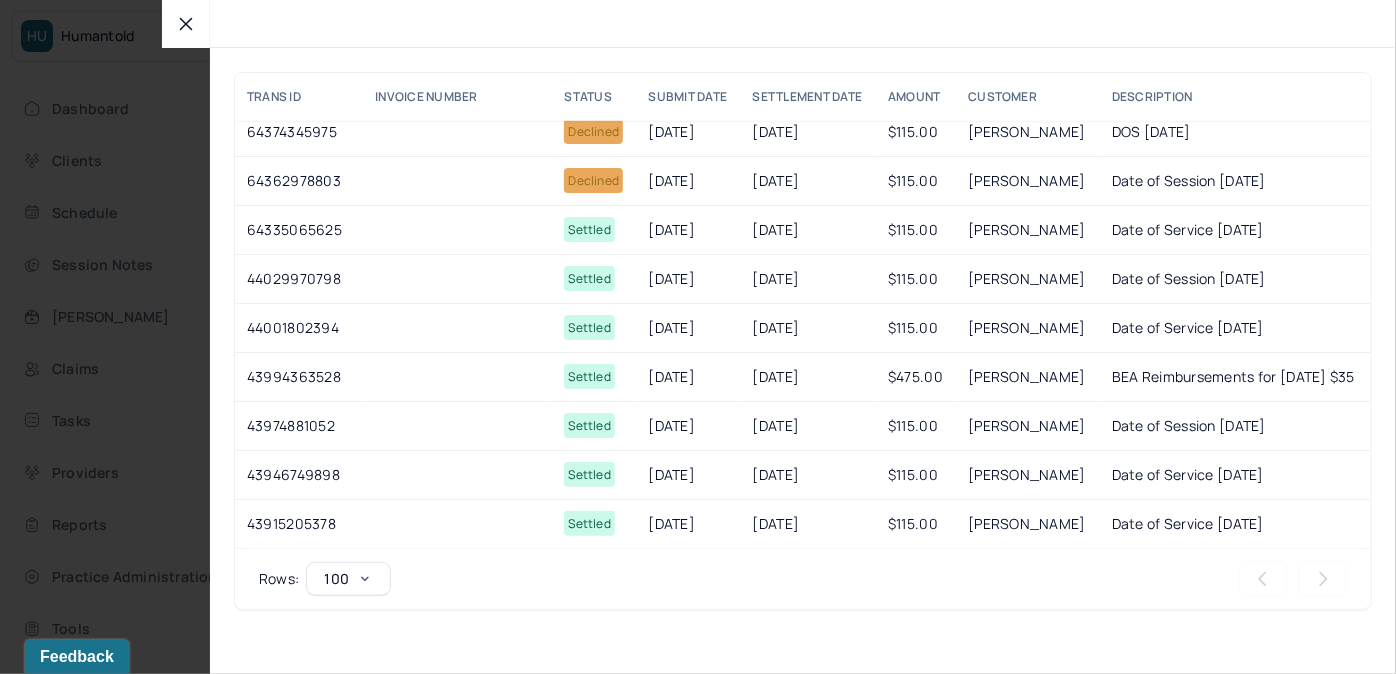 click 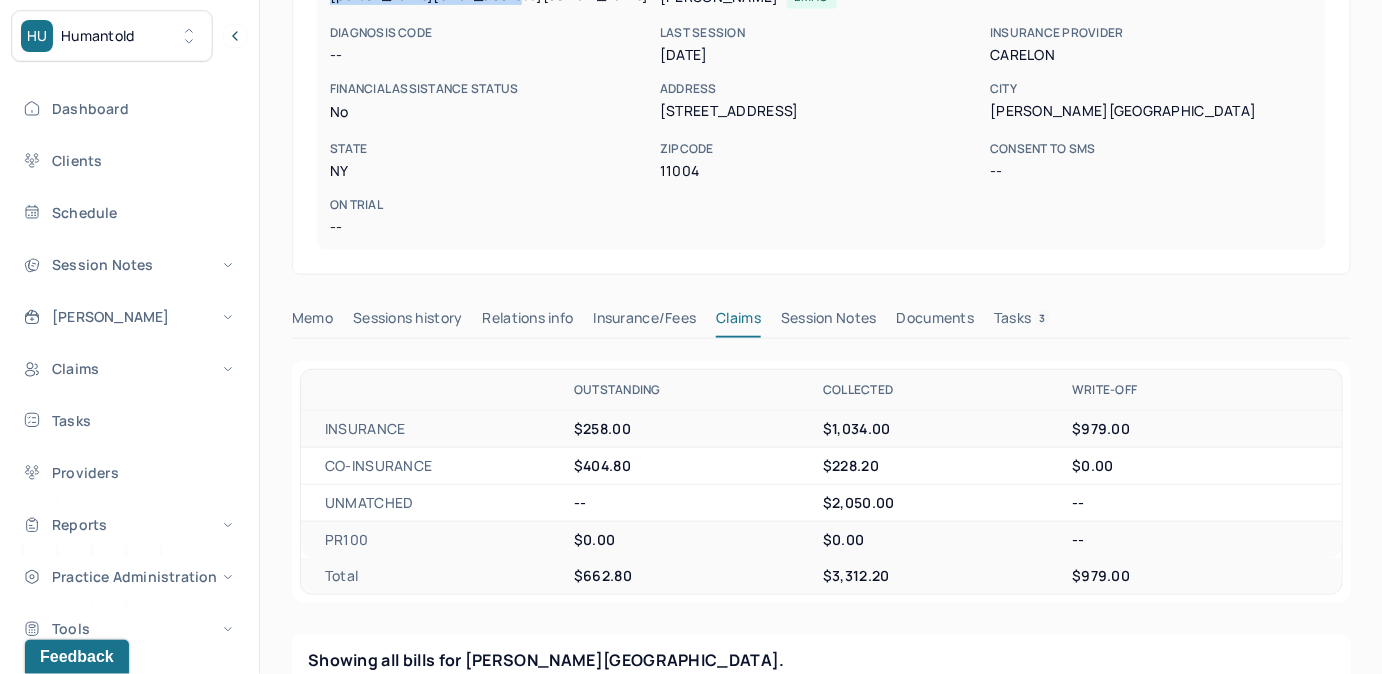 scroll, scrollTop: 30, scrollLeft: 0, axis: vertical 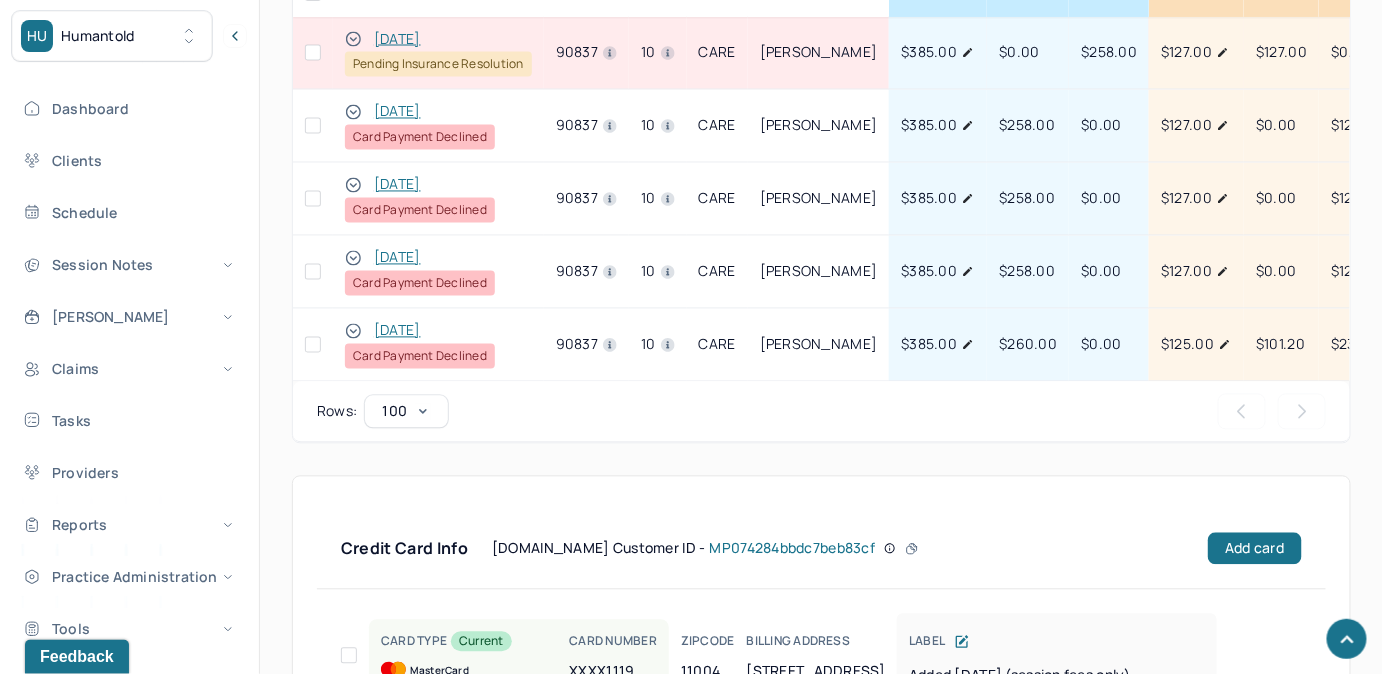 click at bounding box center [313, 345] 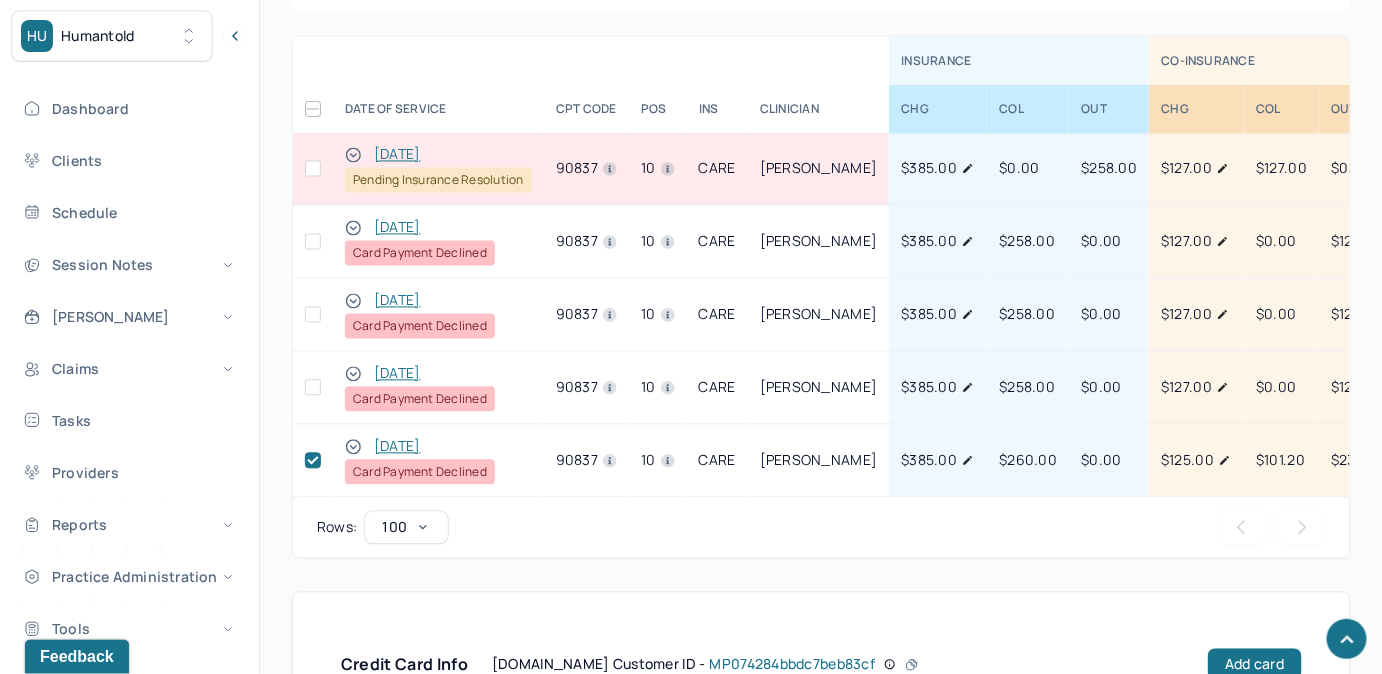 scroll, scrollTop: 1328, scrollLeft: 0, axis: vertical 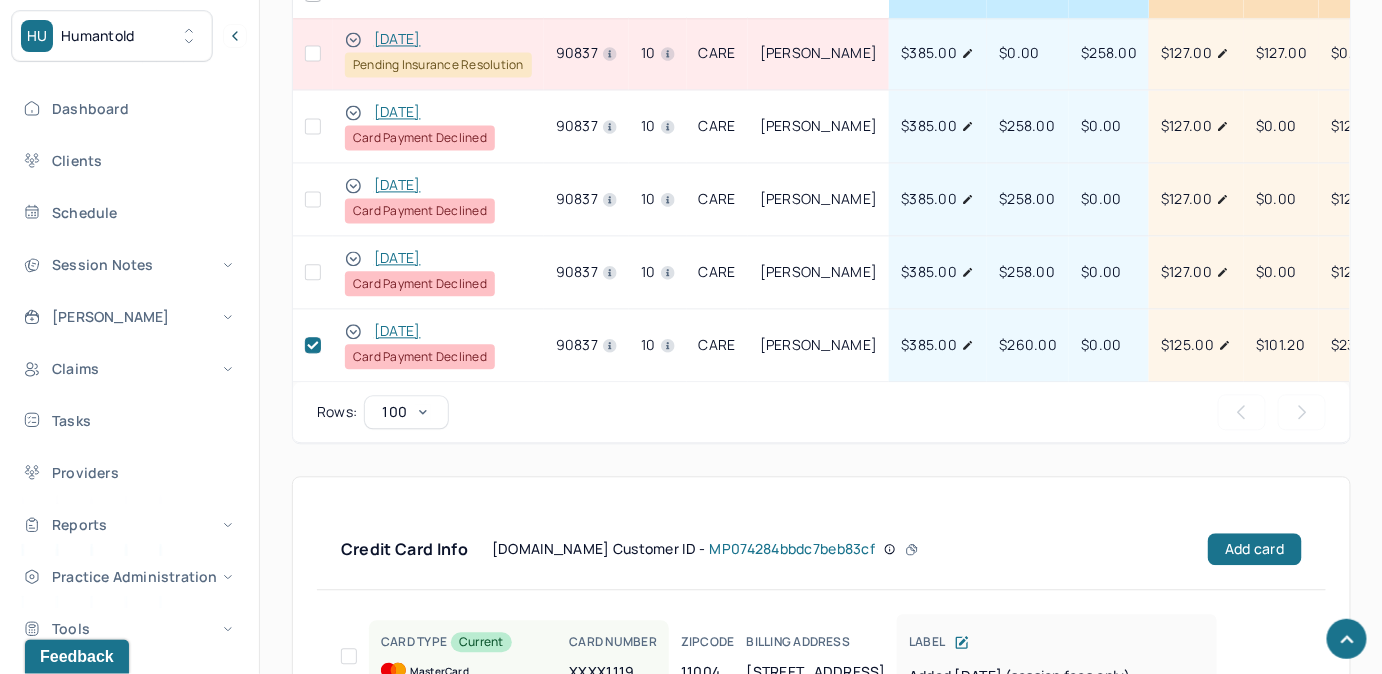 click on "[DATE]" at bounding box center [397, 331] 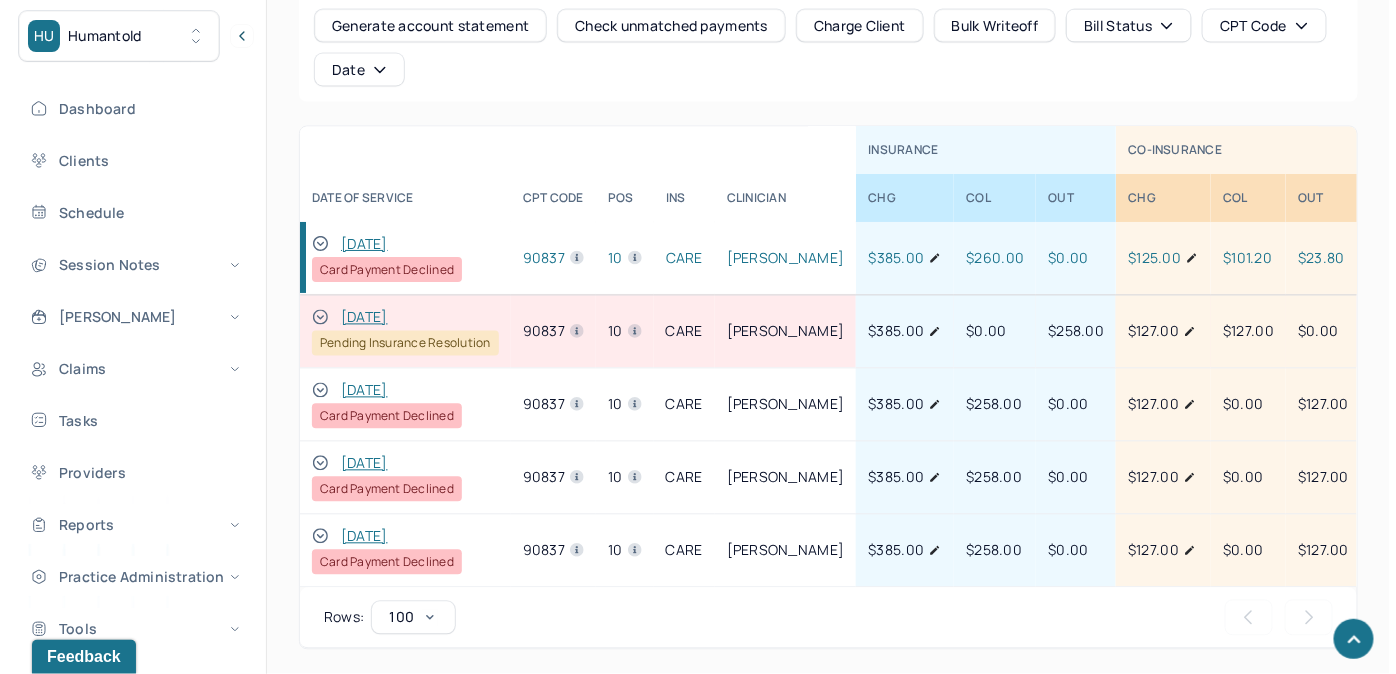 scroll, scrollTop: 743, scrollLeft: 0, axis: vertical 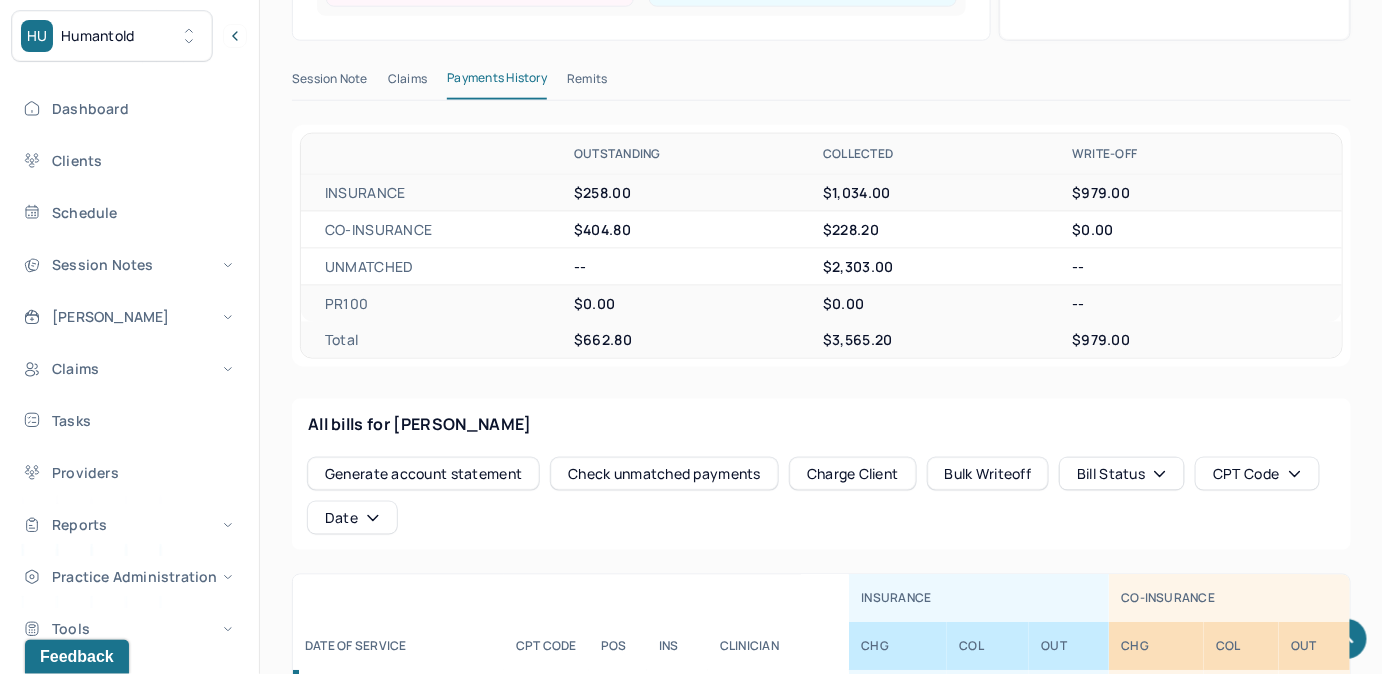 click on "Check unmatched payments" at bounding box center [664, 474] 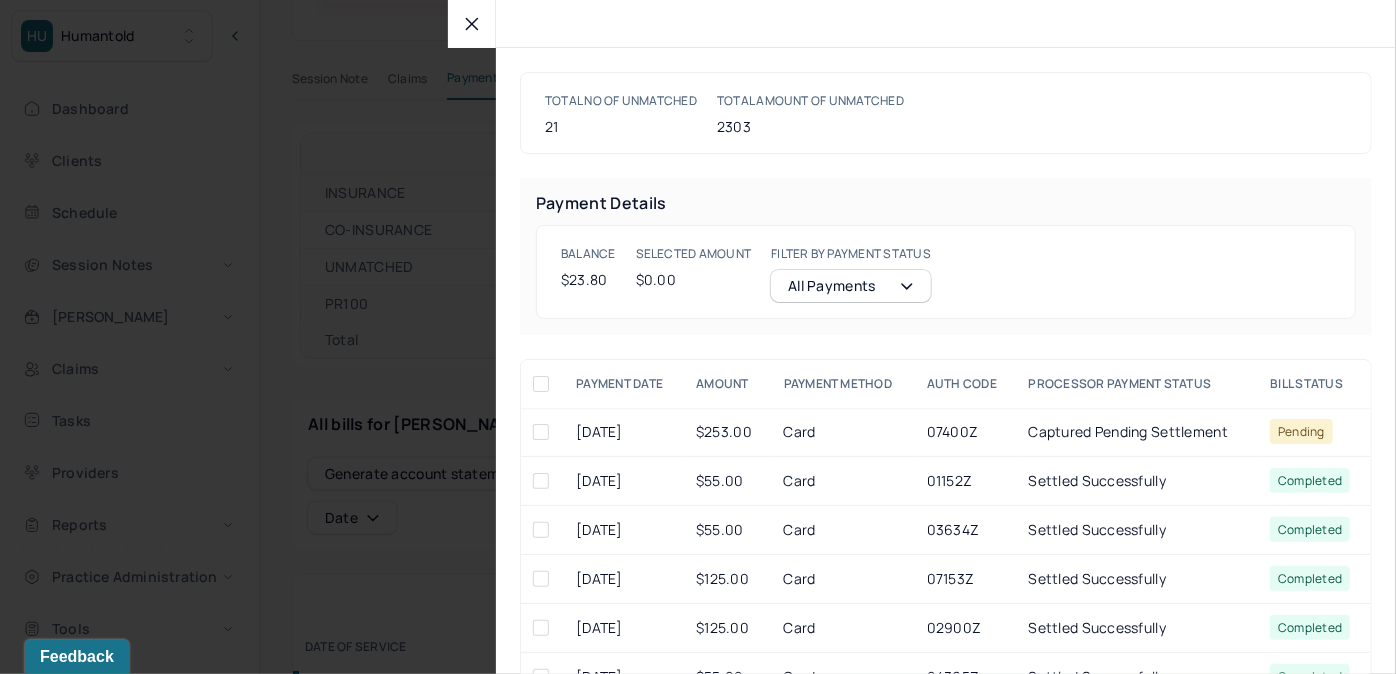 click at bounding box center [541, 432] 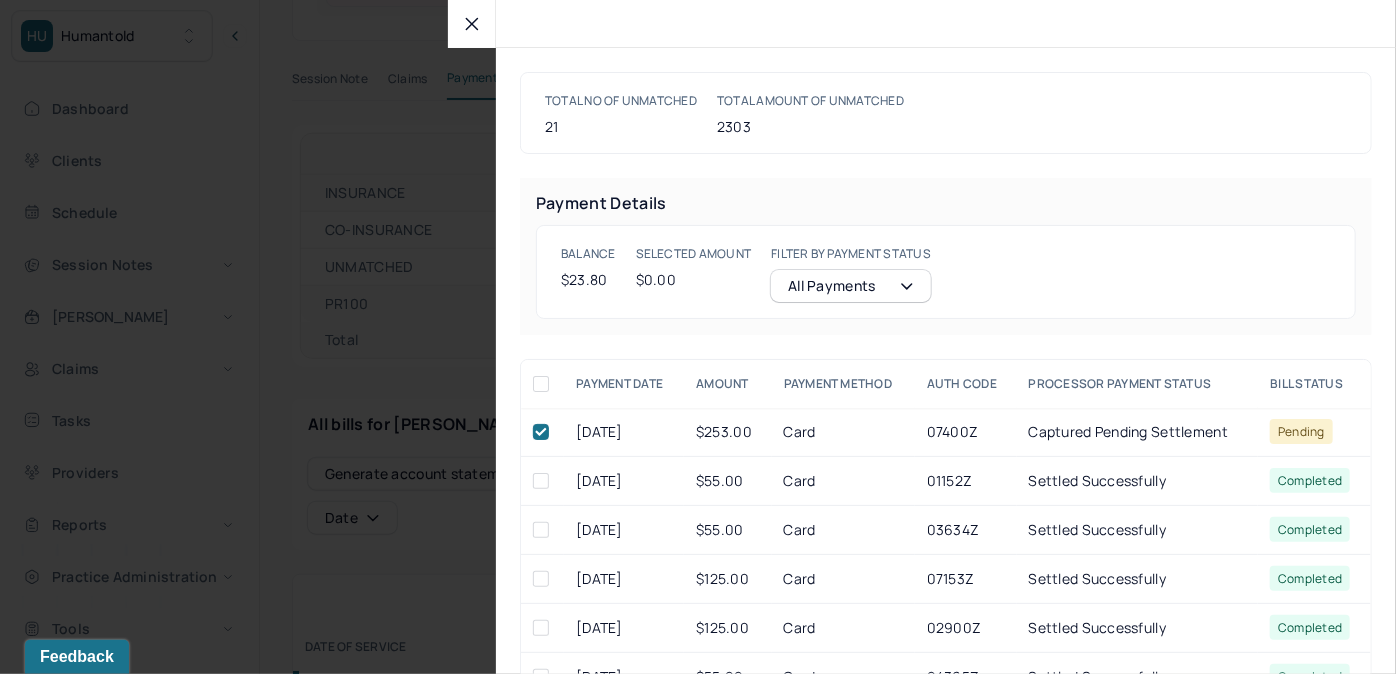 checkbox on "true" 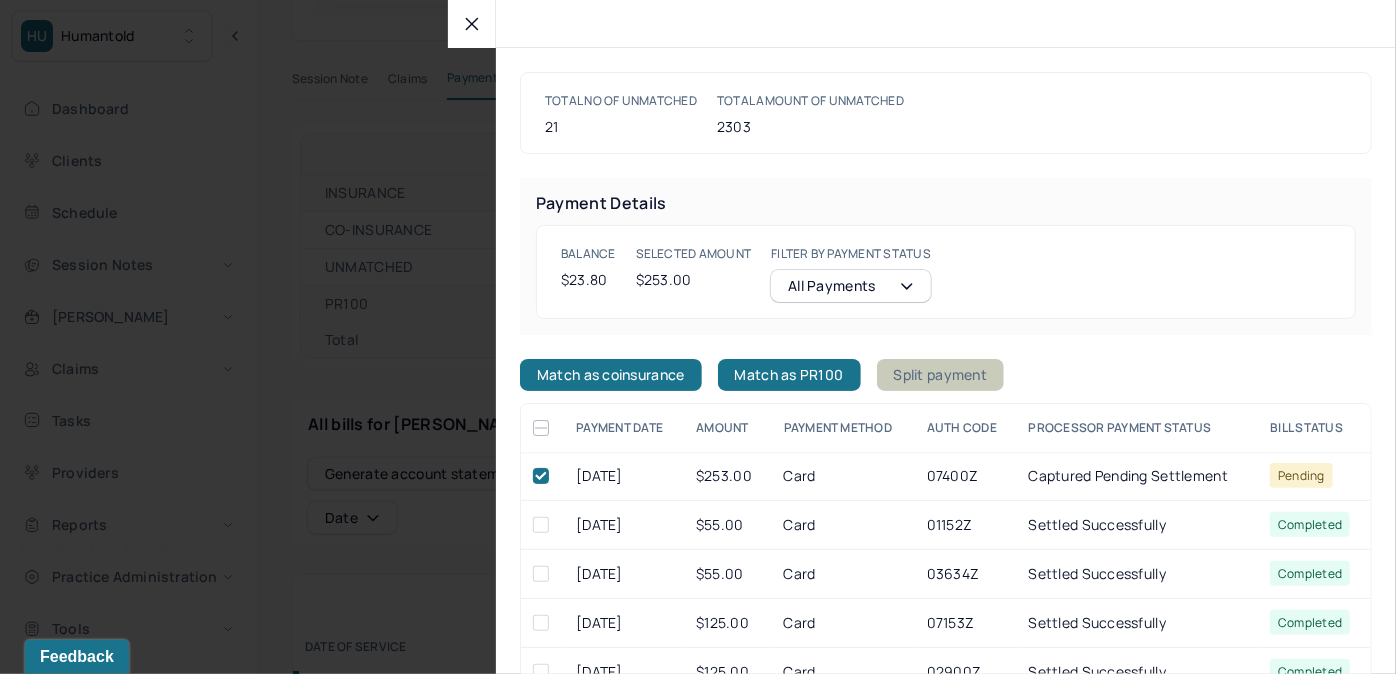 click on "Split payment" at bounding box center (941, 375) 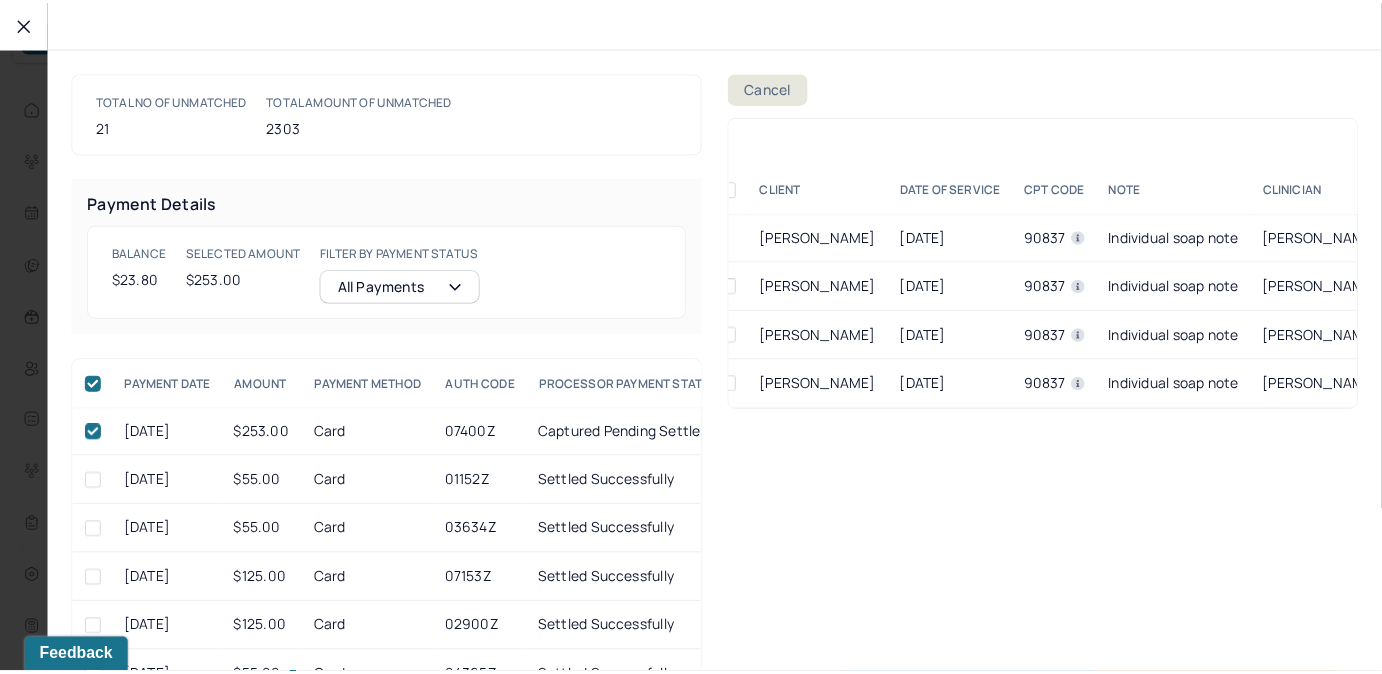 scroll, scrollTop: 0, scrollLeft: 0, axis: both 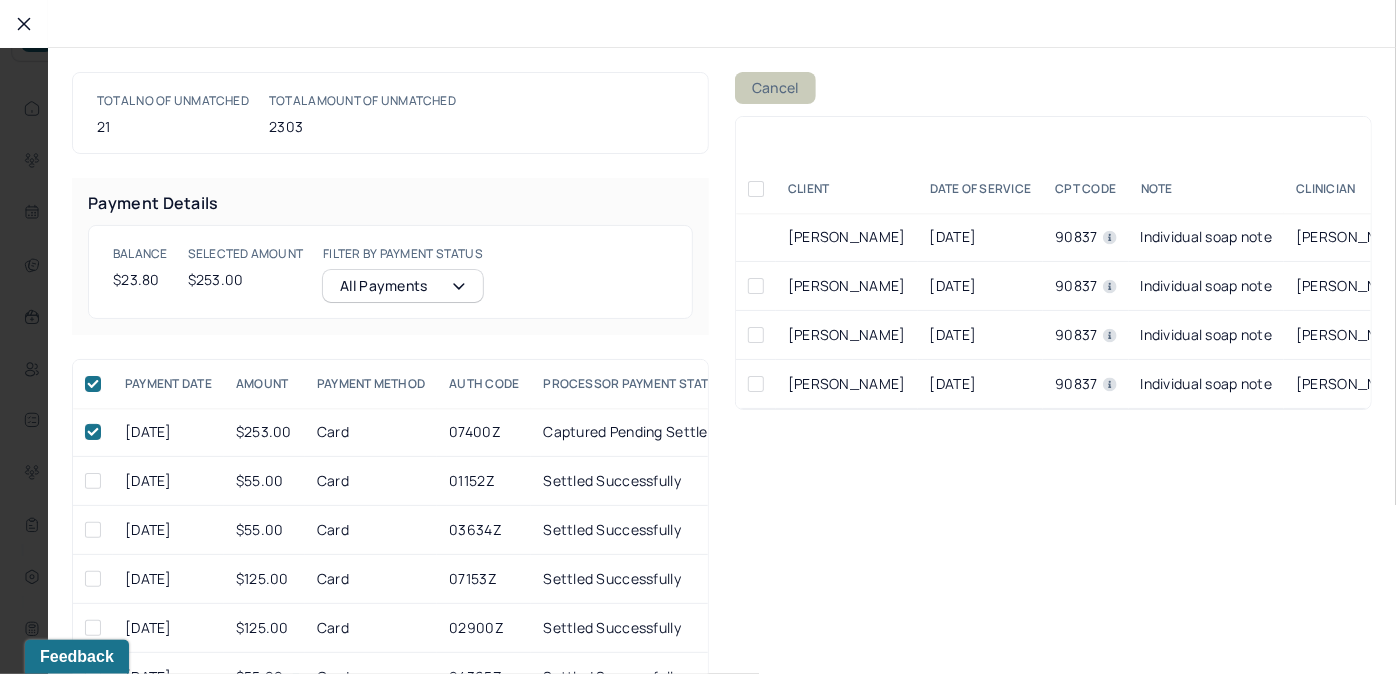 click on "Cancel" at bounding box center [775, 88] 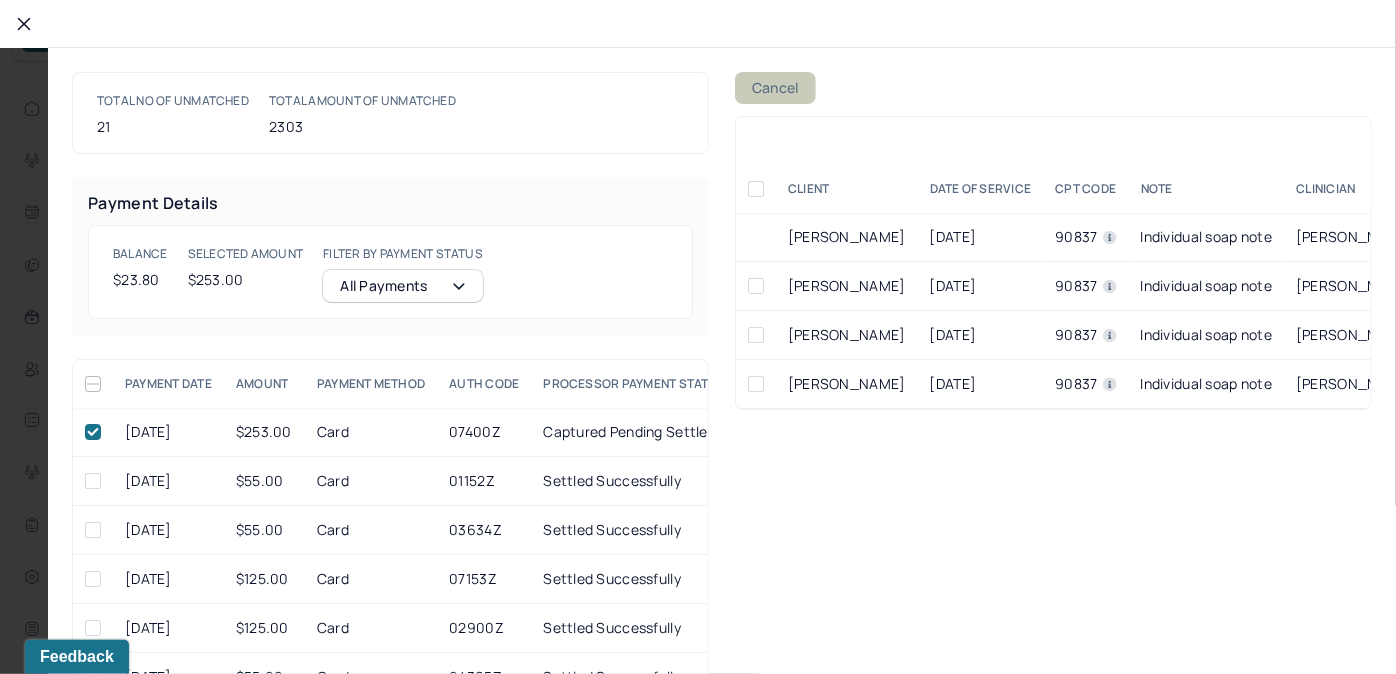 checkbox on "false" 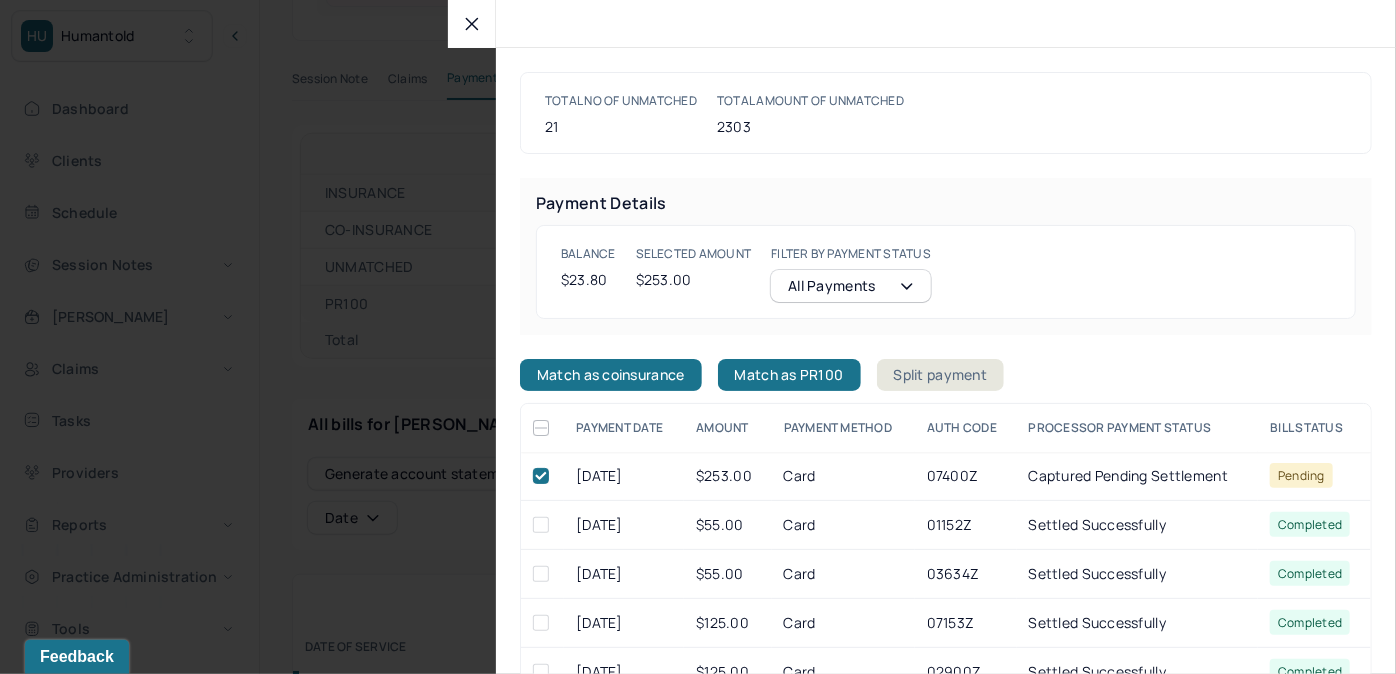 click 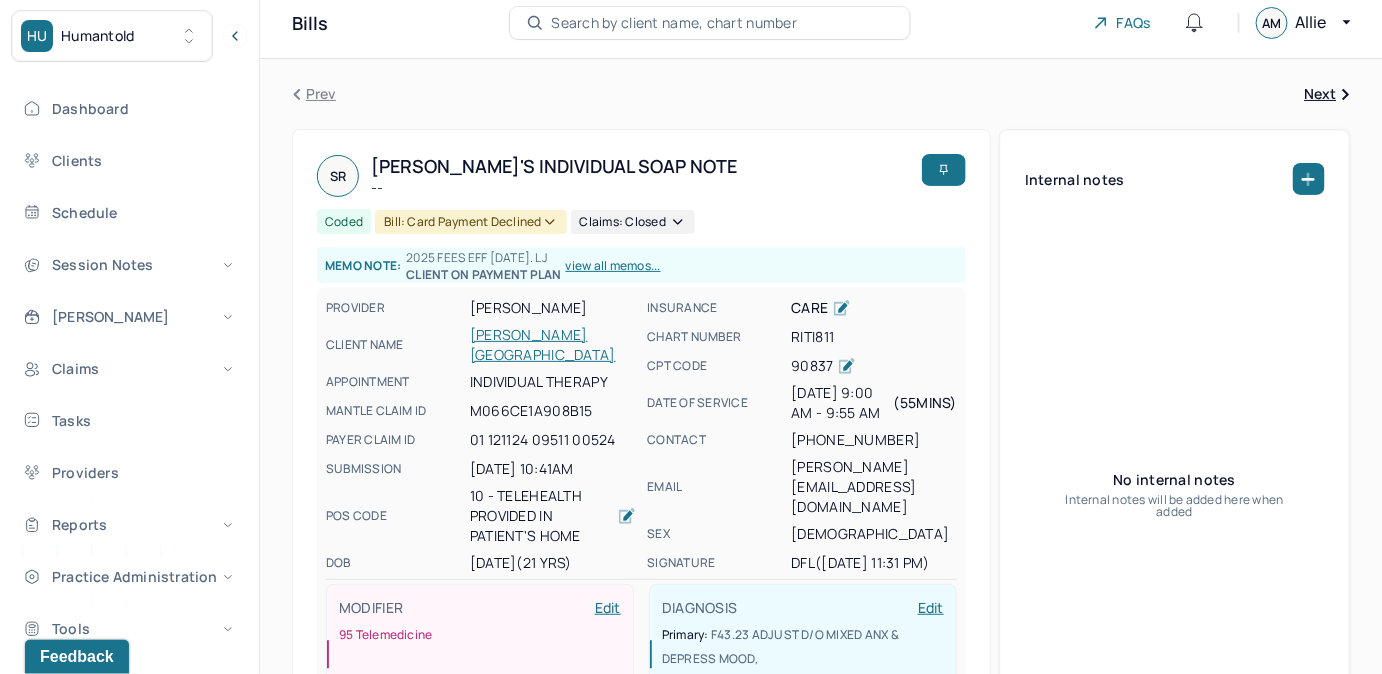 scroll, scrollTop: 0, scrollLeft: 0, axis: both 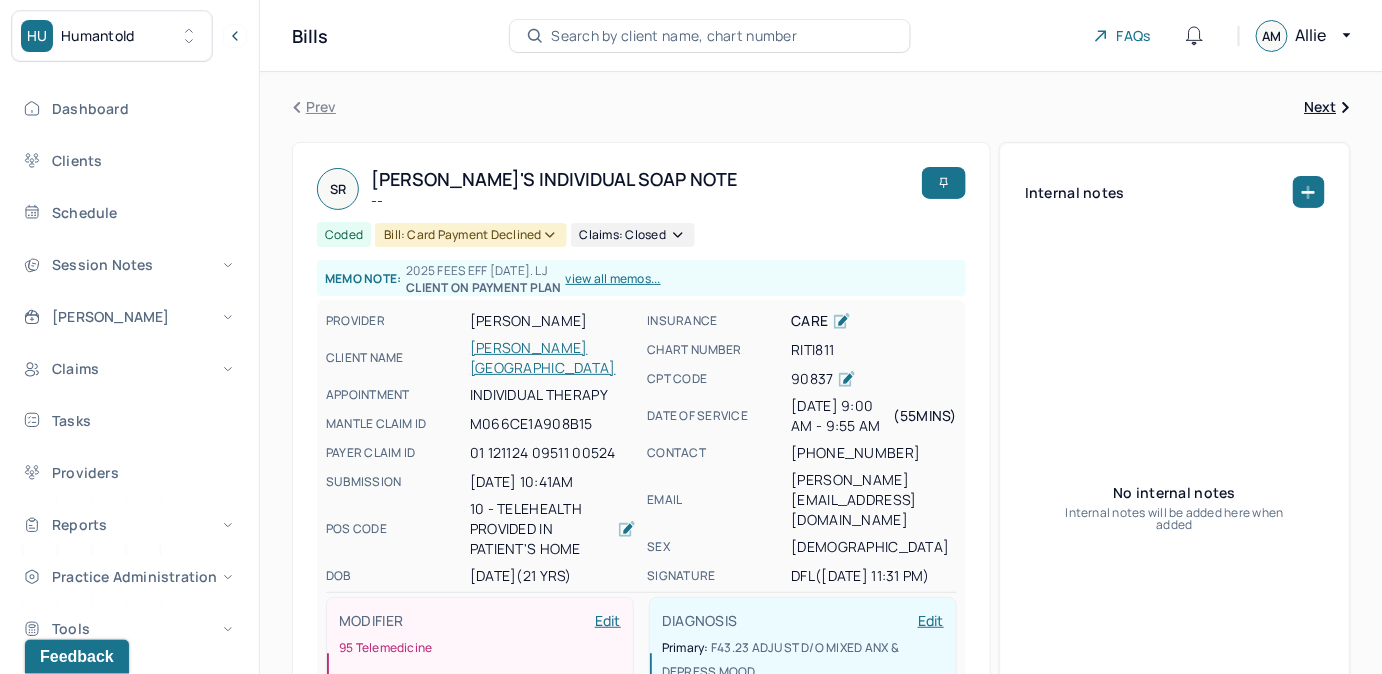 click on "[PERSON_NAME][GEOGRAPHIC_DATA]" at bounding box center [553, 358] 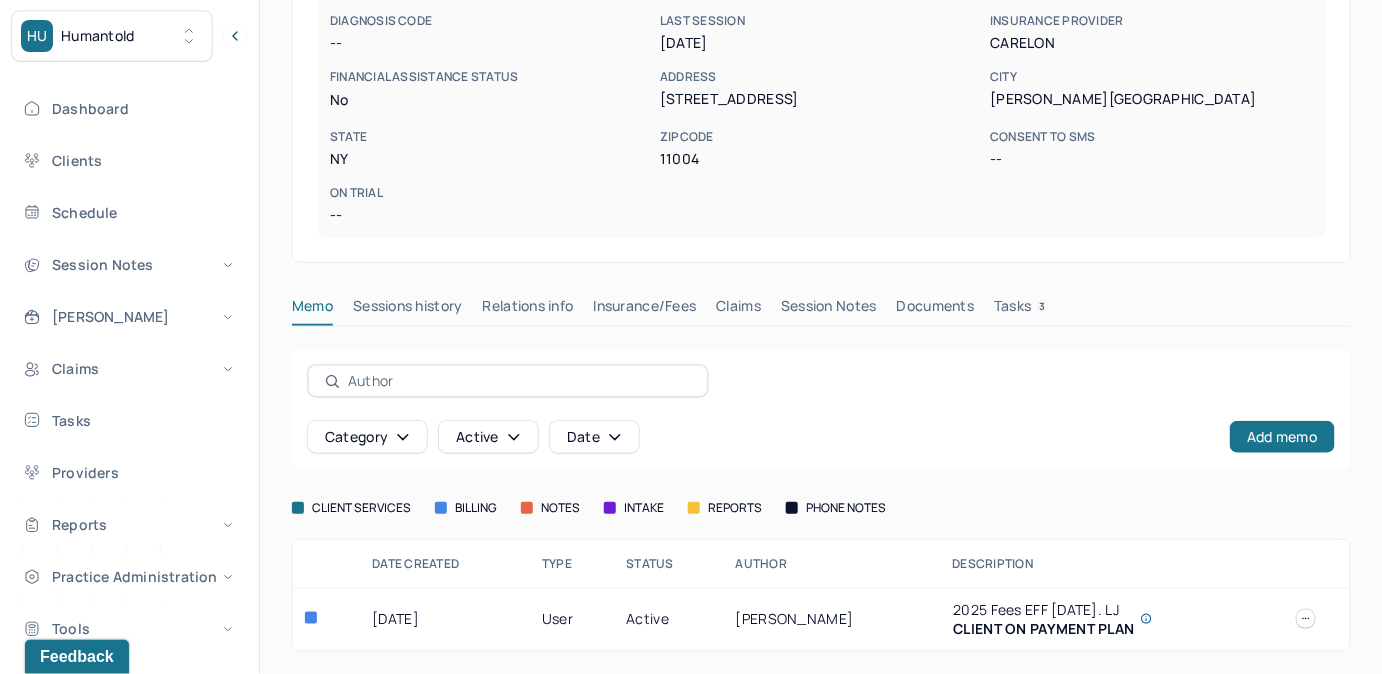 click on "Claims" at bounding box center [738, 310] 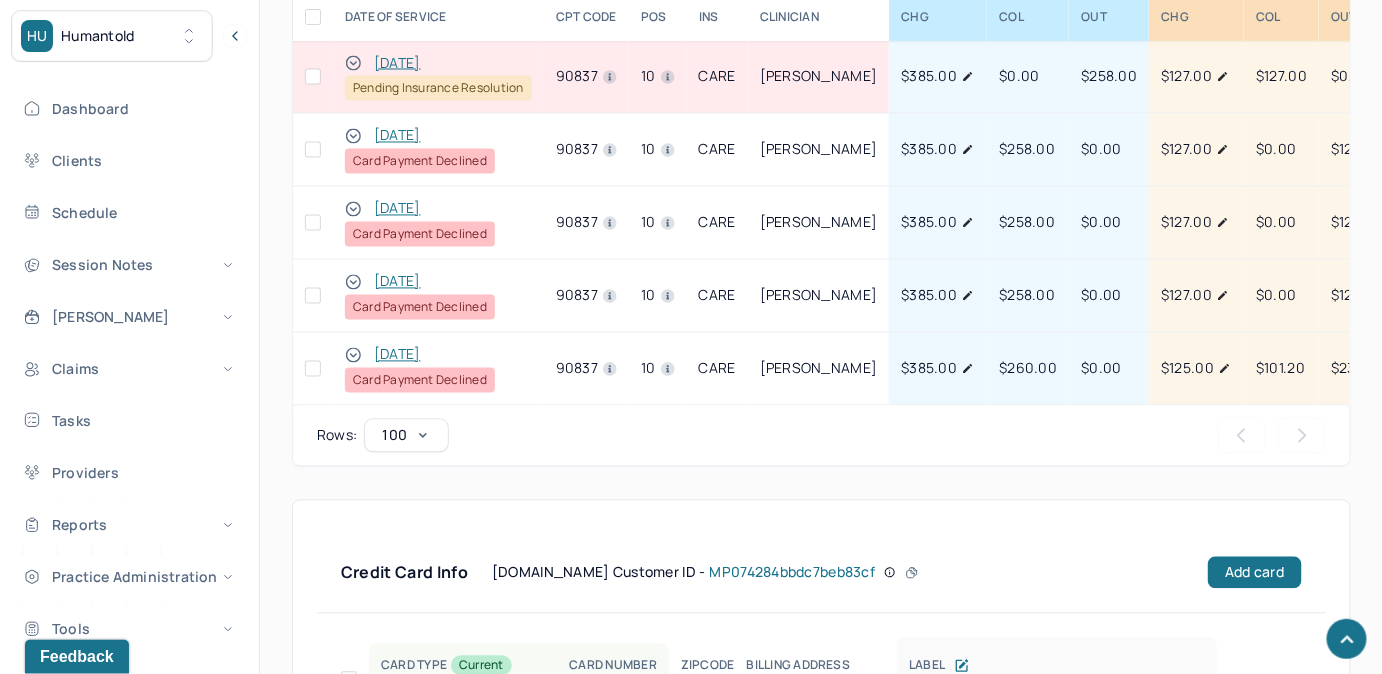 scroll, scrollTop: 1197, scrollLeft: 0, axis: vertical 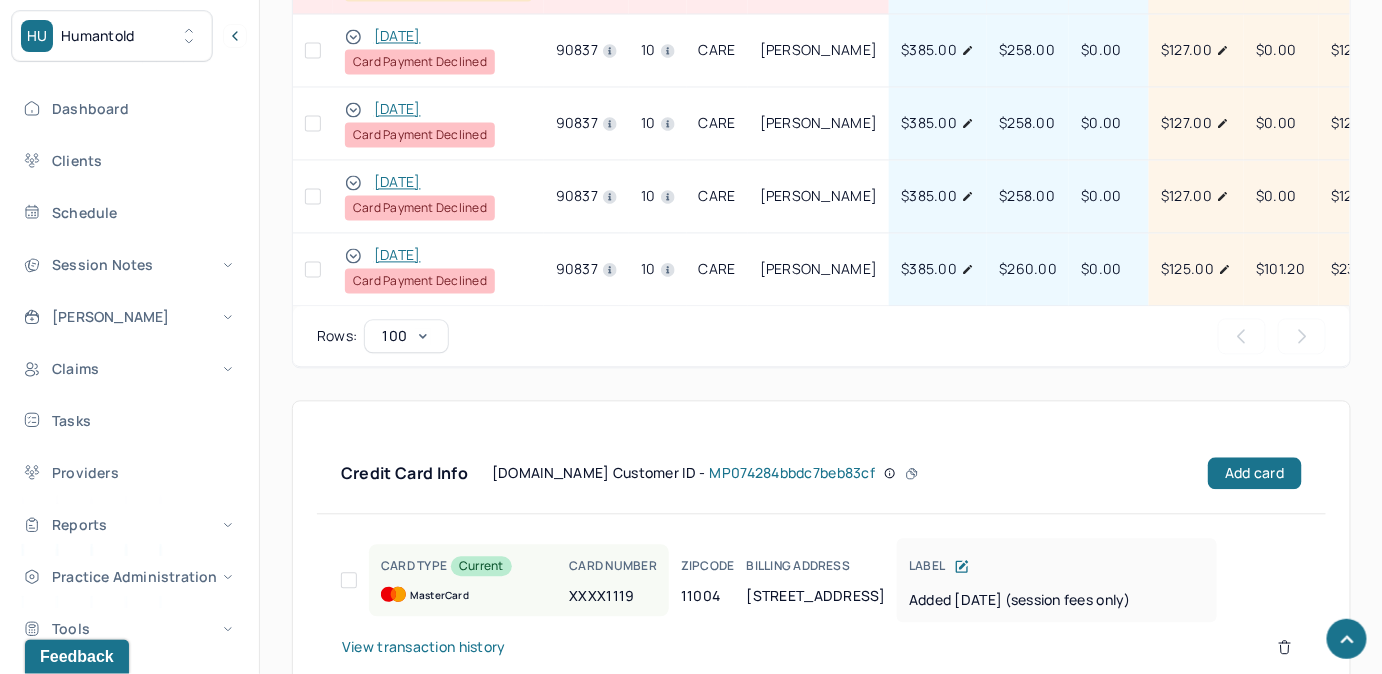 click on "[DATE]" at bounding box center [397, 255] 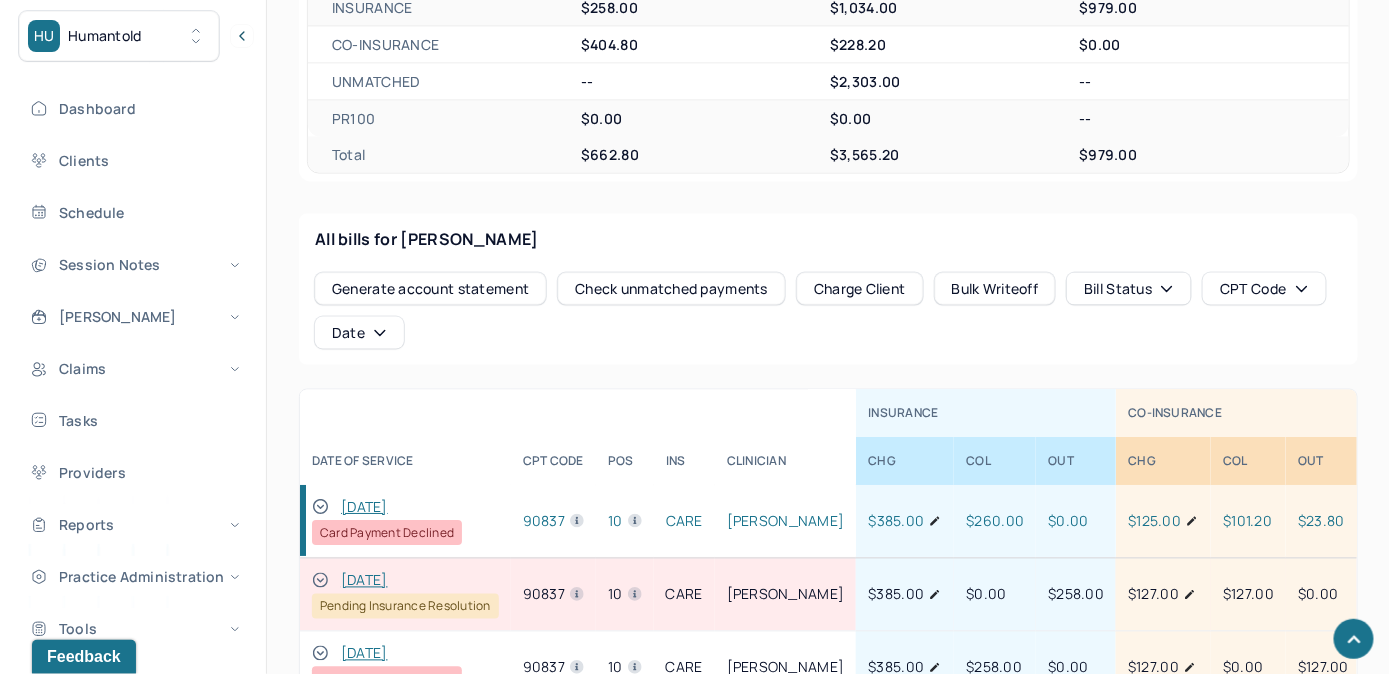 scroll, scrollTop: 925, scrollLeft: 0, axis: vertical 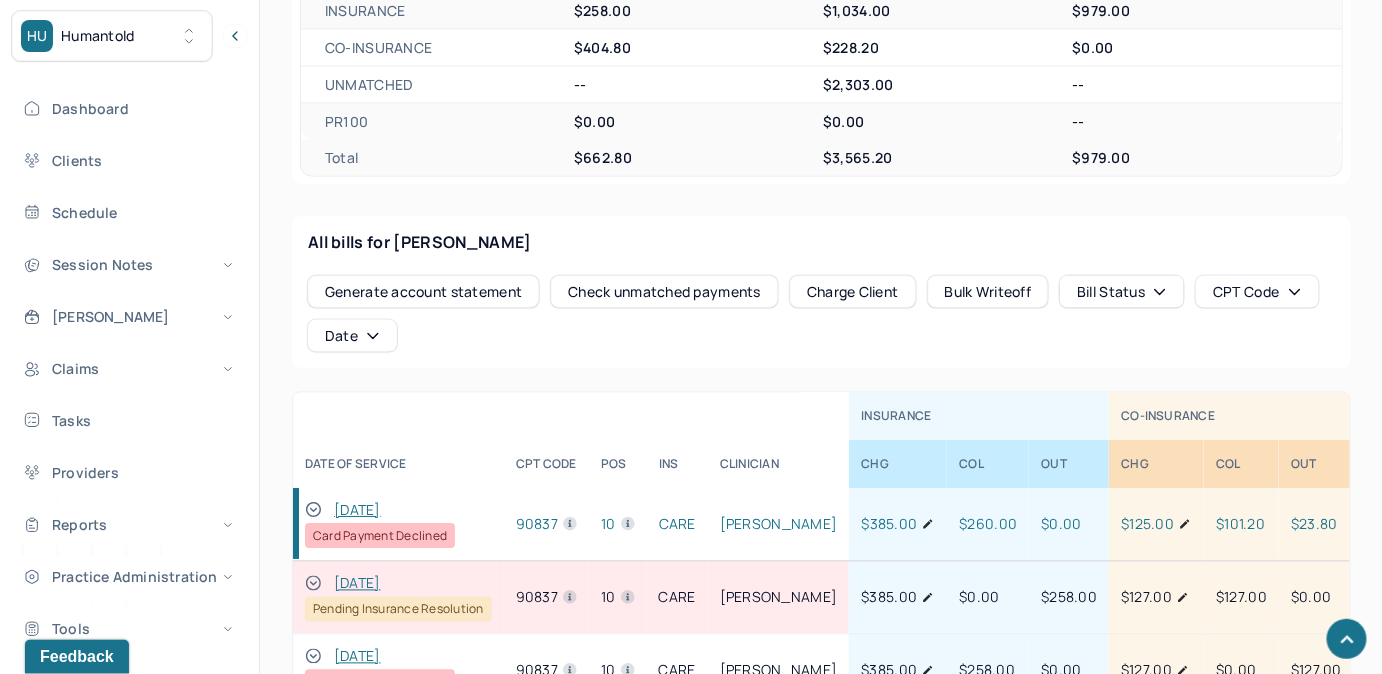 click on "Check unmatched payments" at bounding box center (664, 292) 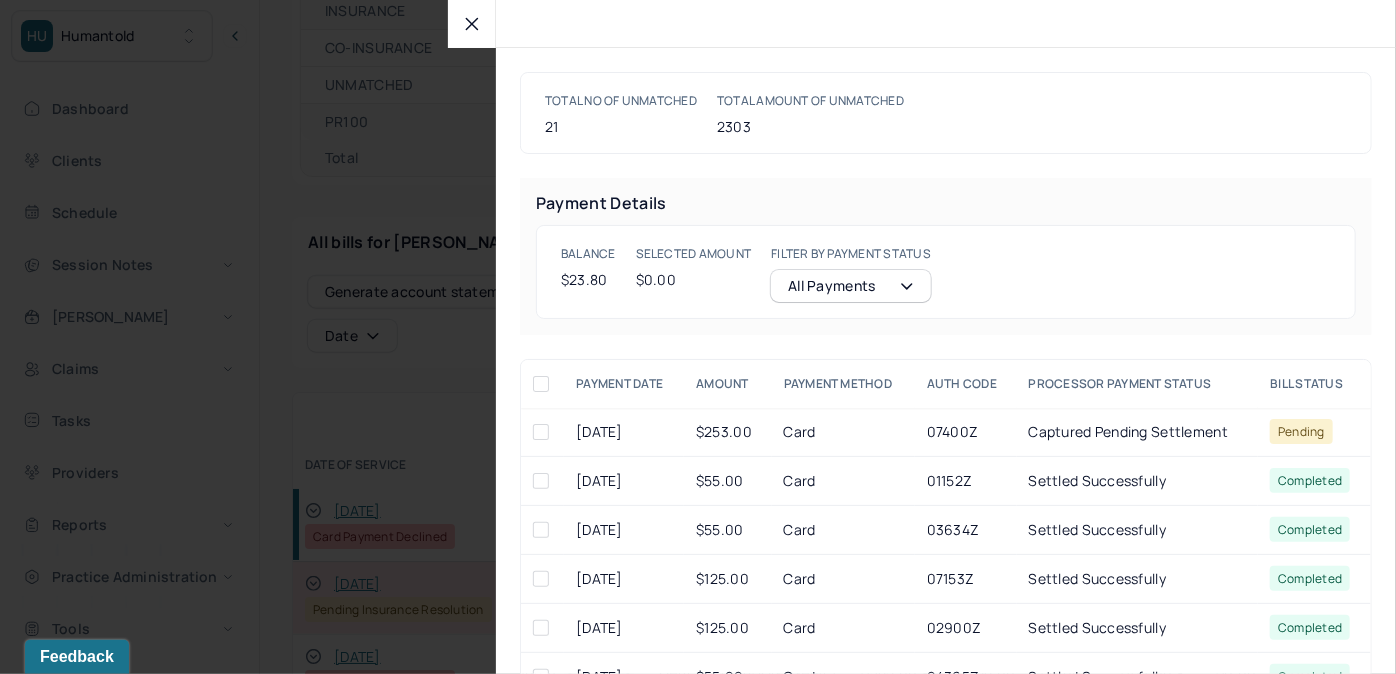 click at bounding box center [541, 432] 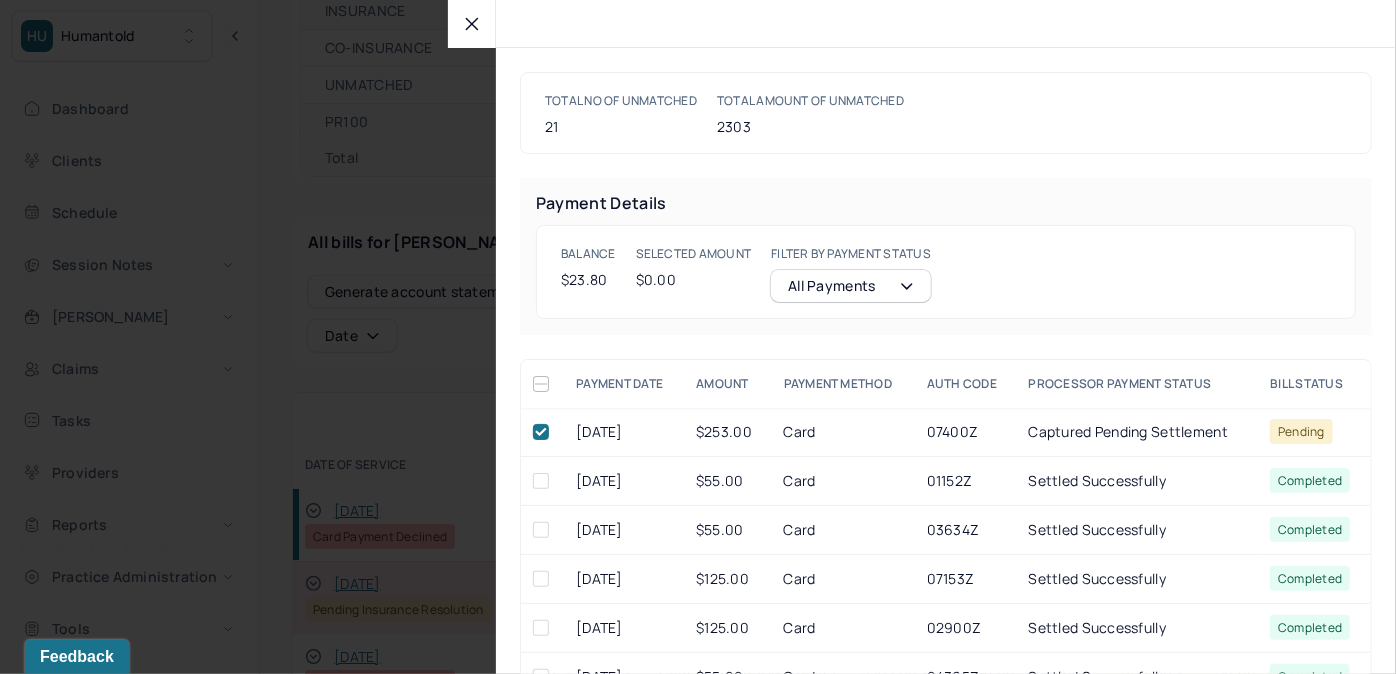 checkbox on "true" 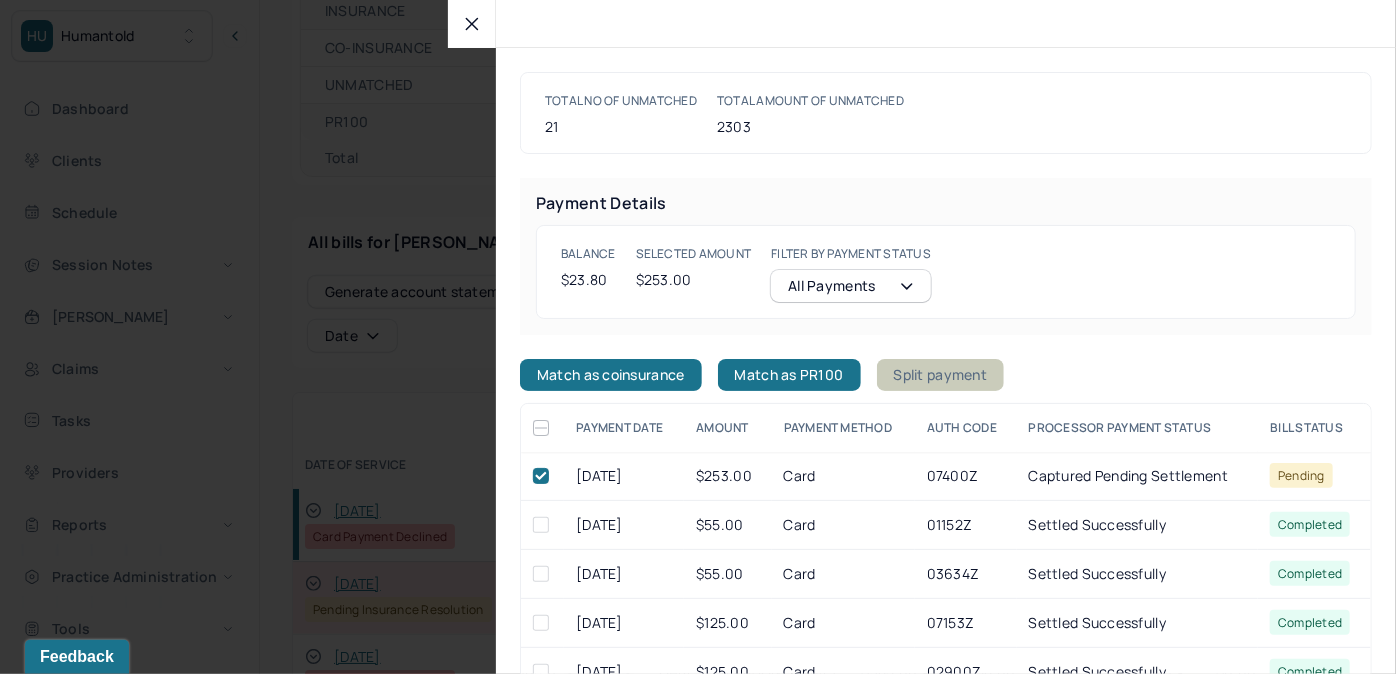 click on "Split payment" at bounding box center (941, 375) 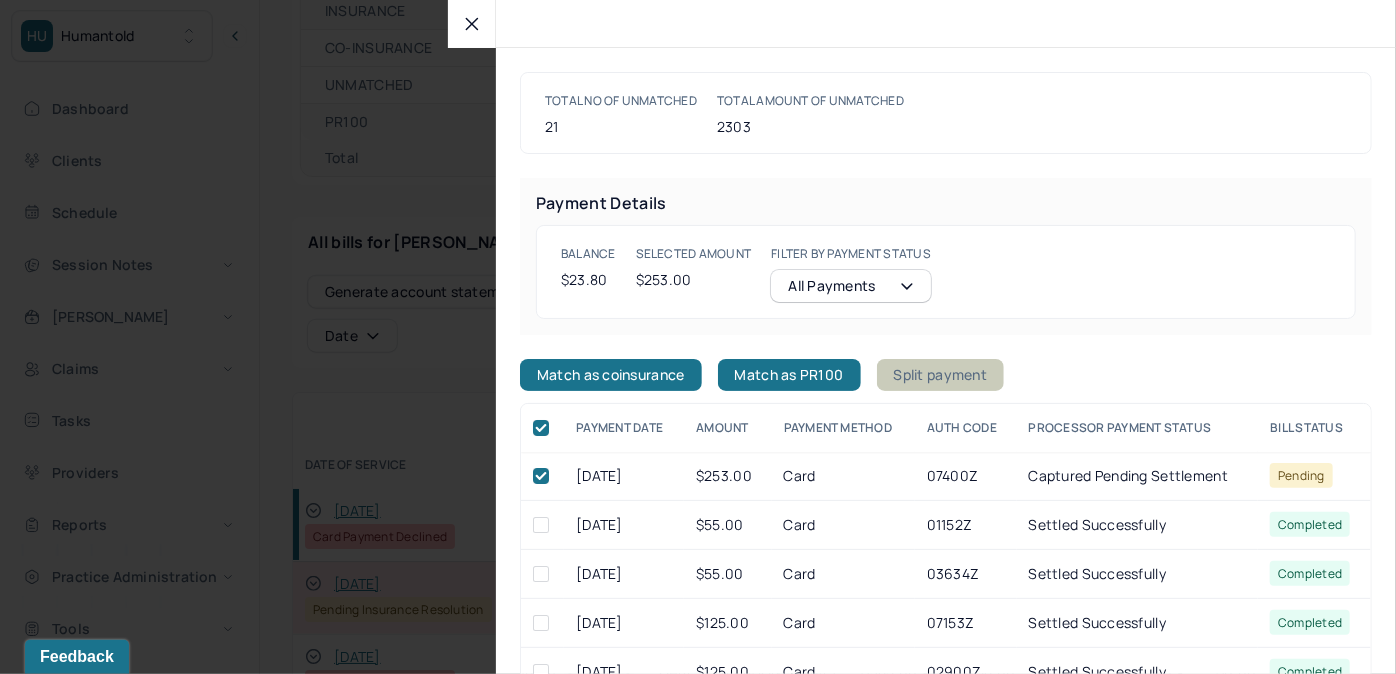 checkbox on "true" 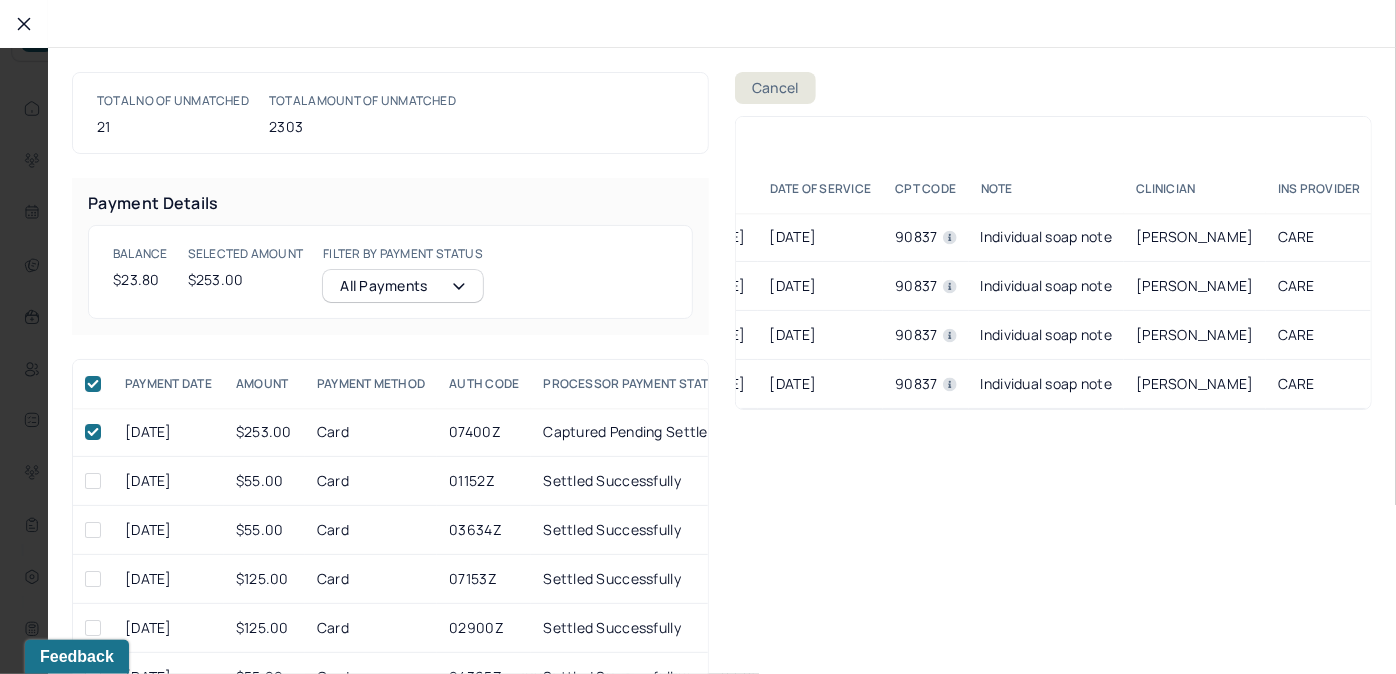 scroll, scrollTop: 0, scrollLeft: 0, axis: both 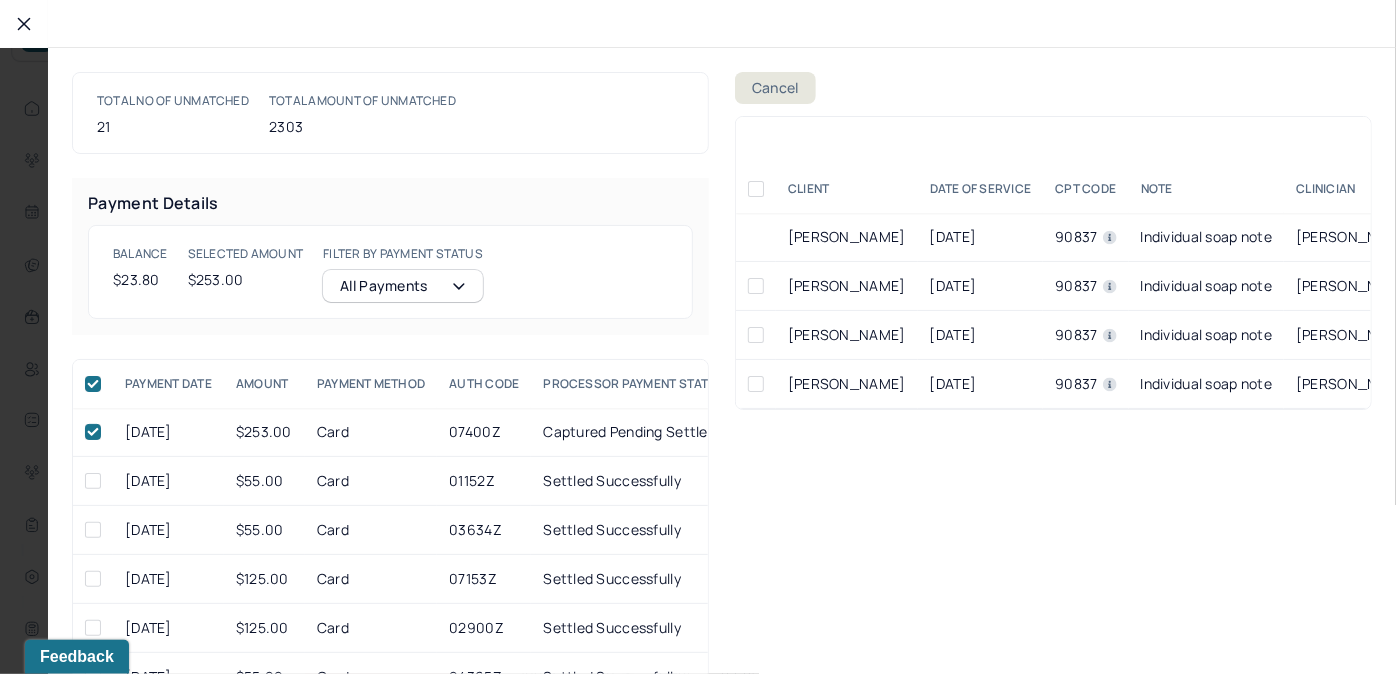 click at bounding box center [756, 384] 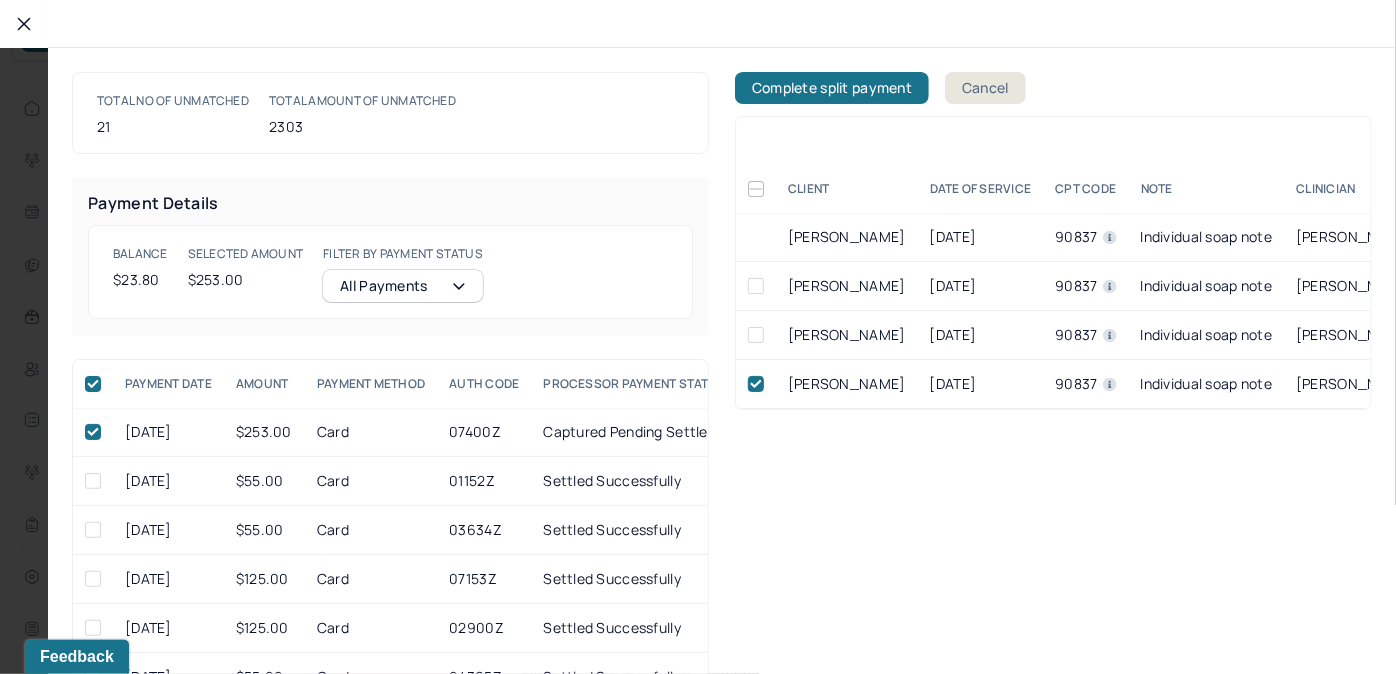 click at bounding box center (756, 335) 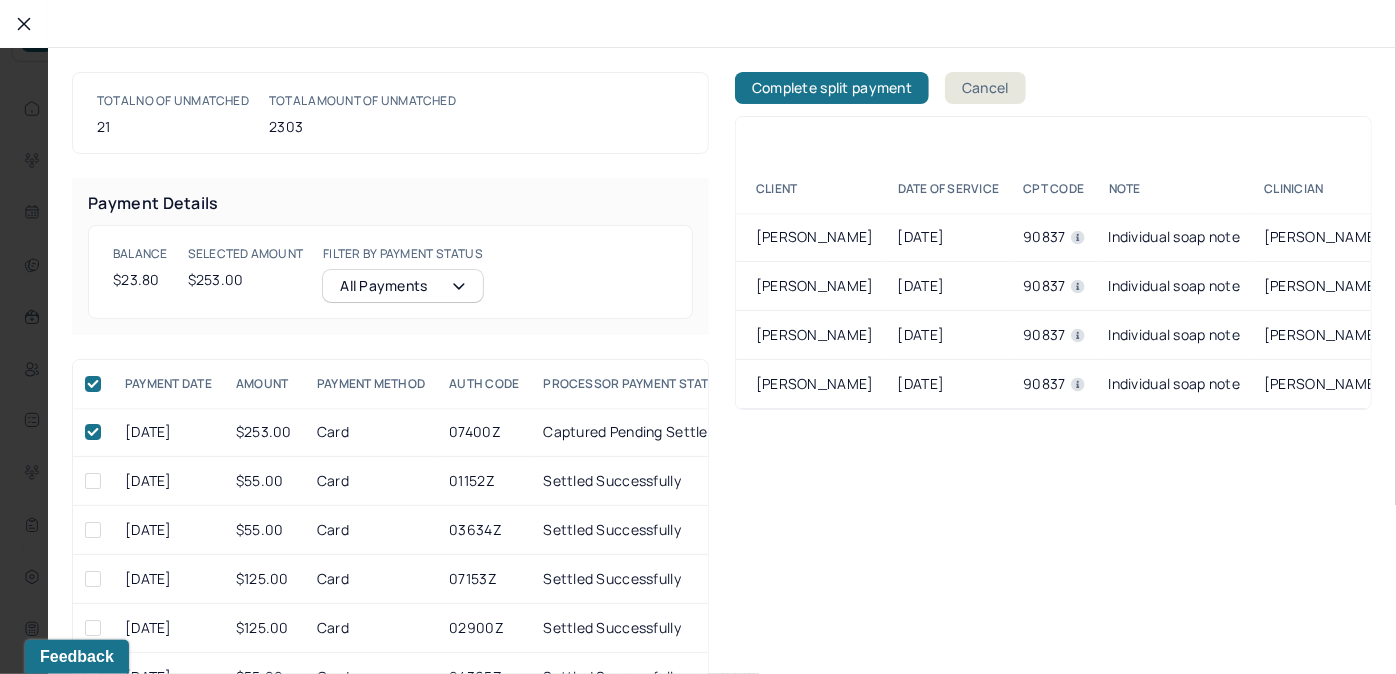 scroll, scrollTop: 0, scrollLeft: 0, axis: both 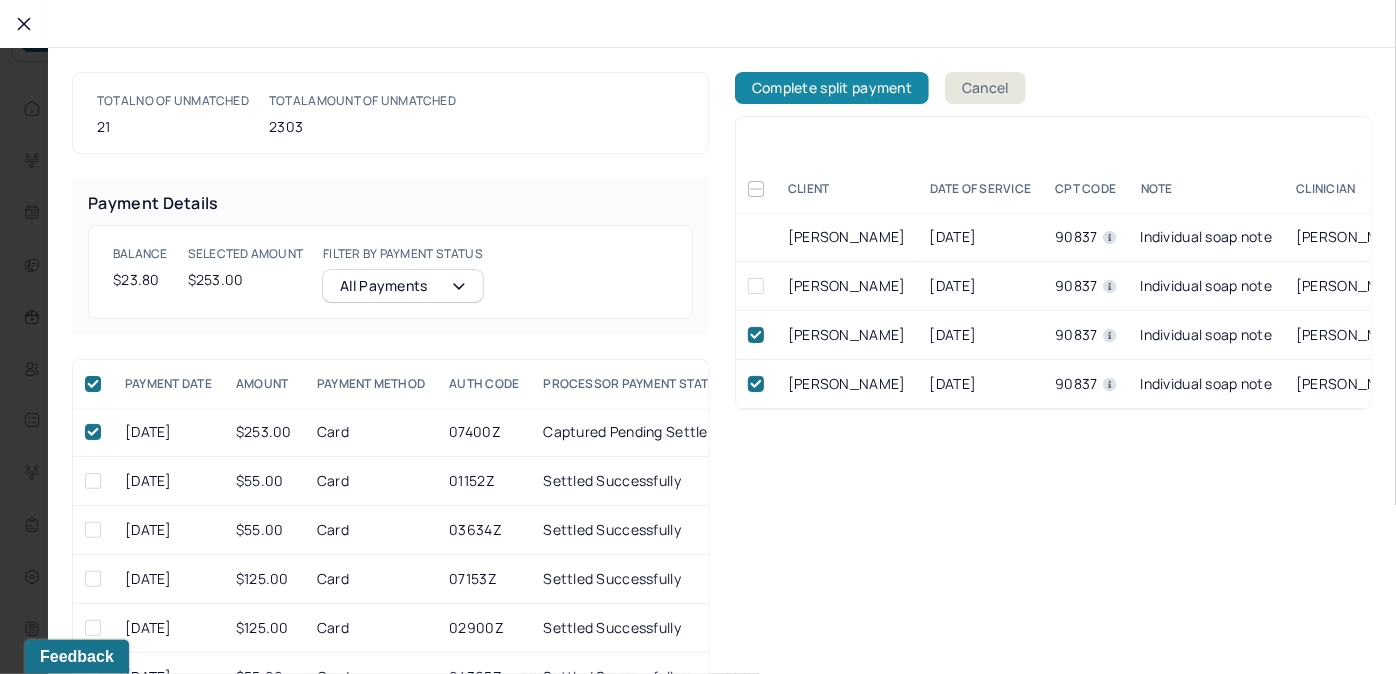 click on "Complete split payment" at bounding box center [832, 88] 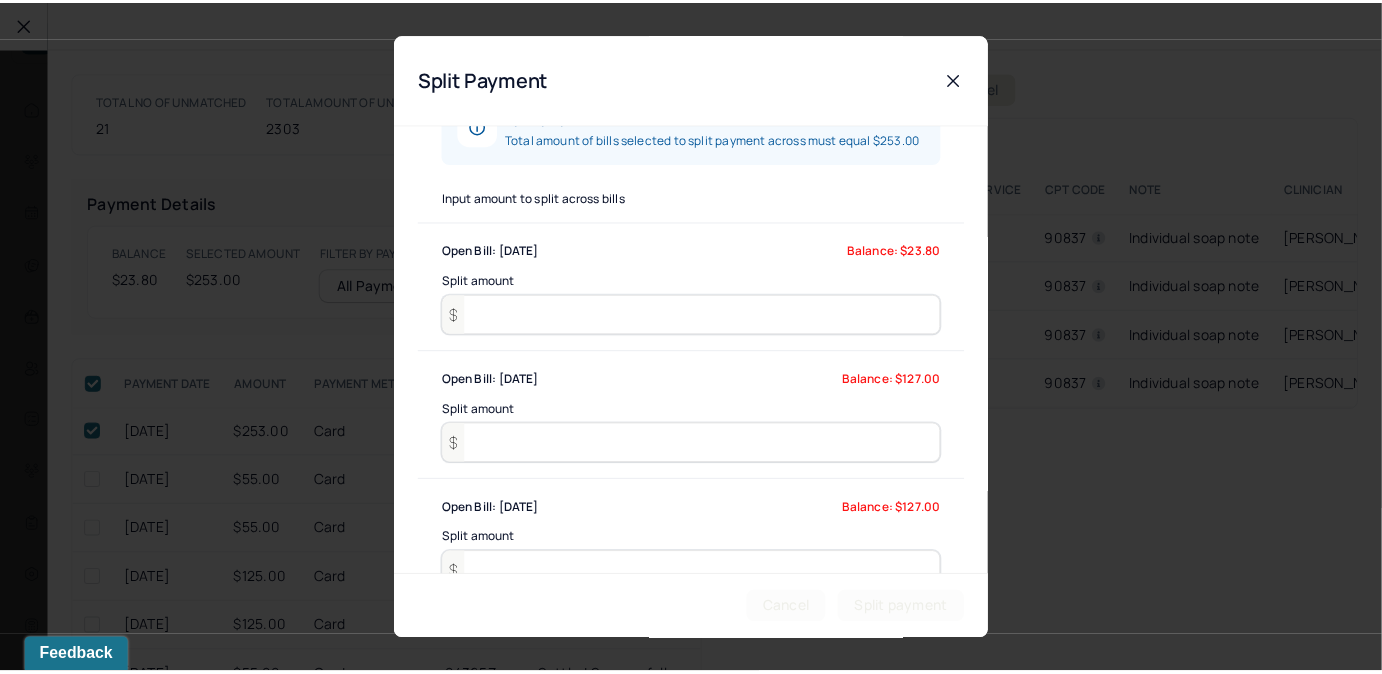 scroll, scrollTop: 134, scrollLeft: 0, axis: vertical 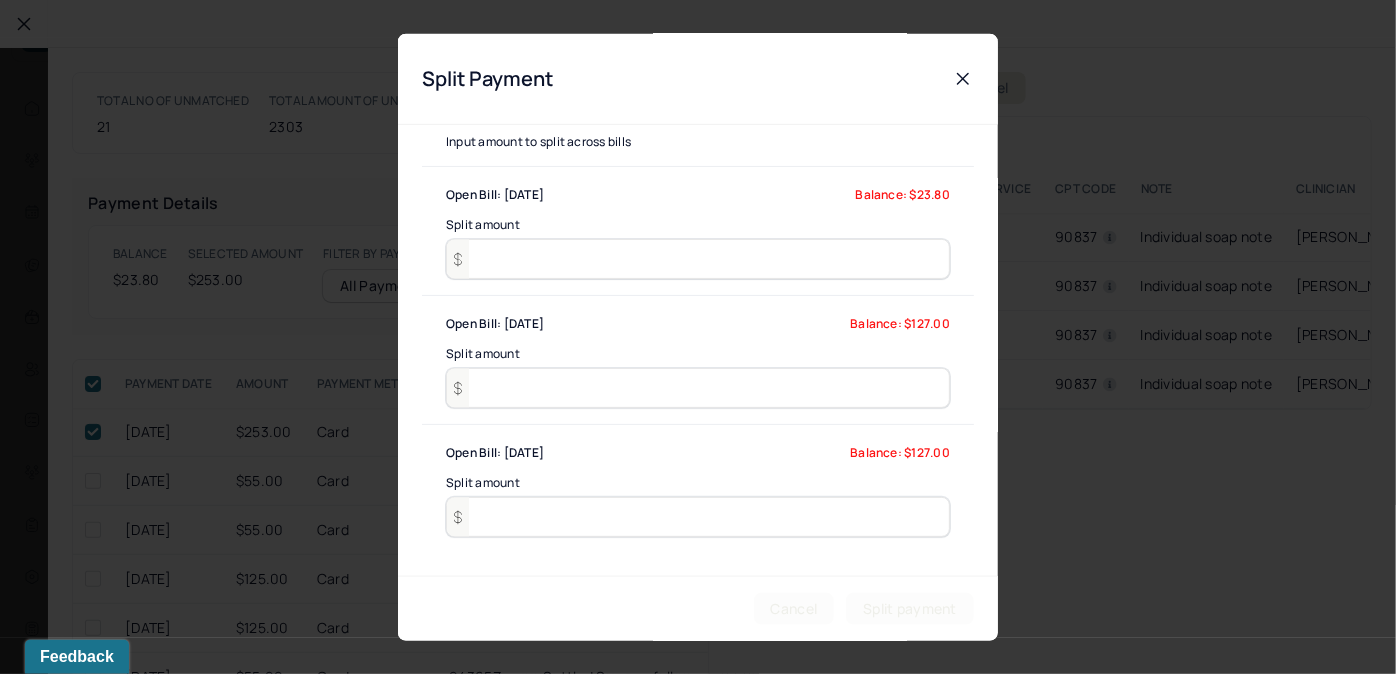 click at bounding box center [698, 259] 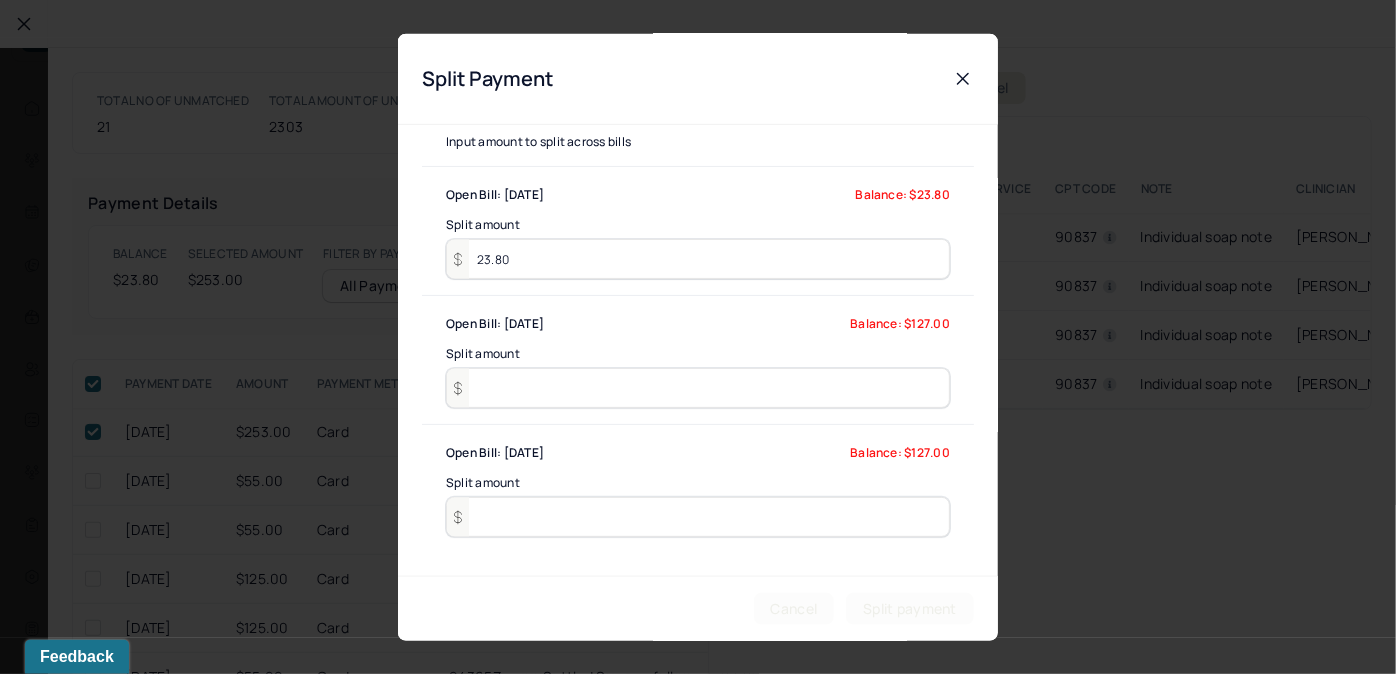 type on "23.80" 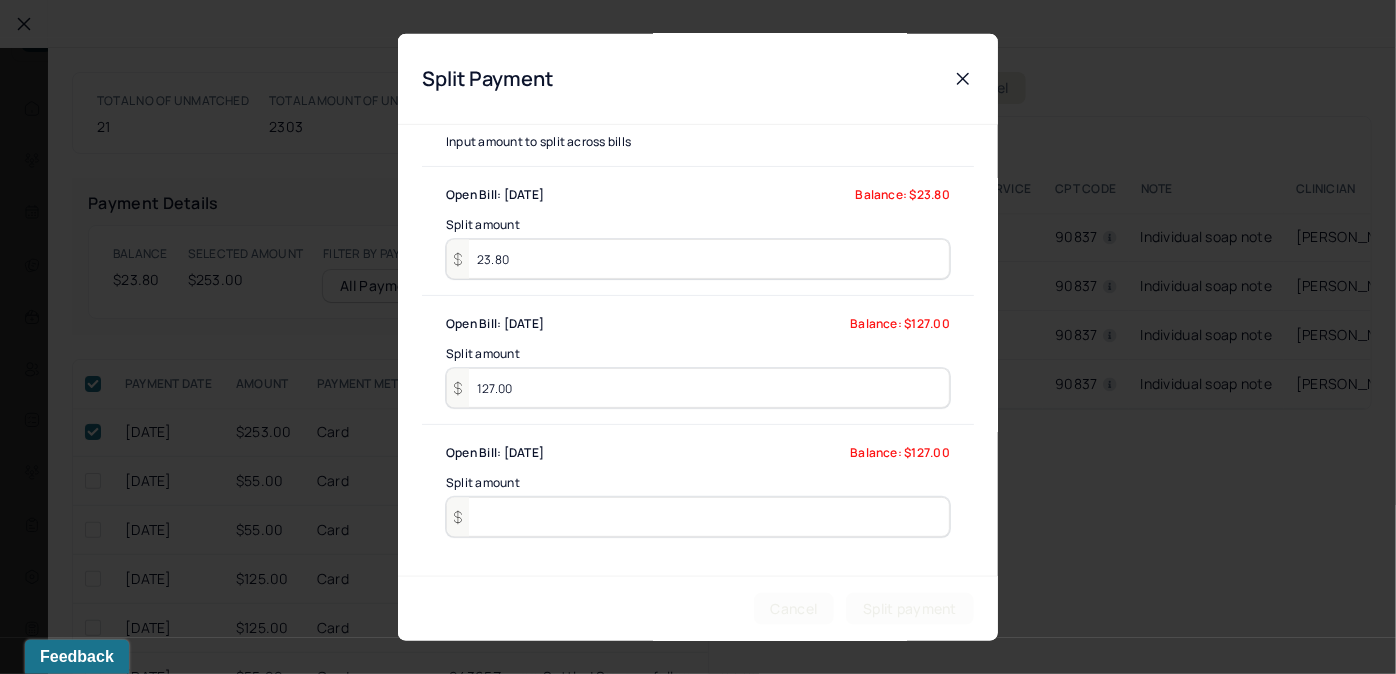 type on "127.00" 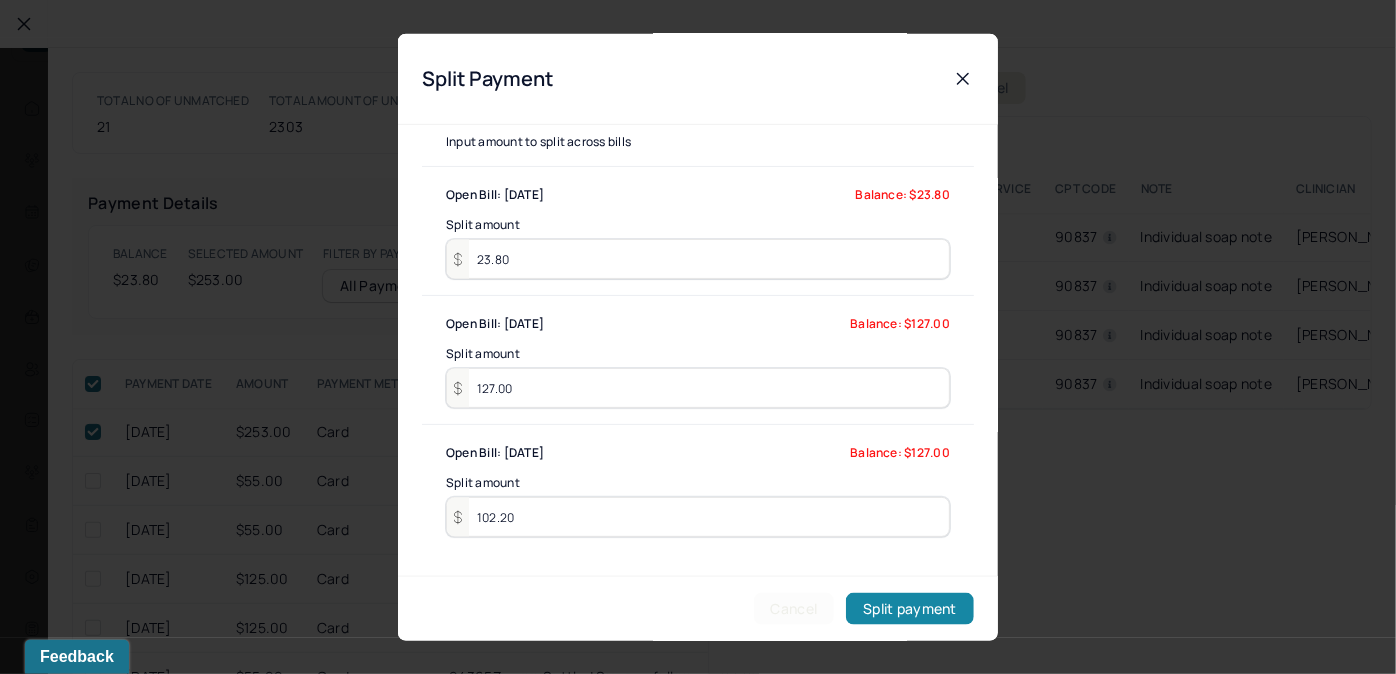 type on "102.20" 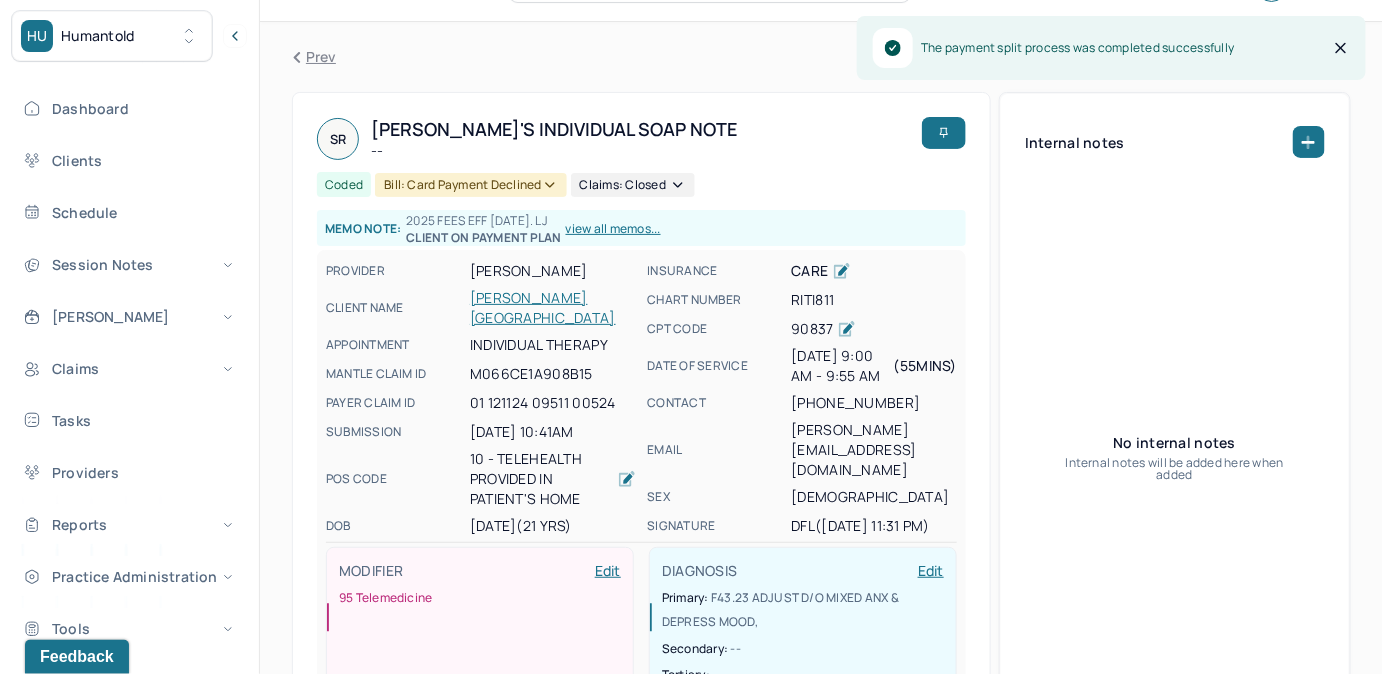 scroll, scrollTop: 0, scrollLeft: 0, axis: both 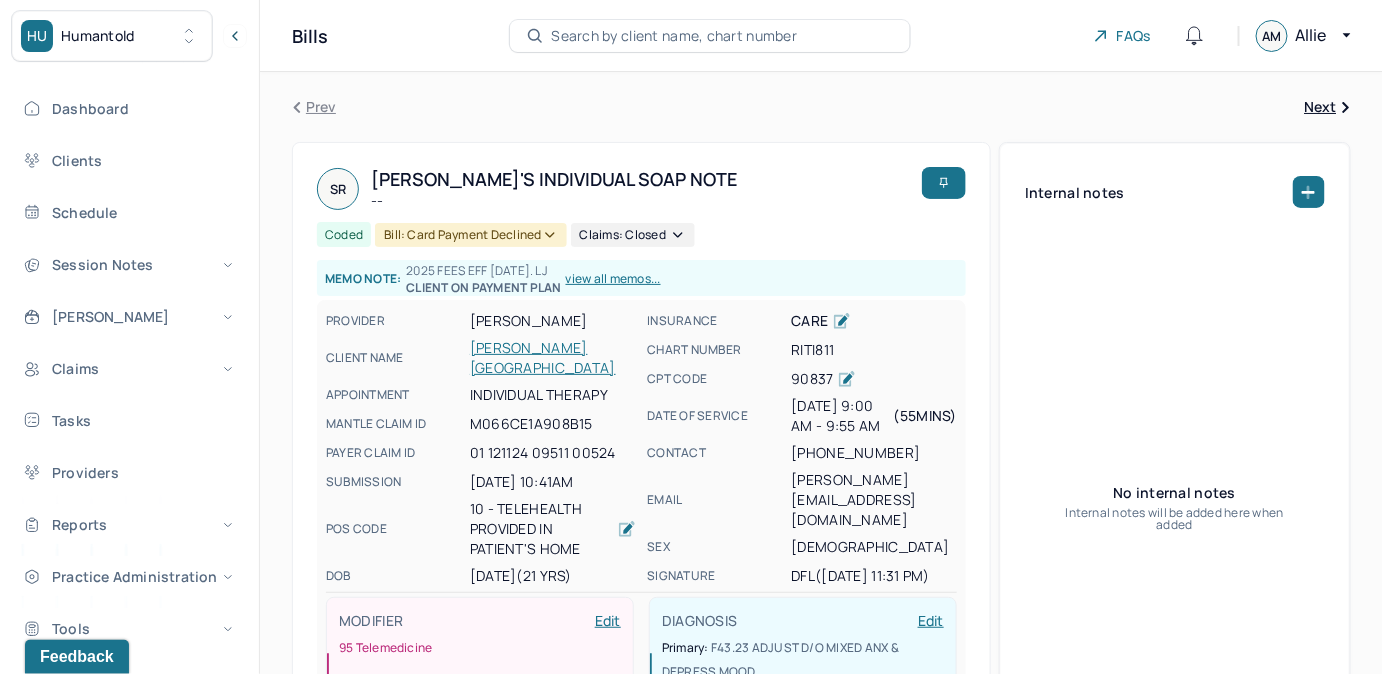 click on "Bill: Card Payment Declined" at bounding box center [470, 235] 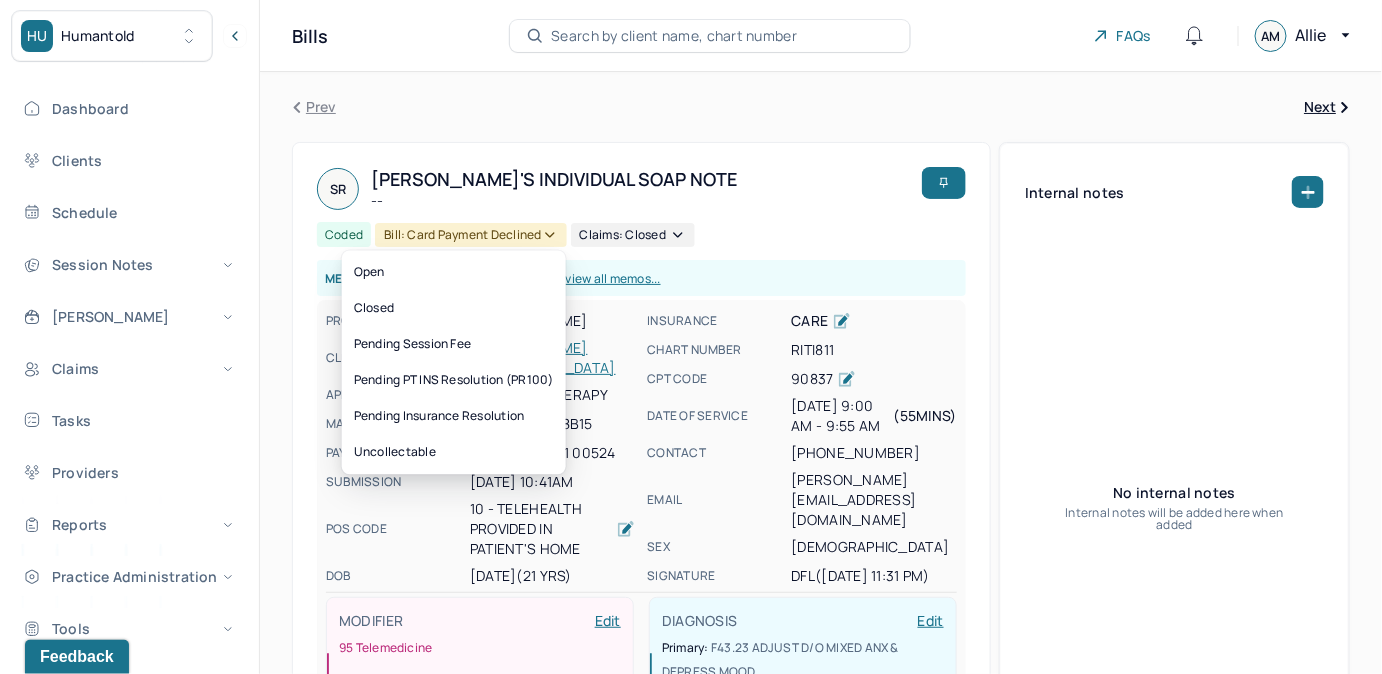 click on "[PERSON_NAME][GEOGRAPHIC_DATA]" at bounding box center [552, 358] 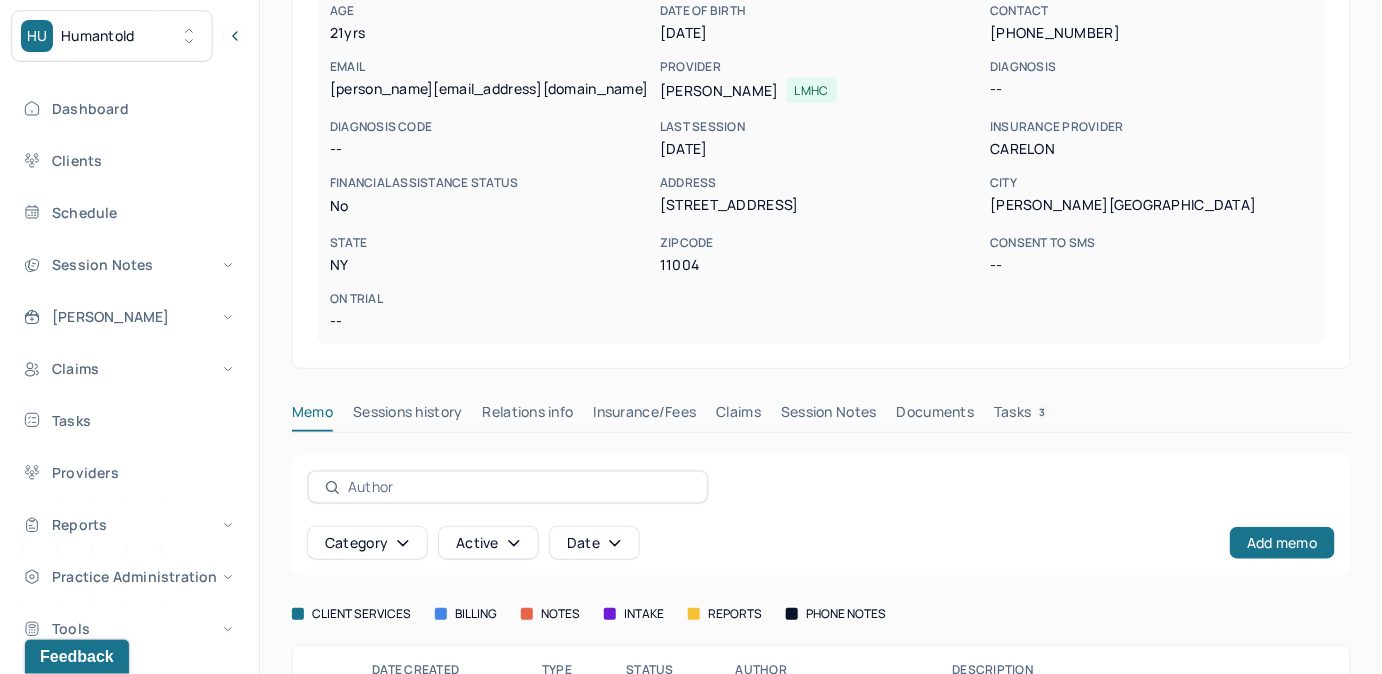 scroll, scrollTop: 378, scrollLeft: 0, axis: vertical 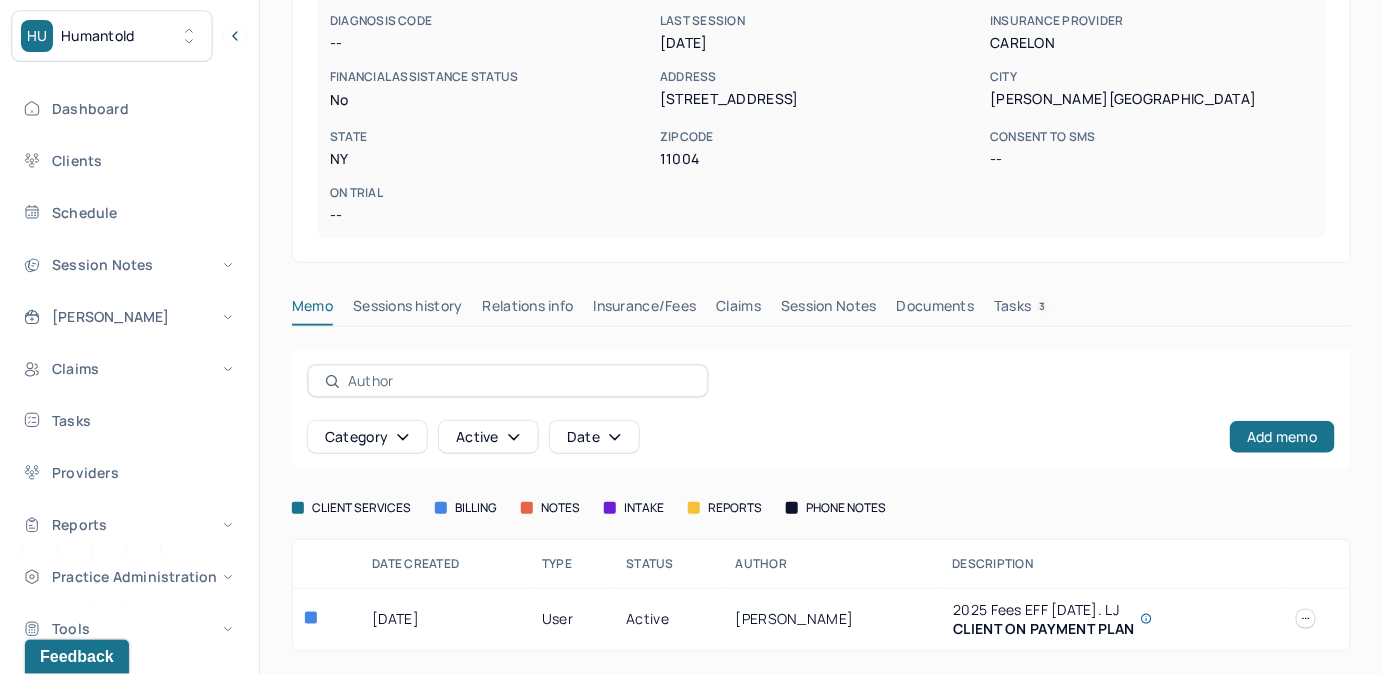 click on "Claims" at bounding box center [738, 310] 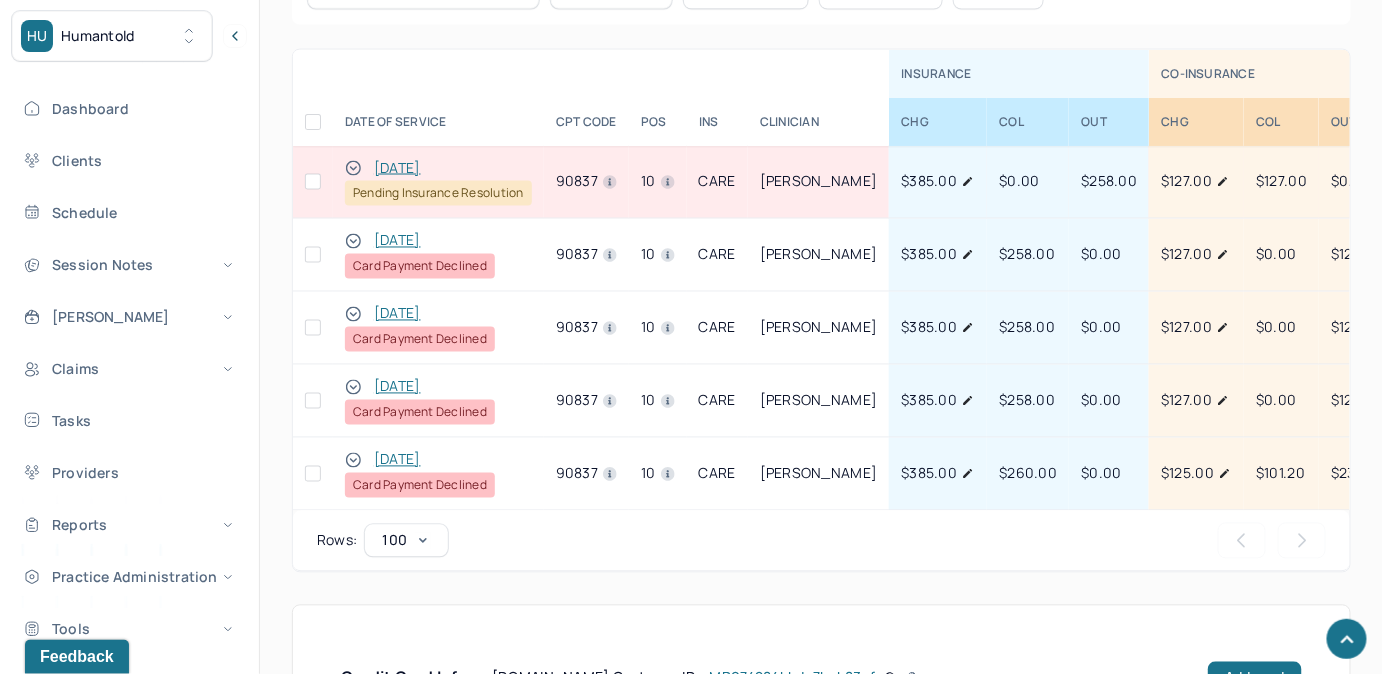 scroll, scrollTop: 1378, scrollLeft: 0, axis: vertical 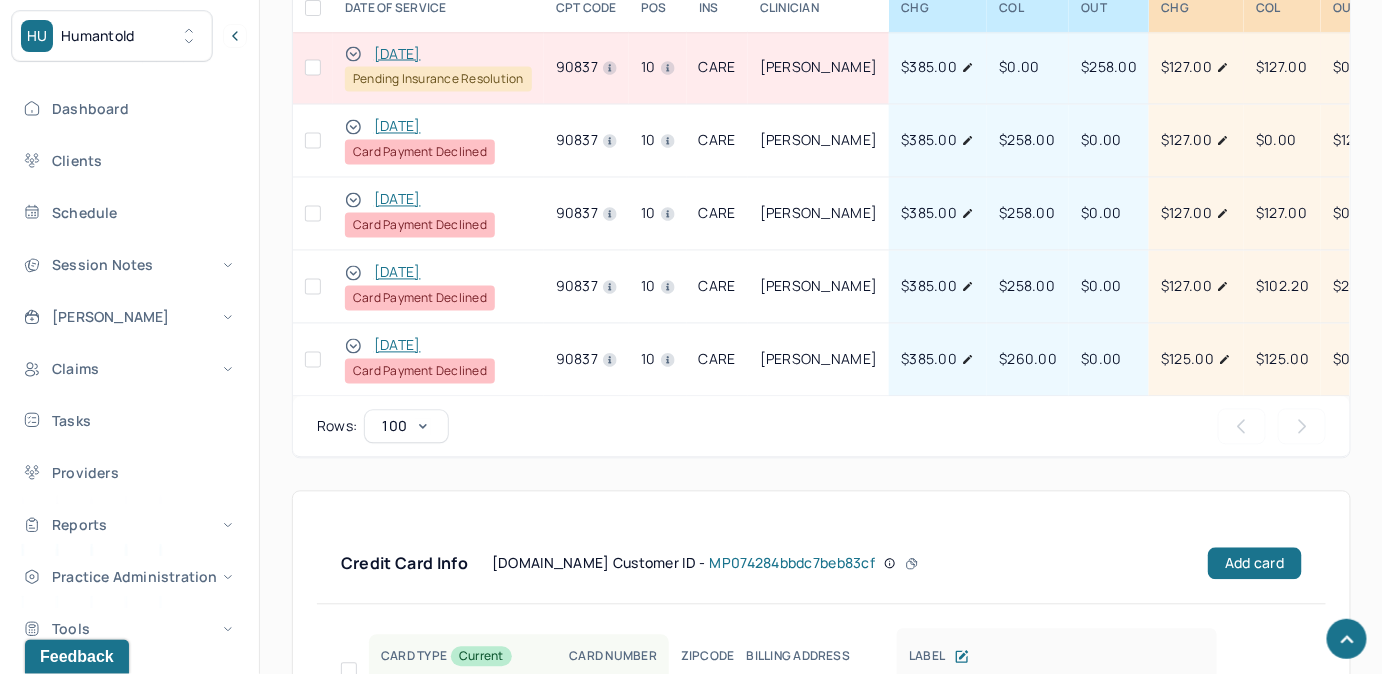 click 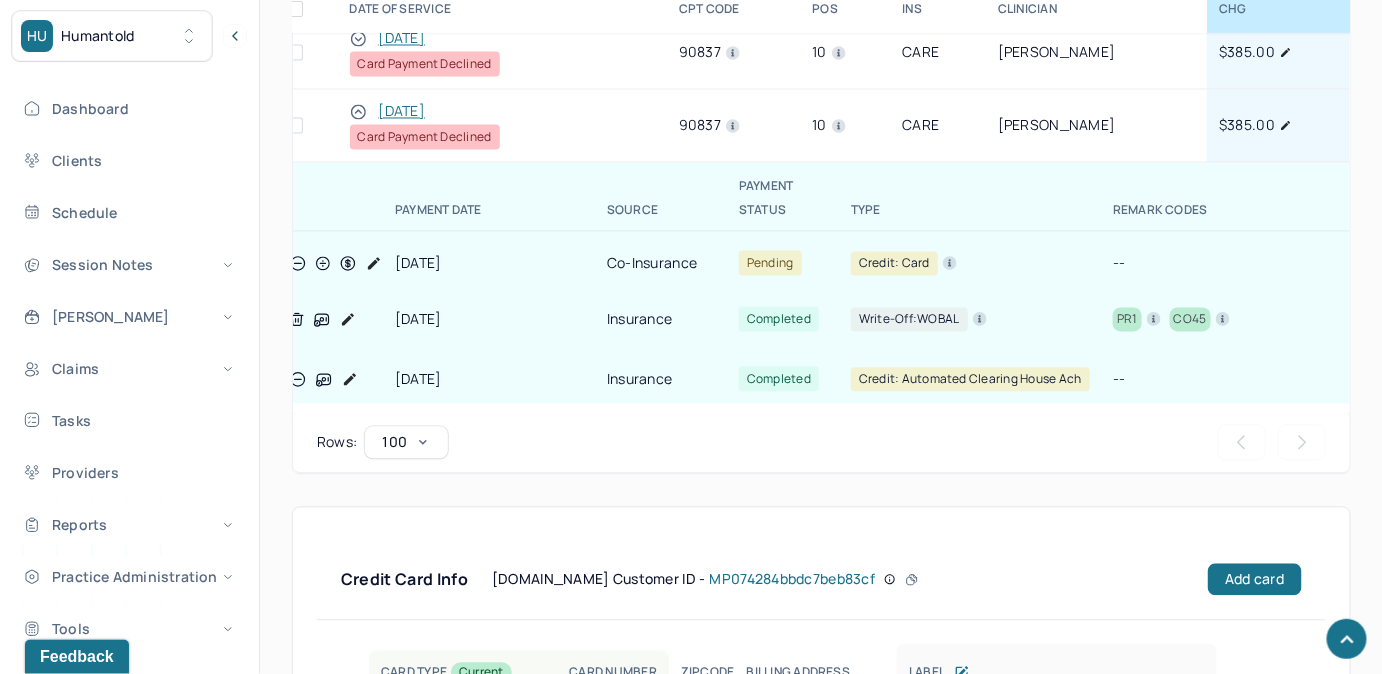 scroll, scrollTop: 162, scrollLeft: 0, axis: vertical 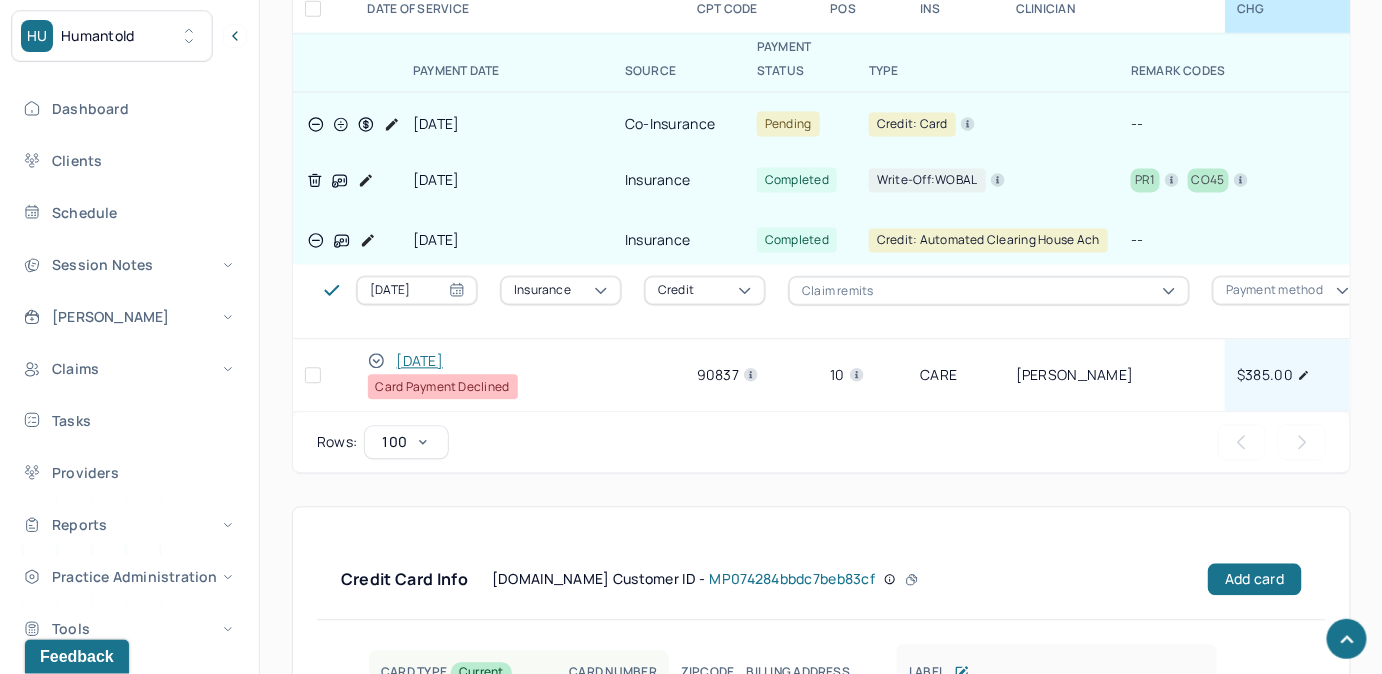 click on "[DATE]" at bounding box center [420, 362] 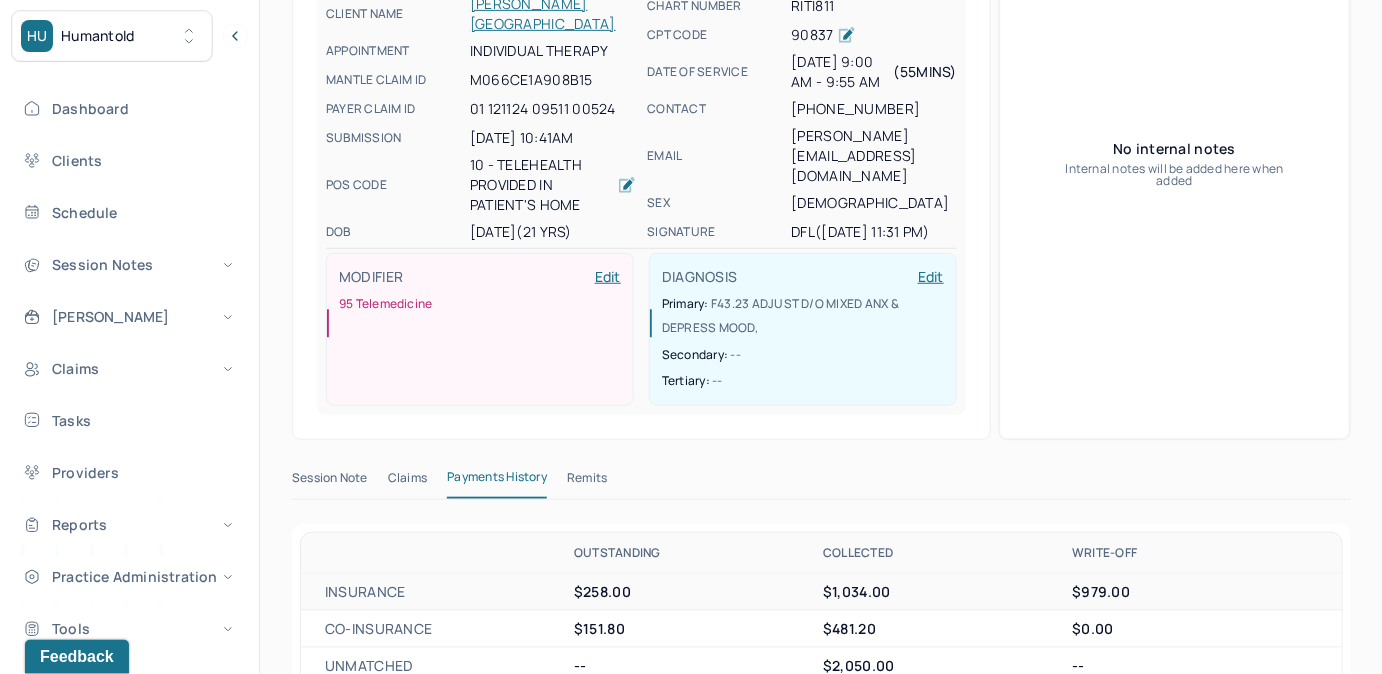 scroll, scrollTop: 0, scrollLeft: 0, axis: both 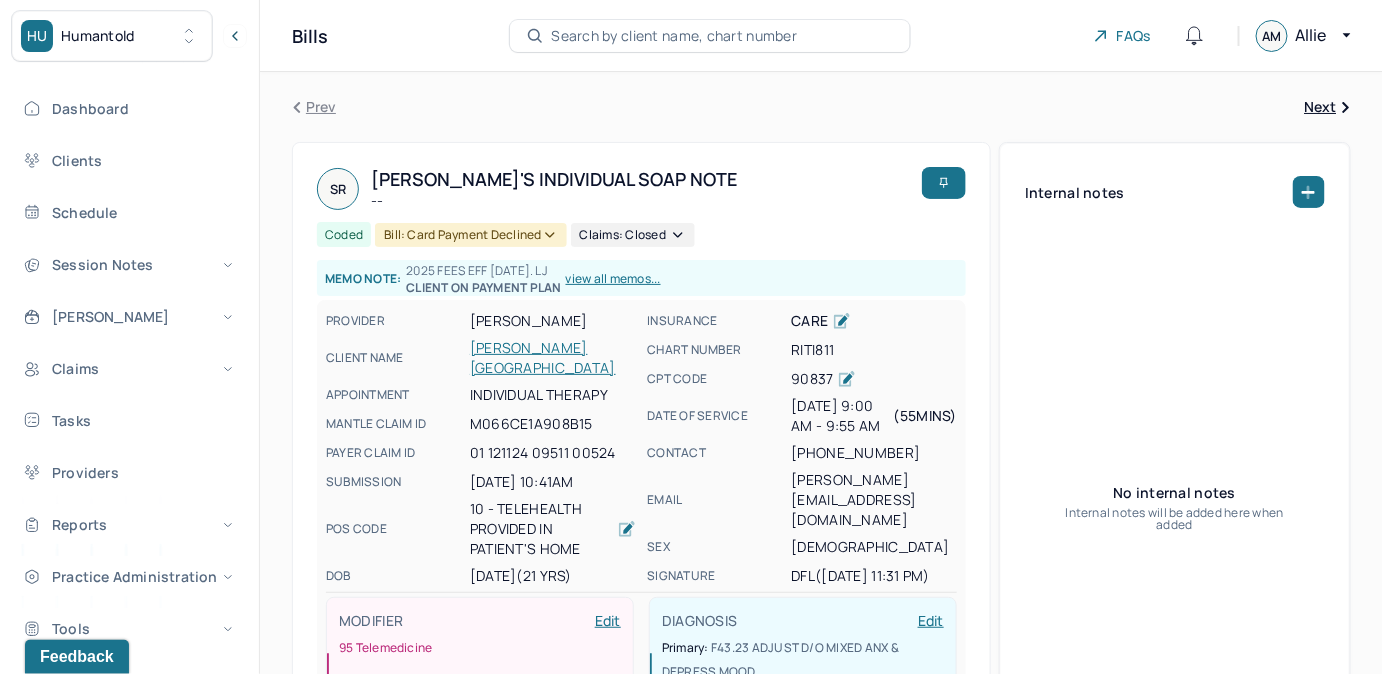 click on "Bill: Card Payment Declined" at bounding box center [470, 235] 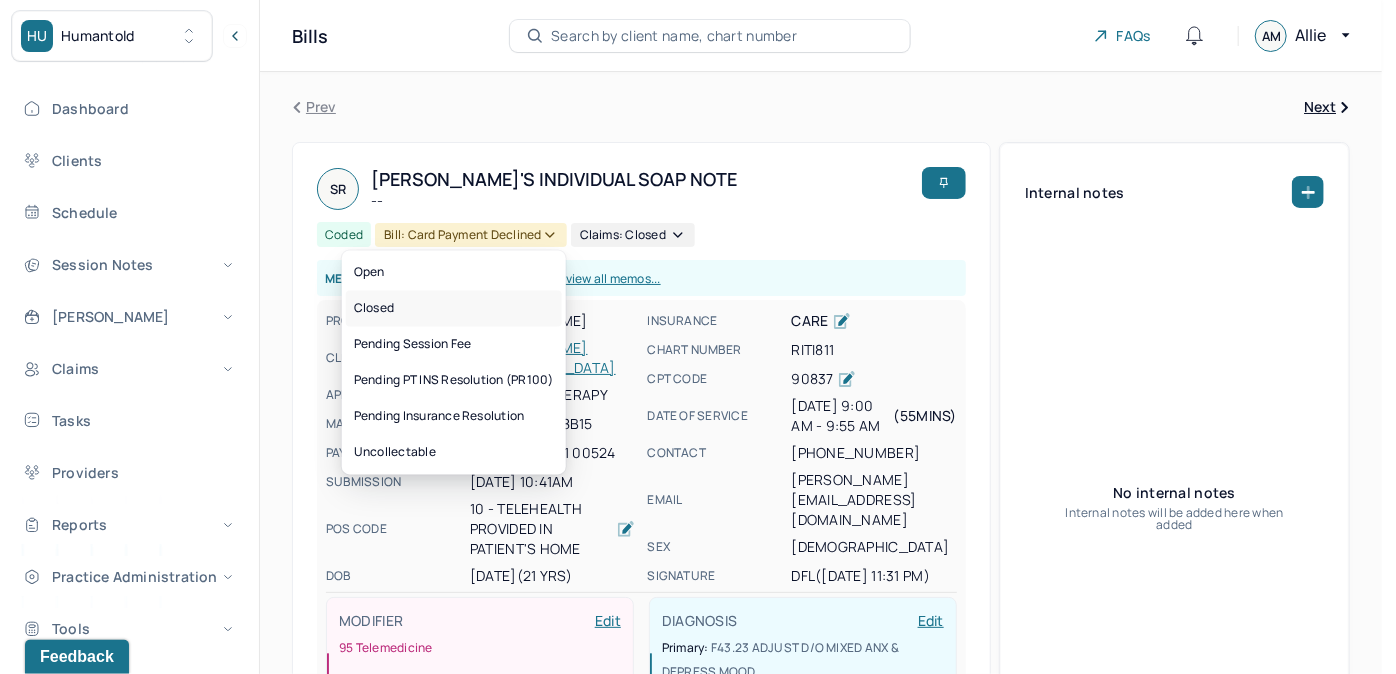 click on "Closed" at bounding box center (454, 309) 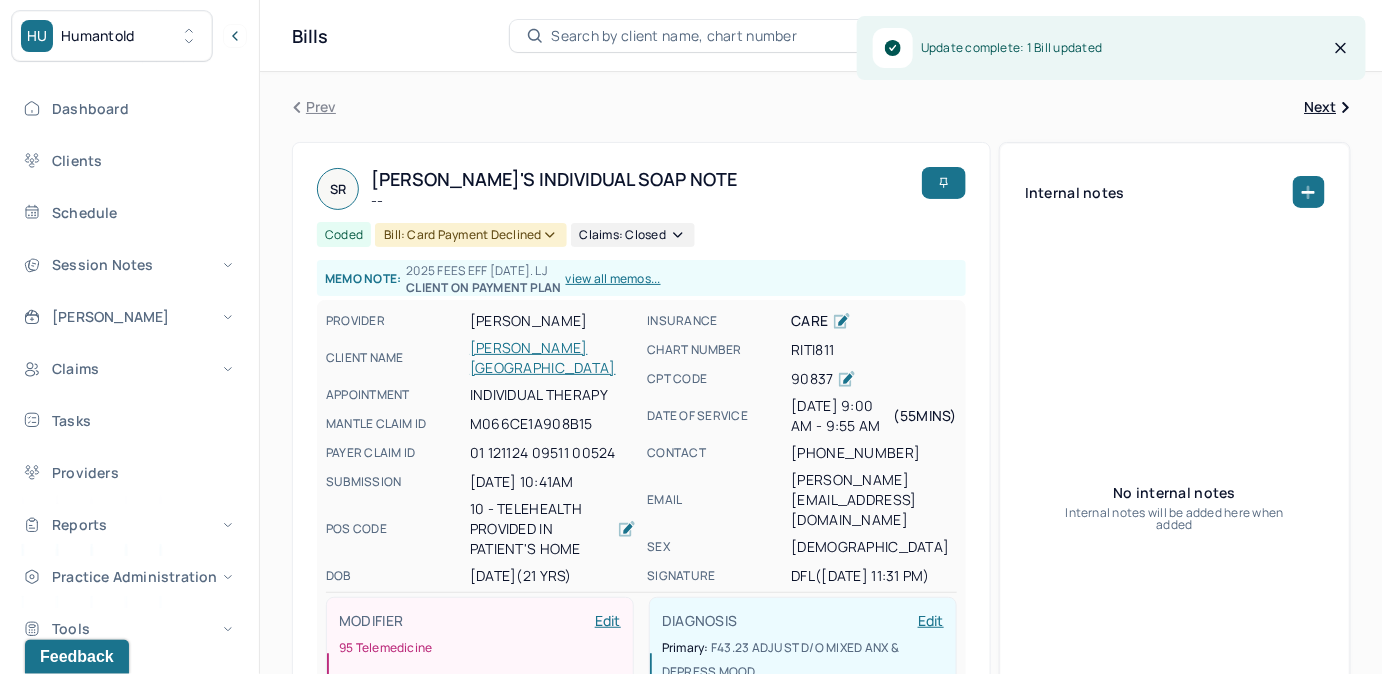 click on "[PERSON_NAME][GEOGRAPHIC_DATA]" at bounding box center [553, 358] 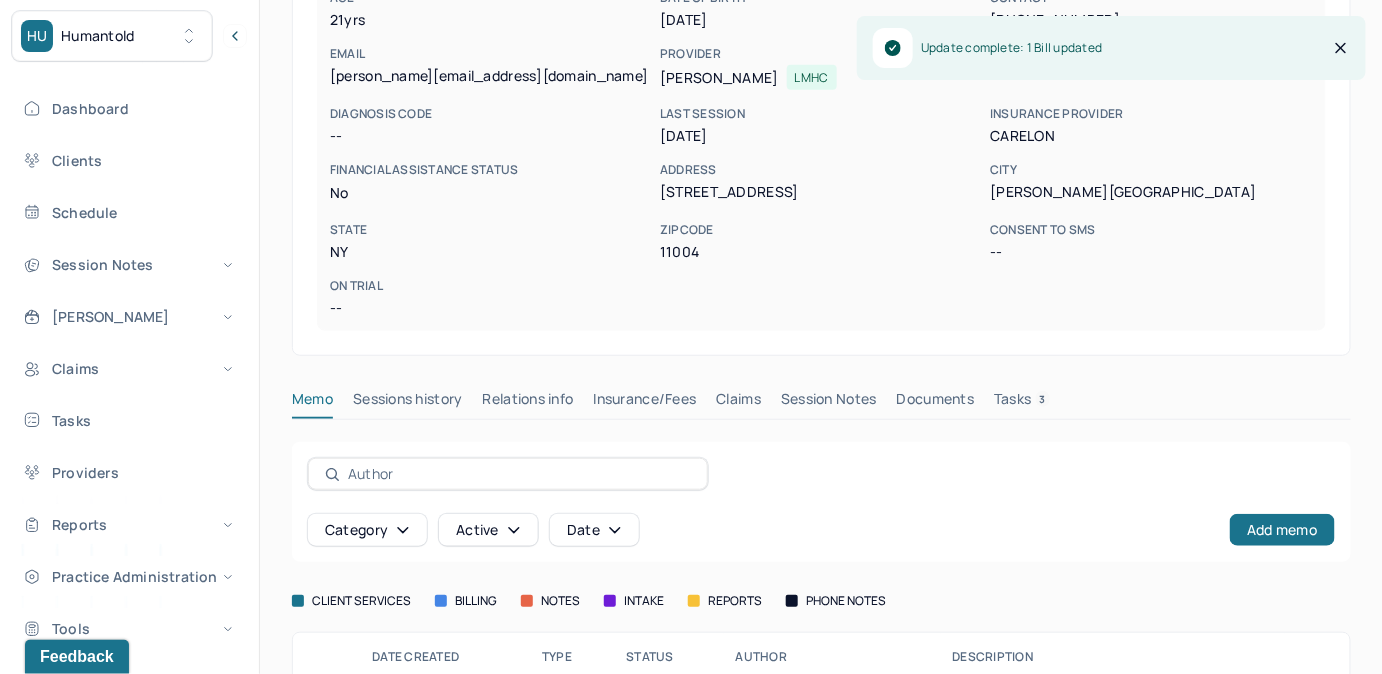 scroll, scrollTop: 378, scrollLeft: 0, axis: vertical 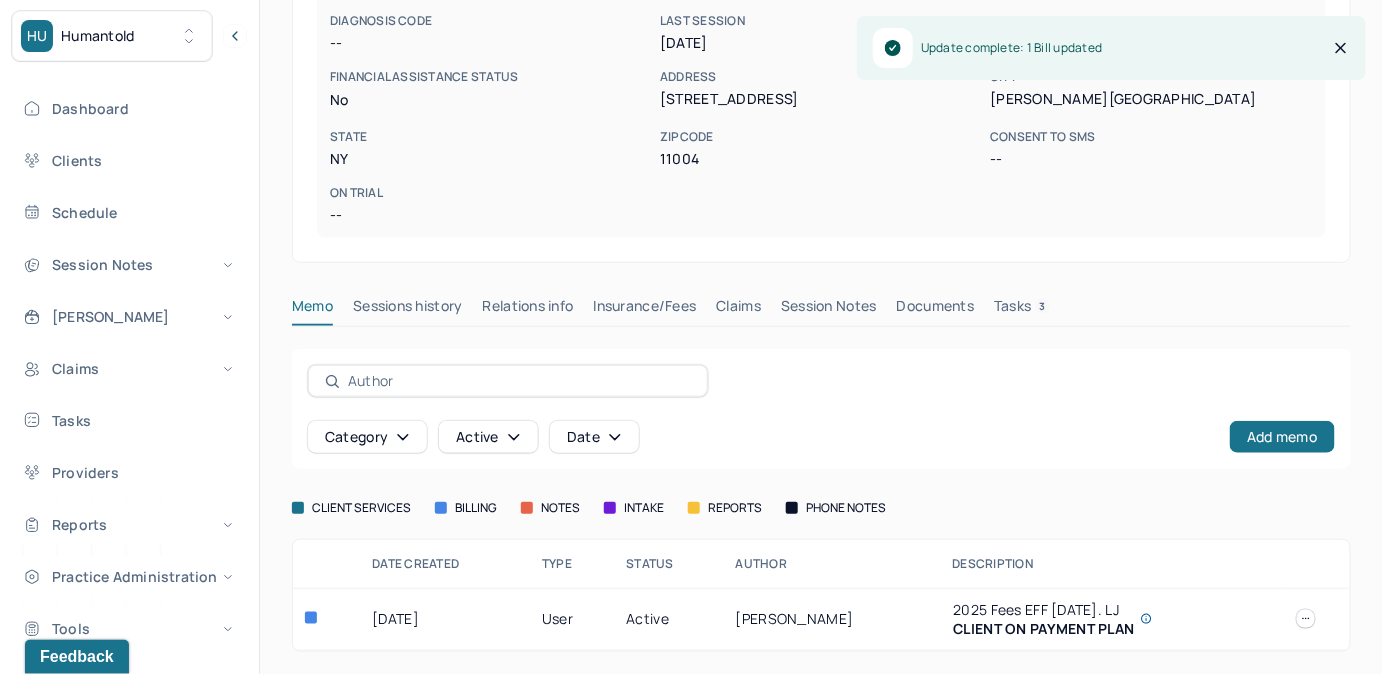 click on "Claims" at bounding box center (738, 310) 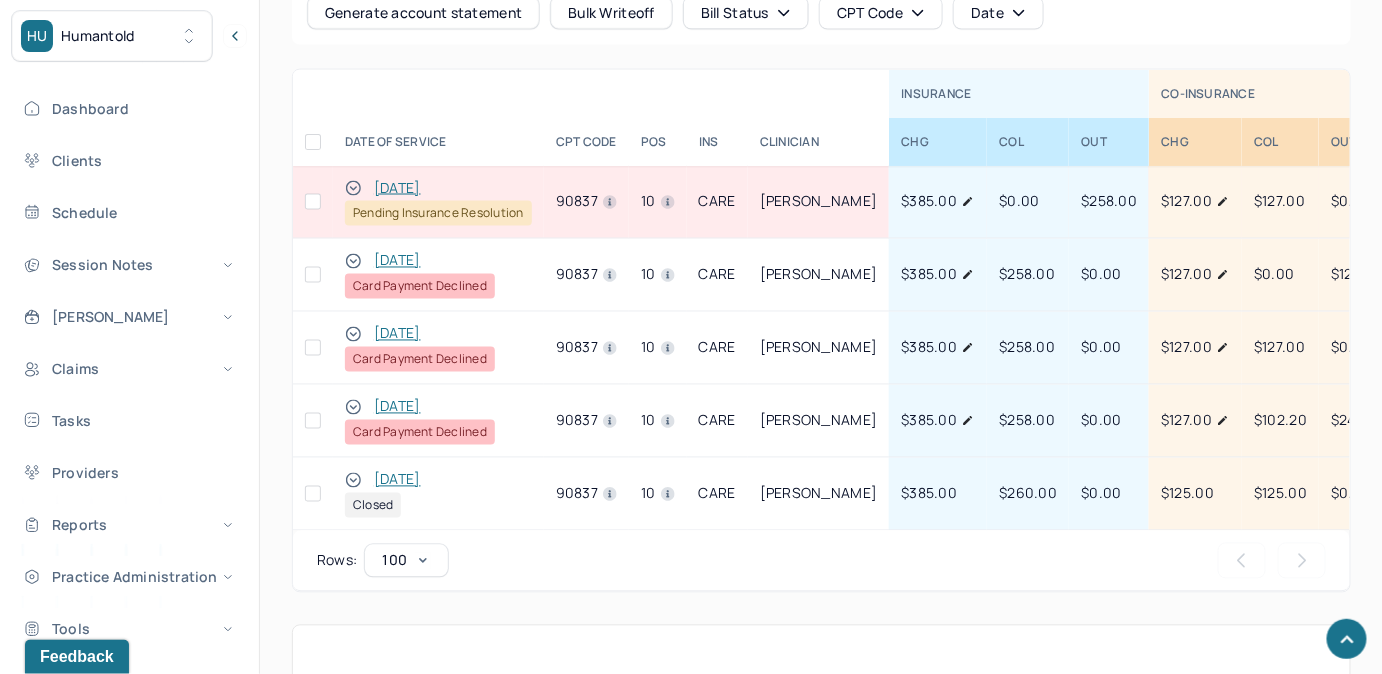 scroll, scrollTop: 1197, scrollLeft: 0, axis: vertical 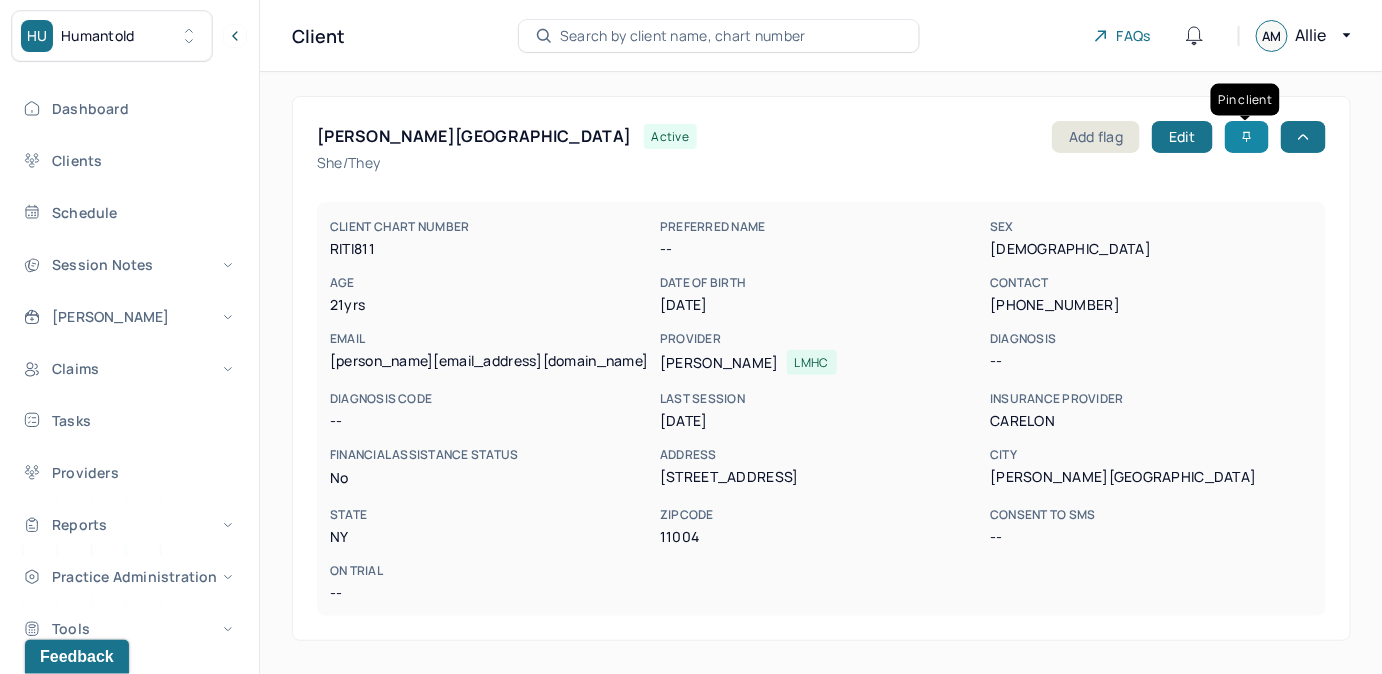 click at bounding box center (1247, 137) 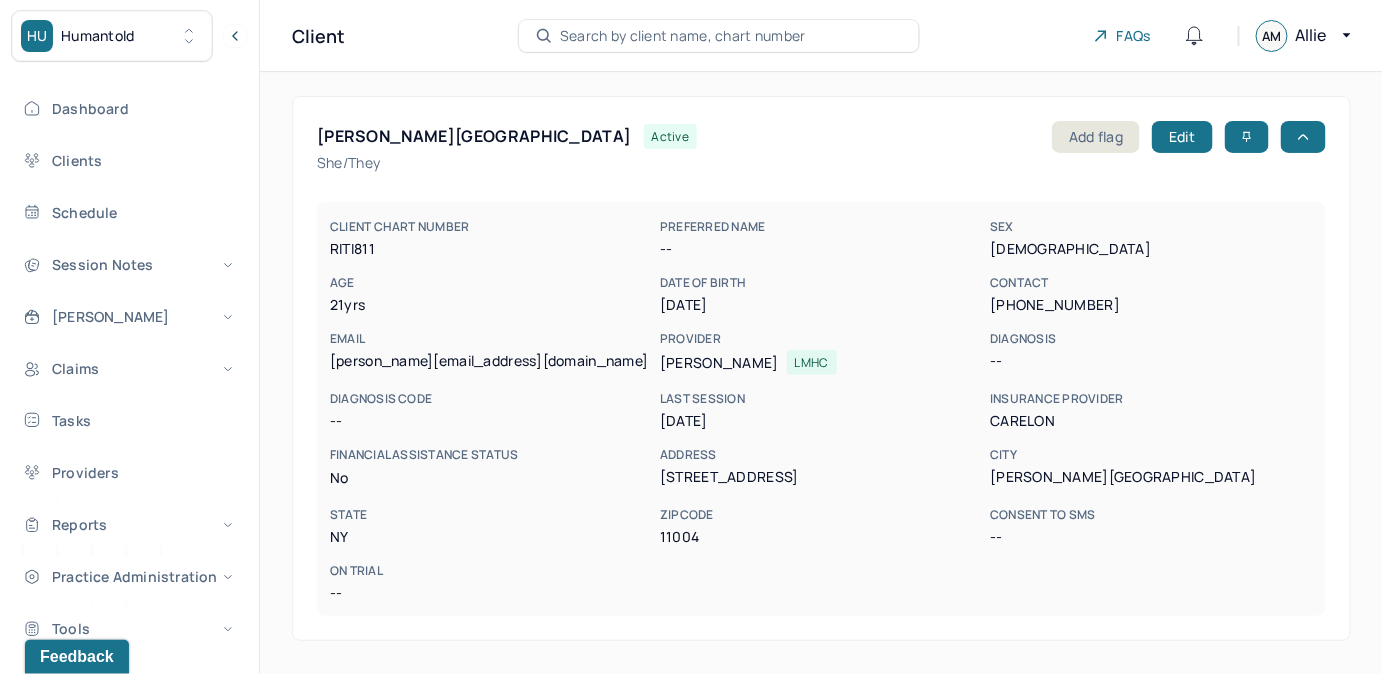 click on "Search by client name, chart number" at bounding box center [683, 36] 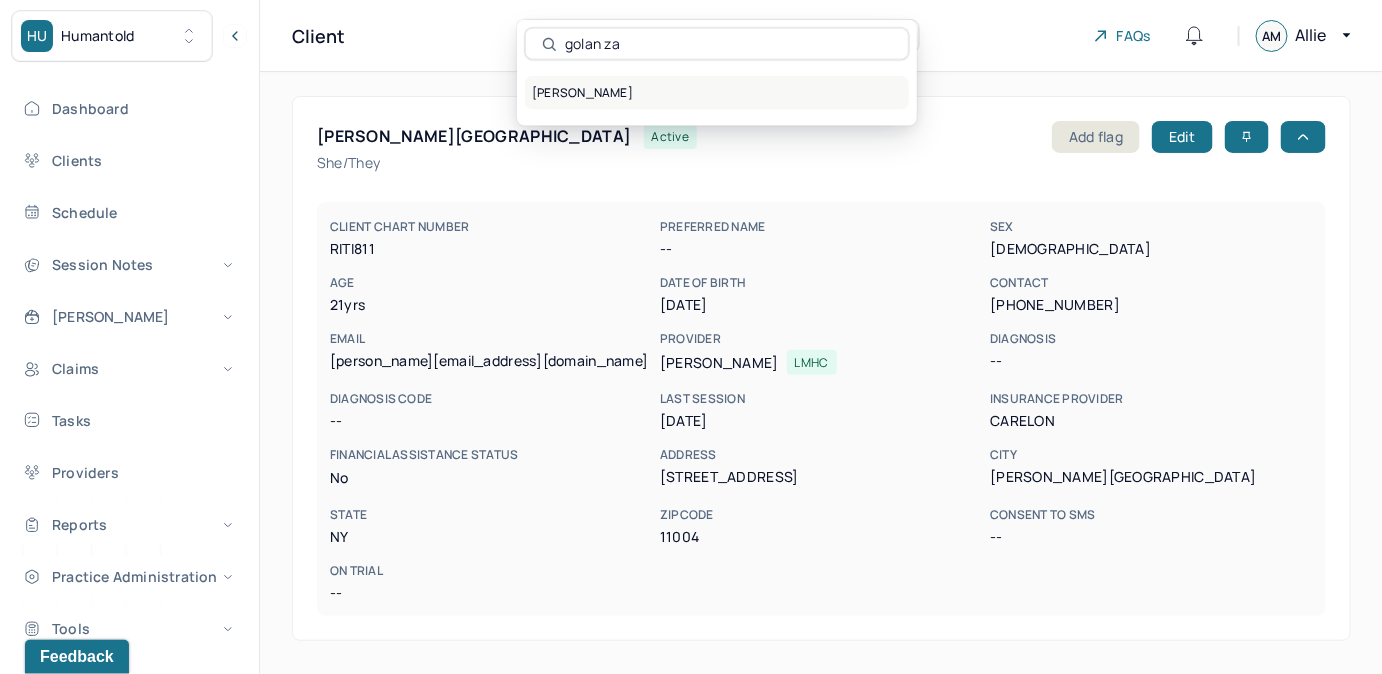 type on "golan za" 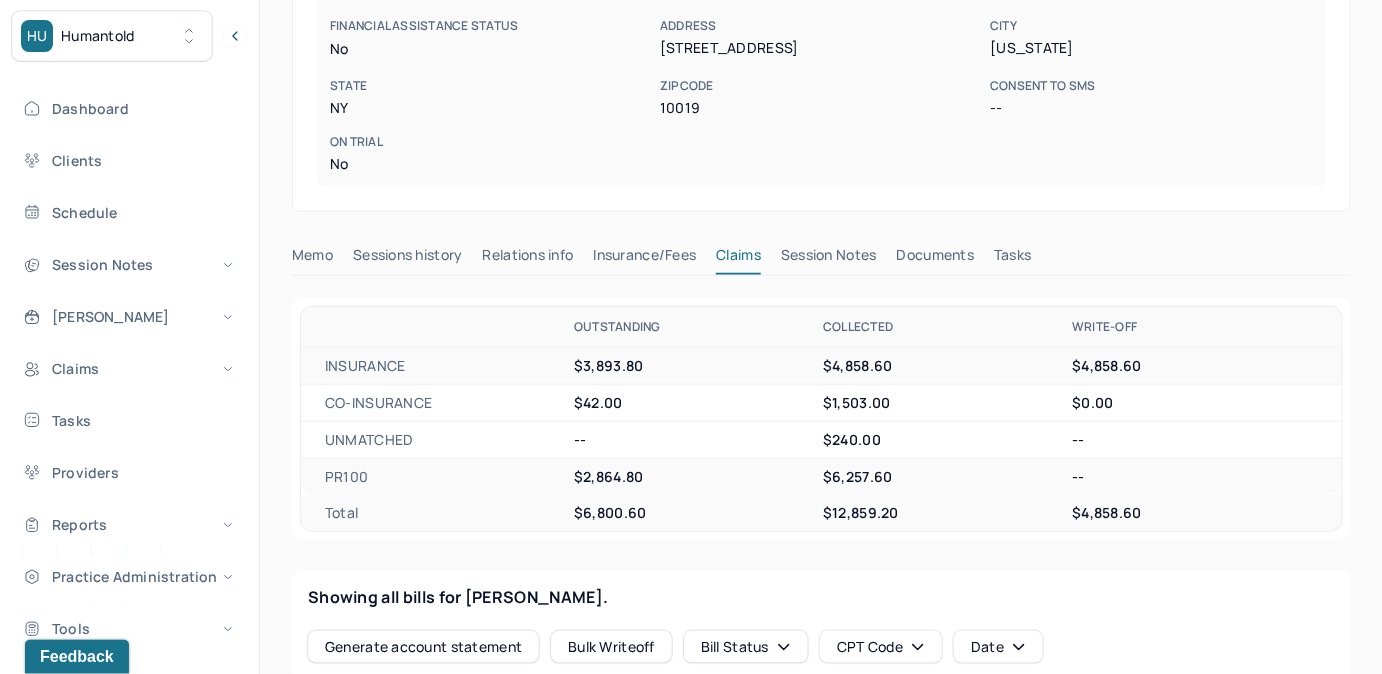 scroll, scrollTop: 454, scrollLeft: 0, axis: vertical 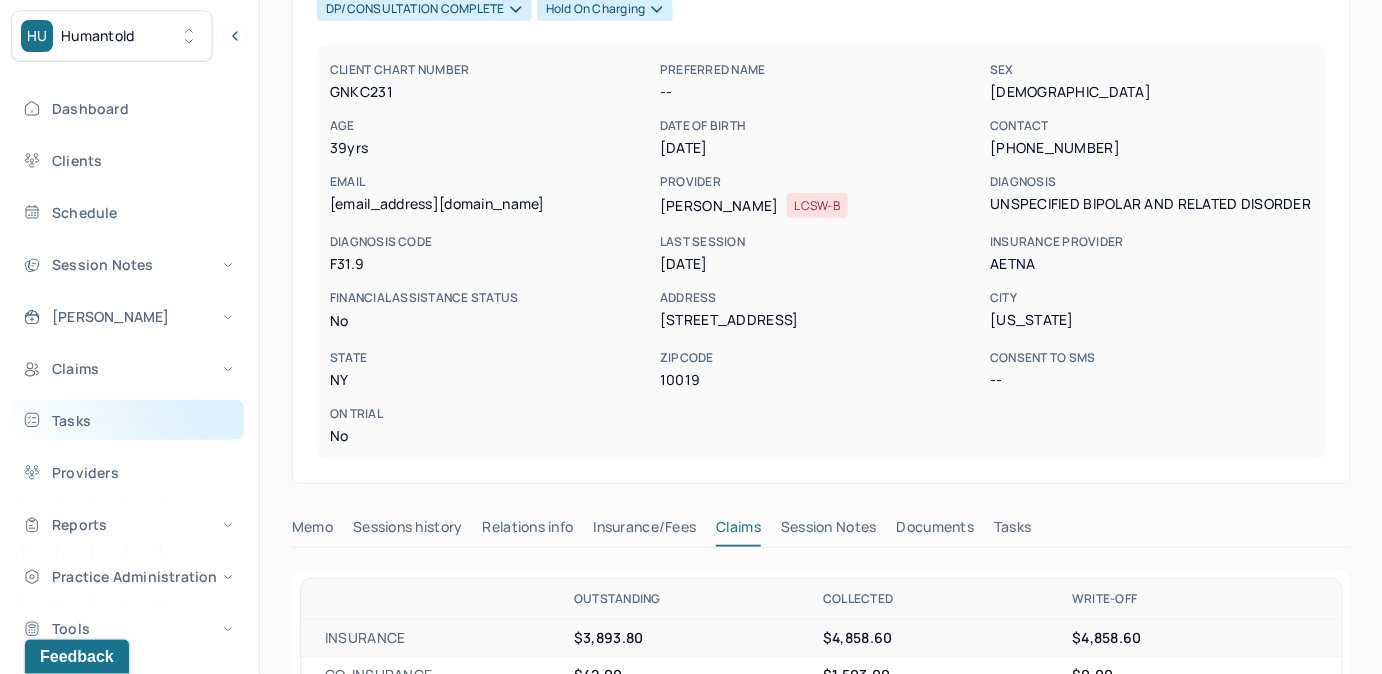 click on "Tasks" at bounding box center [128, 420] 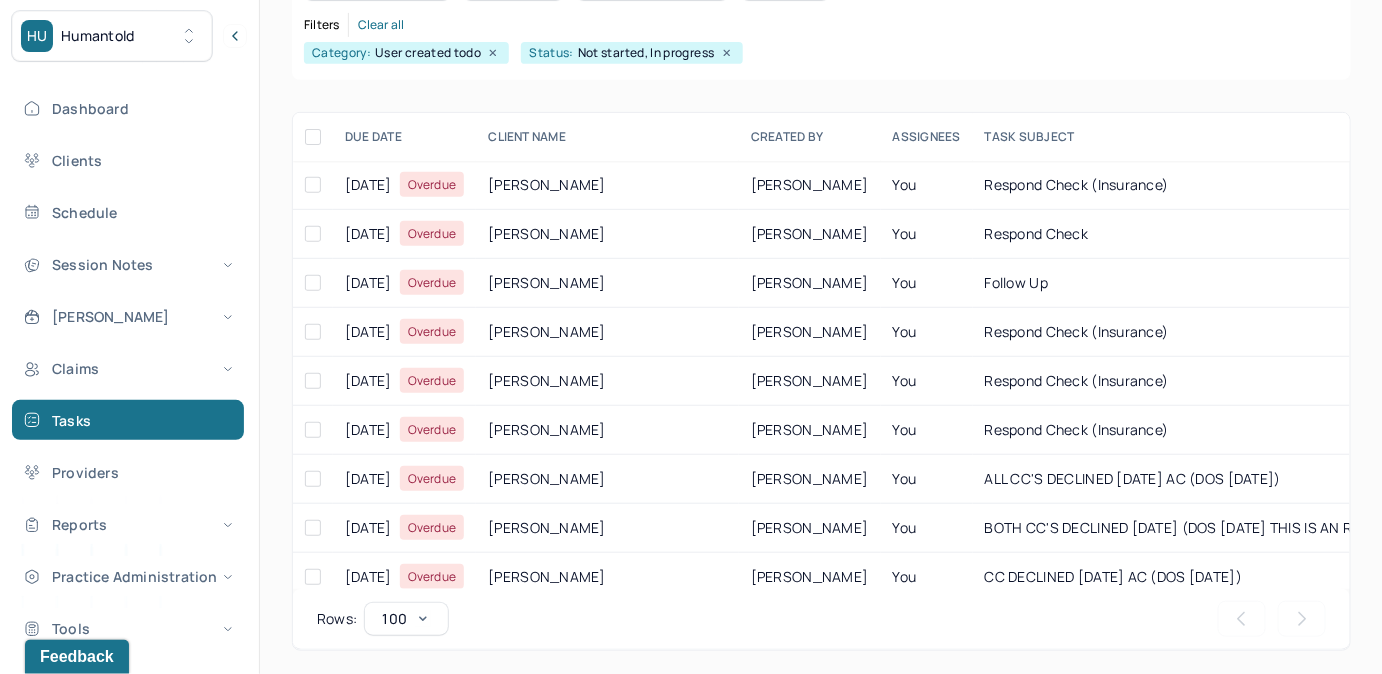scroll, scrollTop: 256, scrollLeft: 0, axis: vertical 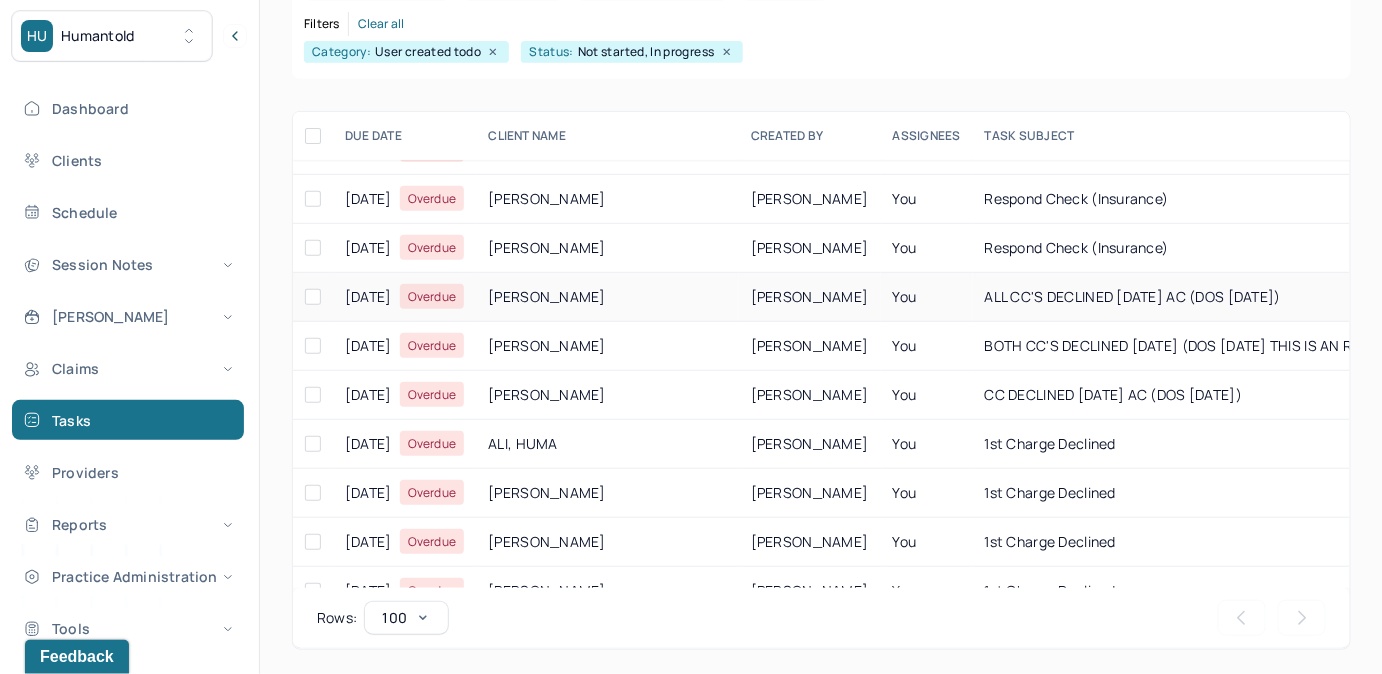 click on "ALL CC'S DECLINED [DATE] AC (DOS [DATE])" at bounding box center (1133, 296) 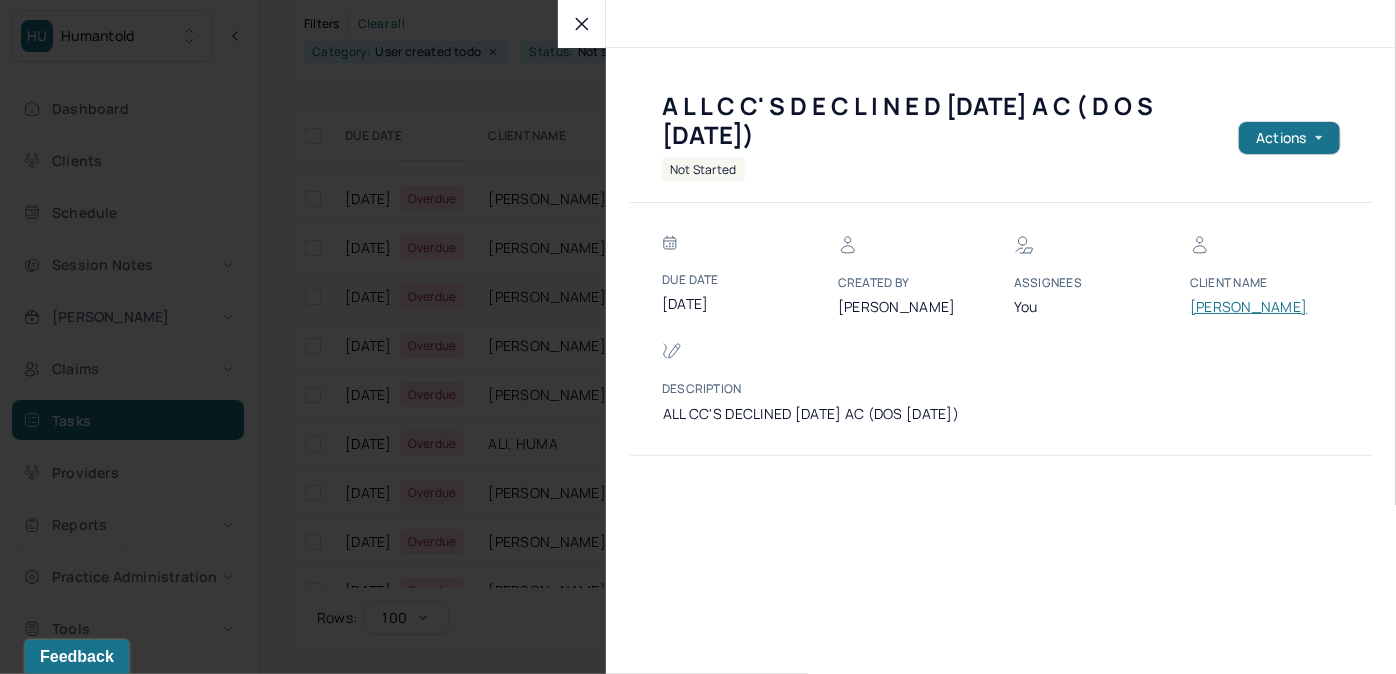 click on "[PERSON_NAME]" at bounding box center [1250, 307] 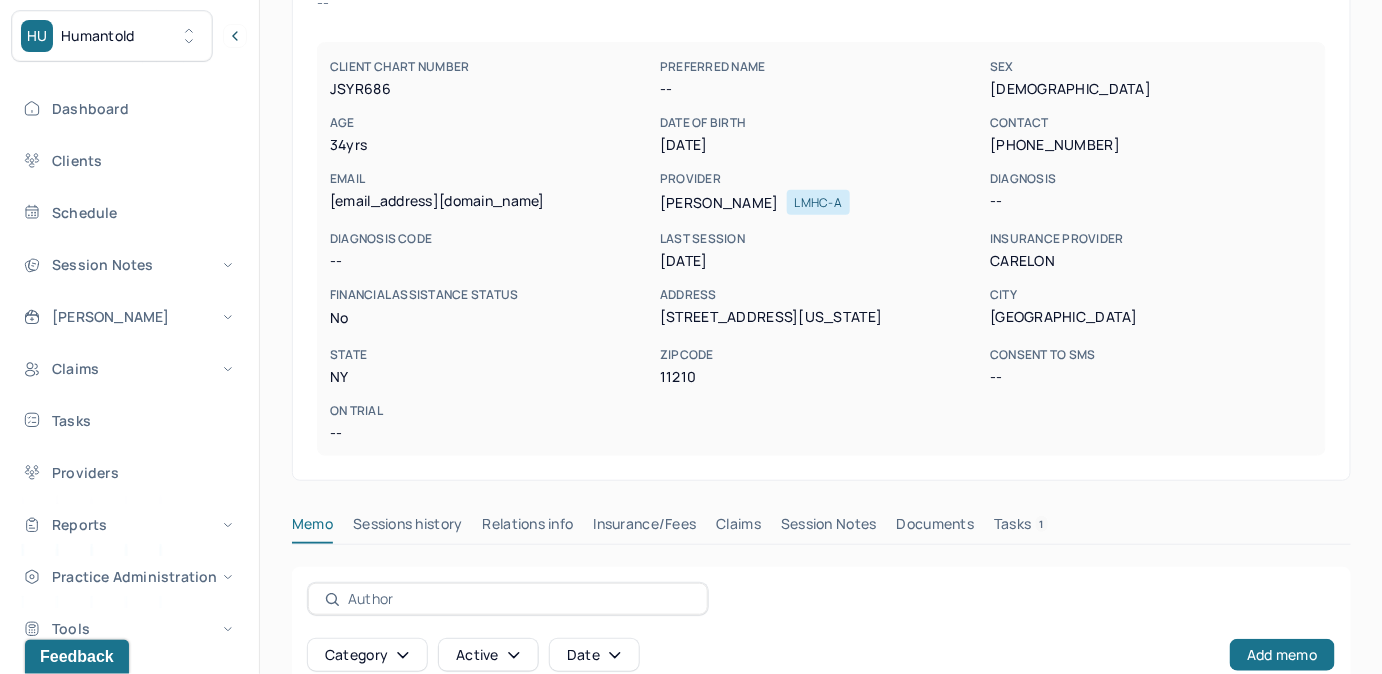 click on "Tasks 1" at bounding box center (1021, 528) 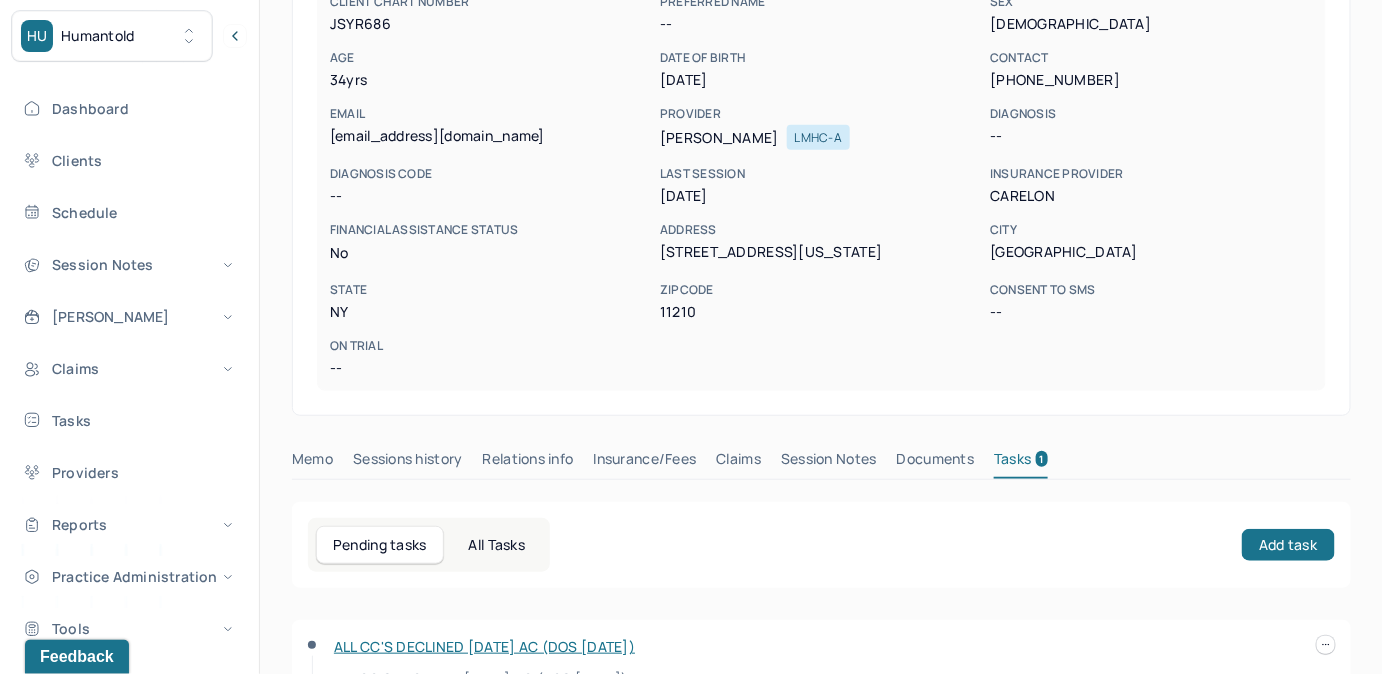 scroll, scrollTop: 348, scrollLeft: 0, axis: vertical 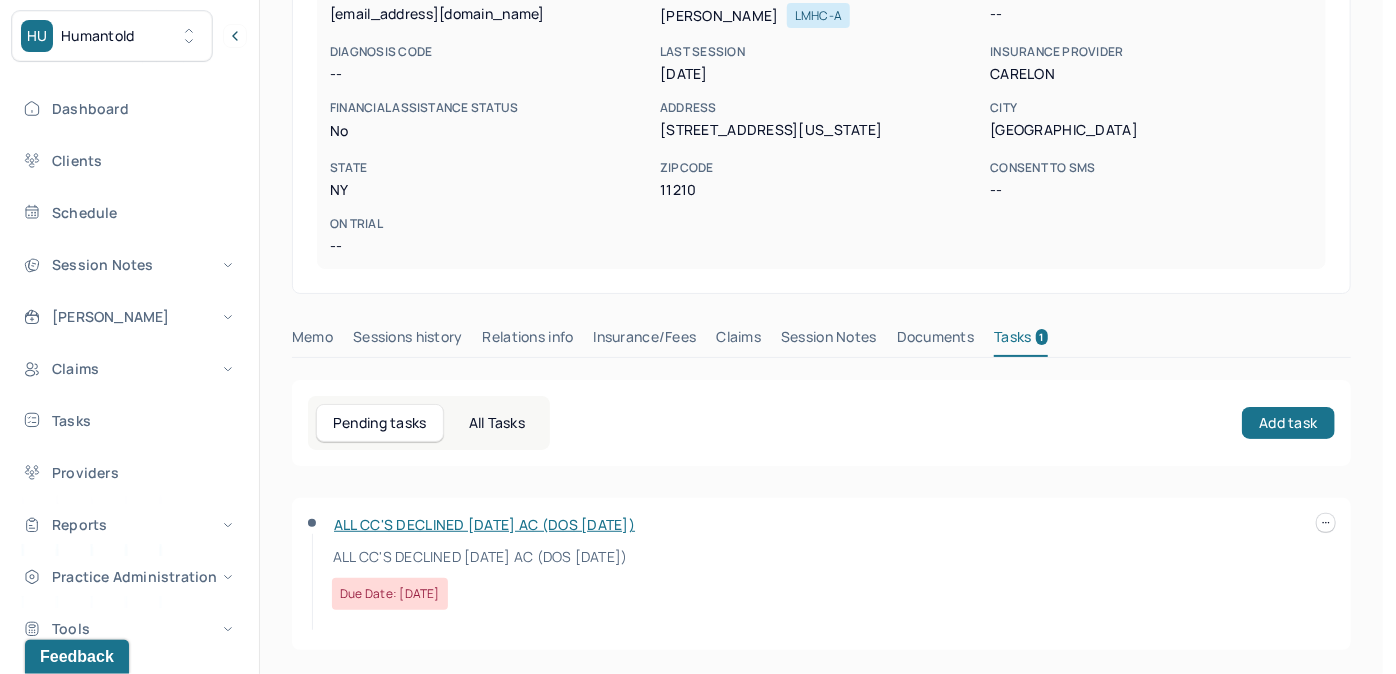 click at bounding box center [1326, 523] 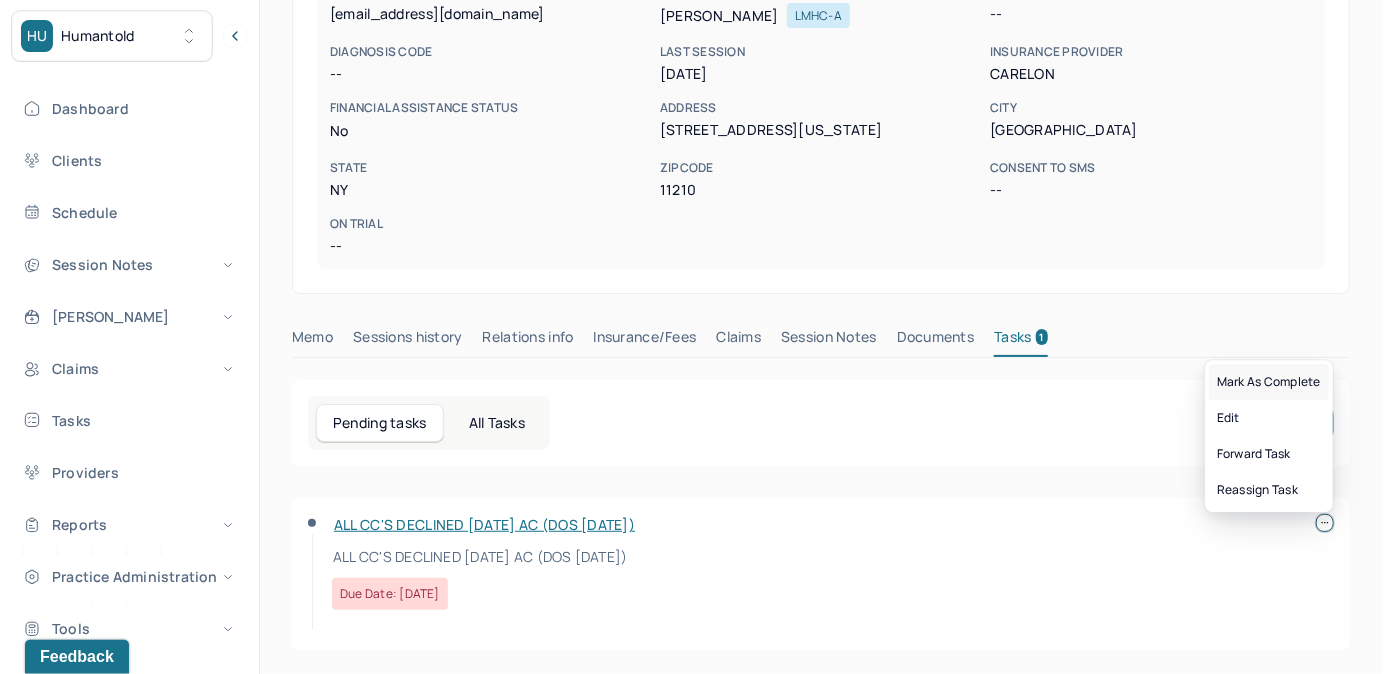 click on "Mark as complete" at bounding box center (1269, 382) 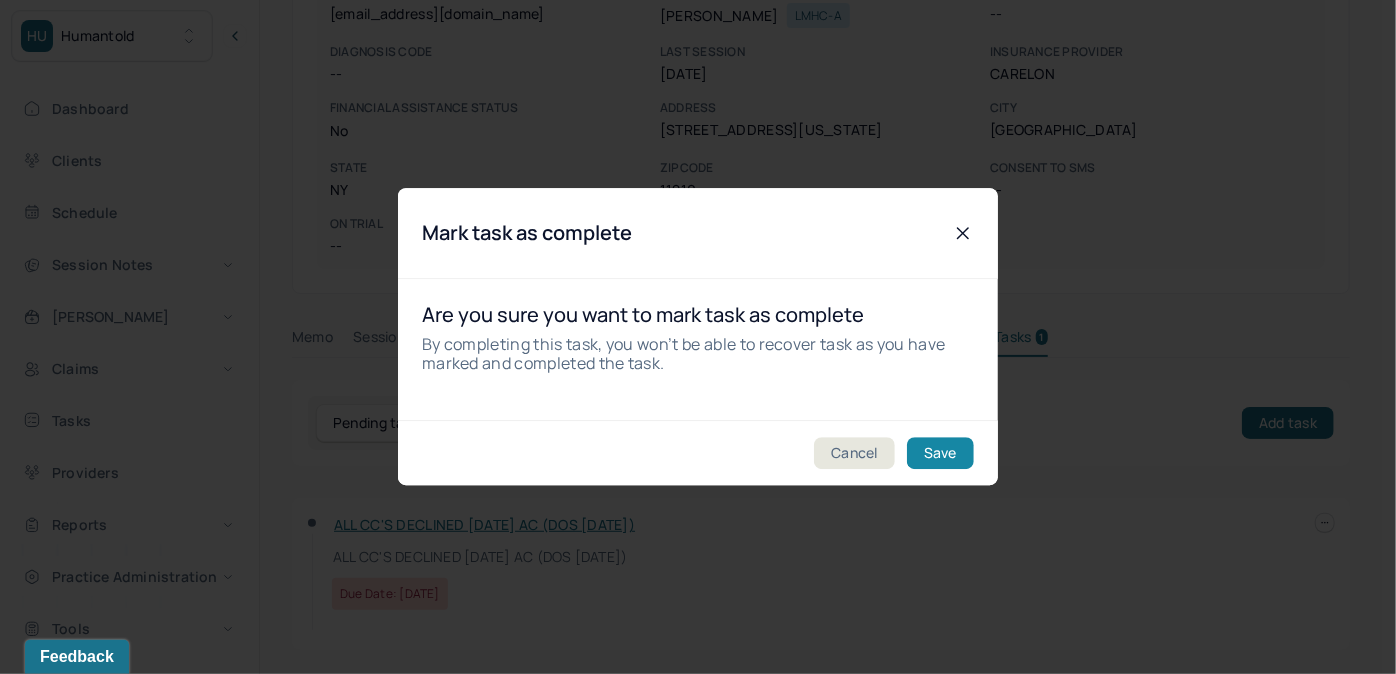 click on "Save" at bounding box center [940, 454] 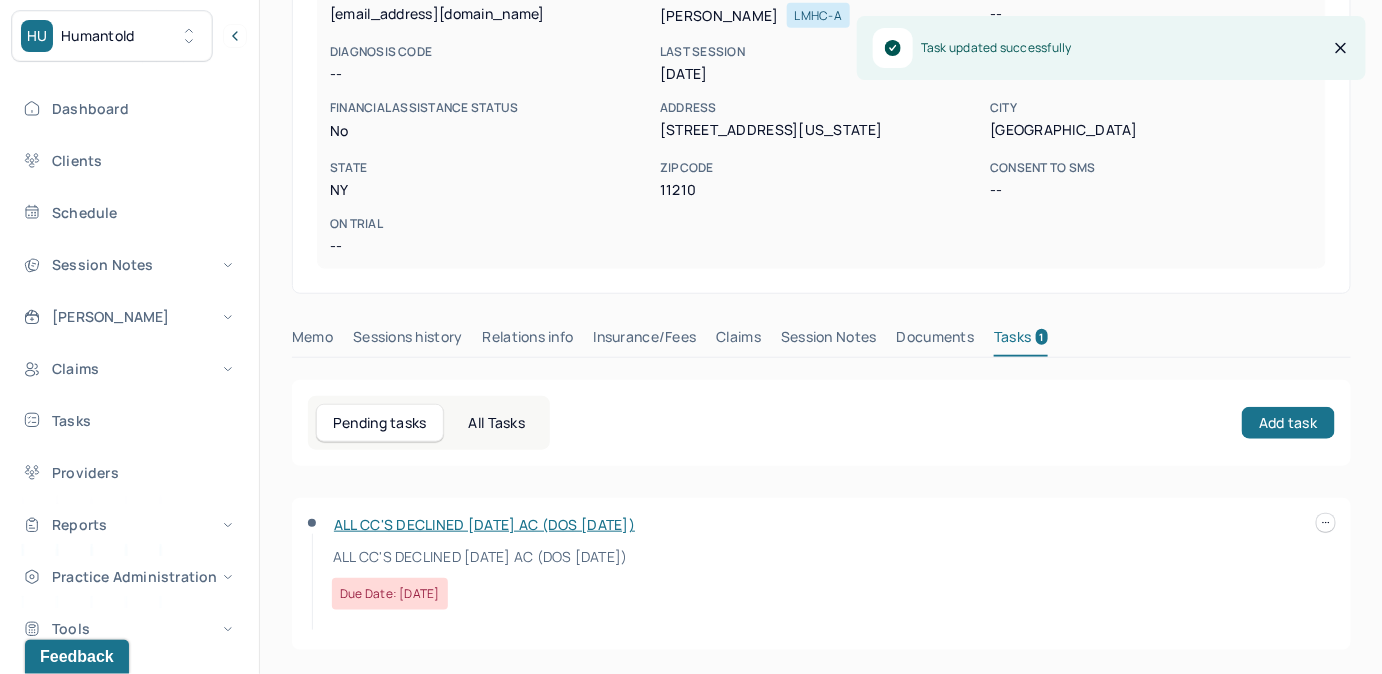 scroll, scrollTop: 314, scrollLeft: 0, axis: vertical 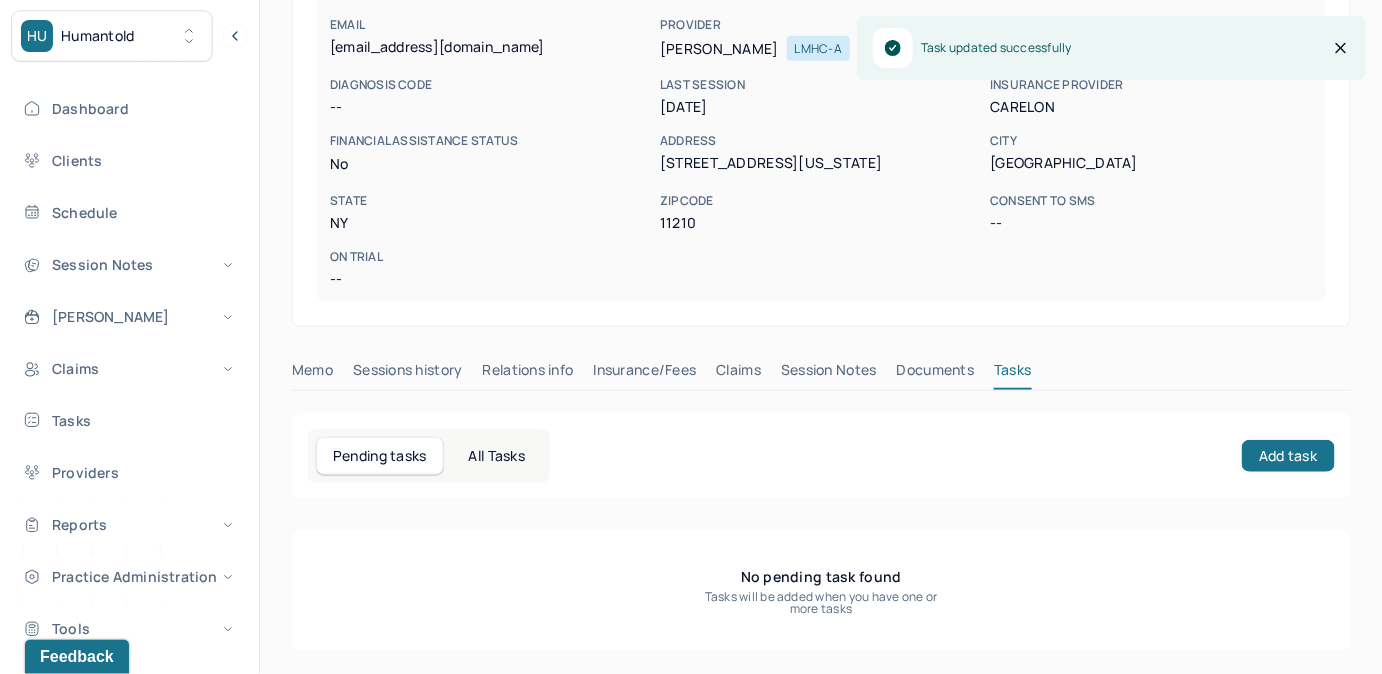 click on "[PERSON_NAME] active   Add flag     Edit               -- CLIENT CHART NUMBER JSYR686 PREFERRED NAME -- SEX [DEMOGRAPHIC_DATA] AGE [DEMOGRAPHIC_DATA]  yrs DATE OF BIRTH [DEMOGRAPHIC_DATA]  CONTACT [PHONE_NUMBER] EMAIL [EMAIL_ADDRESS][DOMAIN_NAME] PROVIDER [PERSON_NAME] LMHC-A DIAGNOSIS -- DIAGNOSIS CODE -- LAST SESSION [DATE] insurance provider CARELON FINANCIAL ASSISTANCE STATUS no Address [STREET_ADDRESS][US_STATE][US_STATE] Consent to Sms -- On Trial --   Memo     Sessions history     Relations info     Insurance/Fees     Claims     Session Notes     Documents     Tasks     Pending tasks     All Tasks     Add task   No pending task found Tasks will be added when you have one or more tasks" at bounding box center [821, 216] 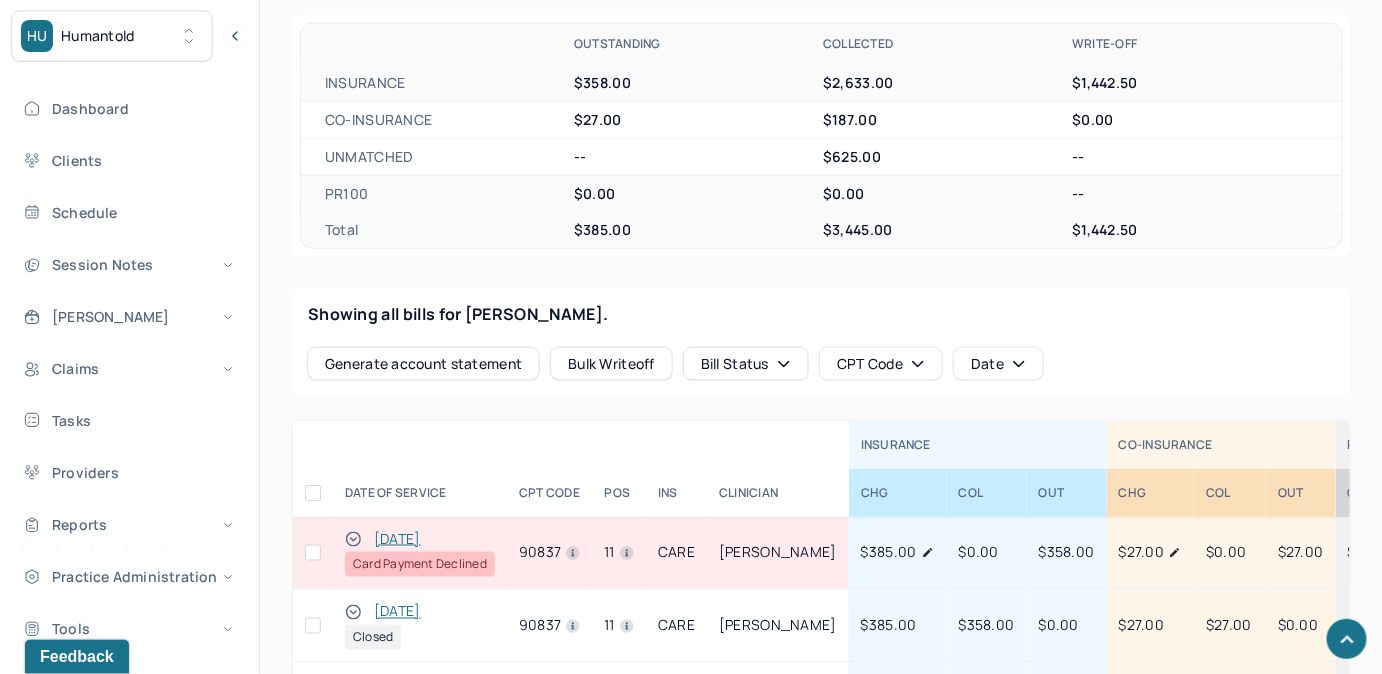 scroll, scrollTop: 718, scrollLeft: 0, axis: vertical 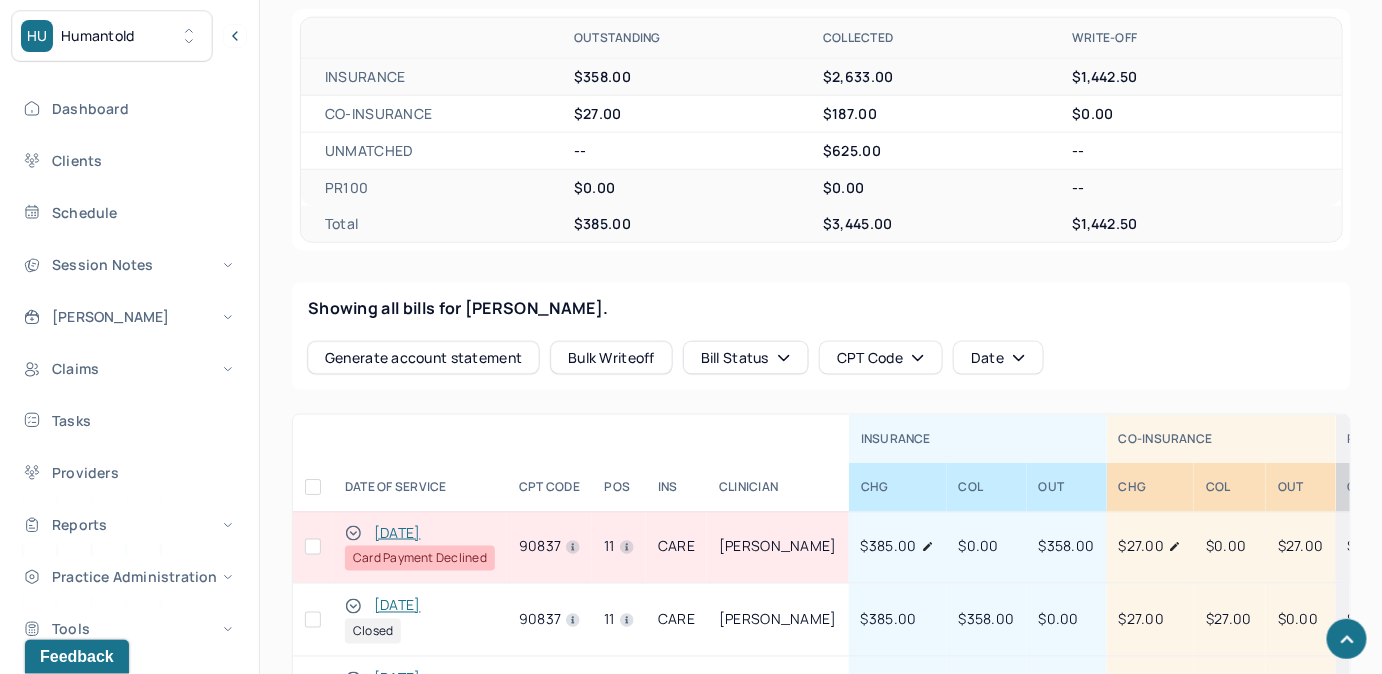 drag, startPoint x: 149, startPoint y: 419, endPoint x: 176, endPoint y: 396, distance: 35.468296 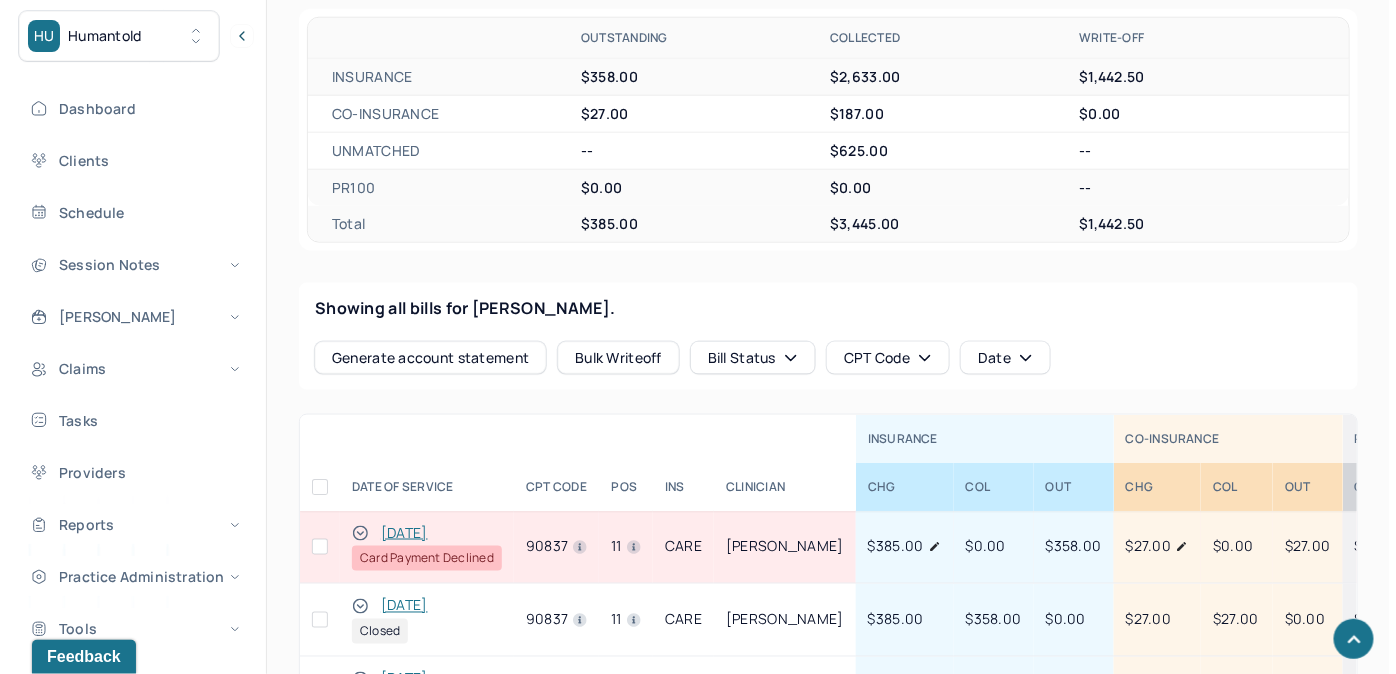 scroll, scrollTop: 256, scrollLeft: 0, axis: vertical 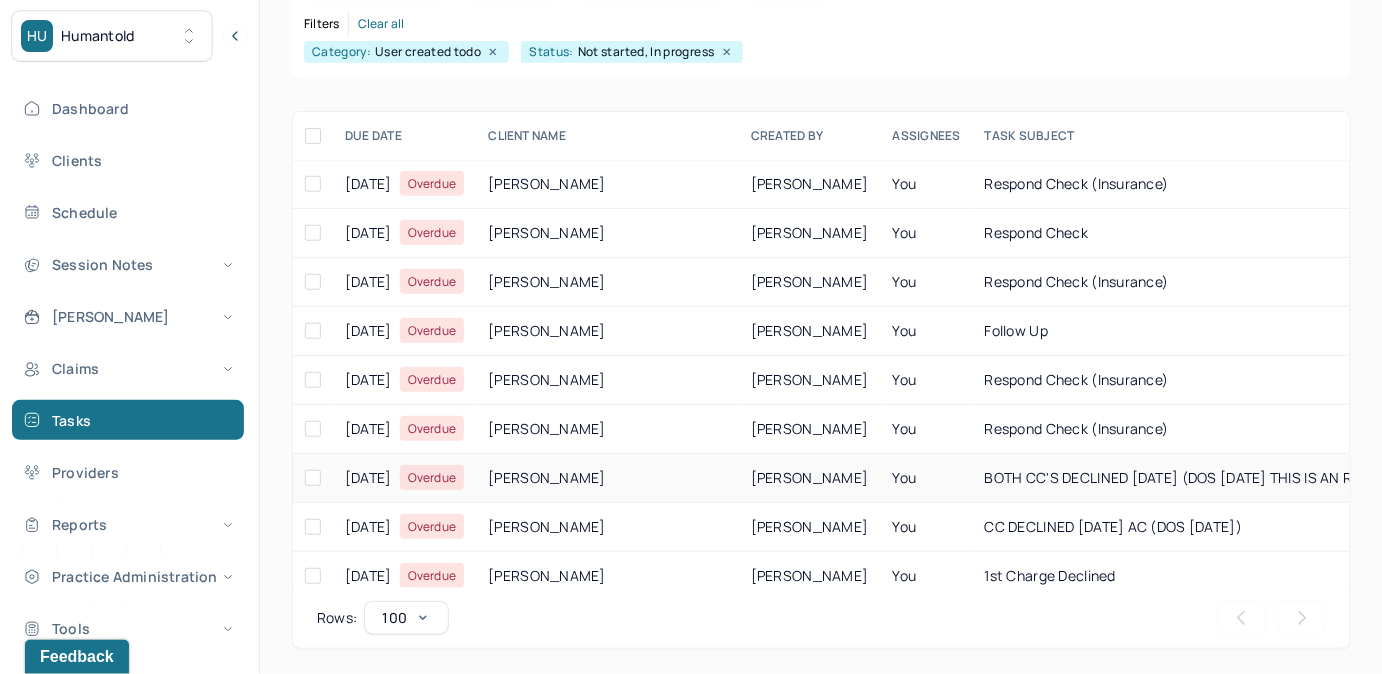 click on "BOTH CC'S DECLINED [DATE] (DOS [DATE] THIS IS AN ROD $60 FEE)" at bounding box center [1210, 477] 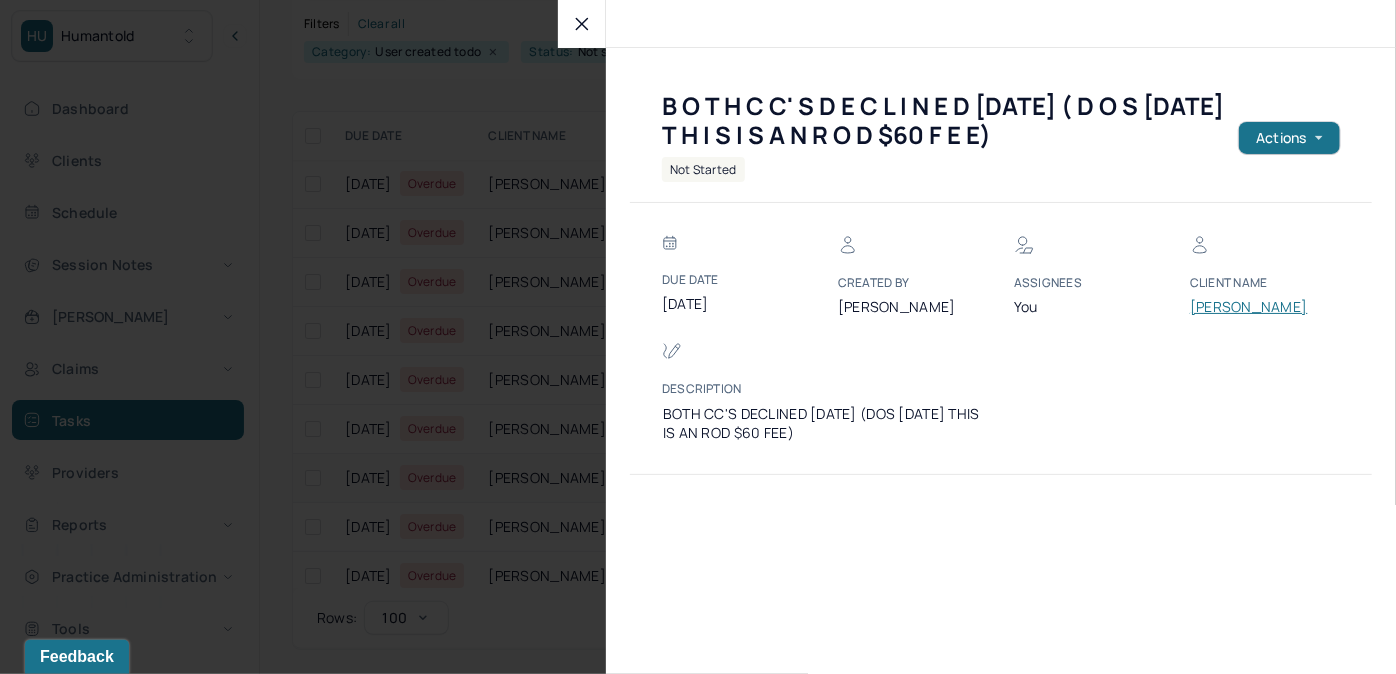 click on "[PERSON_NAME]" at bounding box center (1250, 307) 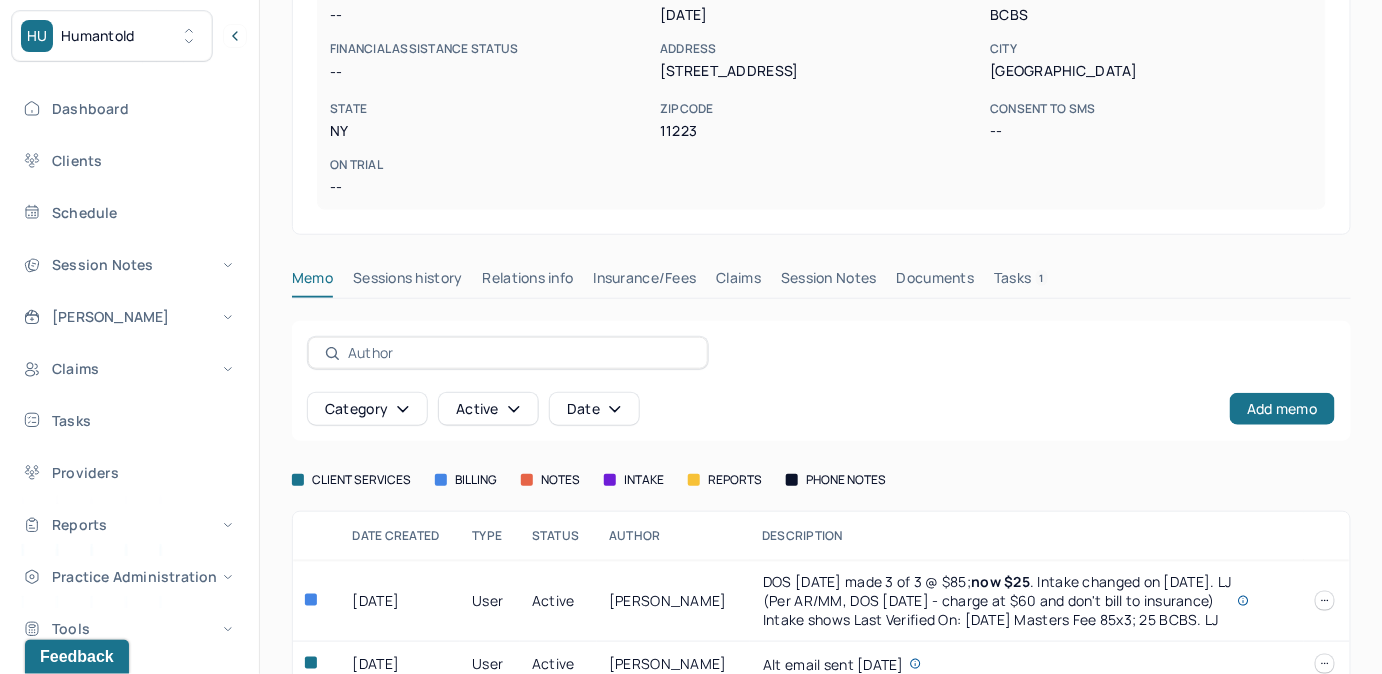 scroll, scrollTop: 443, scrollLeft: 0, axis: vertical 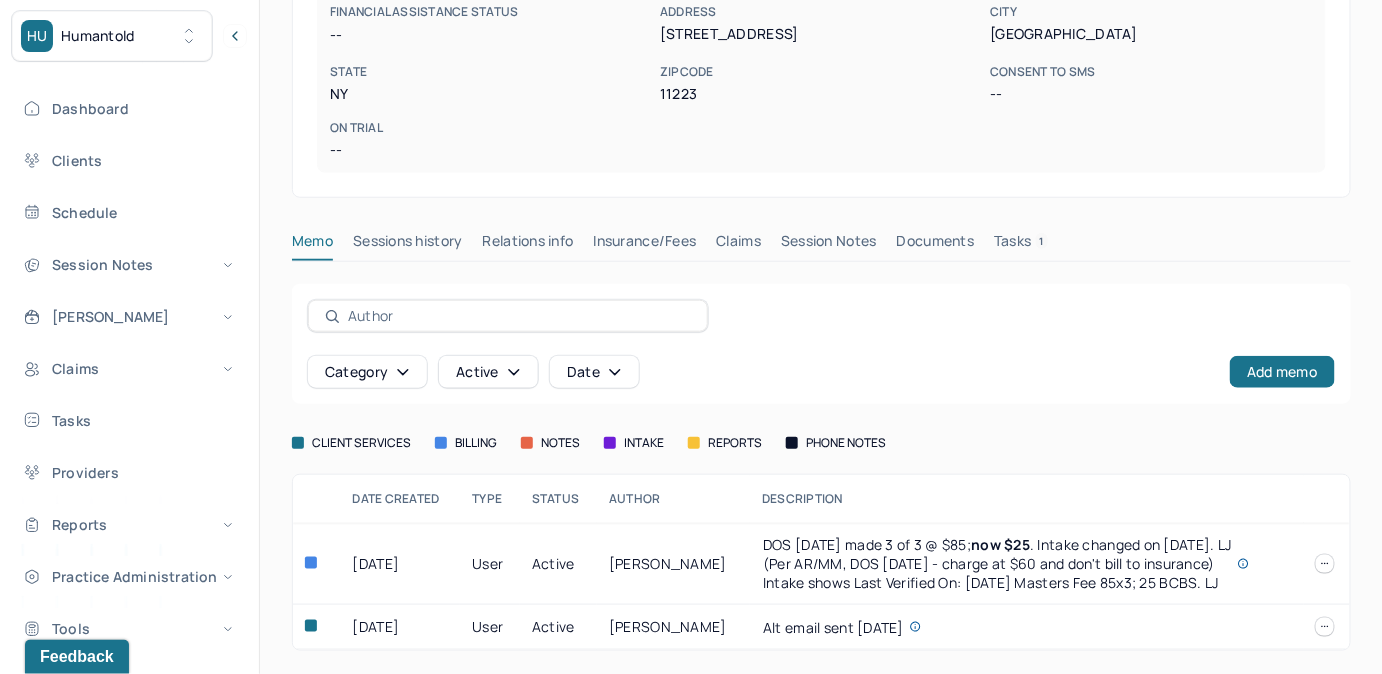 click on "Tasks 1" at bounding box center (1021, 245) 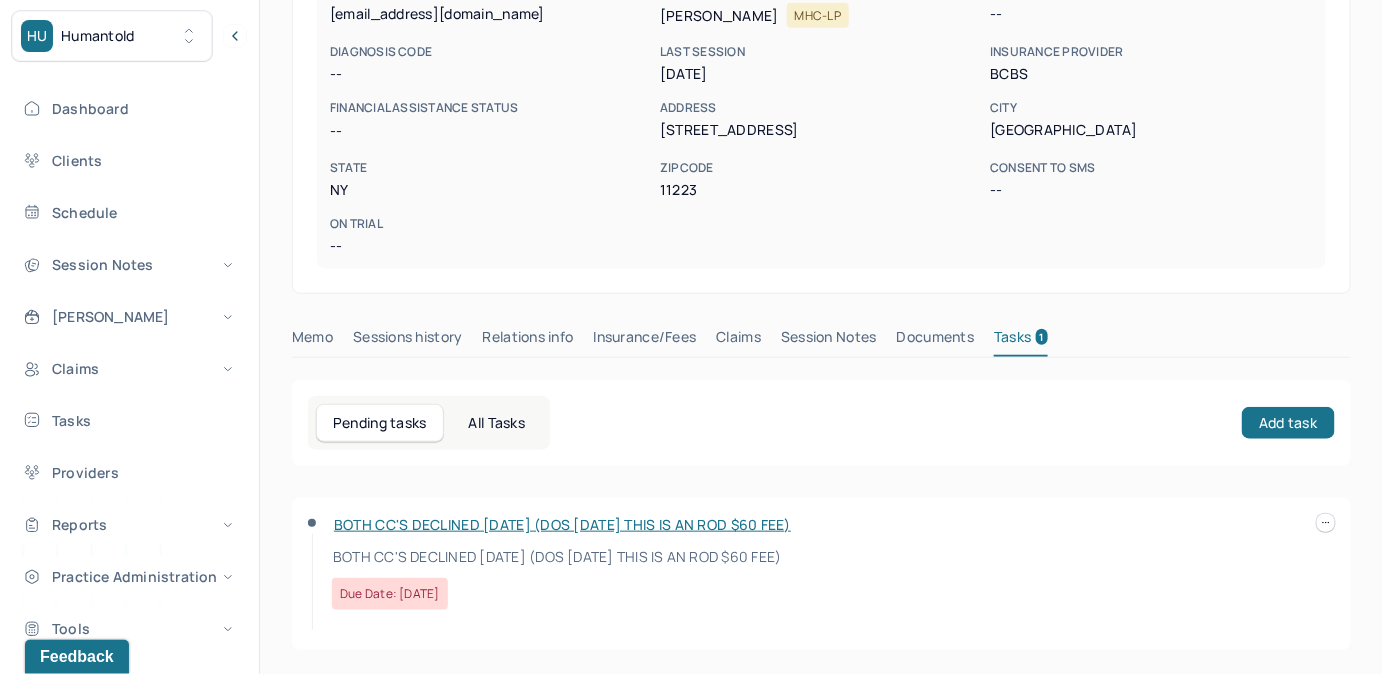 scroll, scrollTop: 348, scrollLeft: 0, axis: vertical 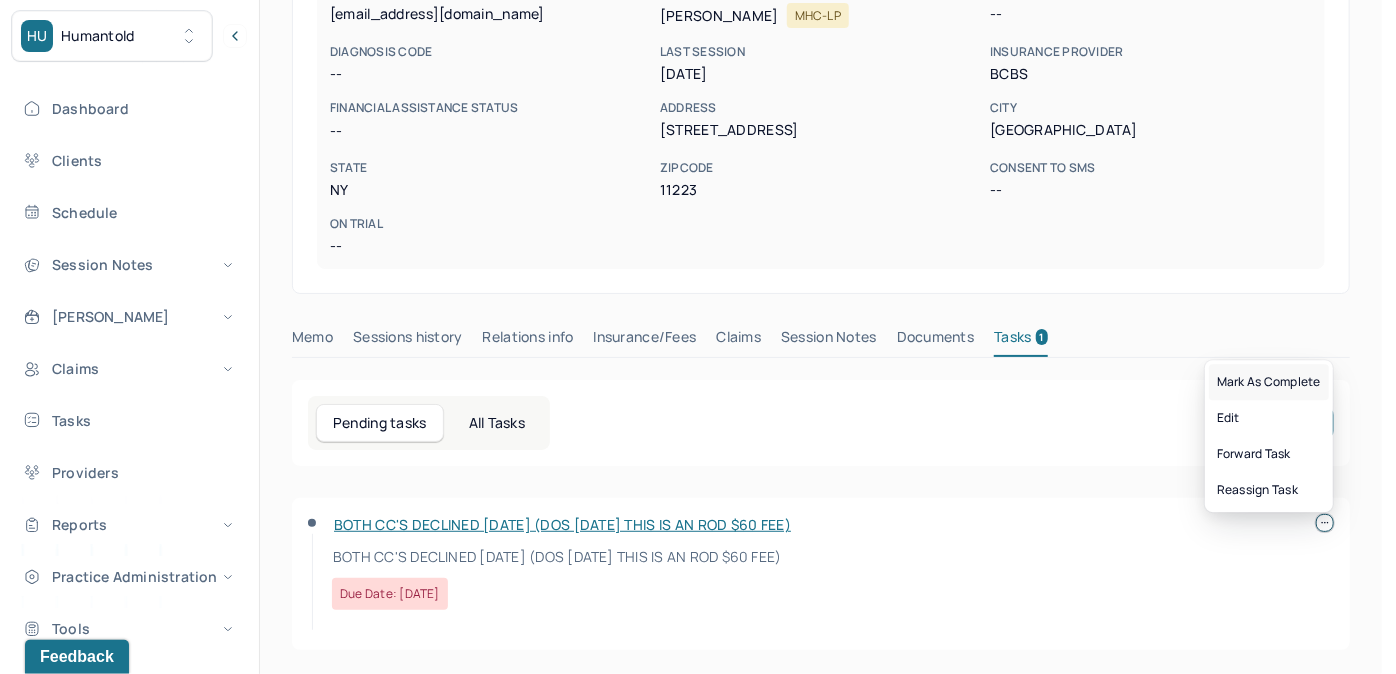 click on "Mark as complete" at bounding box center (1269, 382) 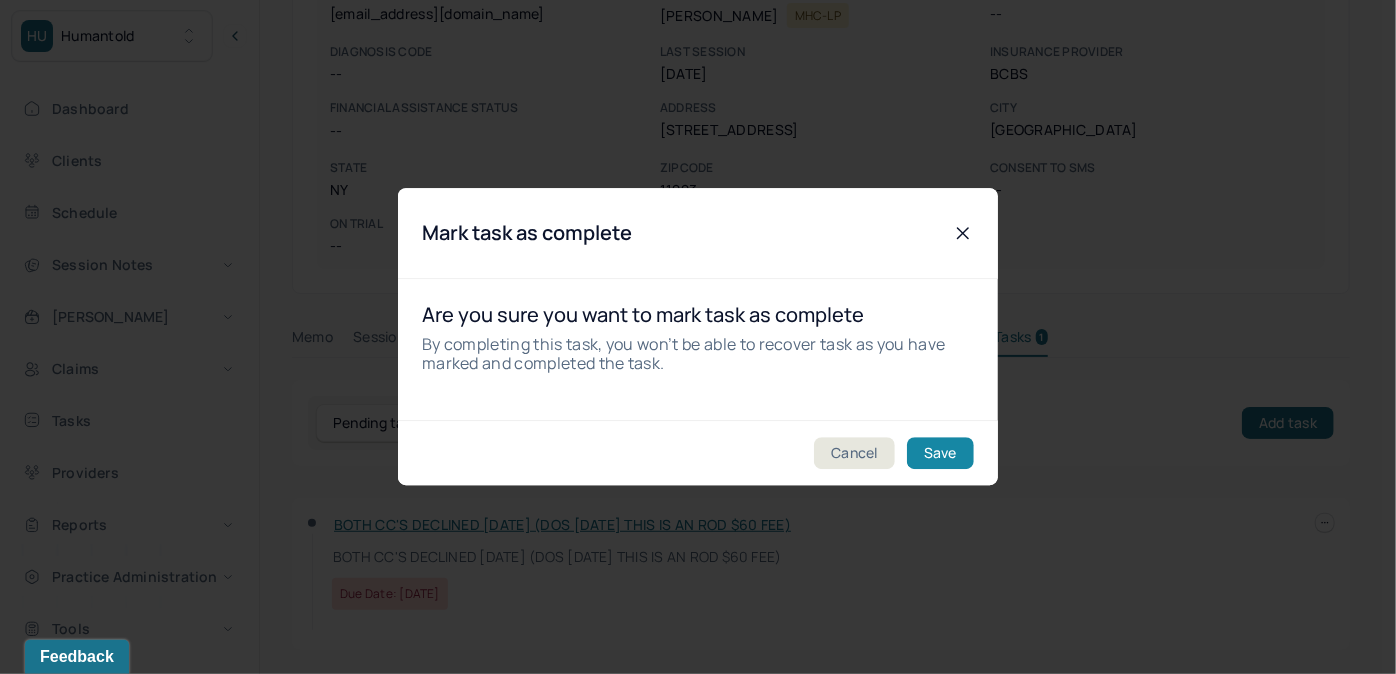 click on "Save" at bounding box center (940, 454) 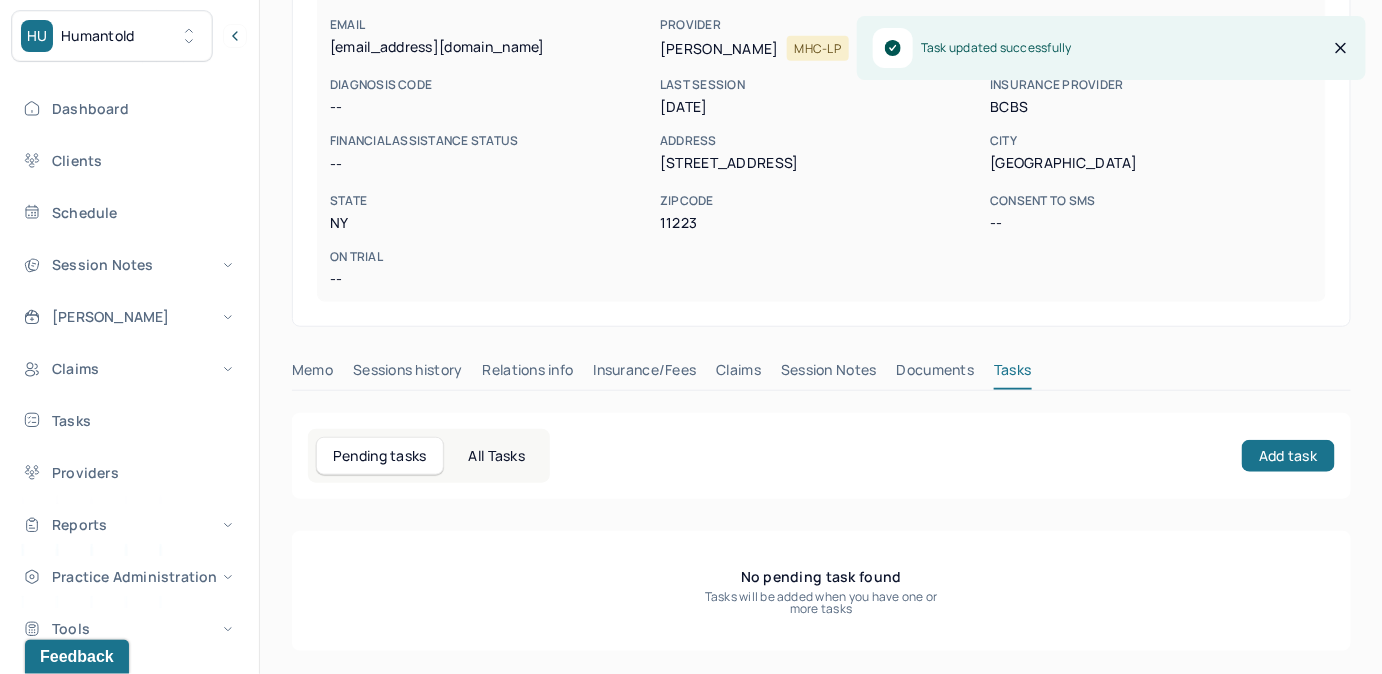 click on "Claims" at bounding box center [738, 374] 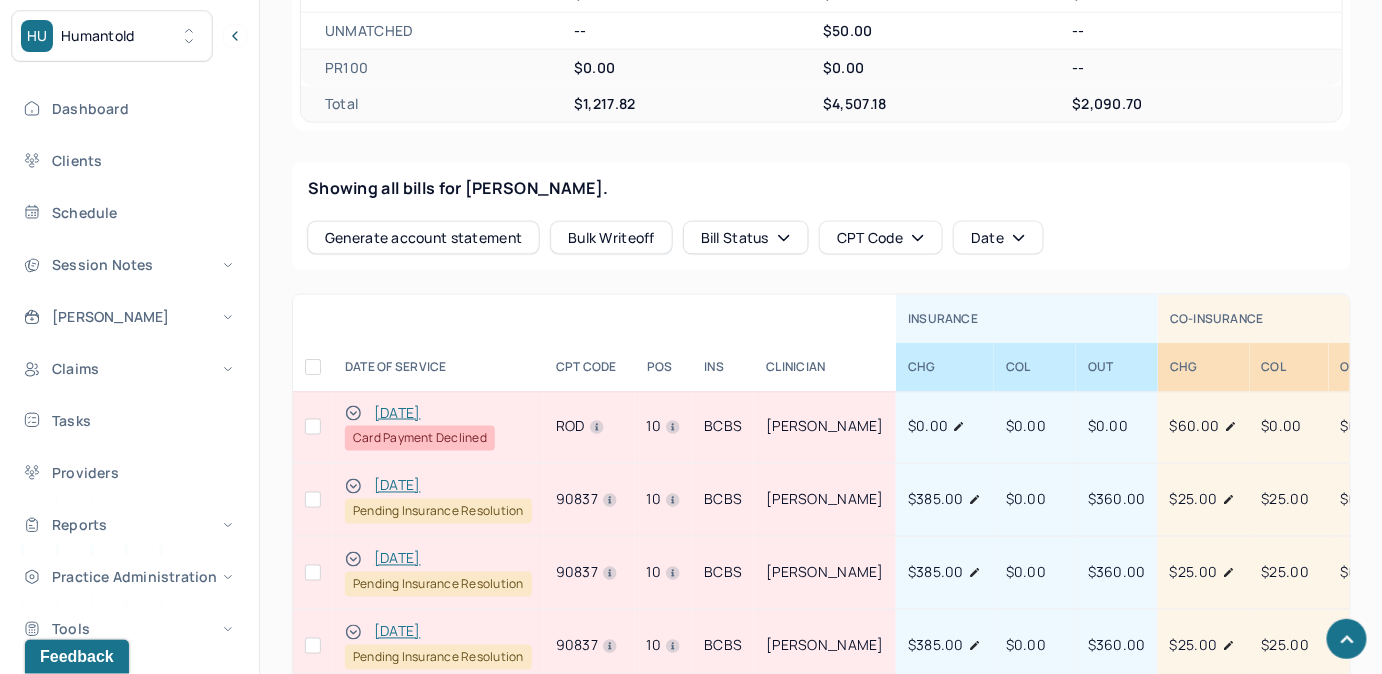 scroll, scrollTop: 859, scrollLeft: 0, axis: vertical 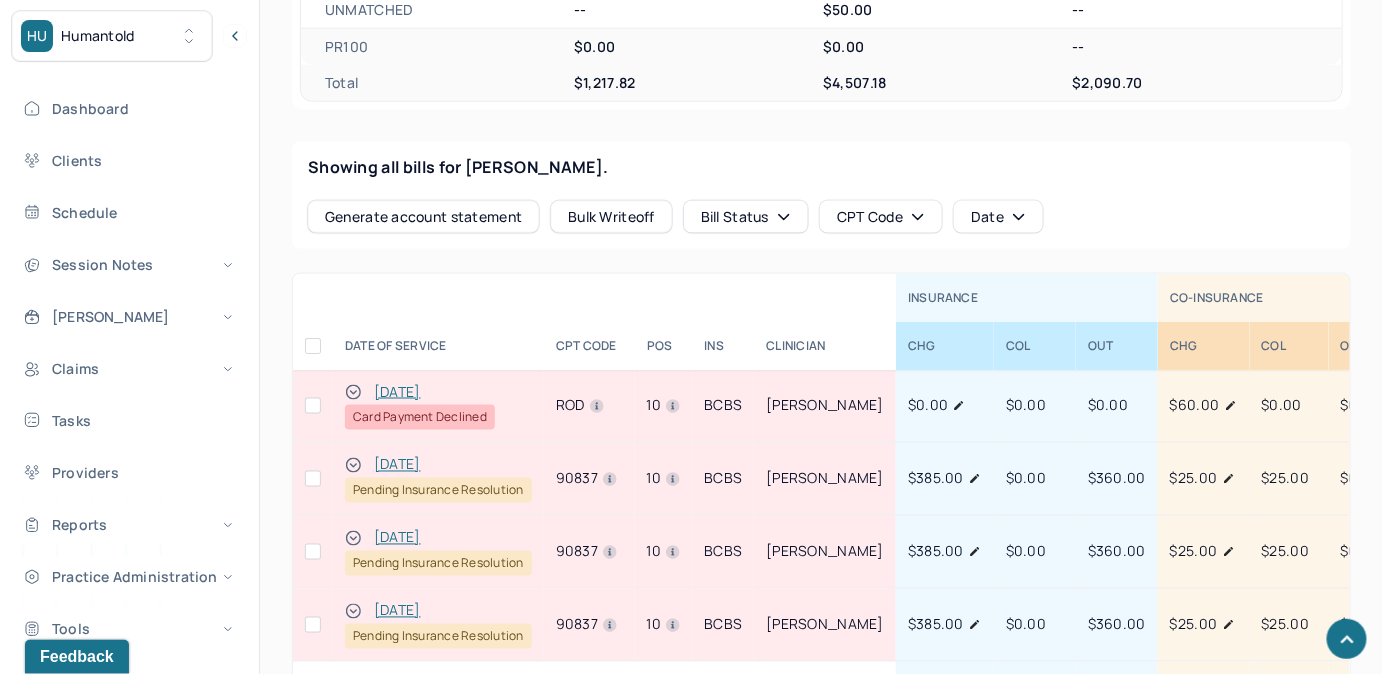 click on "Showing all bills for [PERSON_NAME]." at bounding box center (821, 167) 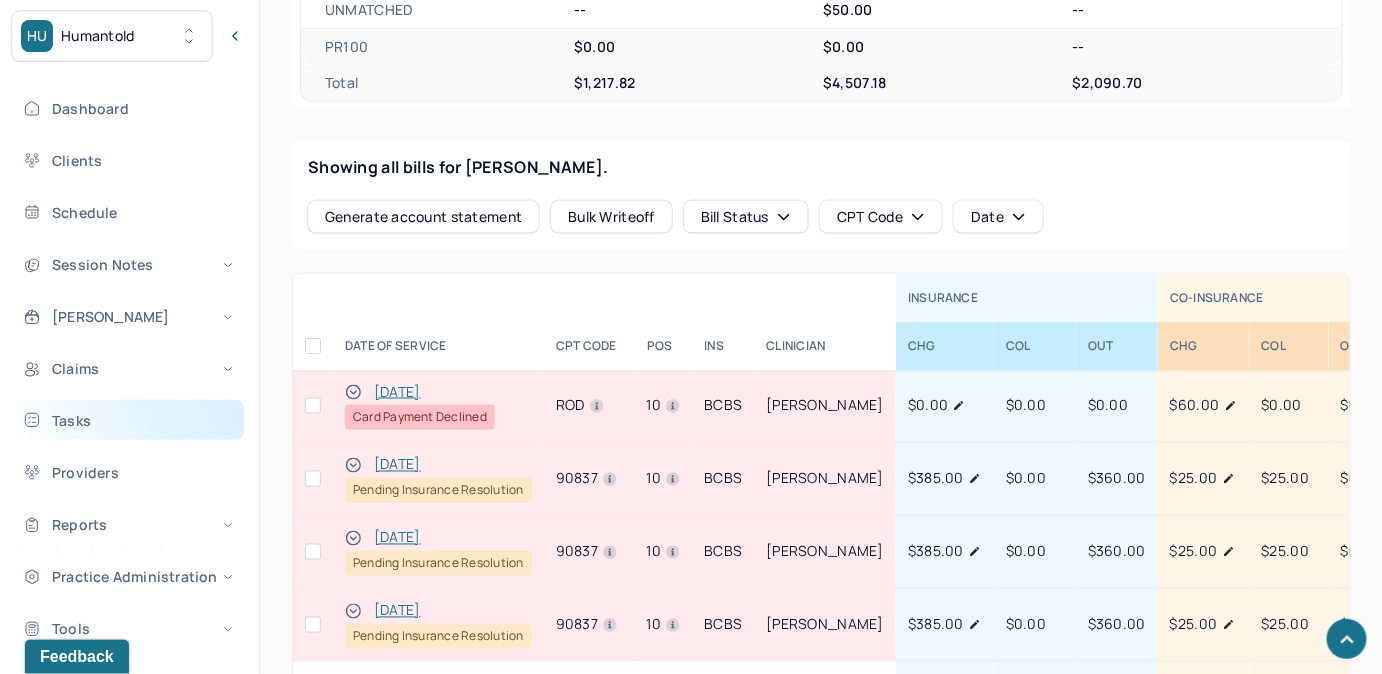 click on "Dashboard Clients Schedule Session Notes [PERSON_NAME] Claims Tasks Providers Reports Practice Administration Tools" at bounding box center [129, 368] 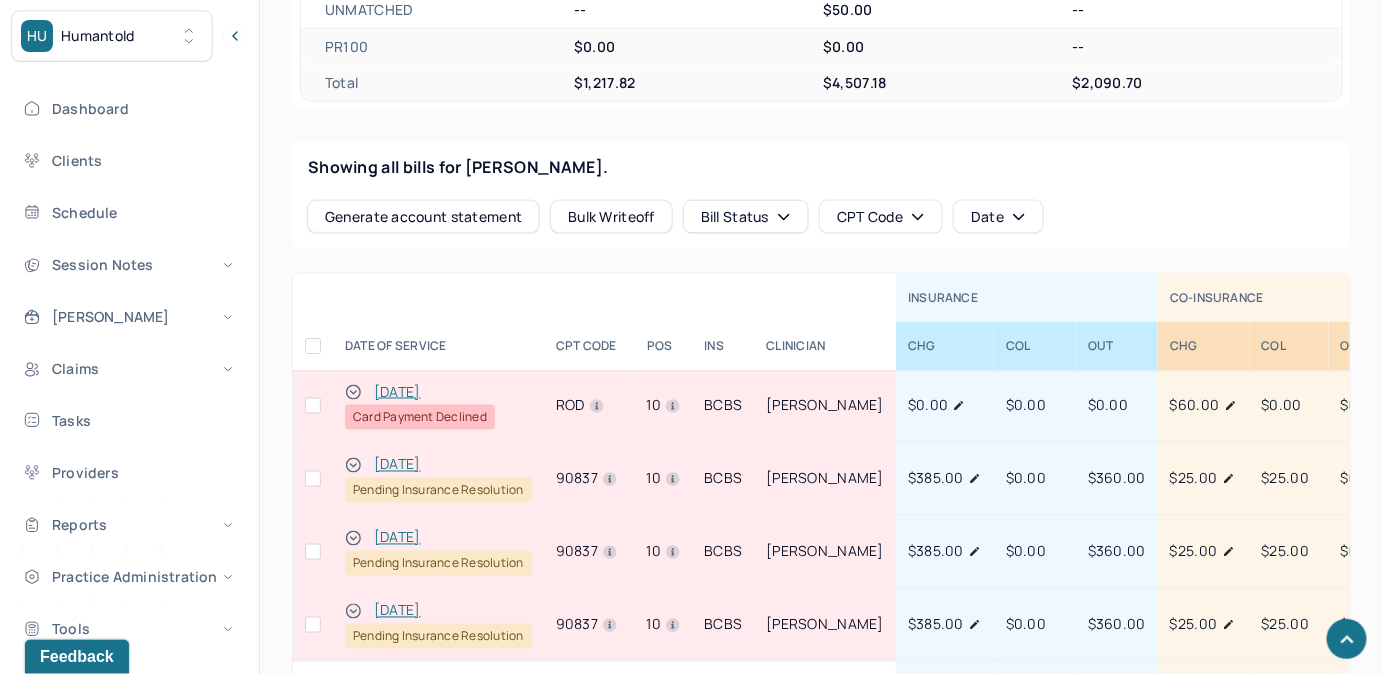 click on "Dashboard Clients Schedule Session Notes [PERSON_NAME] Claims Tasks Providers Reports Practice Administration Tools" at bounding box center (129, 368) 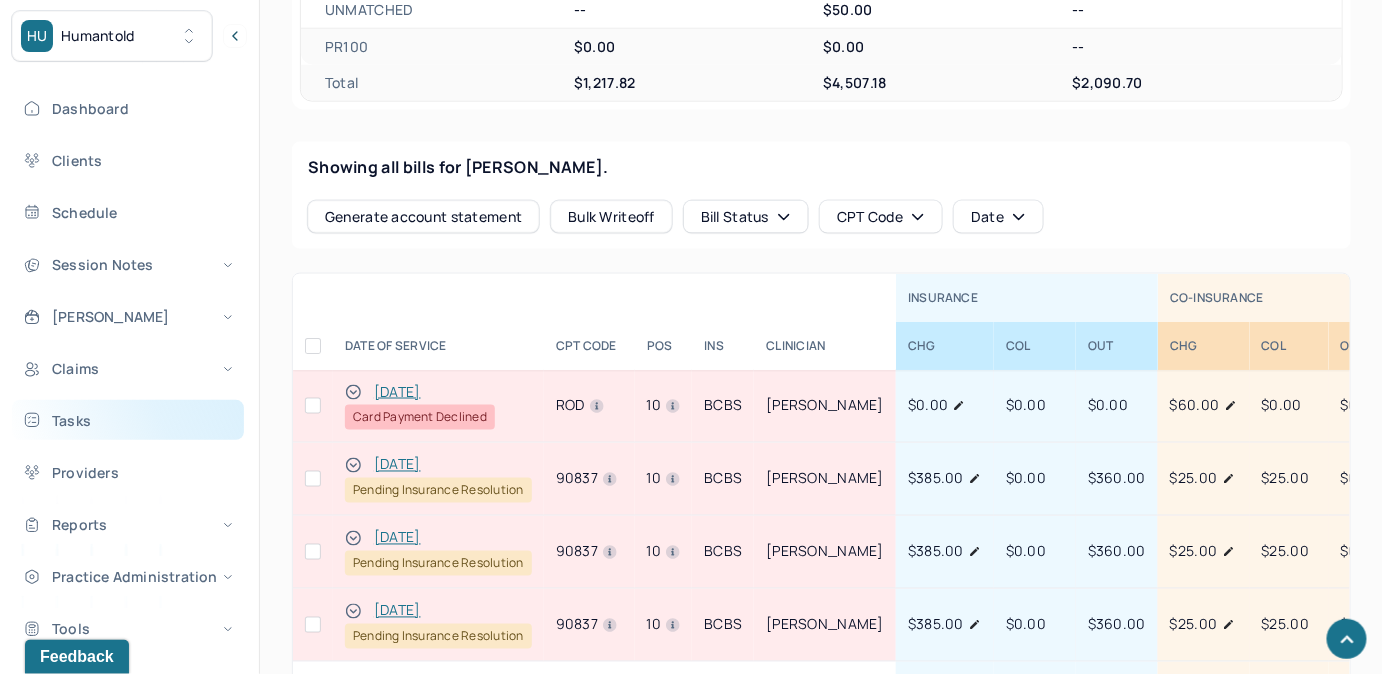 click on "Tasks" at bounding box center (128, 420) 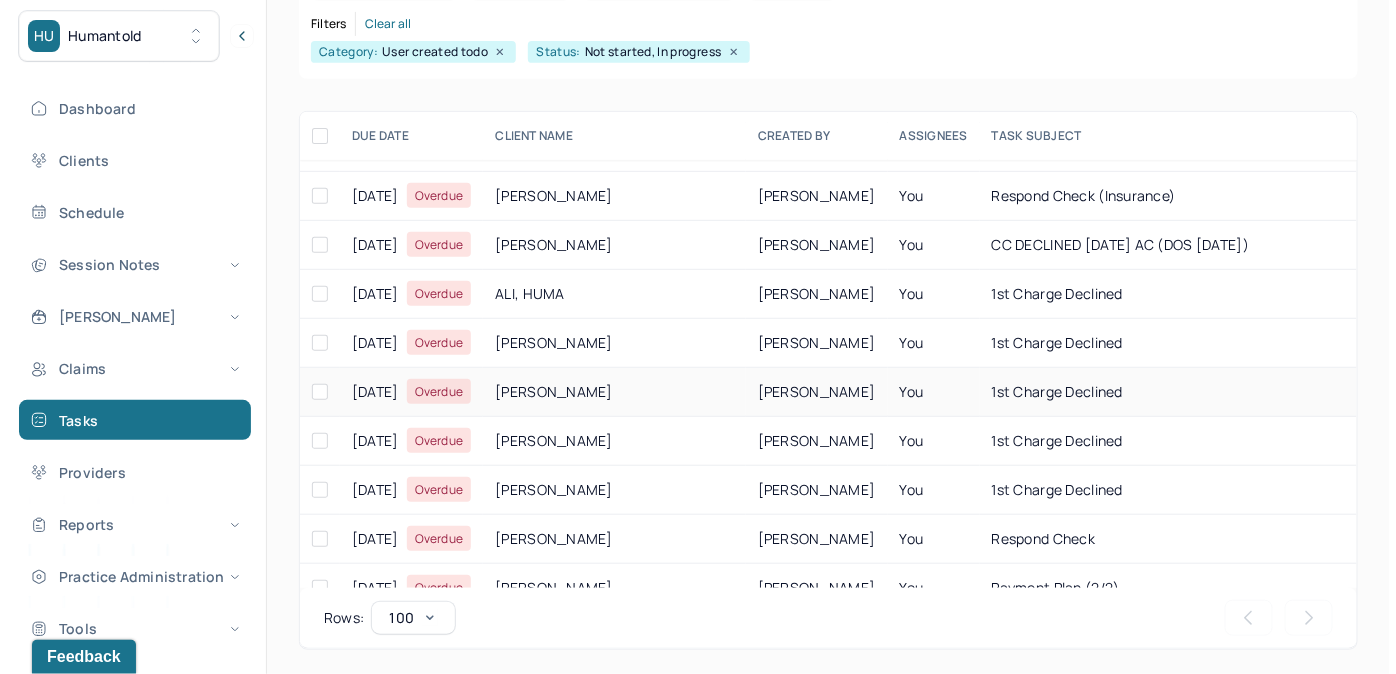 scroll, scrollTop: 181, scrollLeft: 0, axis: vertical 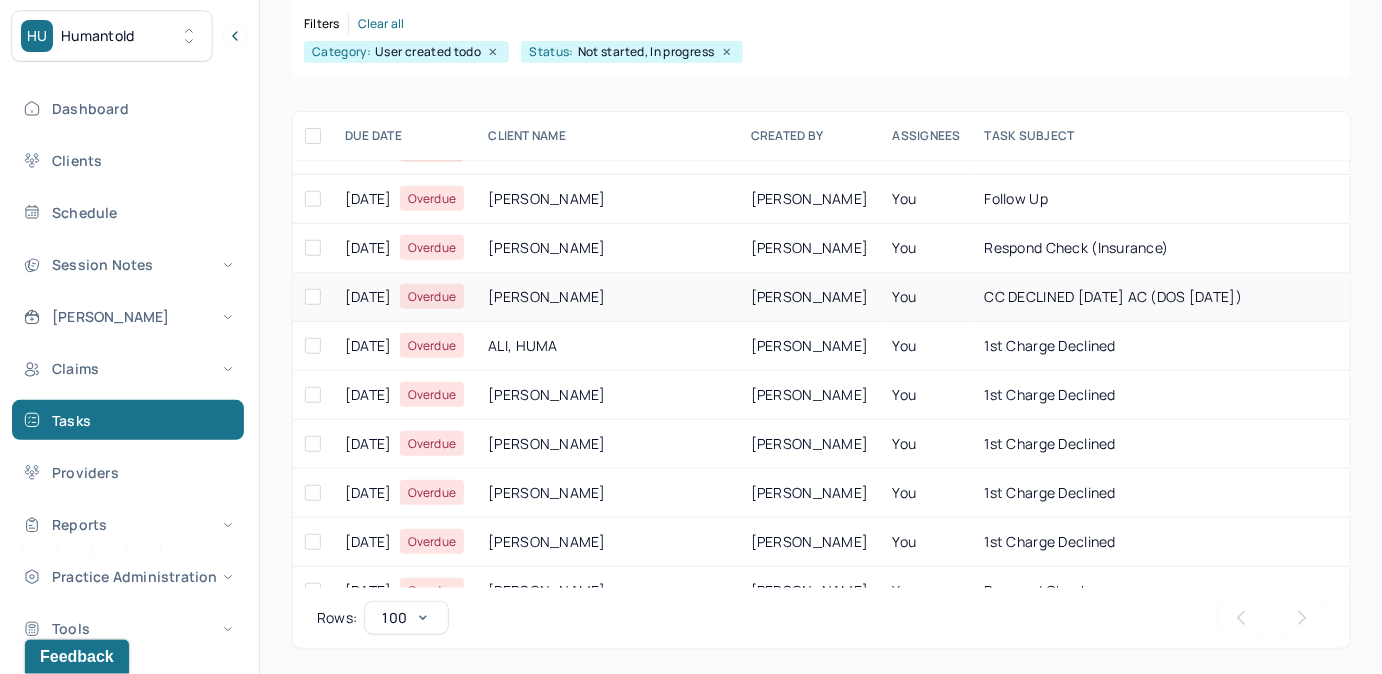 click on "CC DECLINED [DATE] AC (DOS [DATE])" at bounding box center (1114, 296) 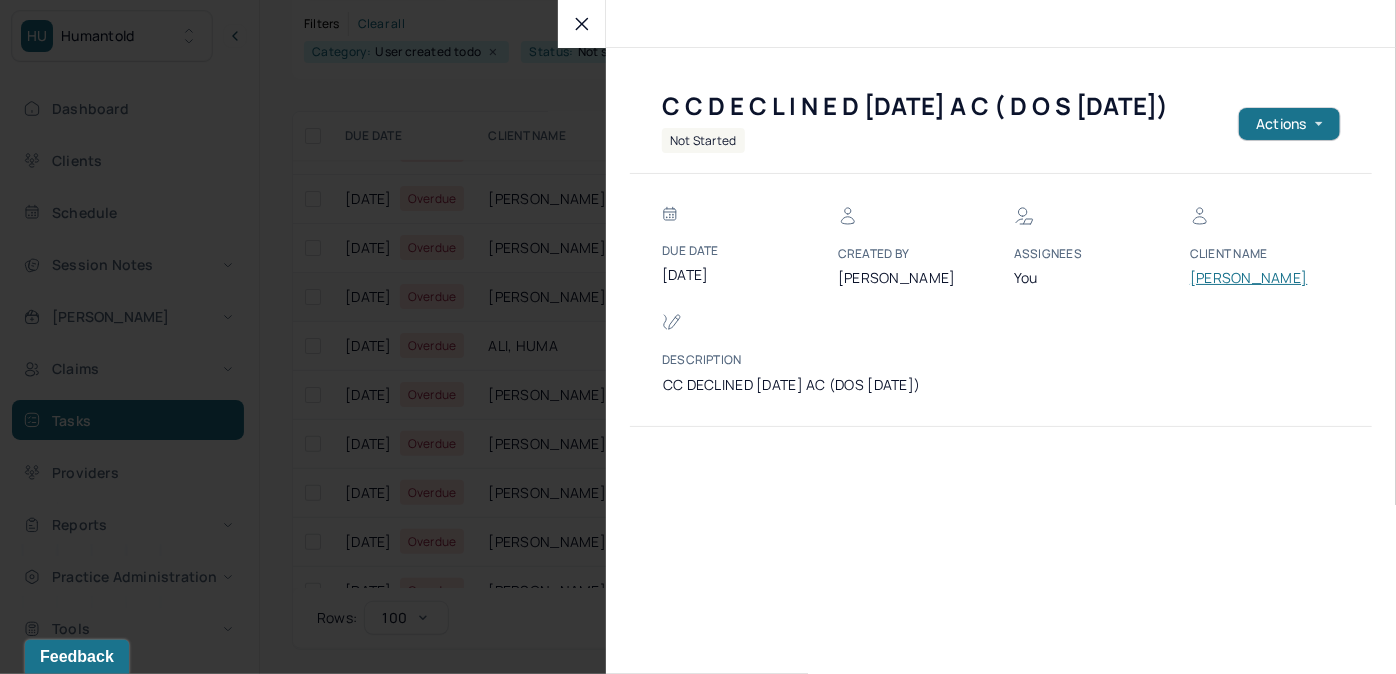click on "[PERSON_NAME]" at bounding box center (1250, 278) 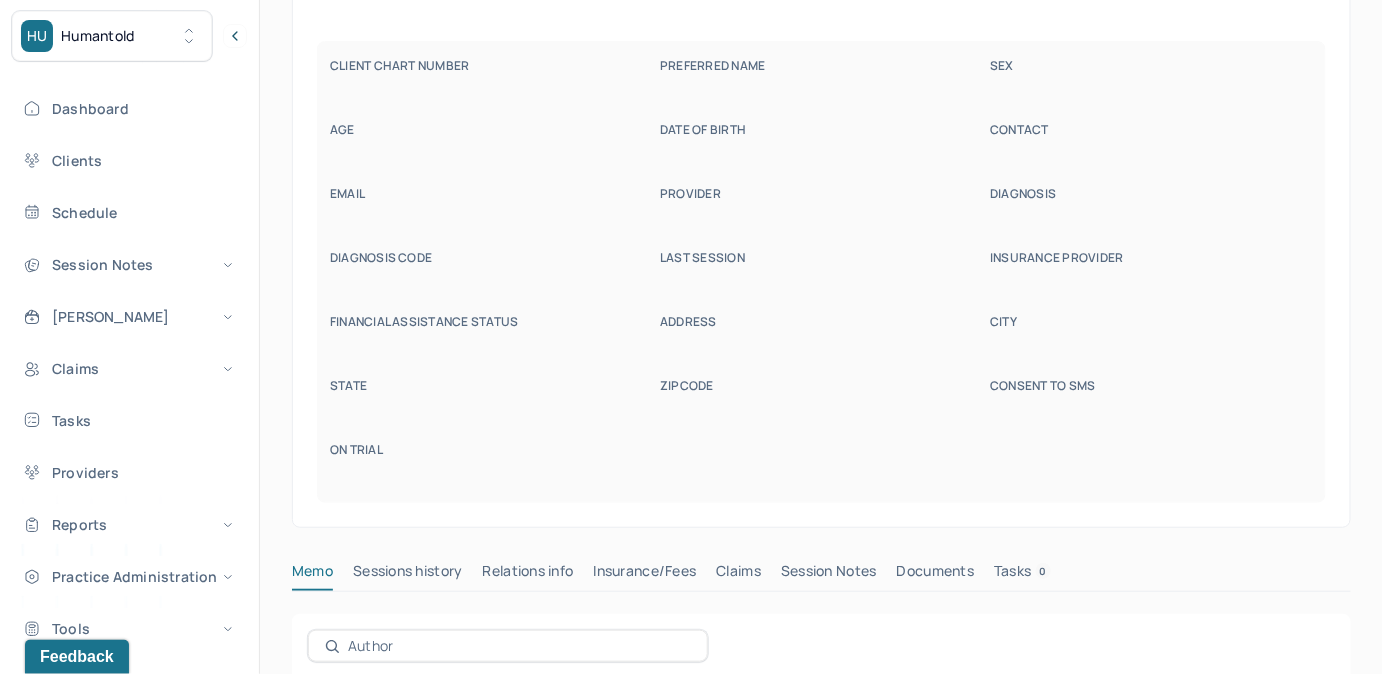 scroll, scrollTop: 160, scrollLeft: 0, axis: vertical 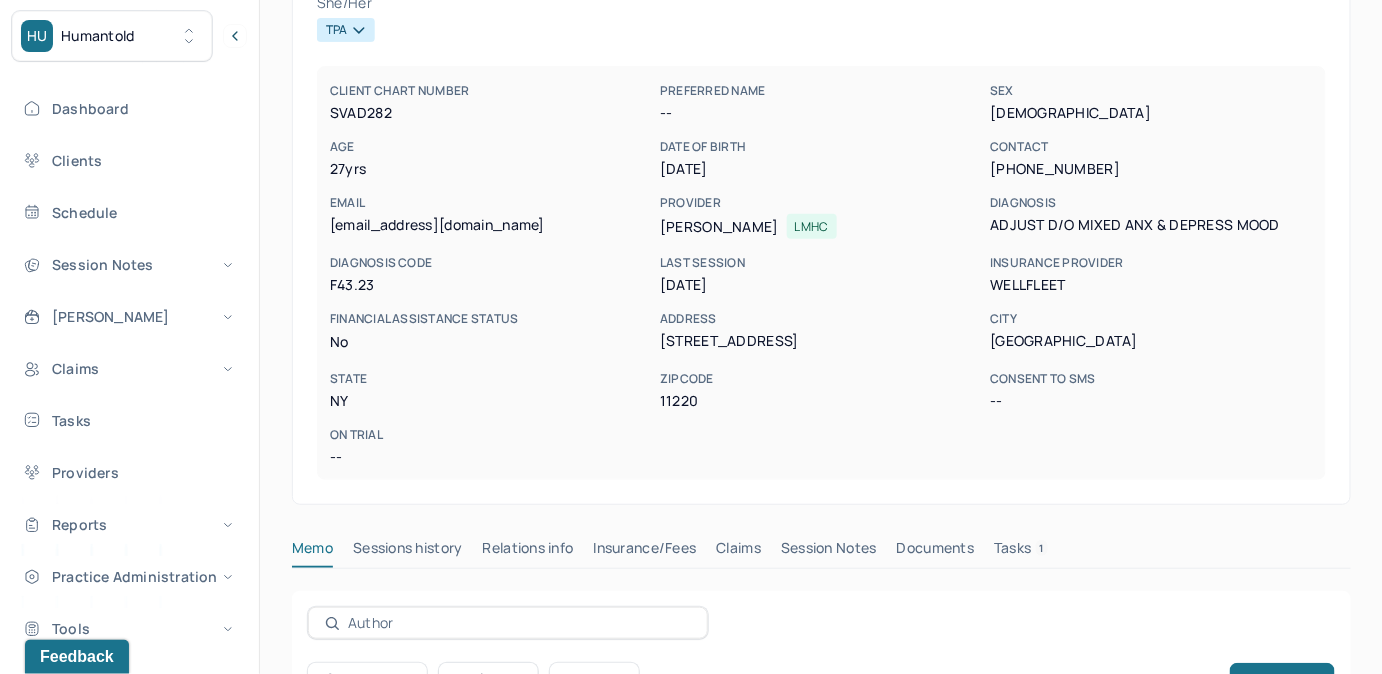 click on "Tasks 1" at bounding box center [1021, 552] 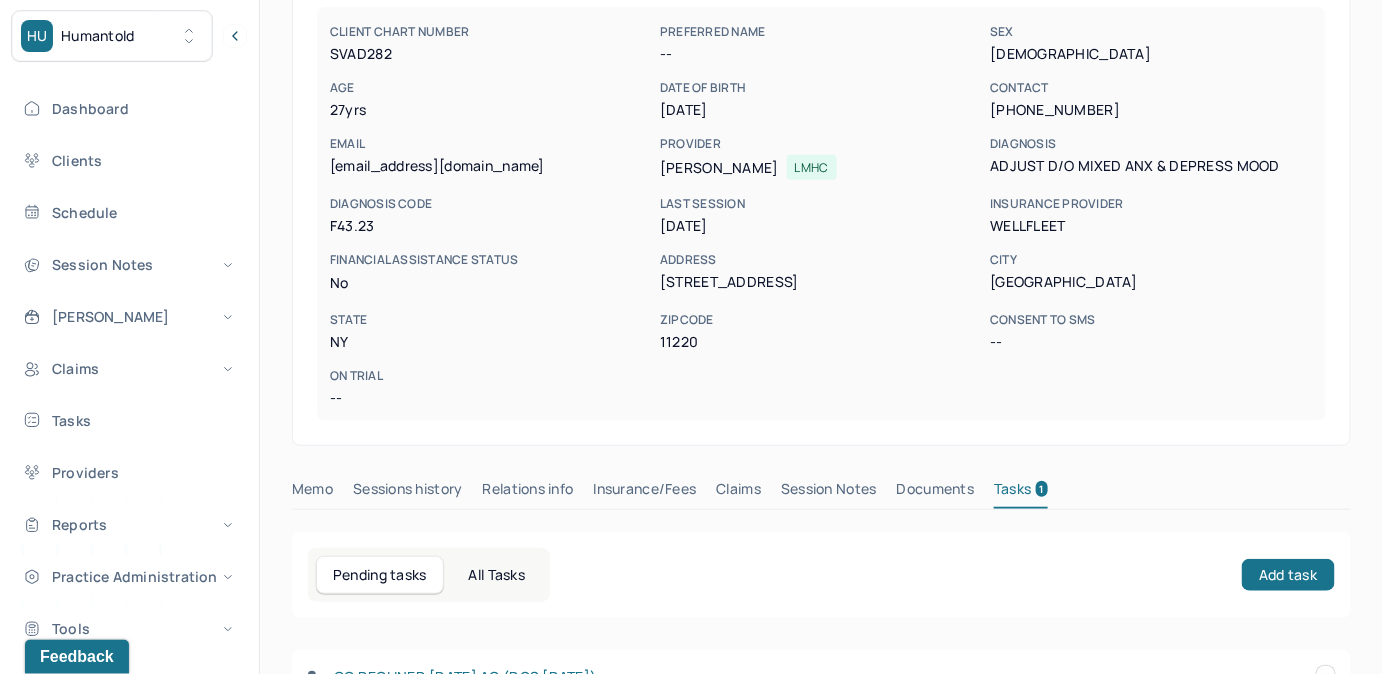 scroll, scrollTop: 372, scrollLeft: 0, axis: vertical 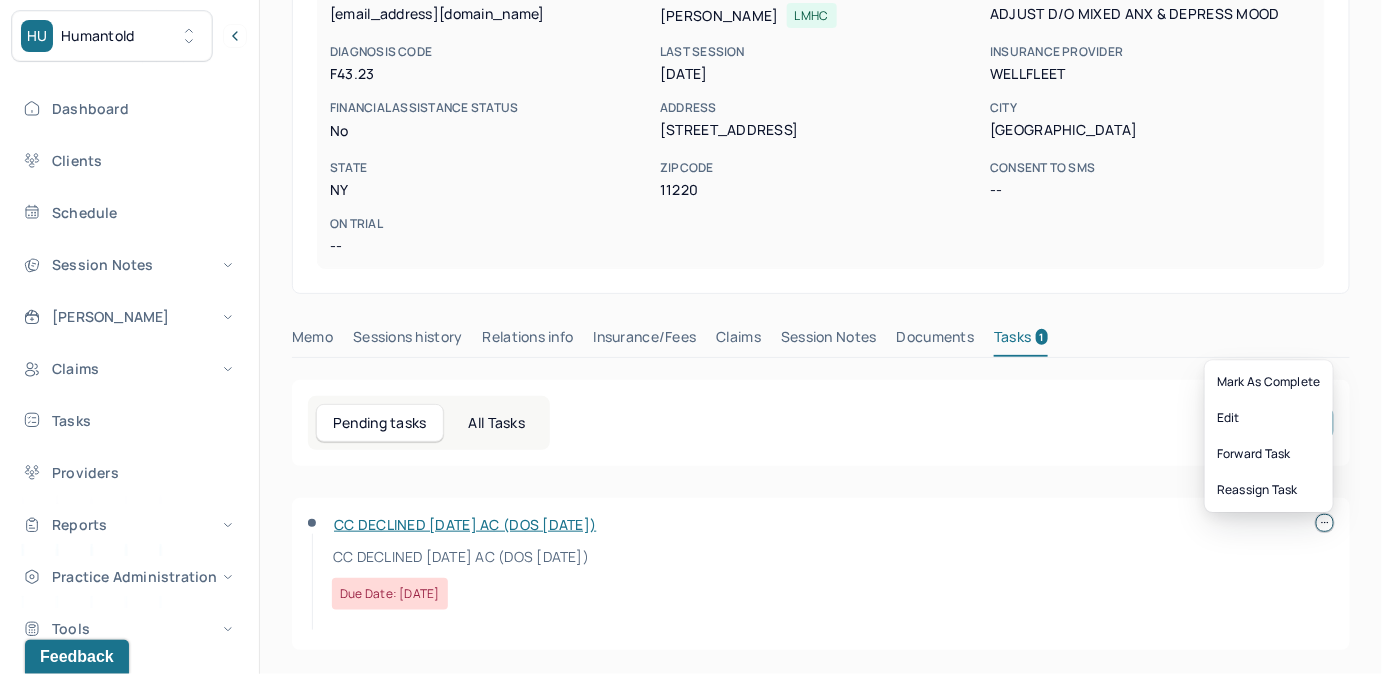 click 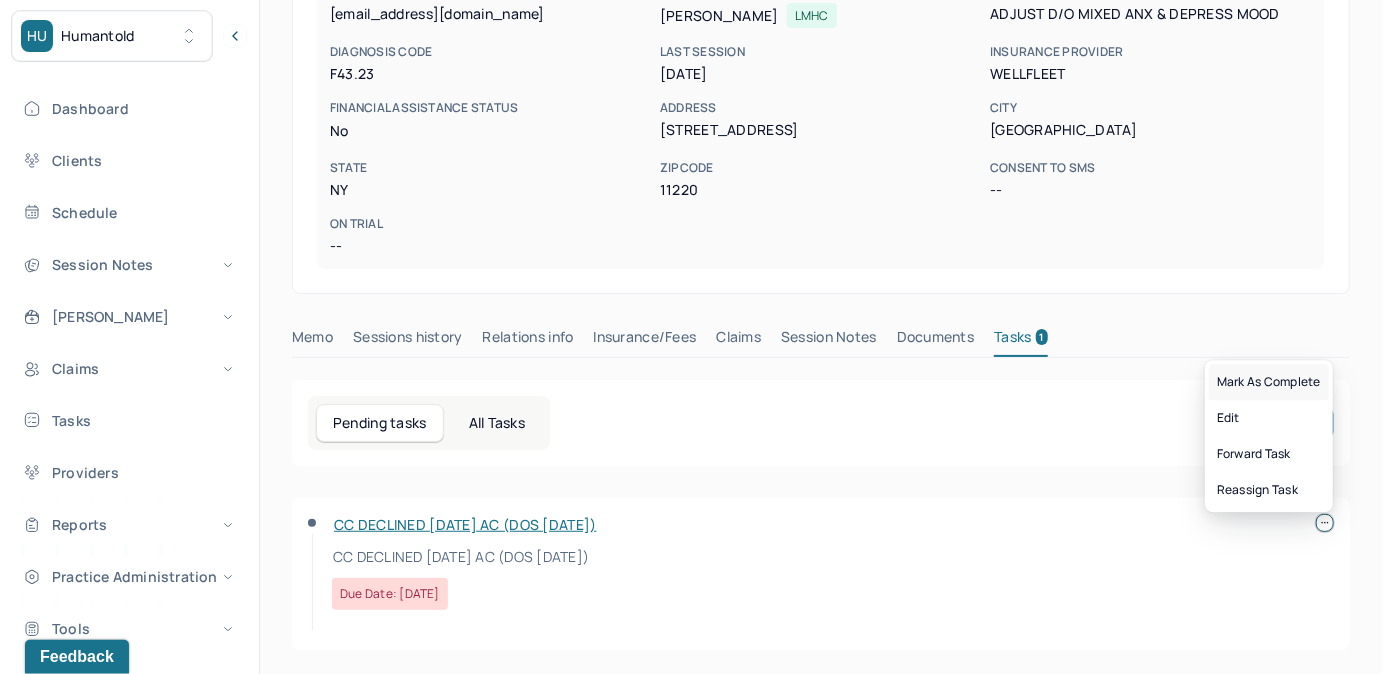 click on "Mark as complete" at bounding box center (1269, 382) 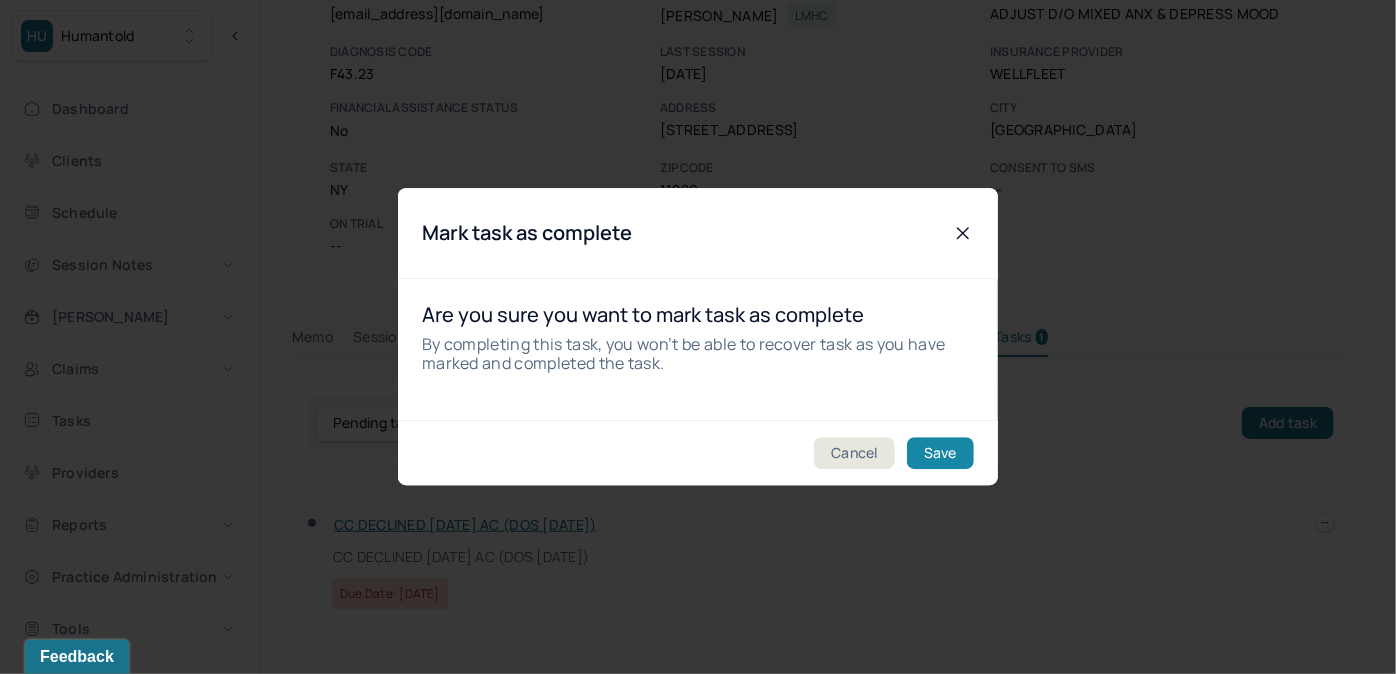 click on "Save" at bounding box center (940, 454) 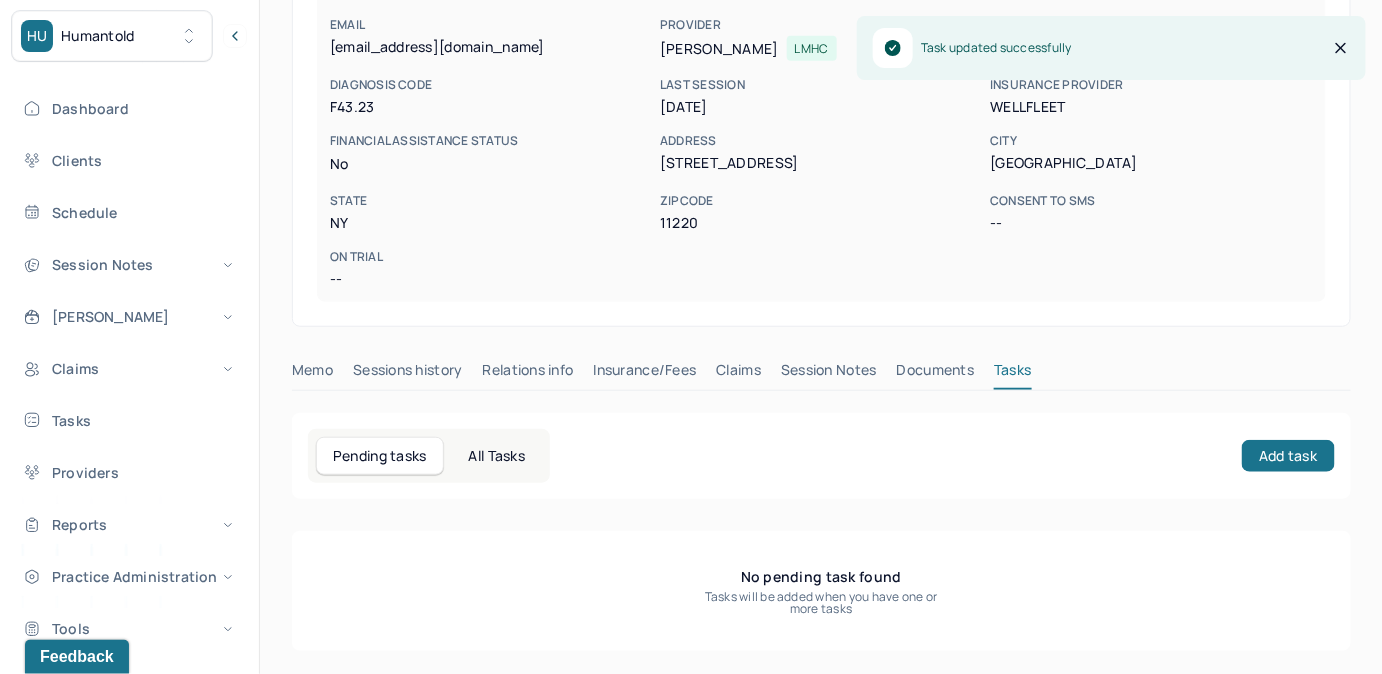 click on "Claims" at bounding box center [738, 374] 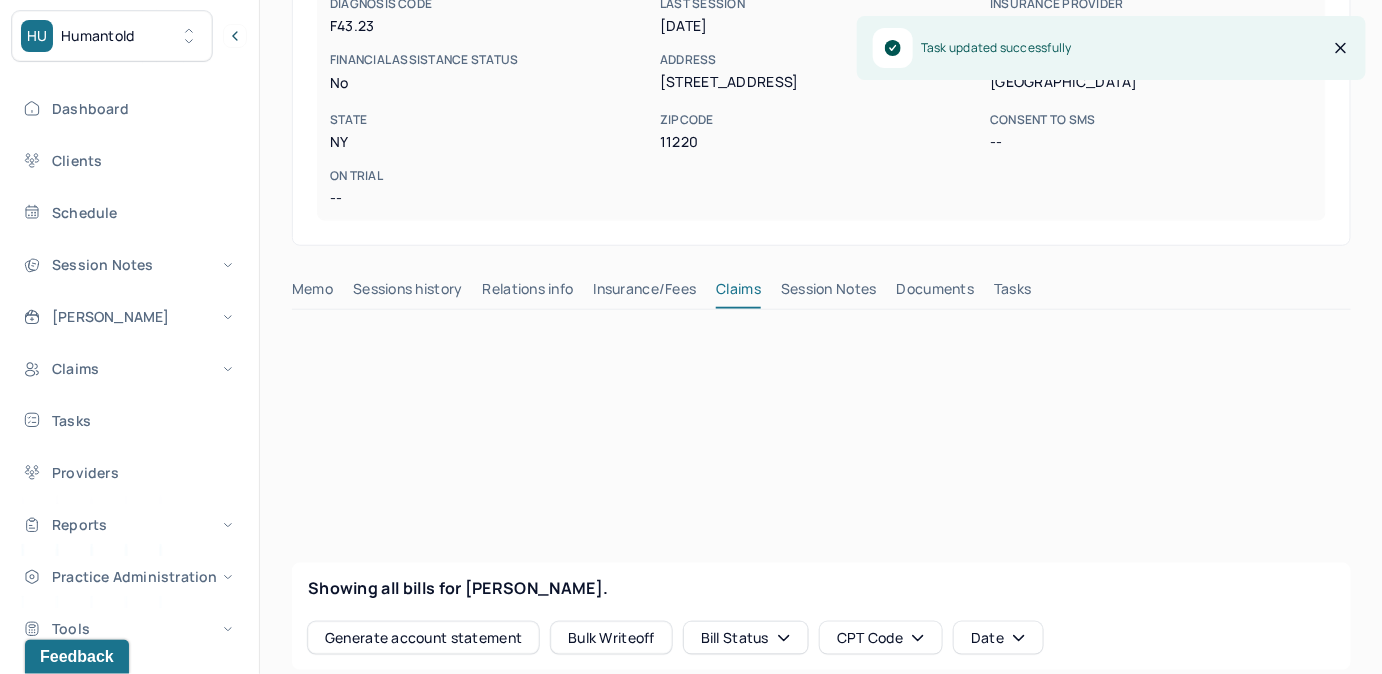 scroll, scrollTop: 338, scrollLeft: 0, axis: vertical 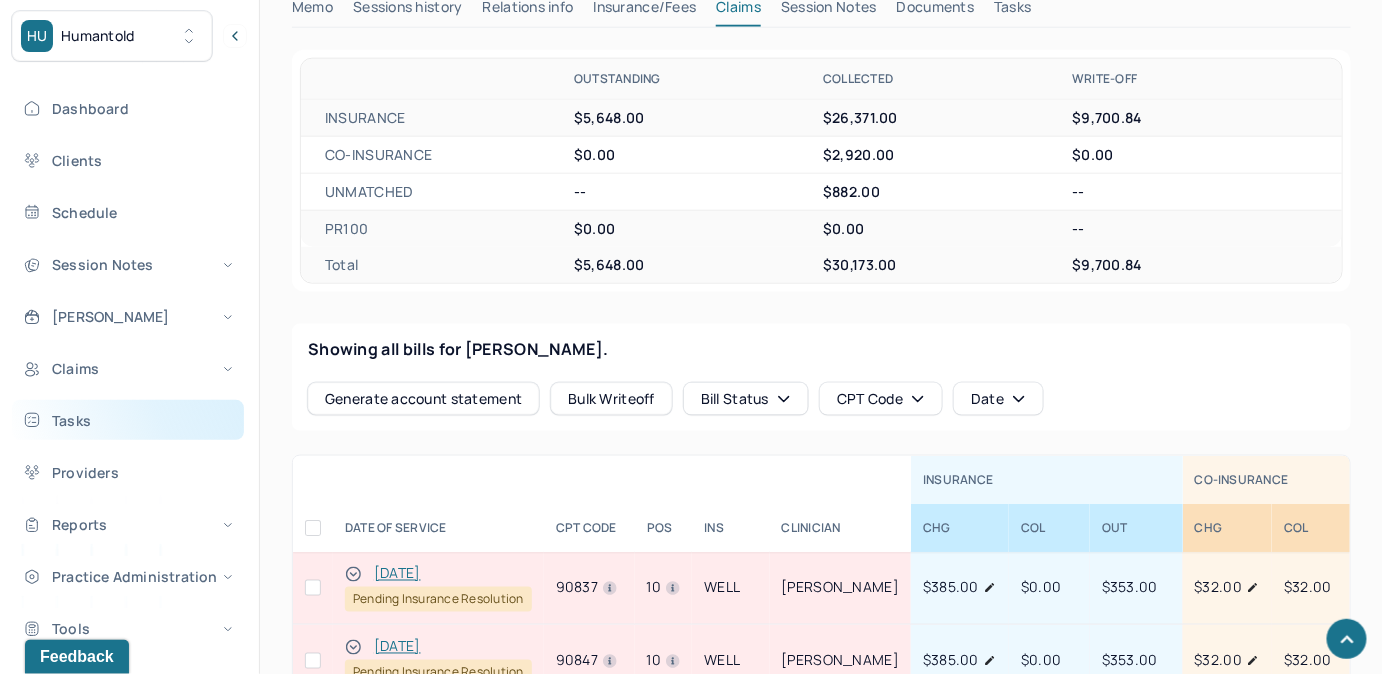 click on "Tasks" at bounding box center (128, 420) 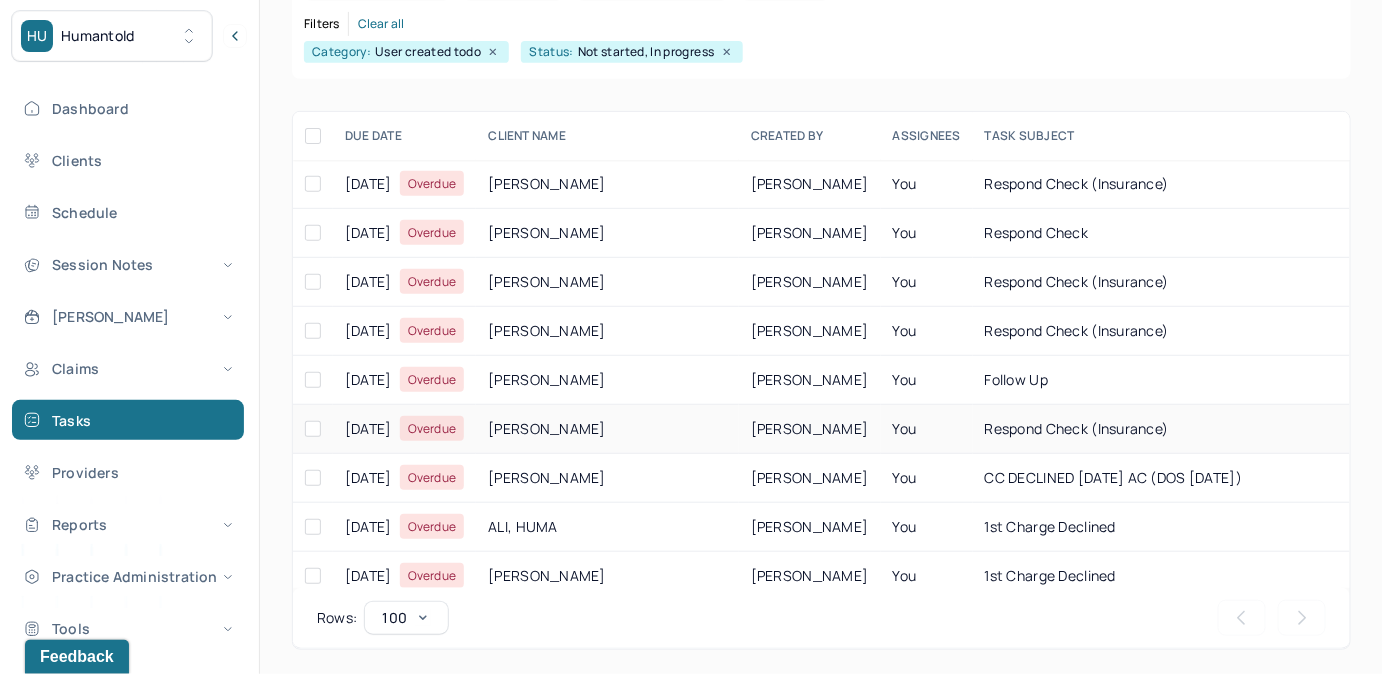scroll, scrollTop: 256, scrollLeft: 0, axis: vertical 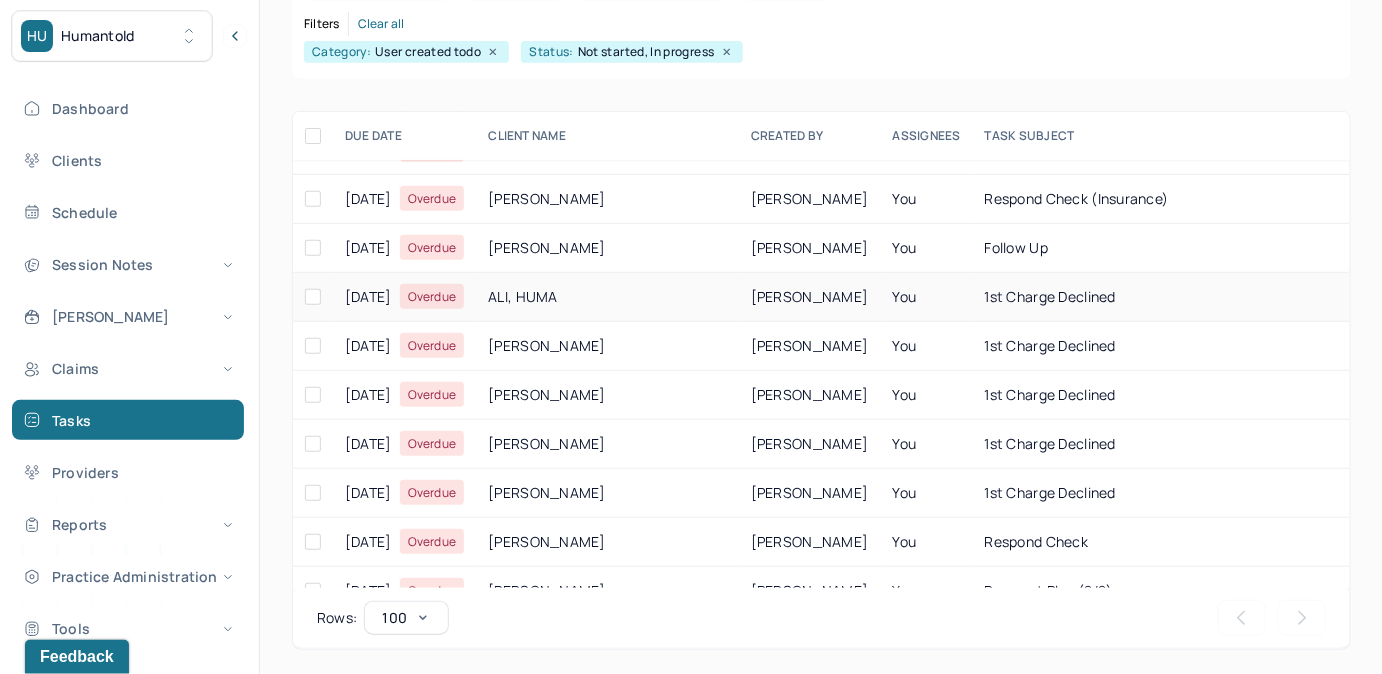 click on "1st Charge Declined" at bounding box center [1050, 296] 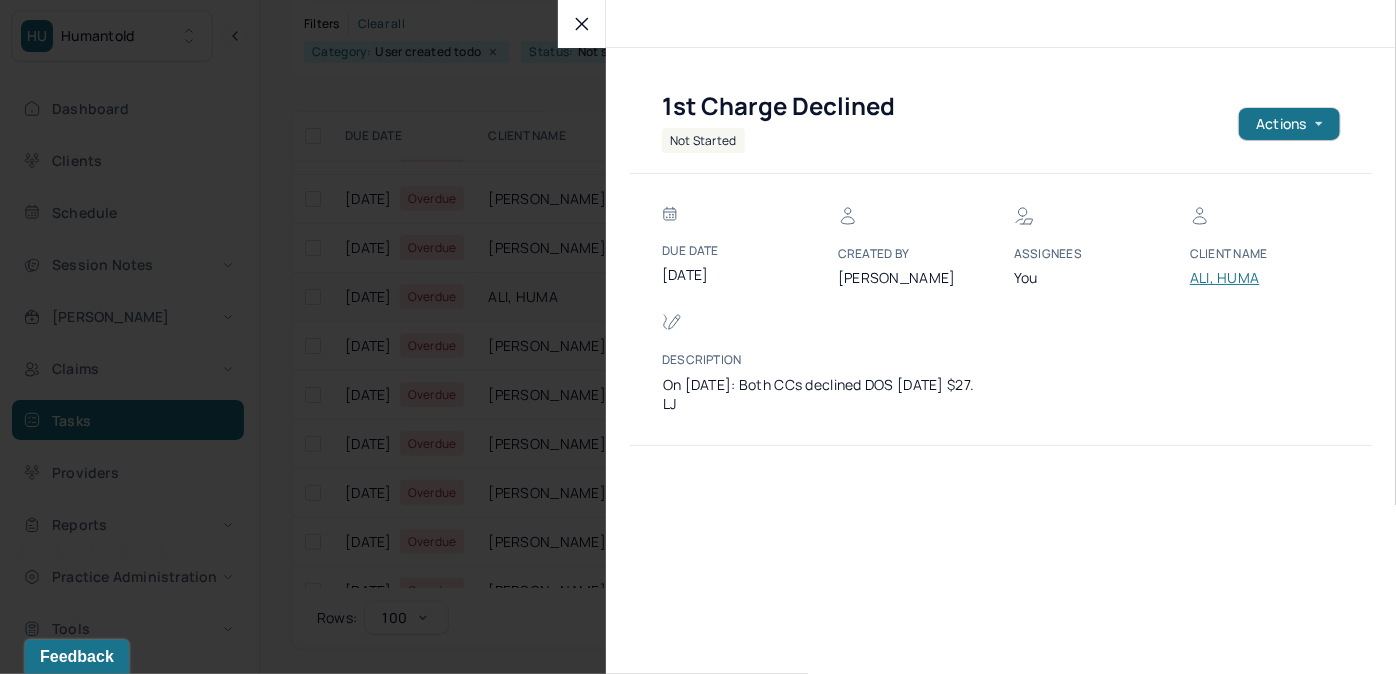 click on "ALI, HUMA" at bounding box center (1250, 278) 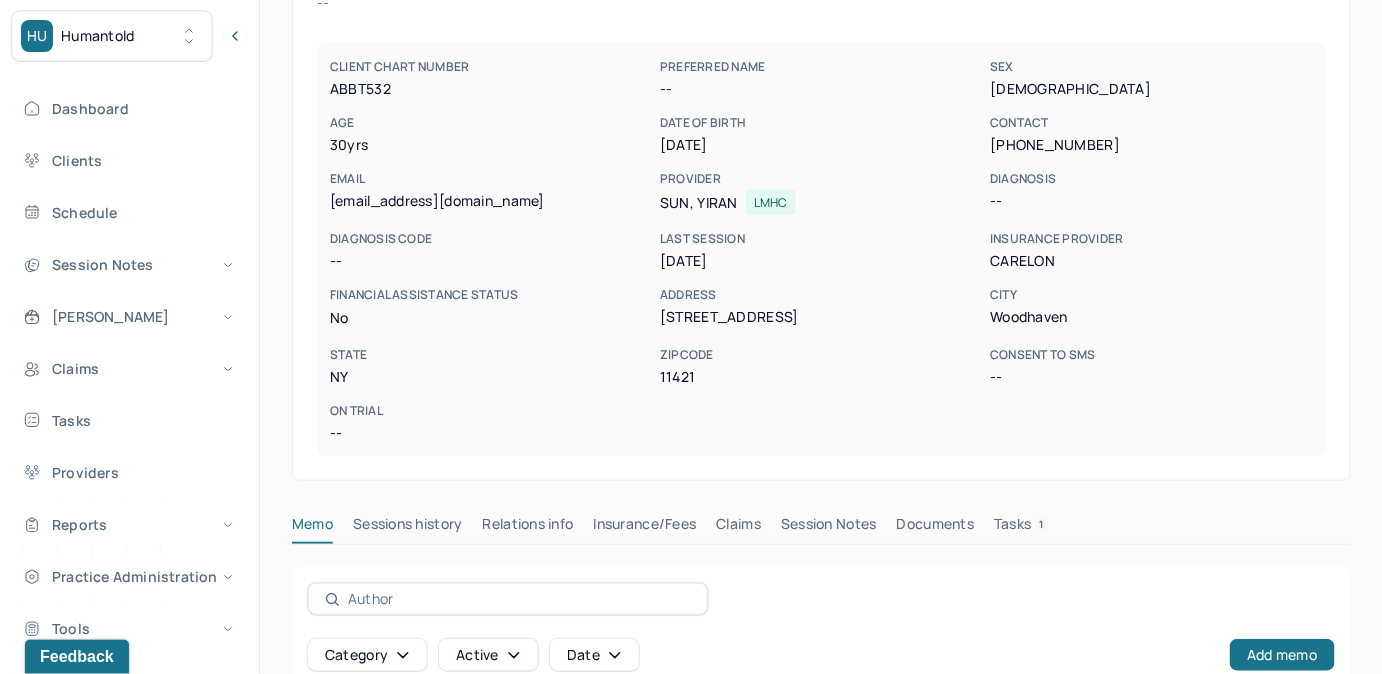 drag, startPoint x: 1020, startPoint y: 528, endPoint x: 1035, endPoint y: 510, distance: 23.43075 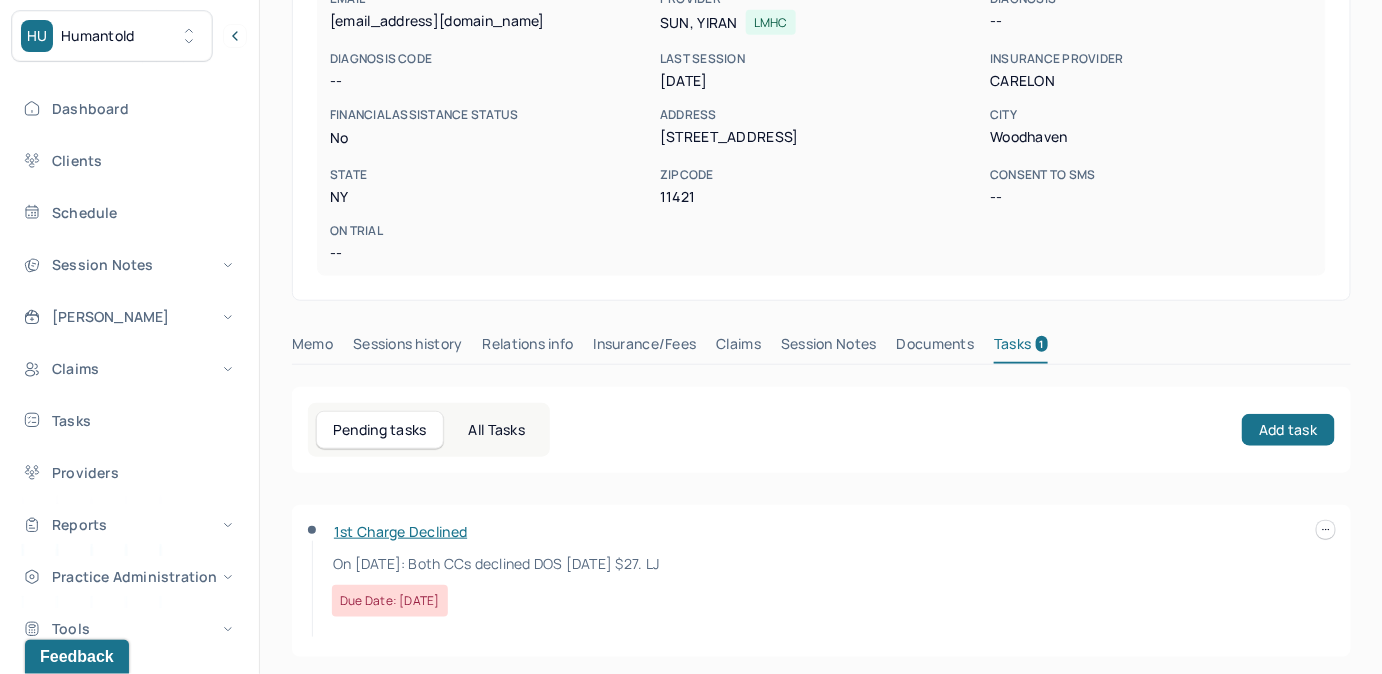 scroll, scrollTop: 348, scrollLeft: 0, axis: vertical 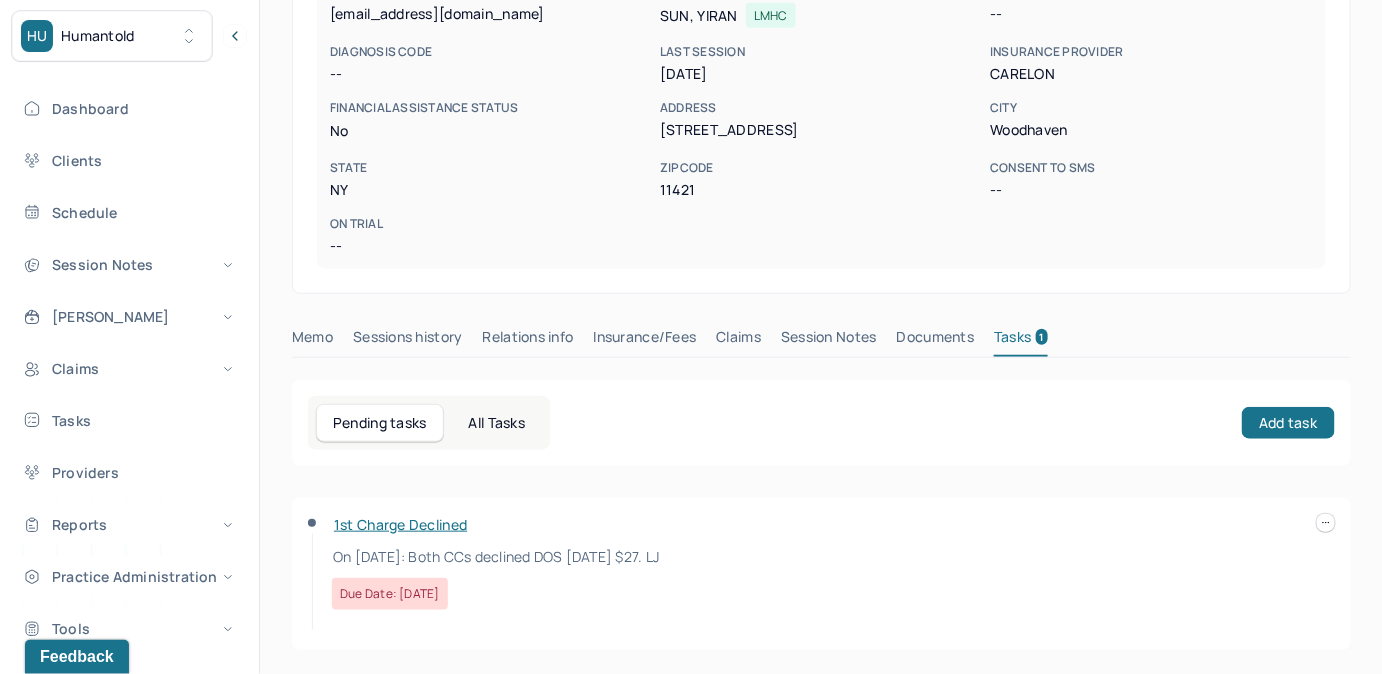 click on "1st Charge Declined   On [DATE]: Both CCs declined DOS [DATE] $27. LJ   Due date: [DATE]" at bounding box center [821, 574] 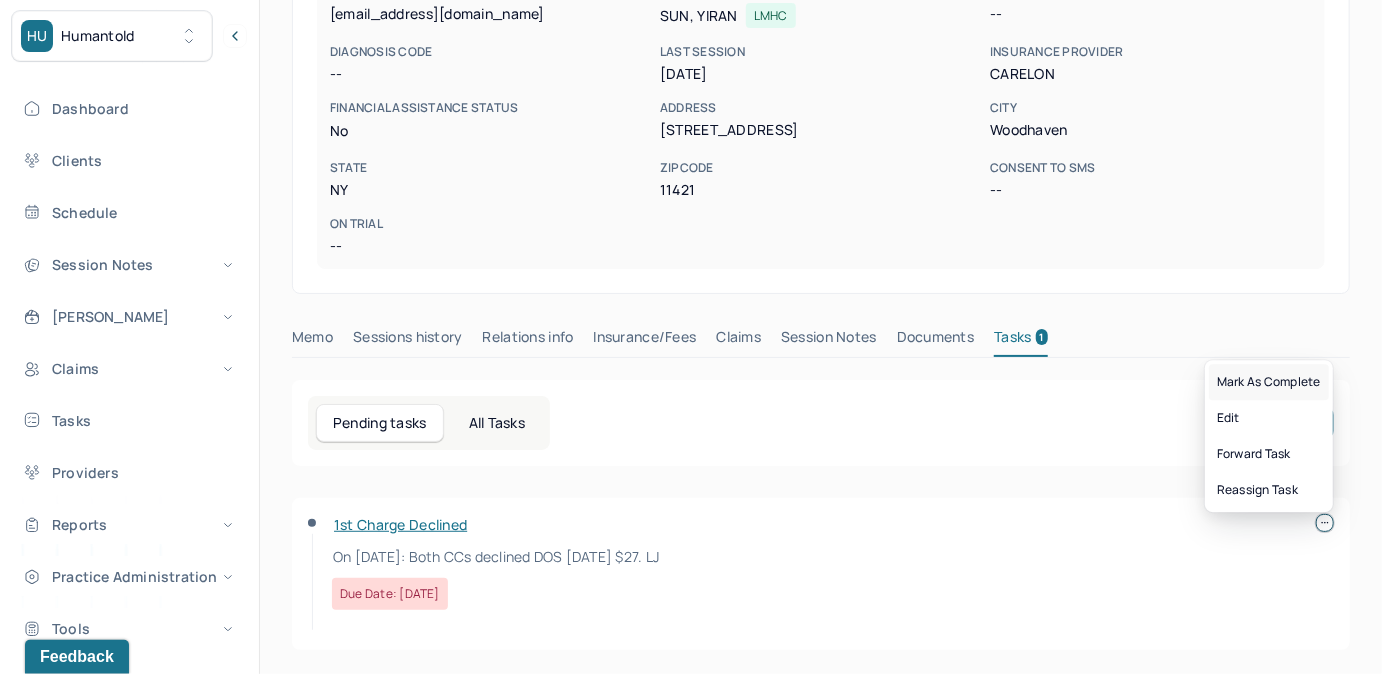 click on "Mark as complete" at bounding box center [1269, 382] 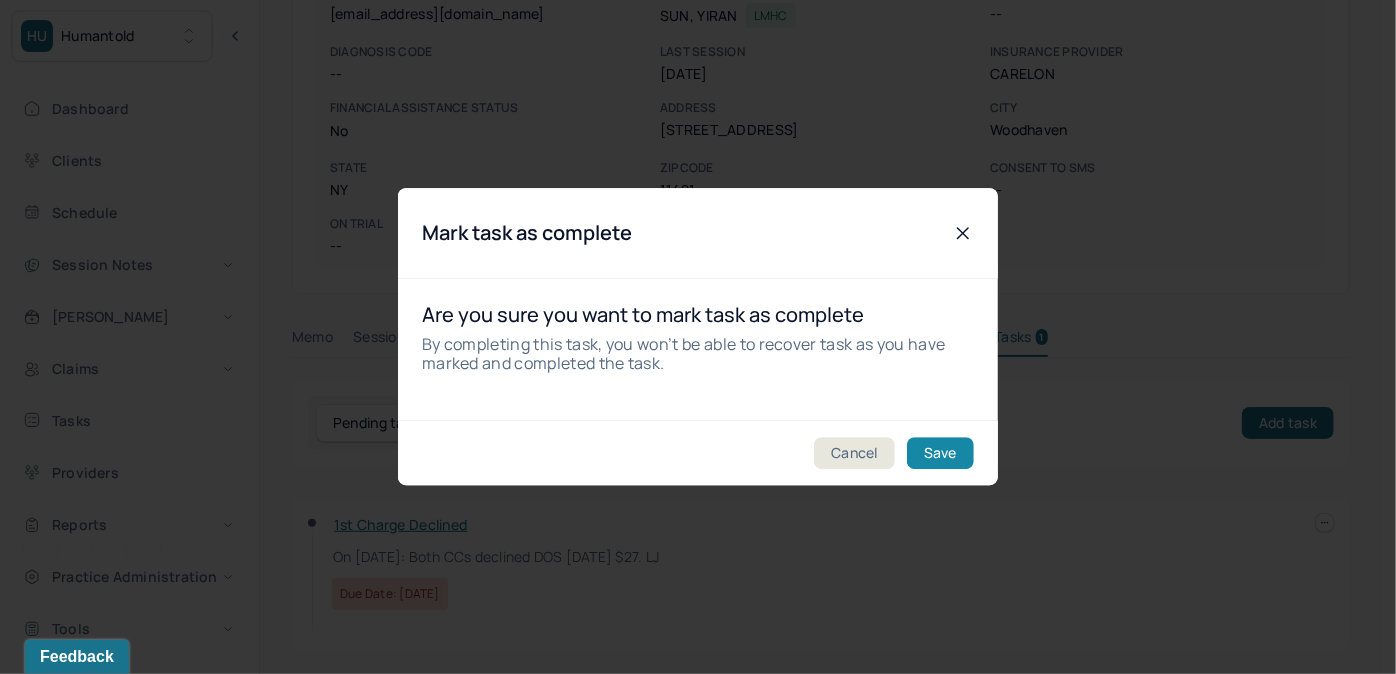 click on "Save" at bounding box center (940, 454) 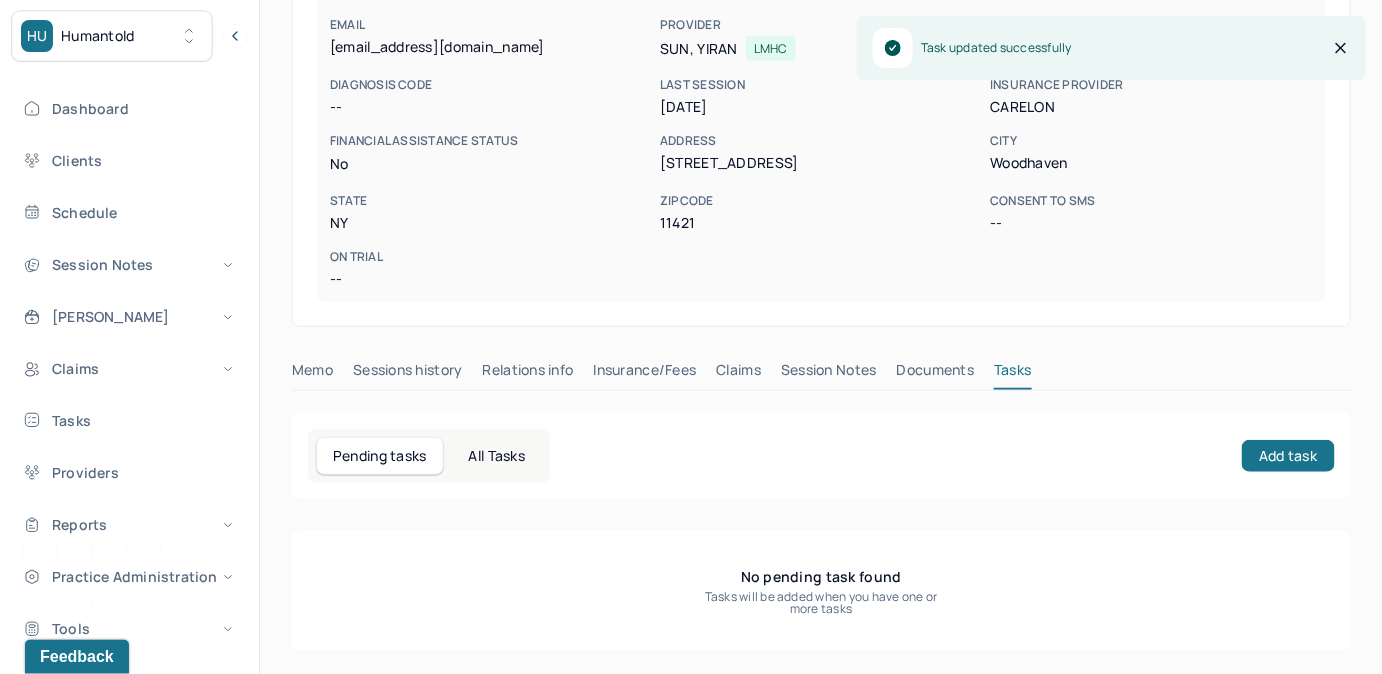 drag, startPoint x: 755, startPoint y: 372, endPoint x: 736, endPoint y: 315, distance: 60.083275 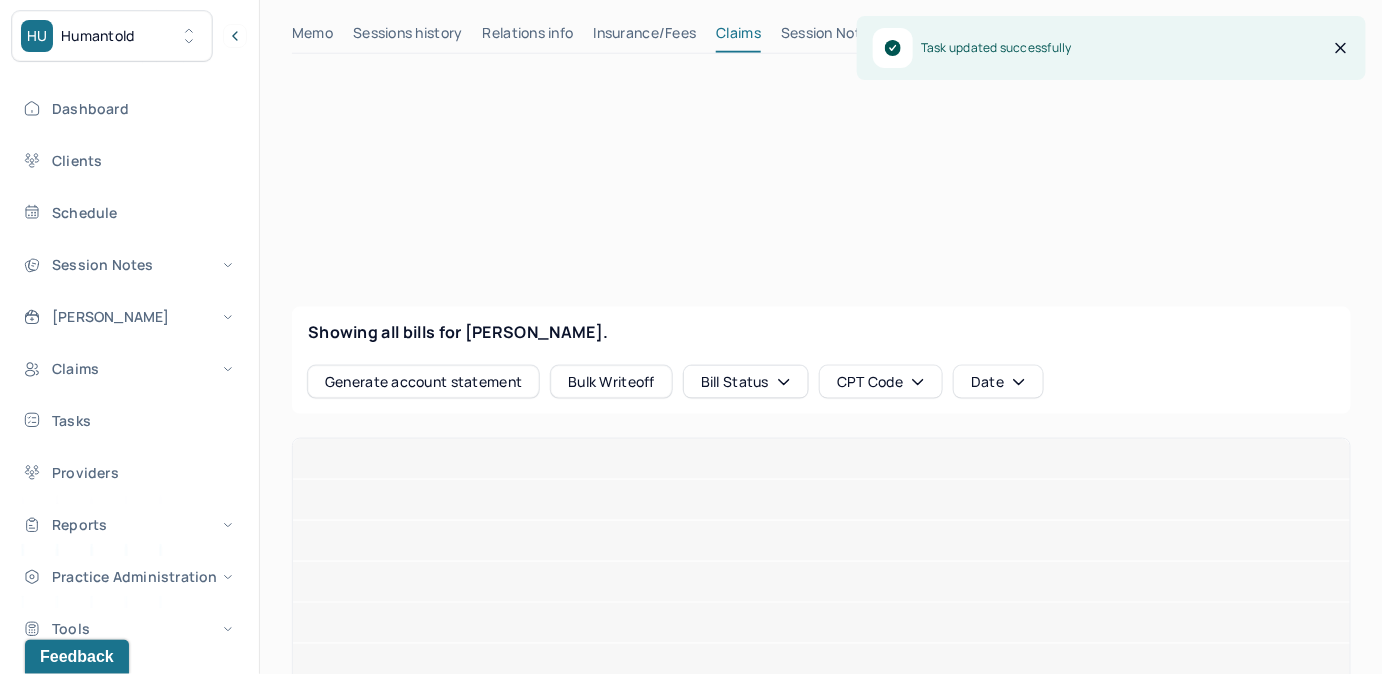 scroll, scrollTop: 677, scrollLeft: 0, axis: vertical 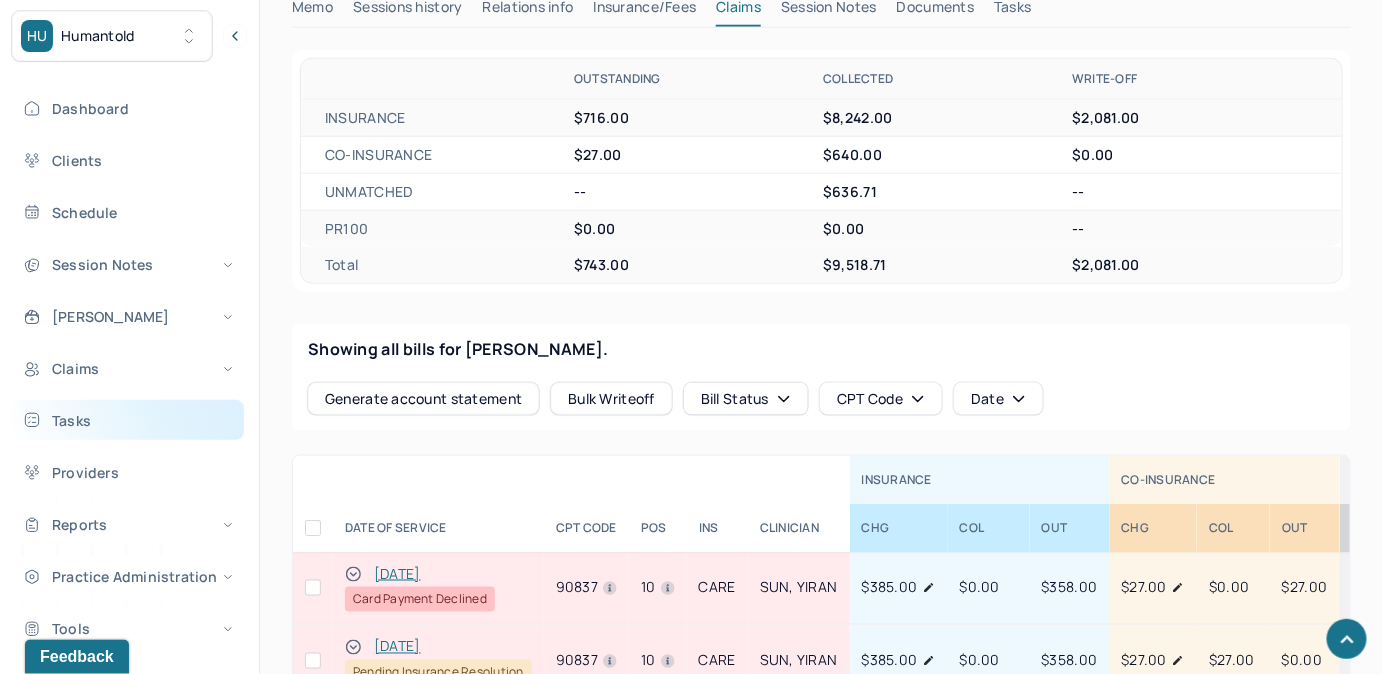 click on "Tasks" at bounding box center [128, 420] 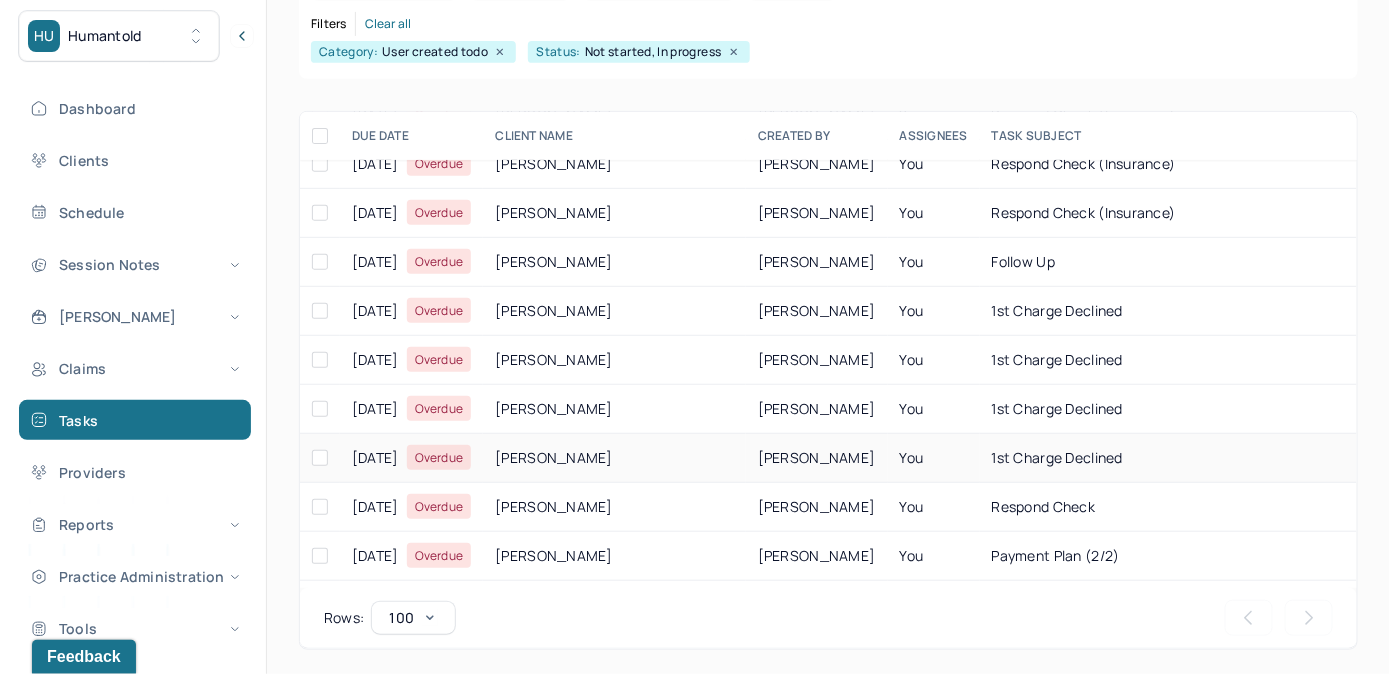 scroll, scrollTop: 181, scrollLeft: 0, axis: vertical 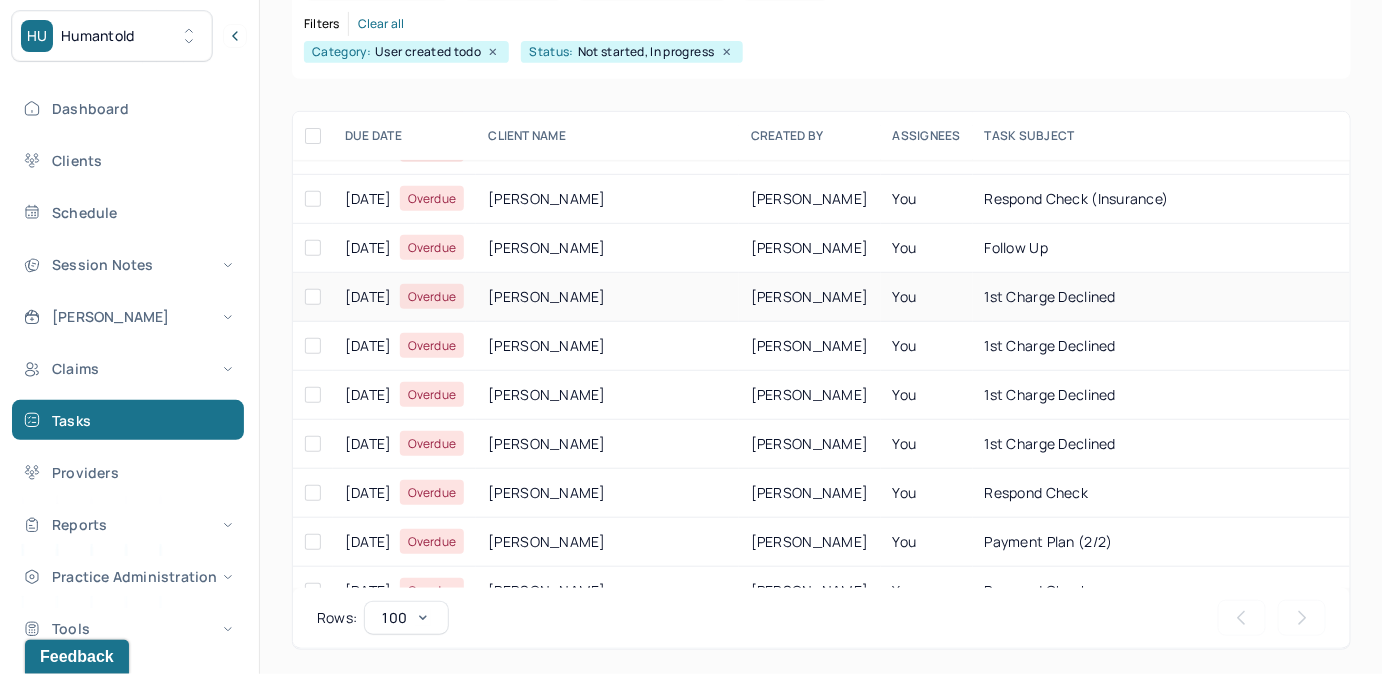 click on "1st Charge Declined" at bounding box center [1050, 296] 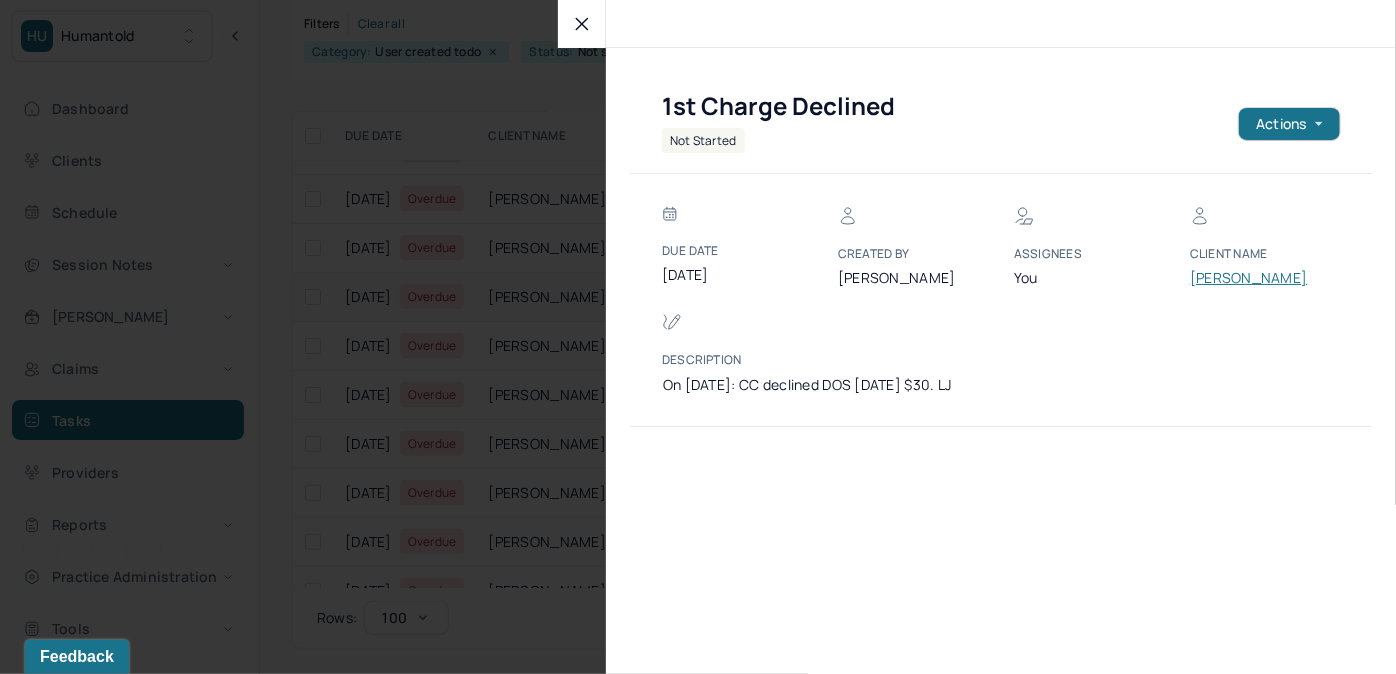 click on "[PERSON_NAME]" at bounding box center [1250, 278] 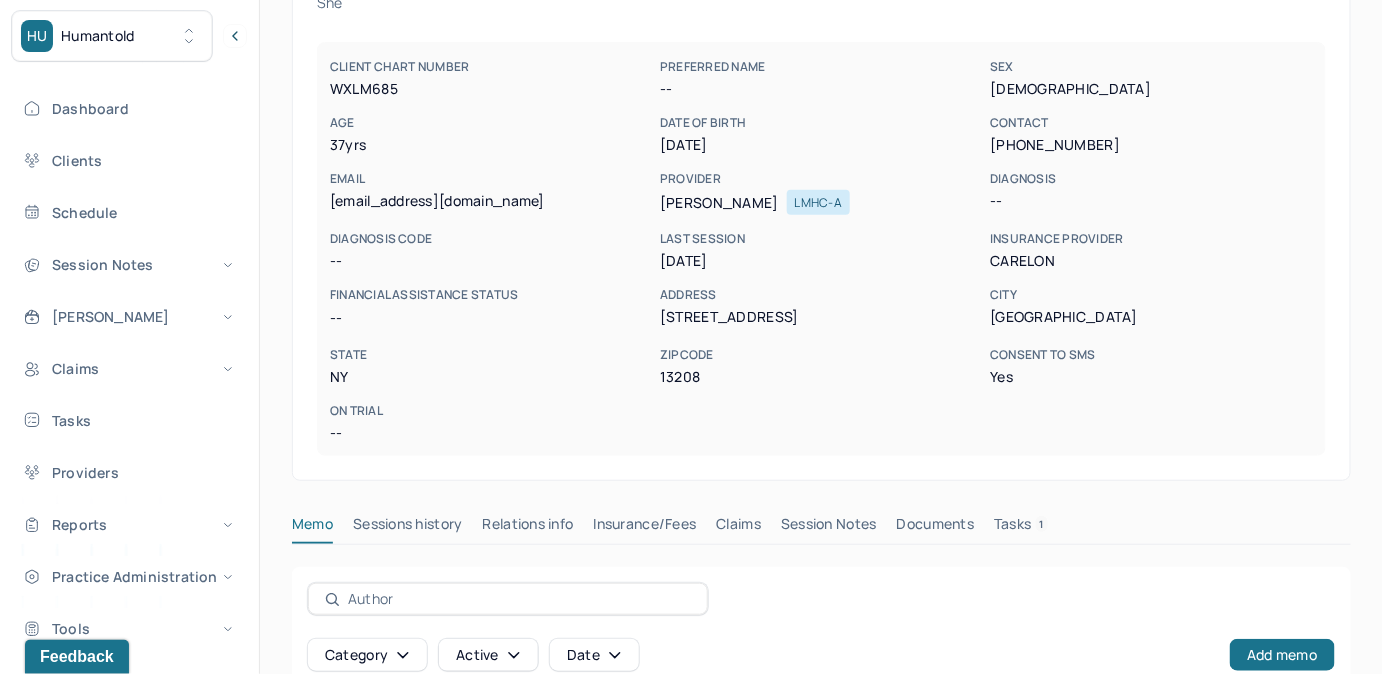 click on "Tasks 1" at bounding box center (1021, 528) 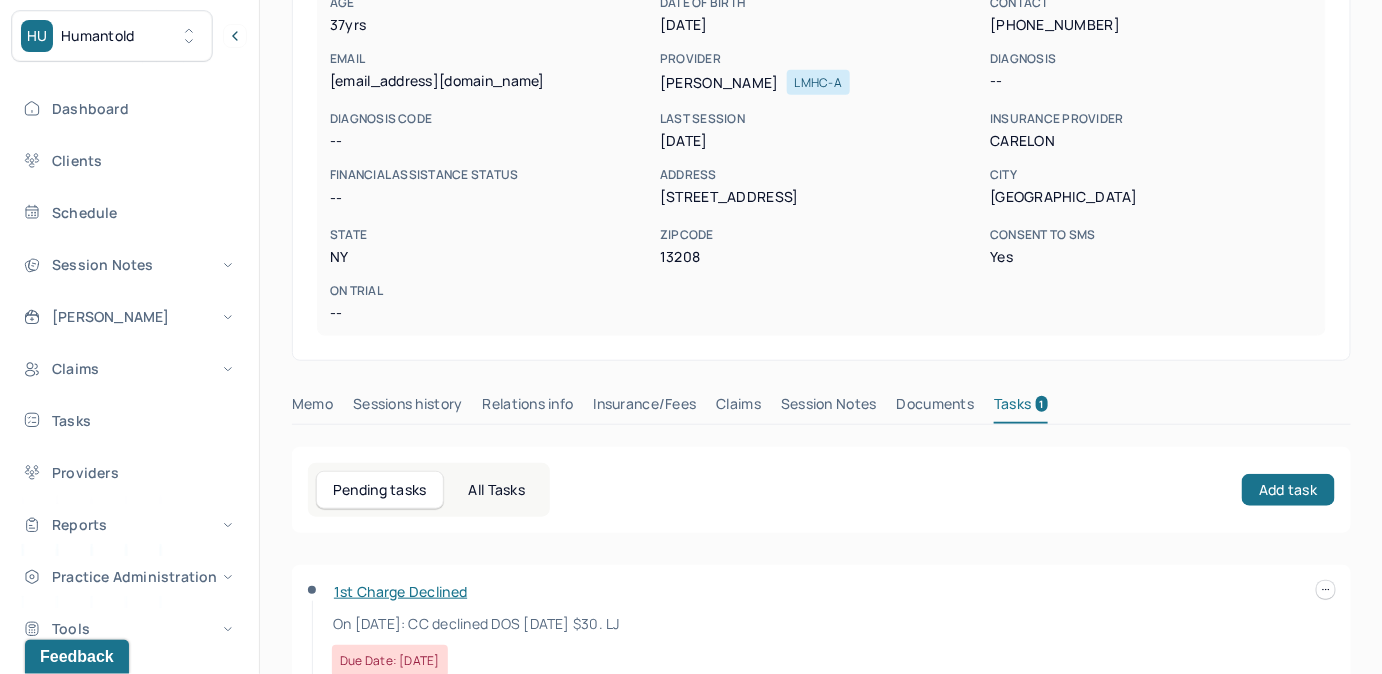 scroll, scrollTop: 348, scrollLeft: 0, axis: vertical 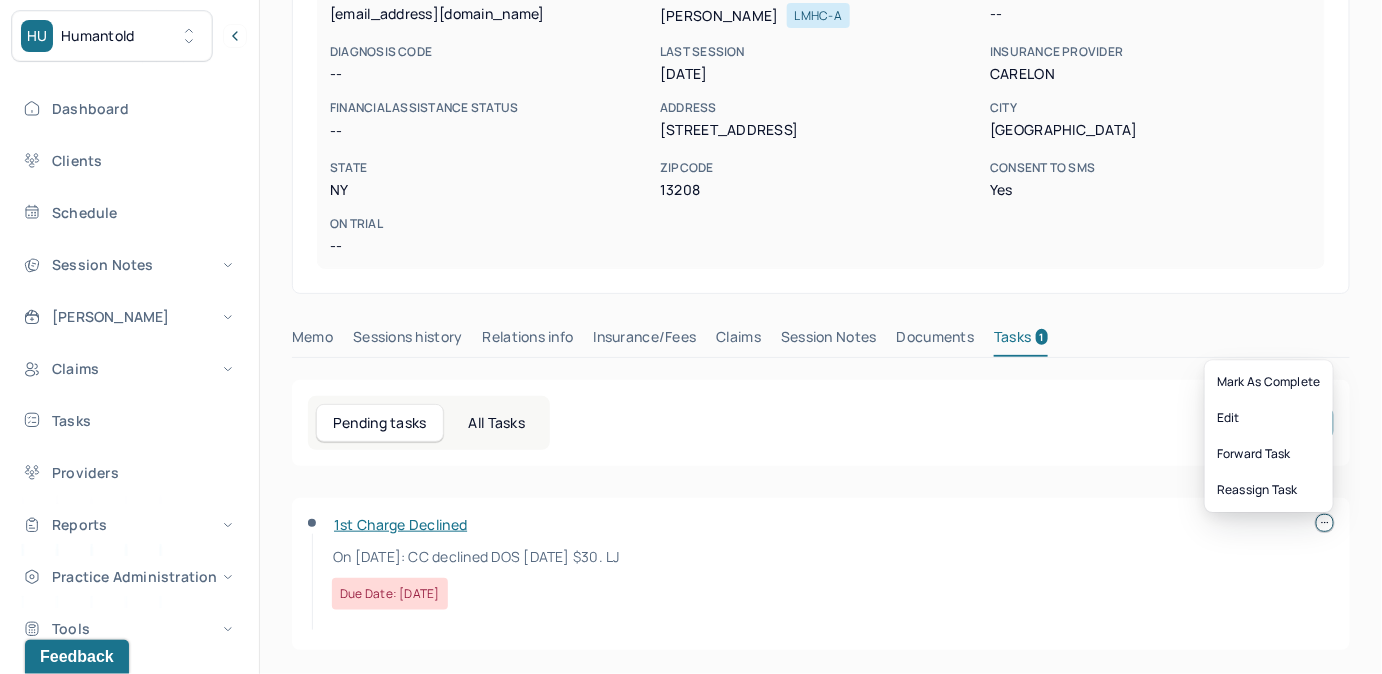 click at bounding box center (1325, 523) 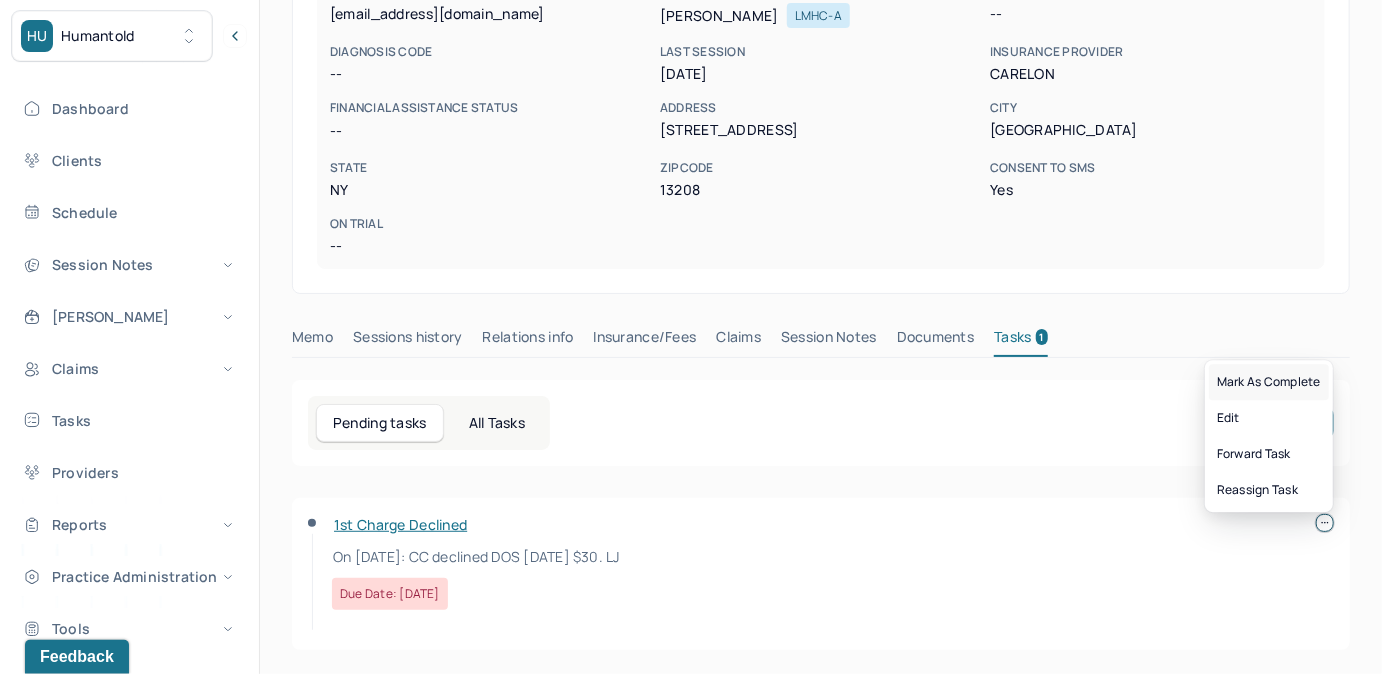 click on "Mark as complete" at bounding box center (1269, 382) 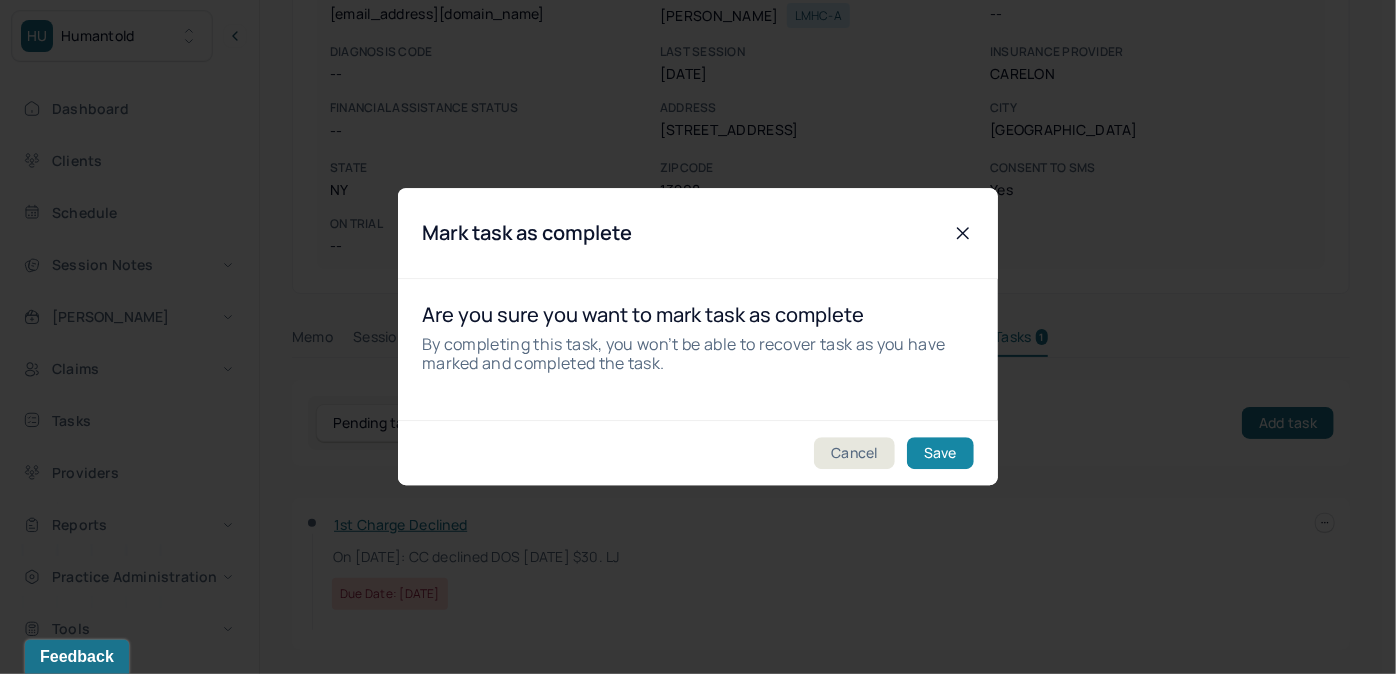 click on "Save" at bounding box center [940, 454] 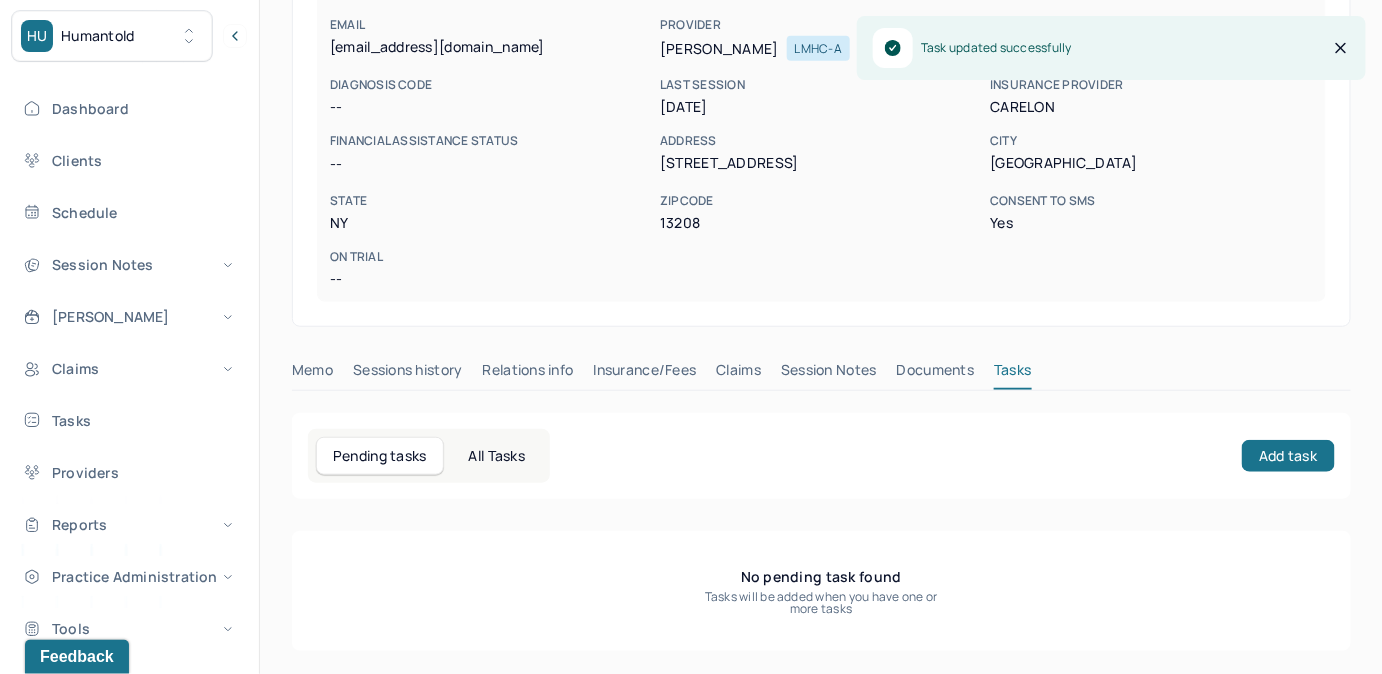 drag, startPoint x: 747, startPoint y: 342, endPoint x: 746, endPoint y: 358, distance: 16.03122 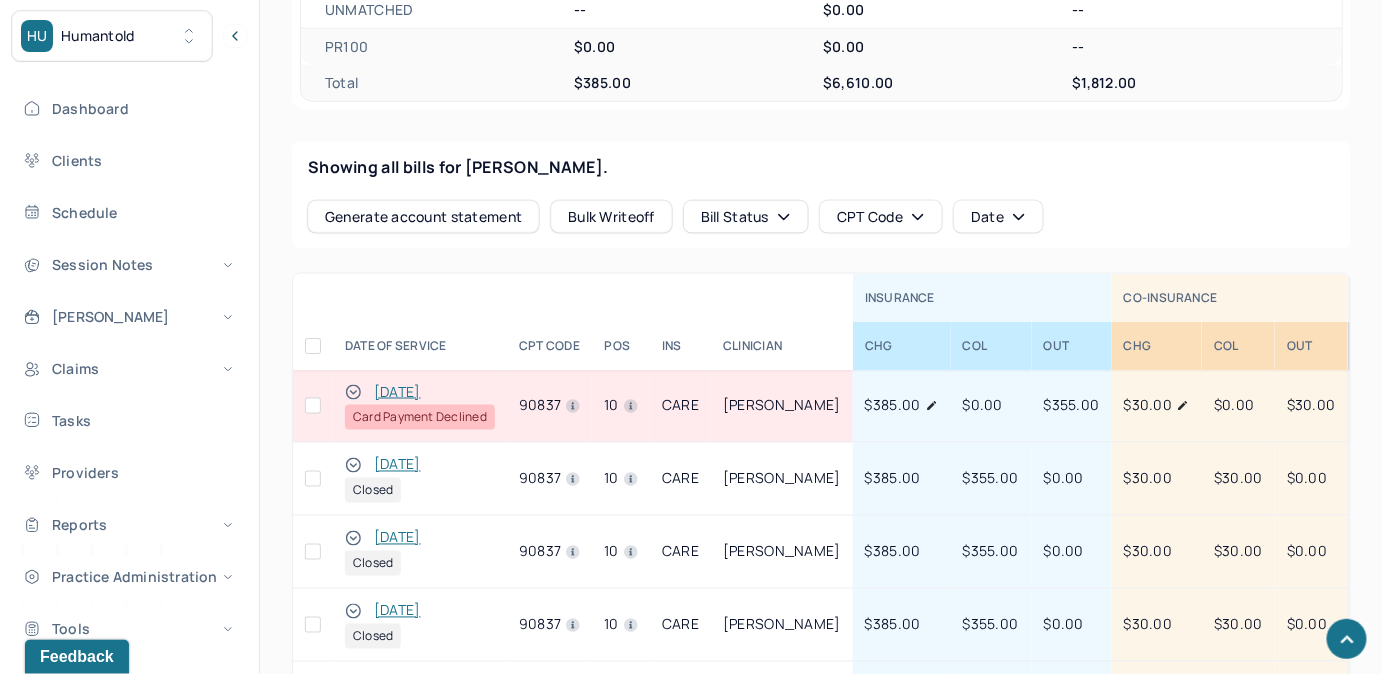scroll, scrollTop: 900, scrollLeft: 0, axis: vertical 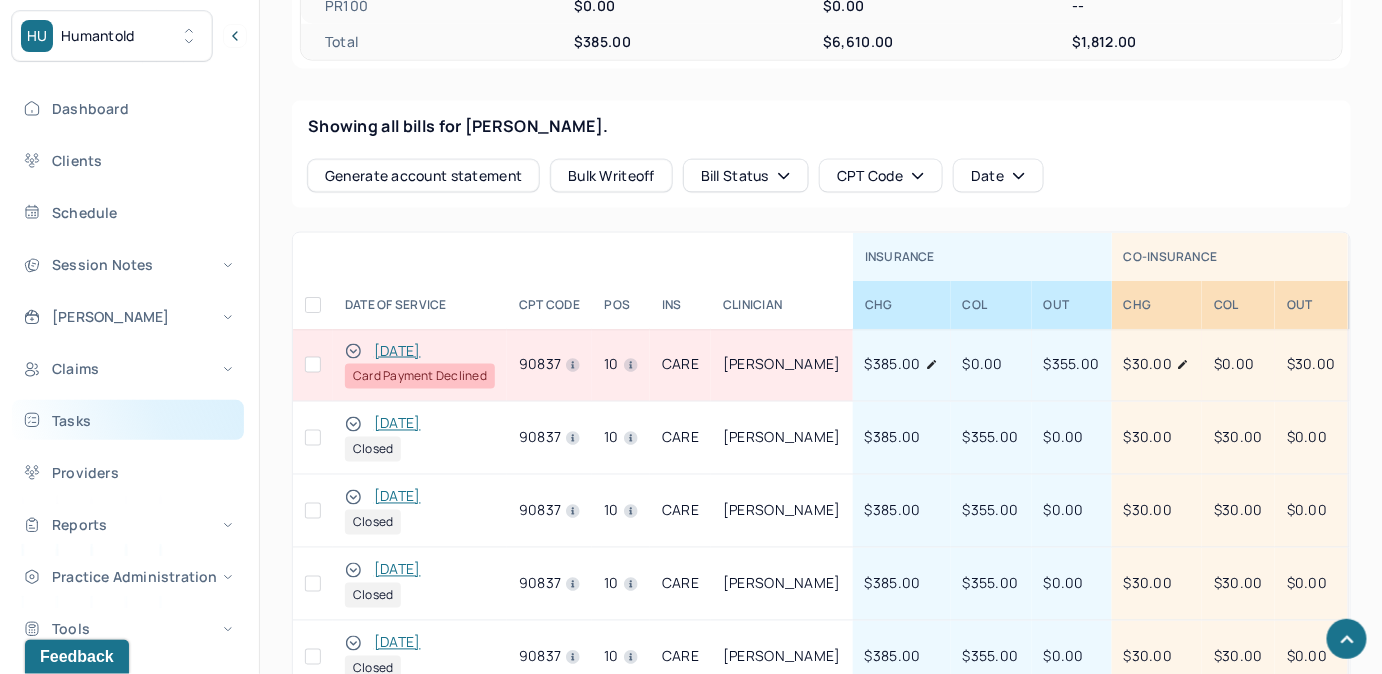 click on "Tasks" at bounding box center (128, 420) 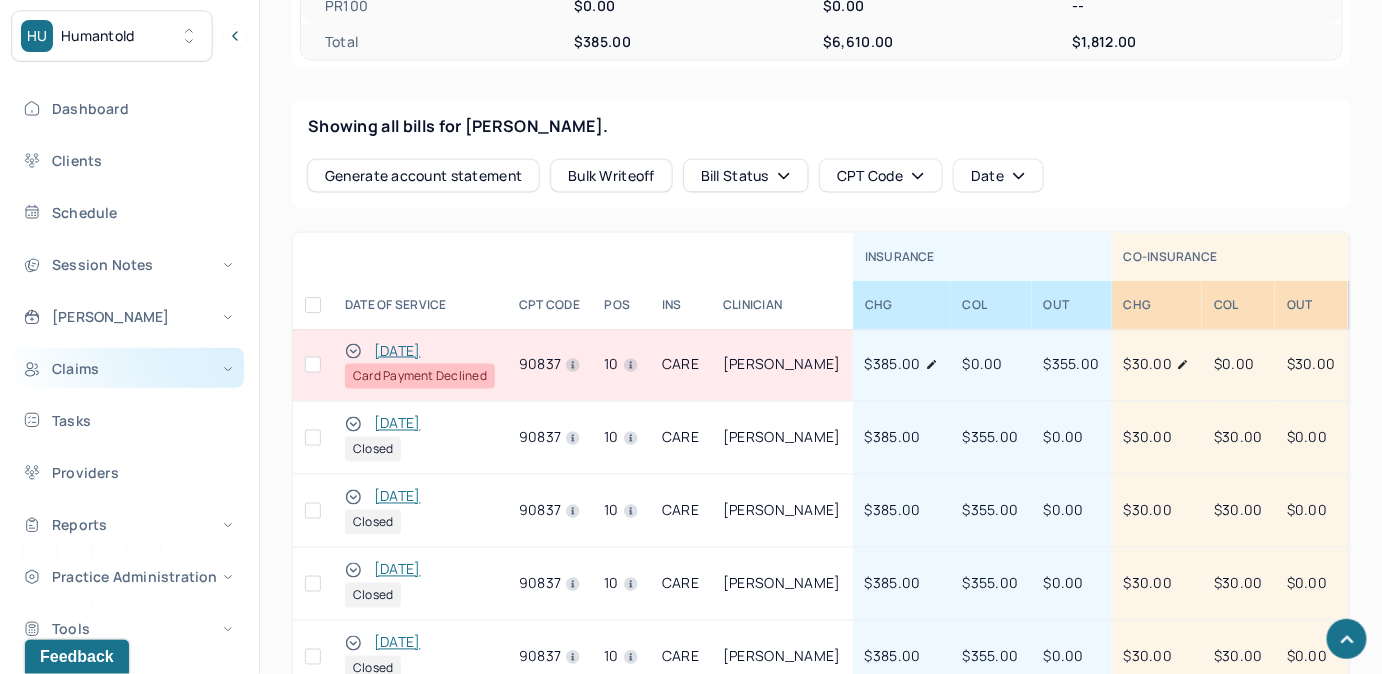 scroll, scrollTop: 256, scrollLeft: 0, axis: vertical 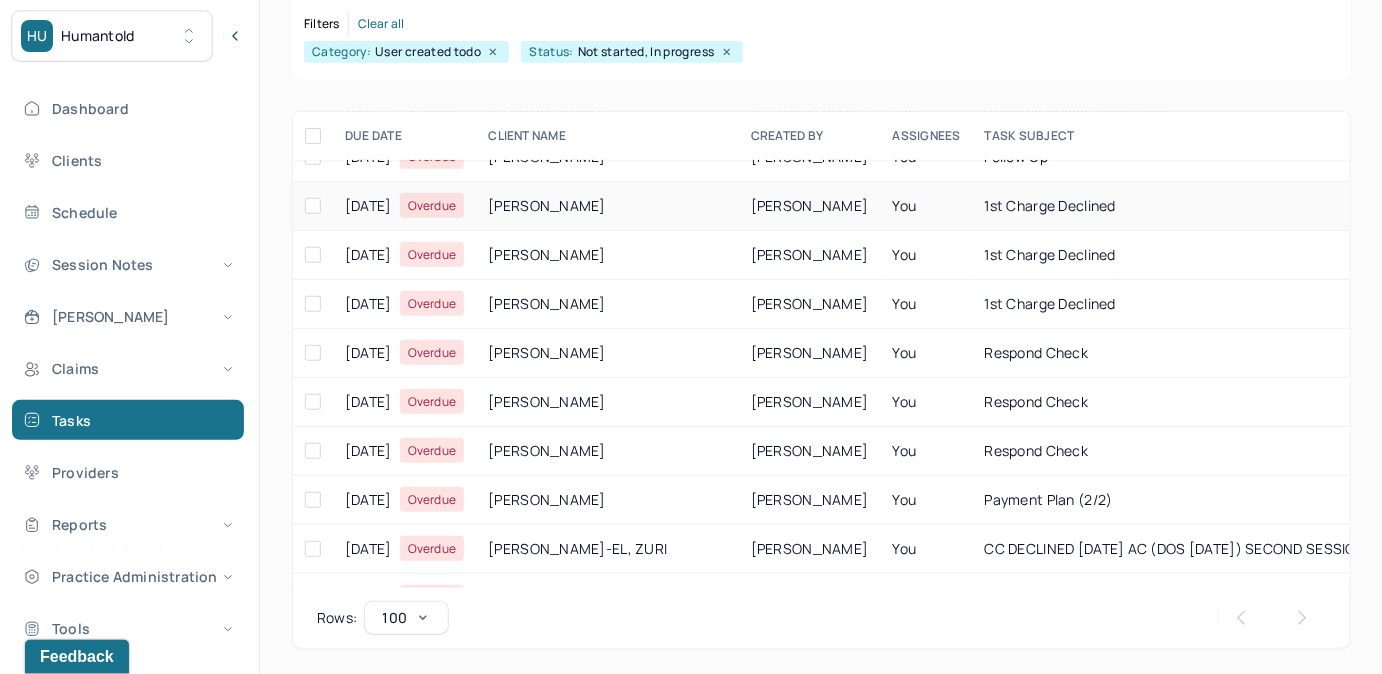 click on "1st Charge Declined" at bounding box center (1050, 205) 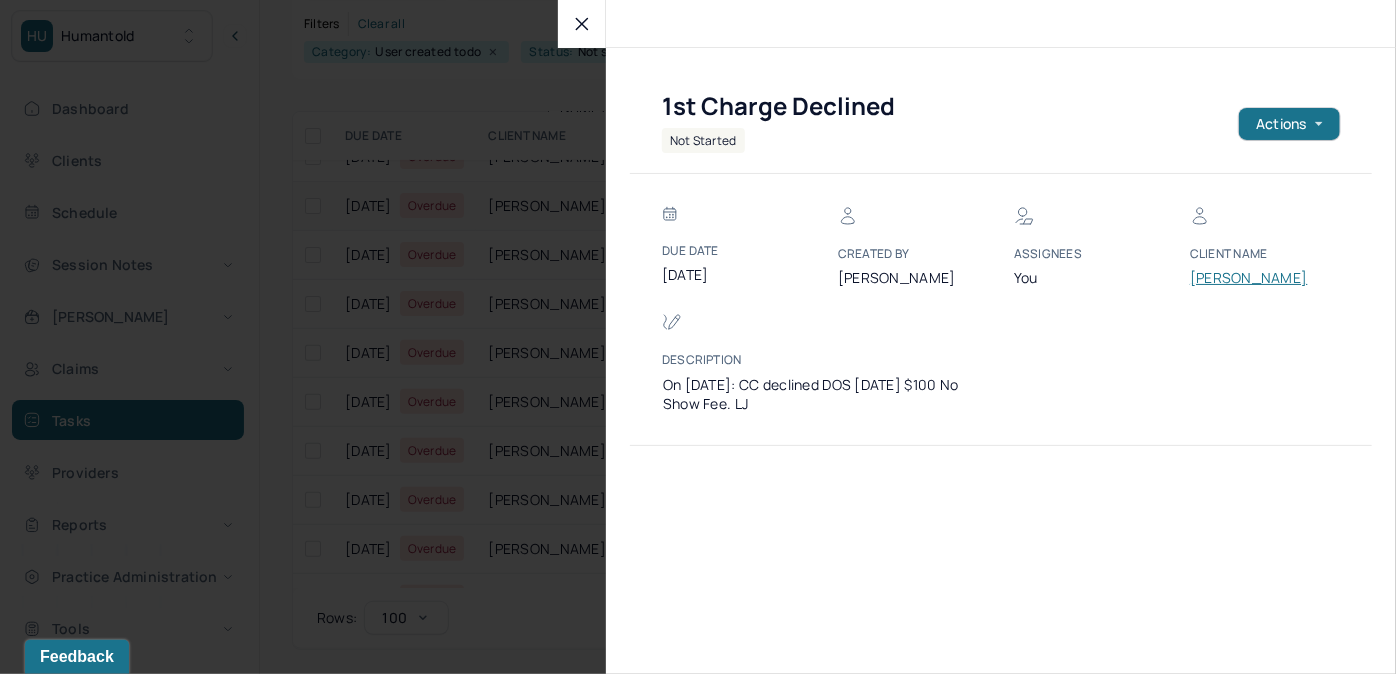 click on "Client Name [PERSON_NAME][GEOGRAPHIC_DATA]" at bounding box center (1250, 265) 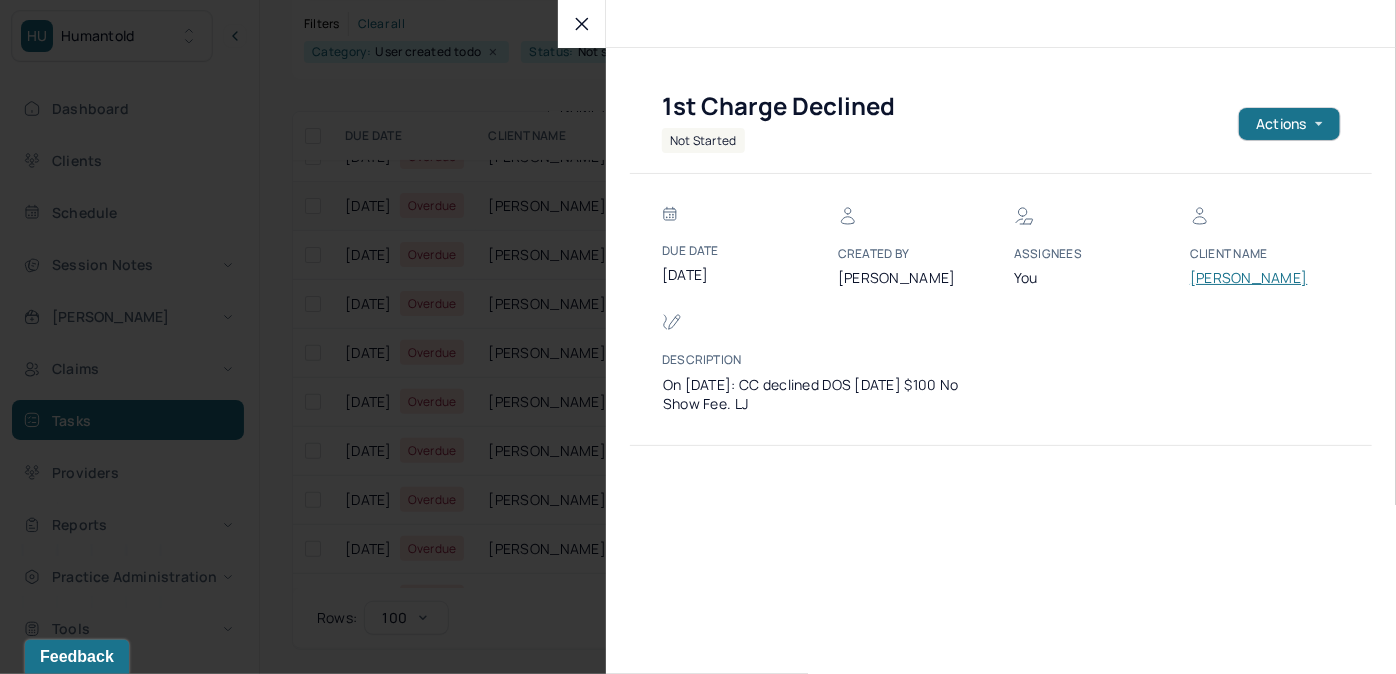 click on "[PERSON_NAME]" at bounding box center (1250, 278) 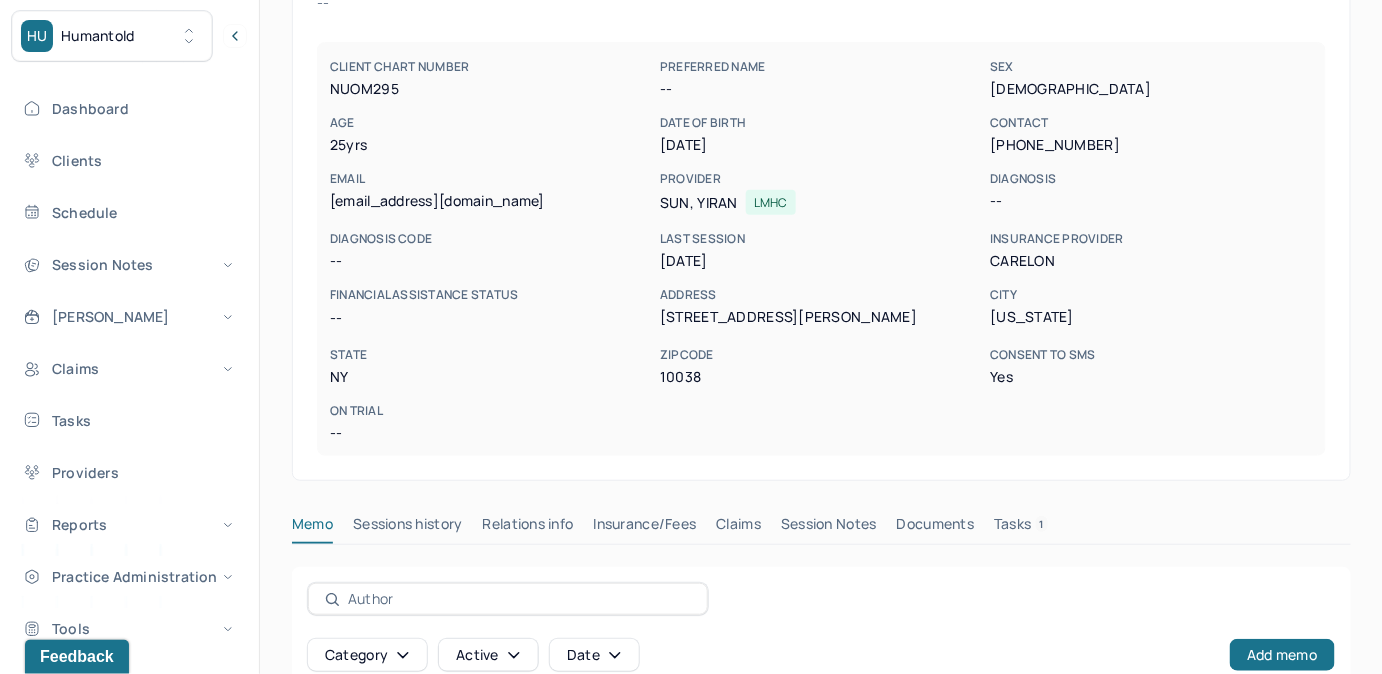 click on "Tasks 1" at bounding box center (1021, 528) 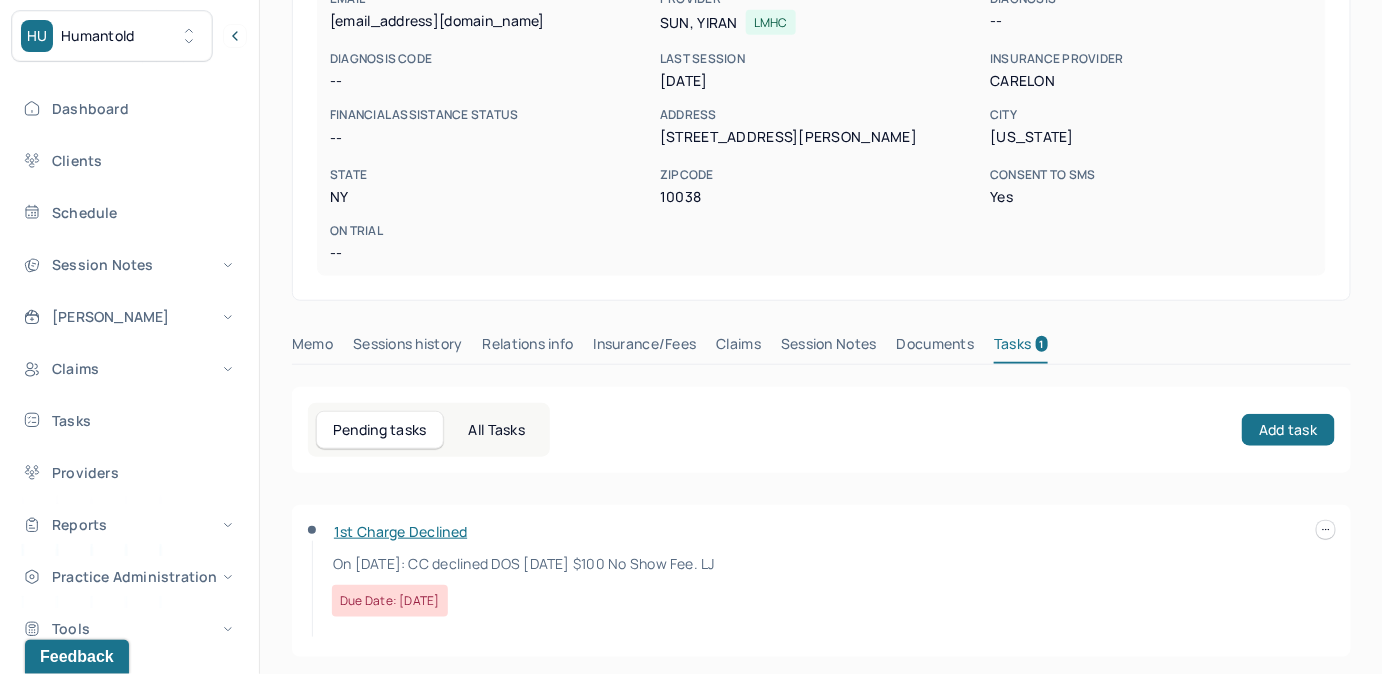 scroll, scrollTop: 348, scrollLeft: 0, axis: vertical 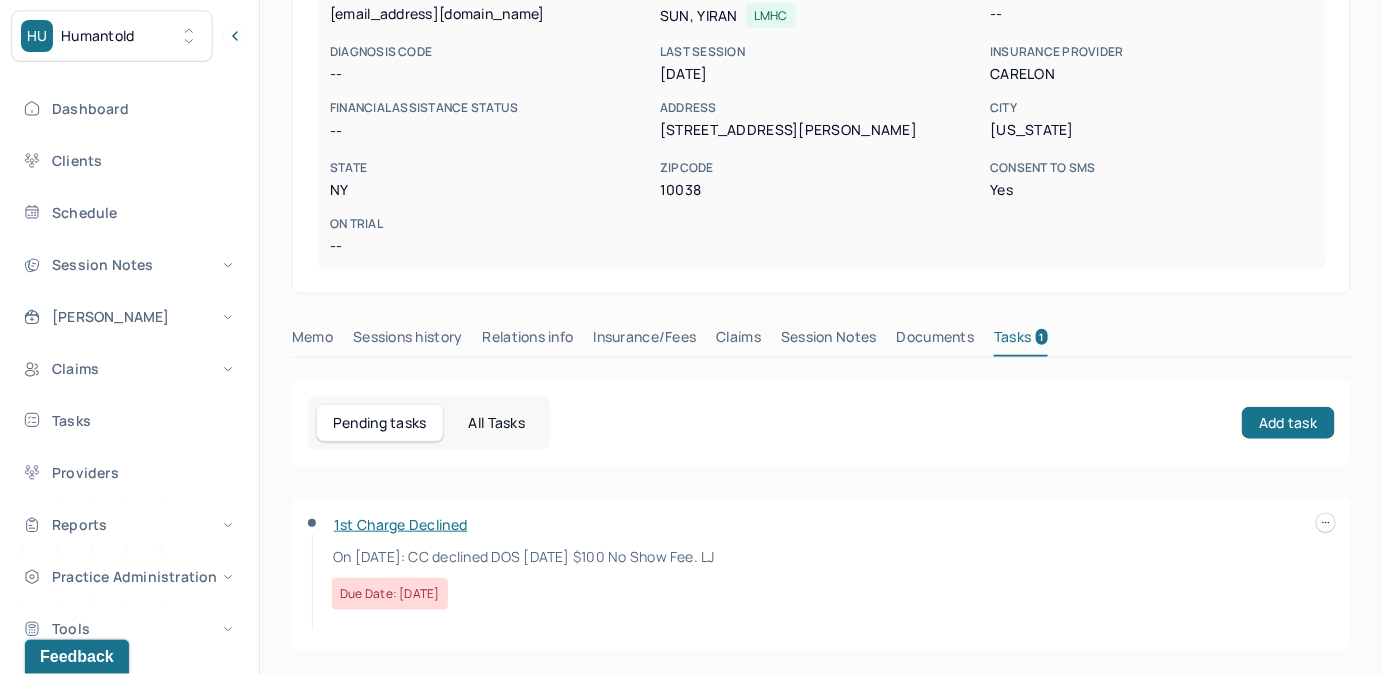 click at bounding box center [1326, 523] 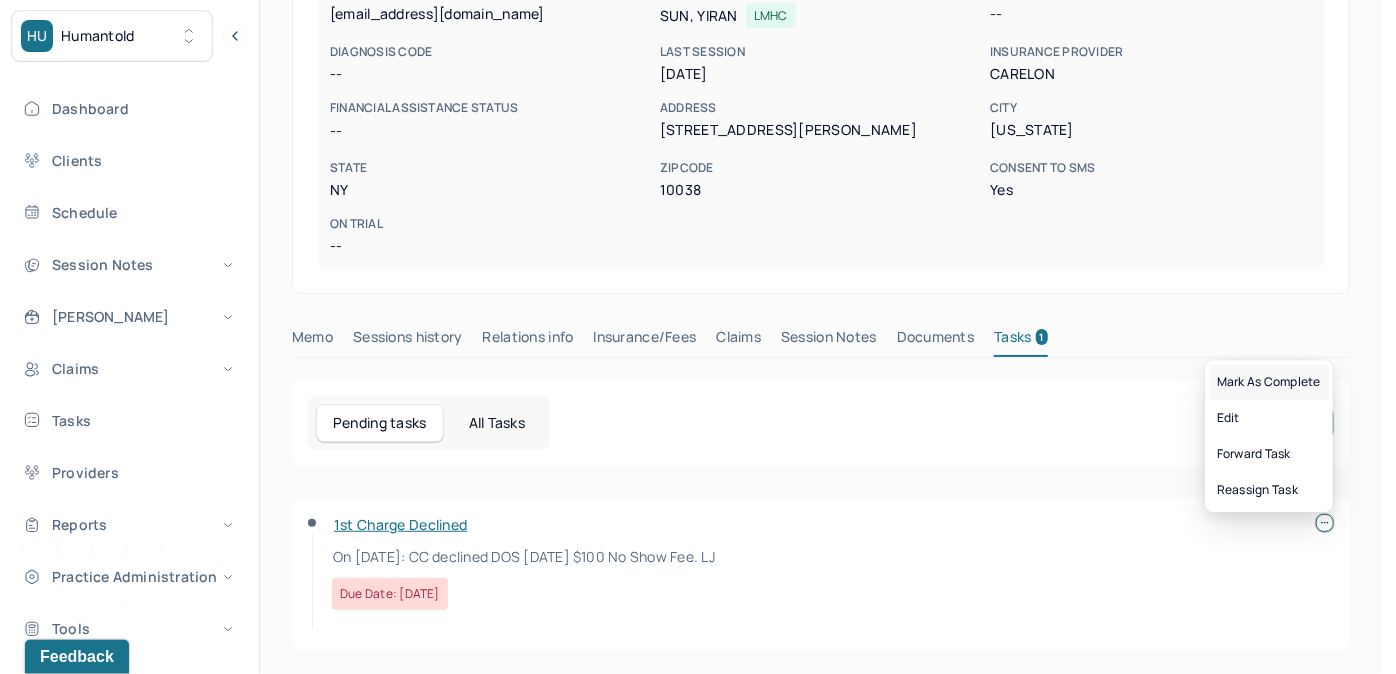 click on "Mark as complete" at bounding box center [1269, 382] 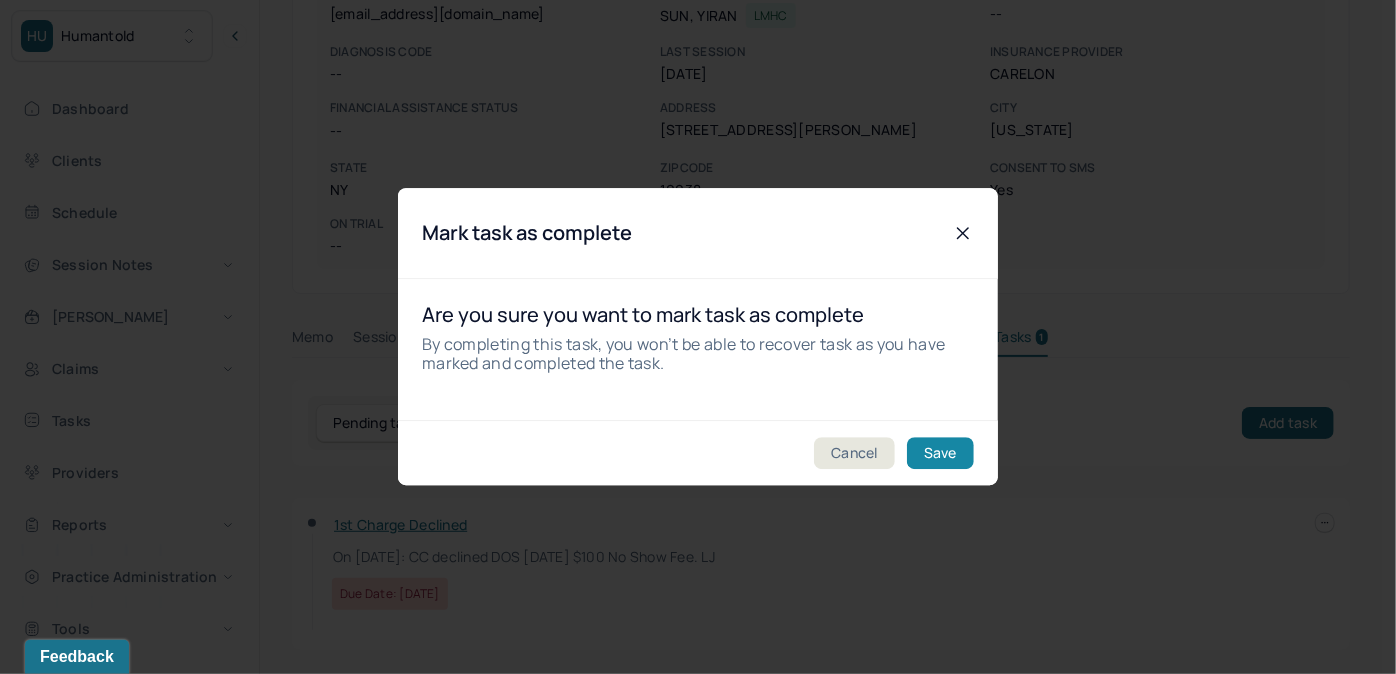 click on "Save" at bounding box center (940, 454) 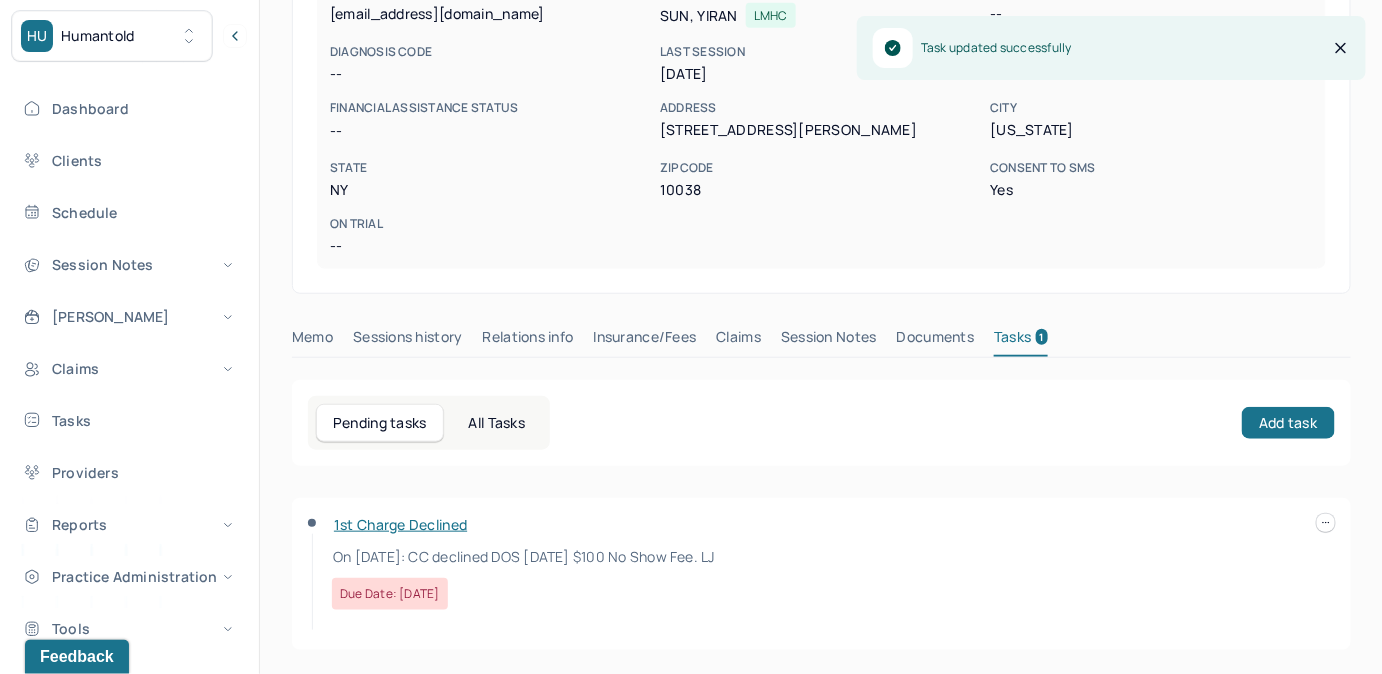 click on "Claims" at bounding box center (738, 341) 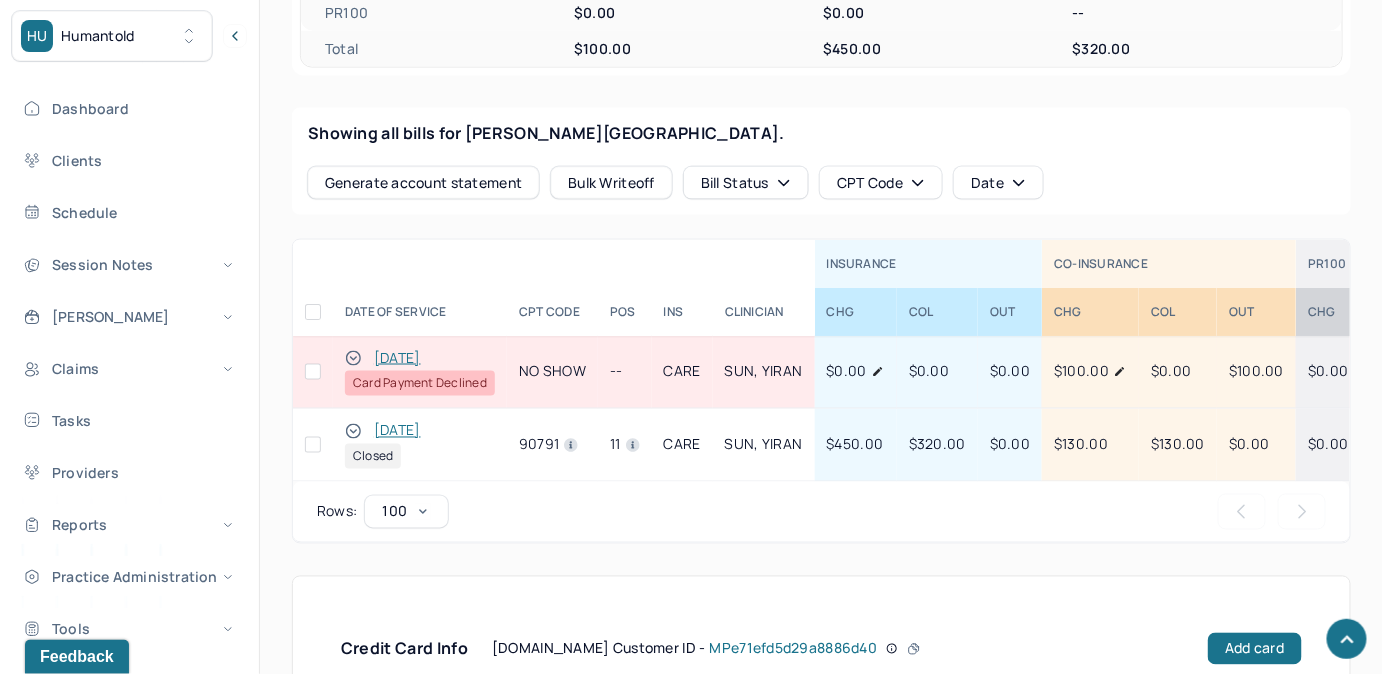 scroll, scrollTop: 934, scrollLeft: 0, axis: vertical 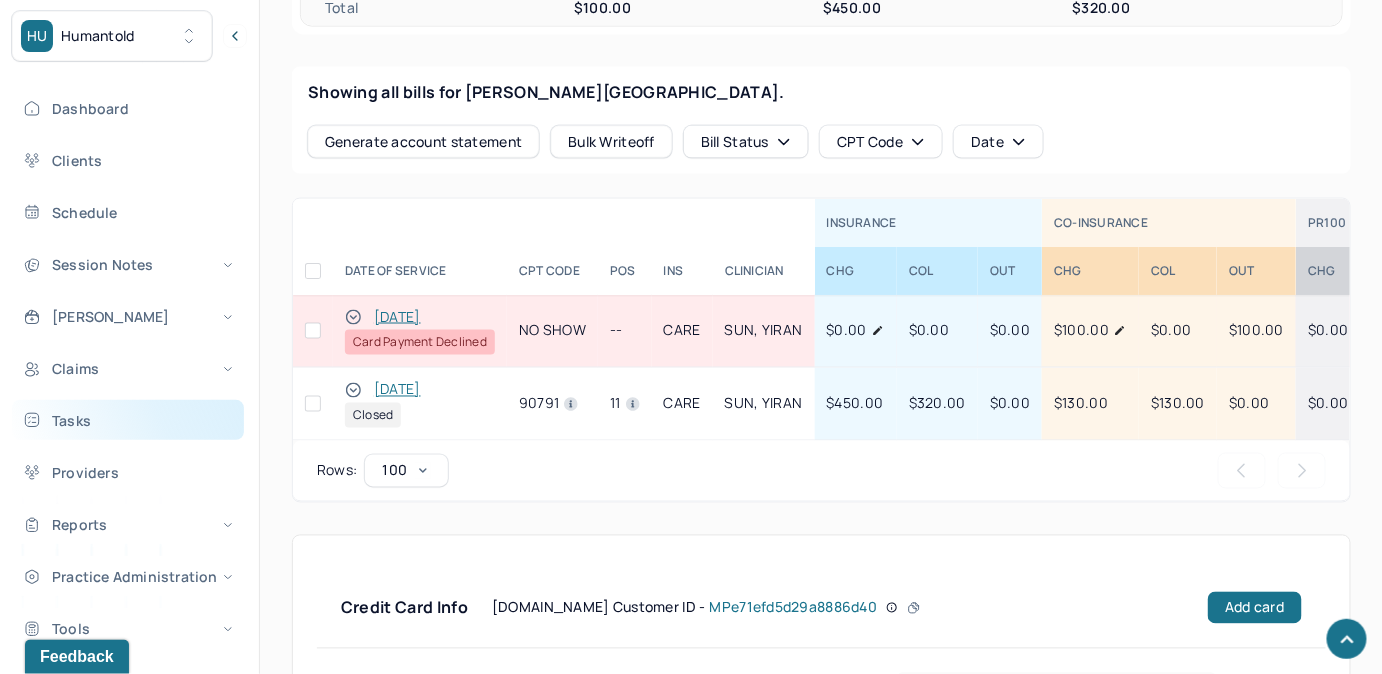 drag, startPoint x: 145, startPoint y: 412, endPoint x: 167, endPoint y: 394, distance: 28.42534 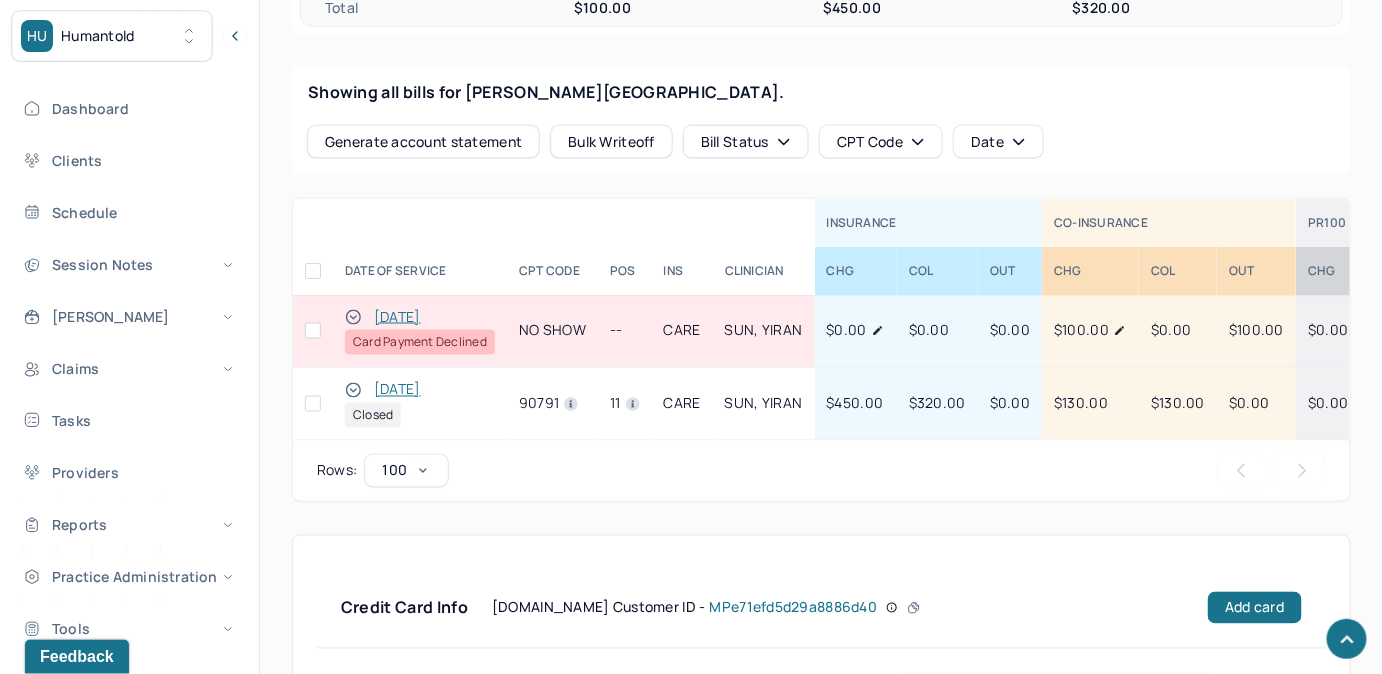 click on "Tasks" at bounding box center (128, 420) 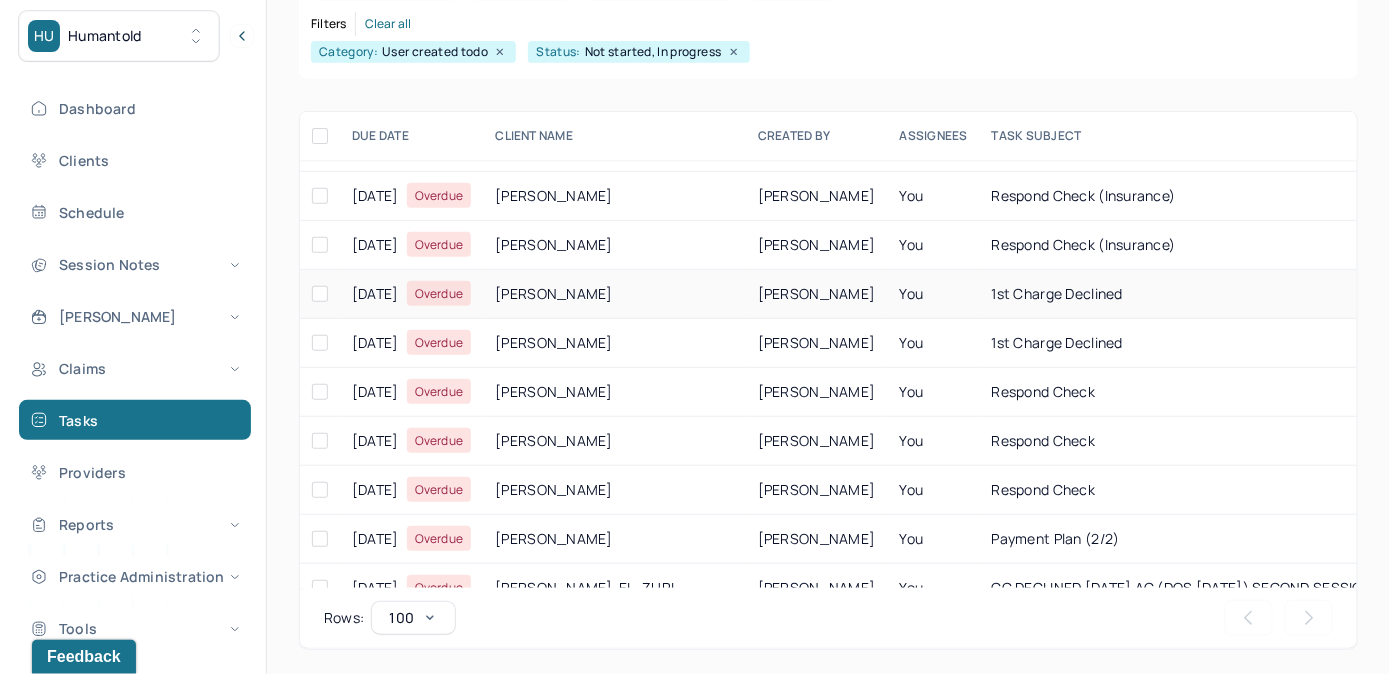 scroll, scrollTop: 181, scrollLeft: 0, axis: vertical 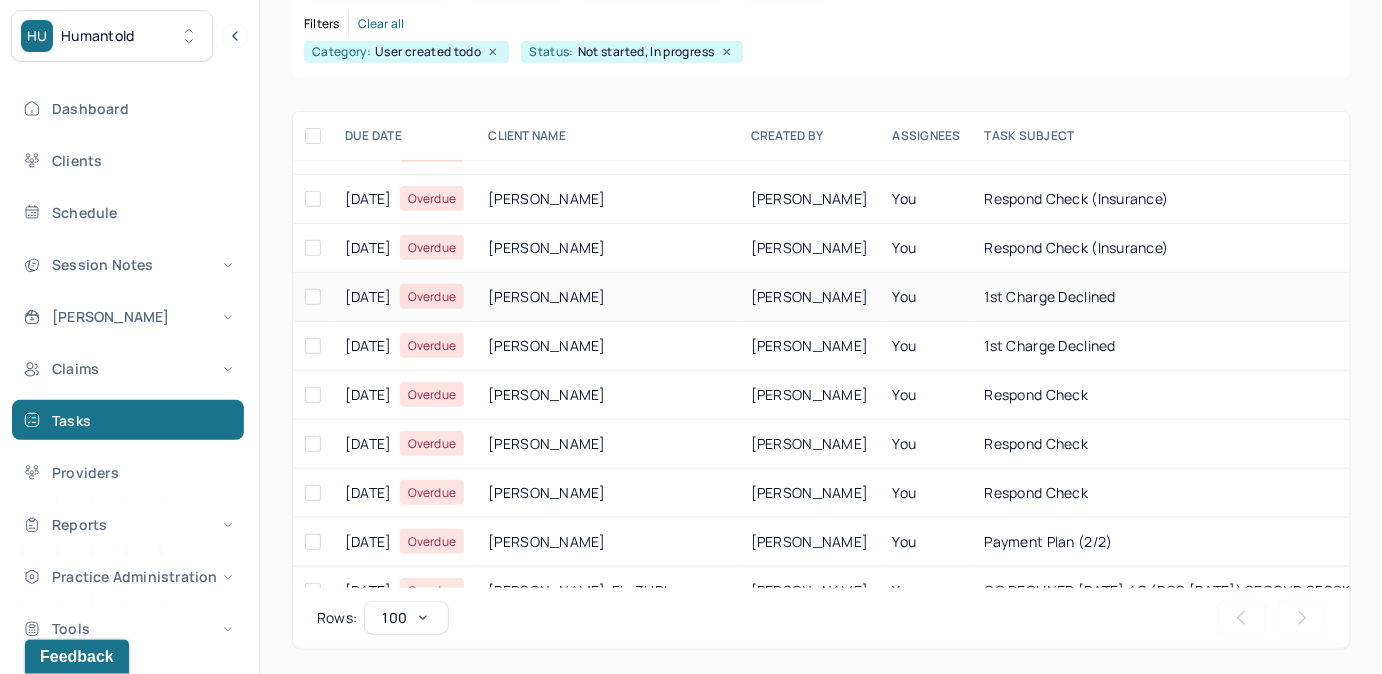 click on "1st Charge Declined" at bounding box center (1050, 296) 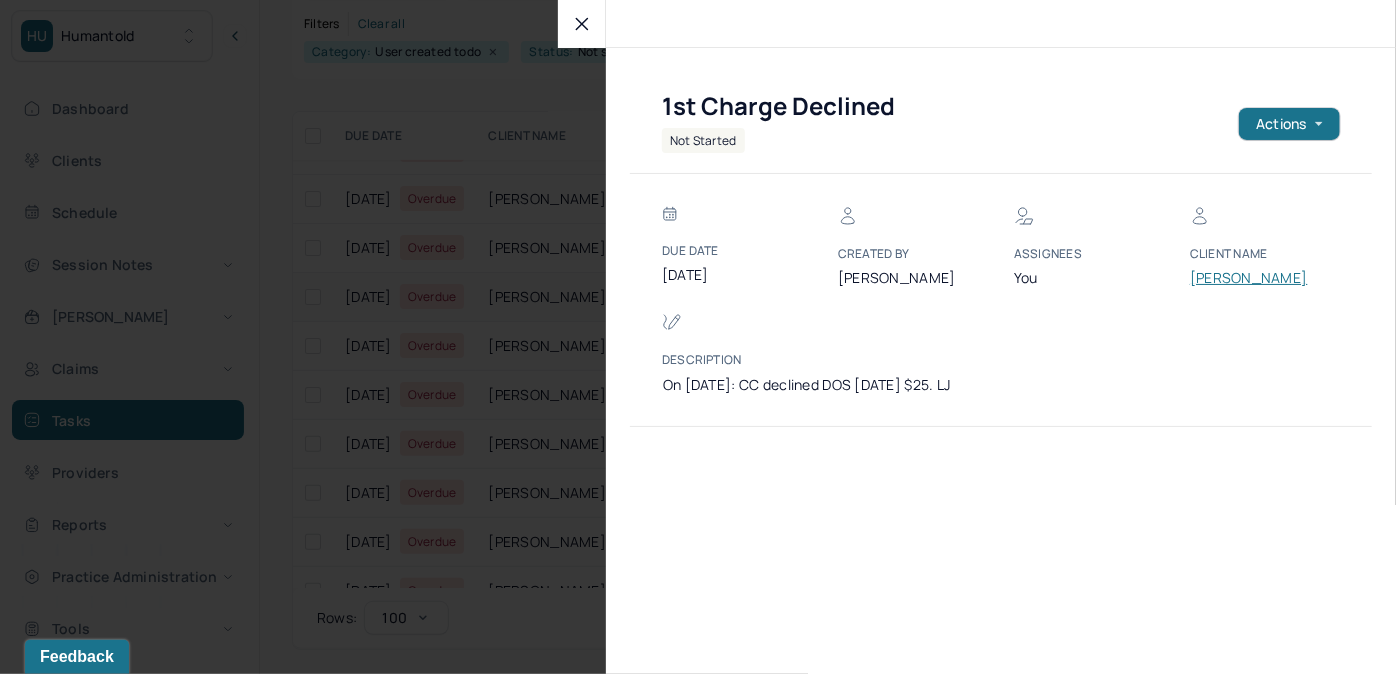 click on "[PERSON_NAME]" at bounding box center (1250, 278) 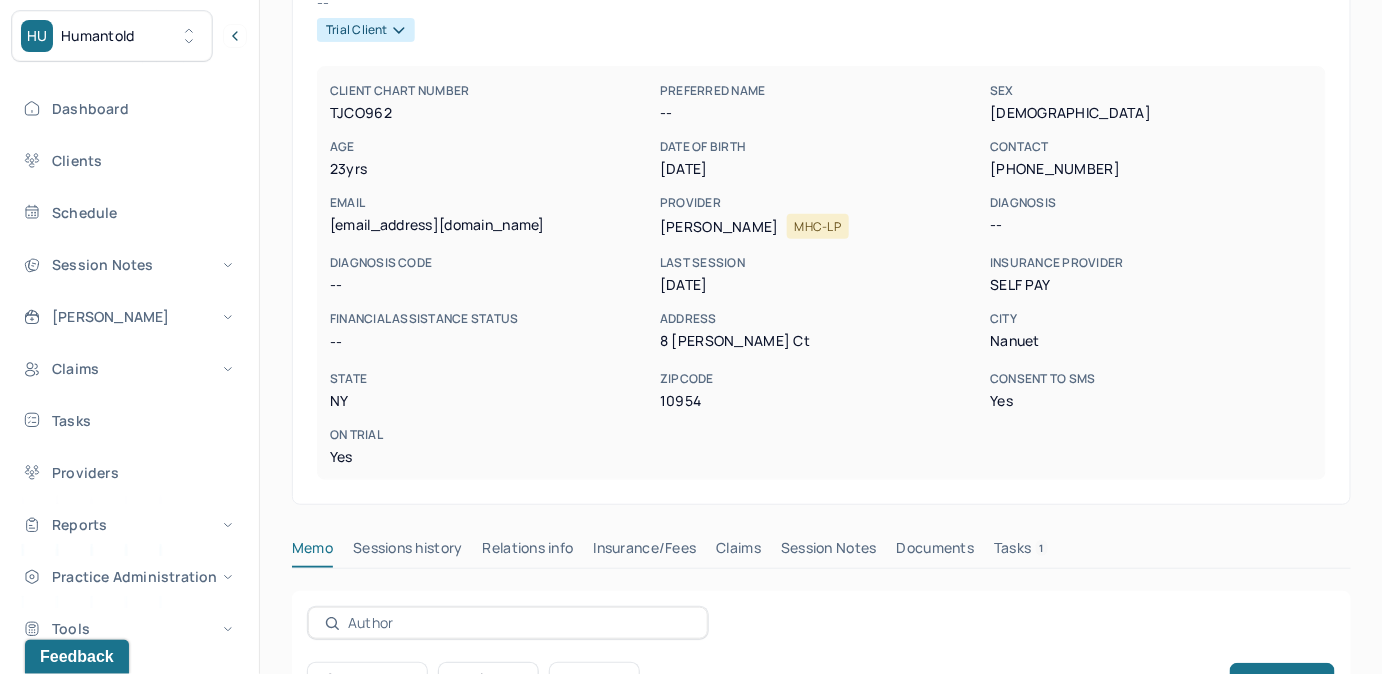click on "Tasks 1" at bounding box center [1021, 552] 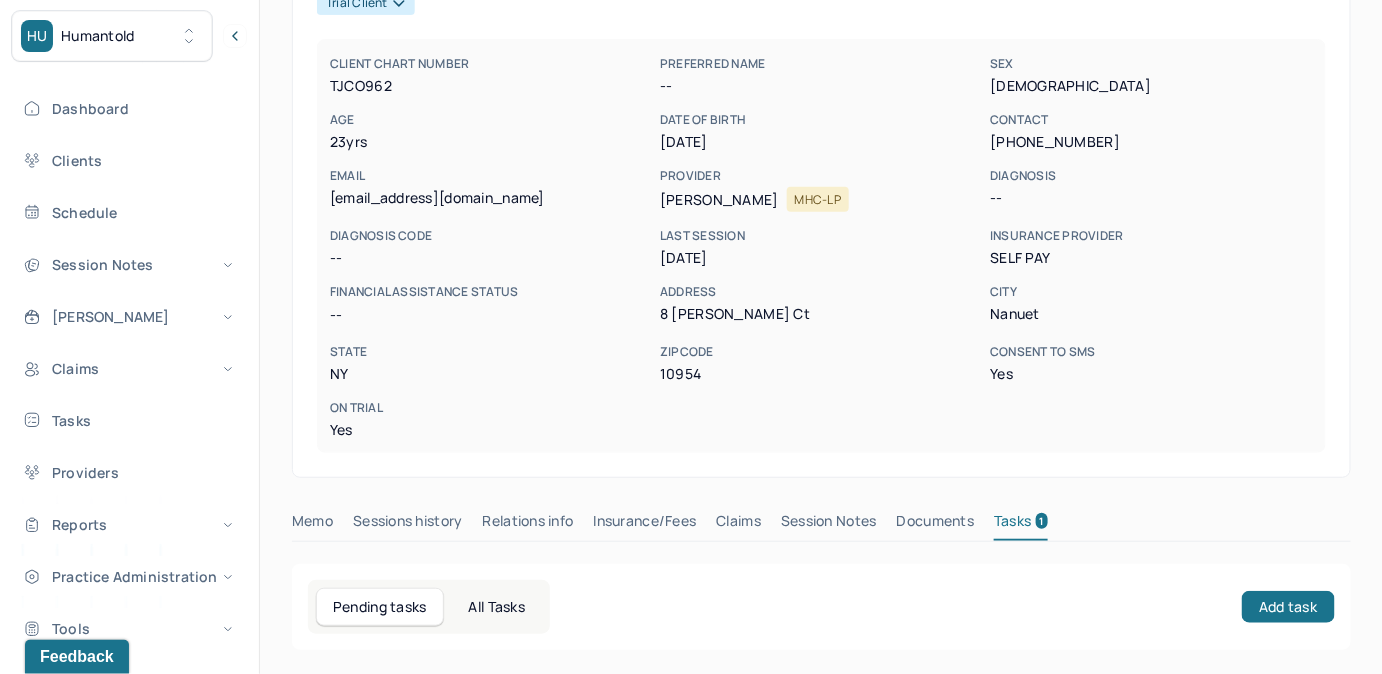 scroll, scrollTop: 372, scrollLeft: 0, axis: vertical 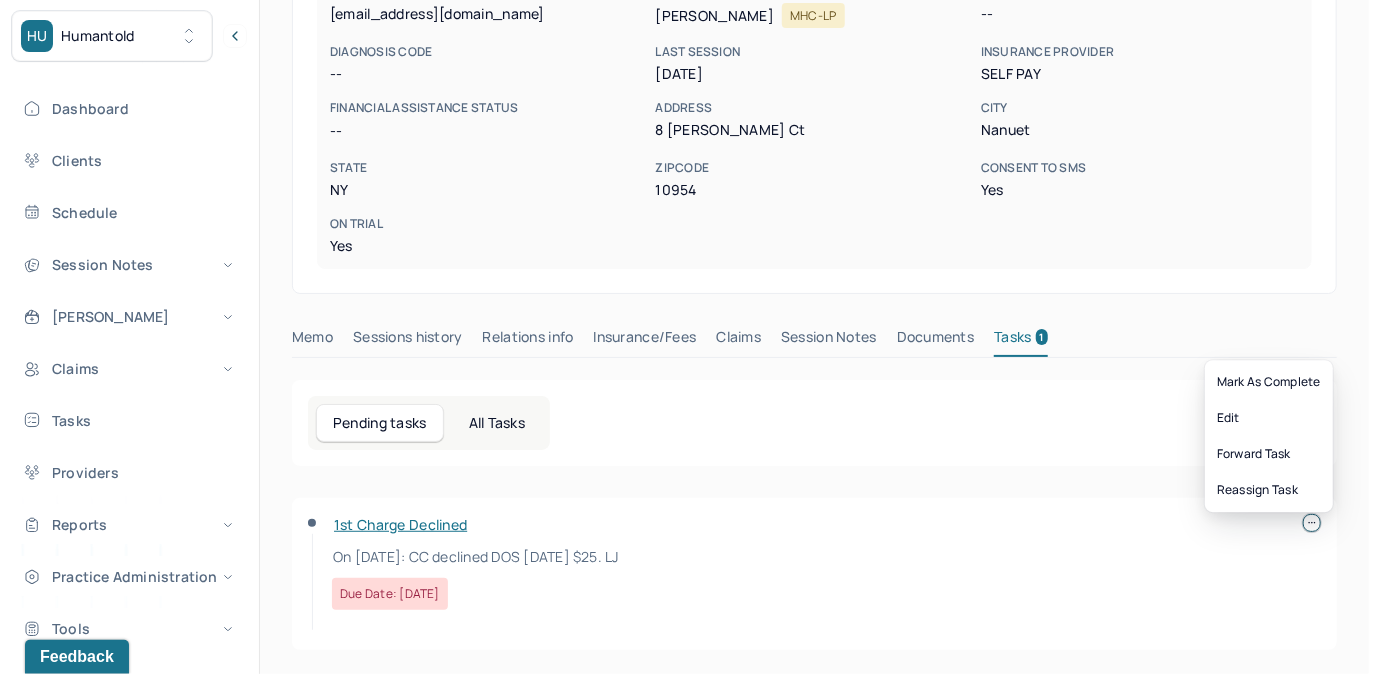 click 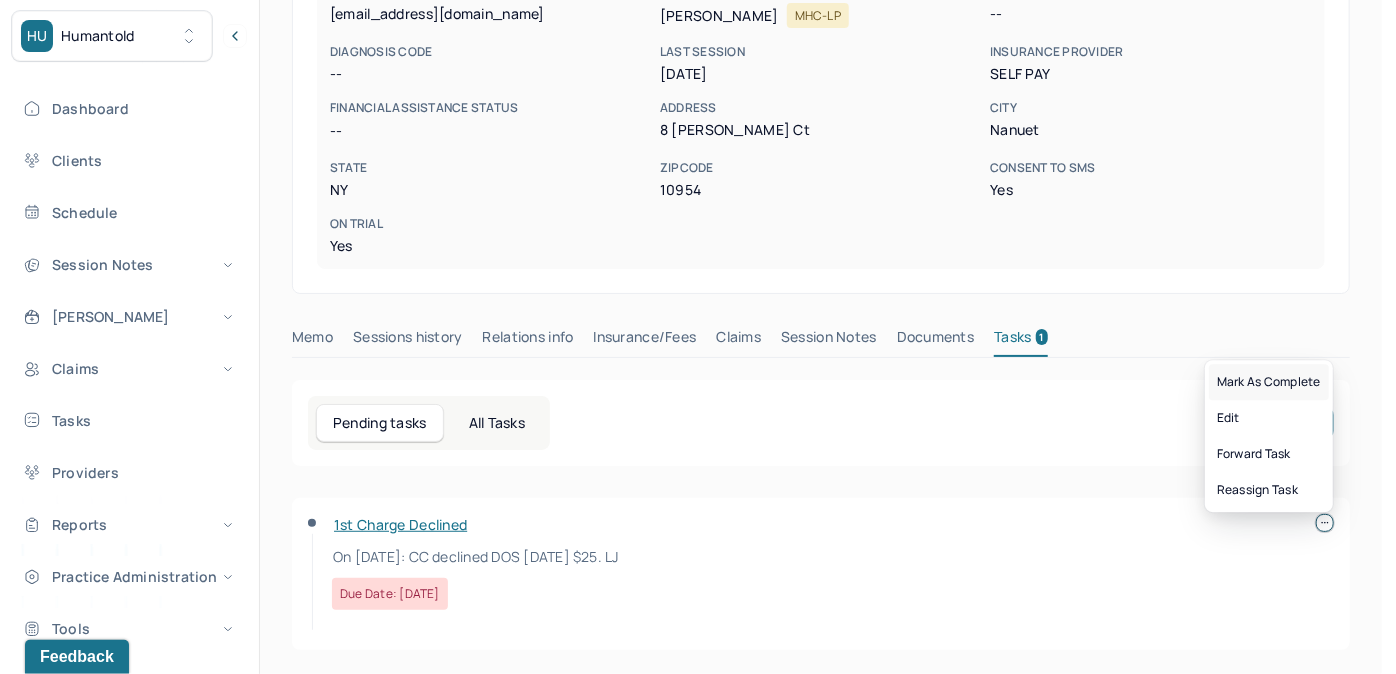click on "Mark as complete" at bounding box center [1269, 382] 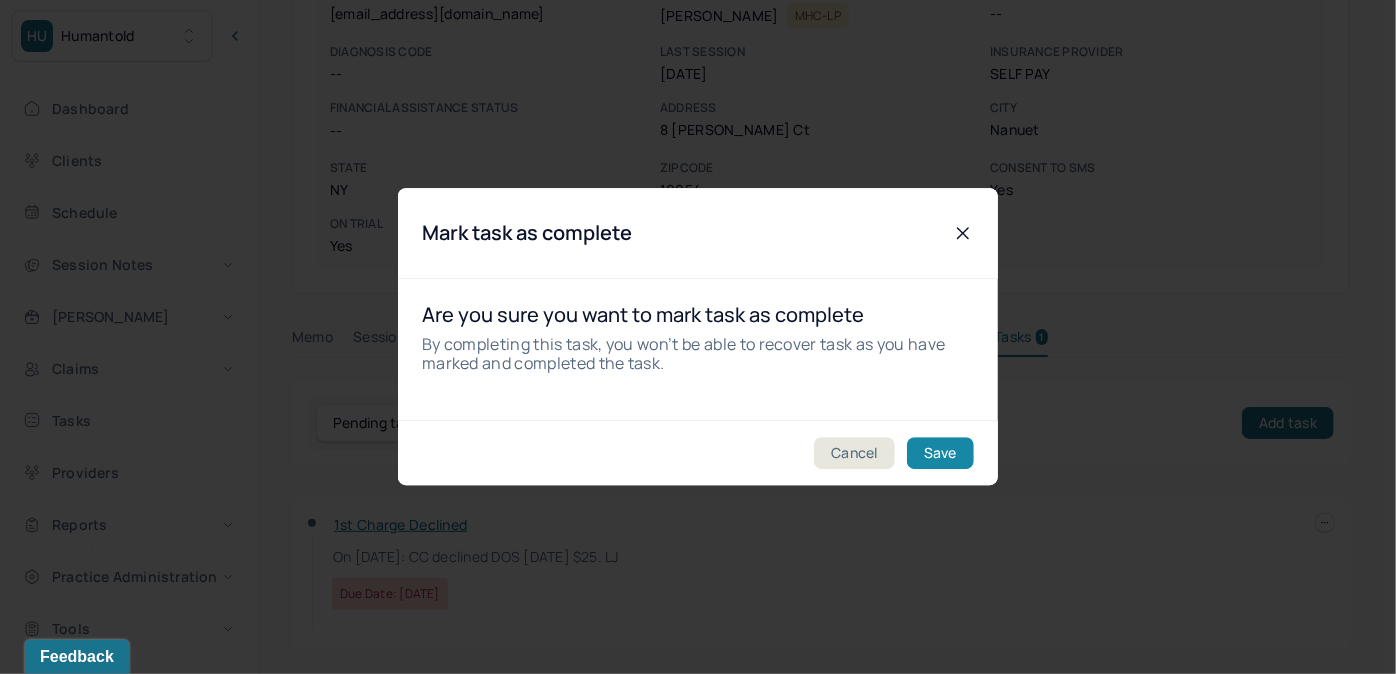 click on "Save" at bounding box center [940, 454] 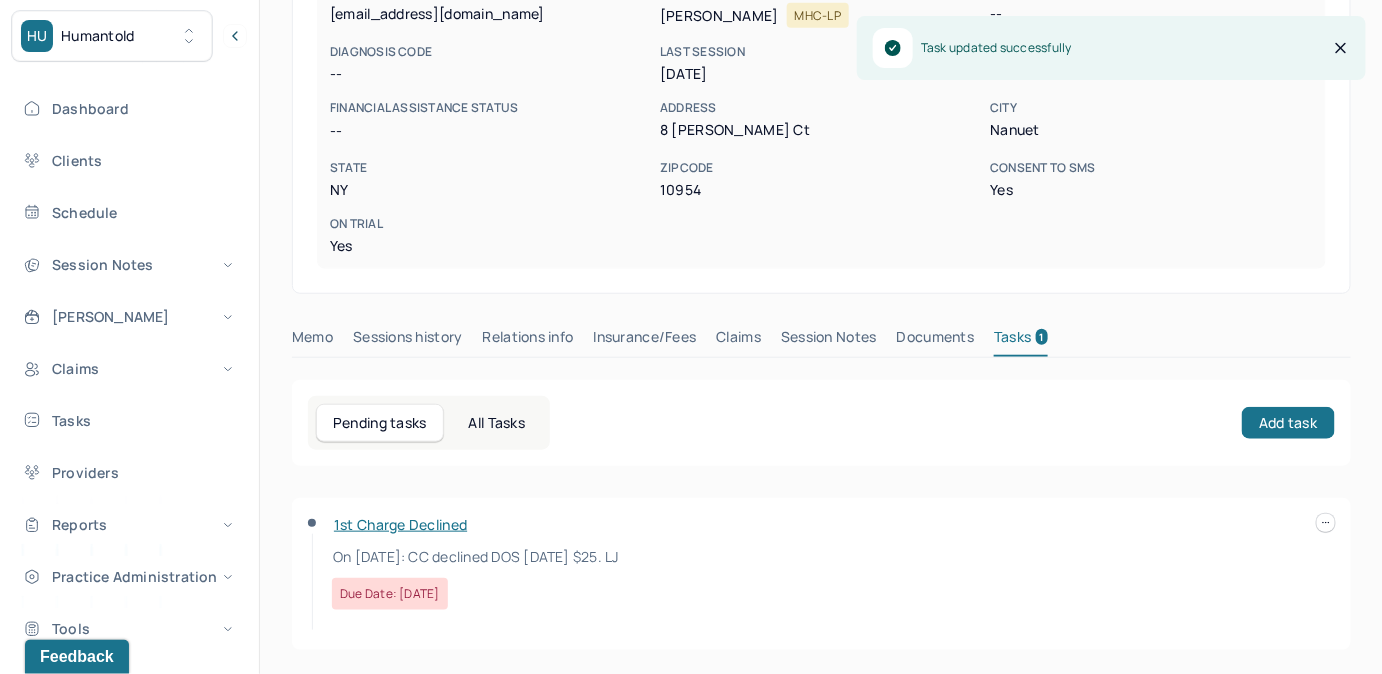 scroll, scrollTop: 338, scrollLeft: 0, axis: vertical 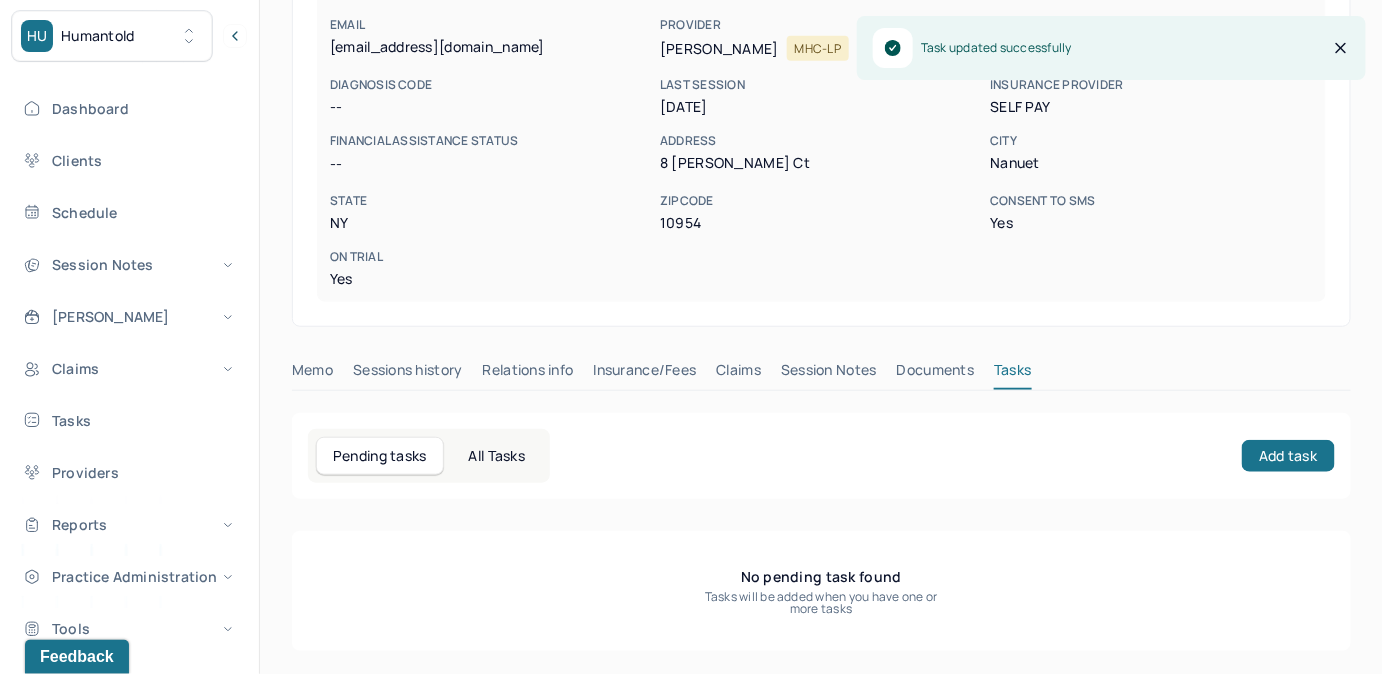 click on "[PERSON_NAME] ON TRIAL active   Add flag     Edit               --   Trial Client   CLIENT CHART NUMBER TJCO962 PREFERRED NAME -- SEX [DEMOGRAPHIC_DATA] AGE [DEMOGRAPHIC_DATA]  yrs DATE OF BIRTH [DEMOGRAPHIC_DATA]  CONTACT [PHONE_NUMBER] EMAIL [EMAIL_ADDRESS][DOMAIN_NAME] PROVIDER [PERSON_NAME] MHC-LP DIAGNOSIS -- DIAGNOSIS CODE -- LAST SESSION [DATE] insurance provider Self Pay FINANCIAL ASSISTANCE STATUS -- Address [STREET_ADDRESS][PERSON_NAME][US_STATE] Consent to Sms Yes On Trial Yes   Memo     Sessions history     Relations info     Insurance/Fees     Claims     Session Notes     Documents     Tasks     Pending tasks     All Tasks     Add task   No pending task found Tasks will be added when you have one or more tasks" at bounding box center [821, 204] 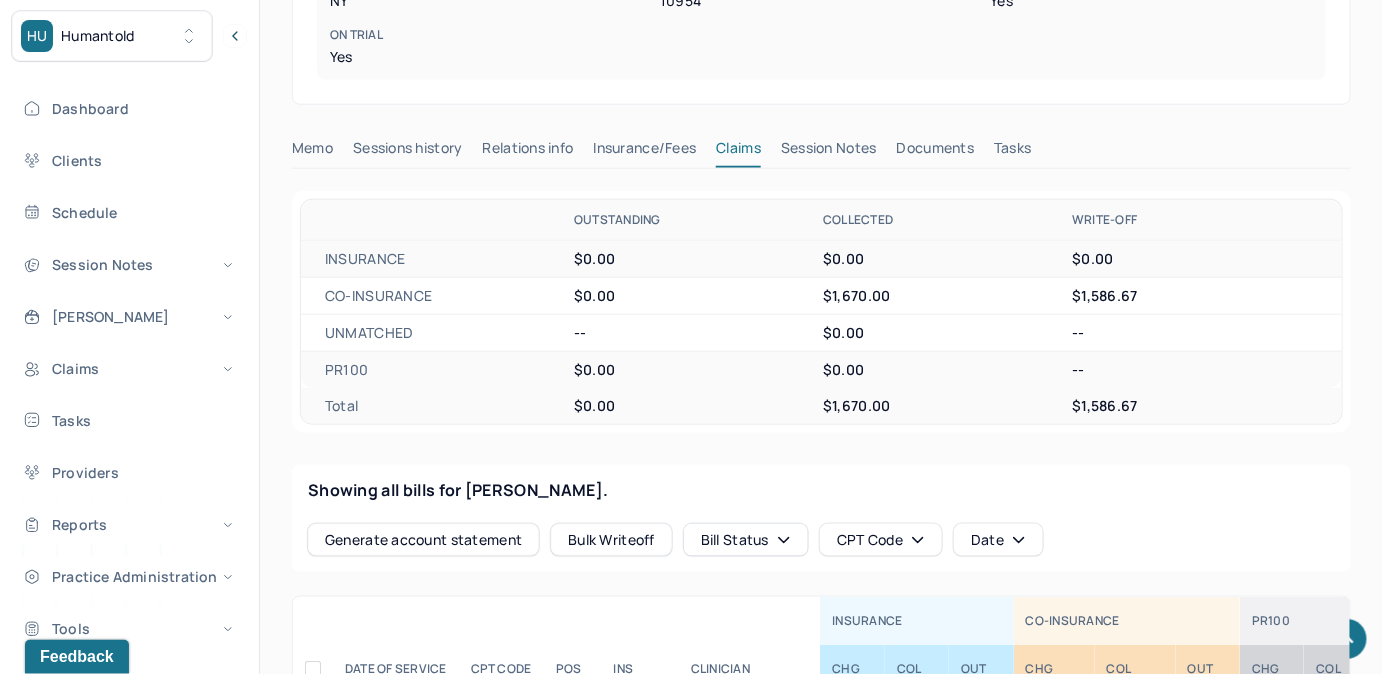 scroll, scrollTop: 520, scrollLeft: 0, axis: vertical 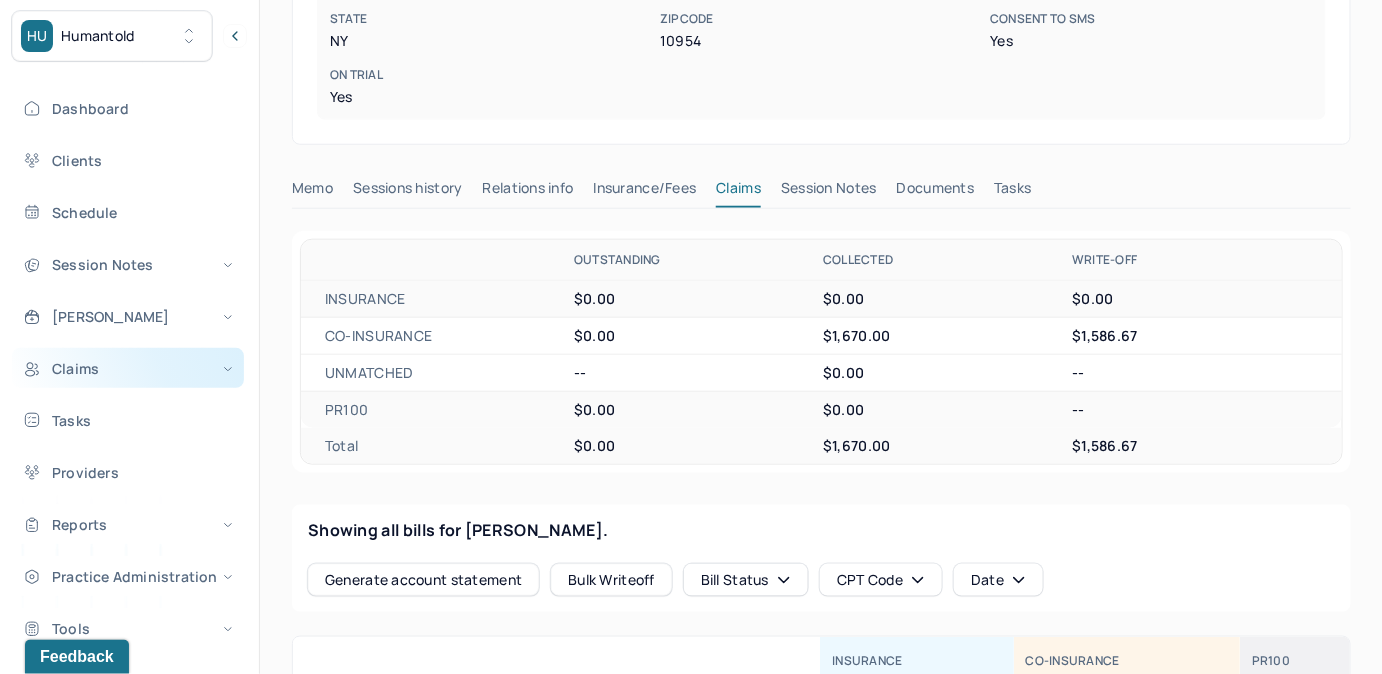 click on "Claims" at bounding box center [128, 368] 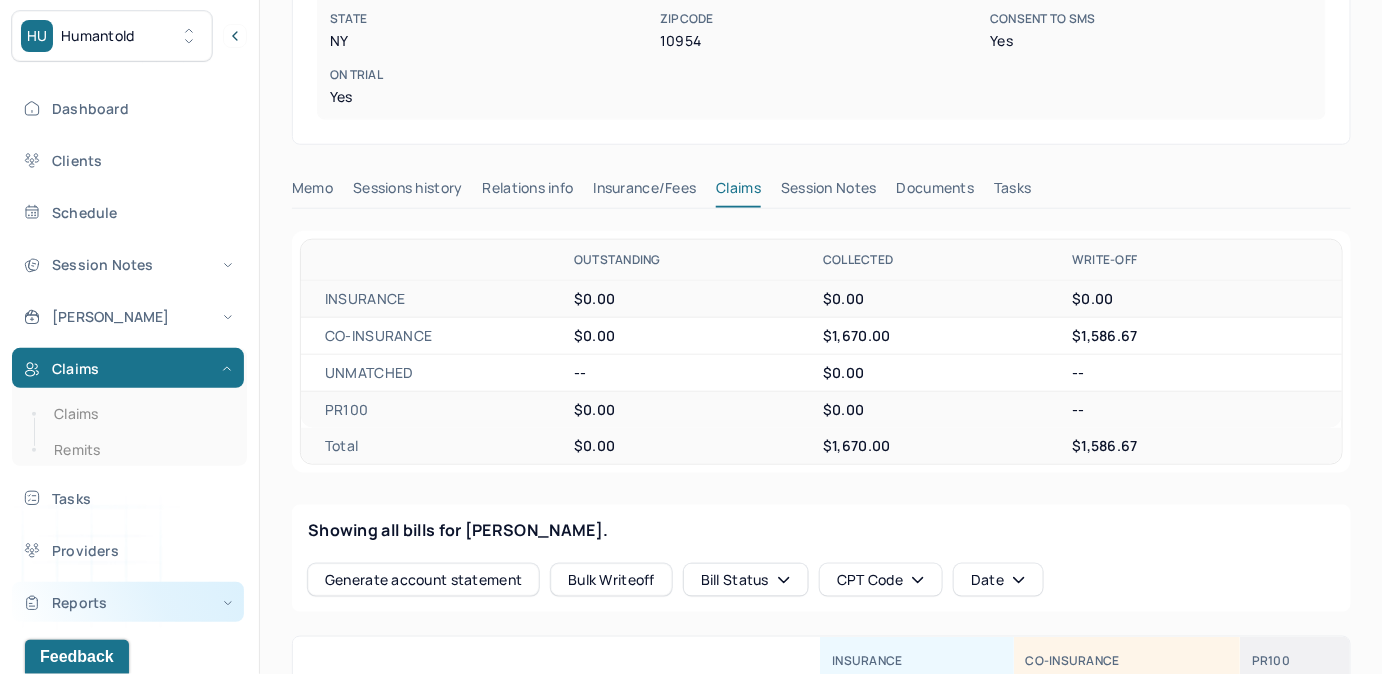 click on "Tasks" at bounding box center [128, 498] 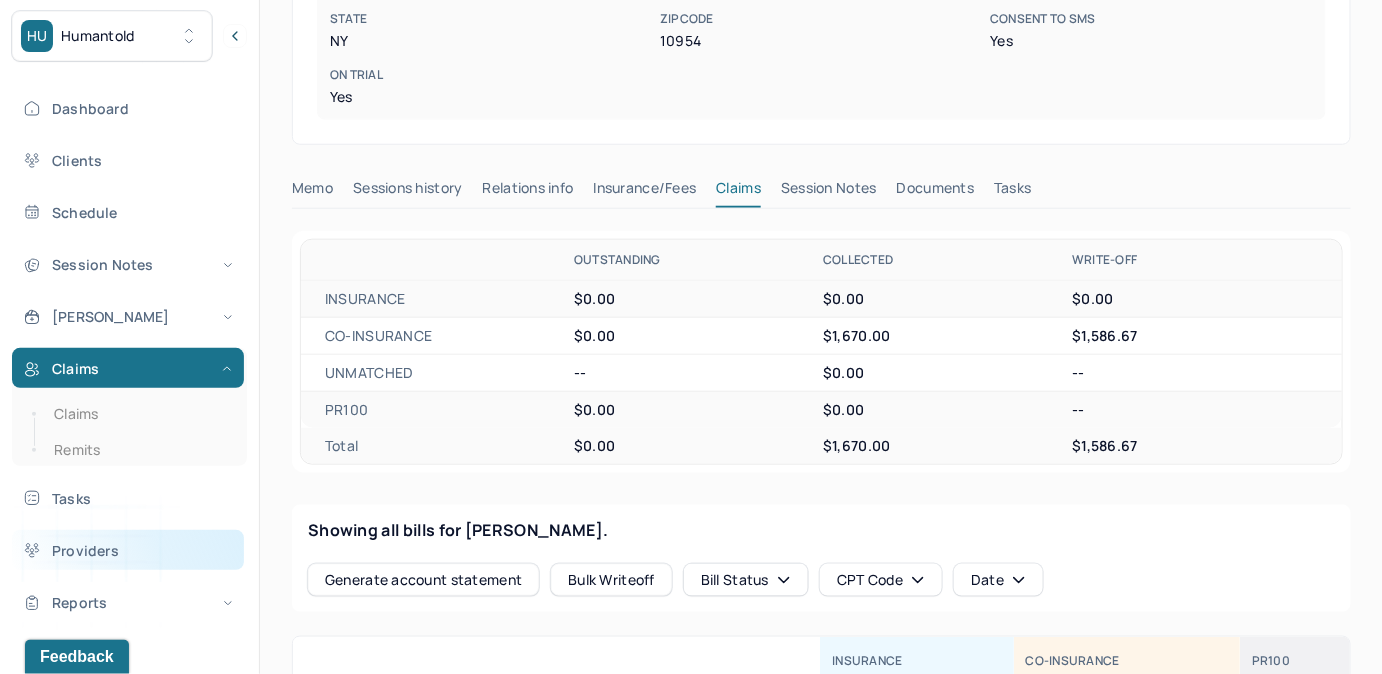 scroll, scrollTop: 256, scrollLeft: 0, axis: vertical 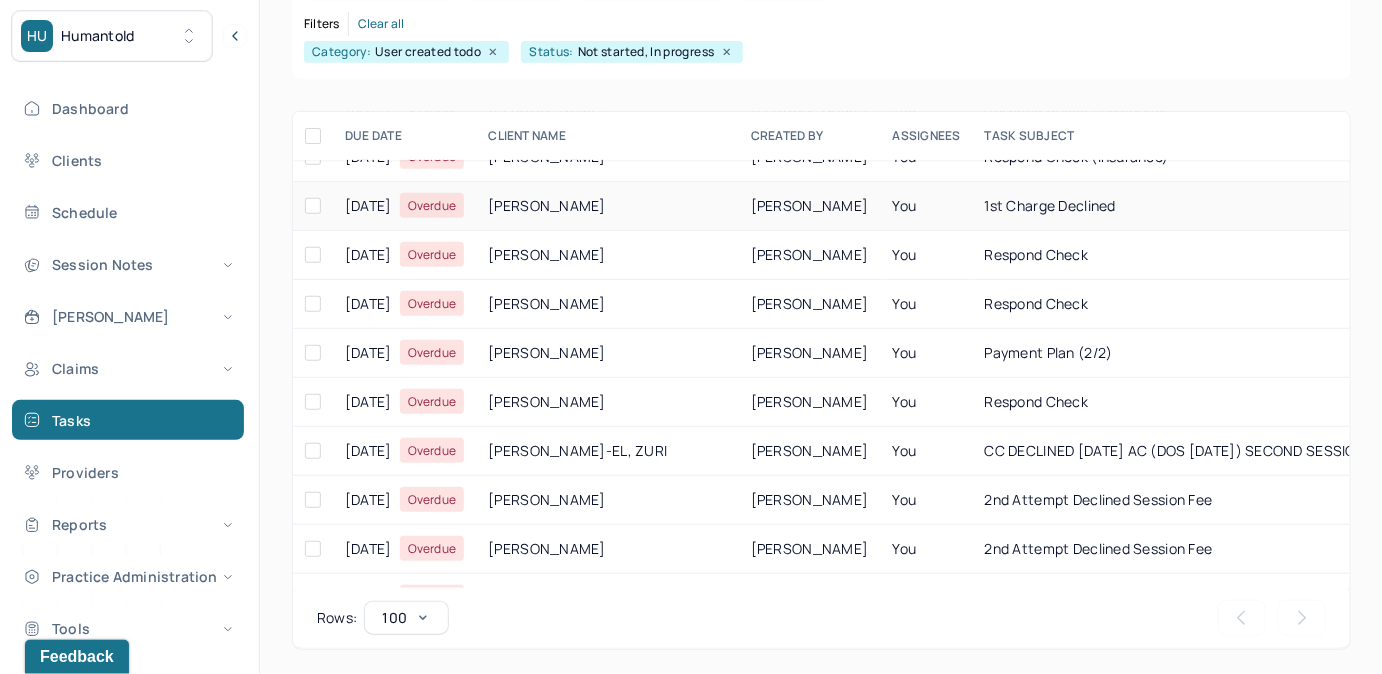 click on "You" at bounding box center [927, 206] 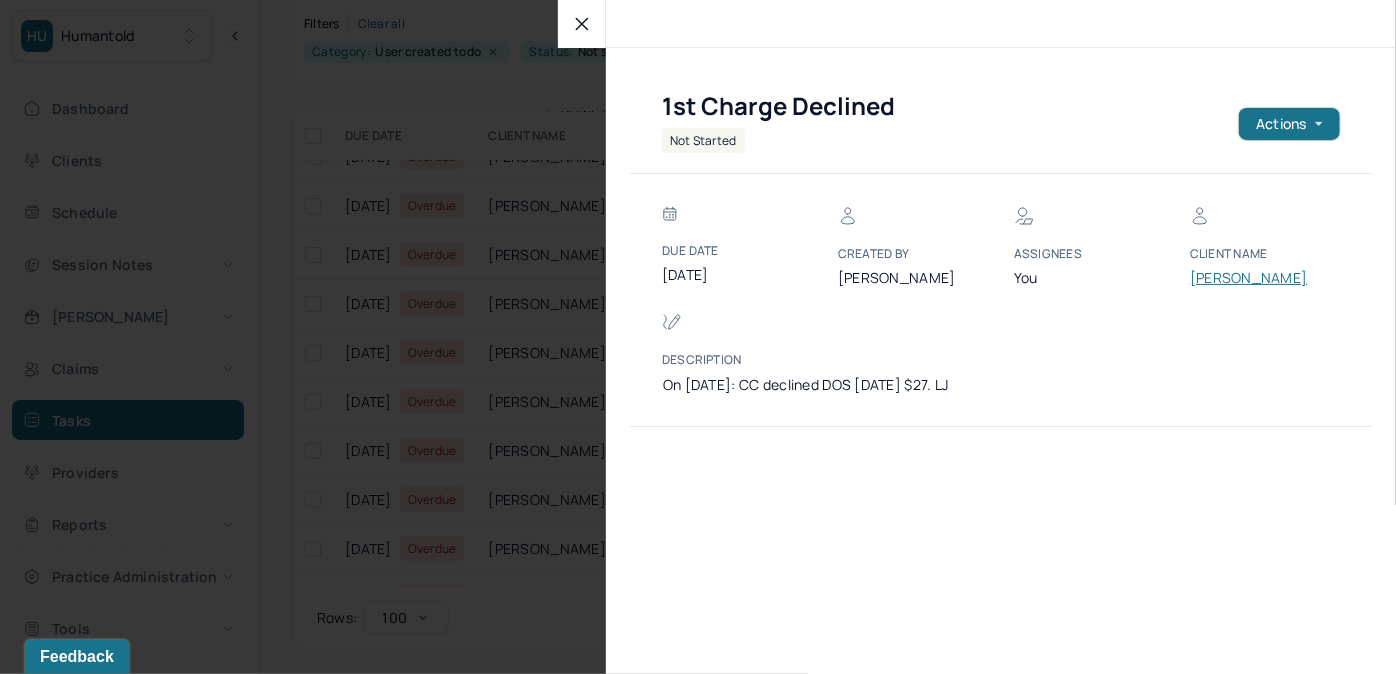 click on "[PERSON_NAME]" at bounding box center [1250, 278] 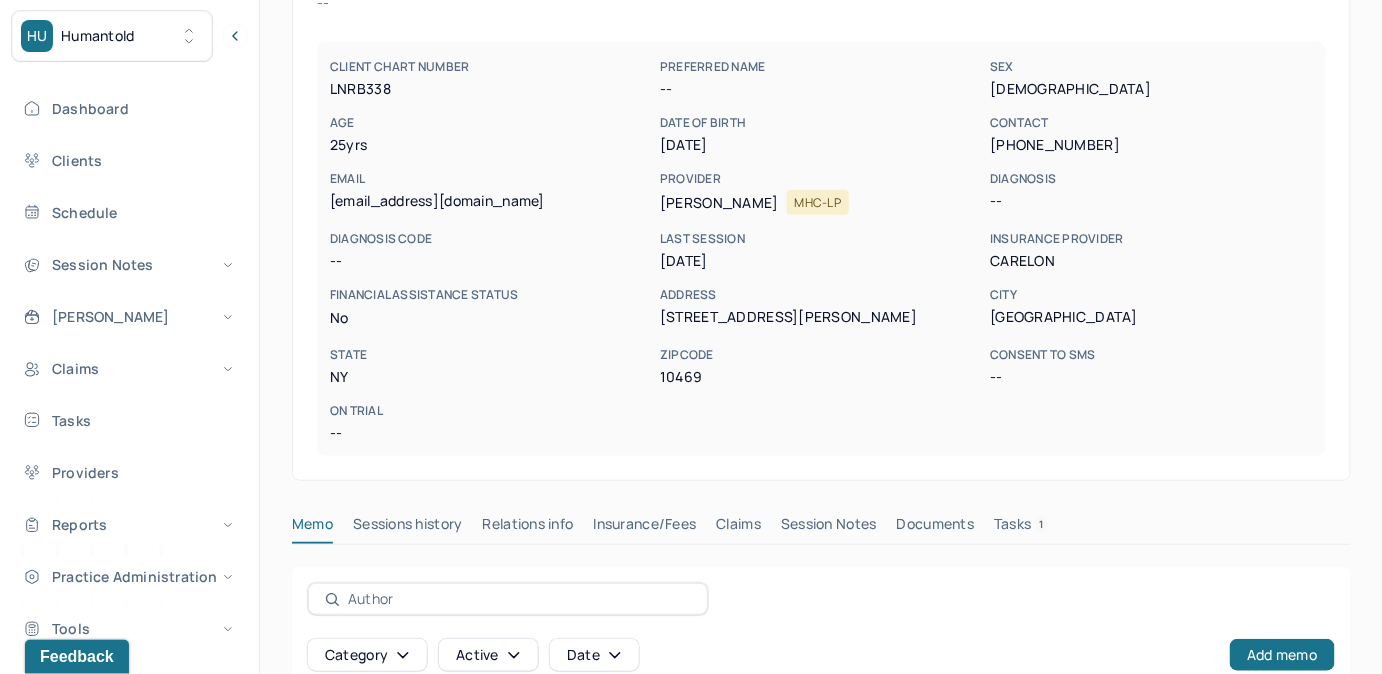 click on "Tasks 1" at bounding box center [1021, 528] 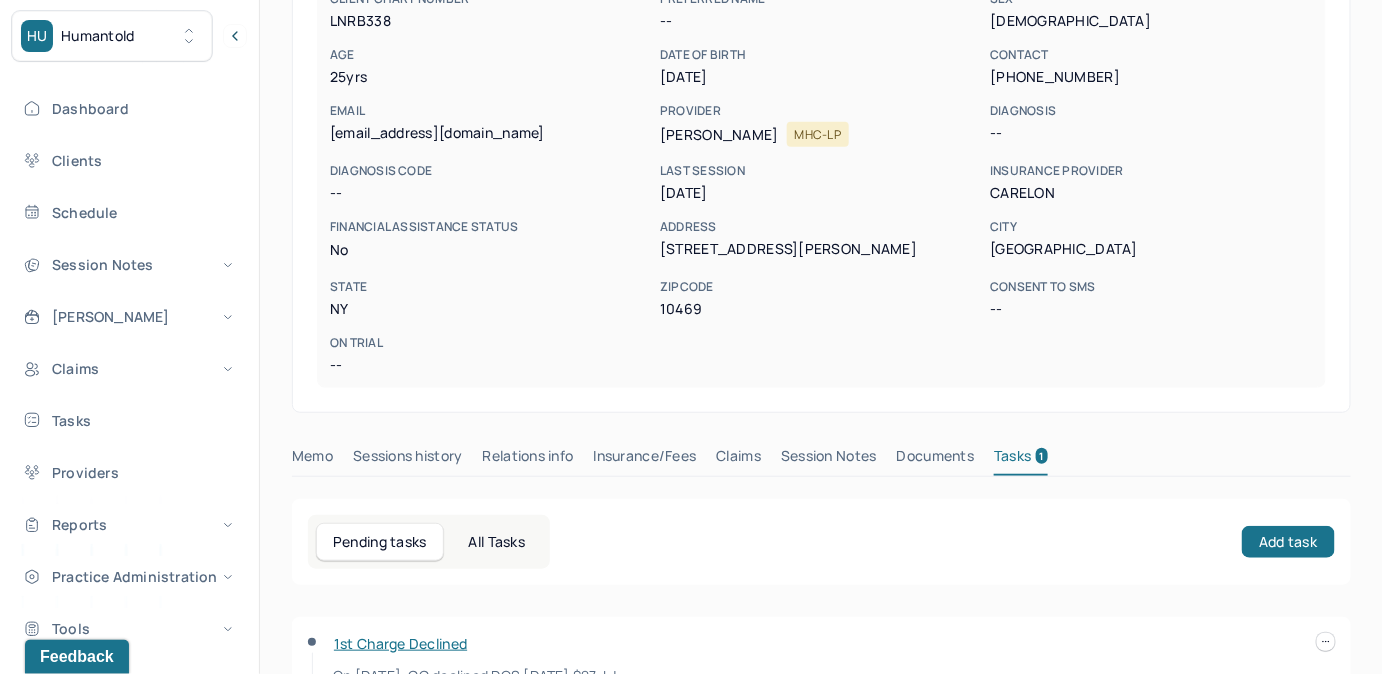 scroll, scrollTop: 348, scrollLeft: 0, axis: vertical 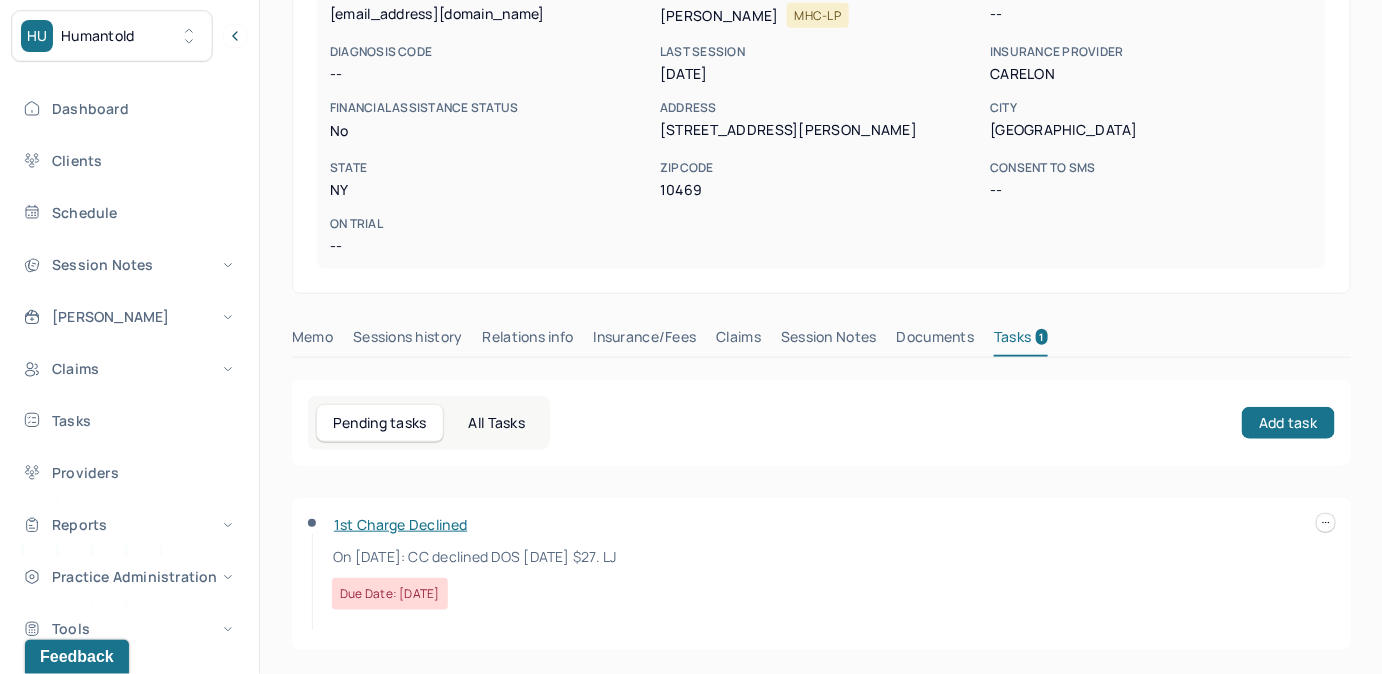 click 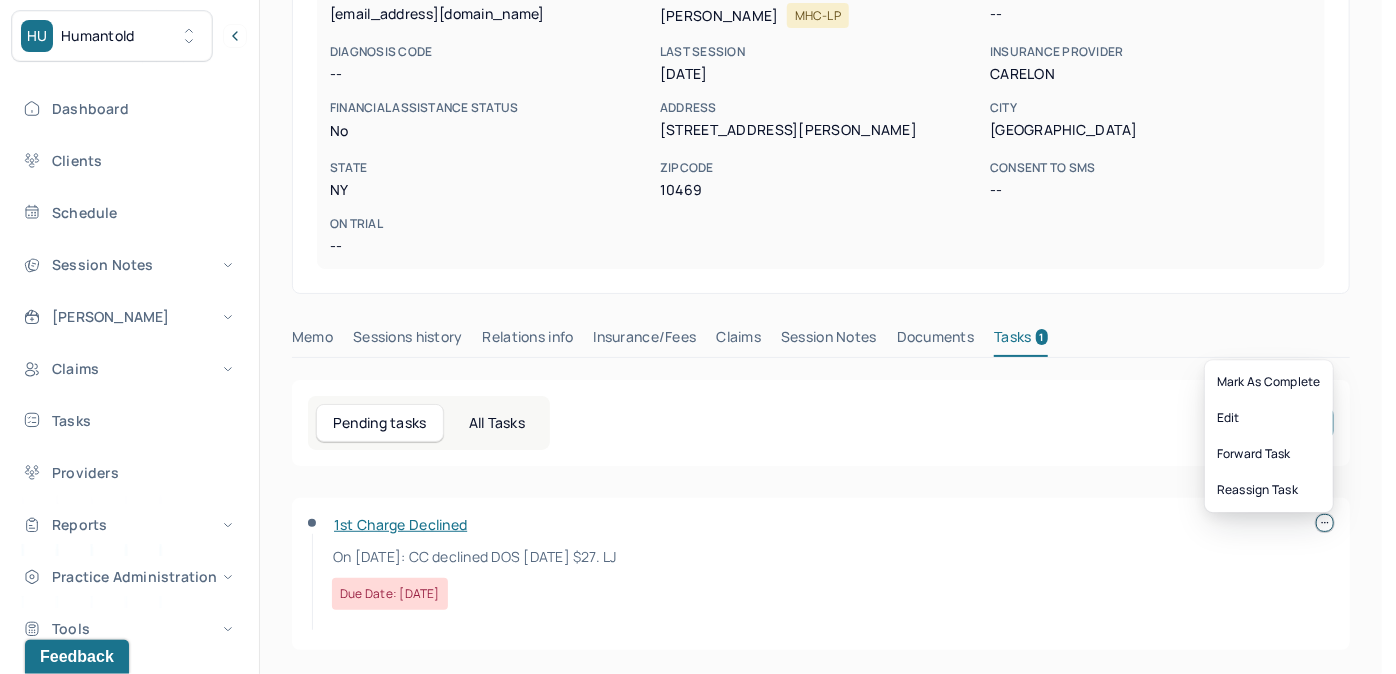 drag, startPoint x: 1247, startPoint y: 353, endPoint x: 1248, endPoint y: 371, distance: 18.027756 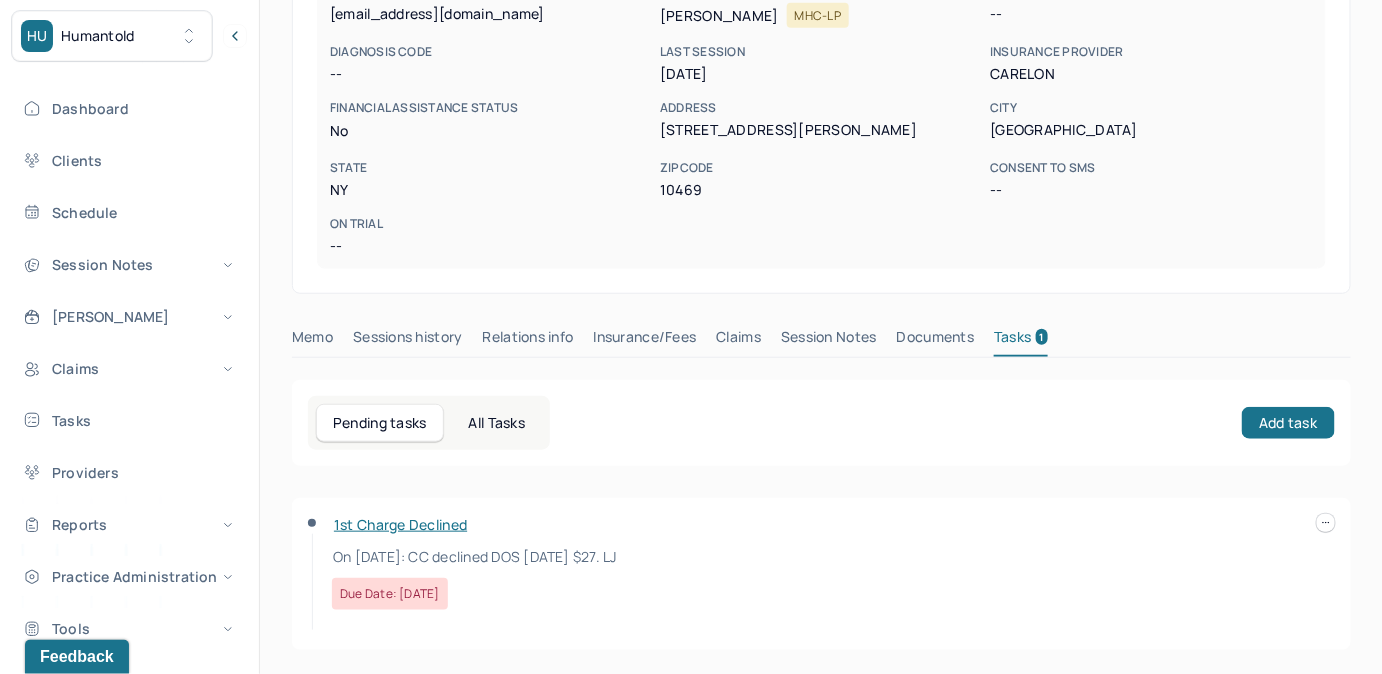 click on "Memo     Sessions history     Relations info     Insurance/Fees     Claims     Session Notes     Documents     Tasks 1" at bounding box center [821, 353] 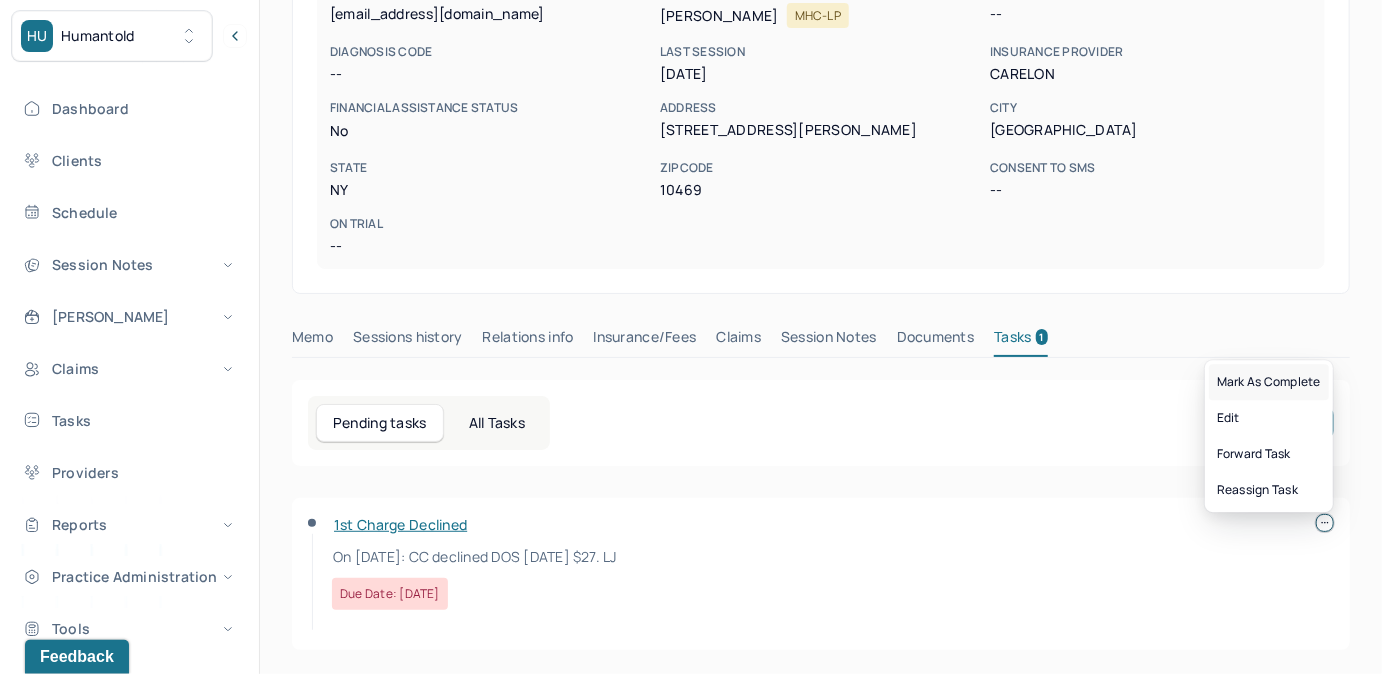click on "Mark as complete" at bounding box center [1269, 382] 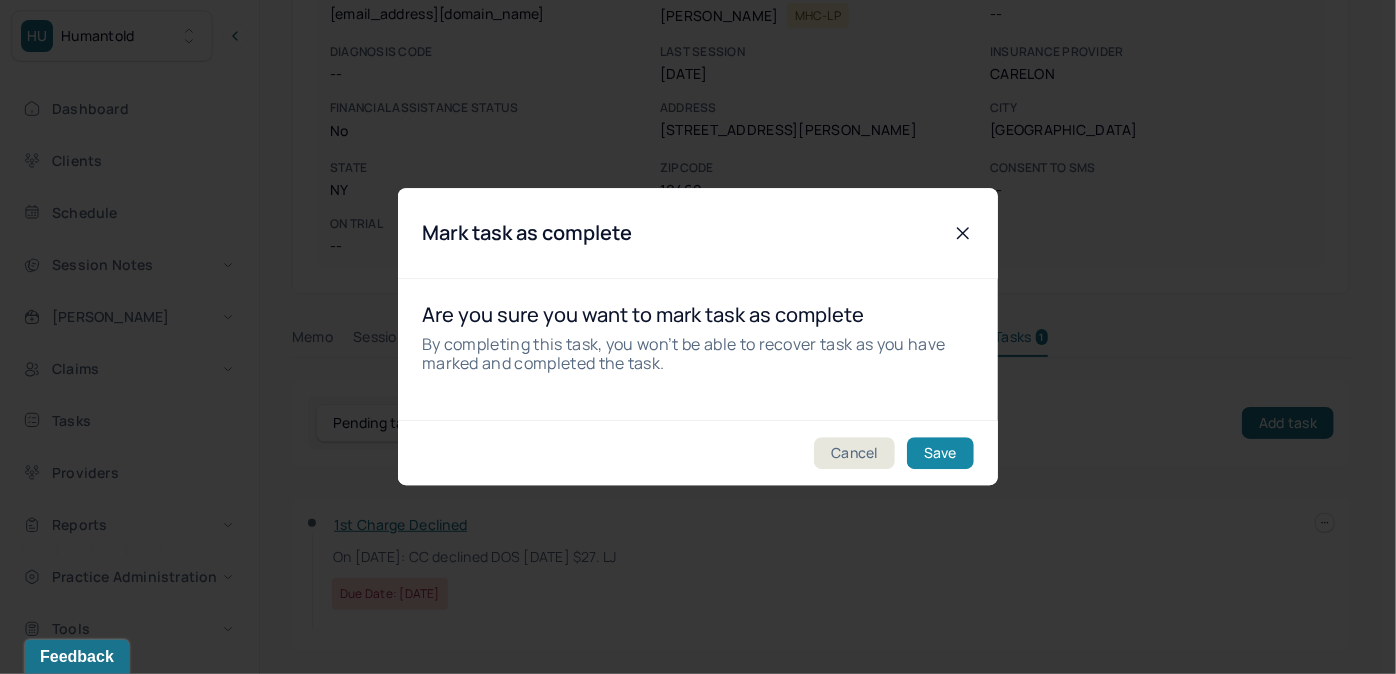 click on "Save" at bounding box center (940, 454) 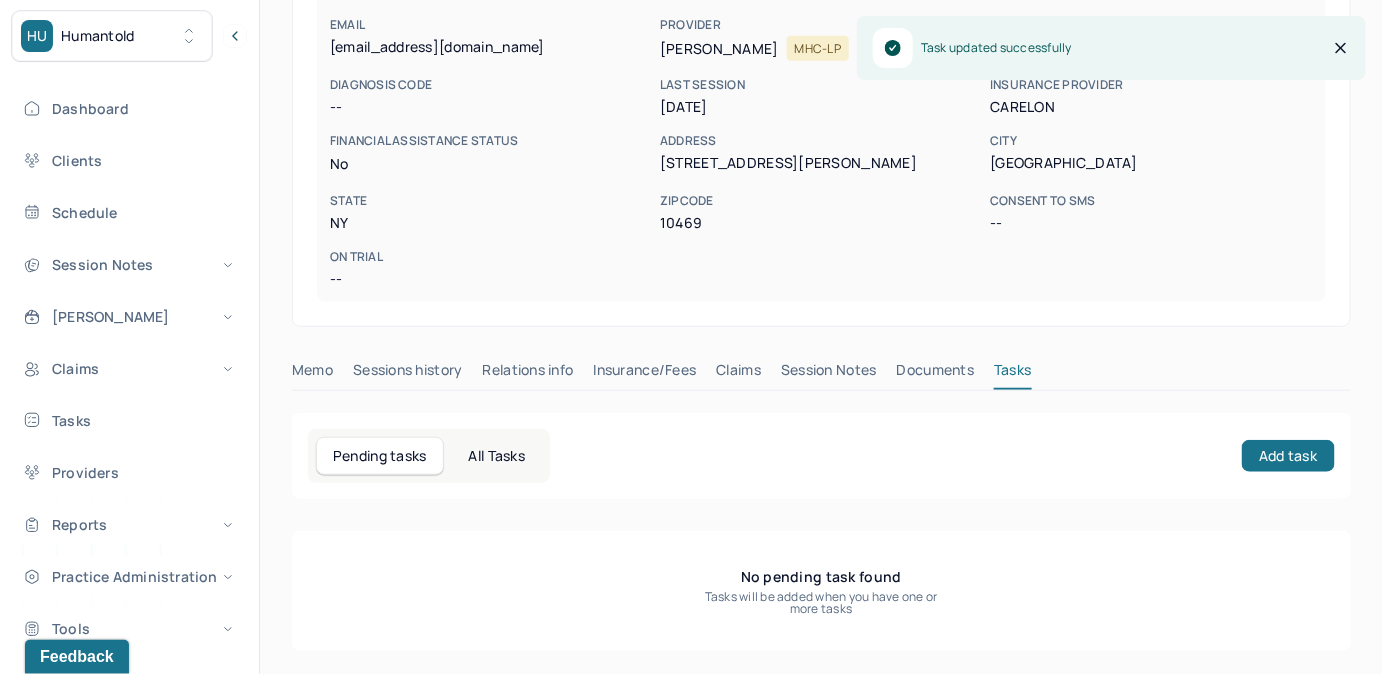 click on "Claims" at bounding box center (738, 374) 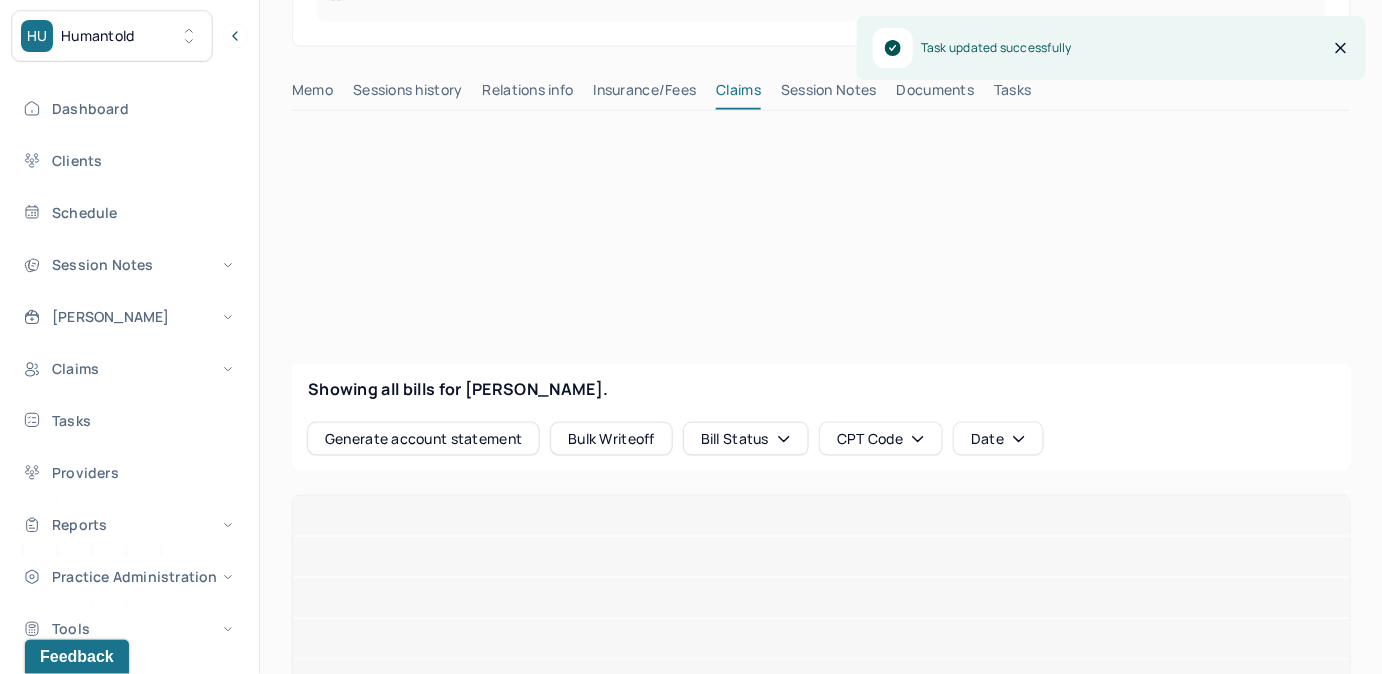 scroll, scrollTop: 405, scrollLeft: 0, axis: vertical 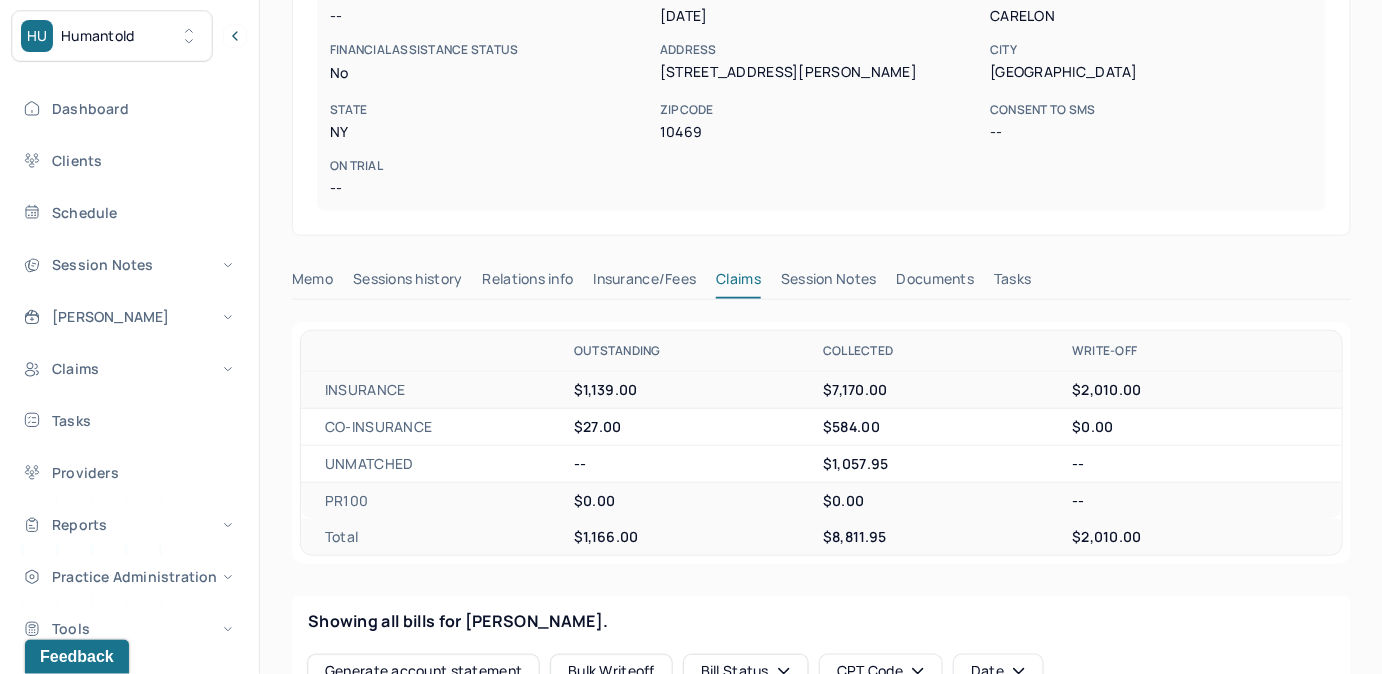 click on "Memo" at bounding box center (312, 283) 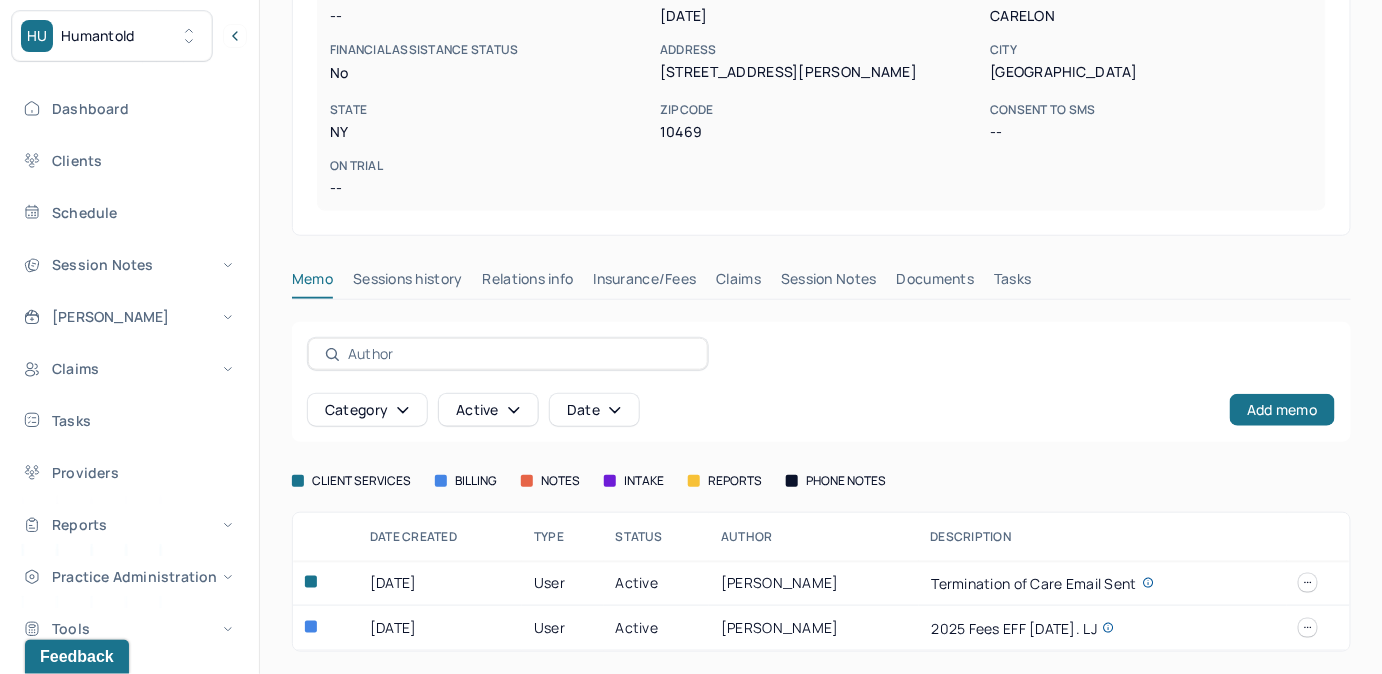 scroll, scrollTop: 404, scrollLeft: 0, axis: vertical 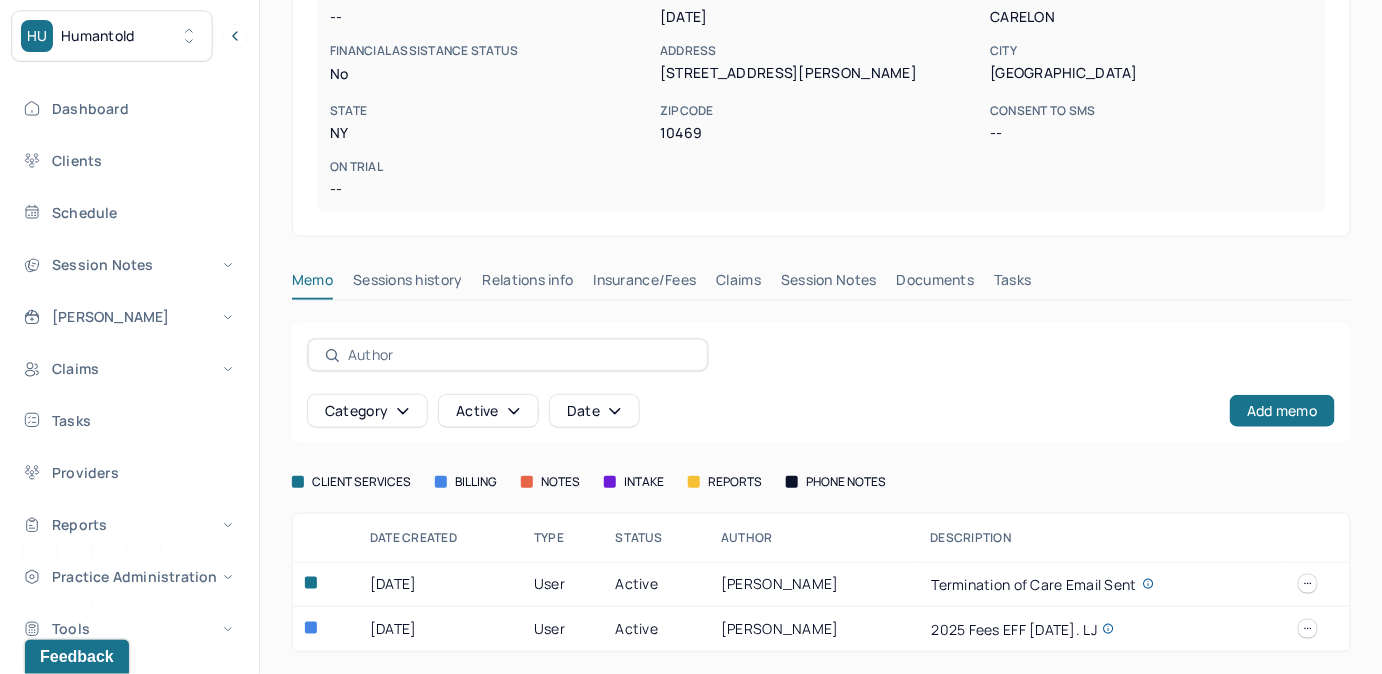 click on "Claims" at bounding box center (738, 284) 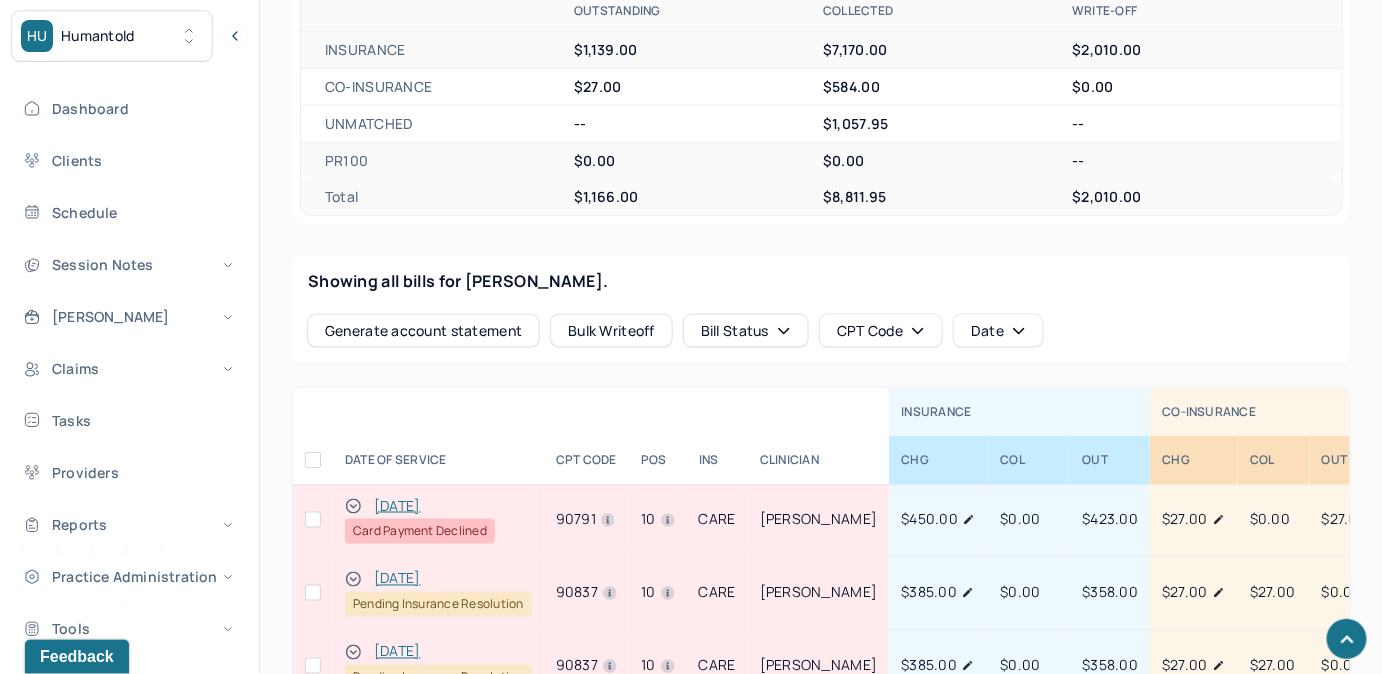 scroll, scrollTop: 768, scrollLeft: 0, axis: vertical 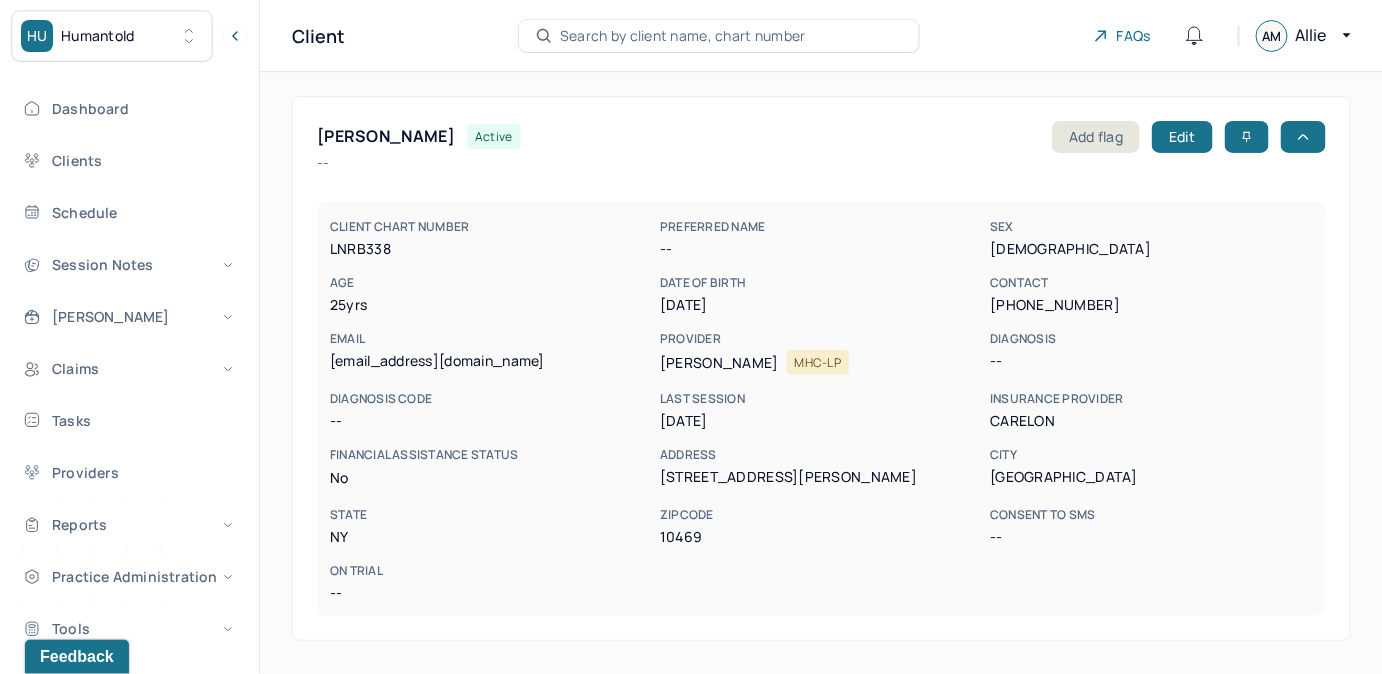 click on "Search by client name, chart number" at bounding box center (683, 36) 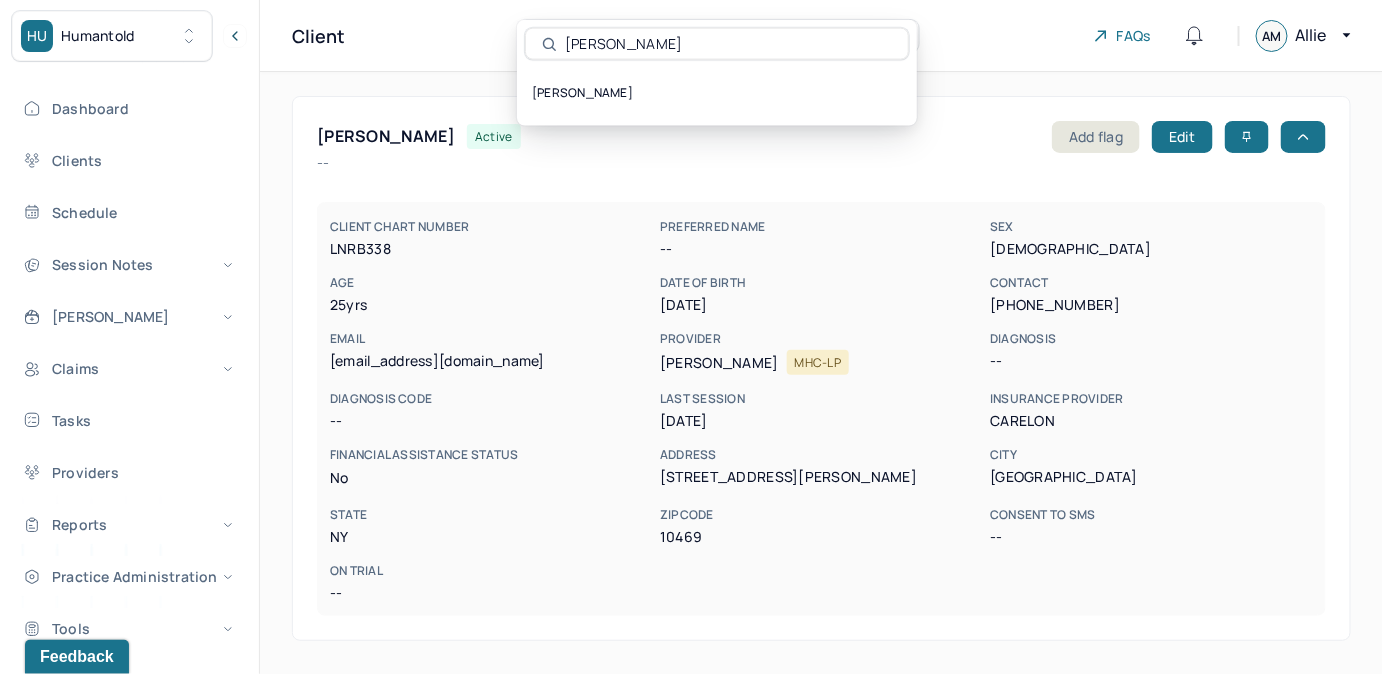type on "[PERSON_NAME]" 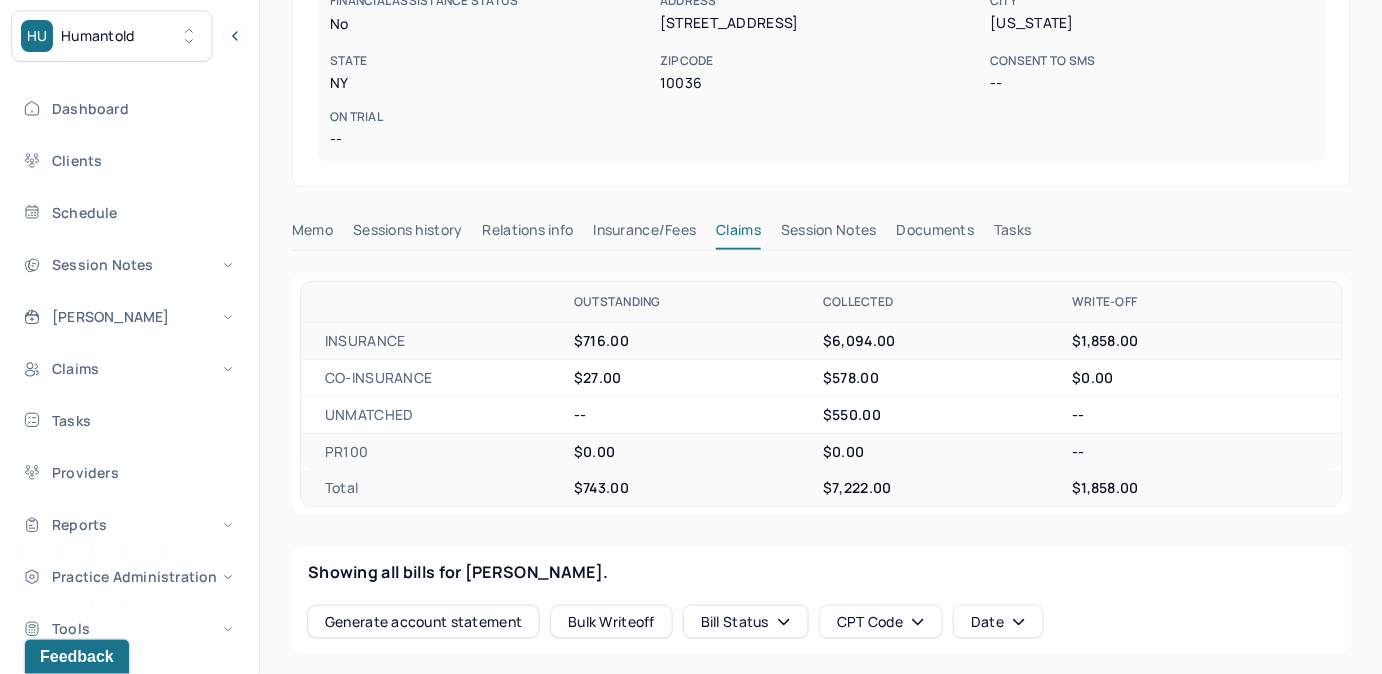 drag, startPoint x: 1027, startPoint y: 236, endPoint x: 1086, endPoint y: 247, distance: 60.016663 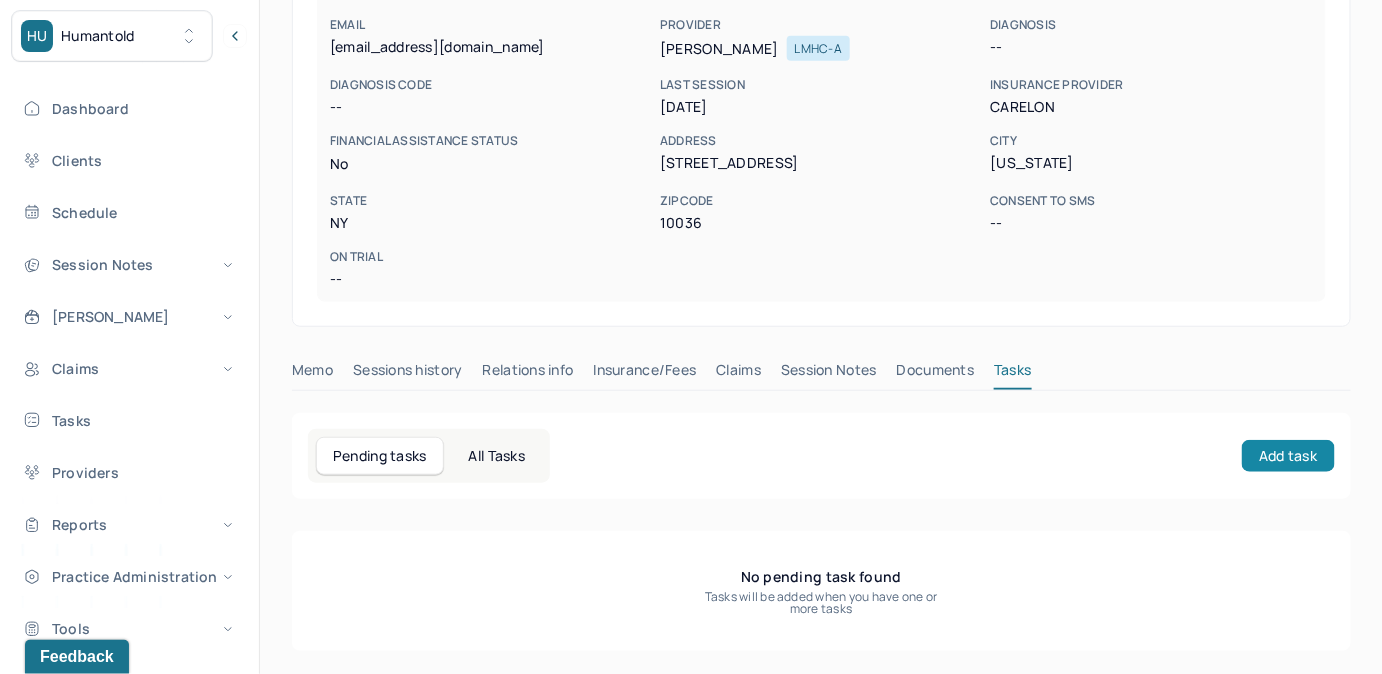click on "Add task" at bounding box center (1288, 456) 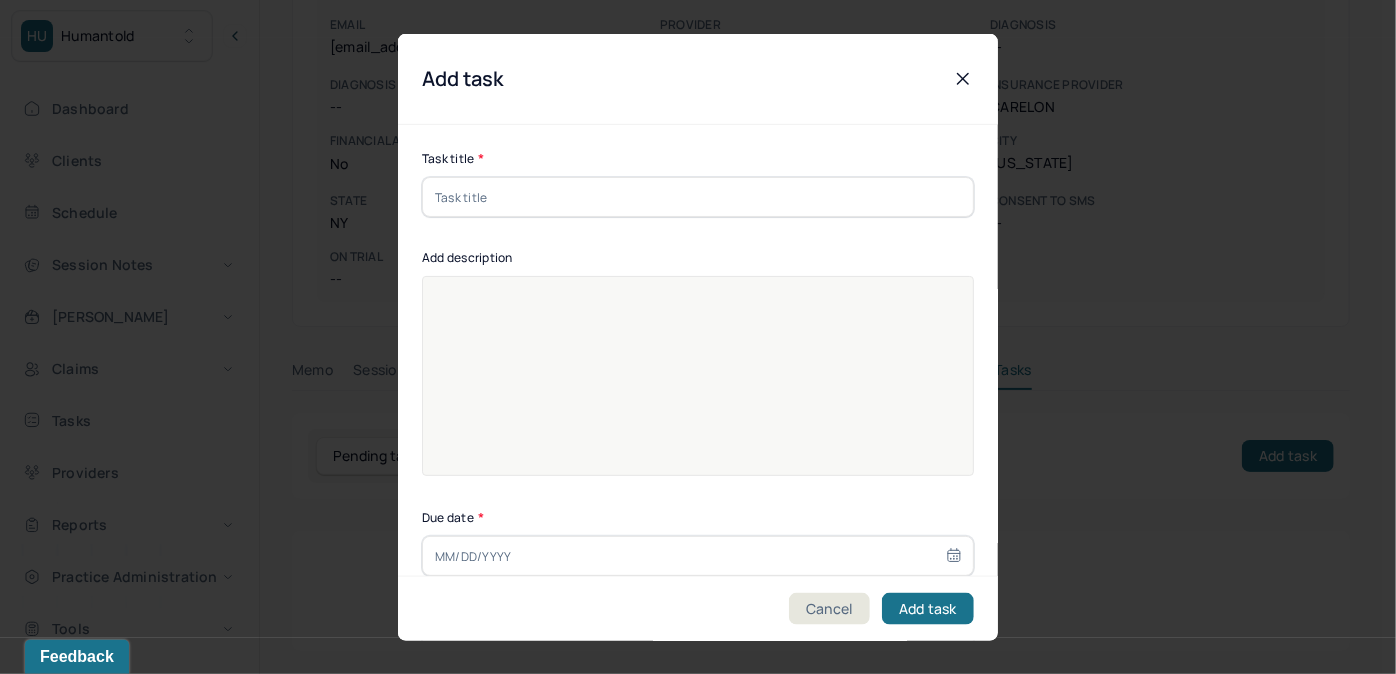 click at bounding box center (698, 197) 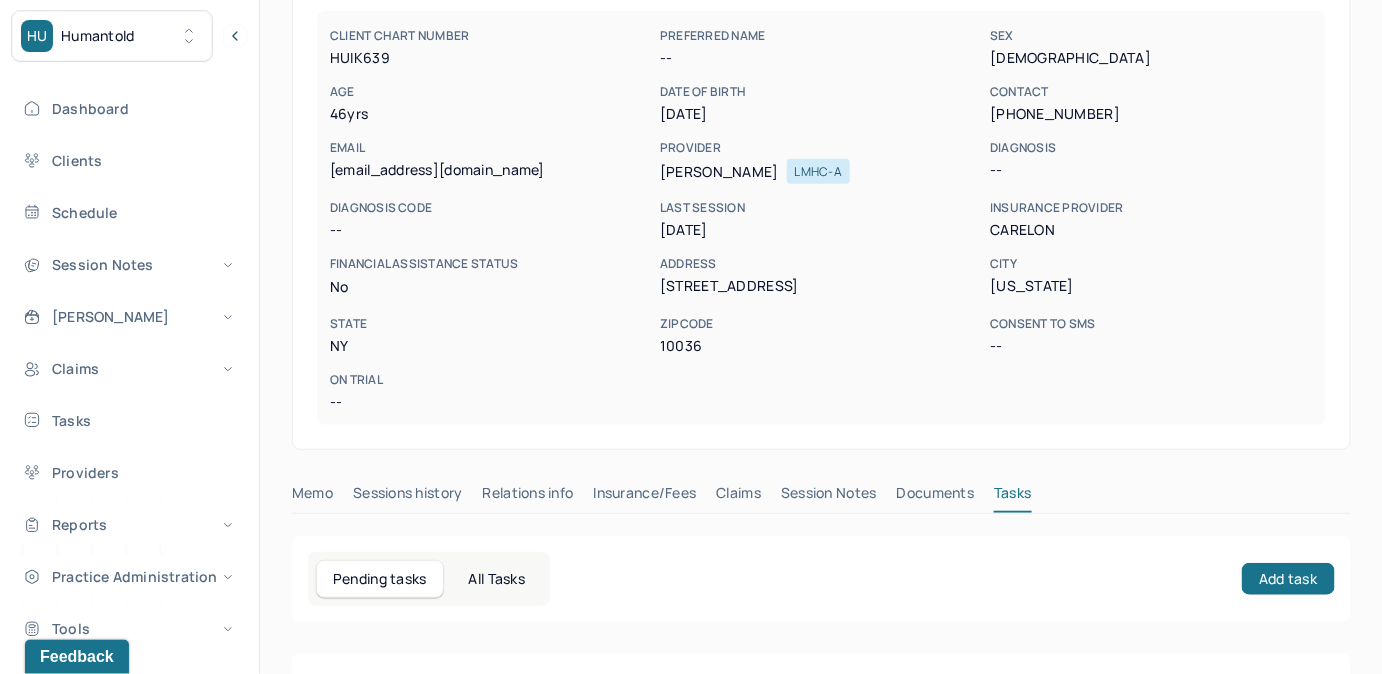 scroll, scrollTop: 0, scrollLeft: 0, axis: both 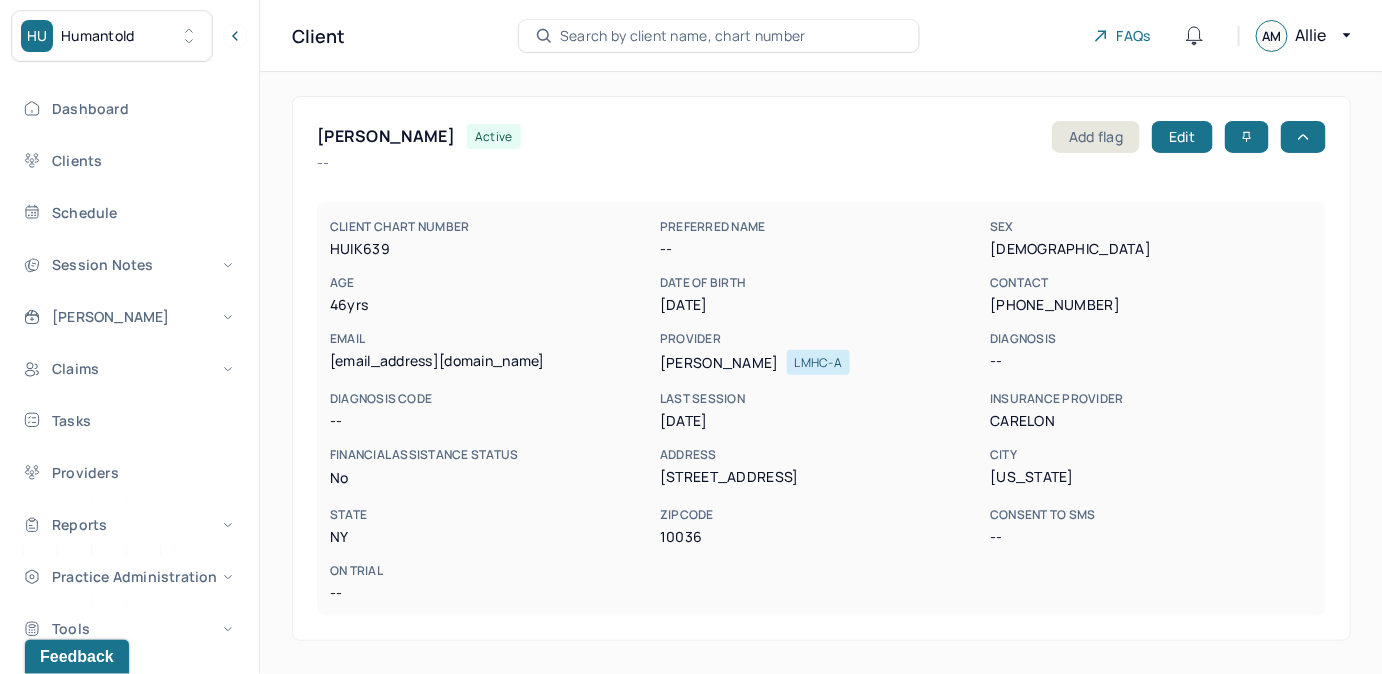 click on "Search by client name, chart number" at bounding box center [683, 36] 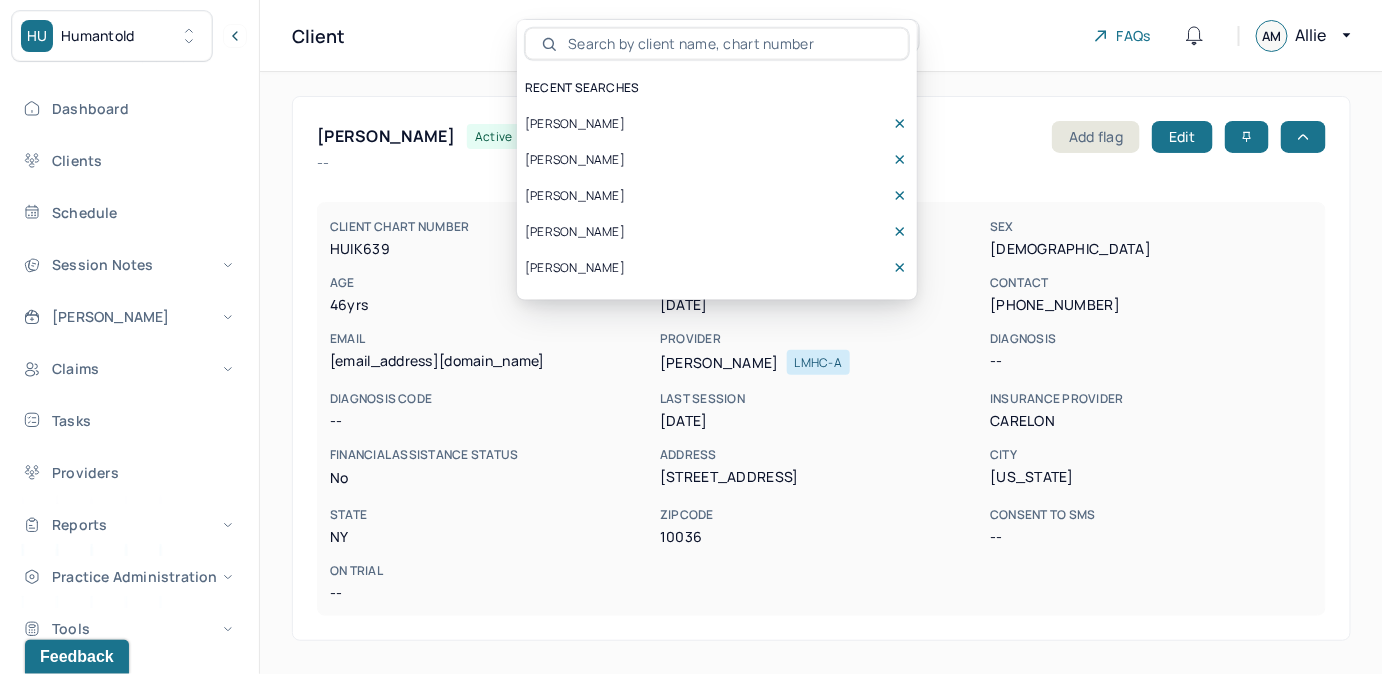 type 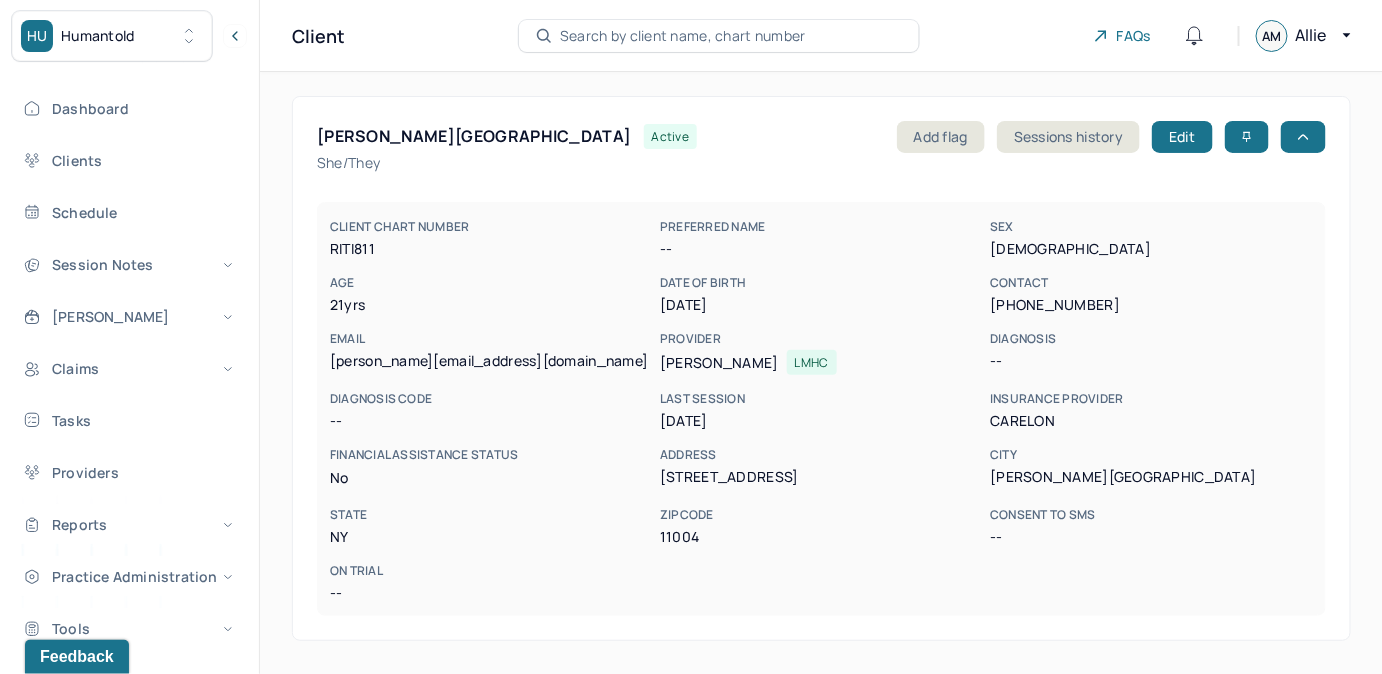 click on "CLIENT CHART NUMBER RITI811 PREFERRED NAME -- SEX [DEMOGRAPHIC_DATA] AGE [DEMOGRAPHIC_DATA]  yrs DATE OF BIRTH [DEMOGRAPHIC_DATA]  CONTACT [PHONE_NUMBER] EMAIL [PERSON_NAME][EMAIL_ADDRESS][DOMAIN_NAME] PROVIDER [PERSON_NAME] DIAGNOSIS -- DIAGNOSIS CODE -- LAST SESSION [DATE] insurance provider CARELON FINANCIAL ASSISTANCE STATUS no Address [STREET_ADDRESS][US_STATE] Consent to Sms -- On Trial --" at bounding box center [821, 409] 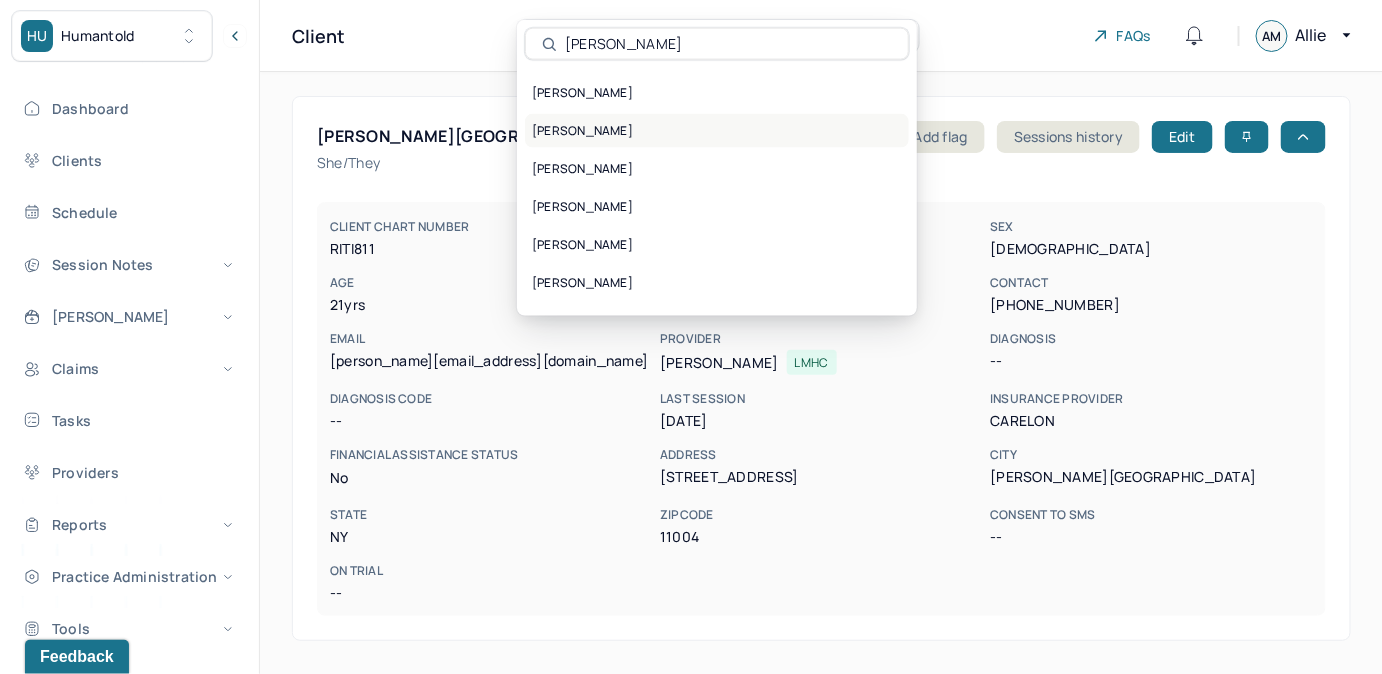 type on "[PERSON_NAME]" 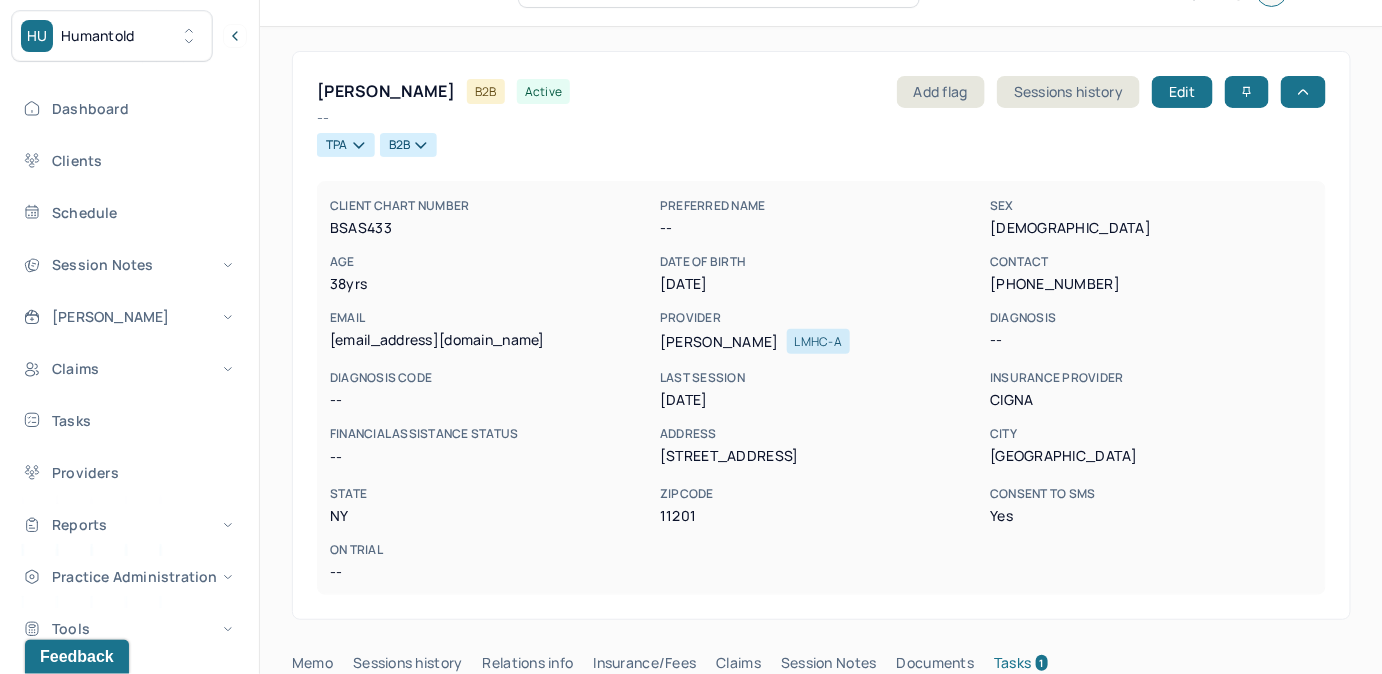 scroll, scrollTop: 363, scrollLeft: 0, axis: vertical 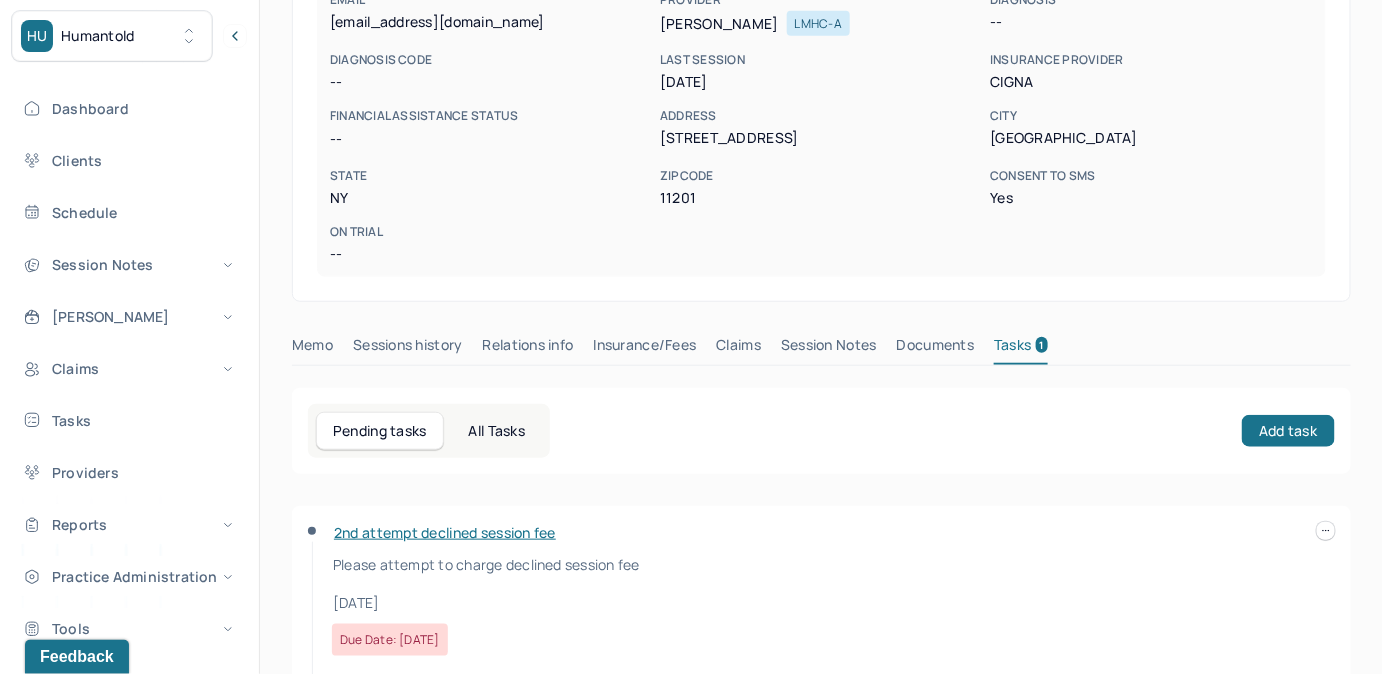 click at bounding box center (1326, 531) 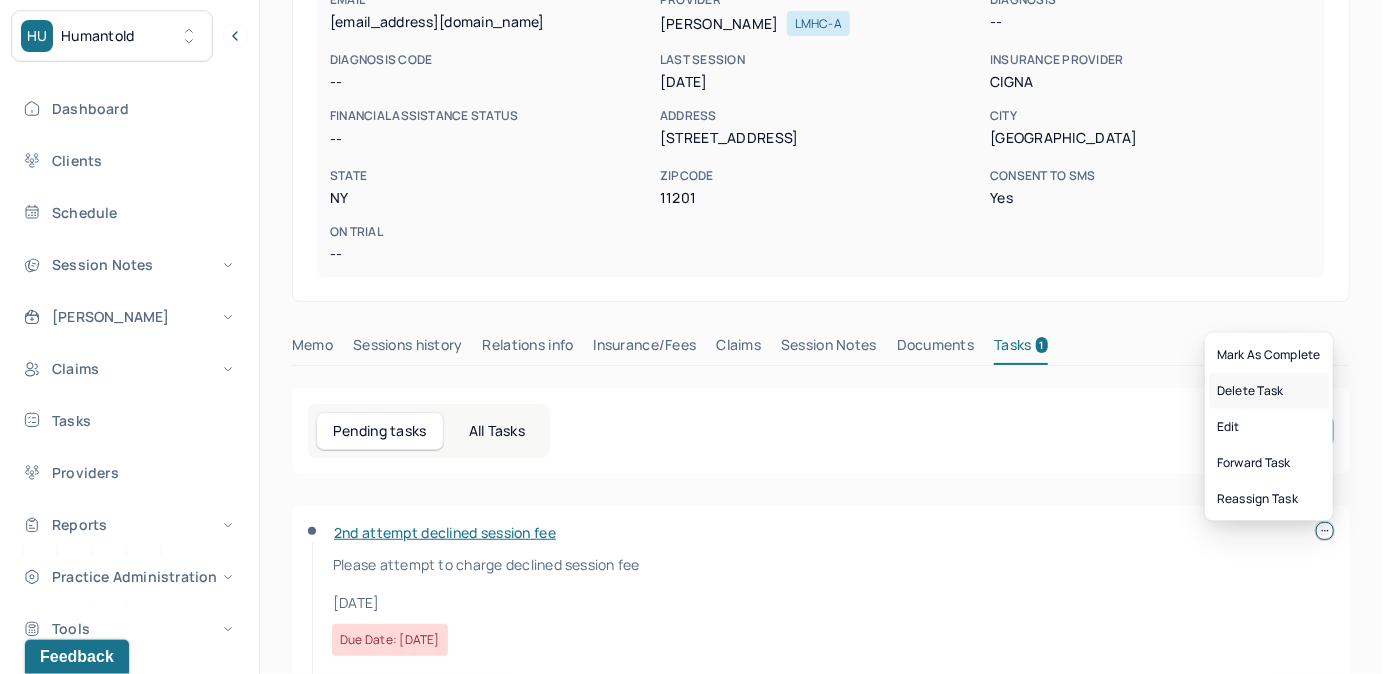 click on "Delete Task" at bounding box center (1269, 391) 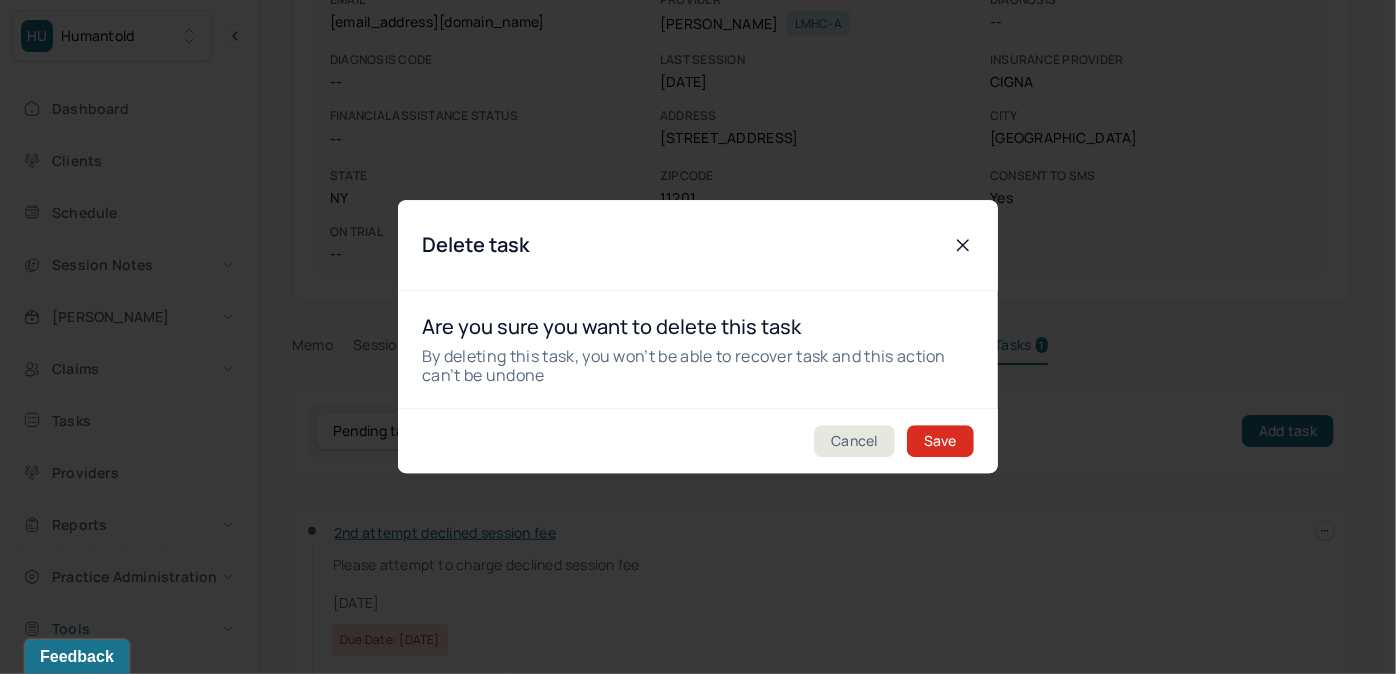 click on "Save" at bounding box center (940, 442) 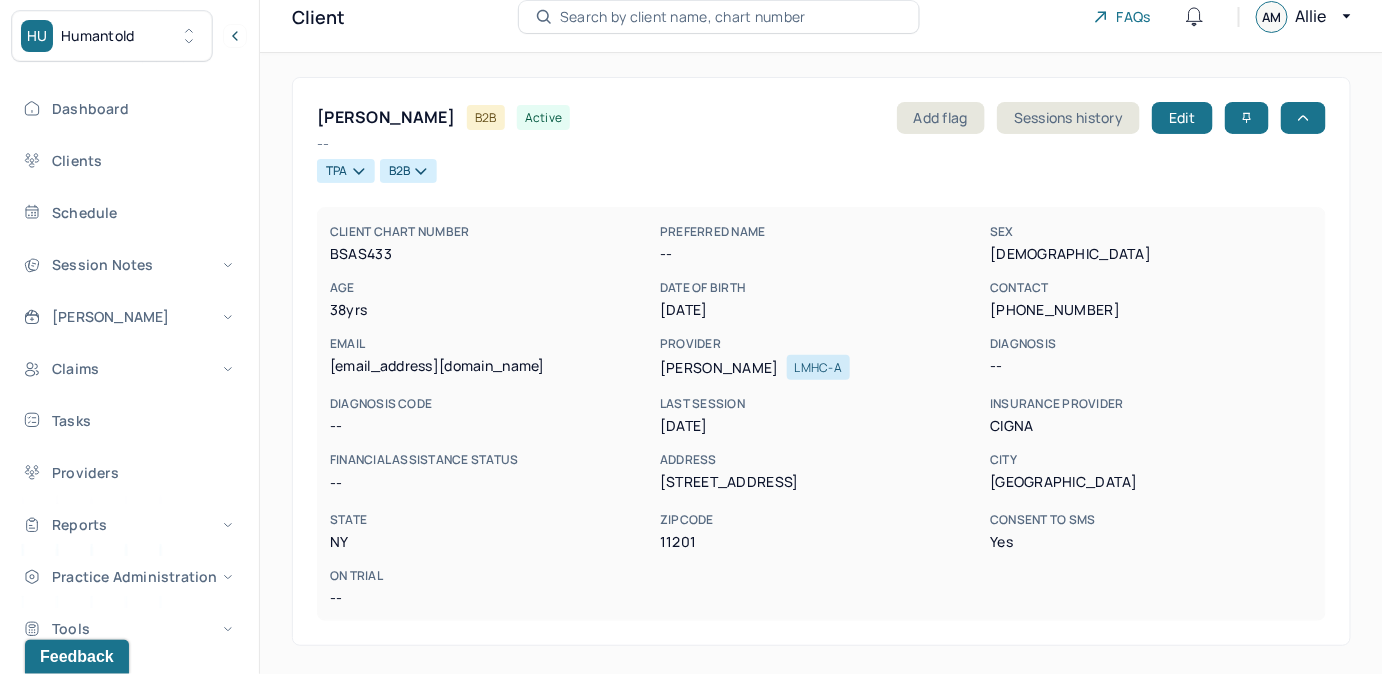 scroll, scrollTop: 0, scrollLeft: 0, axis: both 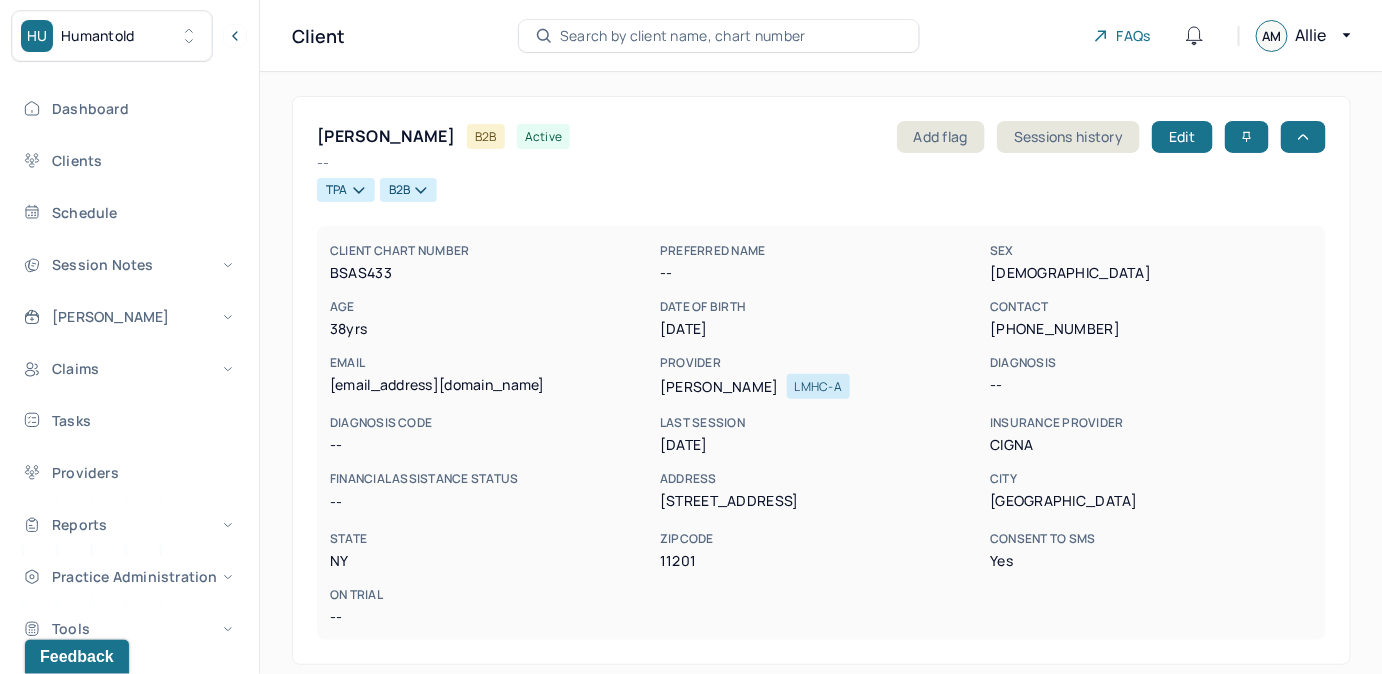 click on "Search by client name, chart number" at bounding box center [683, 36] 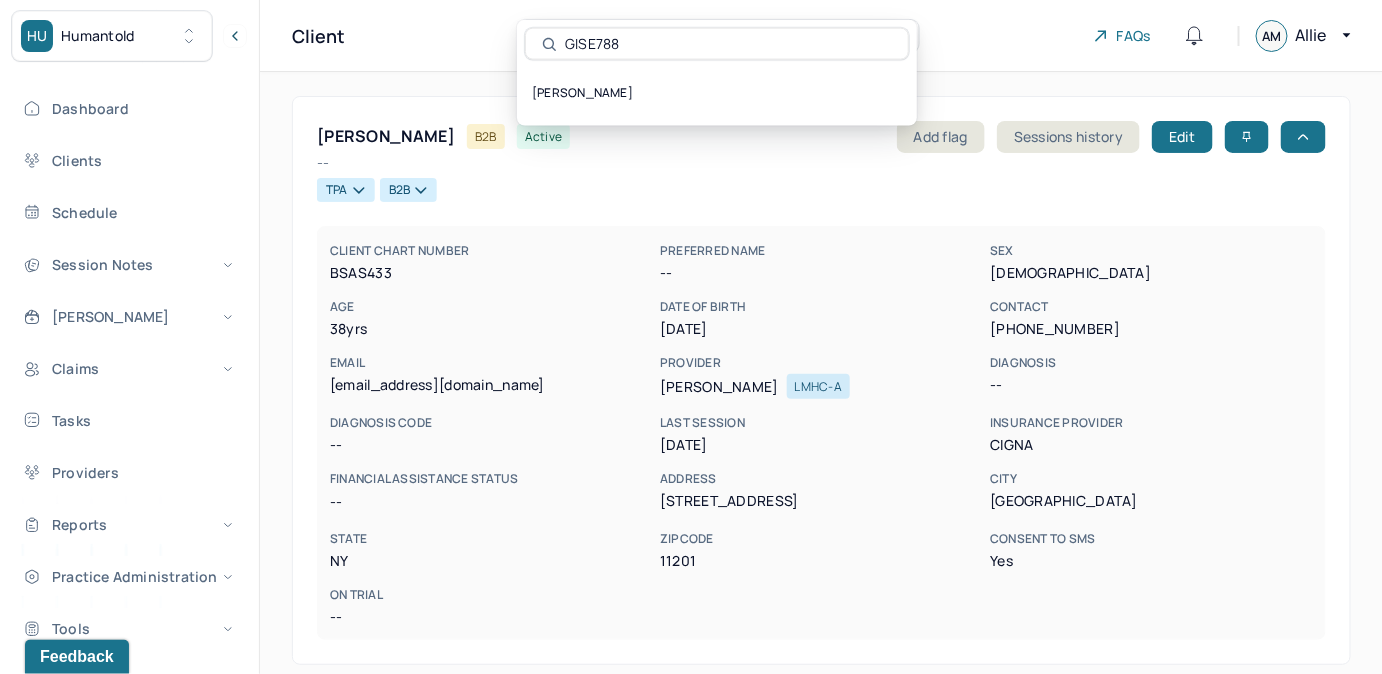 type on "GISE788" 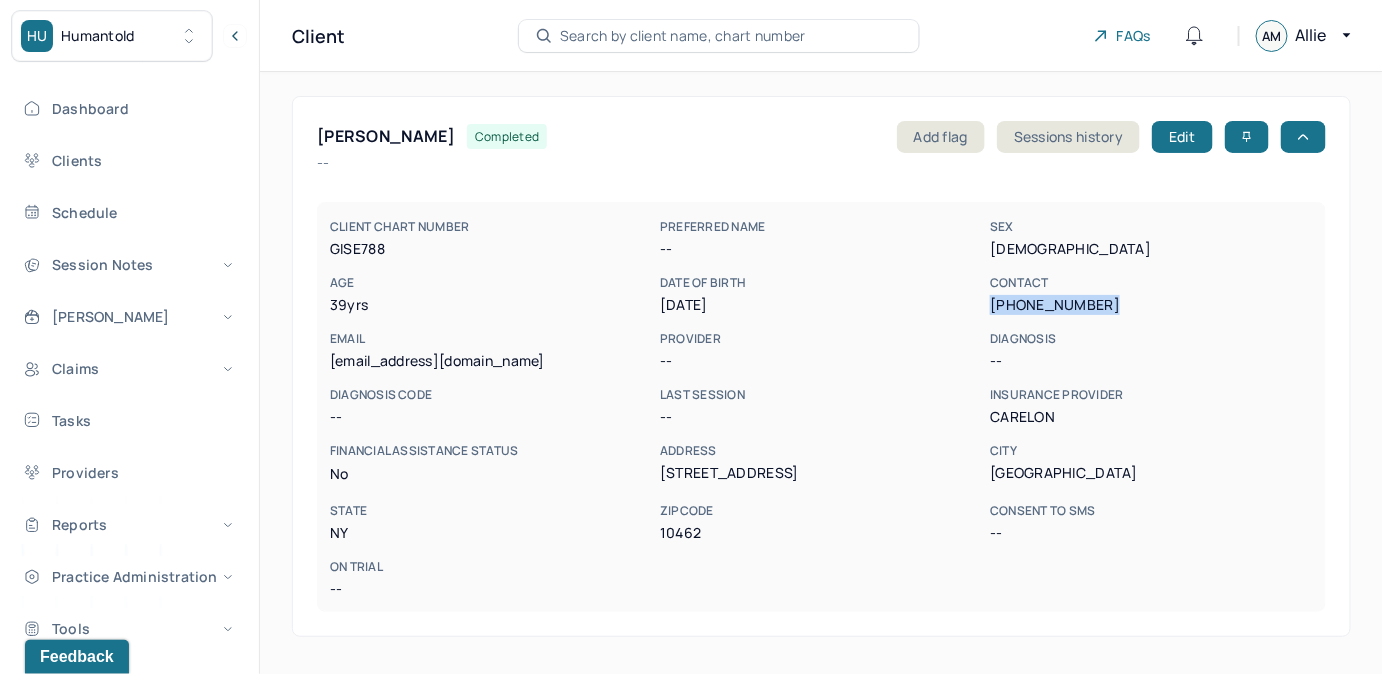 drag, startPoint x: 991, startPoint y: 299, endPoint x: 1111, endPoint y: 300, distance: 120.004166 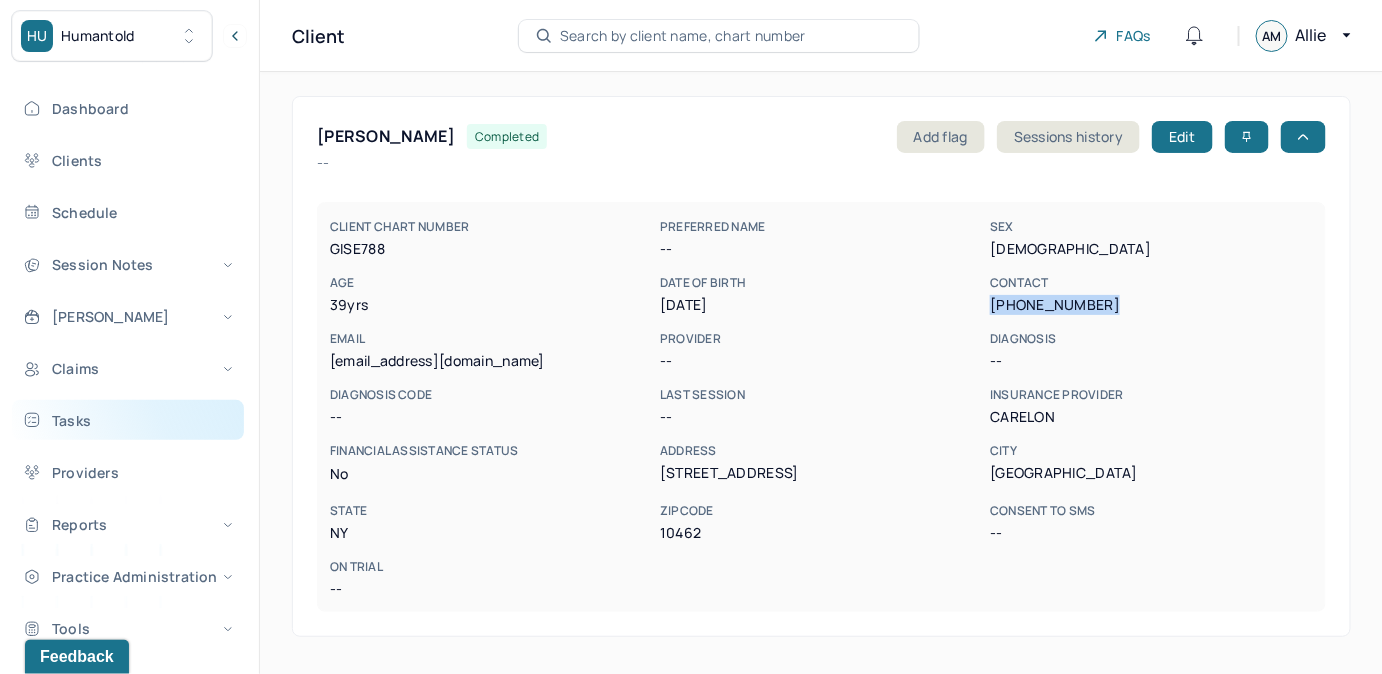 click on "Tasks" at bounding box center (128, 420) 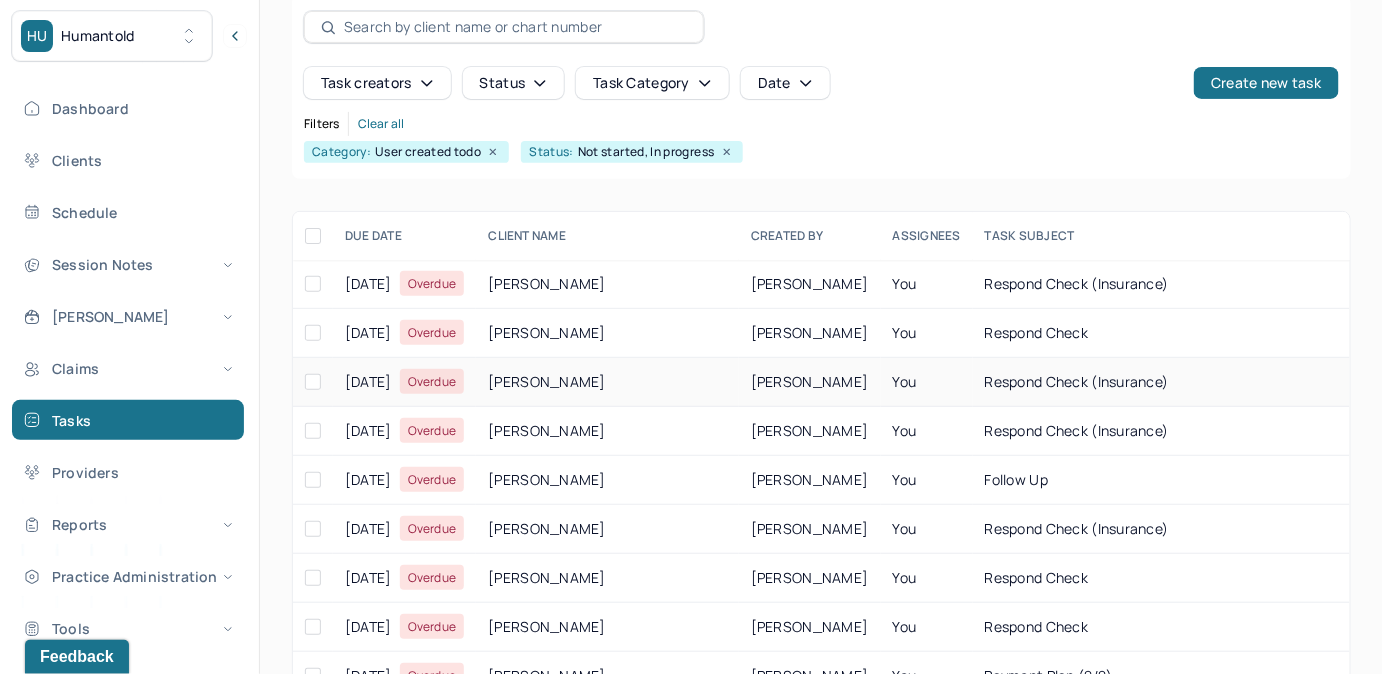 scroll, scrollTop: 181, scrollLeft: 0, axis: vertical 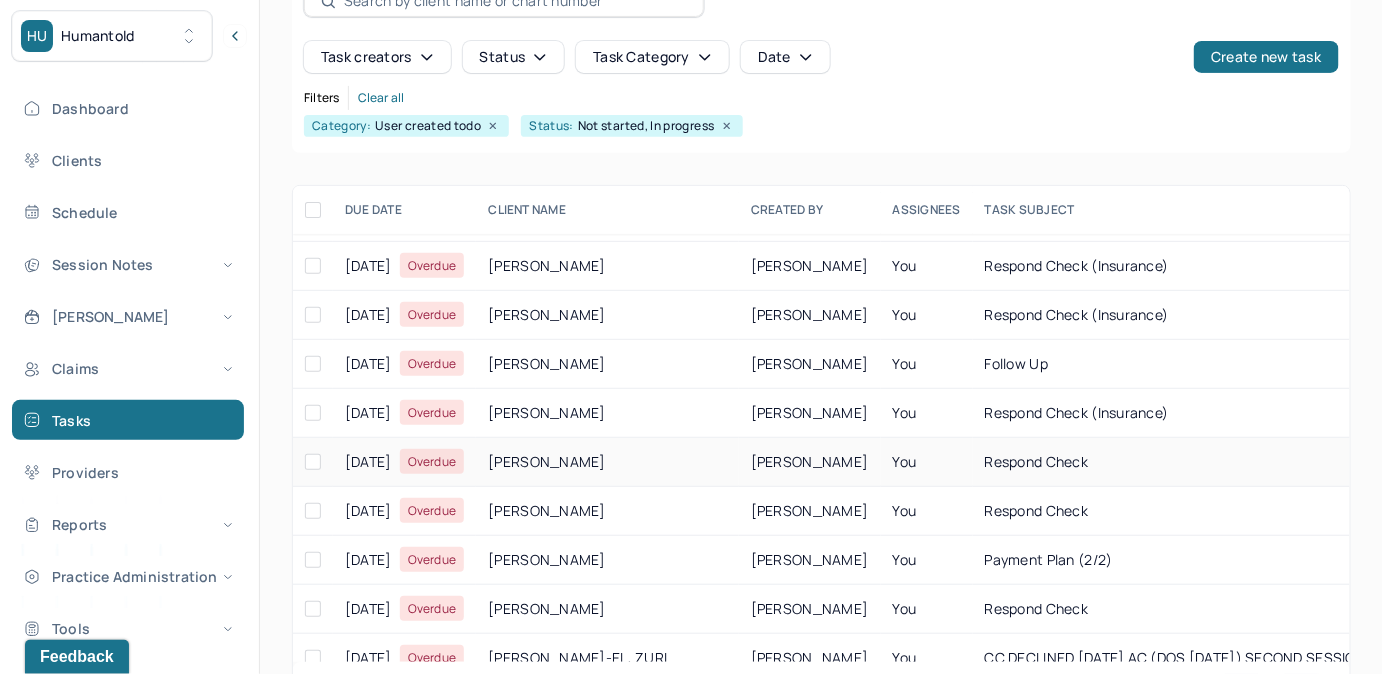 click on "respond check" at bounding box center (1037, 461) 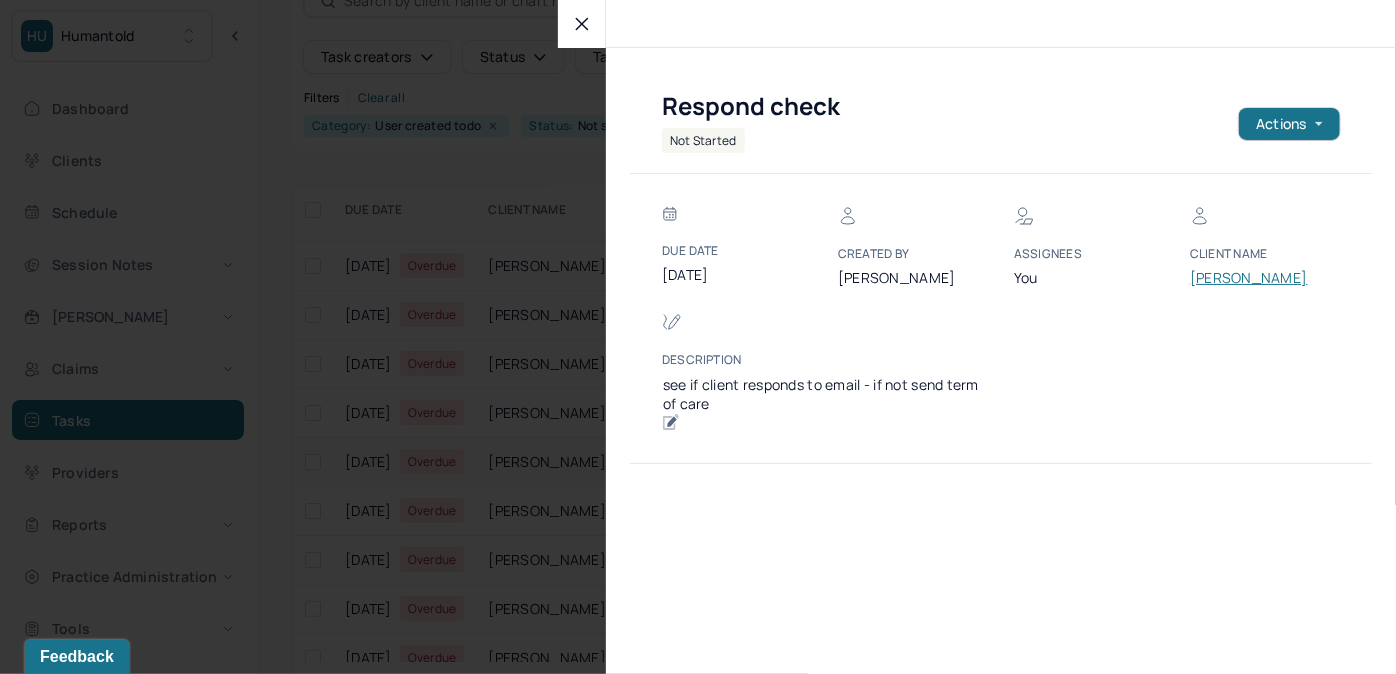 click on "[PERSON_NAME]" at bounding box center [1250, 278] 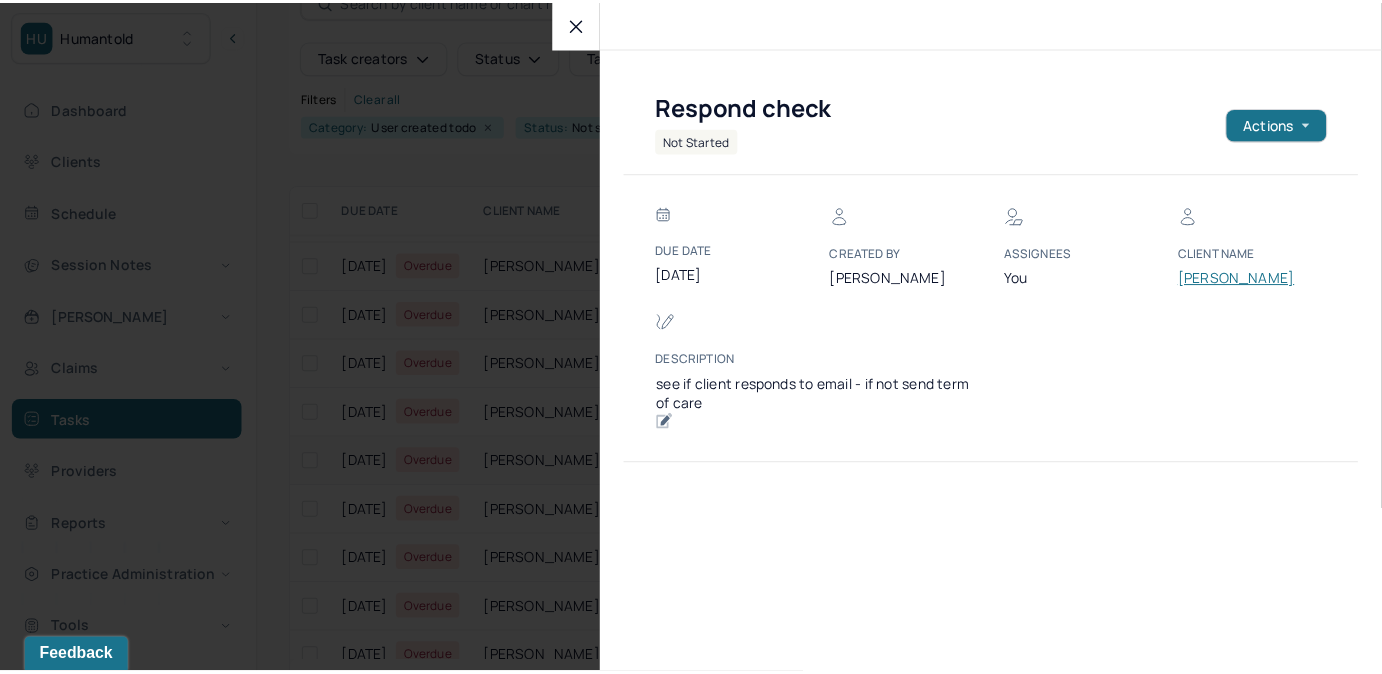 scroll, scrollTop: 109, scrollLeft: 0, axis: vertical 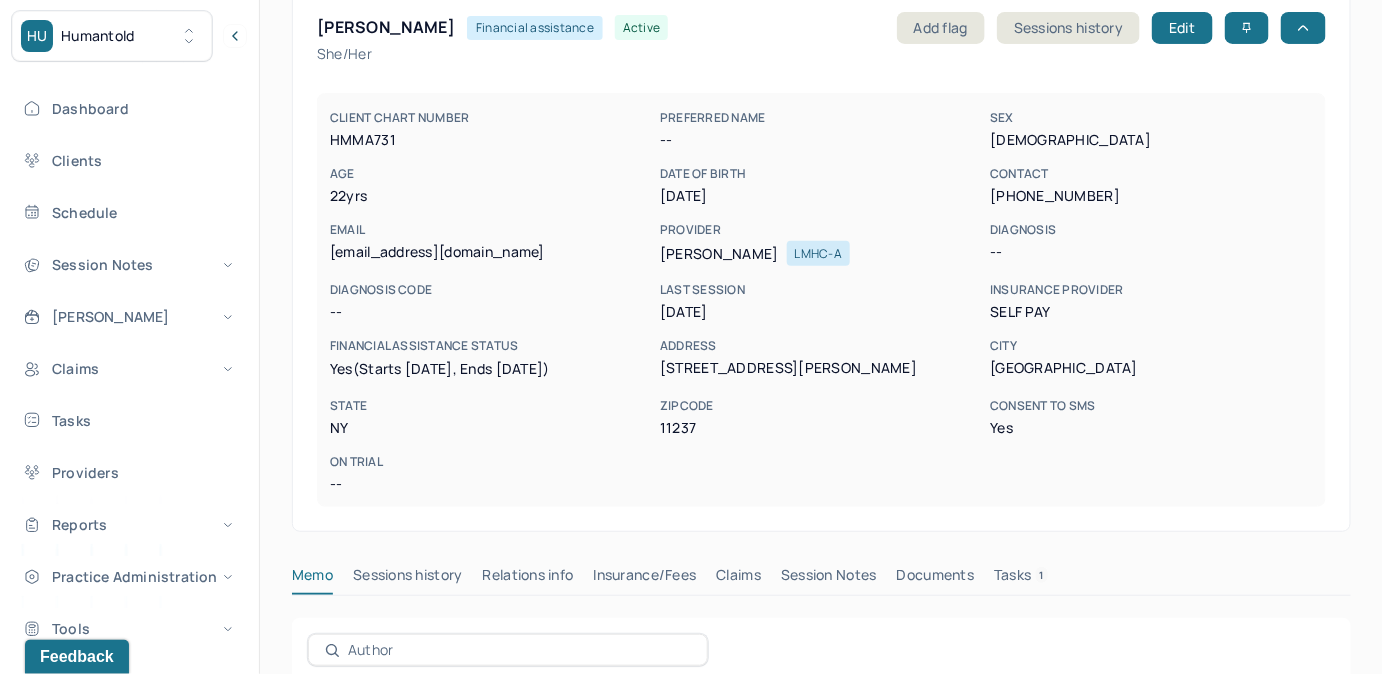 click on "Tasks 1" at bounding box center [1021, 579] 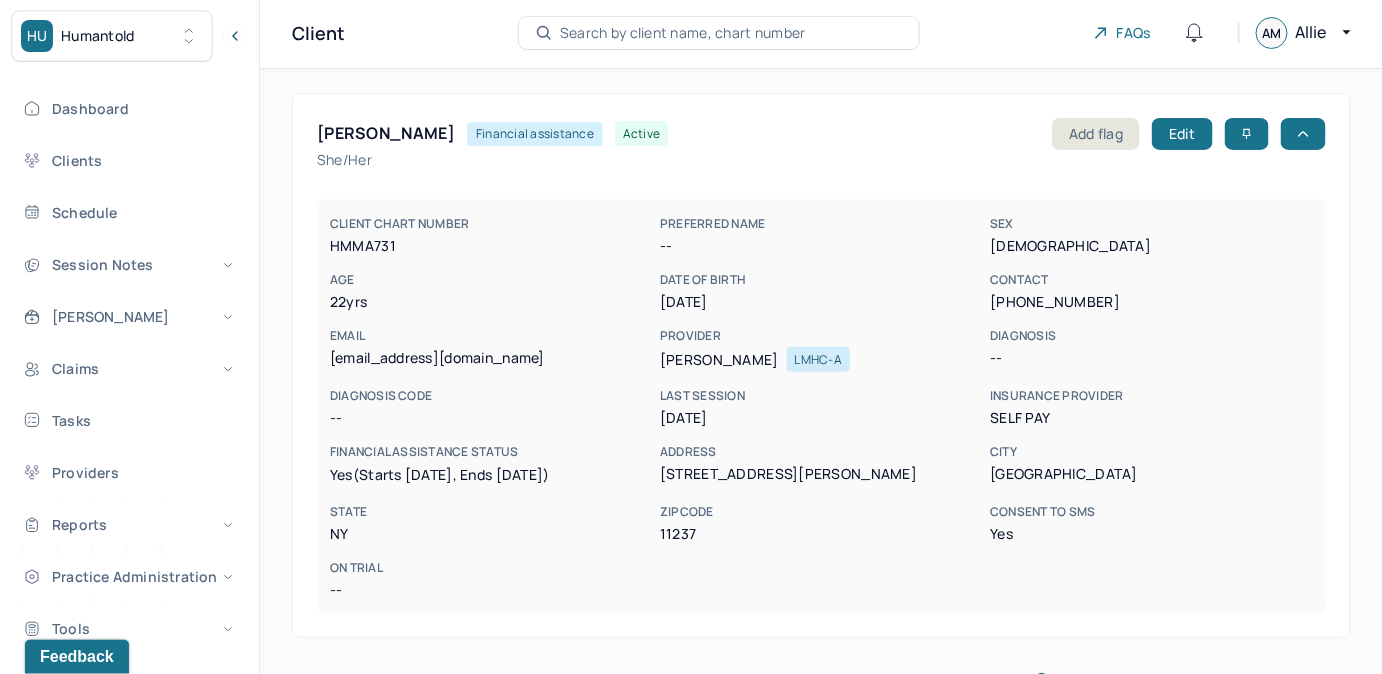 scroll, scrollTop: 0, scrollLeft: 0, axis: both 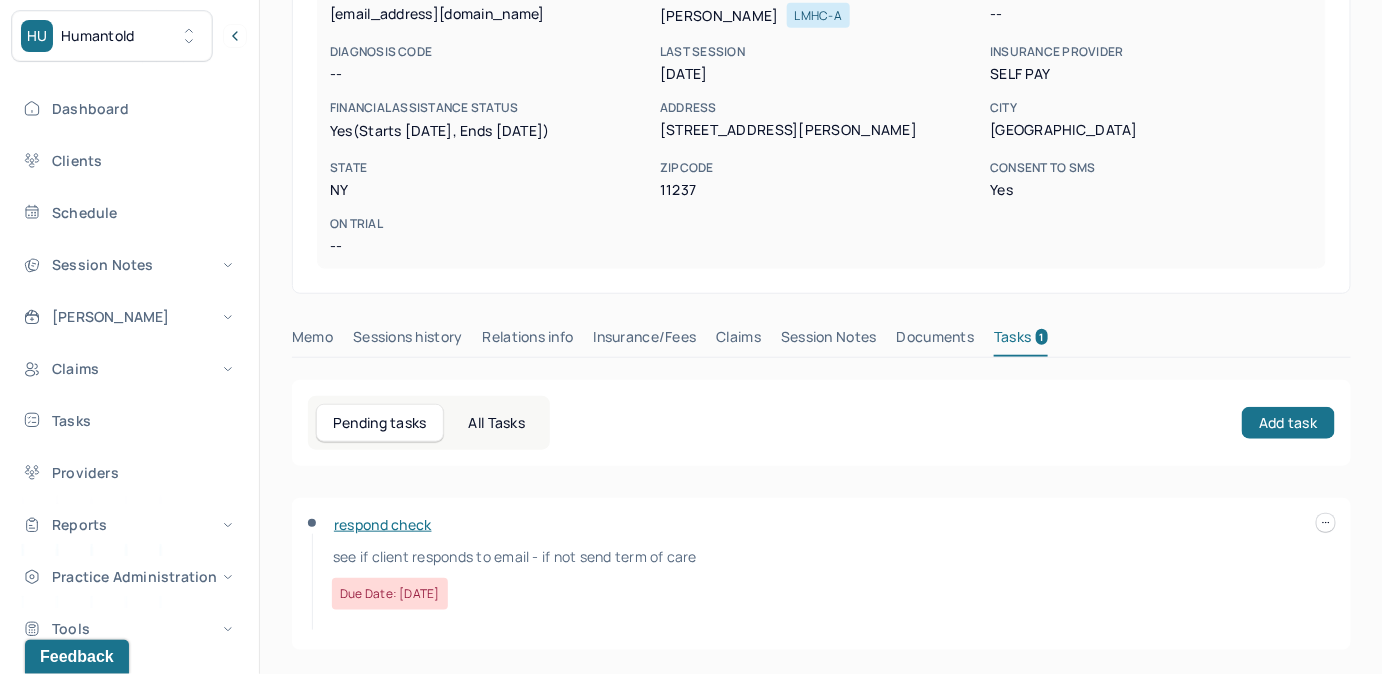click on "Claims" at bounding box center (738, 341) 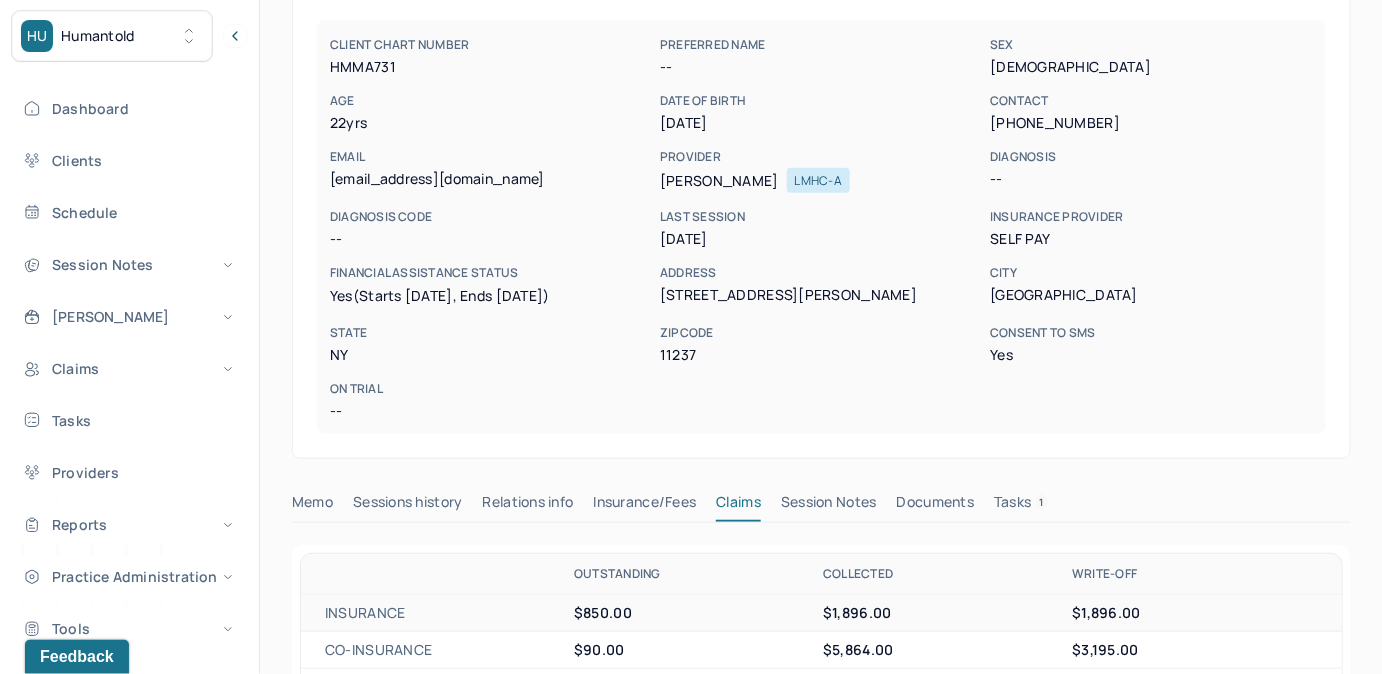 scroll, scrollTop: 181, scrollLeft: 0, axis: vertical 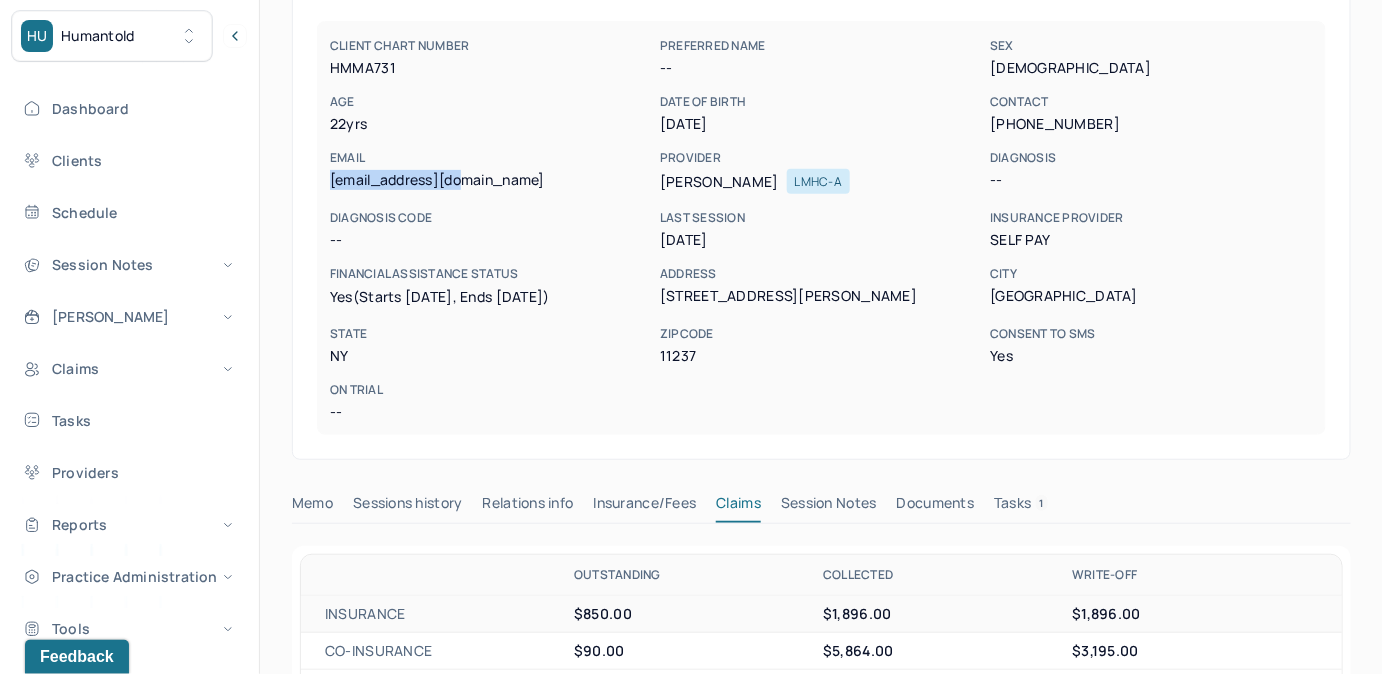 drag, startPoint x: 328, startPoint y: 179, endPoint x: 492, endPoint y: 189, distance: 164.3046 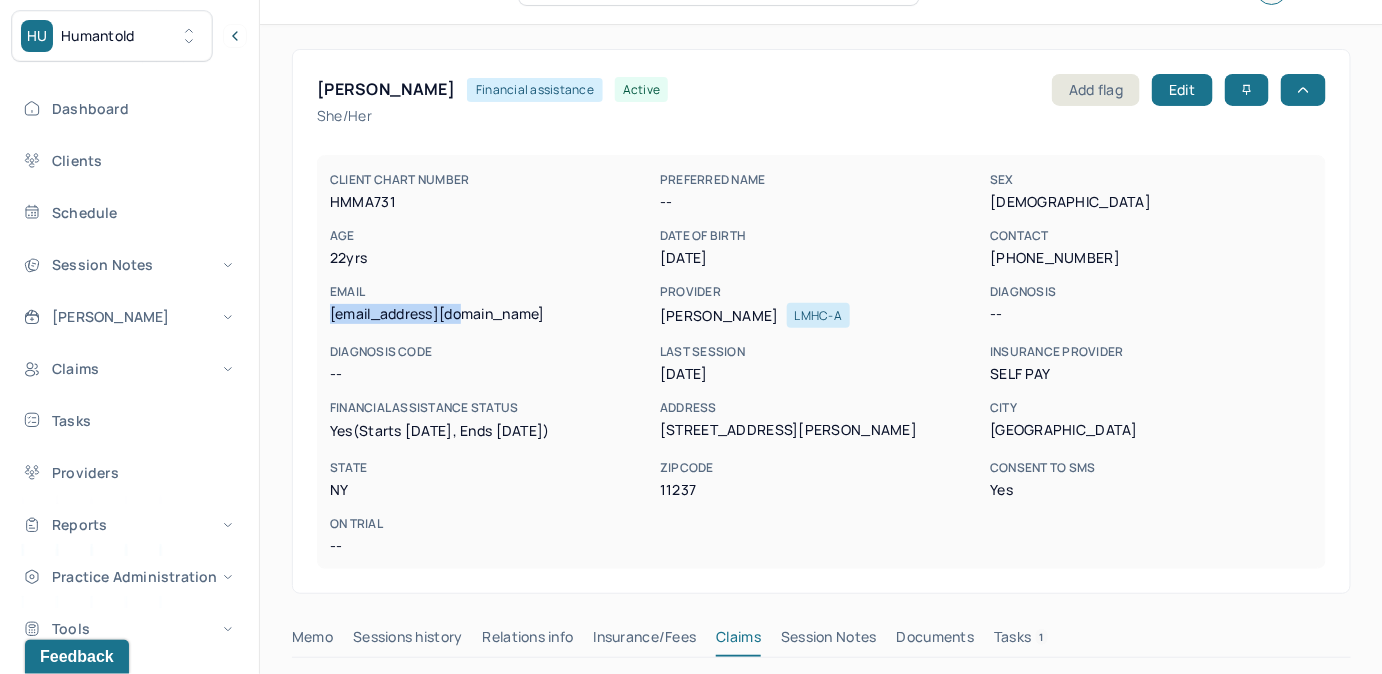 scroll, scrollTop: 0, scrollLeft: 0, axis: both 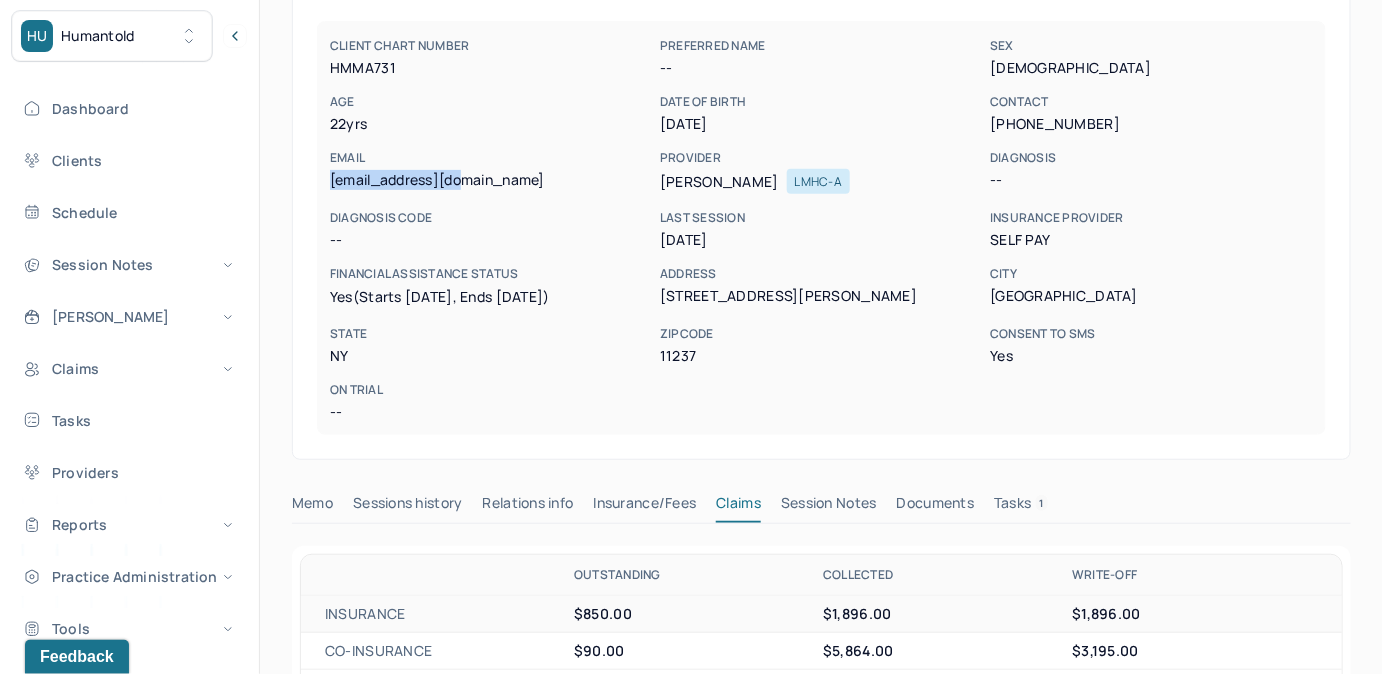 click on "Tasks 1" at bounding box center (1021, 507) 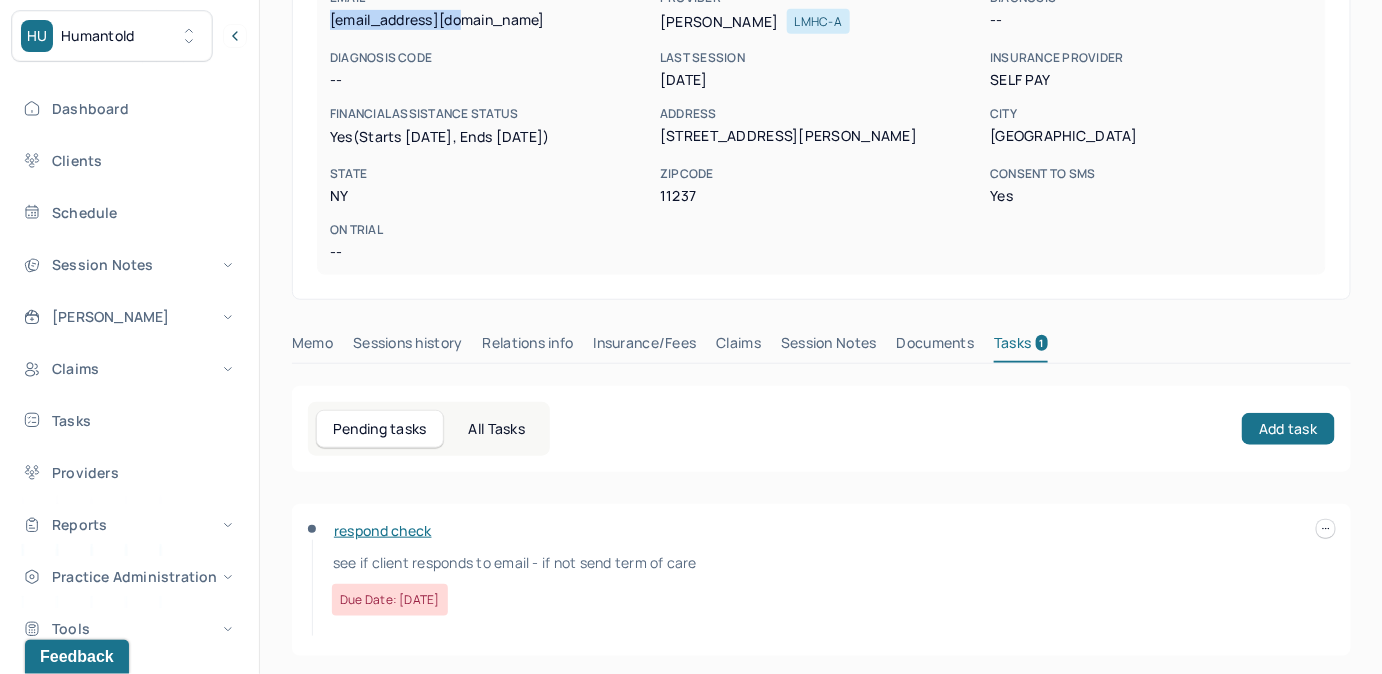 scroll, scrollTop: 348, scrollLeft: 0, axis: vertical 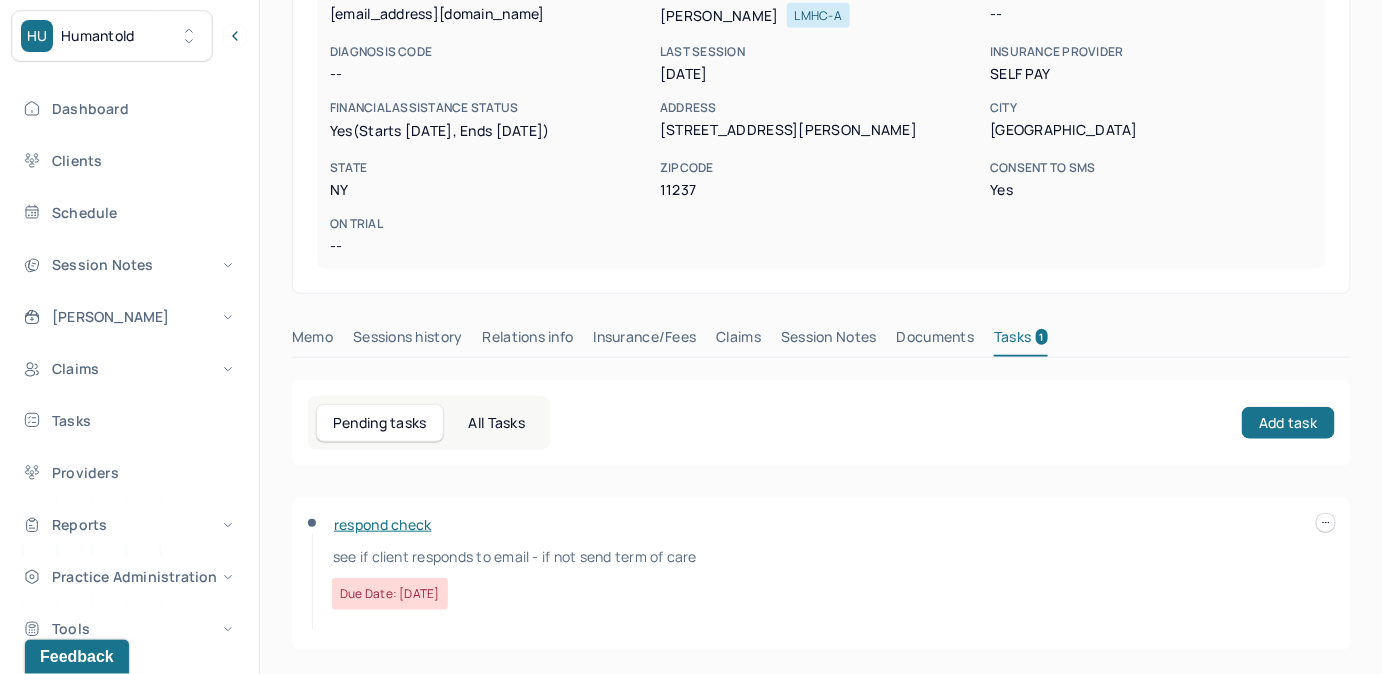 drag, startPoint x: 1325, startPoint y: 531, endPoint x: 1330, endPoint y: 519, distance: 13 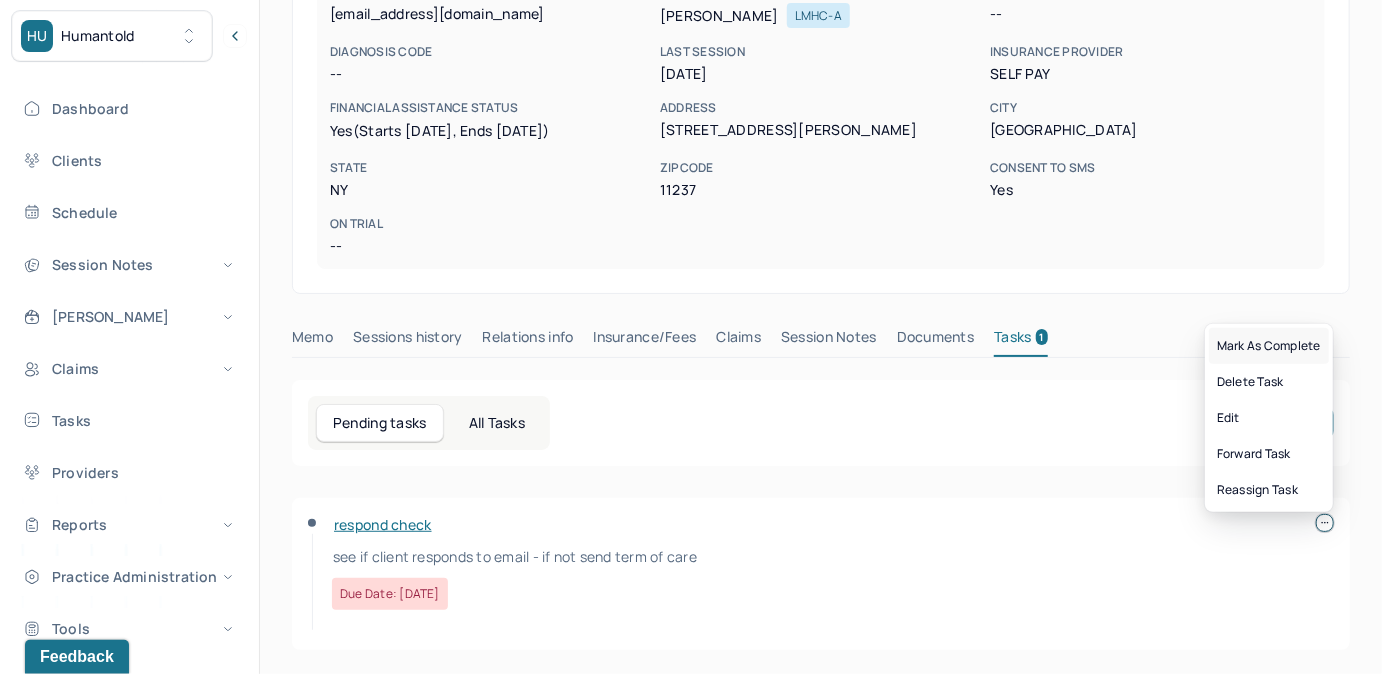 click on "Mark as complete" at bounding box center [1269, 346] 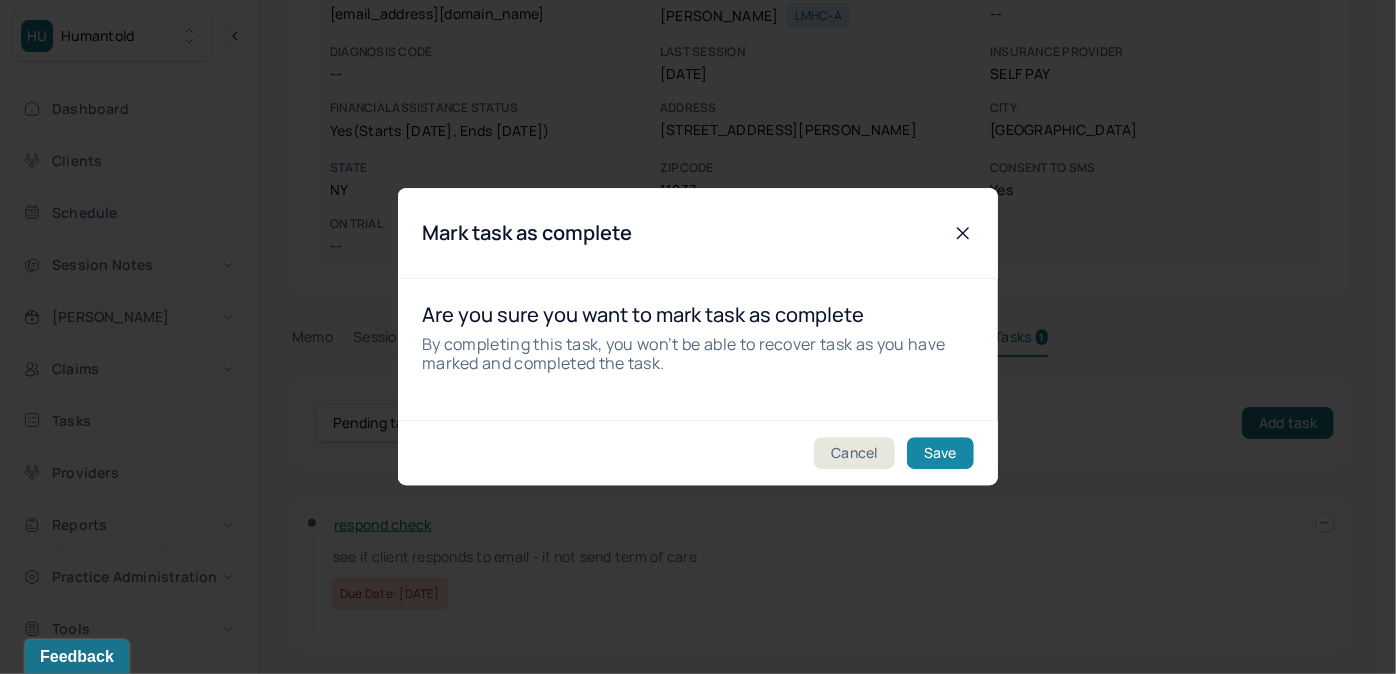 click on "Save" at bounding box center [940, 454] 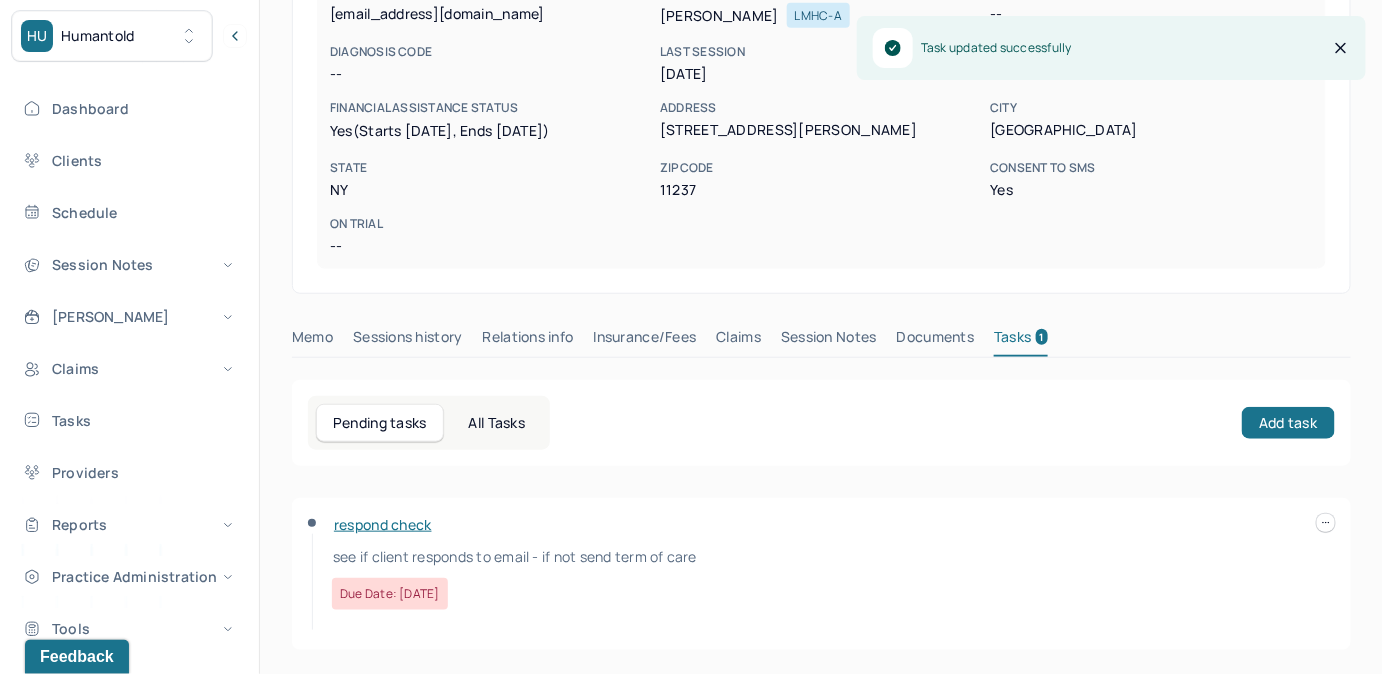 scroll, scrollTop: 314, scrollLeft: 0, axis: vertical 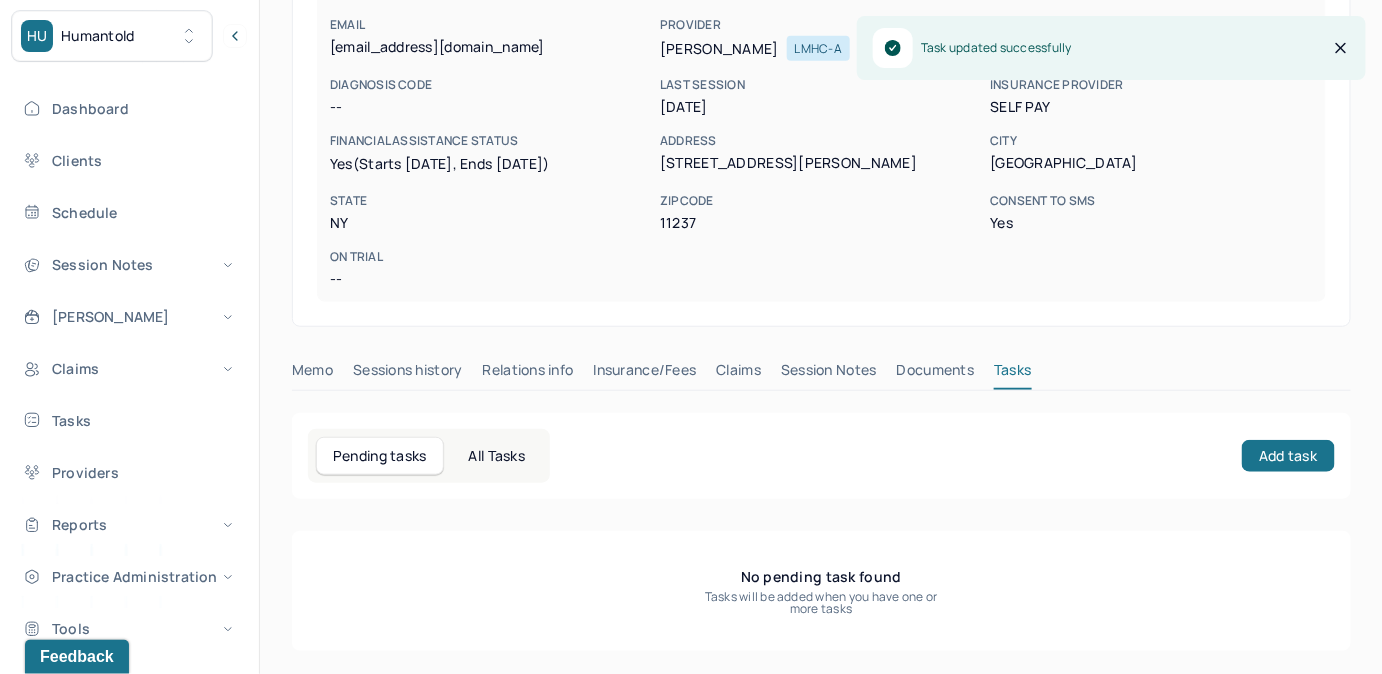 click on "[PERSON_NAME]   Financial assistance   active   Add flag     Edit               She/her CLIENT CHART NUMBER HMMA731 PREFERRED NAME -- SEX [DEMOGRAPHIC_DATA] AGE [DEMOGRAPHIC_DATA]  yrs DATE OF BIRTH [DEMOGRAPHIC_DATA]  CONTACT [PHONE_NUMBER] EMAIL [EMAIL_ADDRESS][DOMAIN_NAME] PROVIDER [PERSON_NAME] LMHC-A DIAGNOSIS -- DIAGNOSIS CODE -- LAST SESSION [DATE] insurance provider Self Pay FINANCIAL ASSISTANCE STATUS yes (Starts [DATE], Ends [DATE]) Address [STREET_ADDRESS][PERSON_NAME][US_STATE] Consent to Sms Yes On Trial --   Memo     Sessions history     Relations info     Insurance/Fees     Claims     Session Notes     Documents     Tasks     Pending tasks     All Tasks     Add task   No pending task found Tasks will be added when you have one or more tasks" at bounding box center [821, 216] 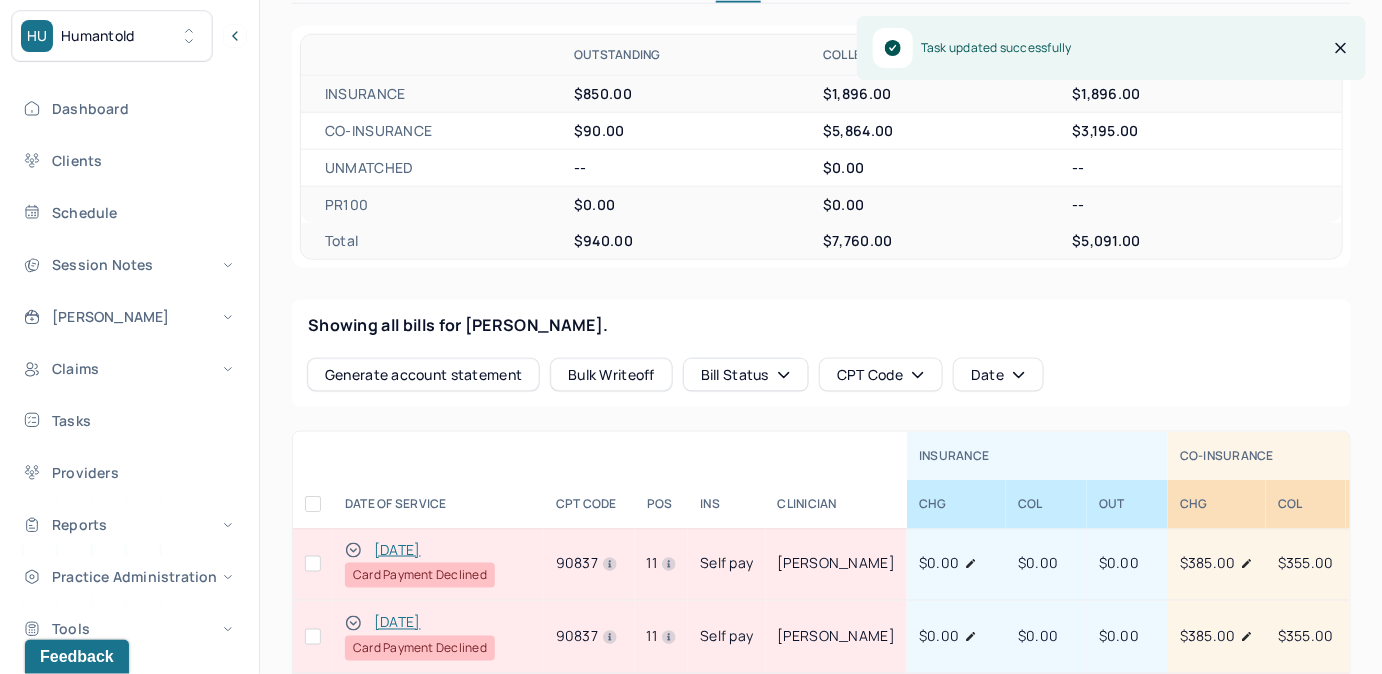 scroll, scrollTop: 768, scrollLeft: 0, axis: vertical 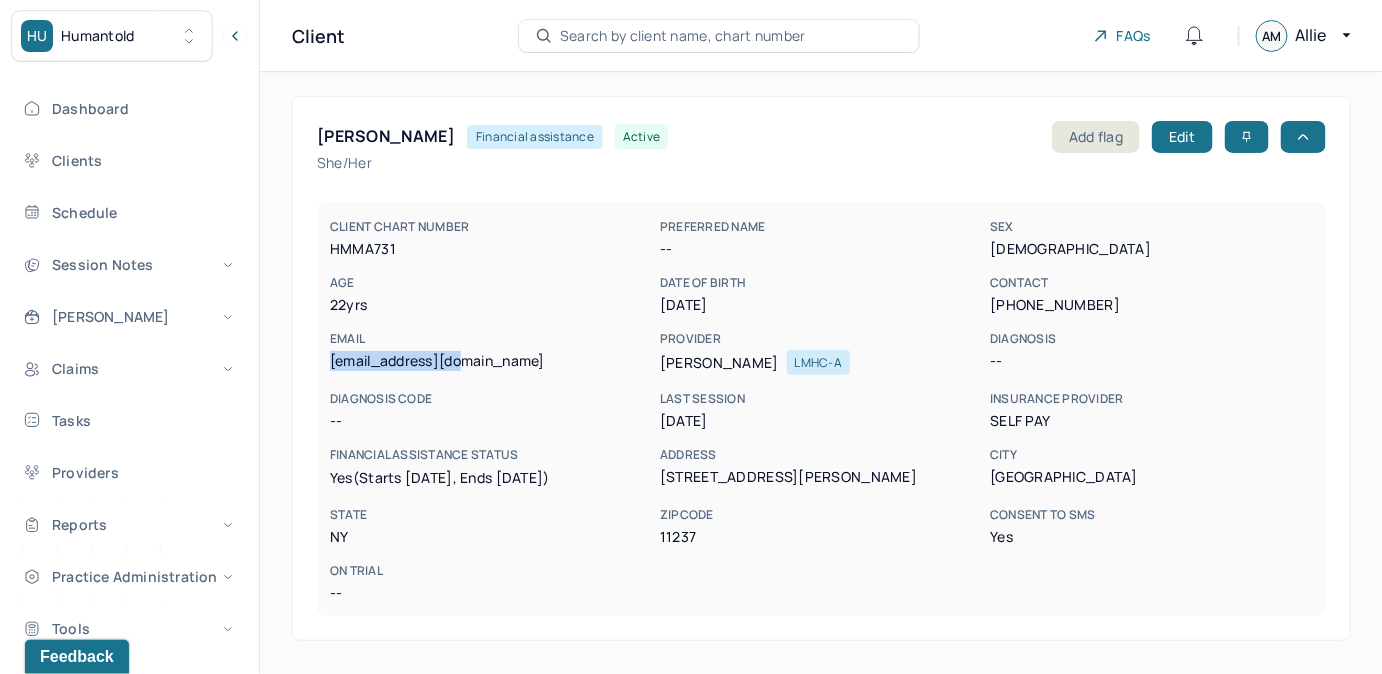 drag, startPoint x: 329, startPoint y: 363, endPoint x: 510, endPoint y: 358, distance: 181.06905 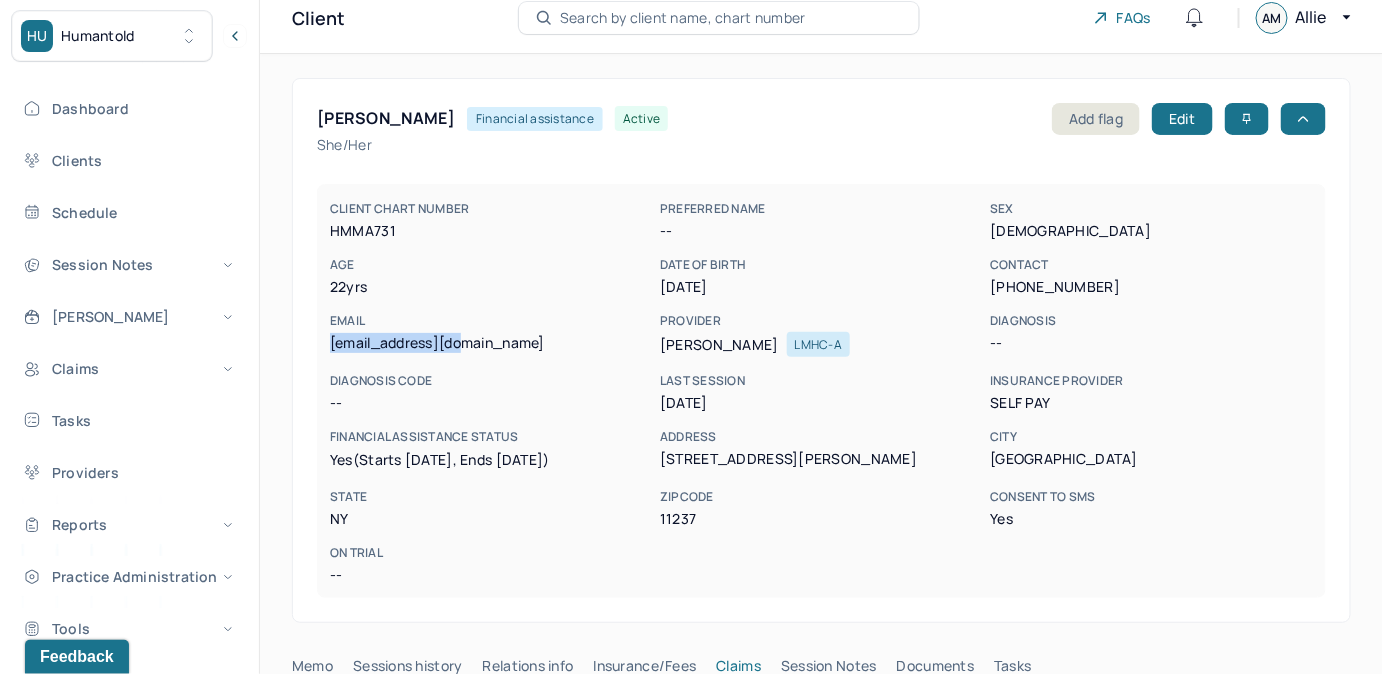 scroll, scrollTop: 0, scrollLeft: 0, axis: both 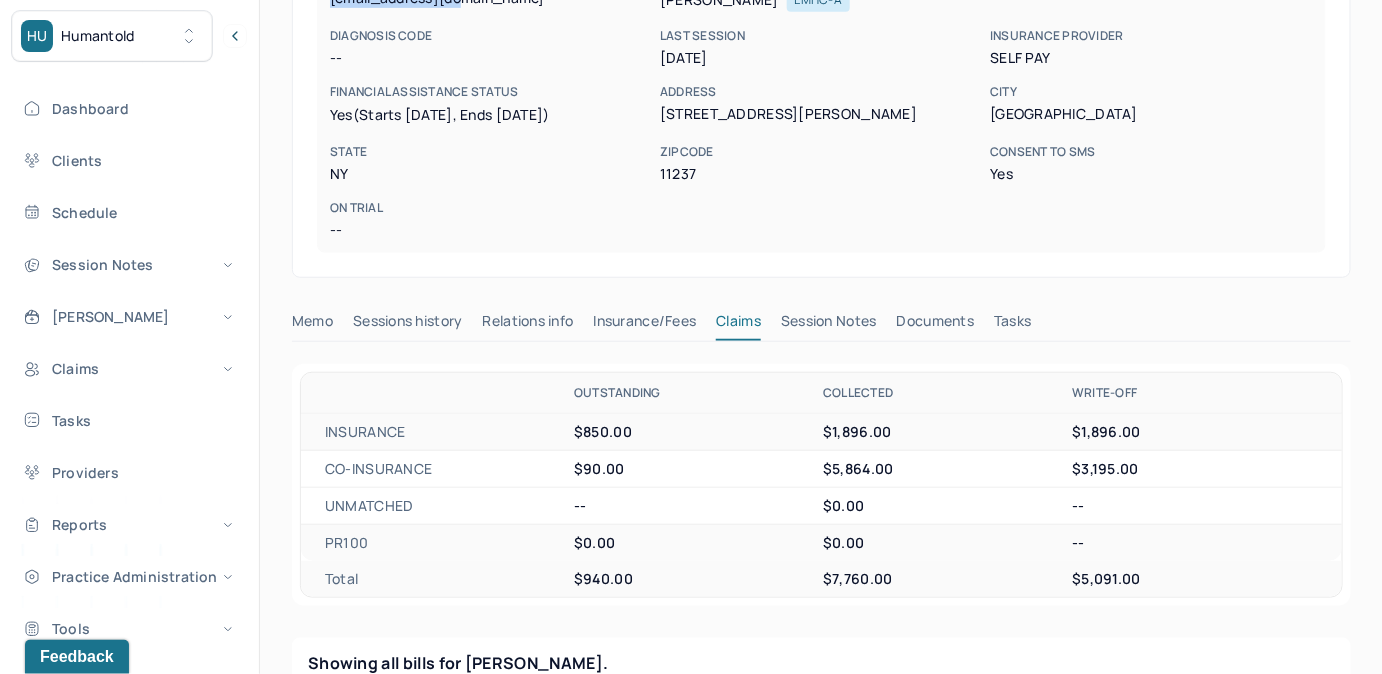 click on "Tasks" at bounding box center [1012, 325] 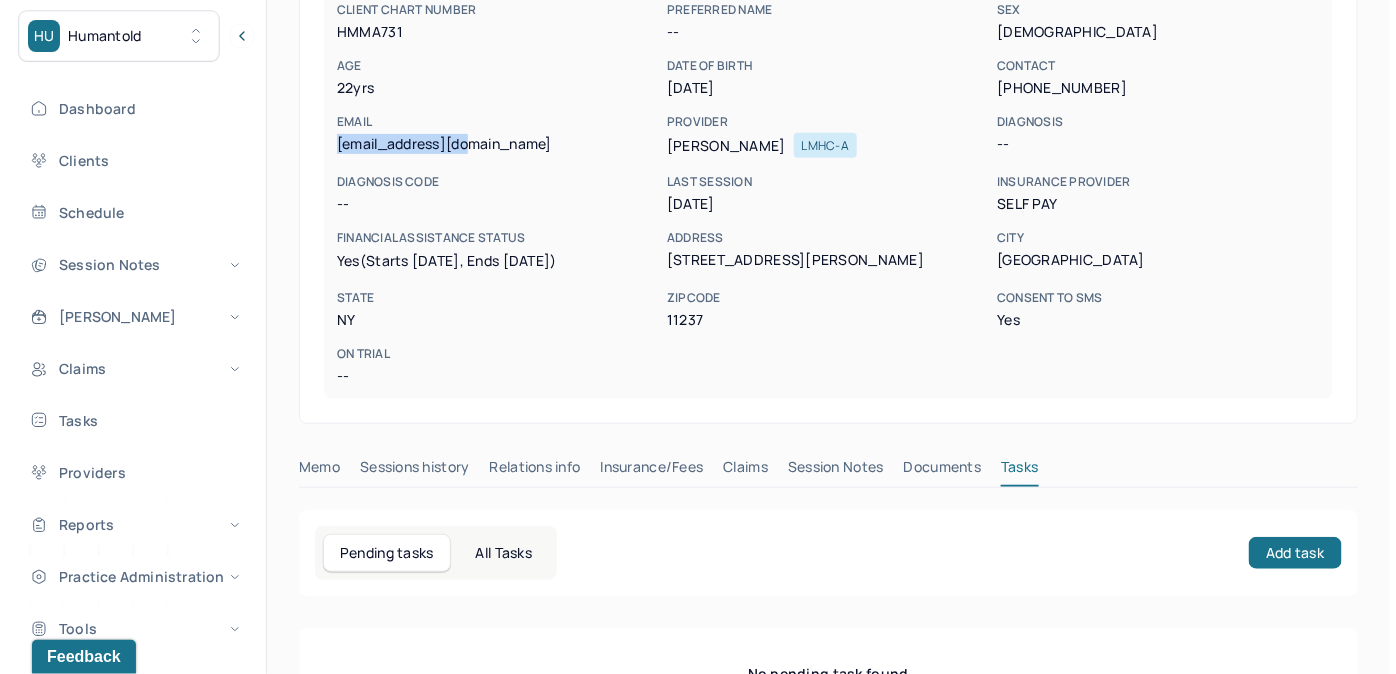 scroll, scrollTop: 314, scrollLeft: 0, axis: vertical 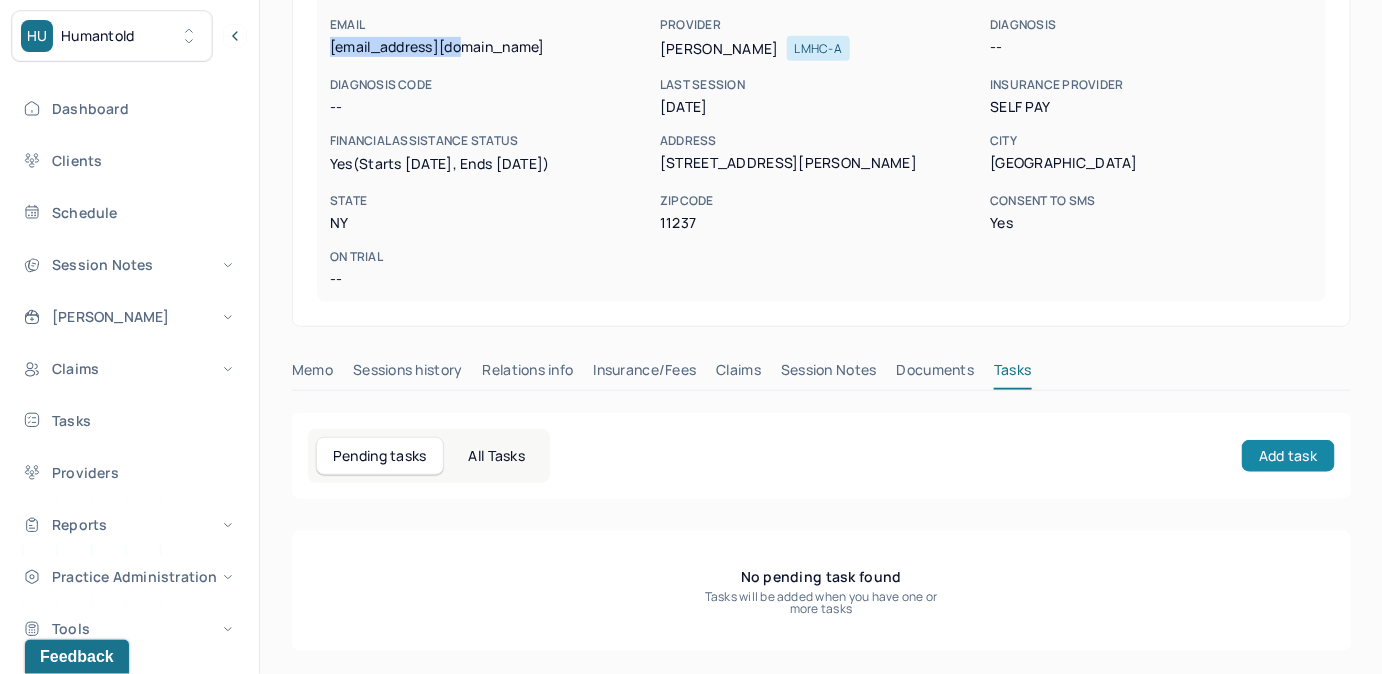 click on "Add task" at bounding box center [1288, 456] 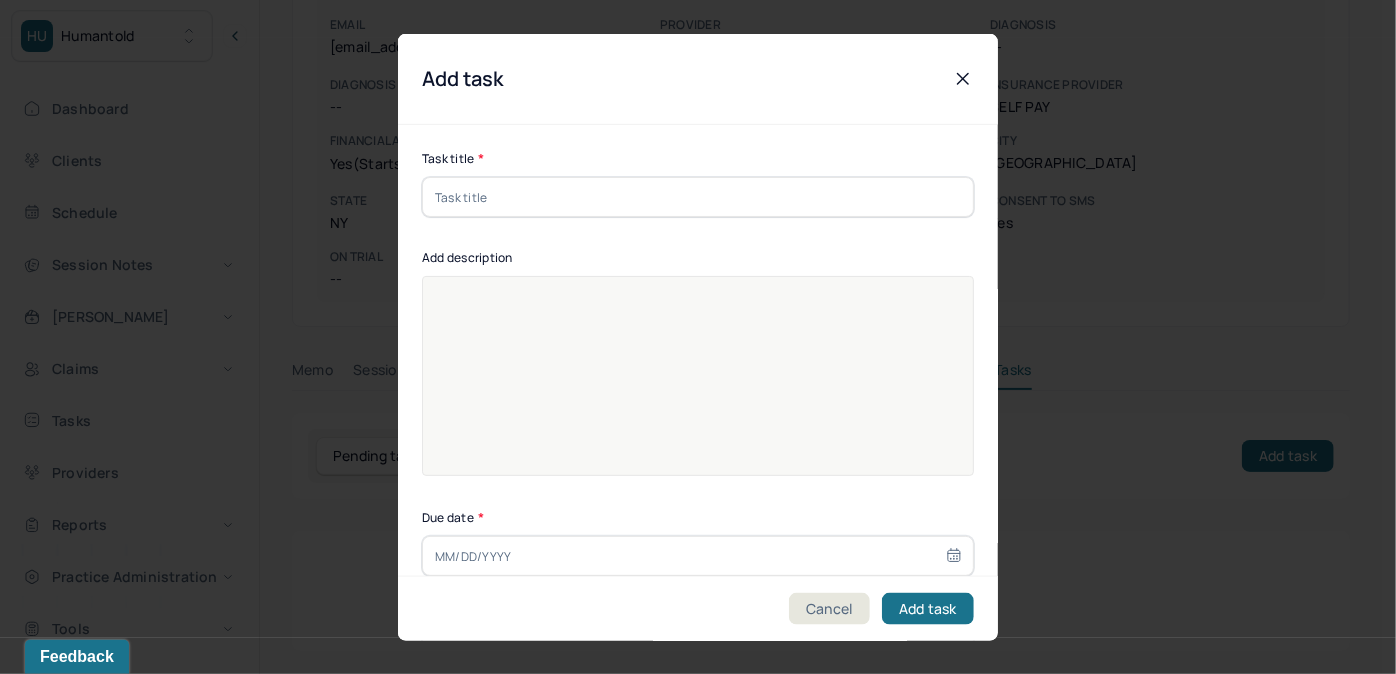 click at bounding box center [698, 197] 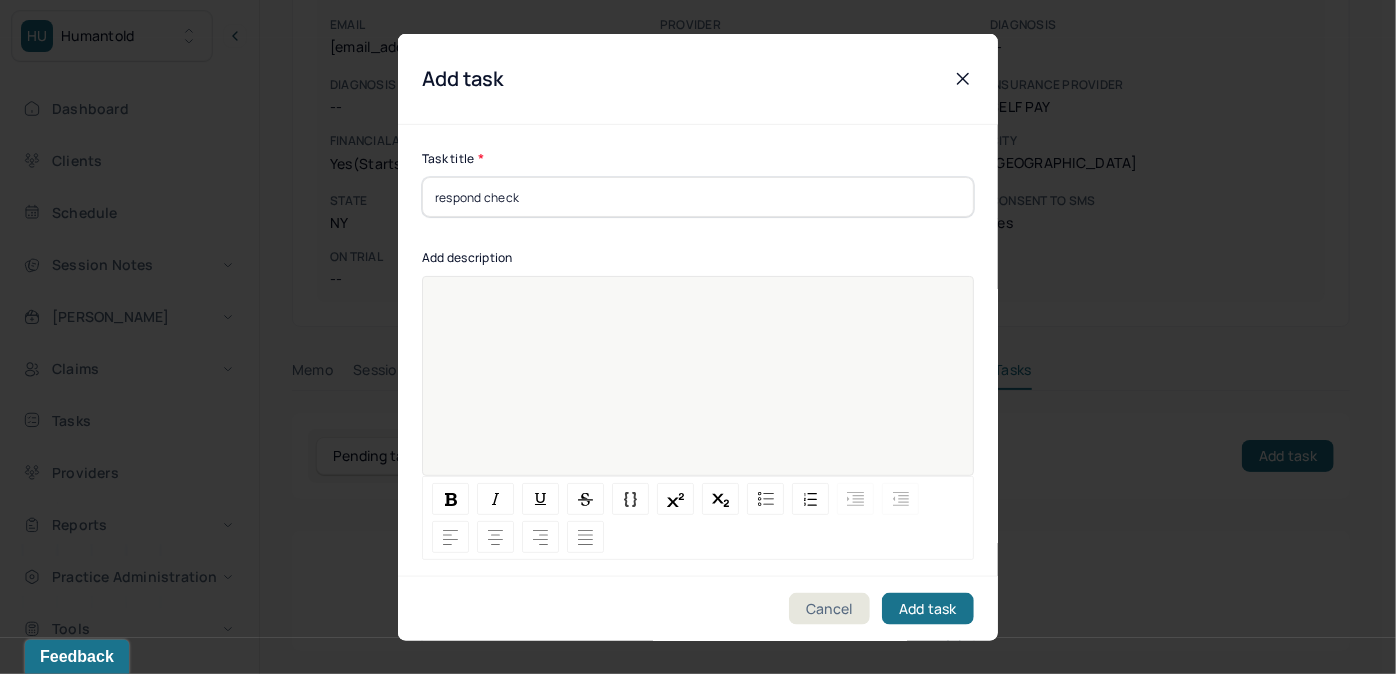 click at bounding box center [698, 389] 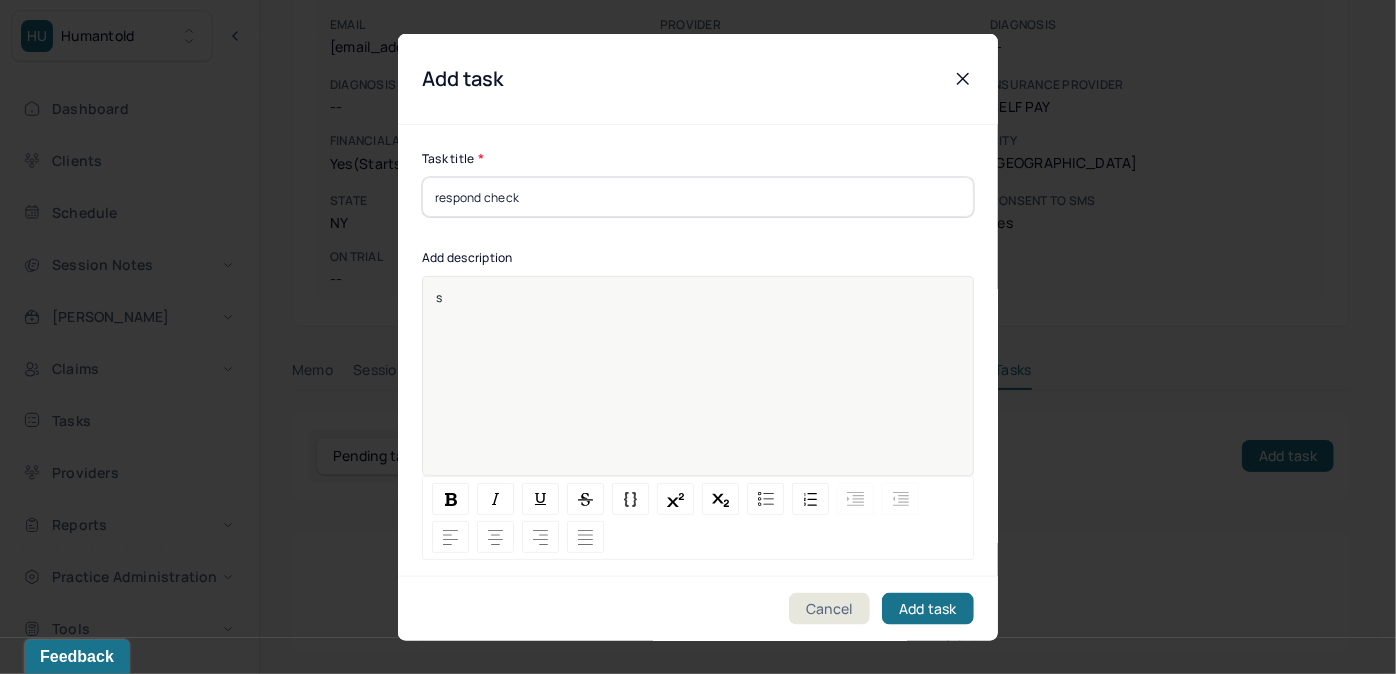 type 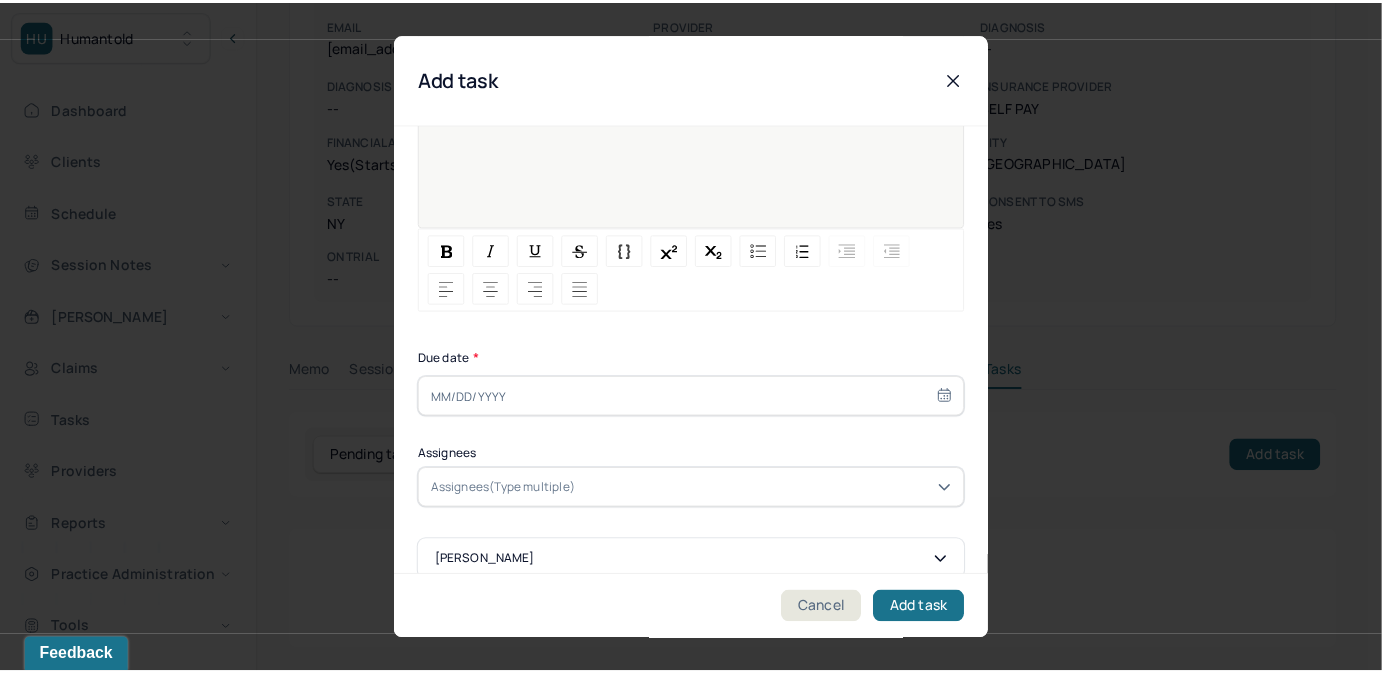 scroll, scrollTop: 274, scrollLeft: 0, axis: vertical 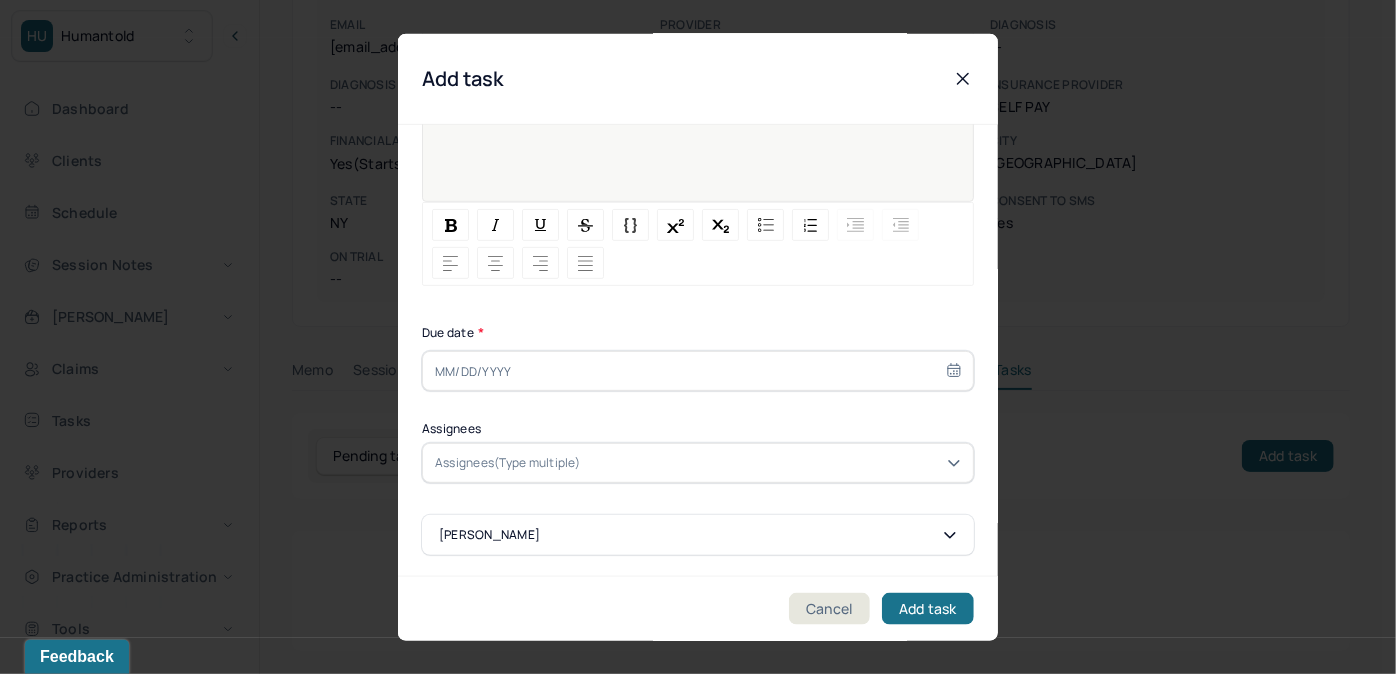 click at bounding box center [698, 371] 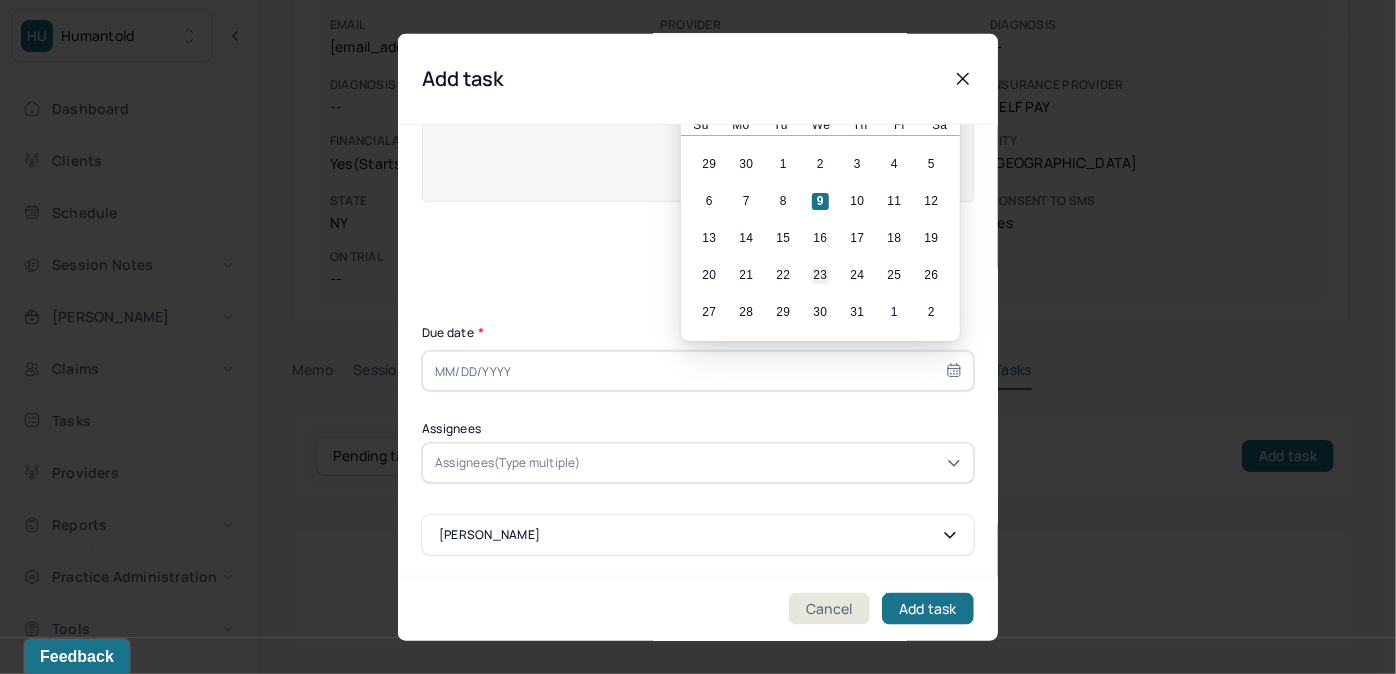 click on "23" at bounding box center [820, 275] 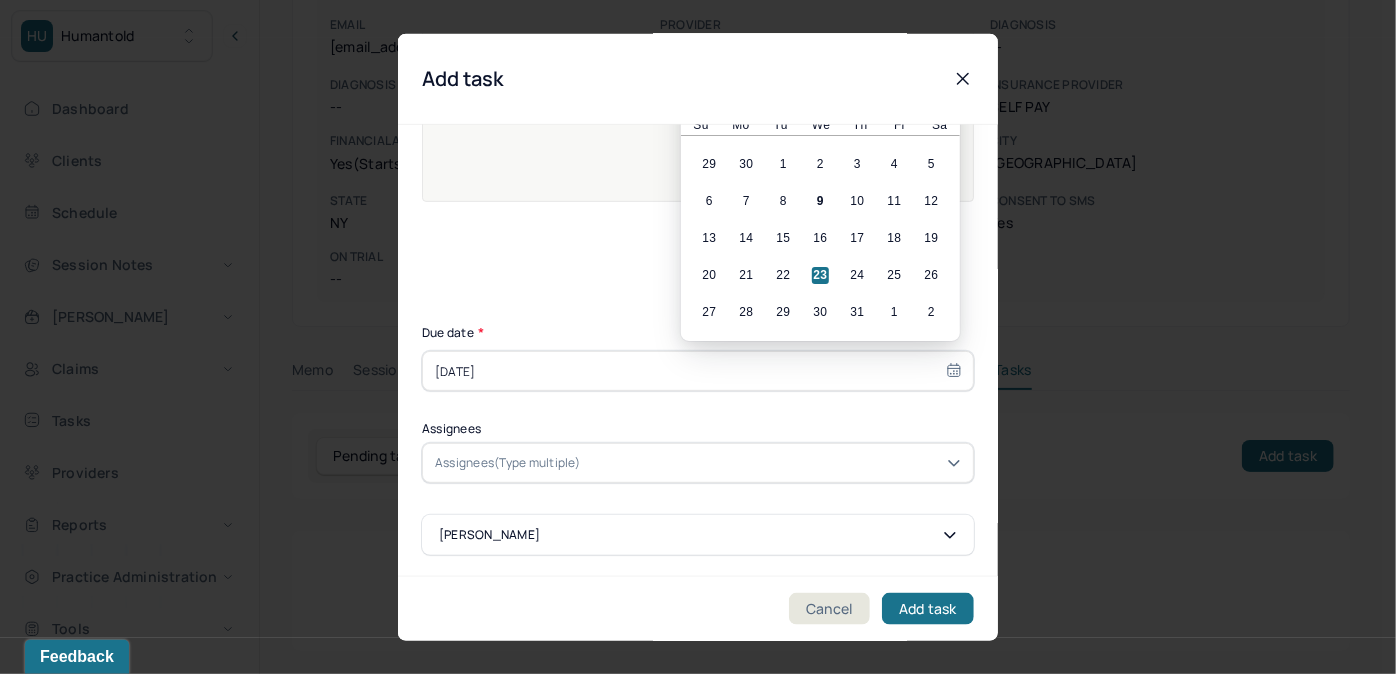 click at bounding box center (773, 463) 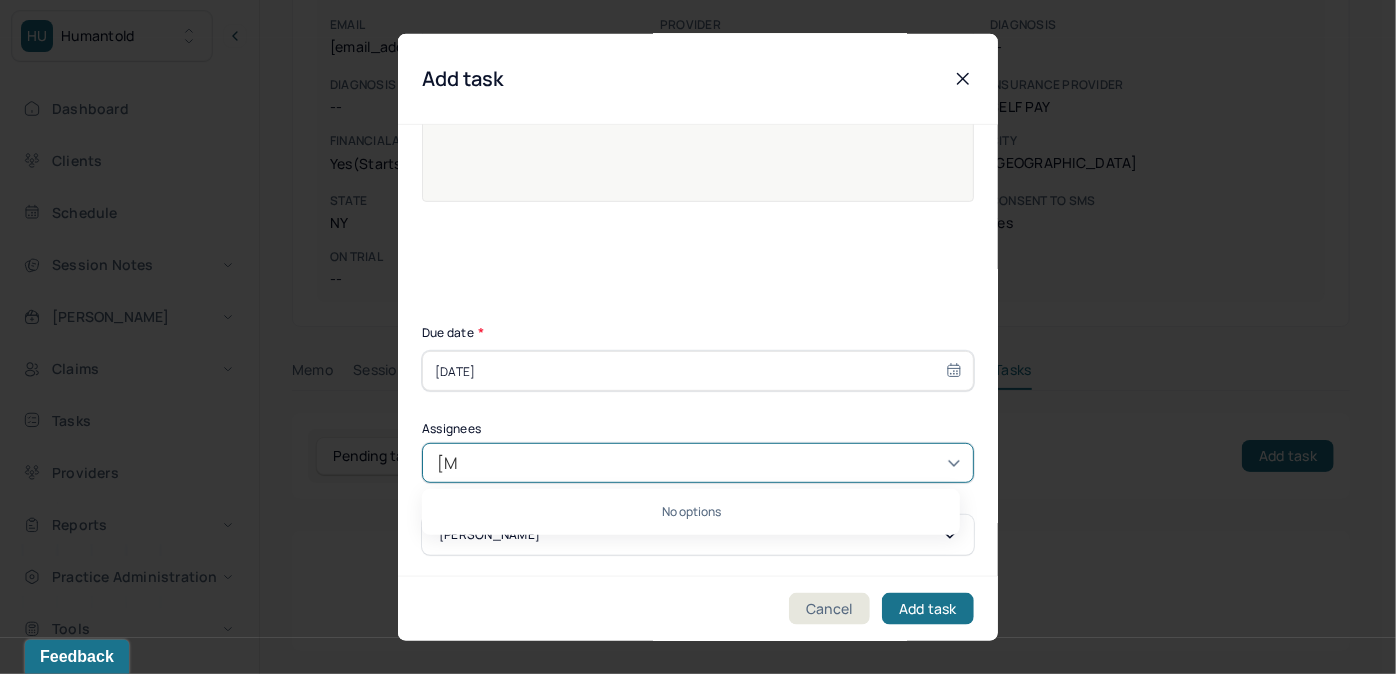 type on "allie" 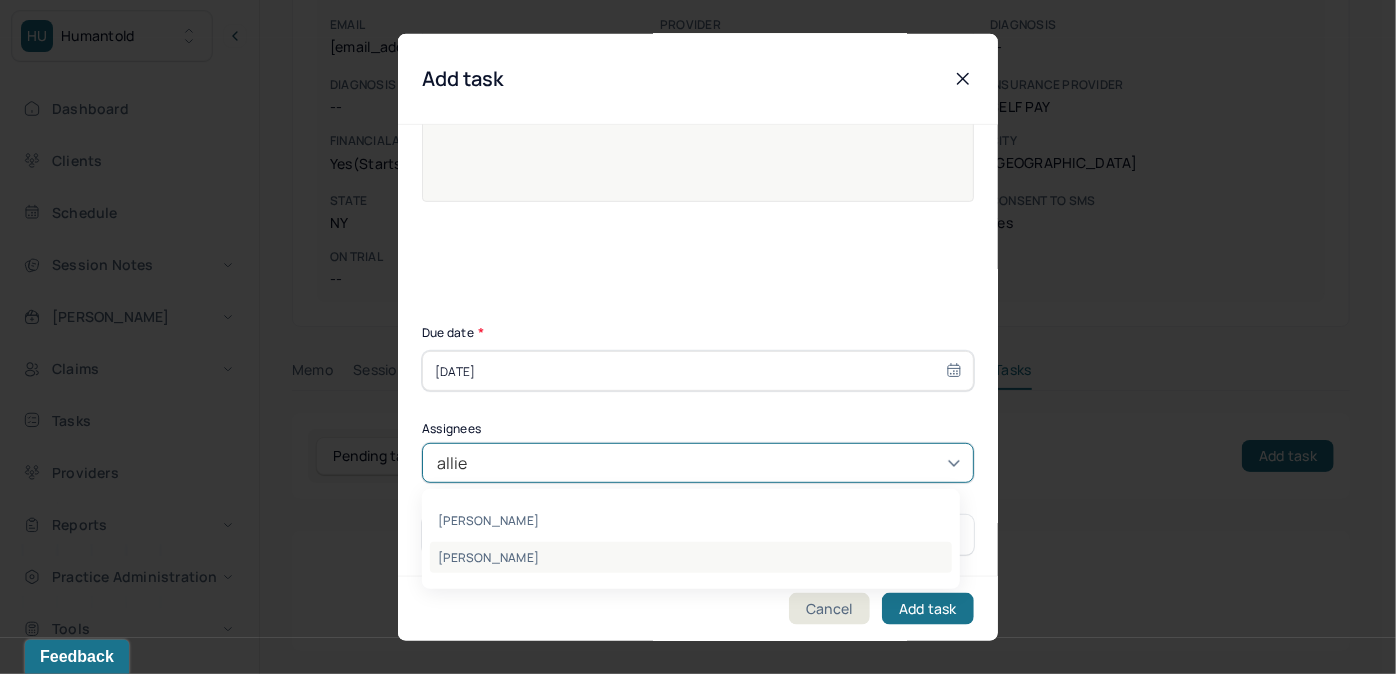 click on "[PERSON_NAME]" at bounding box center [691, 557] 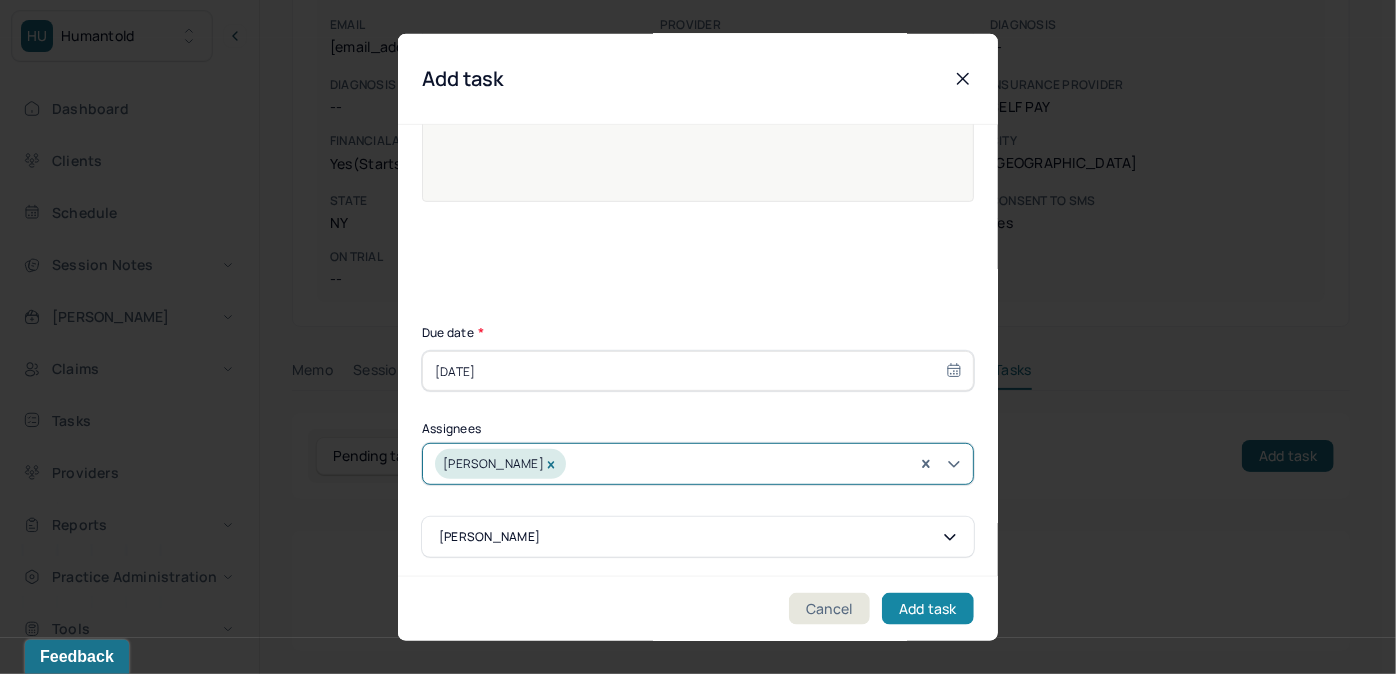 click on "Add task" at bounding box center (928, 608) 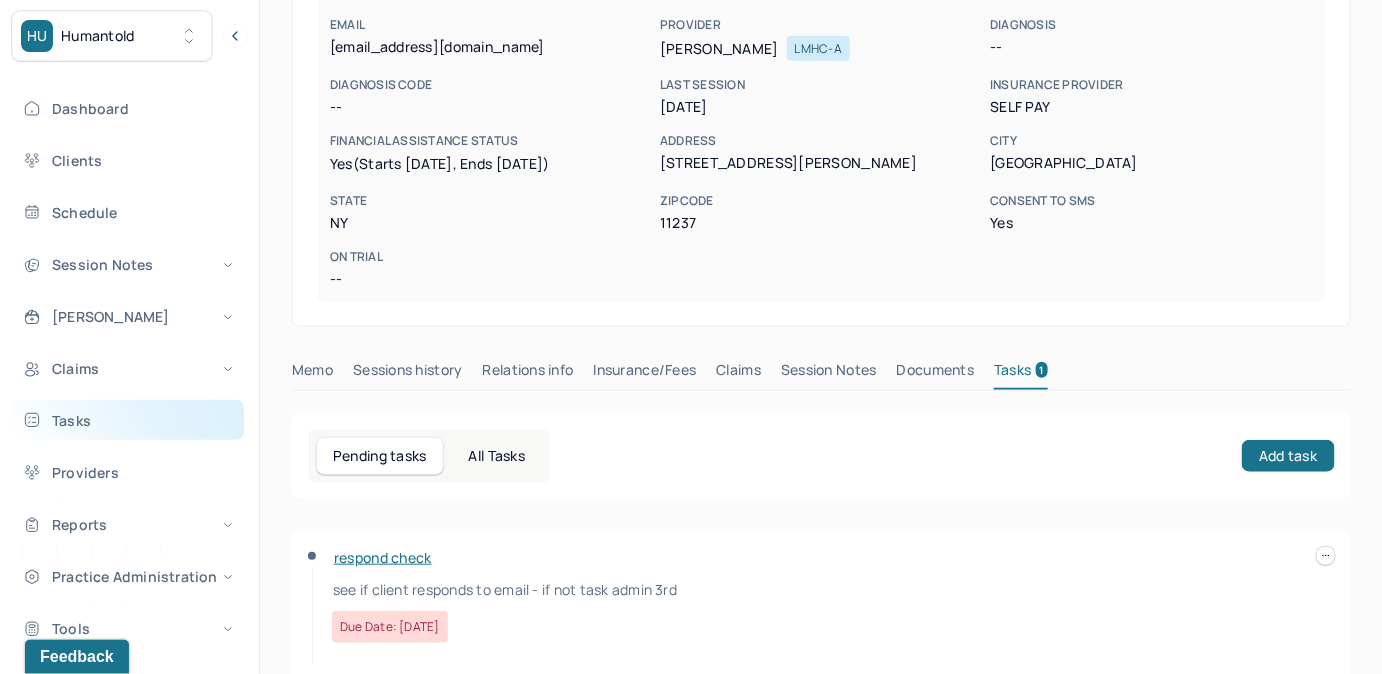 click 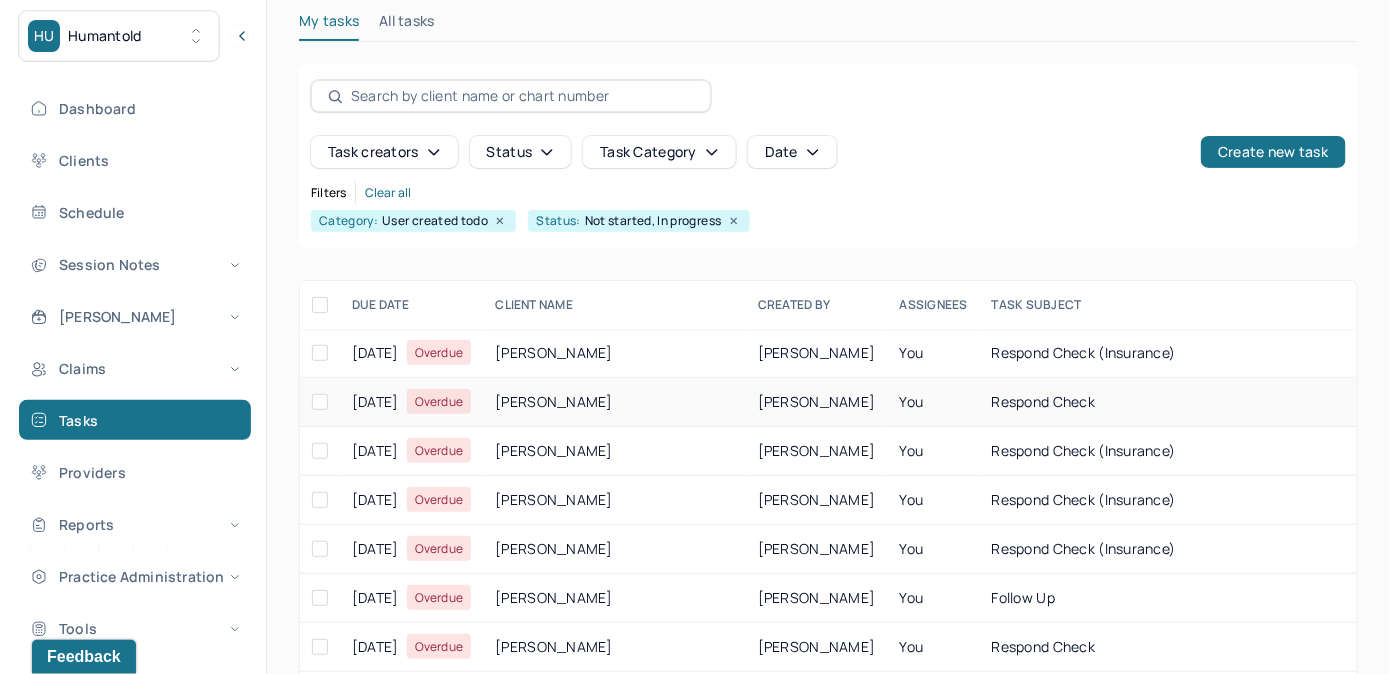 scroll, scrollTop: 256, scrollLeft: 0, axis: vertical 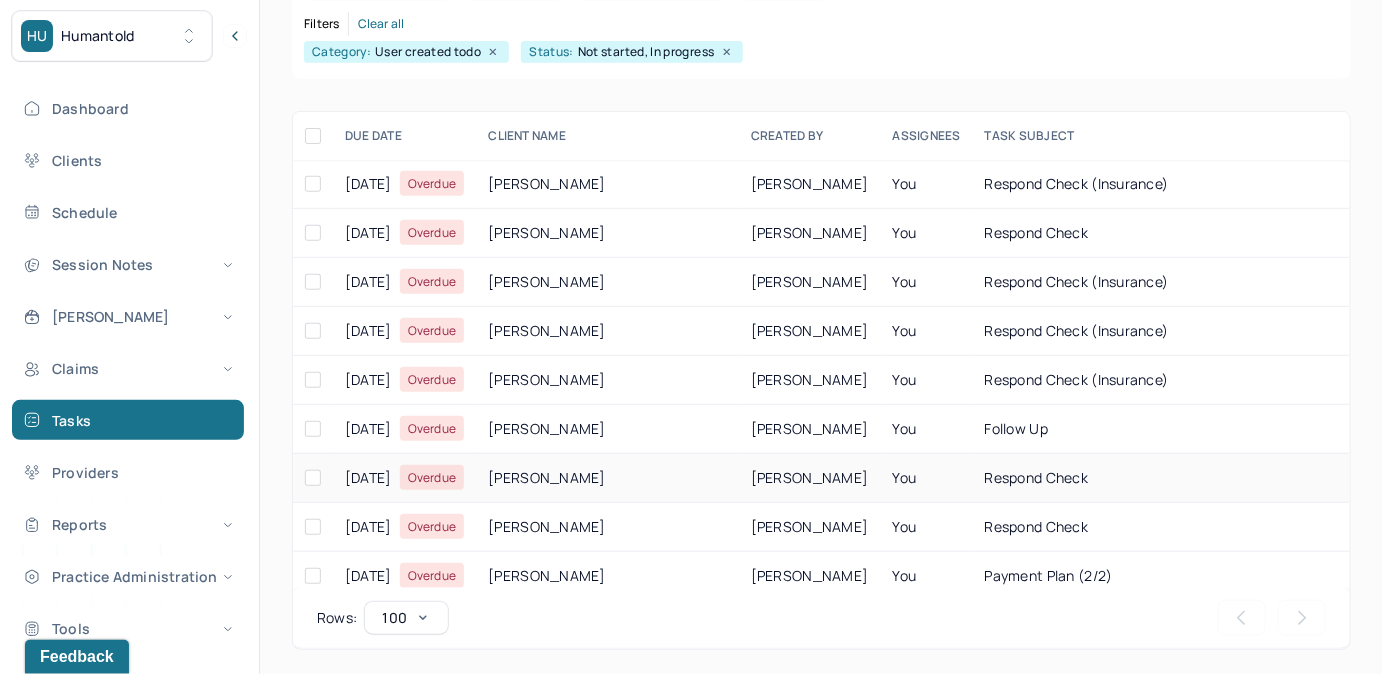click on "respond check" at bounding box center [1238, 478] 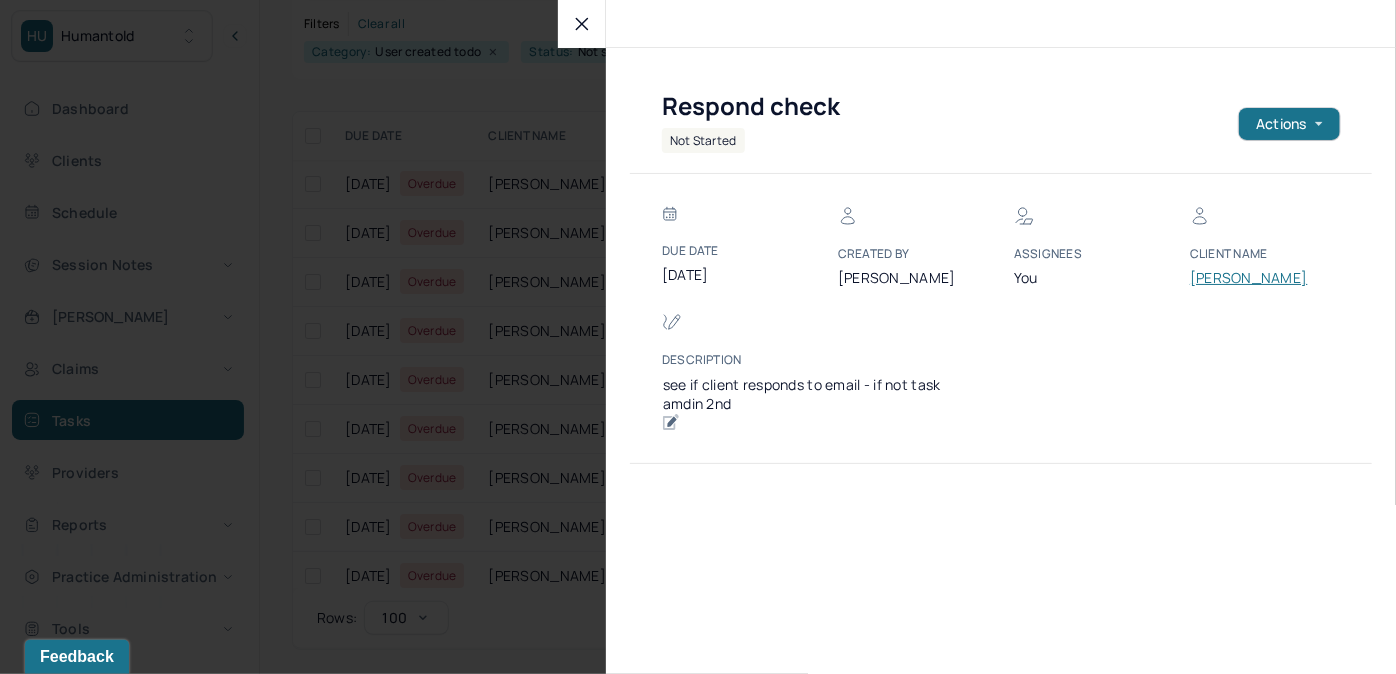 click on "[PERSON_NAME]" at bounding box center (1250, 278) 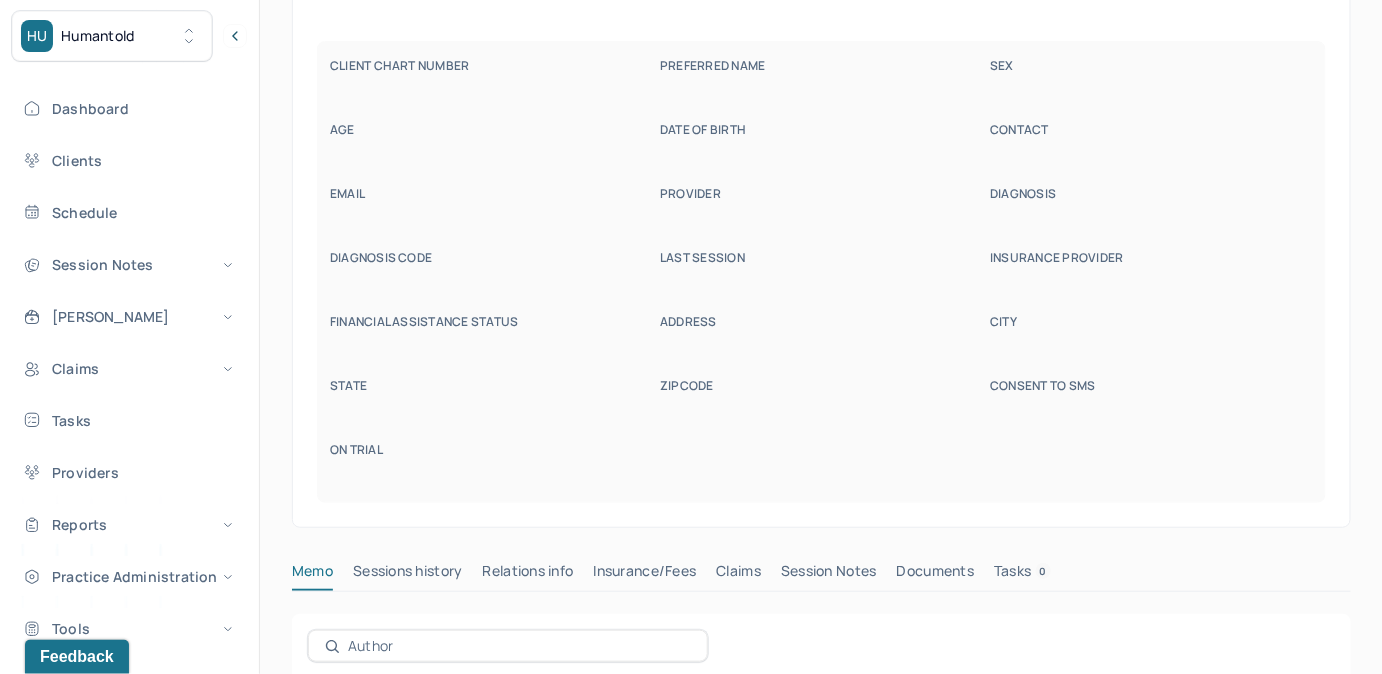 scroll, scrollTop: 160, scrollLeft: 0, axis: vertical 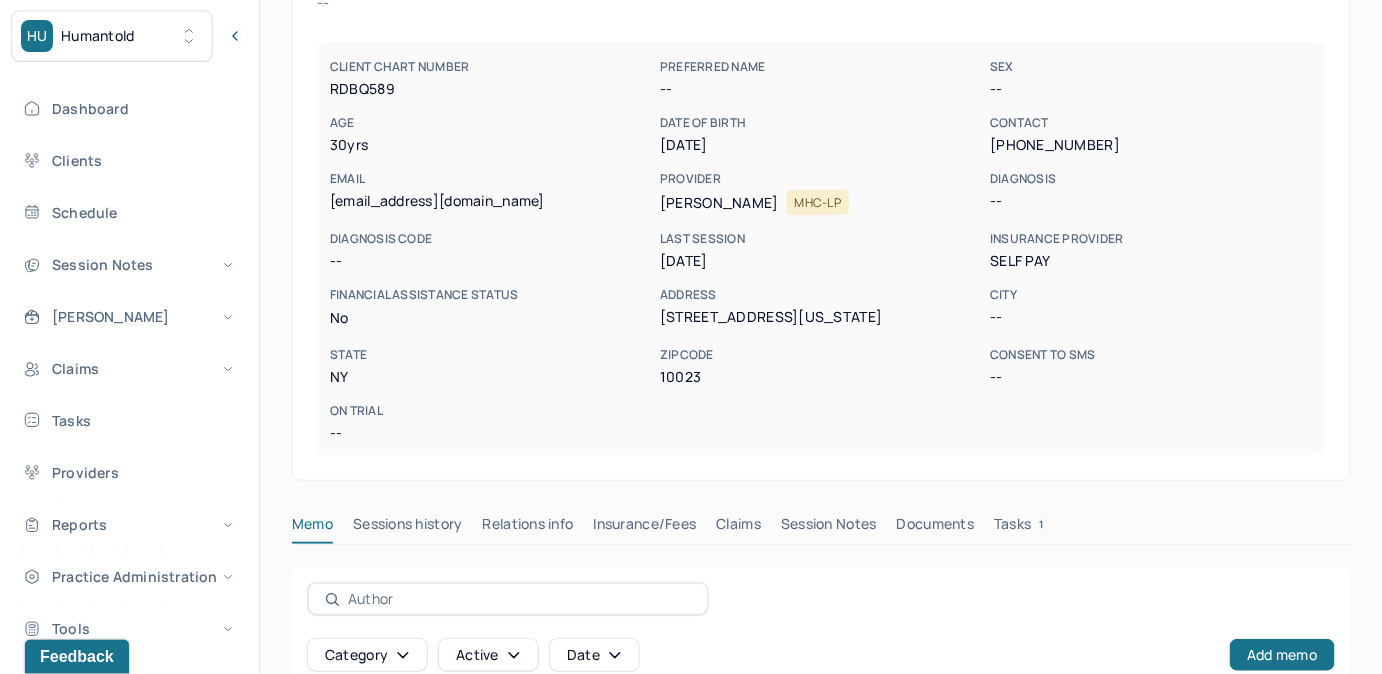click on "Memo     Sessions history     Relations info     Insurance/Fees     Claims     Session Notes     Documents     Tasks 1" at bounding box center (821, 529) 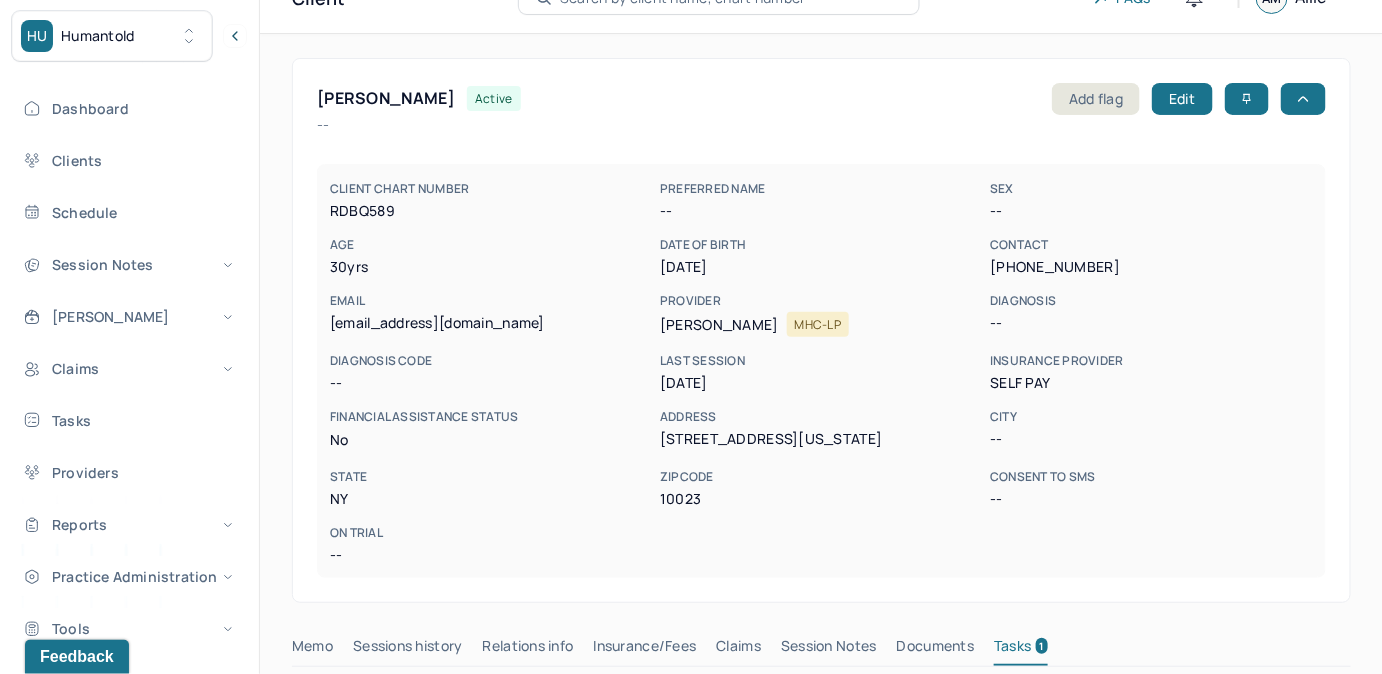 scroll, scrollTop: 0, scrollLeft: 0, axis: both 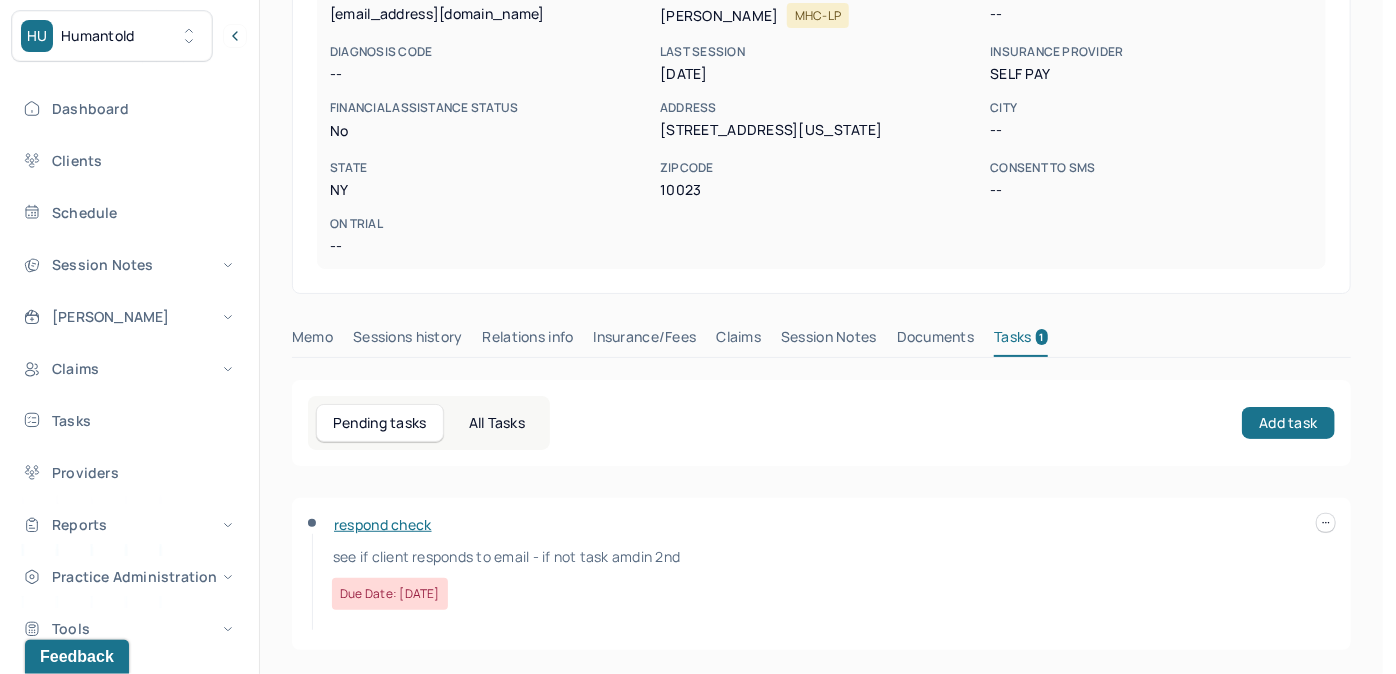 click at bounding box center [1326, 523] 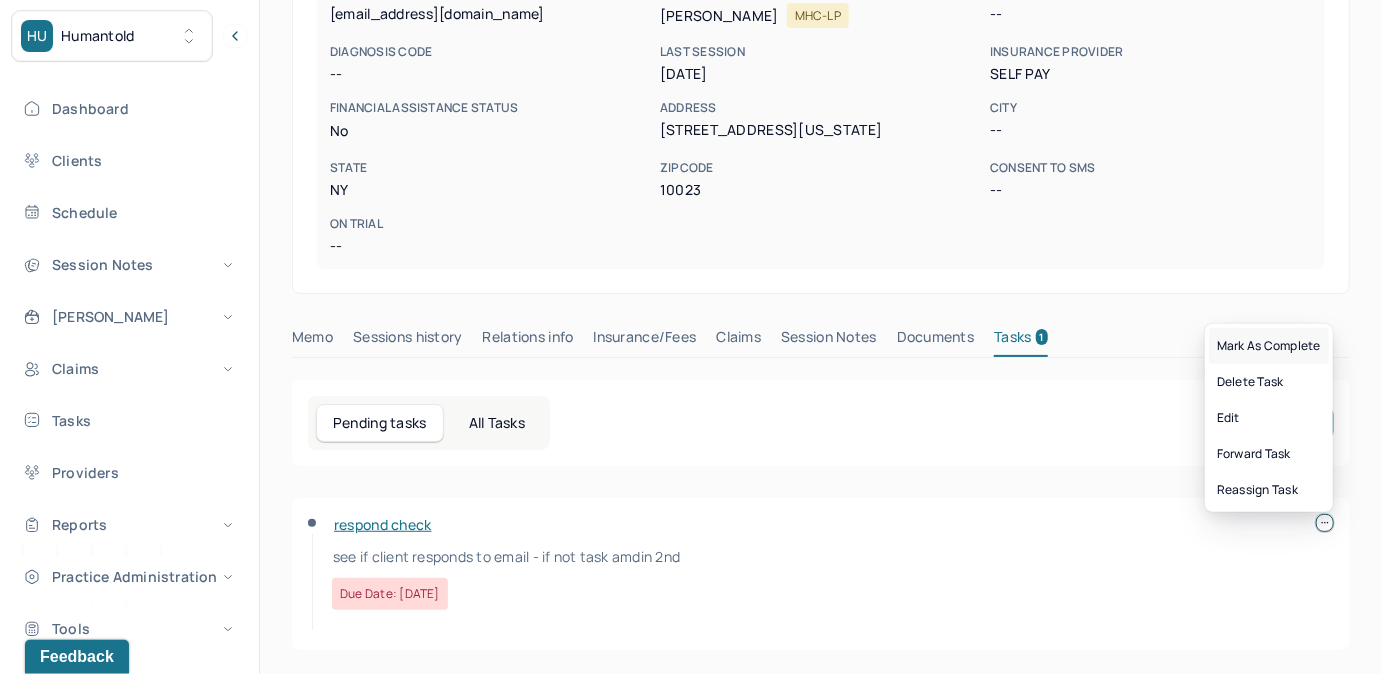 click on "Mark as complete" at bounding box center (1269, 346) 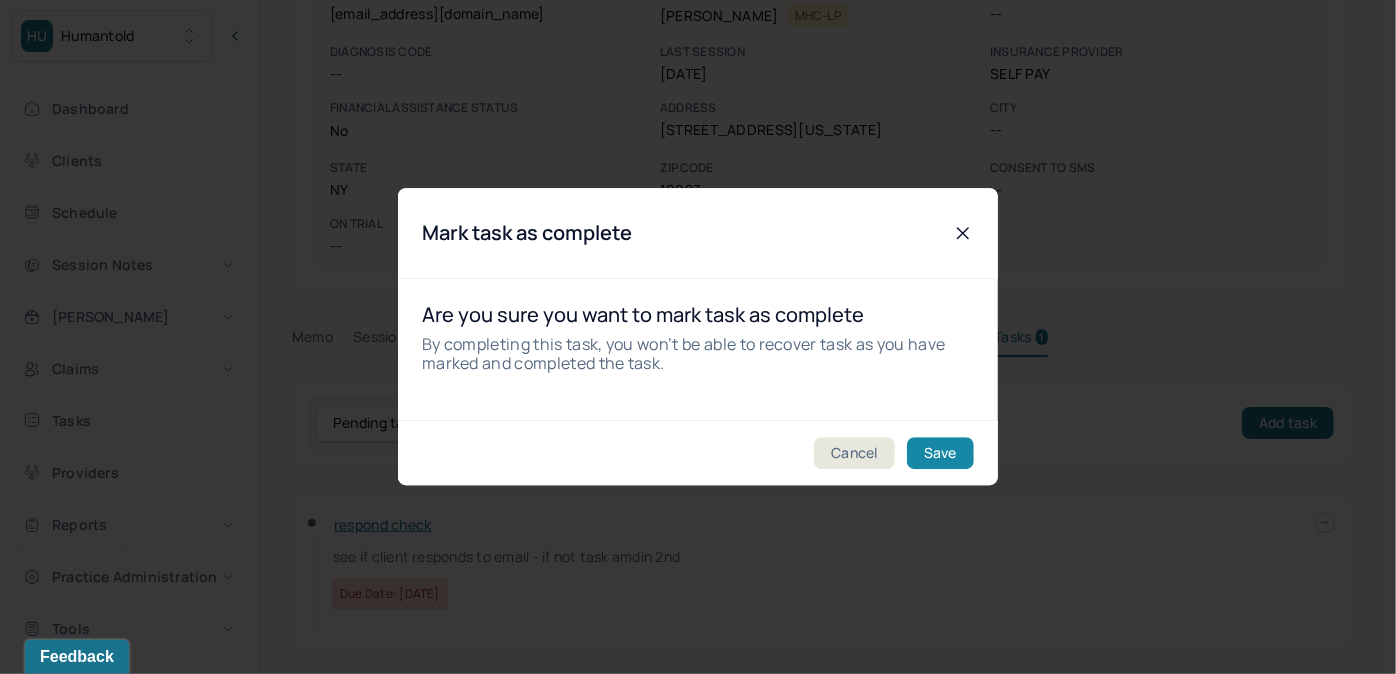 click on "Save" at bounding box center [940, 454] 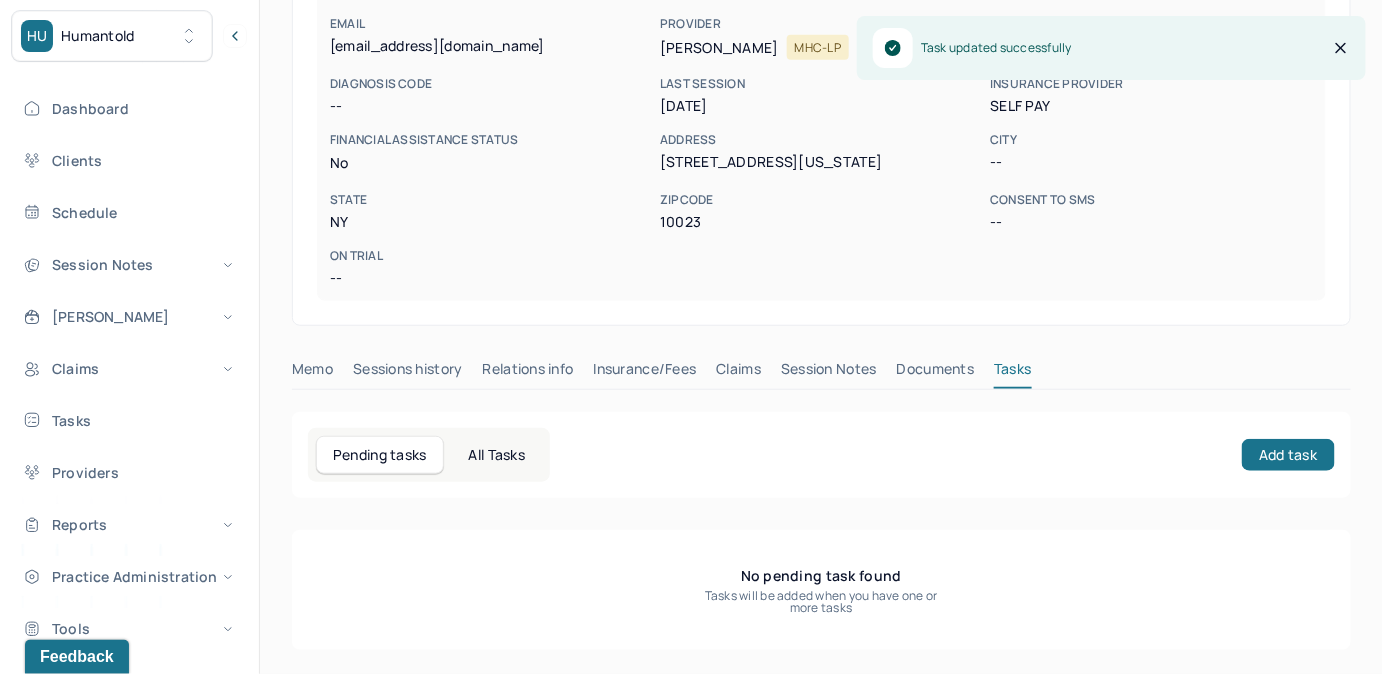 scroll, scrollTop: 314, scrollLeft: 0, axis: vertical 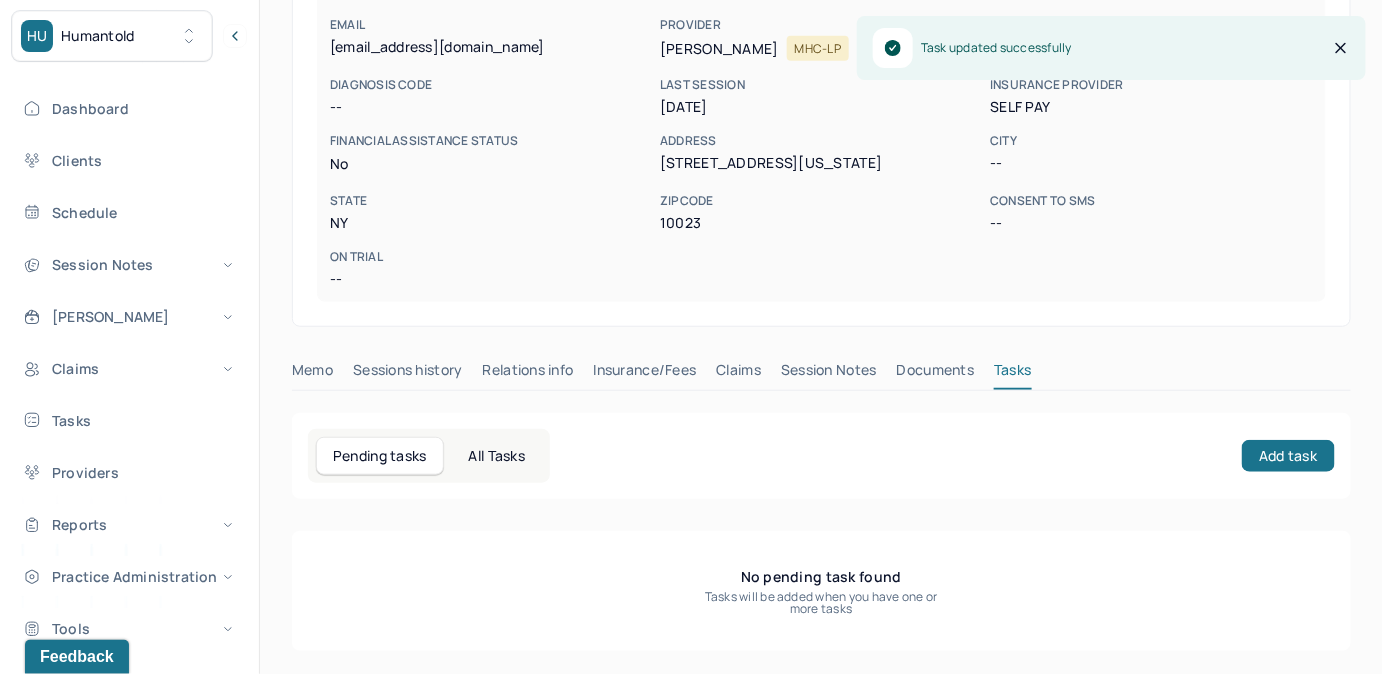 click on "Claims" at bounding box center [738, 374] 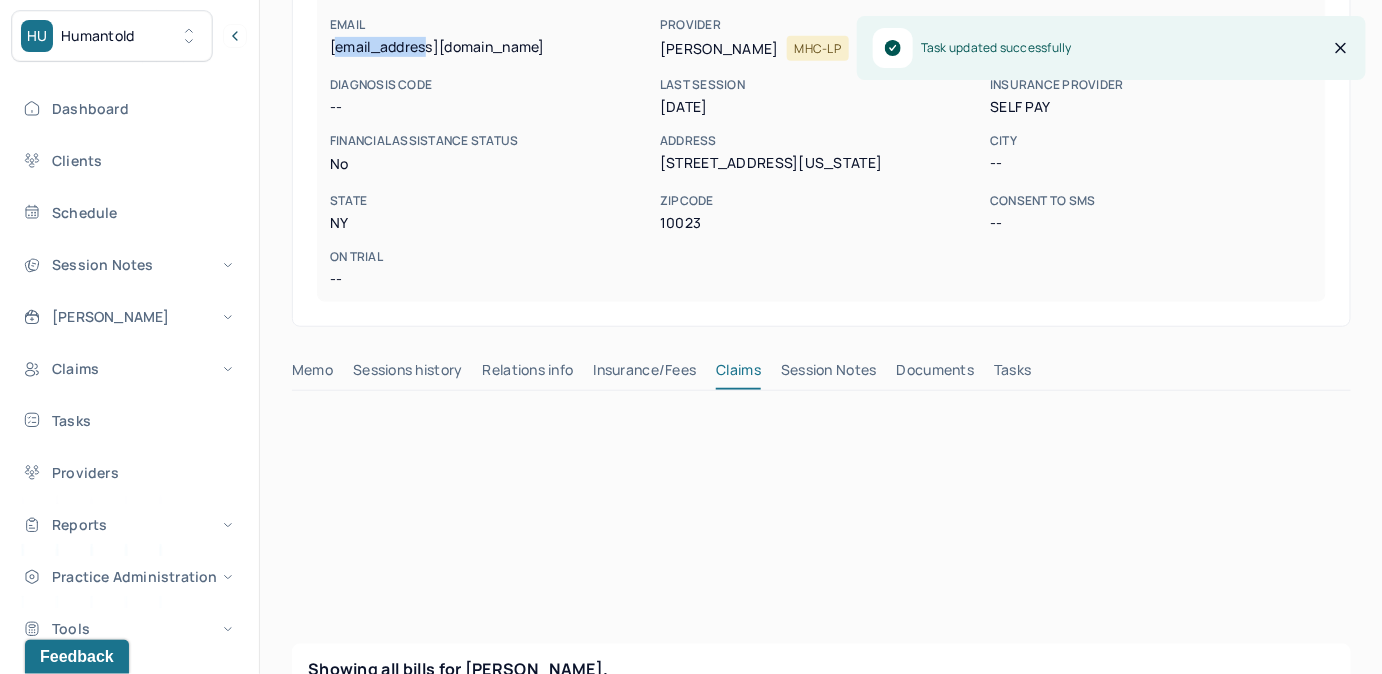 drag, startPoint x: 336, startPoint y: 48, endPoint x: 429, endPoint y: 54, distance: 93.193344 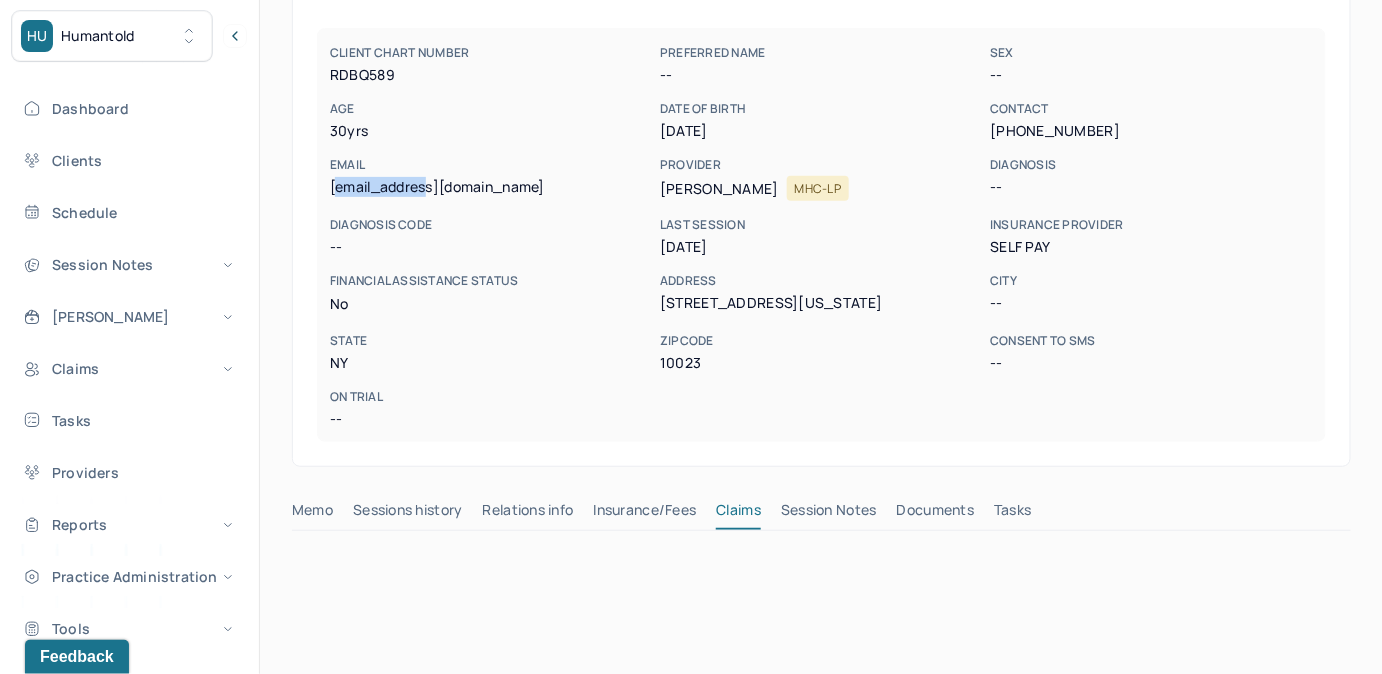 scroll, scrollTop: 132, scrollLeft: 0, axis: vertical 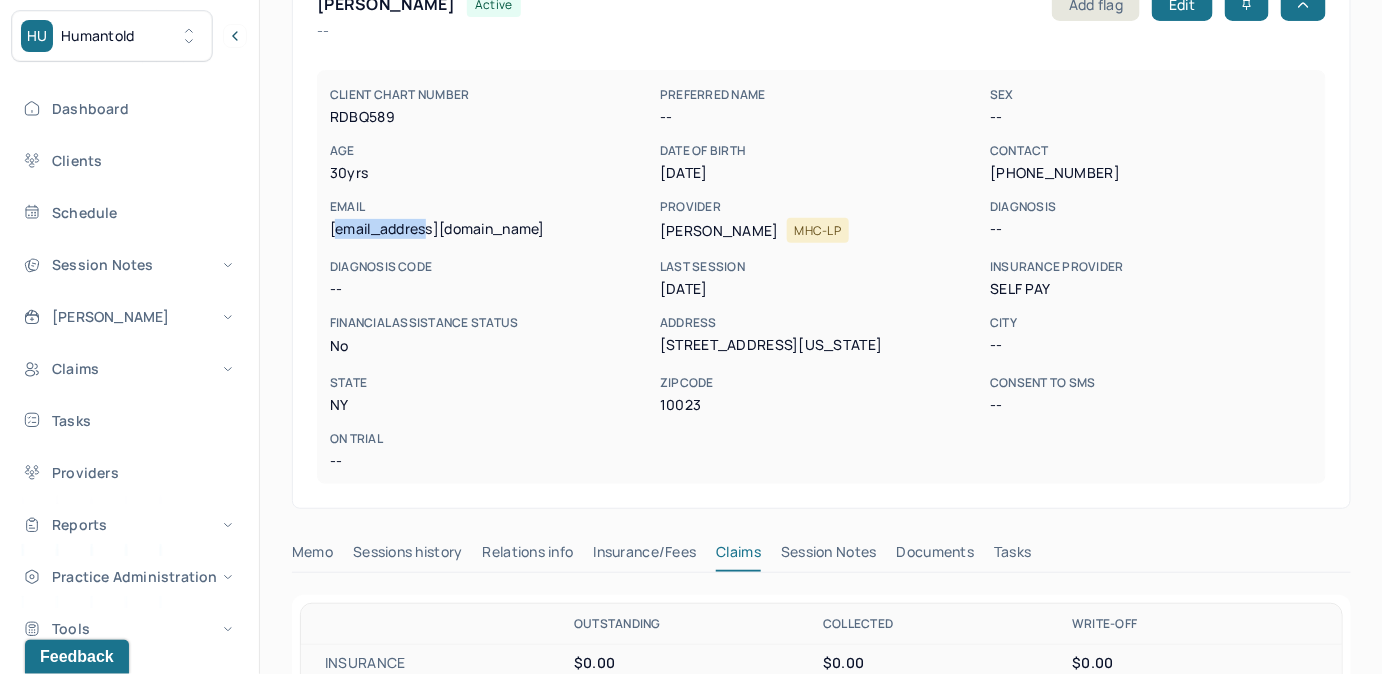 click on "[EMAIL_ADDRESS][DOMAIN_NAME]" at bounding box center (491, 229) 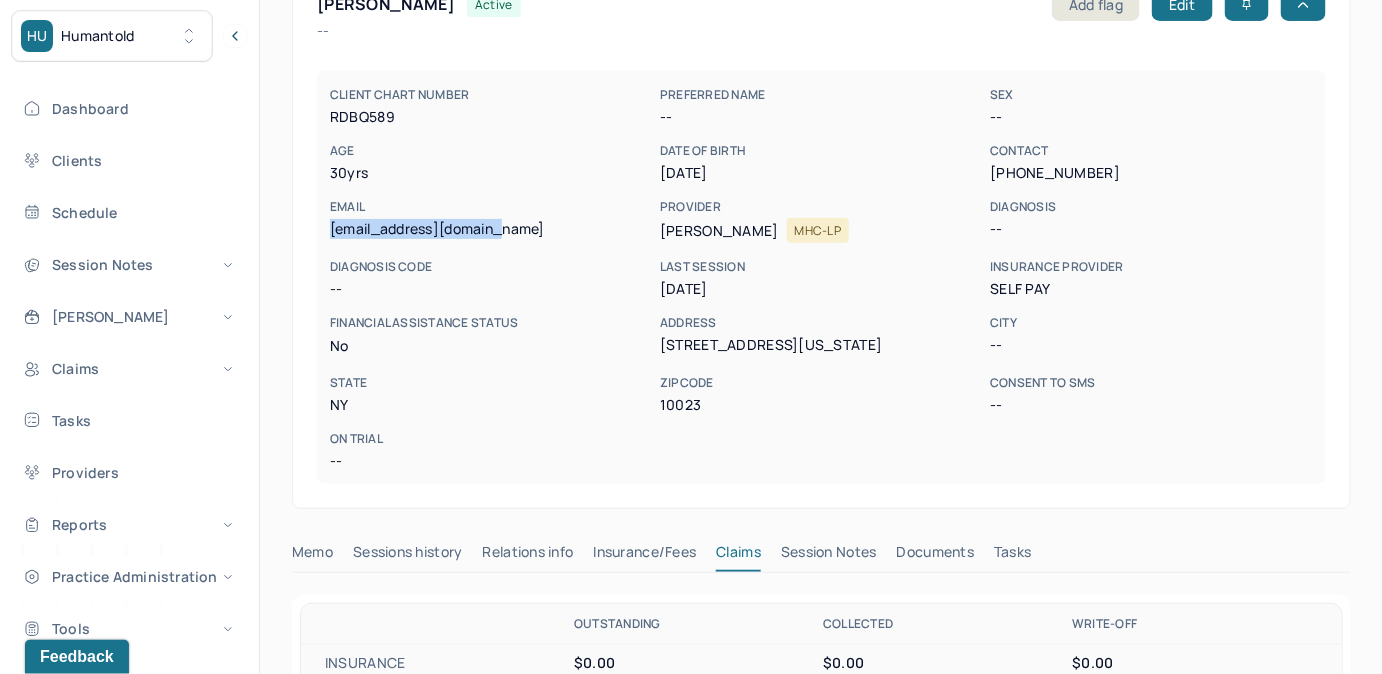 drag, startPoint x: 333, startPoint y: 230, endPoint x: 524, endPoint y: 224, distance: 191.09422 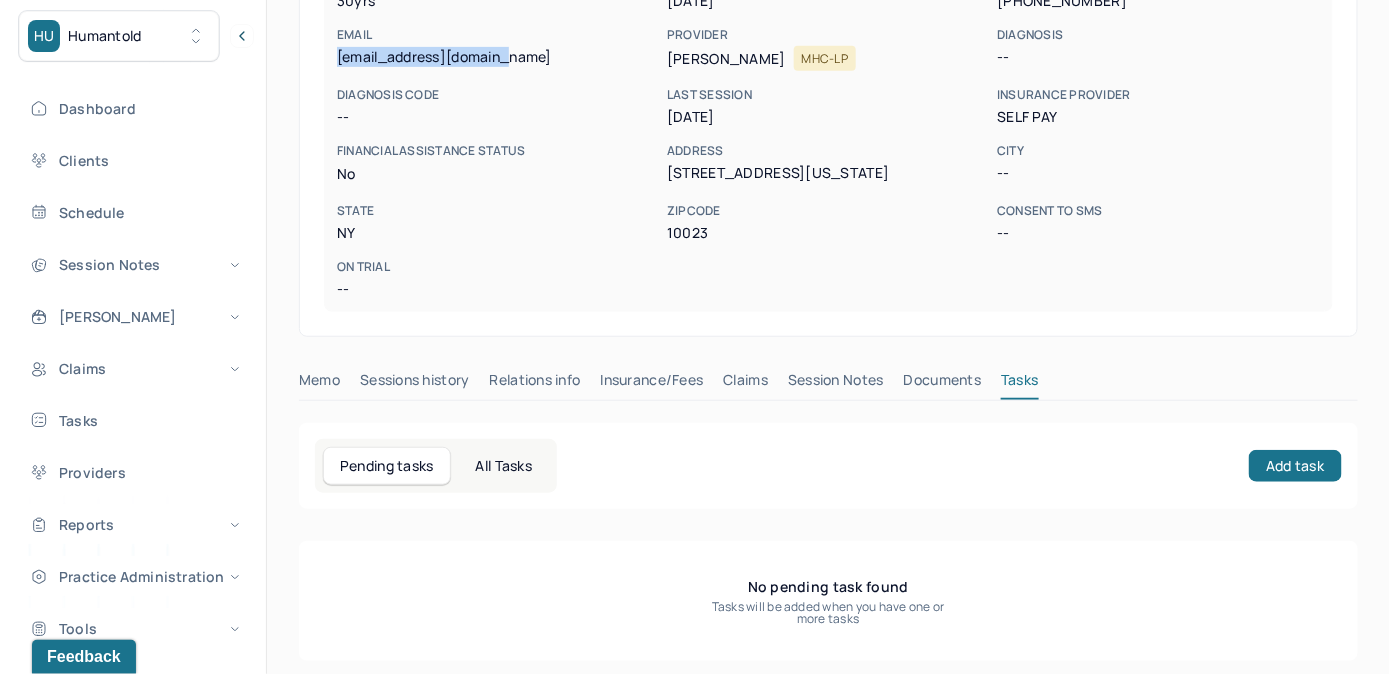 scroll, scrollTop: 314, scrollLeft: 0, axis: vertical 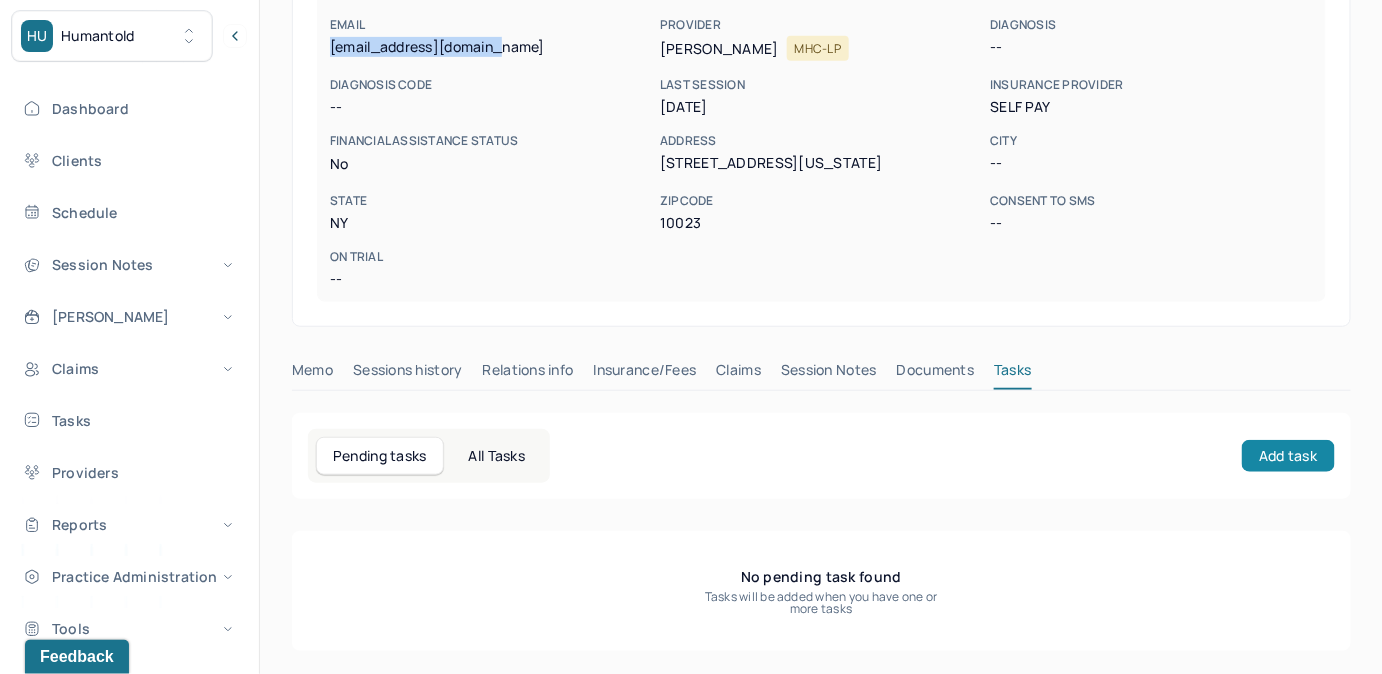 click on "Add task" at bounding box center [1288, 456] 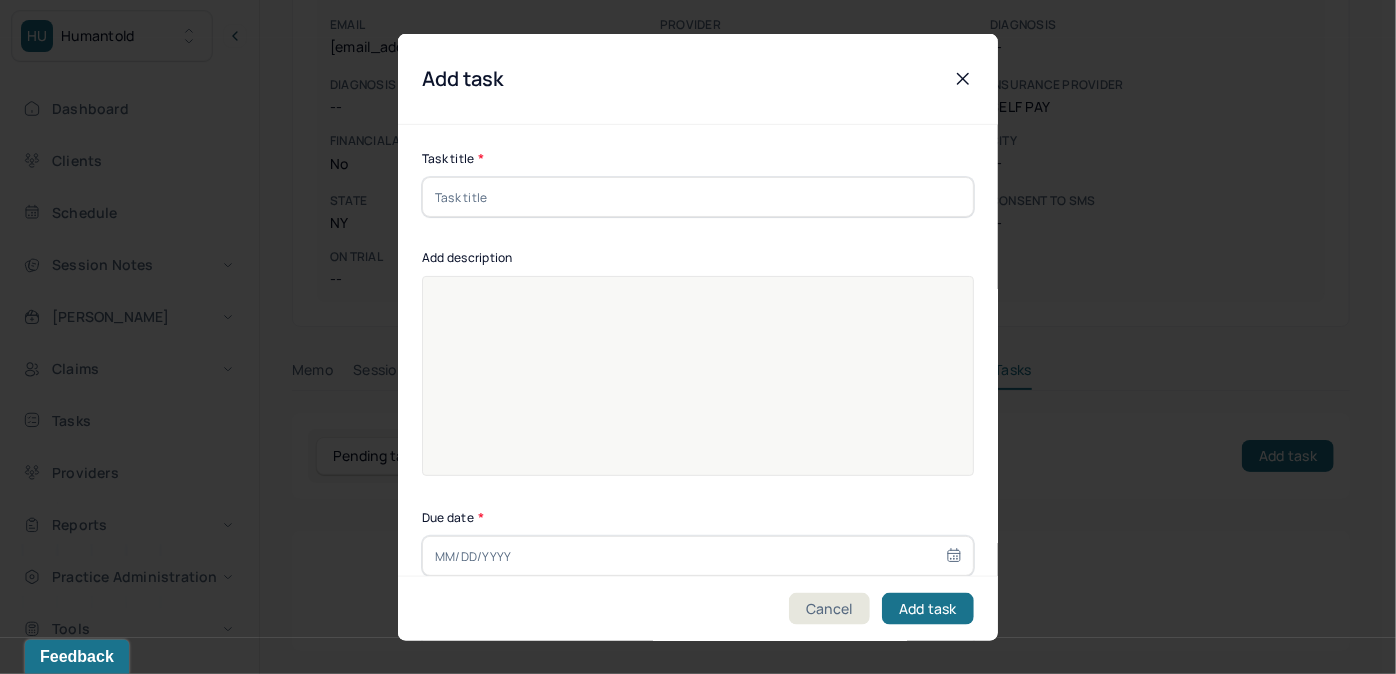 drag, startPoint x: 708, startPoint y: 193, endPoint x: 701, endPoint y: 205, distance: 13.892444 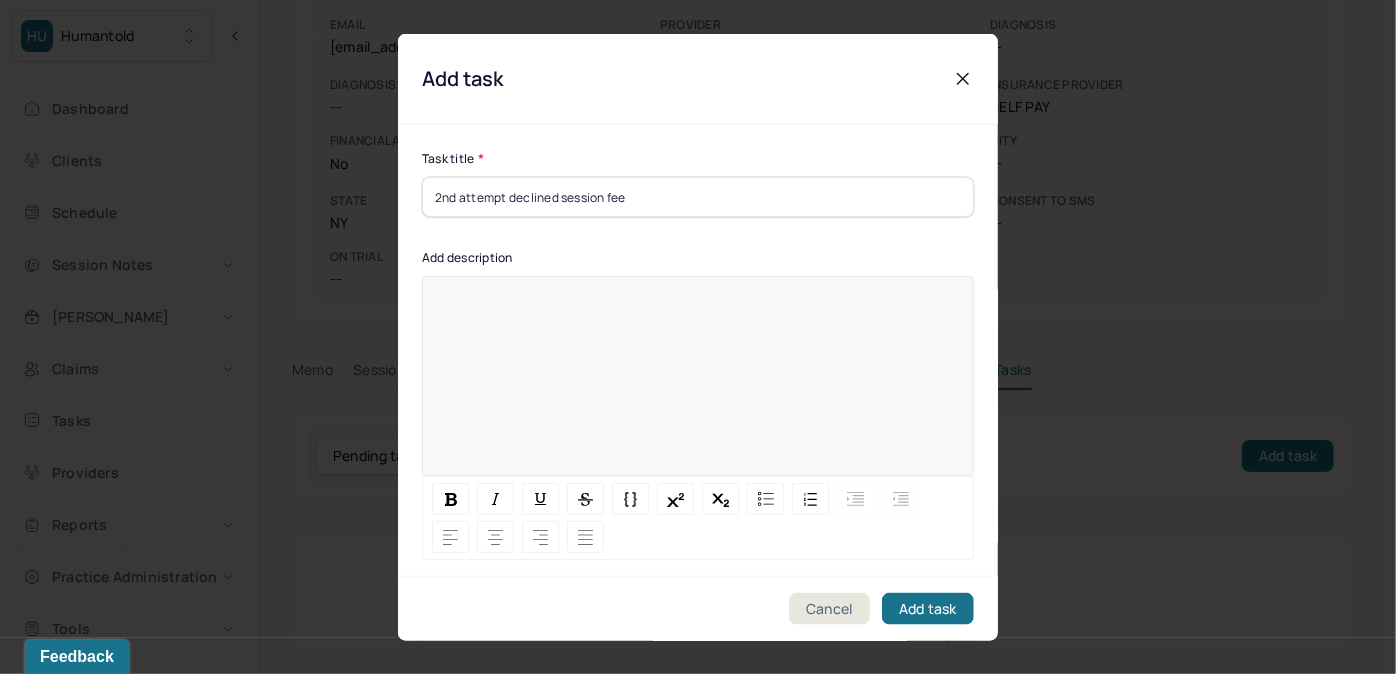 click at bounding box center (698, 389) 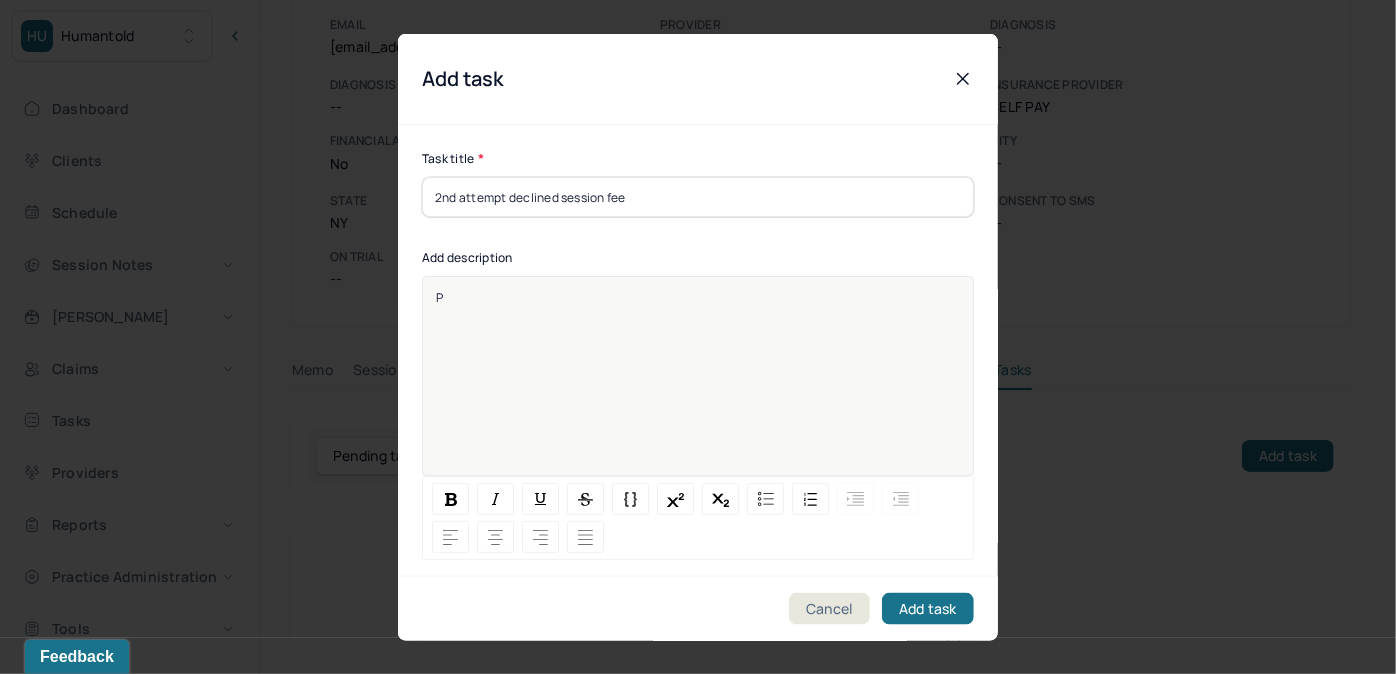 type 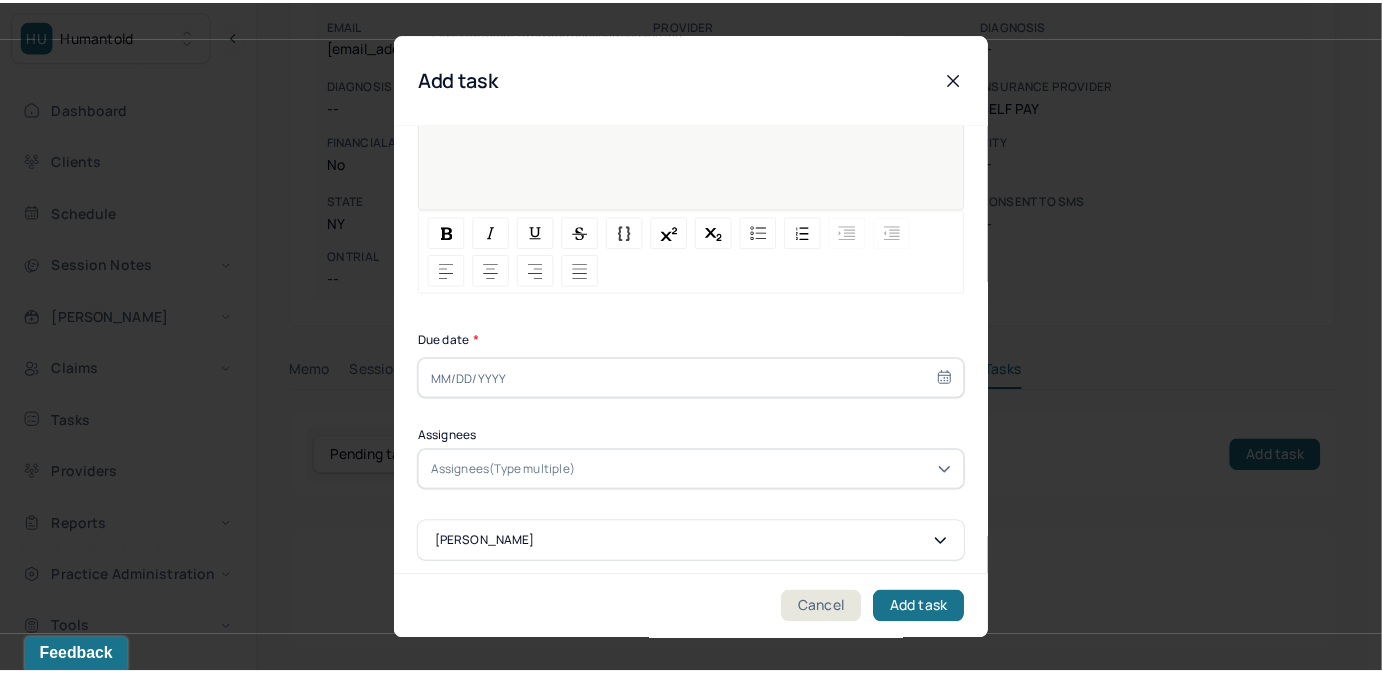 scroll, scrollTop: 274, scrollLeft: 0, axis: vertical 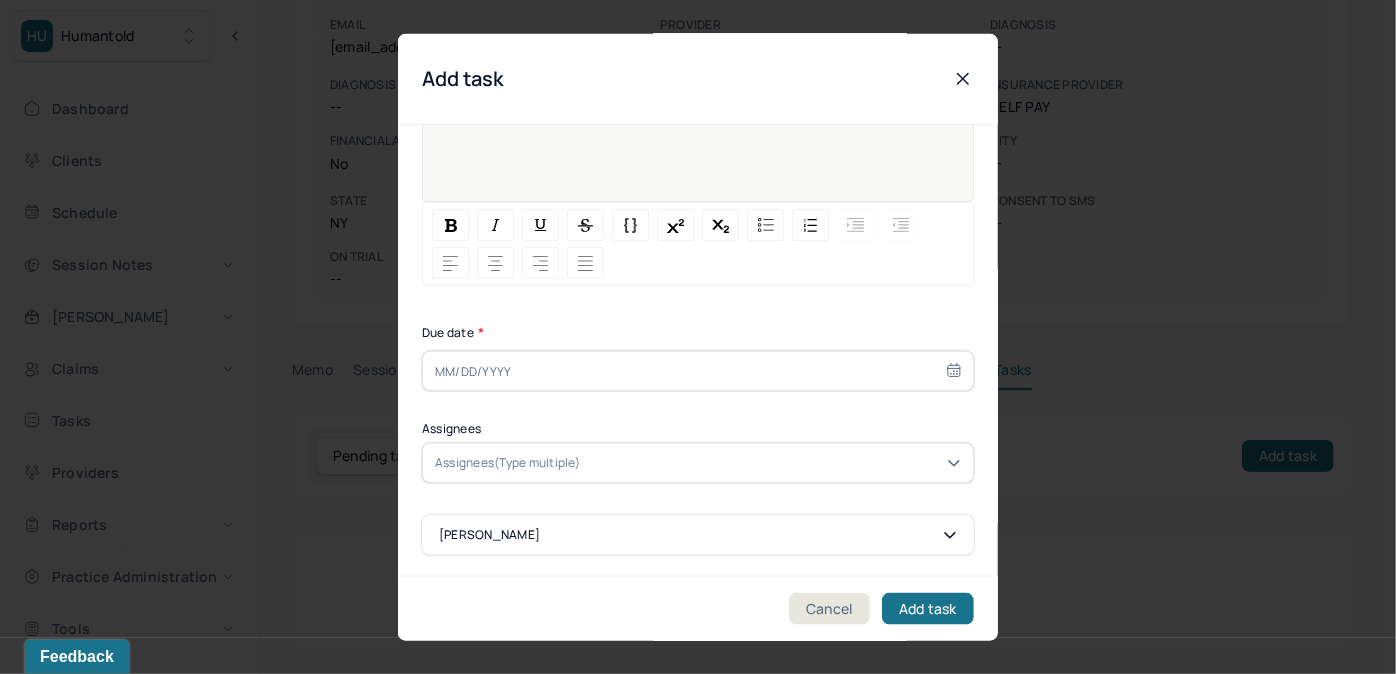 click at bounding box center [698, 371] 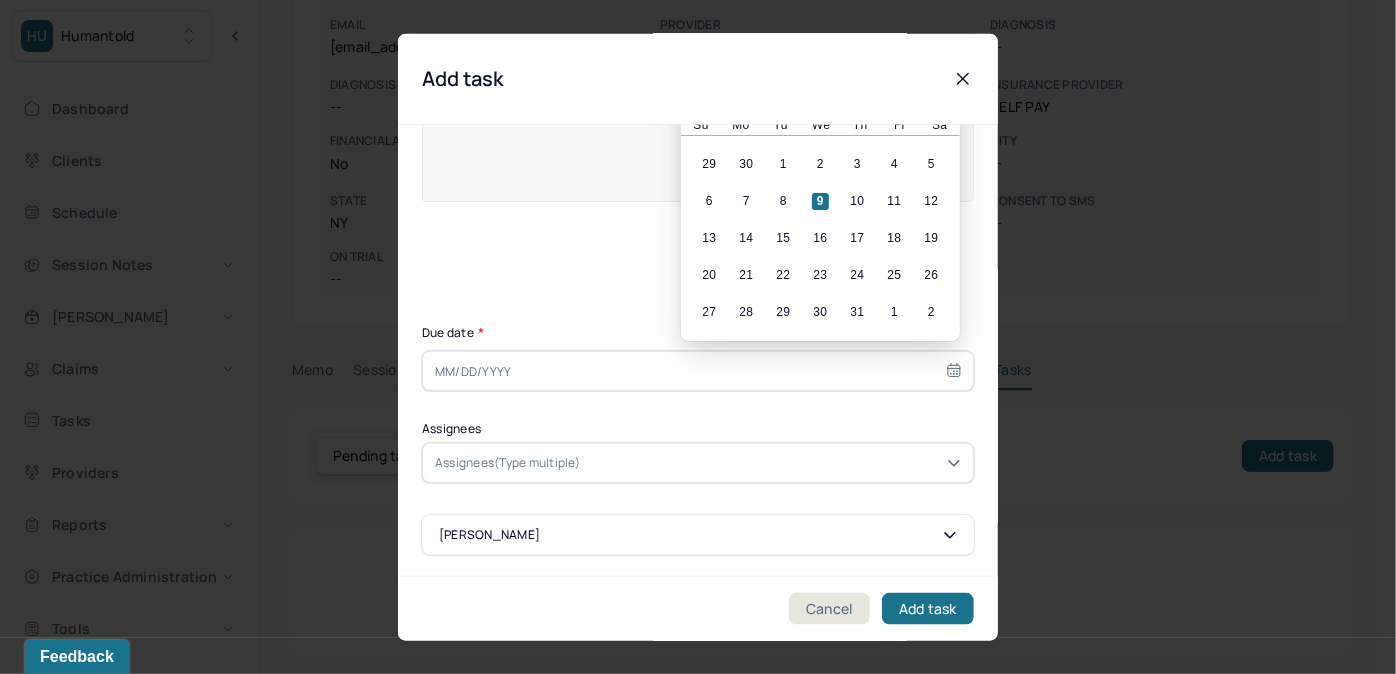 click on "6 7 8 9 10 11 12" at bounding box center [820, 201] 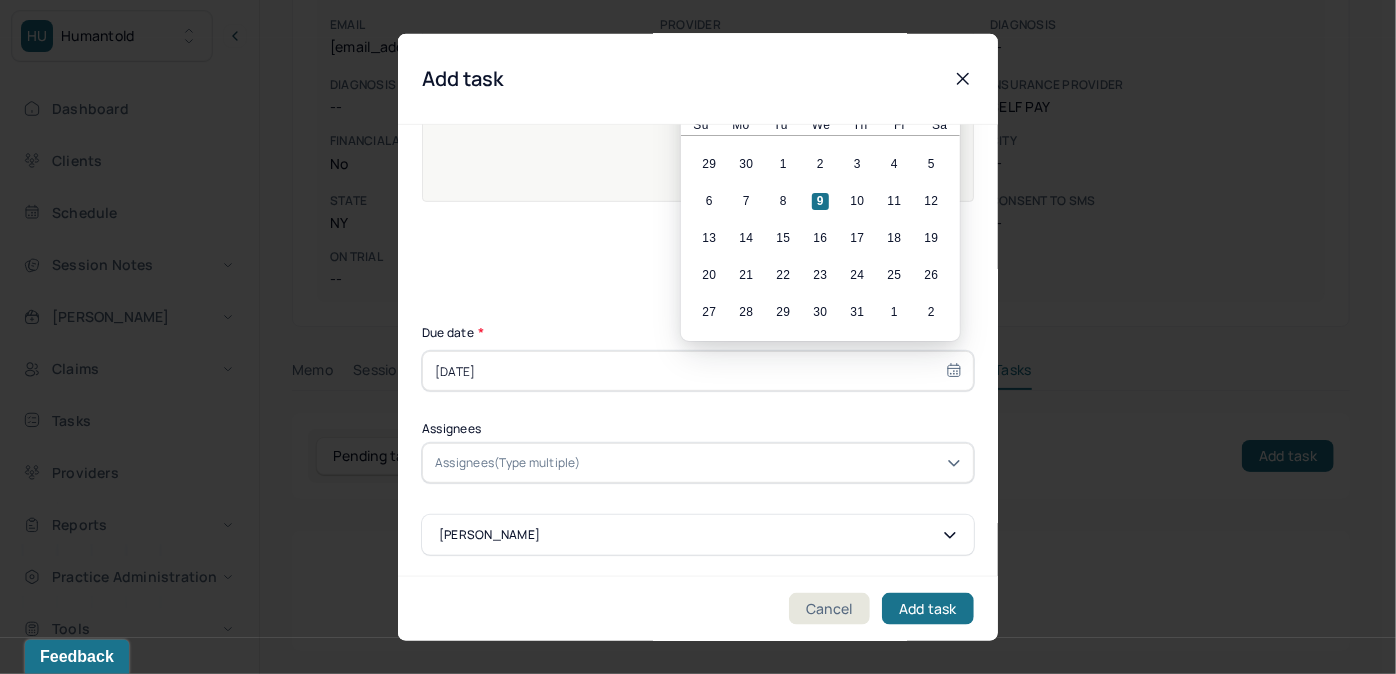 type on "[DATE]" 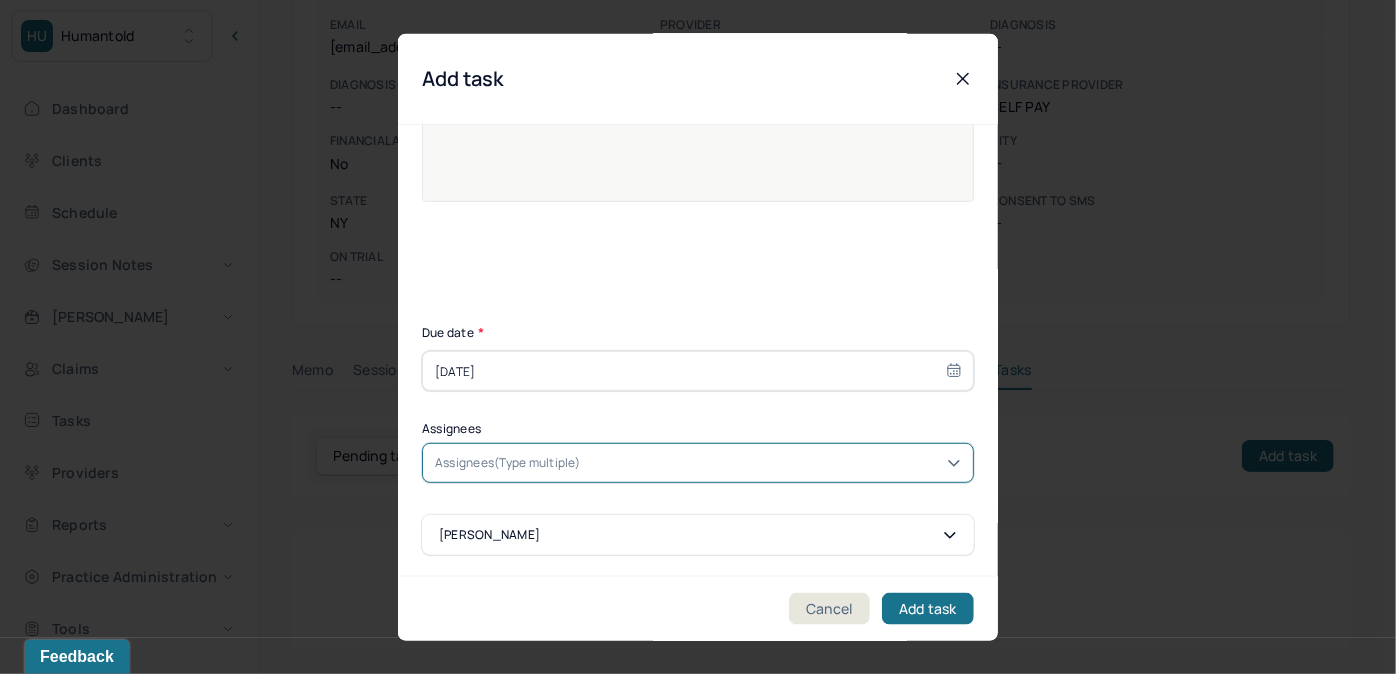 click at bounding box center [773, 463] 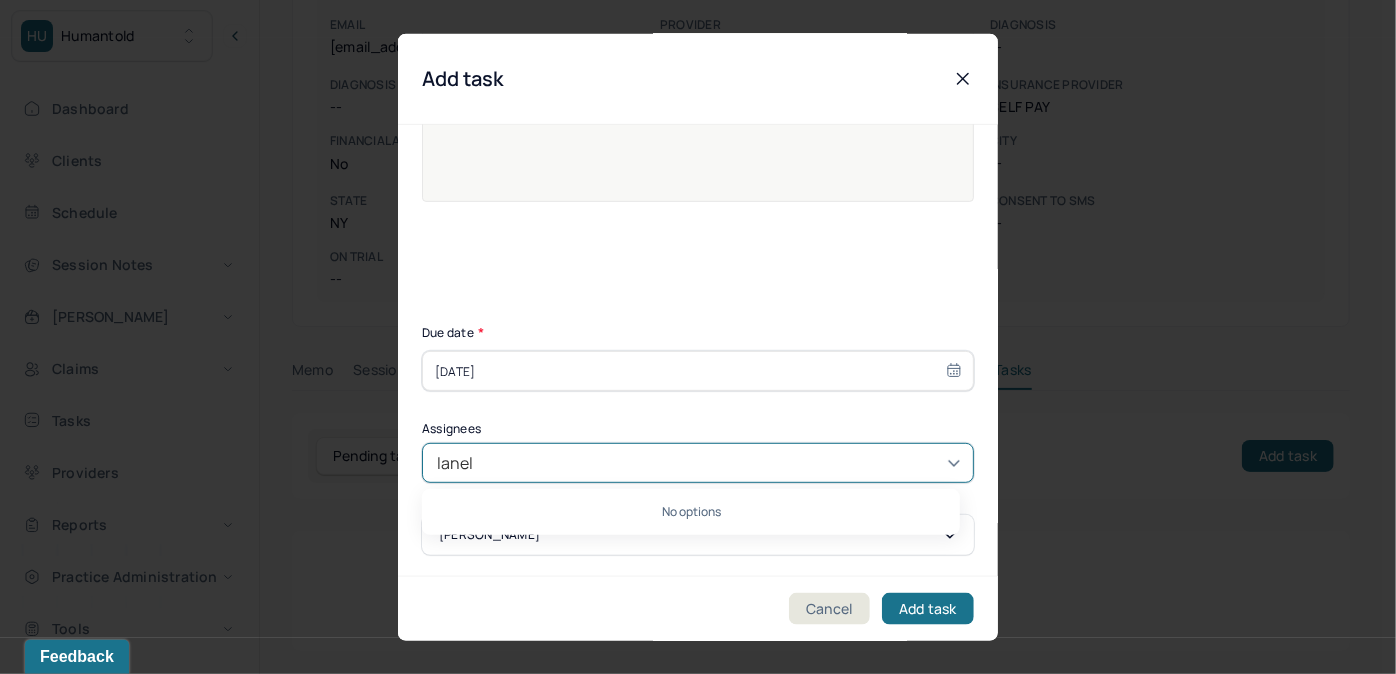 type on "[PERSON_NAME]" 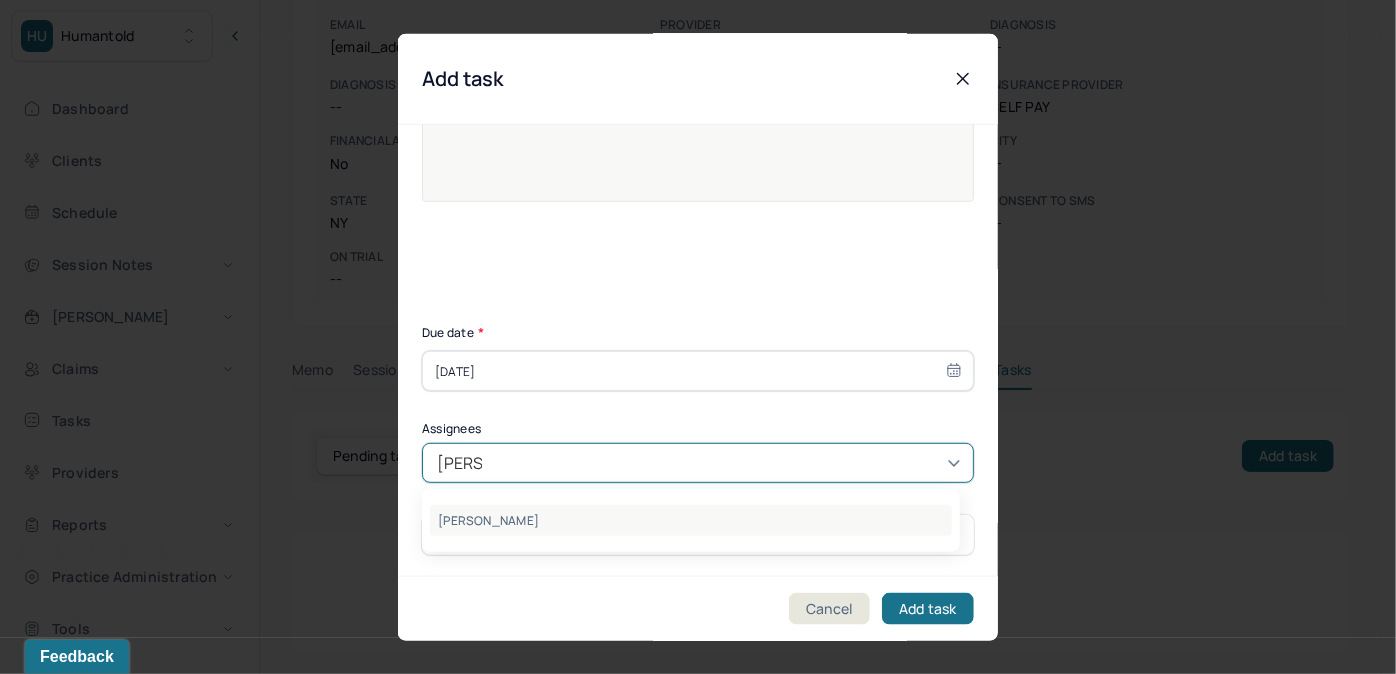 click on "[PERSON_NAME]" at bounding box center [691, 520] 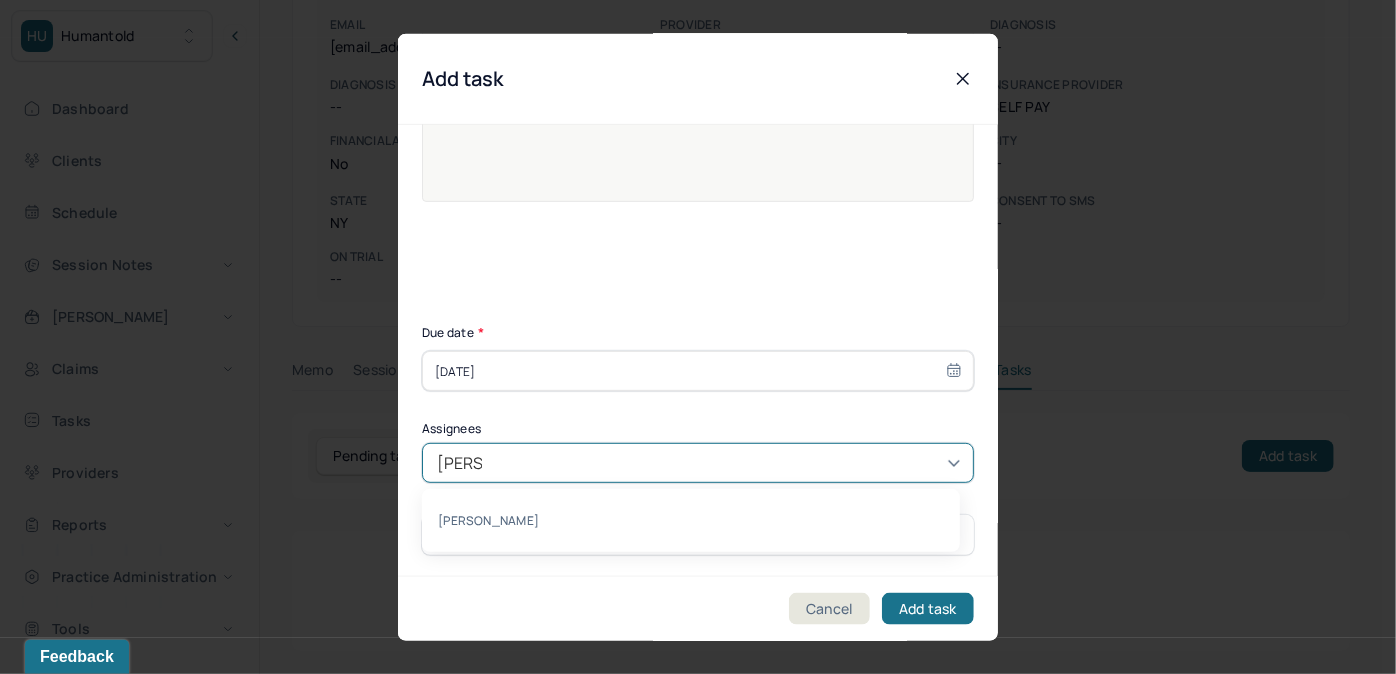 type 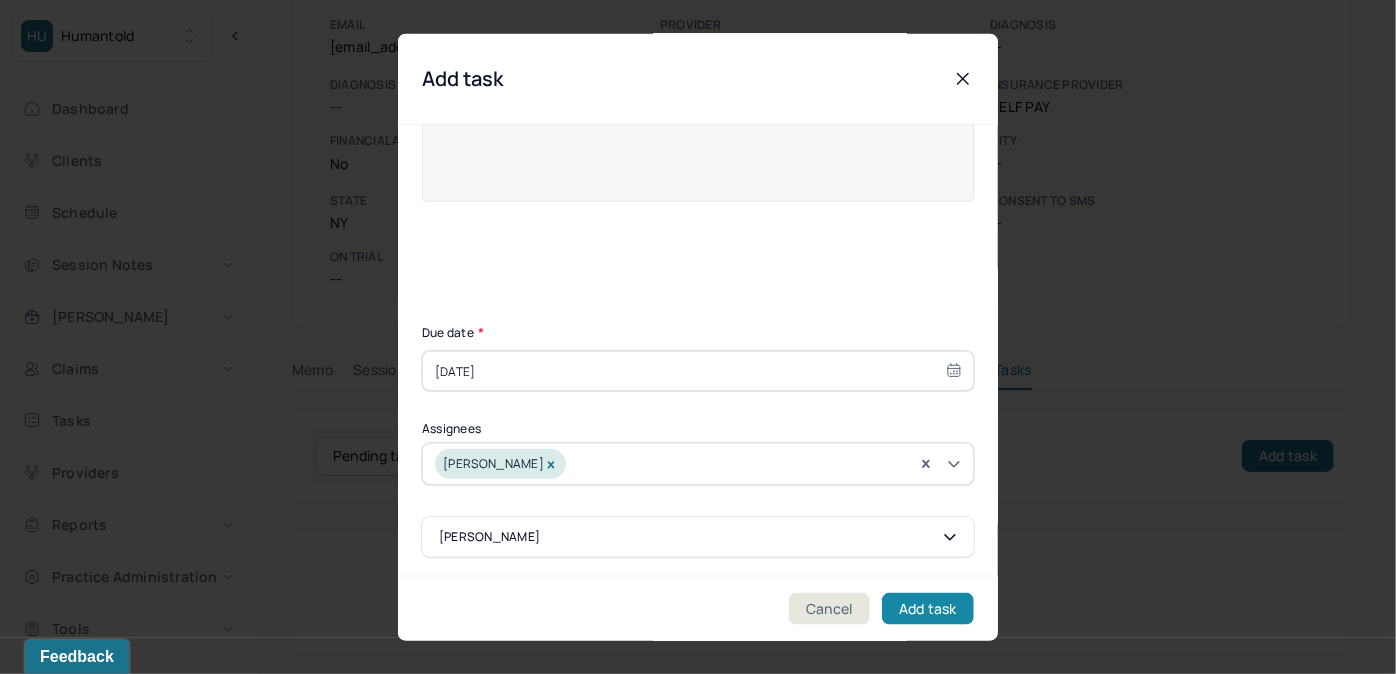 click on "Add task" at bounding box center (928, 608) 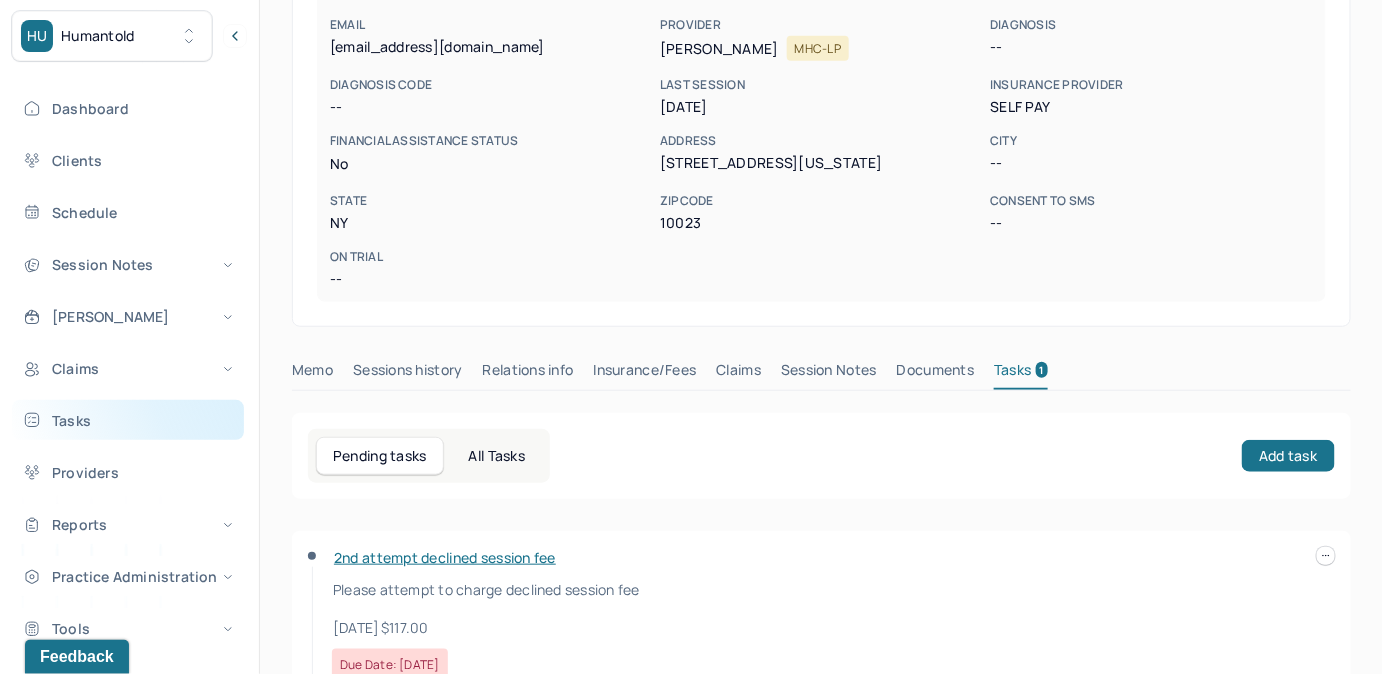 click on "Tasks" at bounding box center [128, 420] 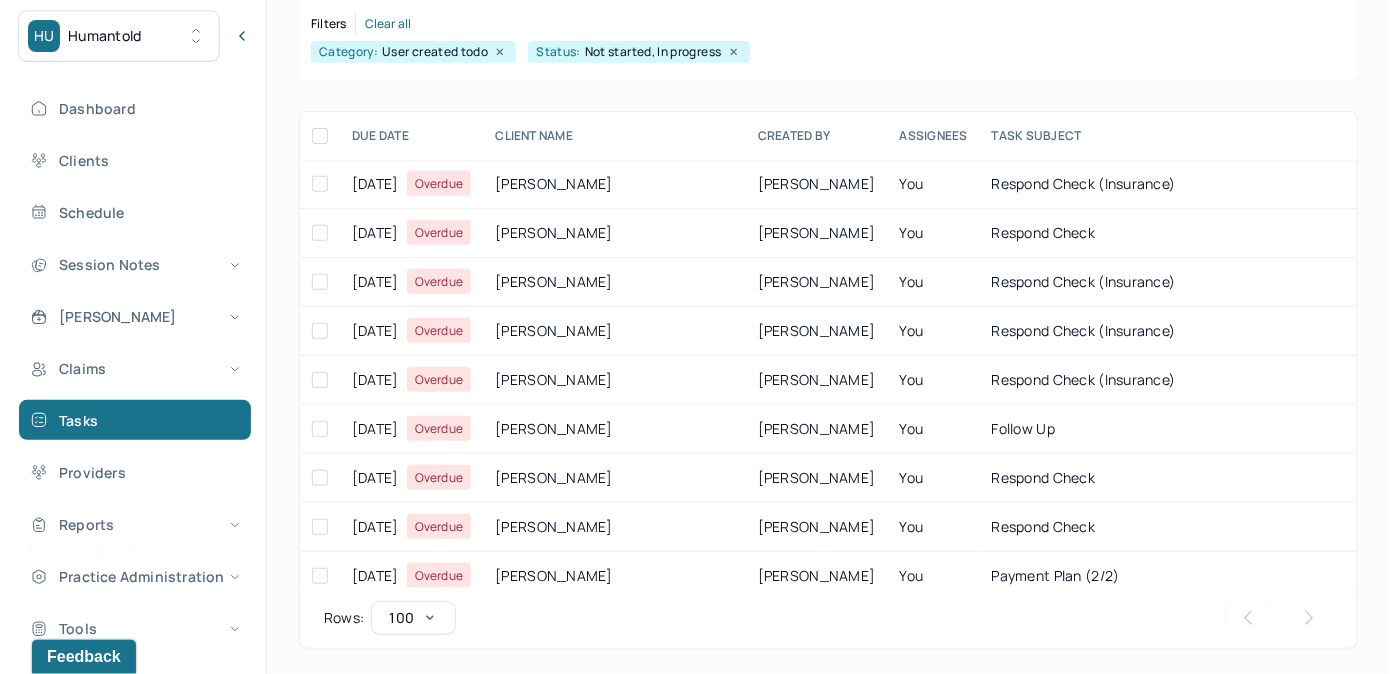 scroll, scrollTop: 256, scrollLeft: 0, axis: vertical 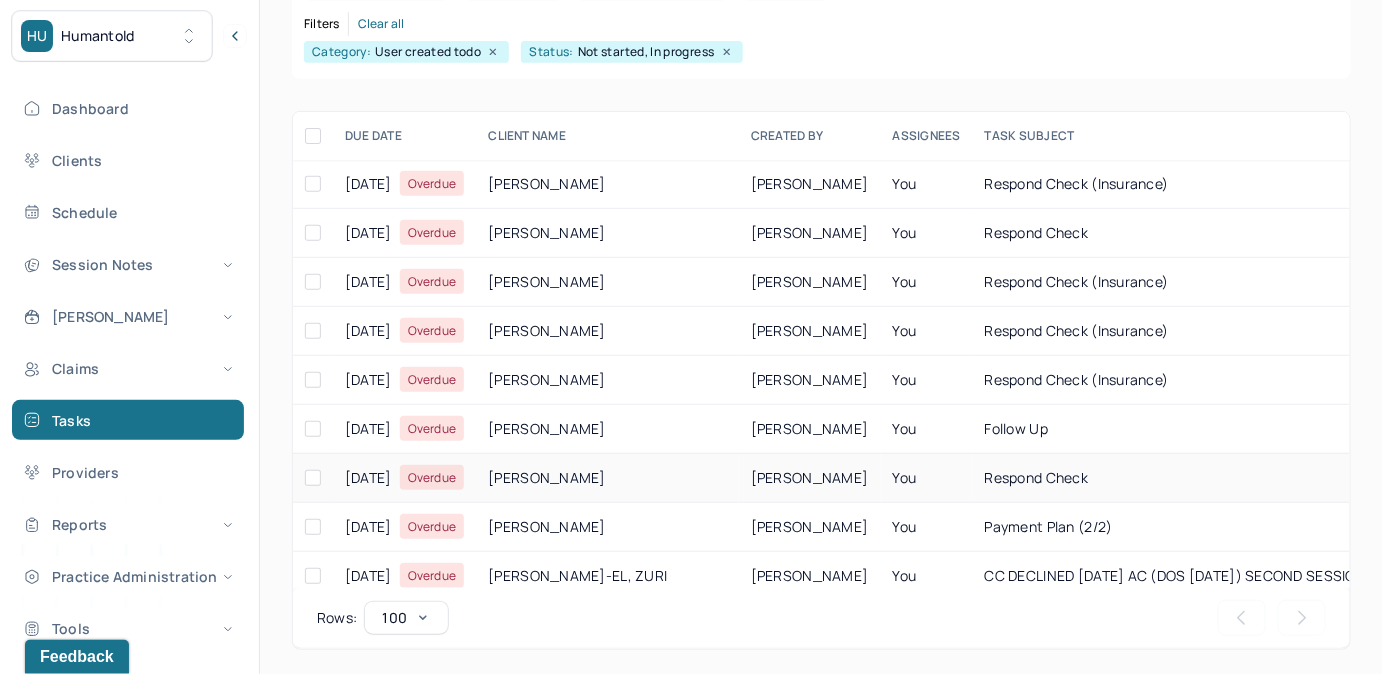 click on "respond check" at bounding box center [1238, 478] 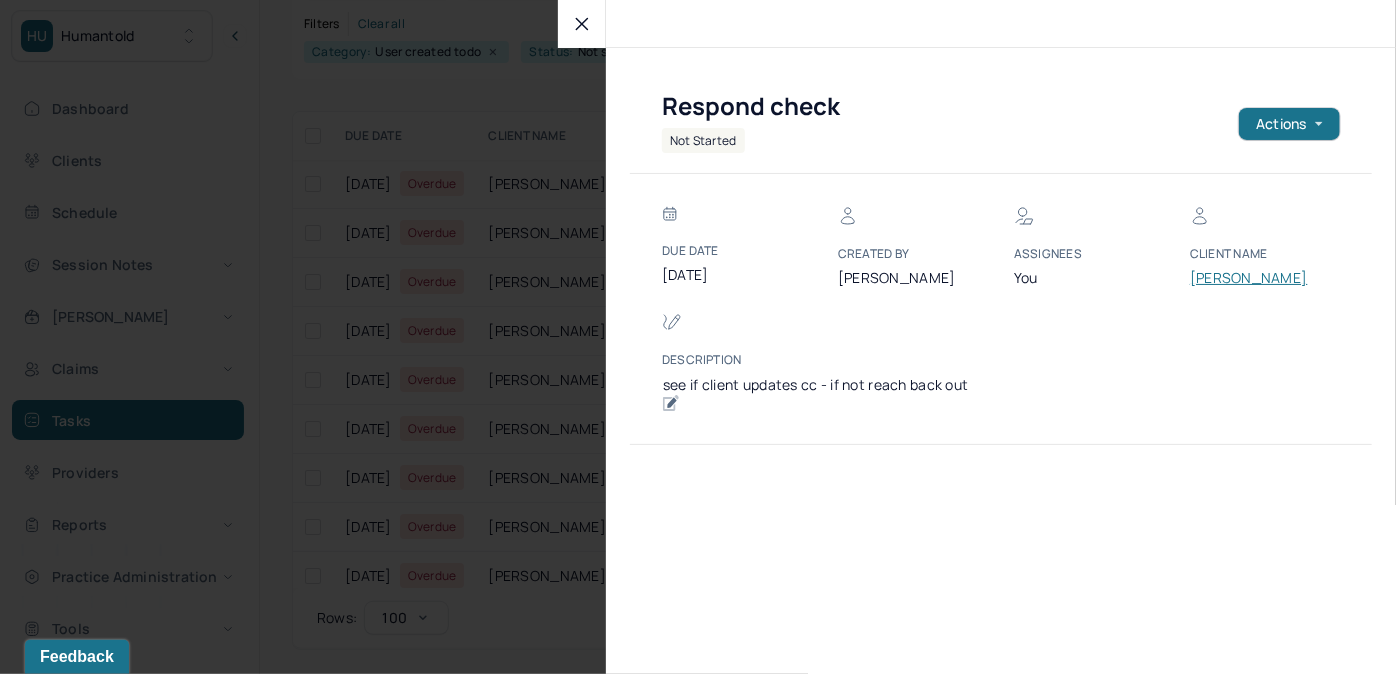 click on "[PERSON_NAME]" at bounding box center (1250, 278) 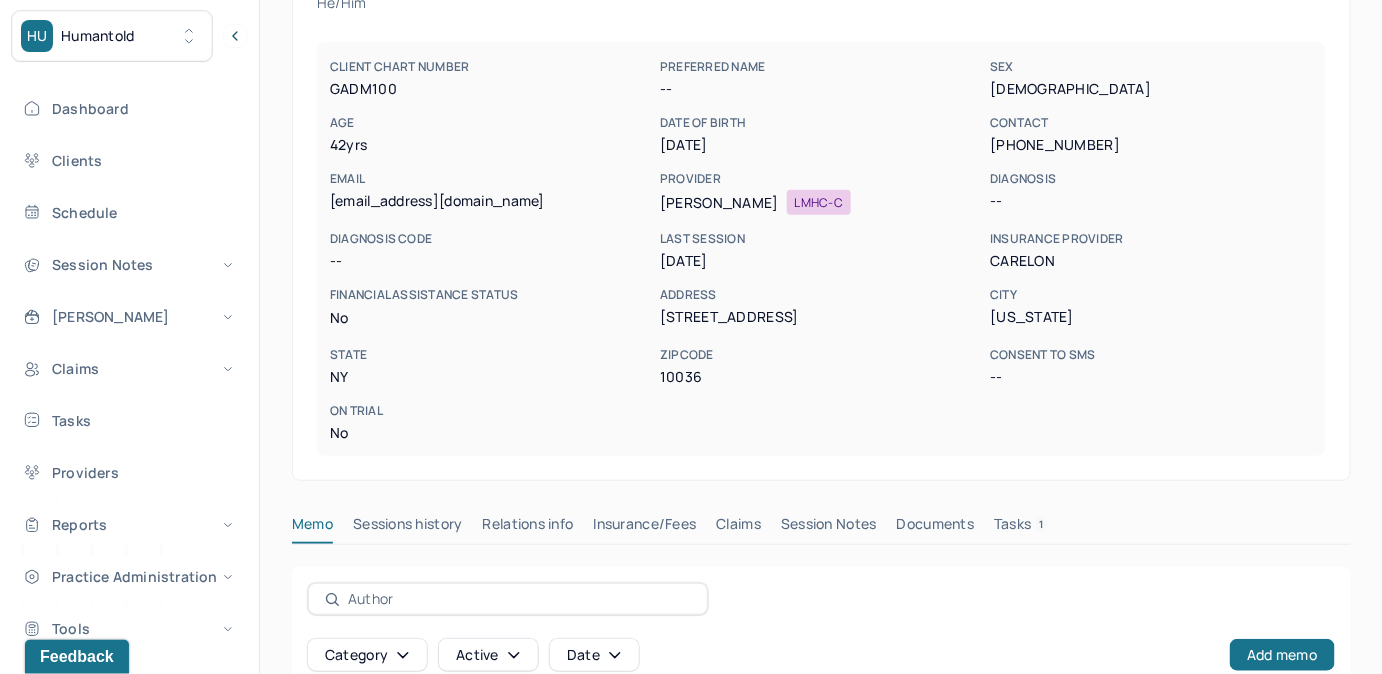 click on "Tasks 1" at bounding box center (1021, 528) 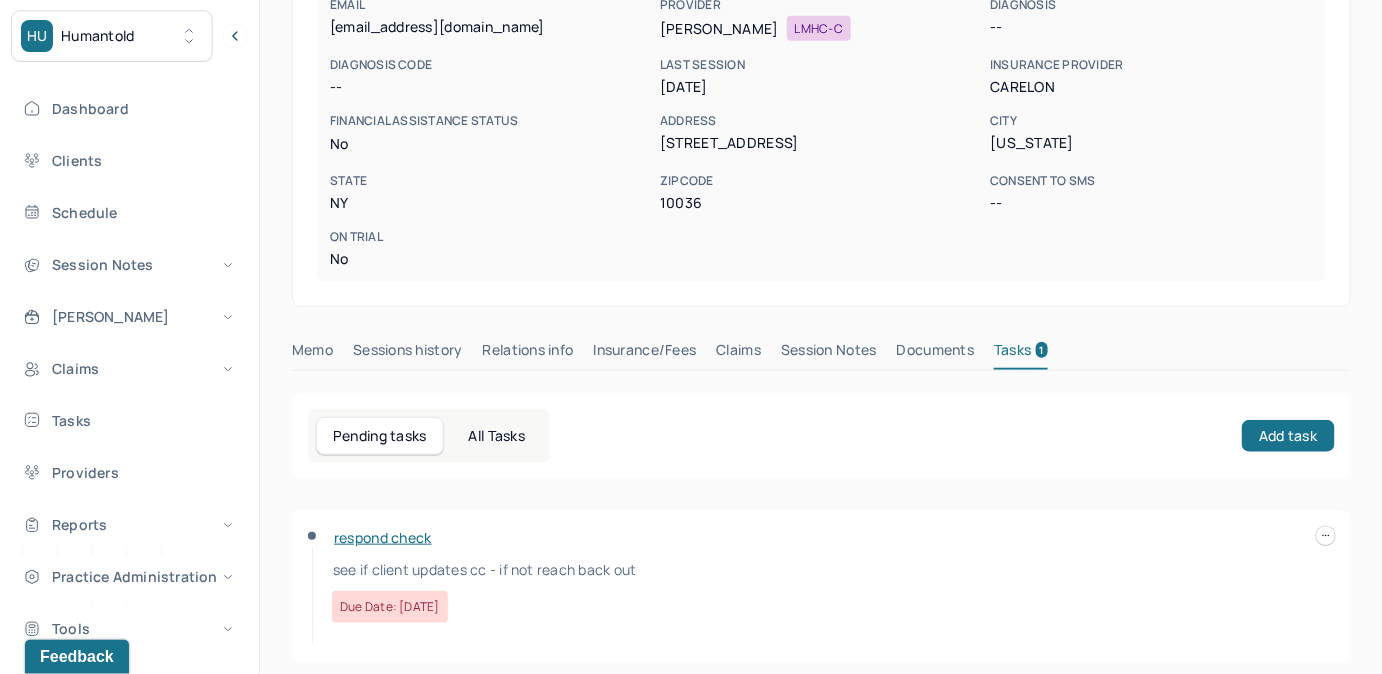scroll, scrollTop: 348, scrollLeft: 0, axis: vertical 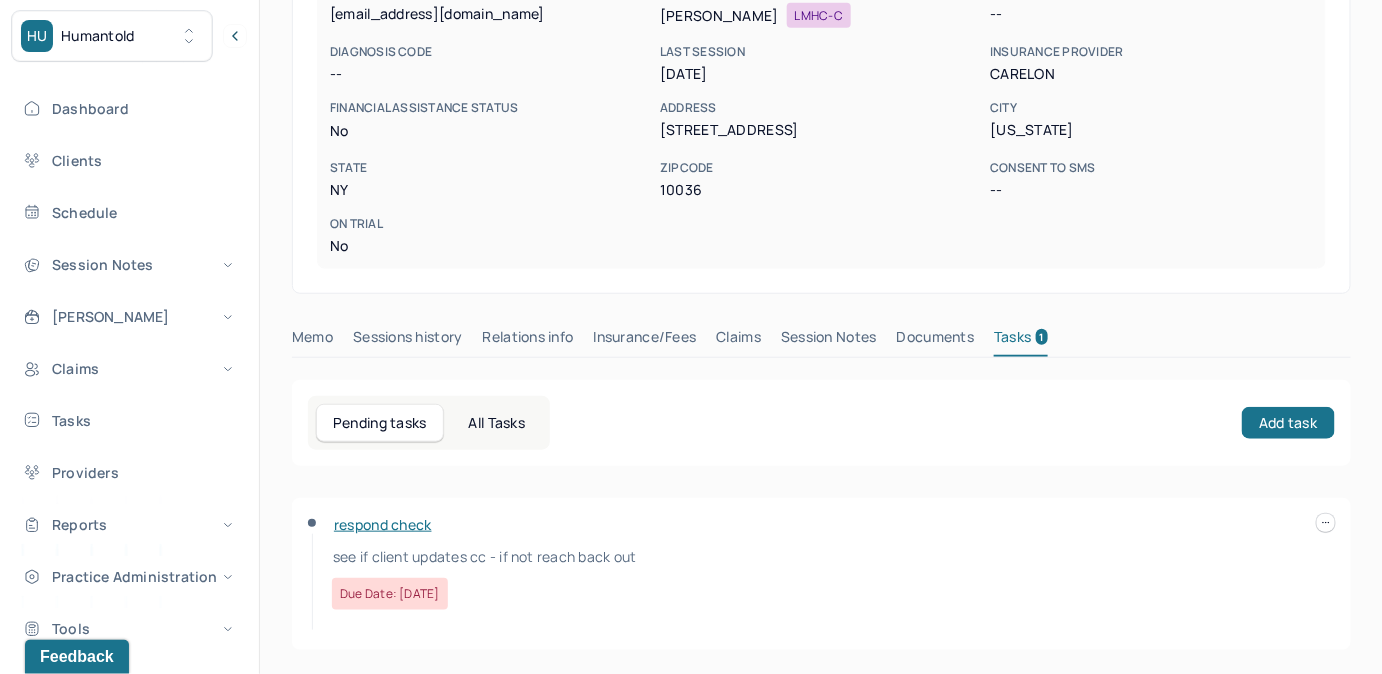 click on "Claims" at bounding box center [738, 341] 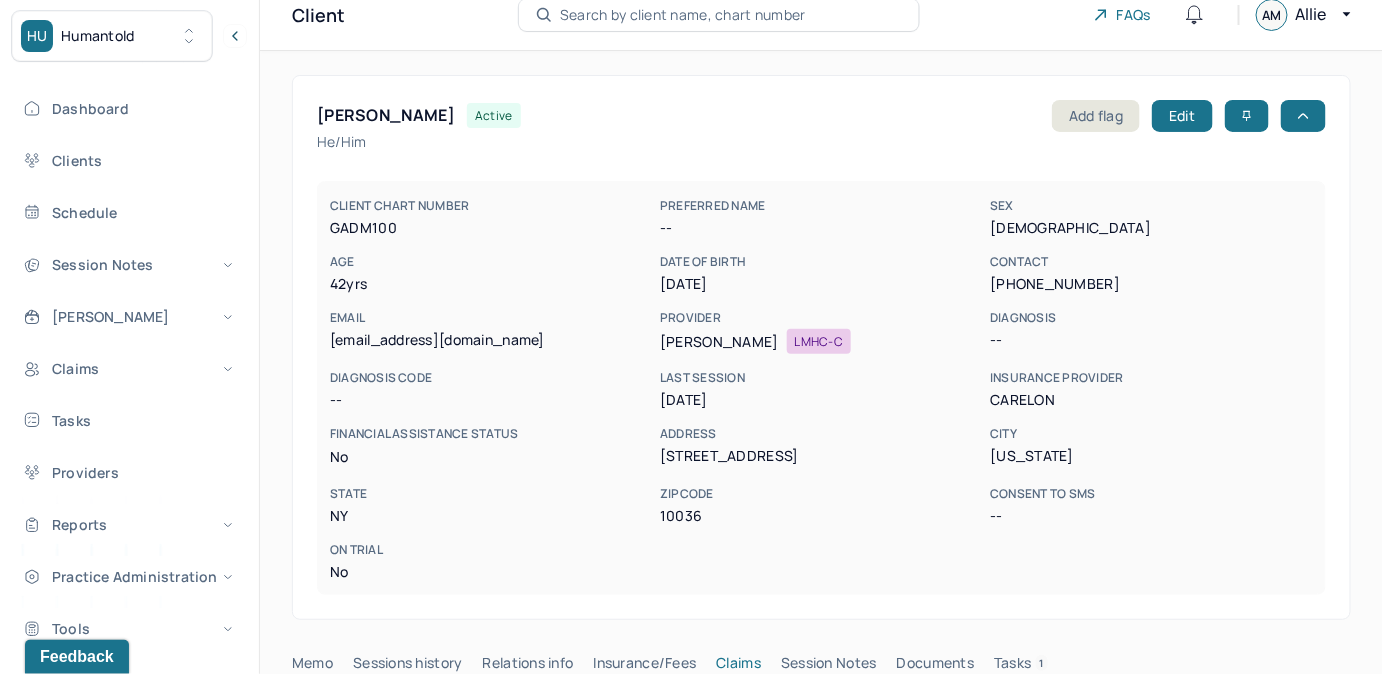 scroll, scrollTop: 0, scrollLeft: 0, axis: both 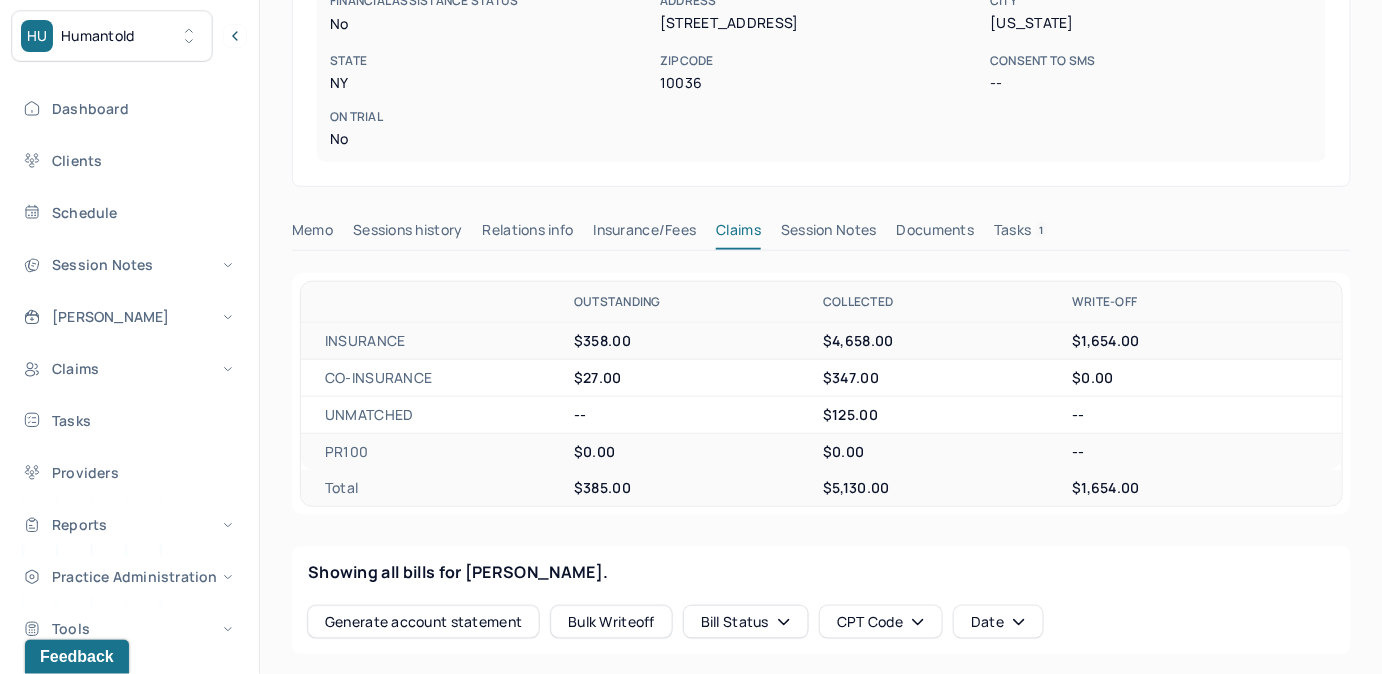 click on "Tasks 1" at bounding box center (1021, 234) 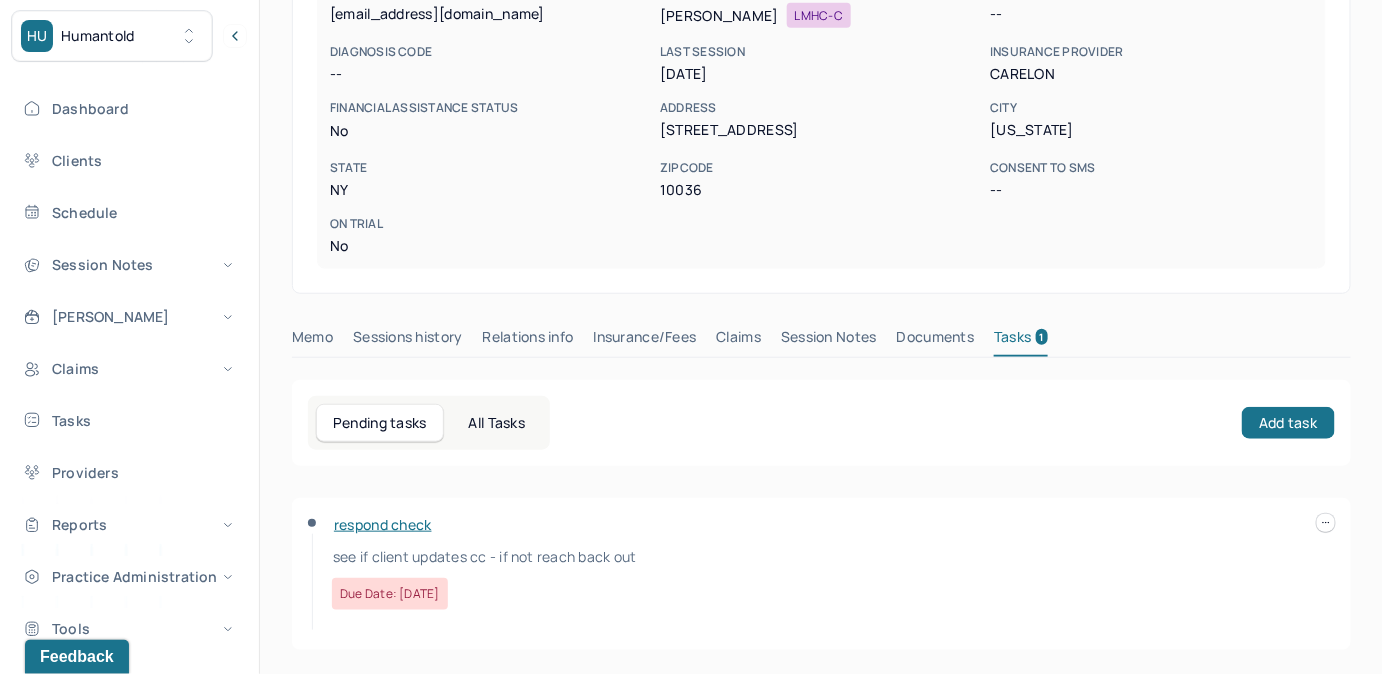 click at bounding box center (1326, 523) 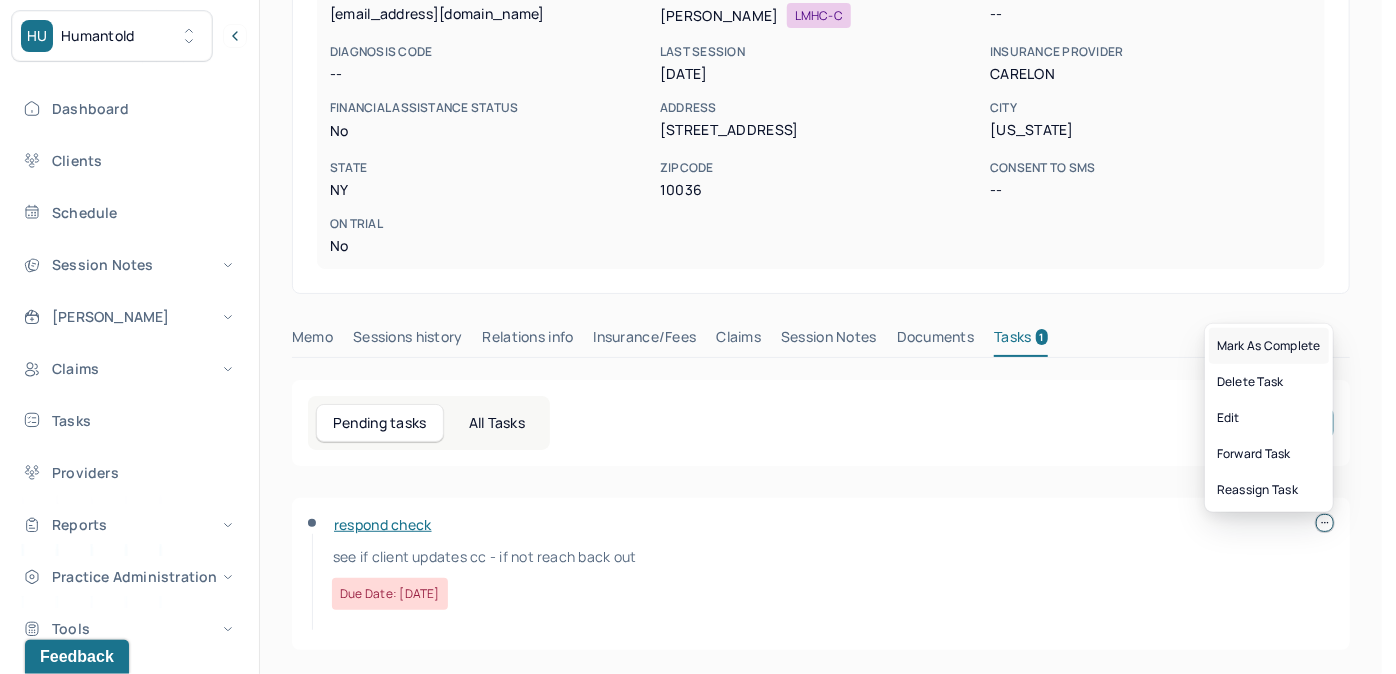 click on "Mark as complete" at bounding box center [1269, 346] 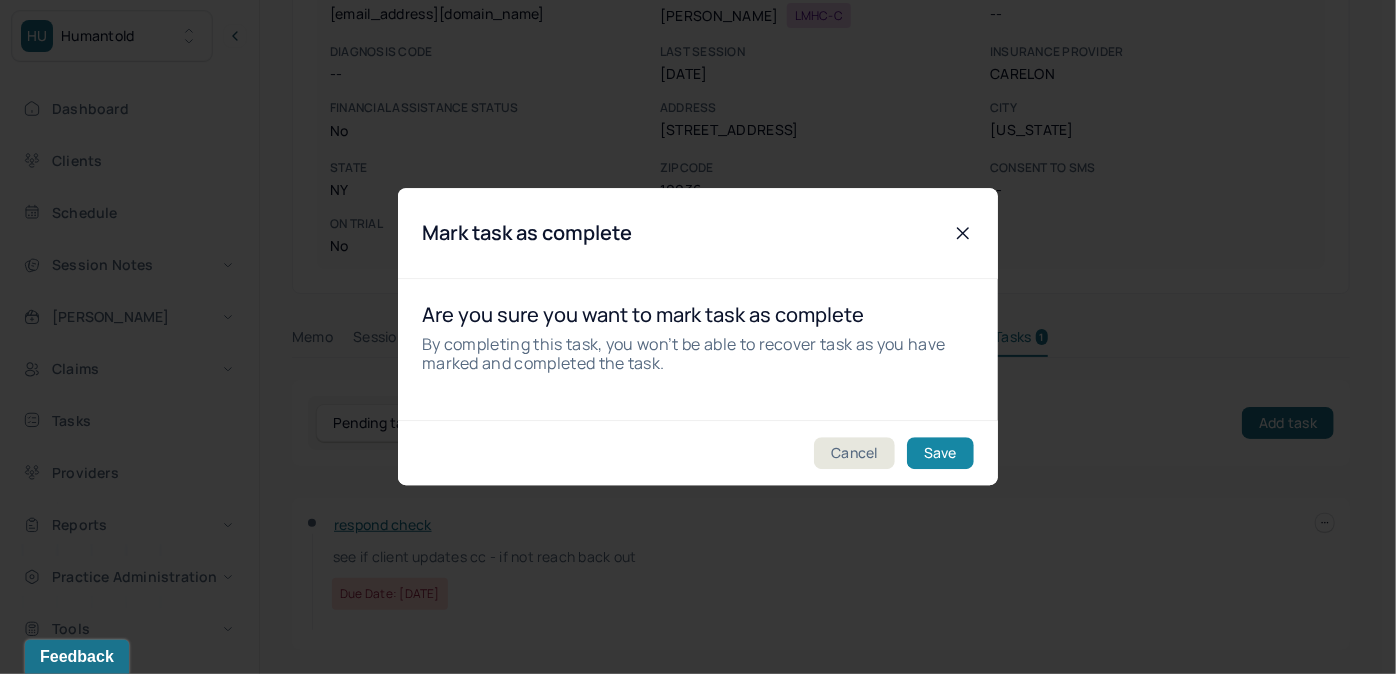 click on "Save" at bounding box center [940, 454] 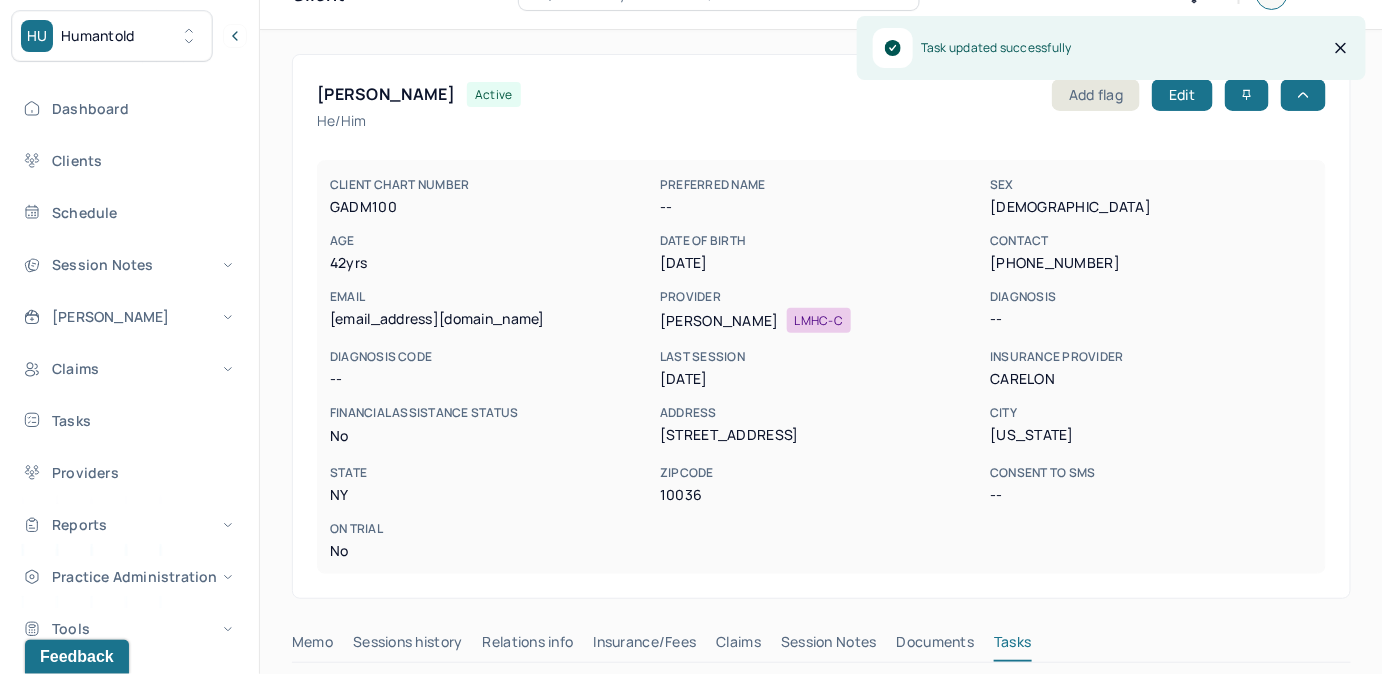 scroll, scrollTop: 41, scrollLeft: 0, axis: vertical 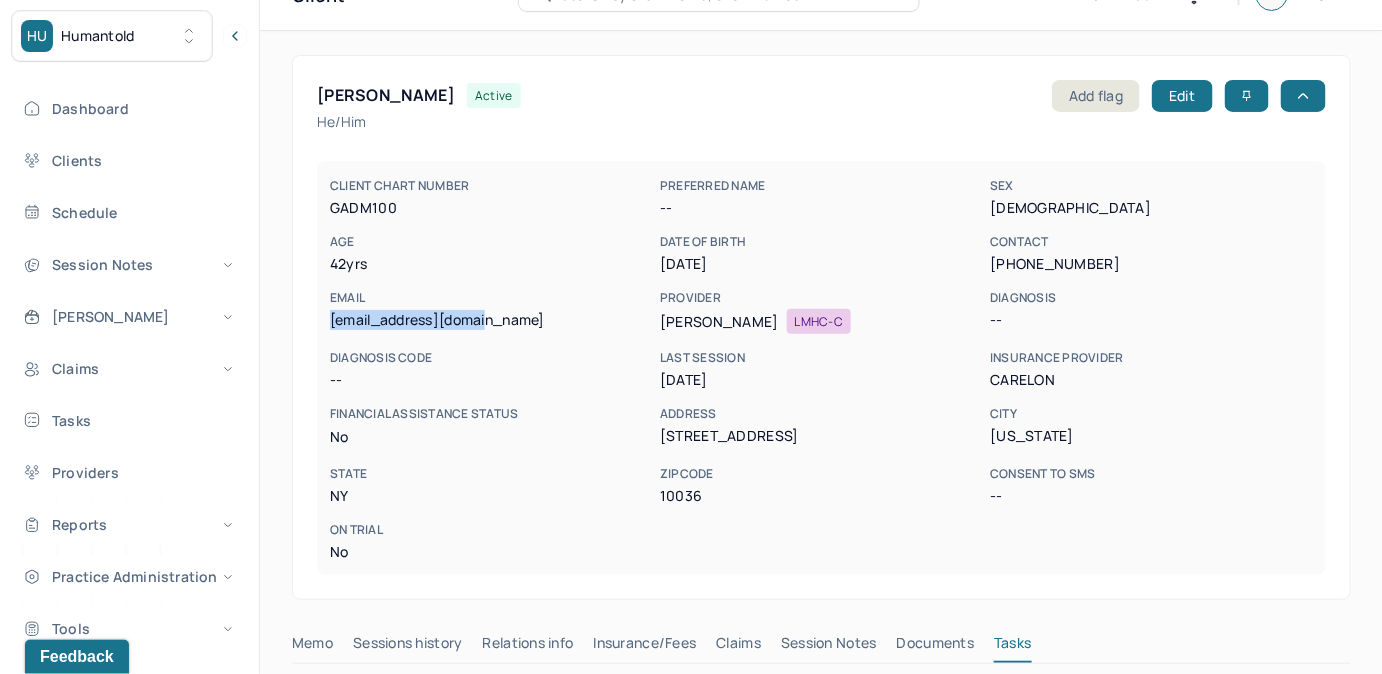 drag, startPoint x: 328, startPoint y: 327, endPoint x: 509, endPoint y: 320, distance: 181.13531 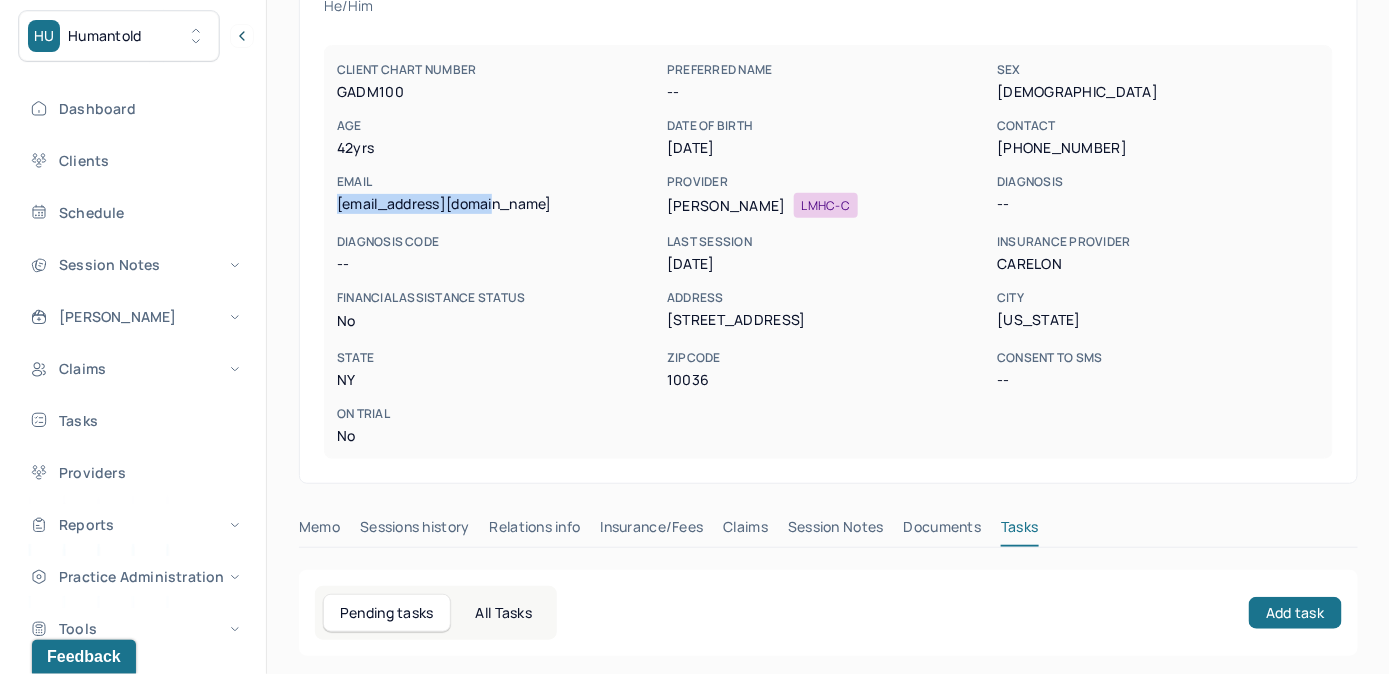 scroll, scrollTop: 314, scrollLeft: 0, axis: vertical 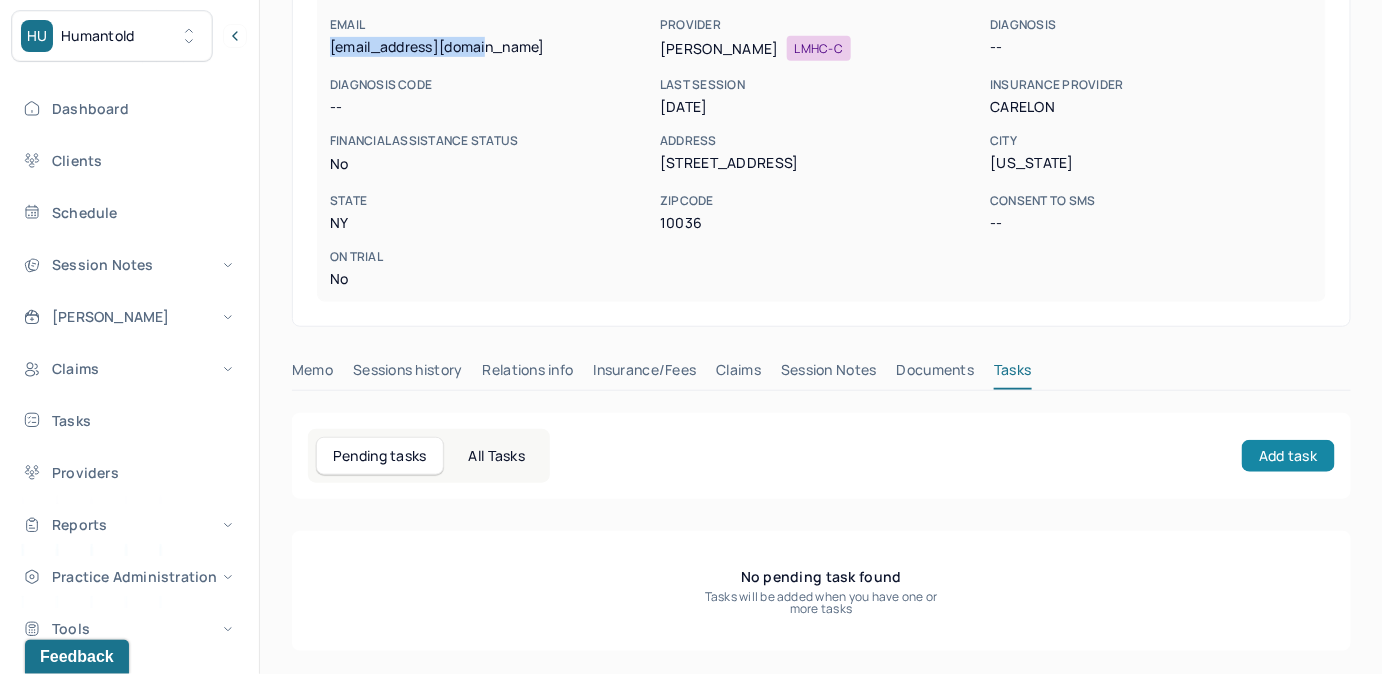 click on "Add task" at bounding box center [1288, 456] 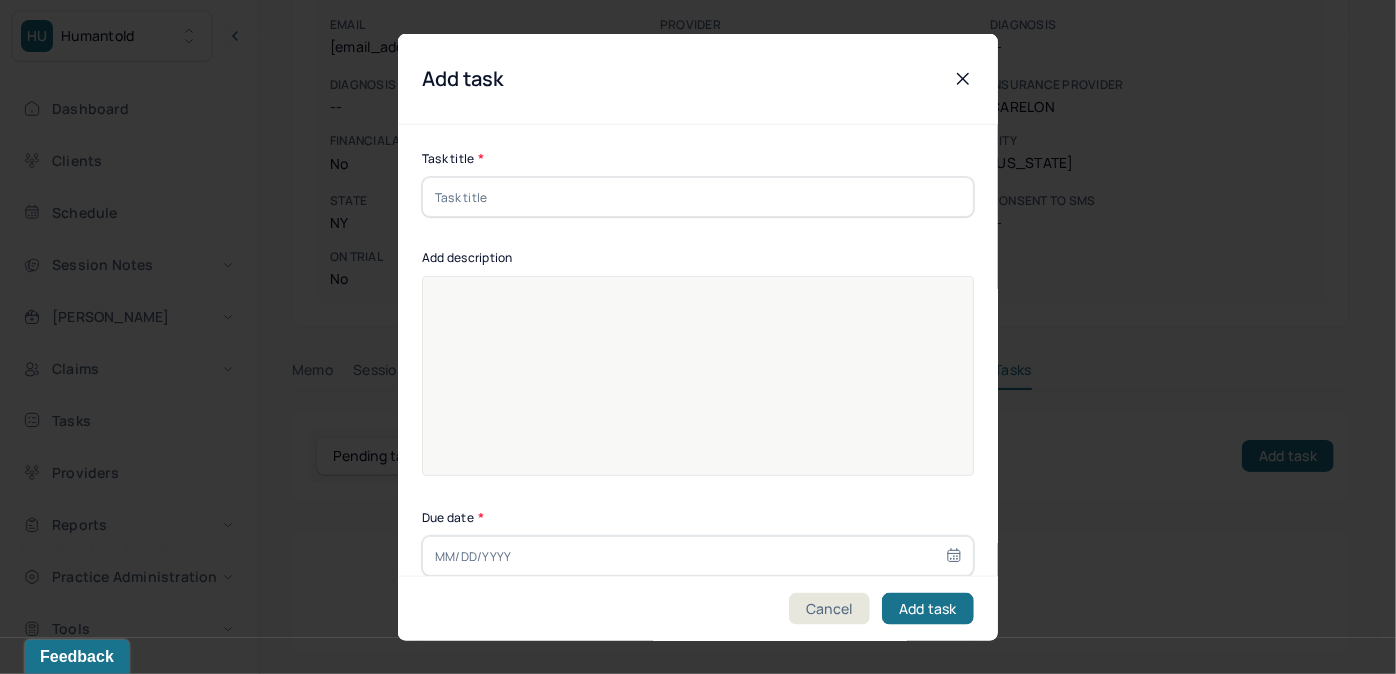 drag, startPoint x: 707, startPoint y: 195, endPoint x: 667, endPoint y: 202, distance: 40.60788 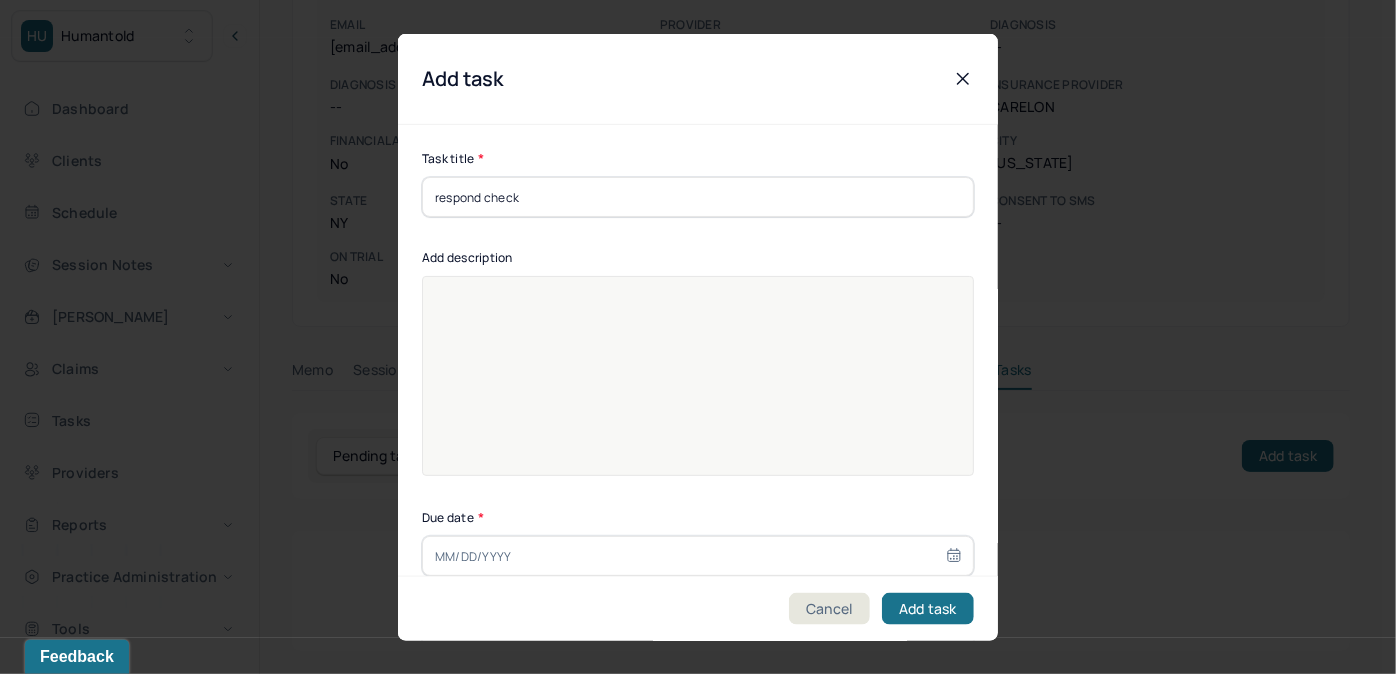 click on "respond check" at bounding box center (698, 197) 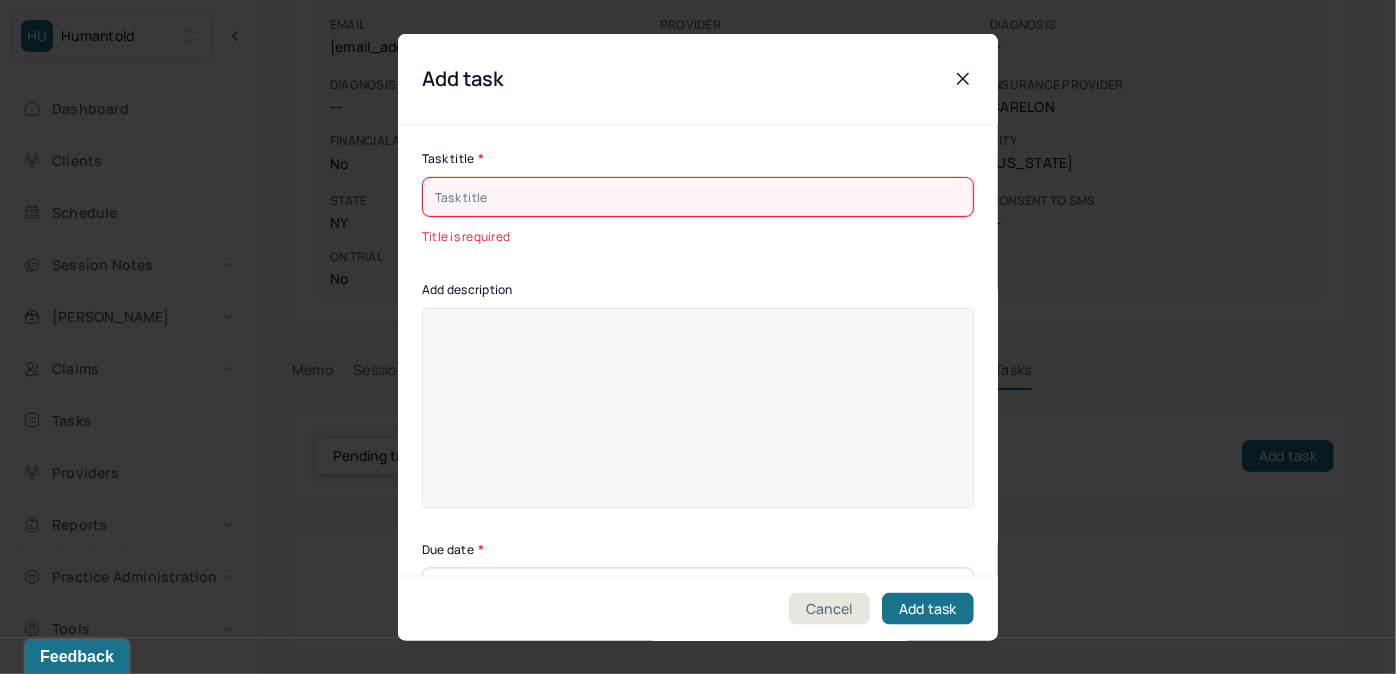 click at bounding box center [698, 197] 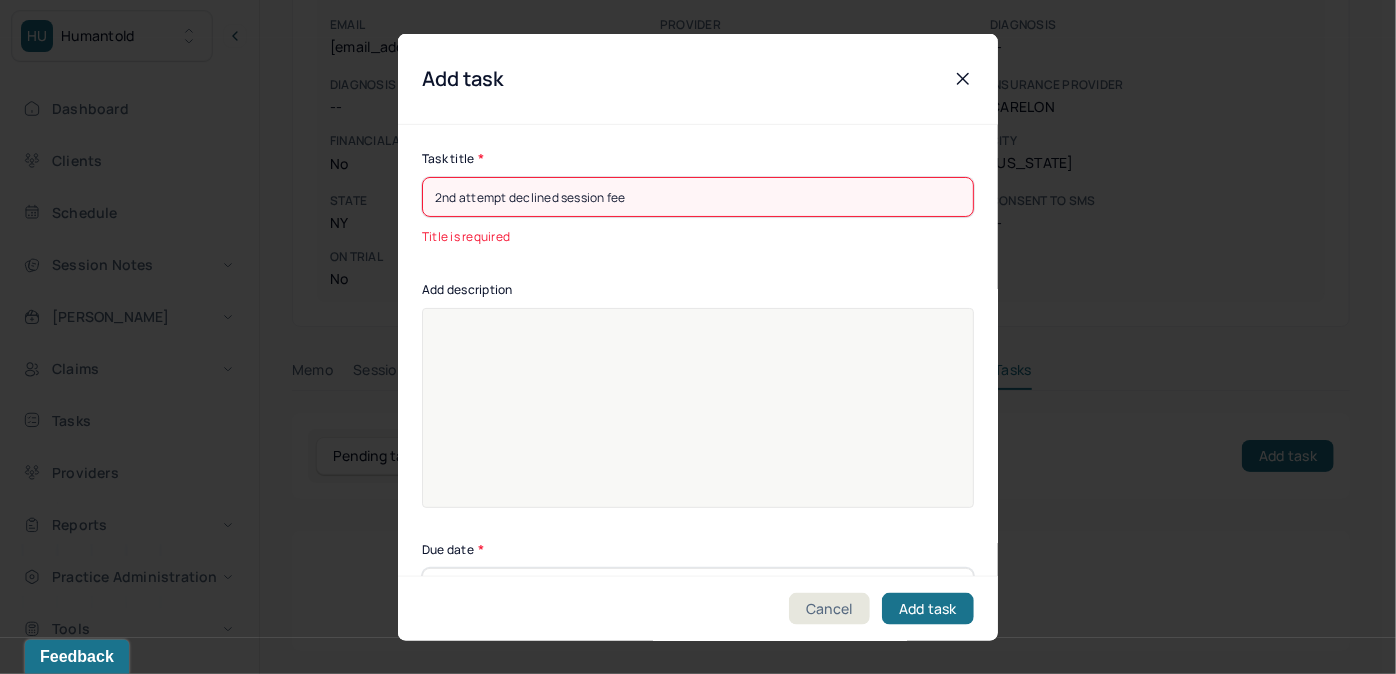 type on "[DATE]" 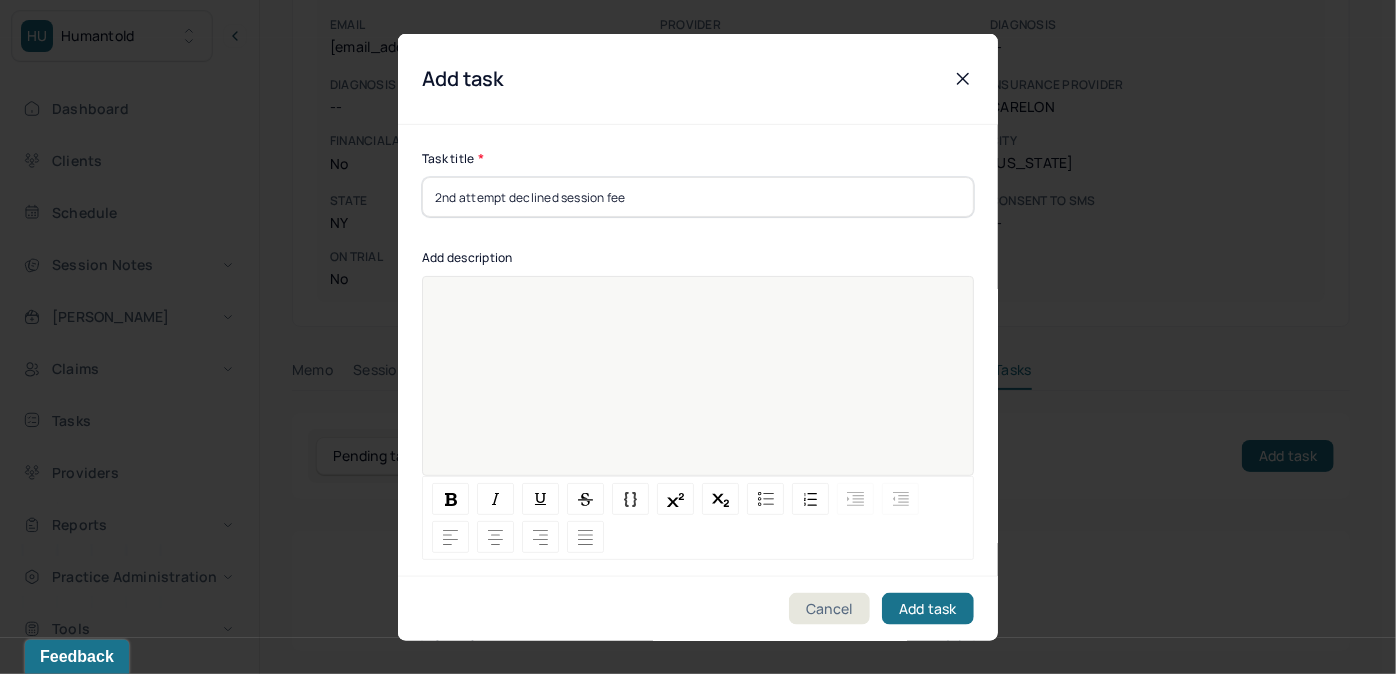 click at bounding box center (698, 389) 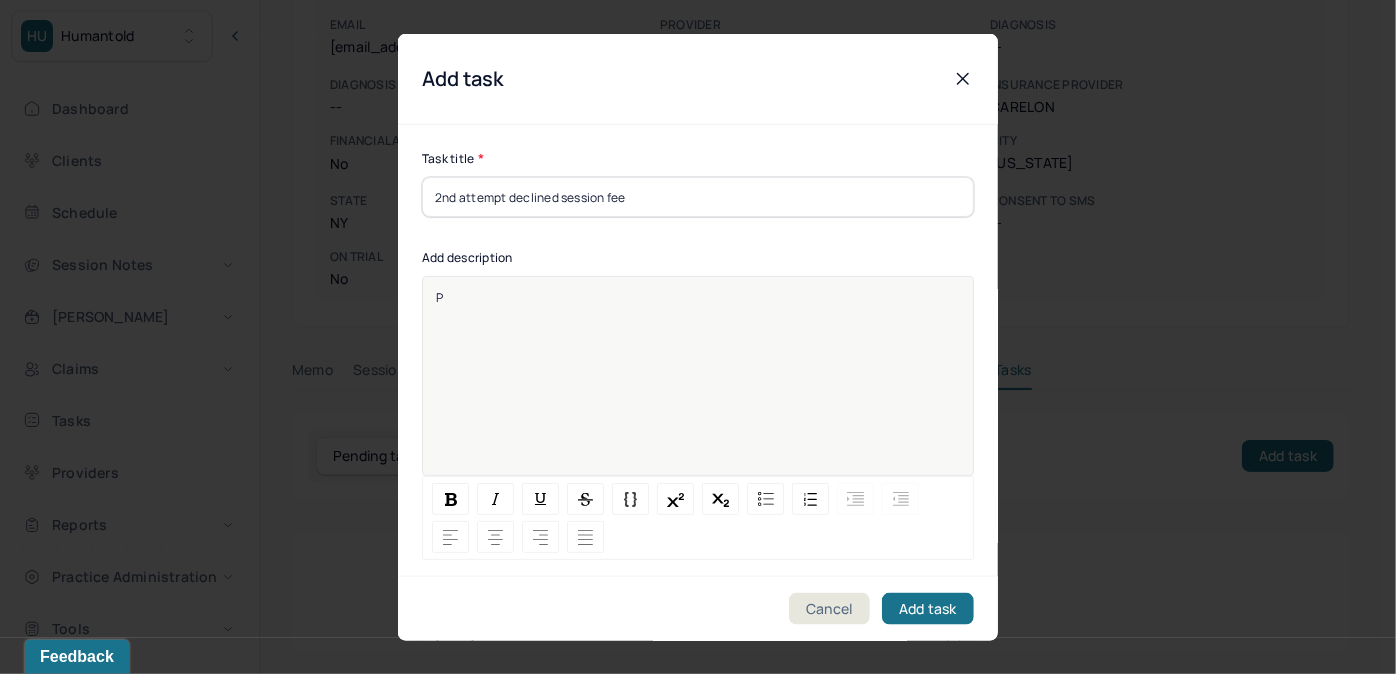 type 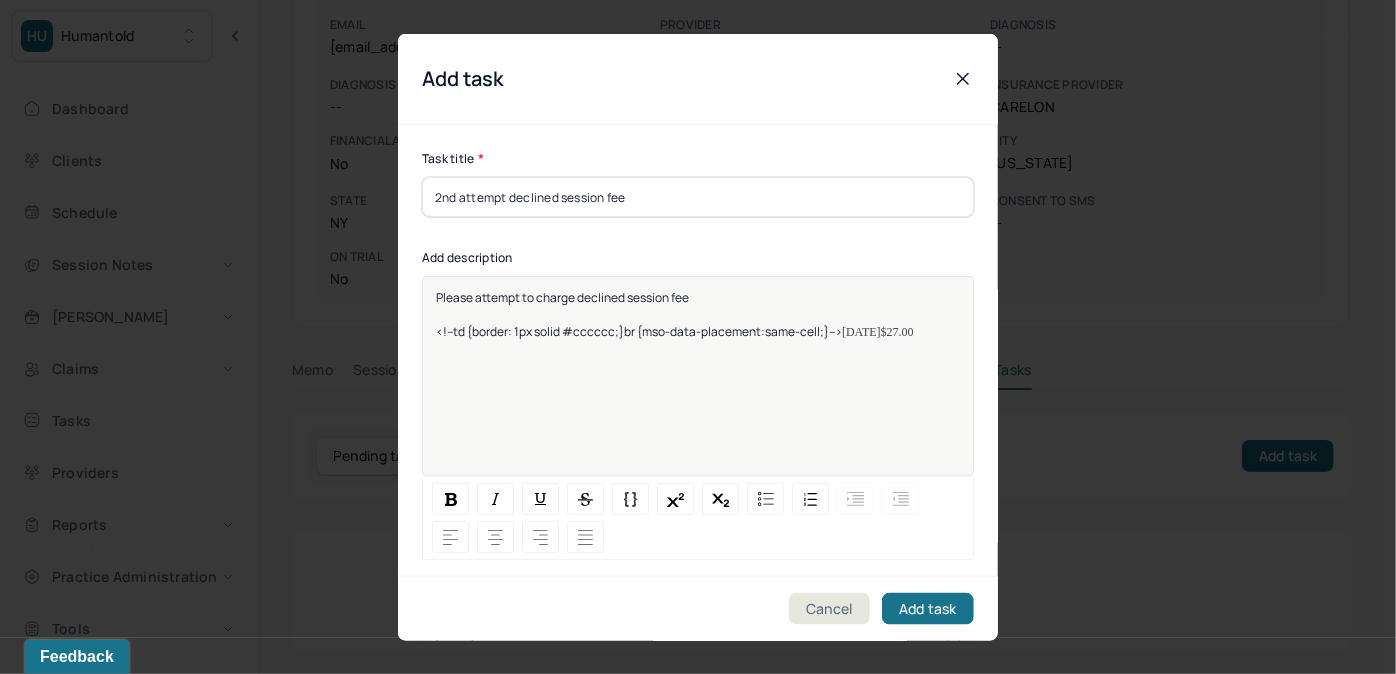 drag, startPoint x: 933, startPoint y: 331, endPoint x: 430, endPoint y: 345, distance: 503.1948 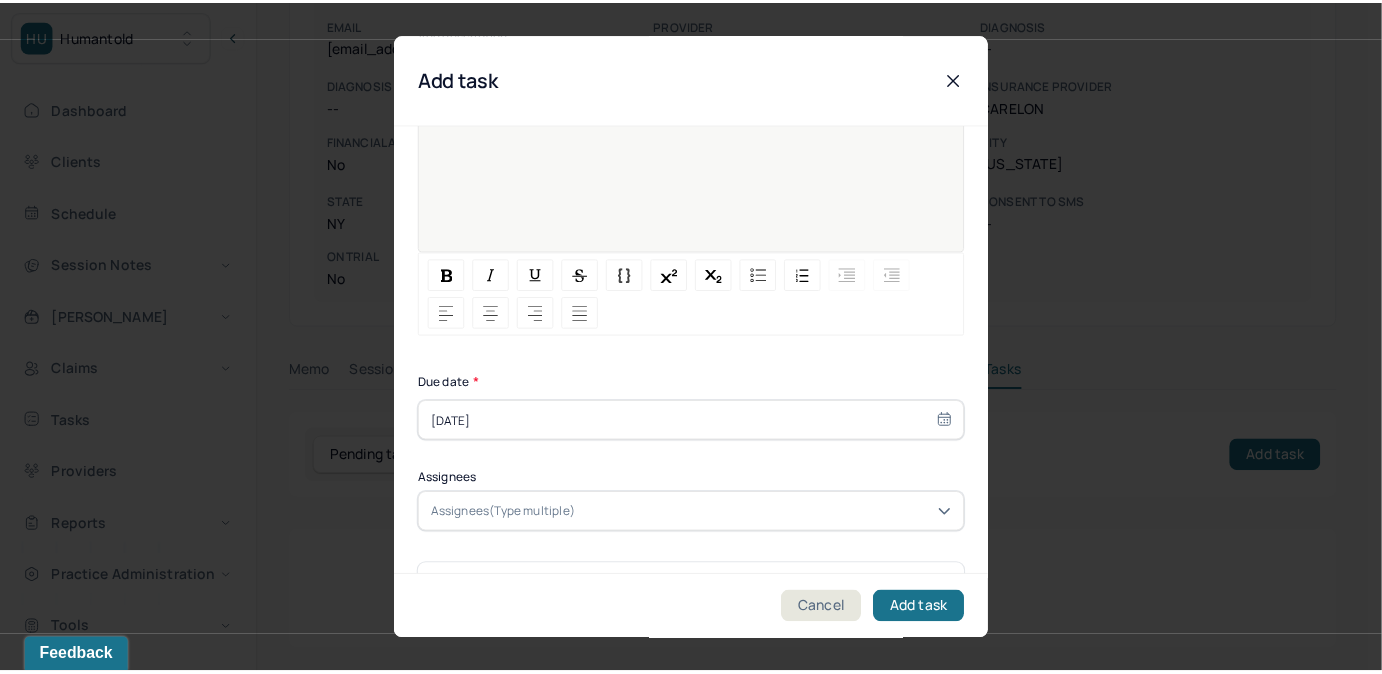 scroll, scrollTop: 274, scrollLeft: 0, axis: vertical 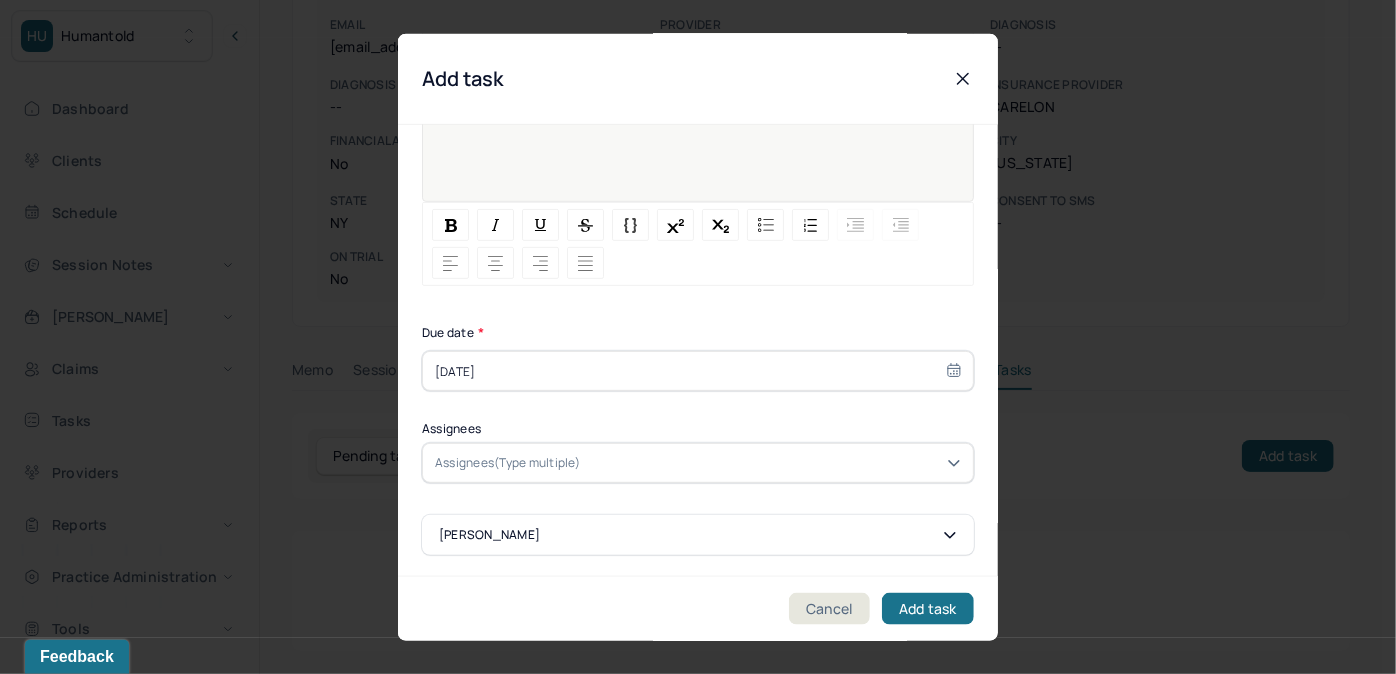 click on "Assignees(Type multiple)" at bounding box center (508, 463) 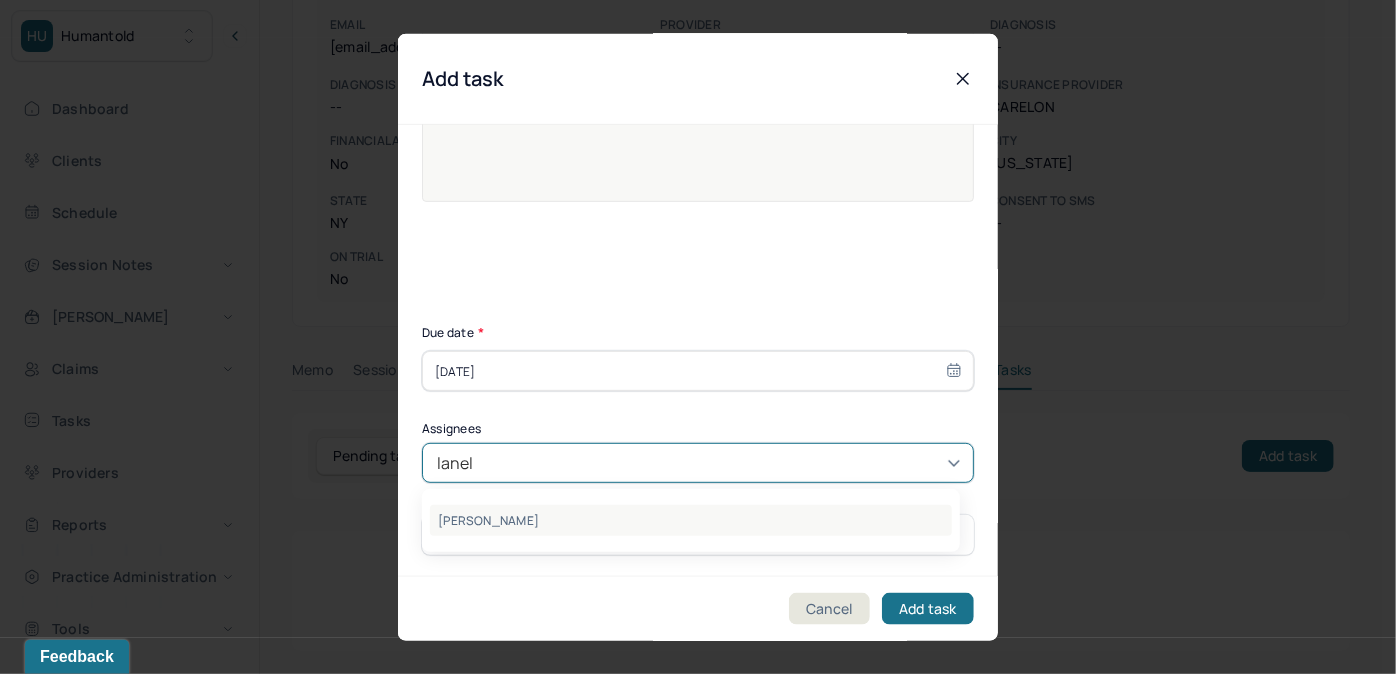 type on "[PERSON_NAME]" 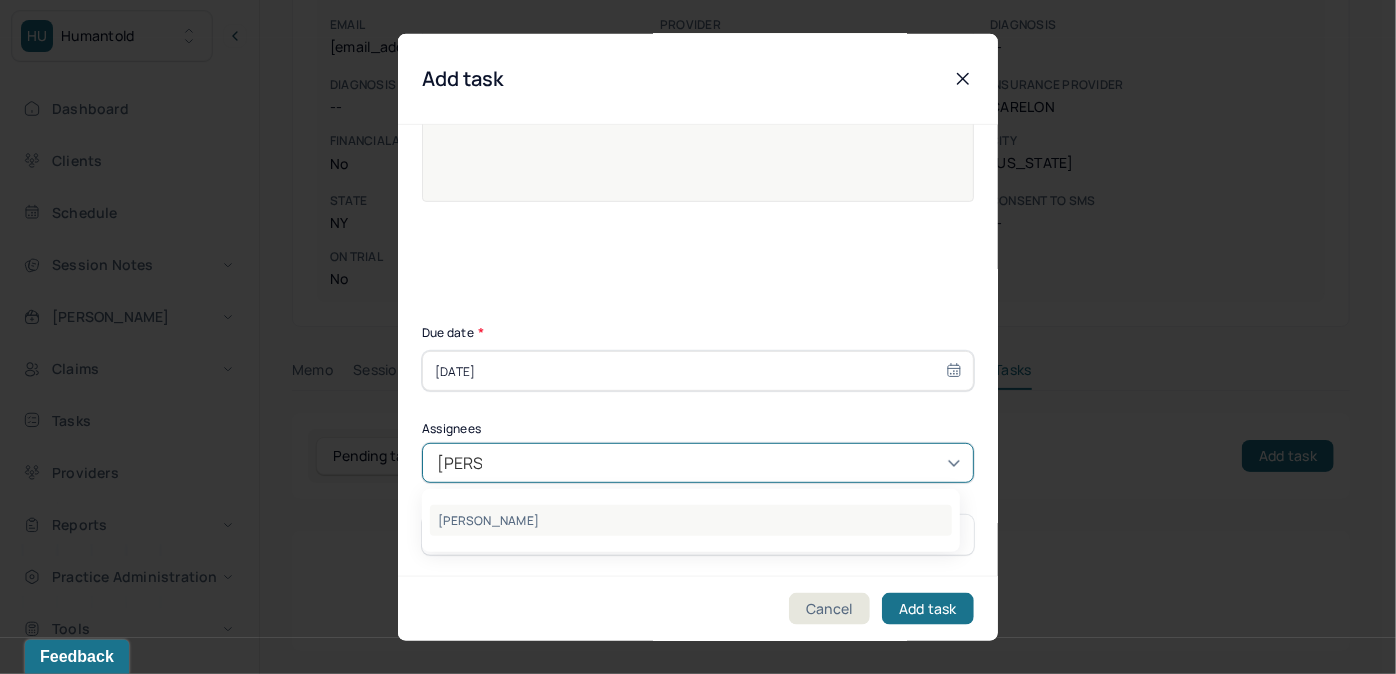 click on "[PERSON_NAME]" at bounding box center (691, 520) 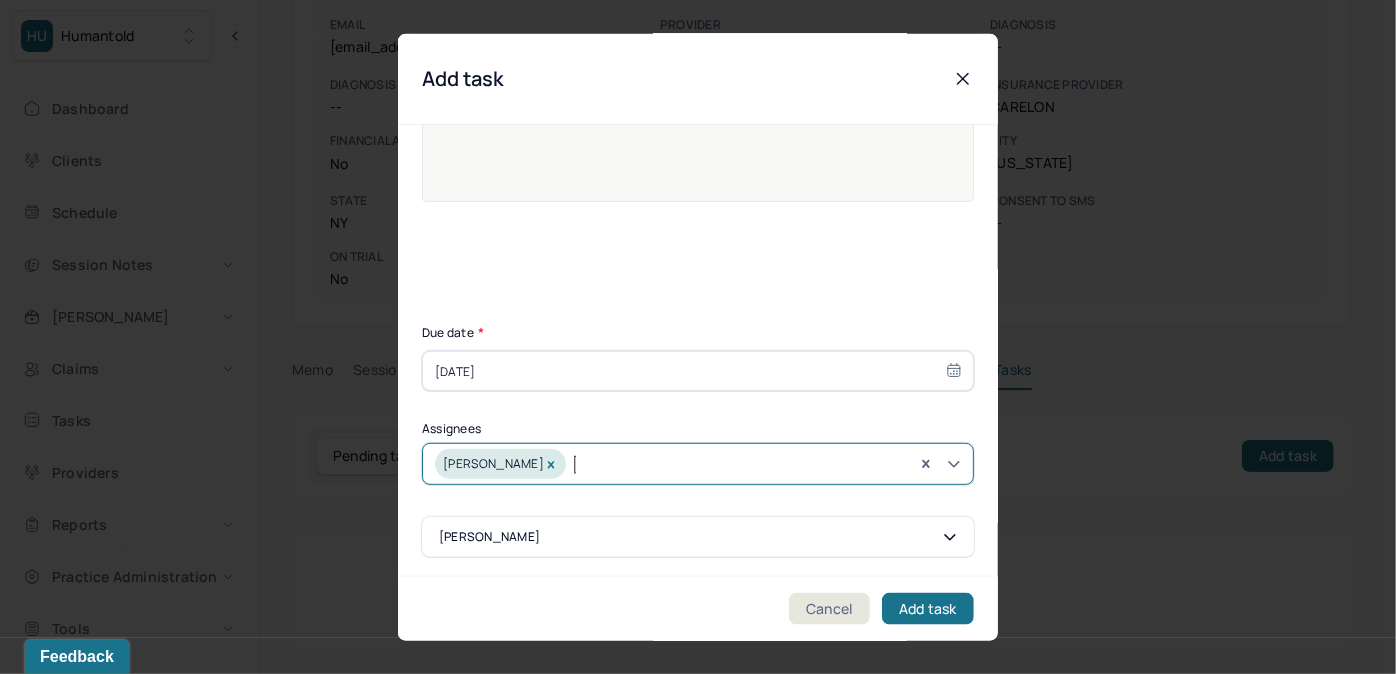 type 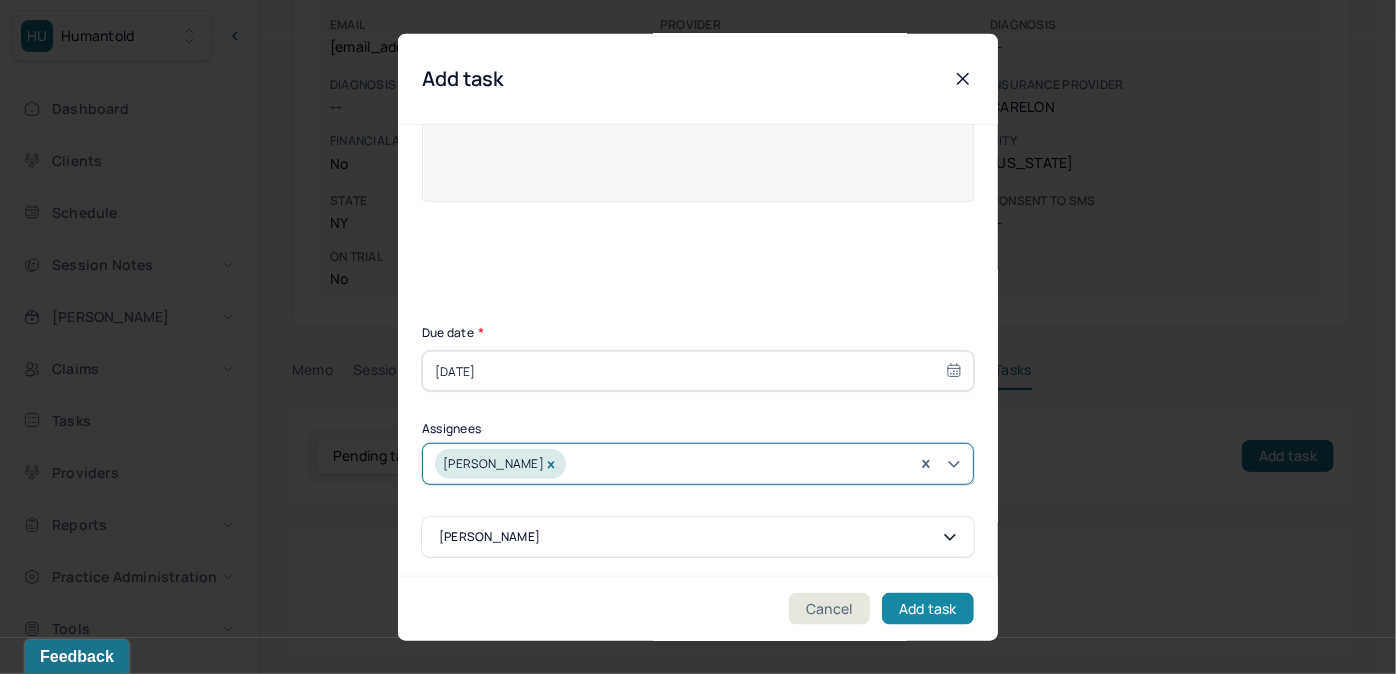 click on "Add task" at bounding box center [928, 608] 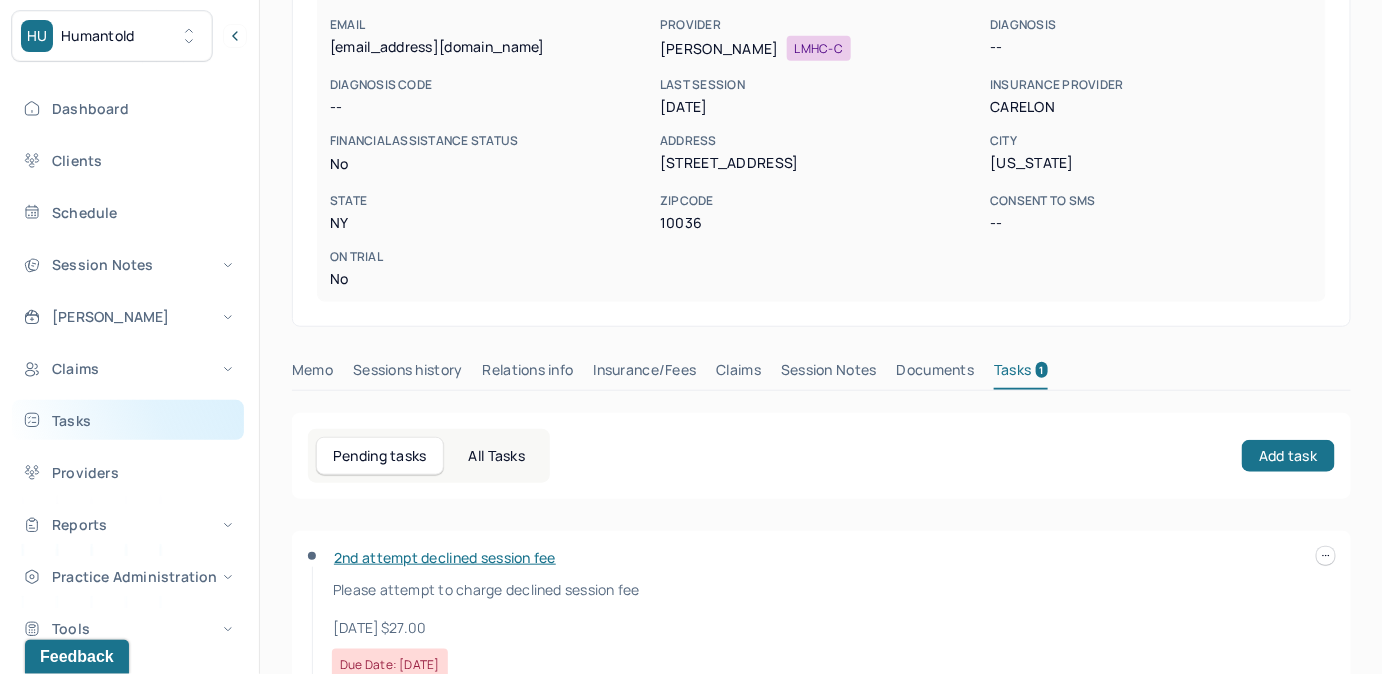 click on "Tasks" at bounding box center [128, 420] 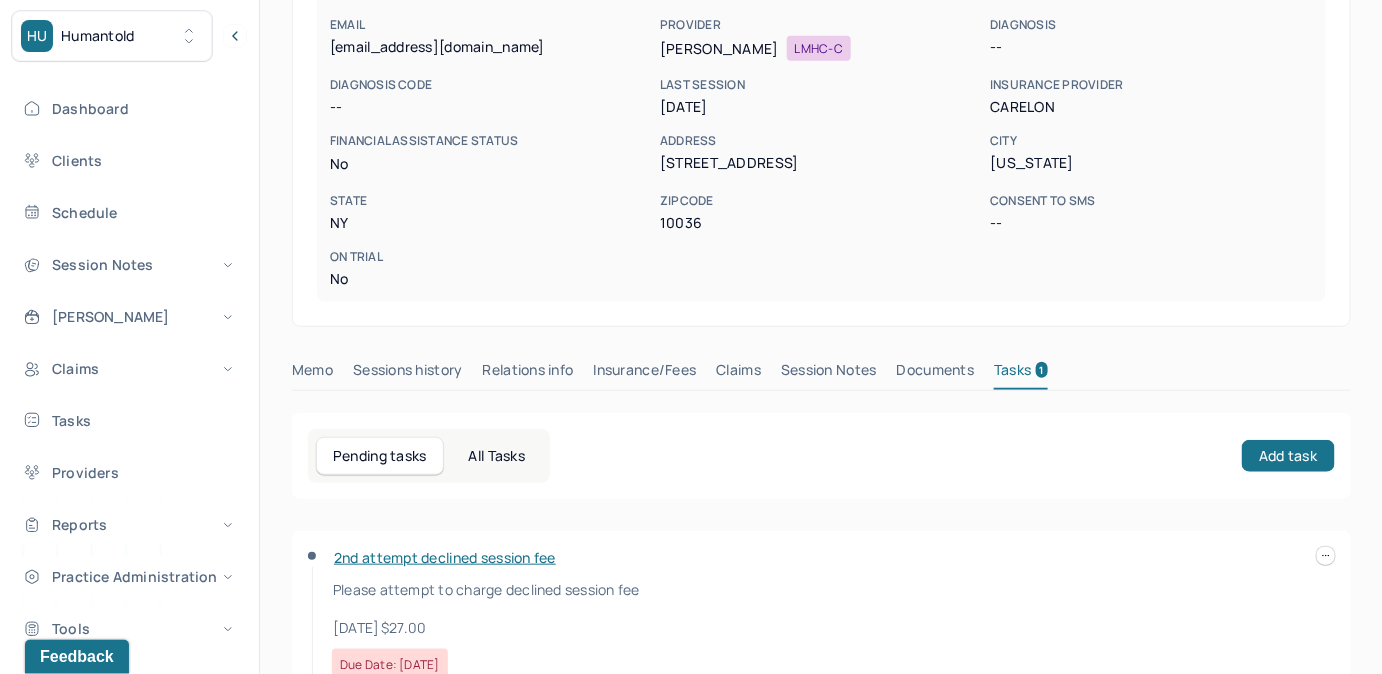 scroll, scrollTop: 256, scrollLeft: 0, axis: vertical 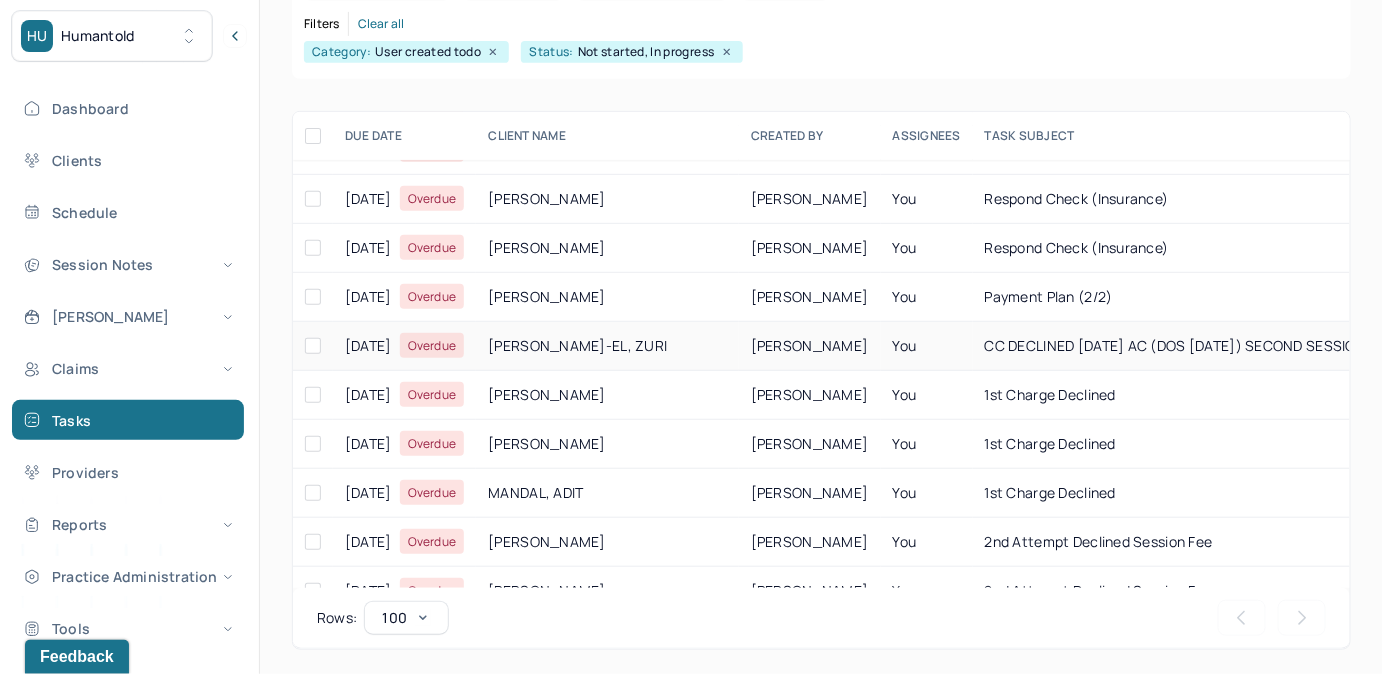 click on "CC DECLINED [DATE] AC (DOS [DATE]) SECOND SESSION DECLINE IN A ROW" at bounding box center (1238, 346) 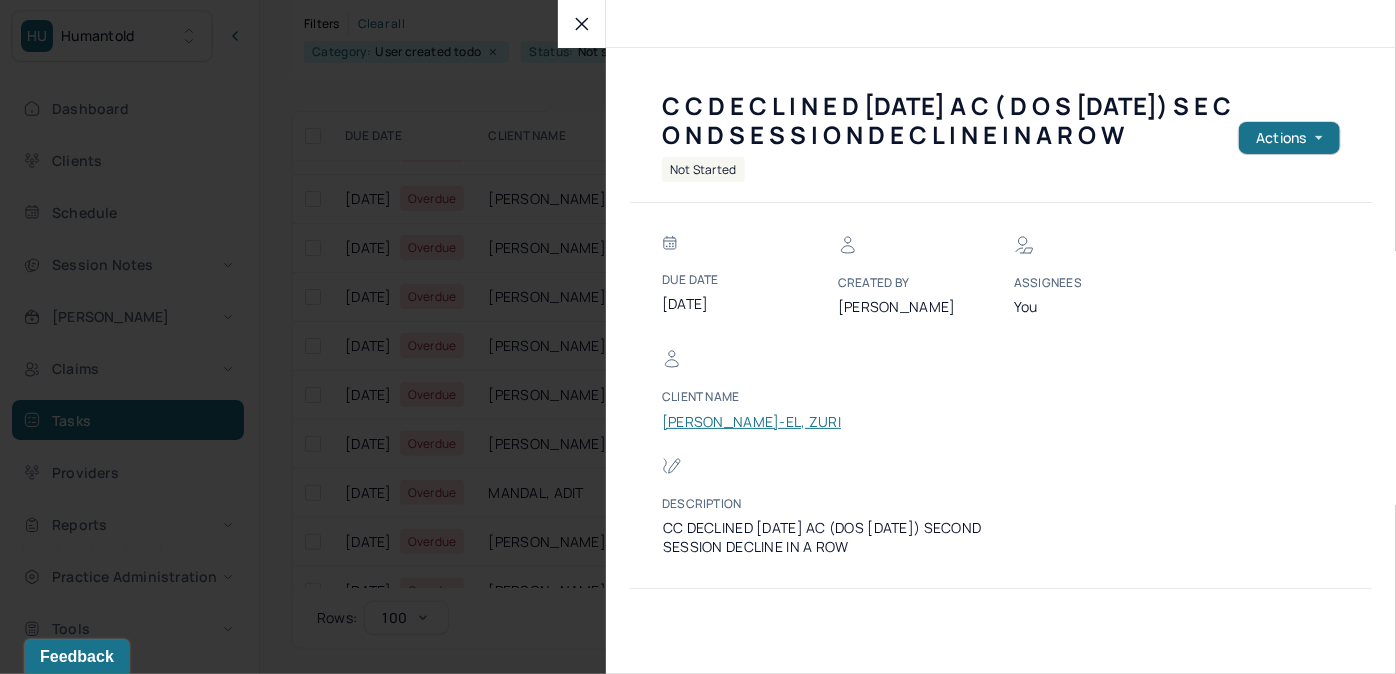 click on "[PERSON_NAME]-EL, ZURI" at bounding box center [751, 422] 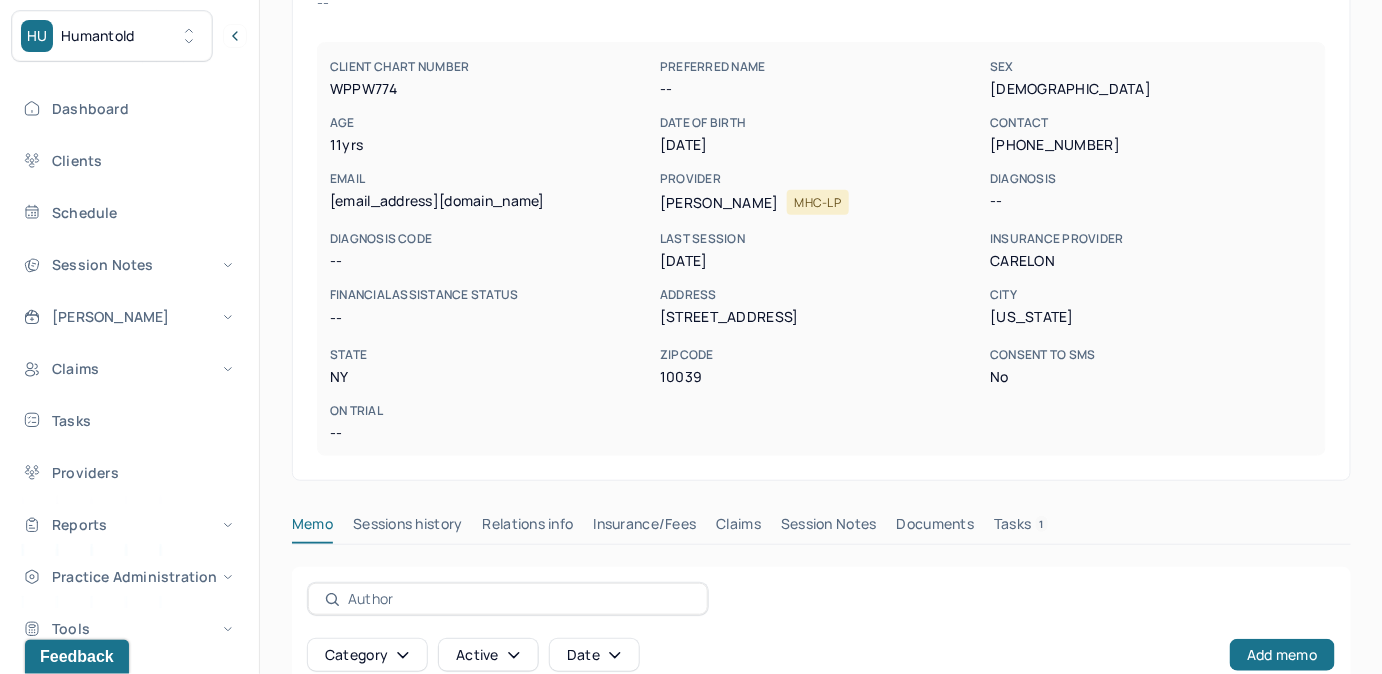 click on "Tasks 1" at bounding box center [1021, 528] 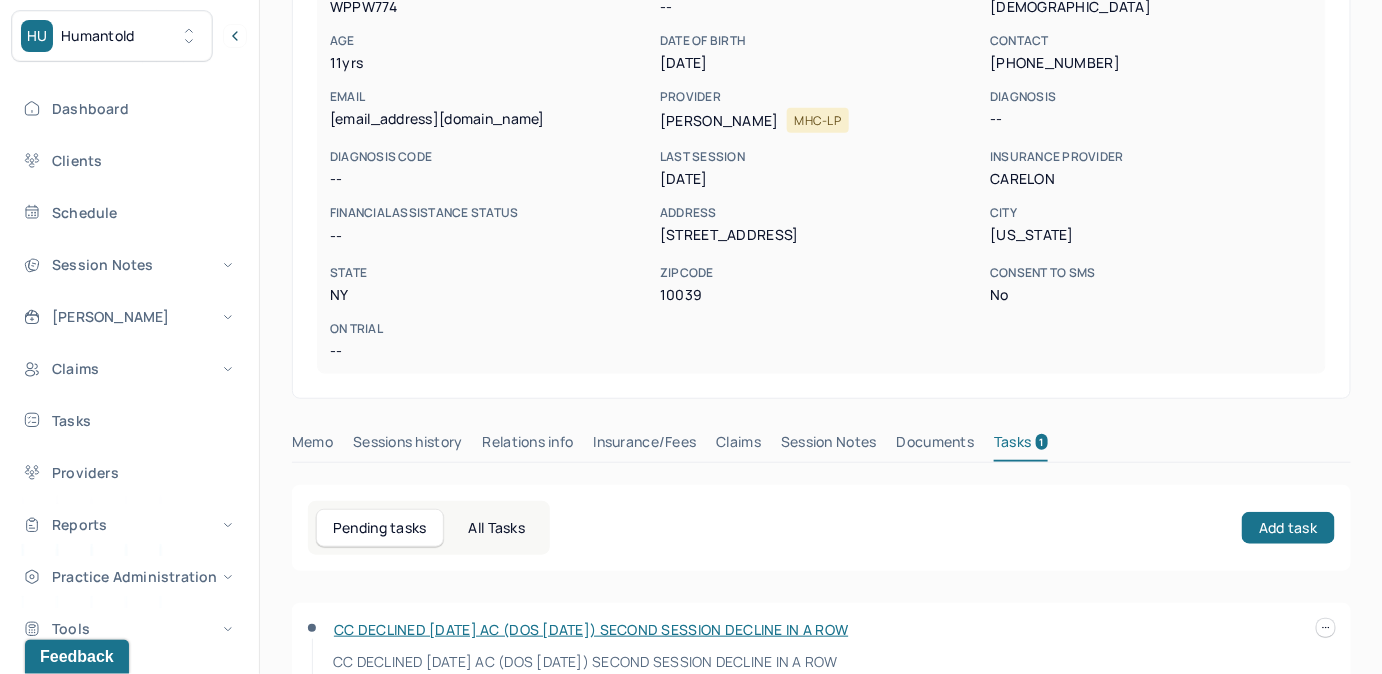 scroll, scrollTop: 348, scrollLeft: 0, axis: vertical 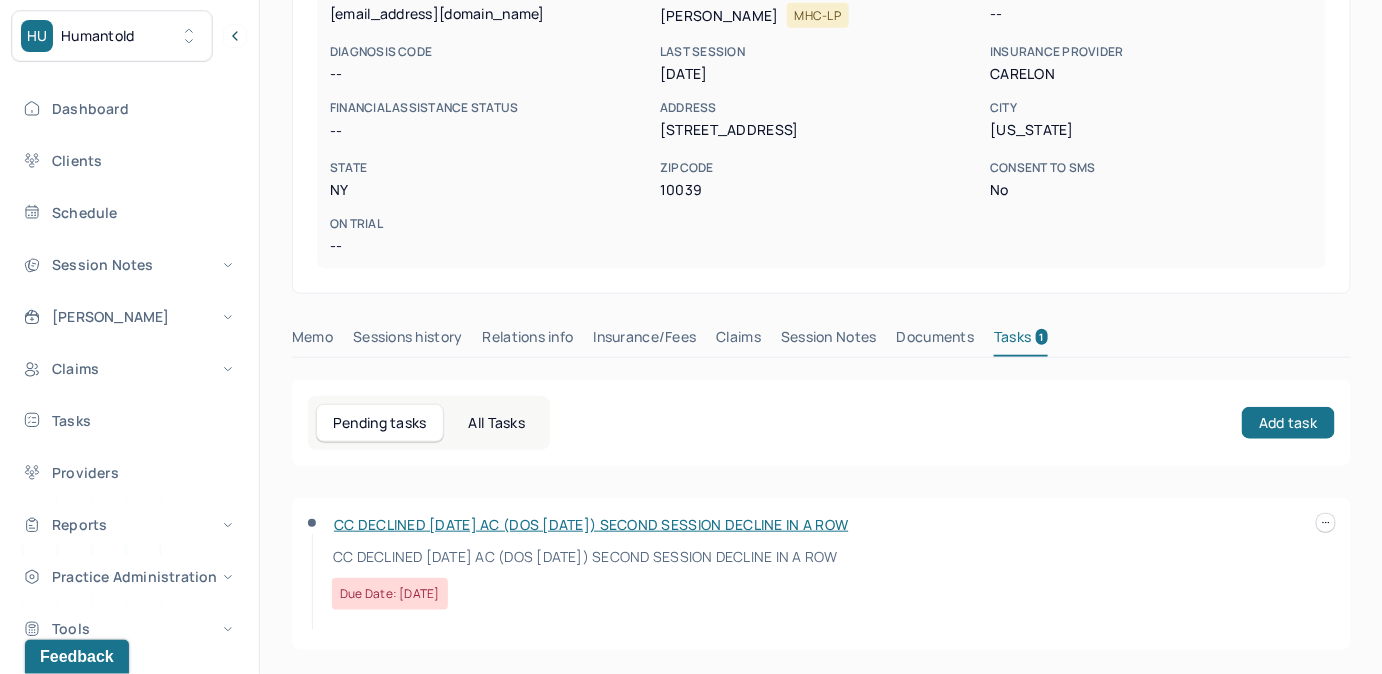 click at bounding box center [1326, 523] 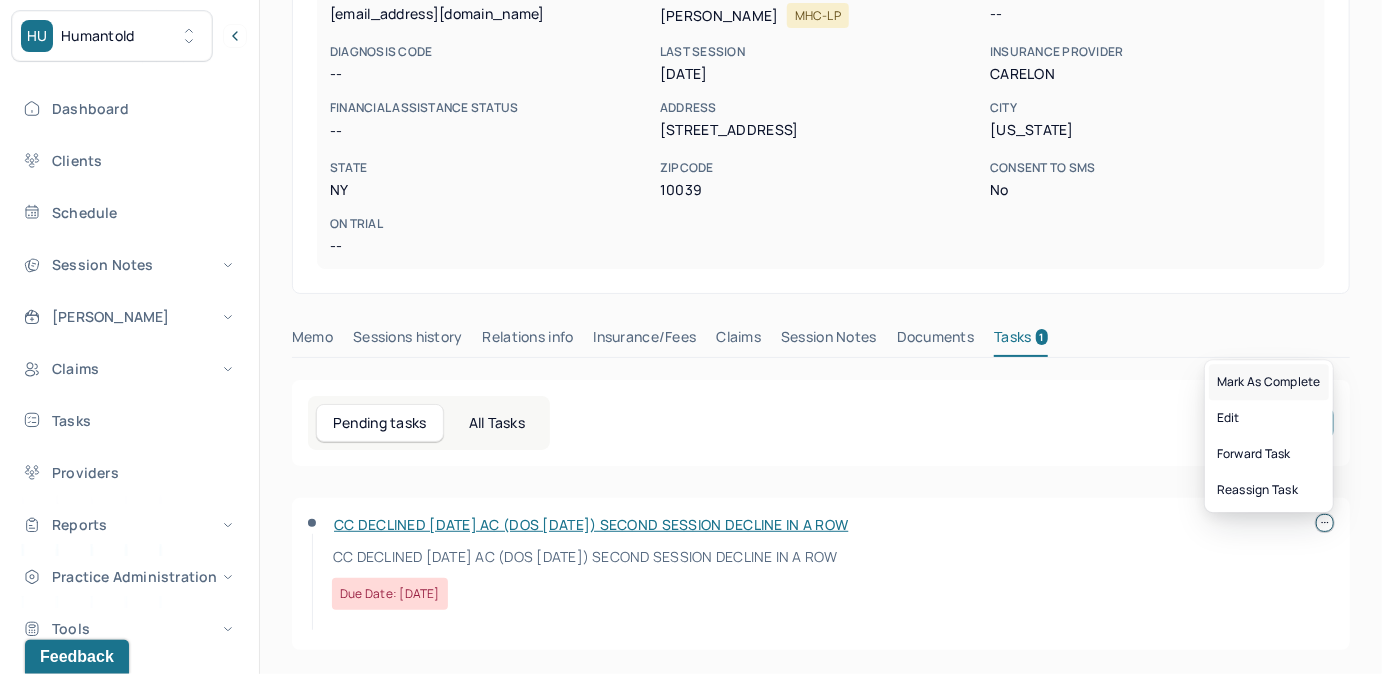 click on "Mark as complete" at bounding box center [1269, 382] 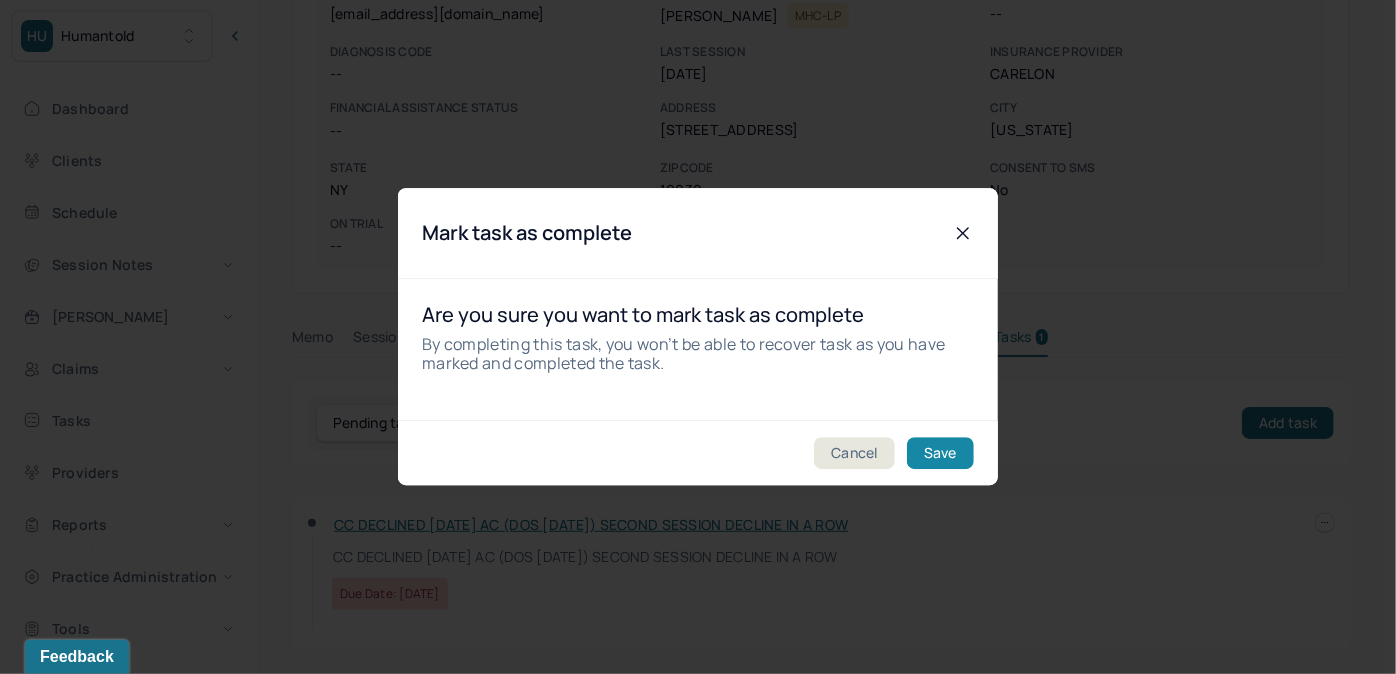 drag, startPoint x: 943, startPoint y: 449, endPoint x: 909, endPoint y: 451, distance: 34.058773 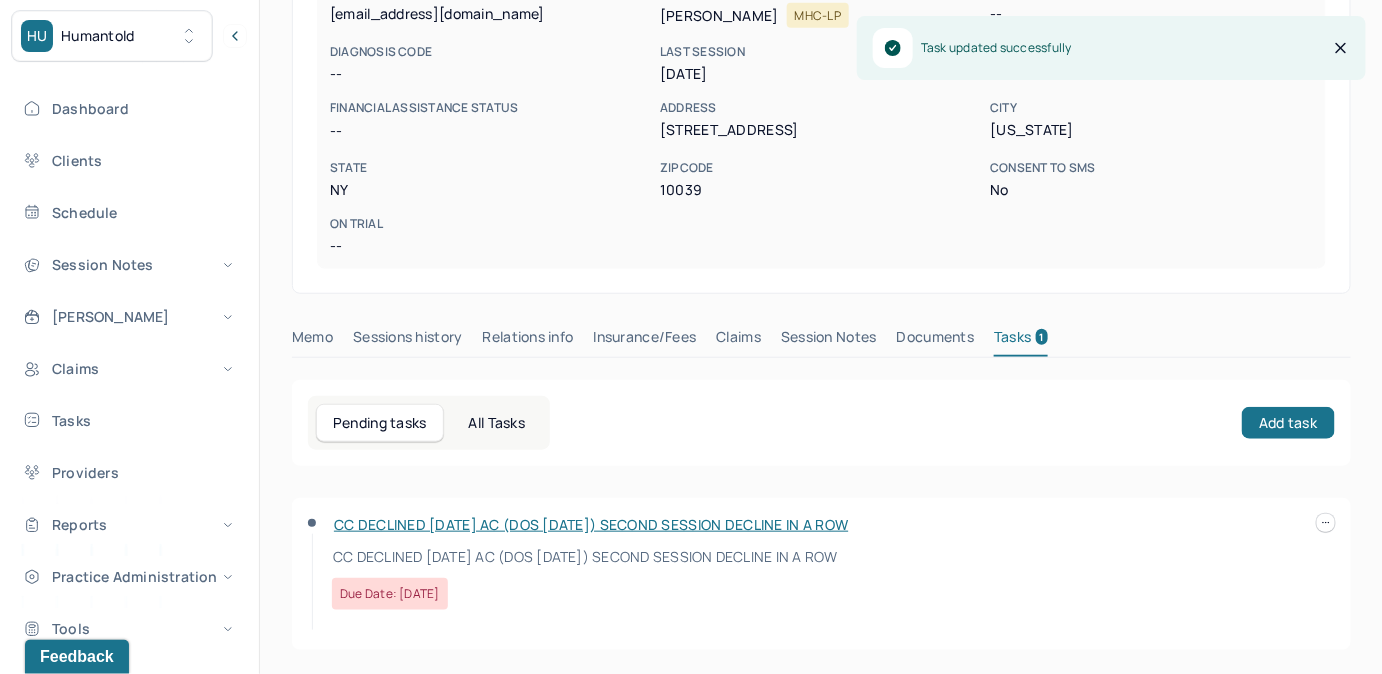 scroll, scrollTop: 314, scrollLeft: 0, axis: vertical 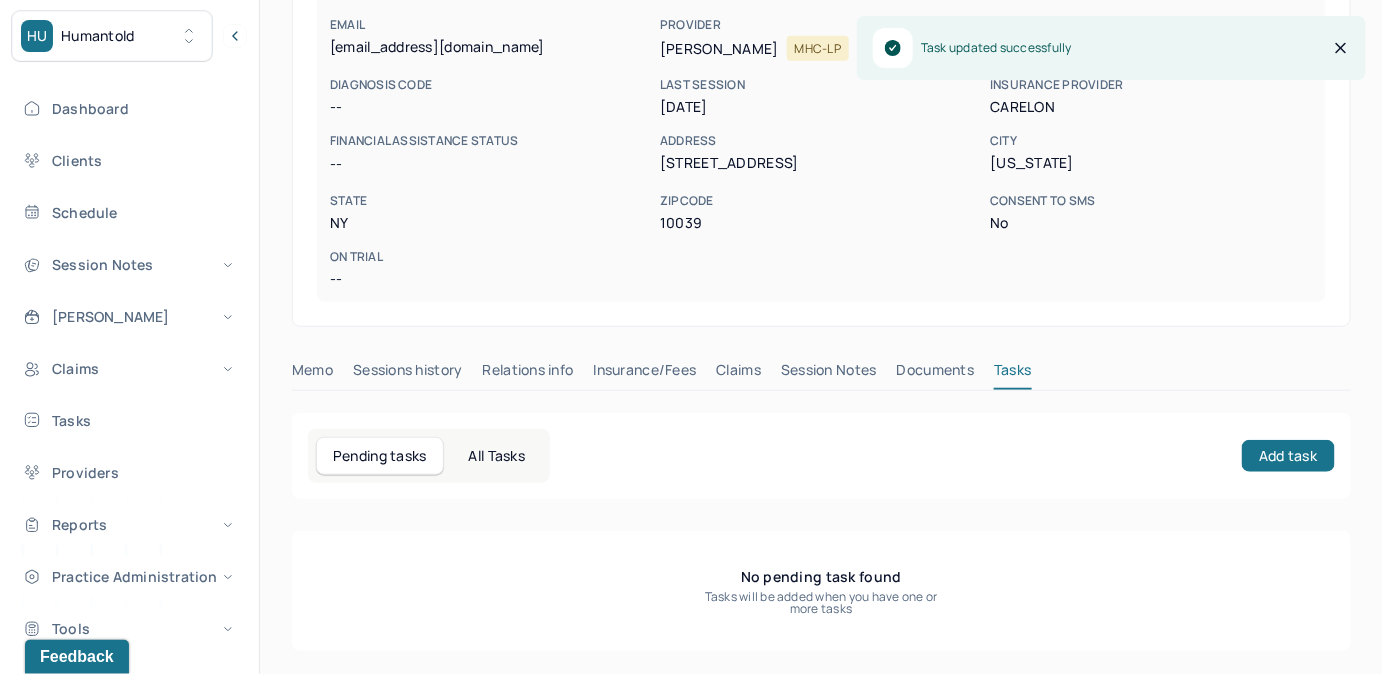 click on "Claims" at bounding box center [738, 374] 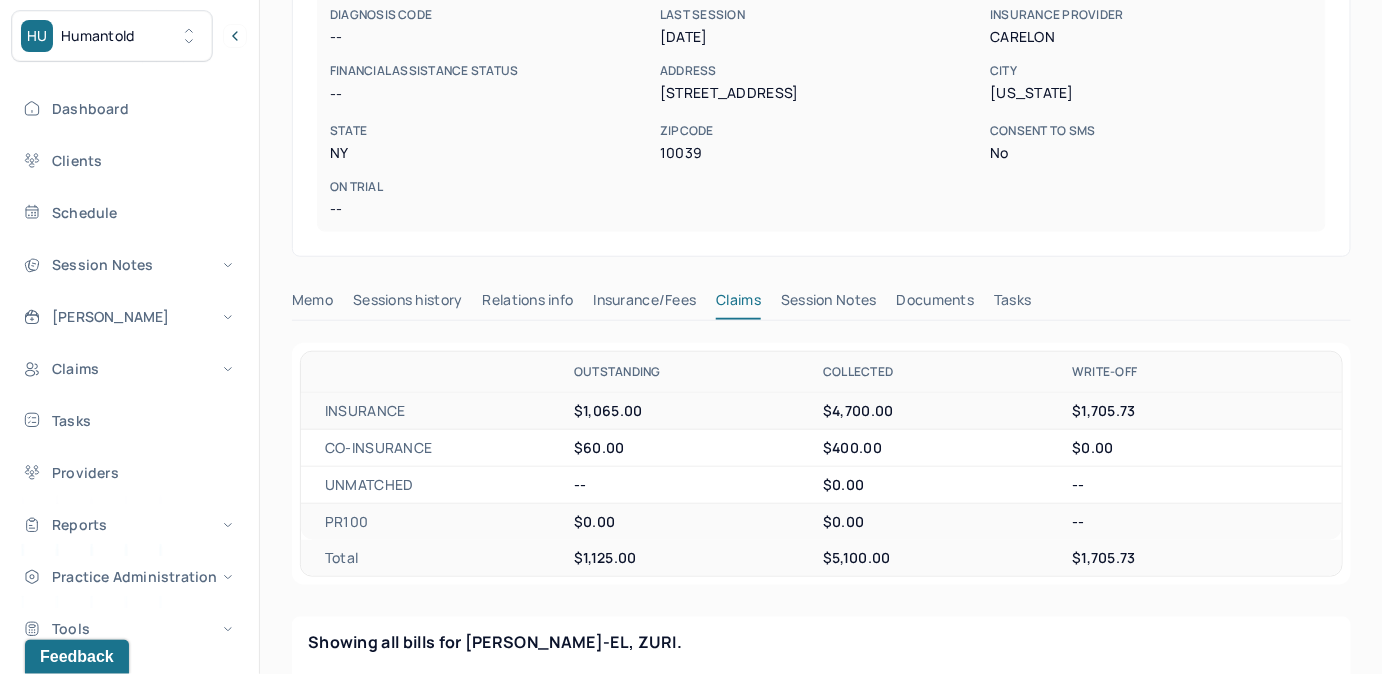 scroll, scrollTop: 859, scrollLeft: 0, axis: vertical 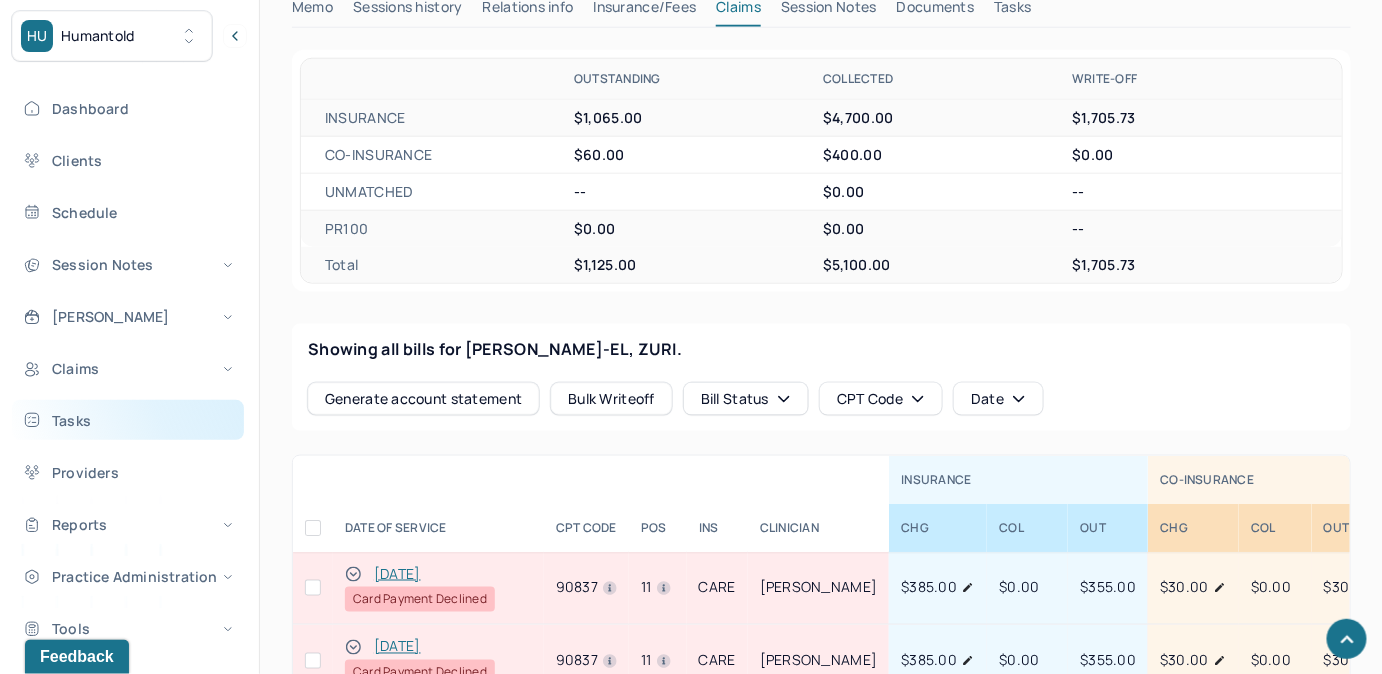 drag, startPoint x: 169, startPoint y: 427, endPoint x: 193, endPoint y: 403, distance: 33.941124 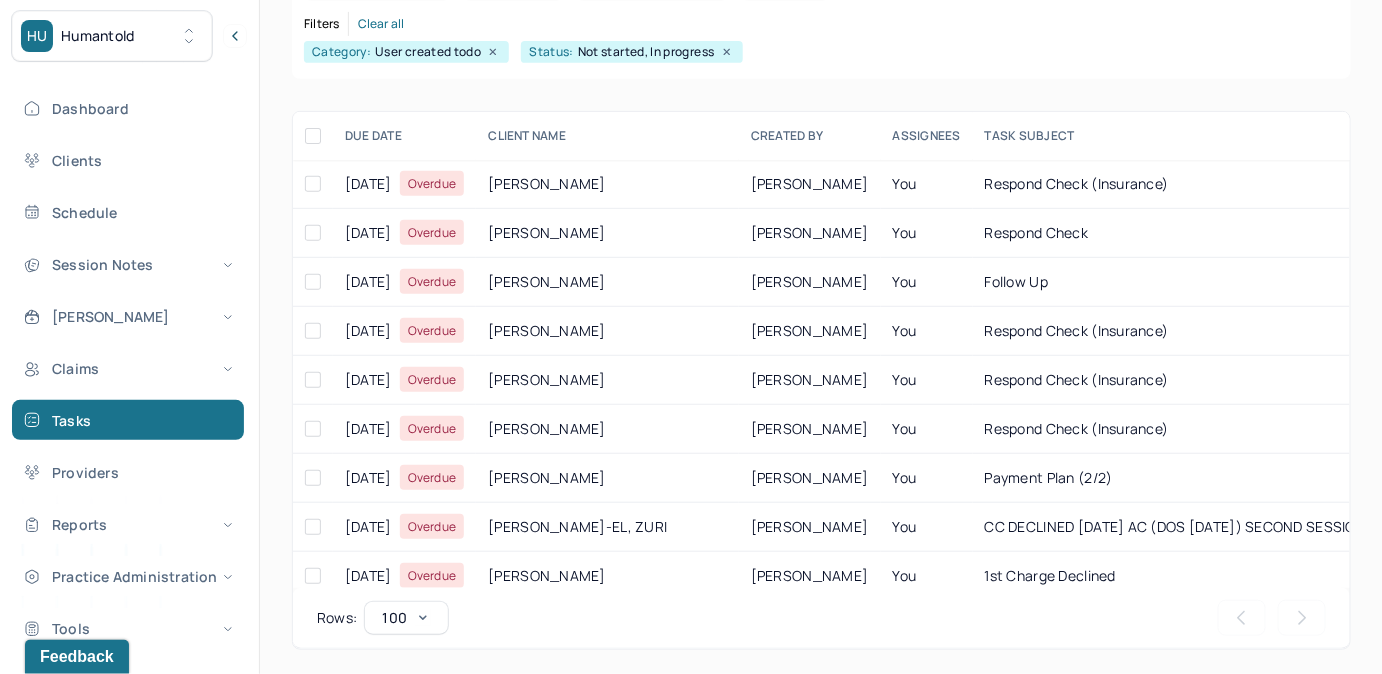 scroll, scrollTop: 256, scrollLeft: 0, axis: vertical 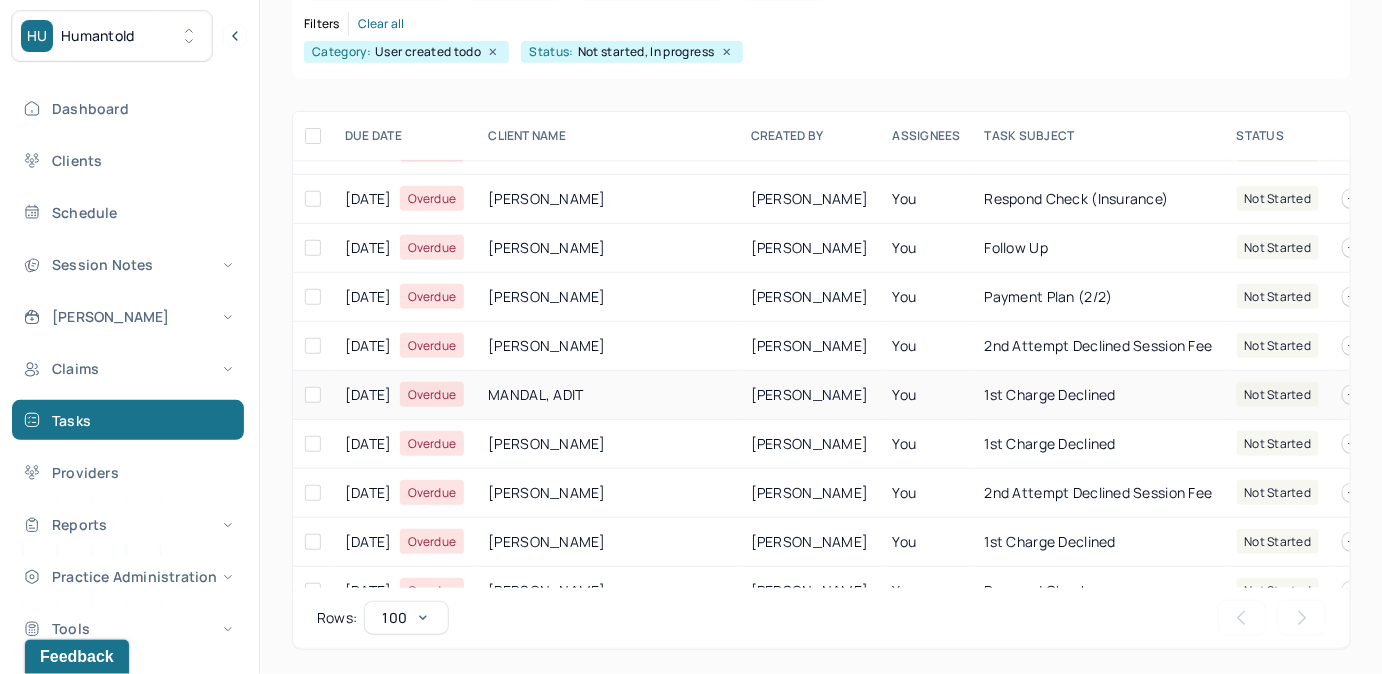 click on "1st Charge Declined" at bounding box center [1050, 394] 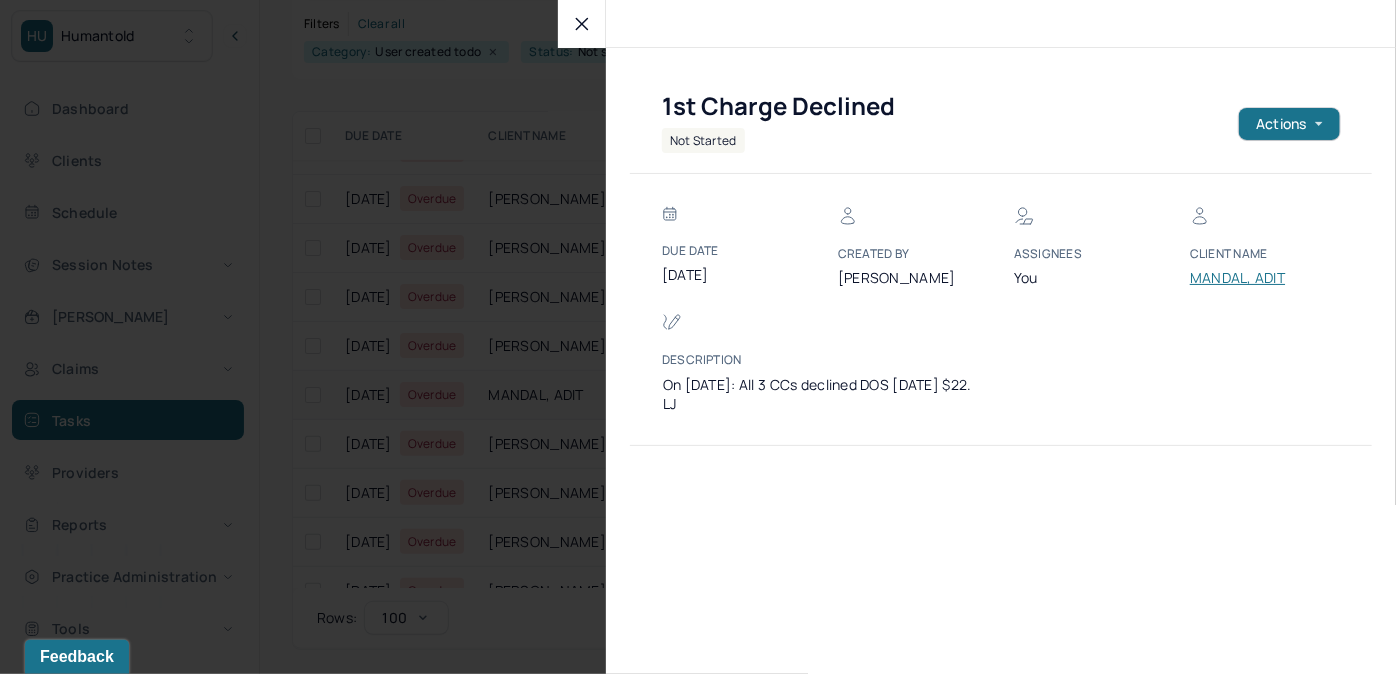 click on "MANDAL, ADIT" at bounding box center [1250, 278] 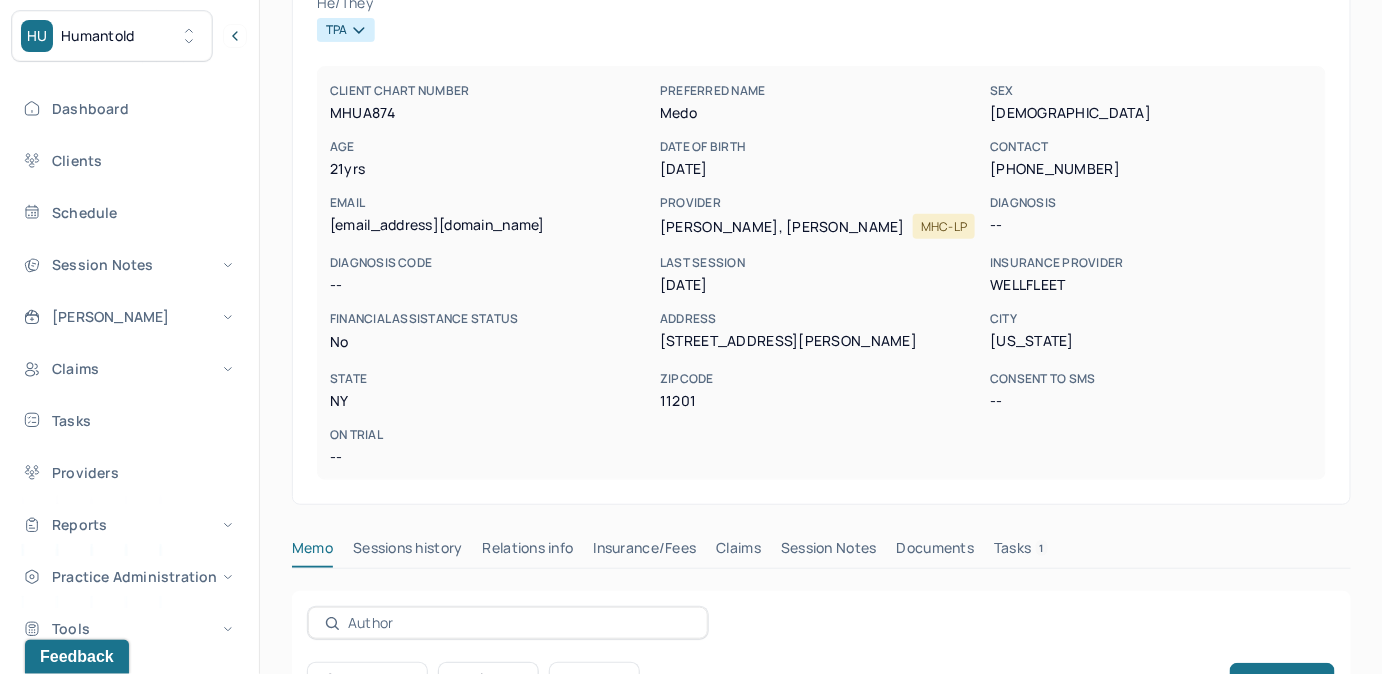 drag, startPoint x: 1021, startPoint y: 547, endPoint x: 1030, endPoint y: 533, distance: 16.643316 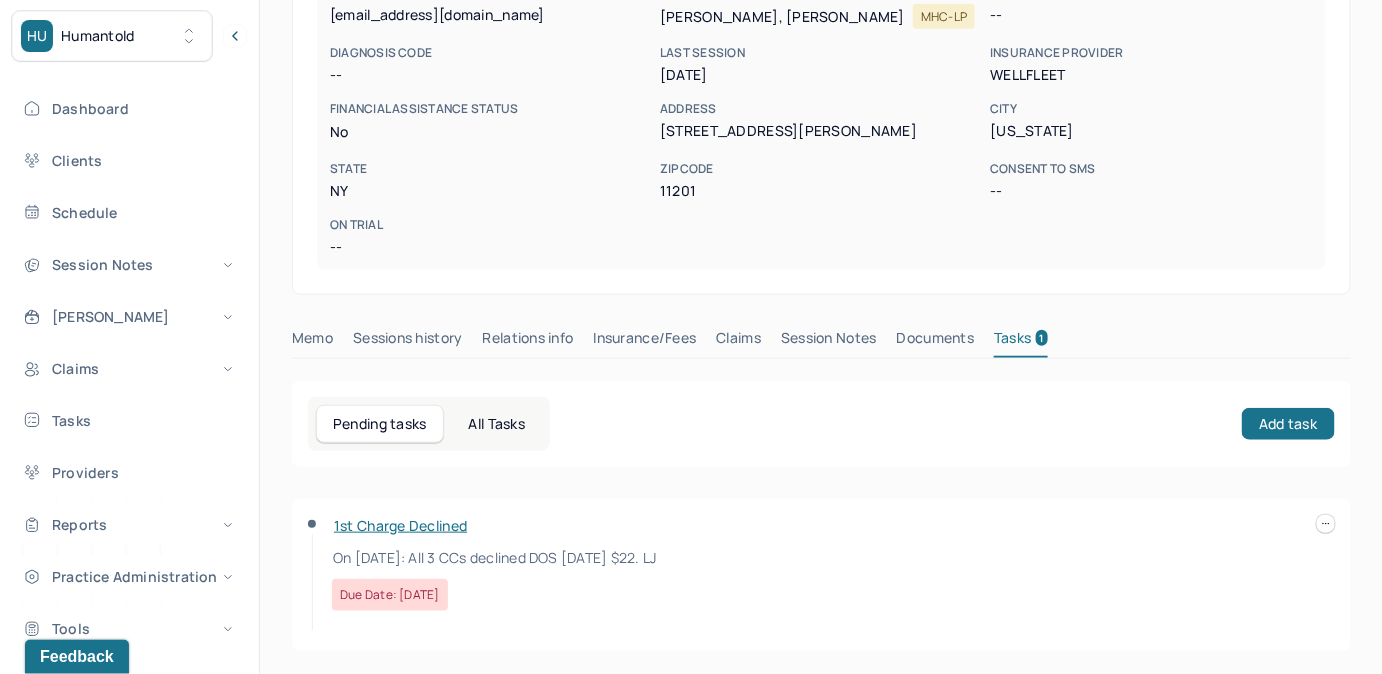 scroll, scrollTop: 372, scrollLeft: 0, axis: vertical 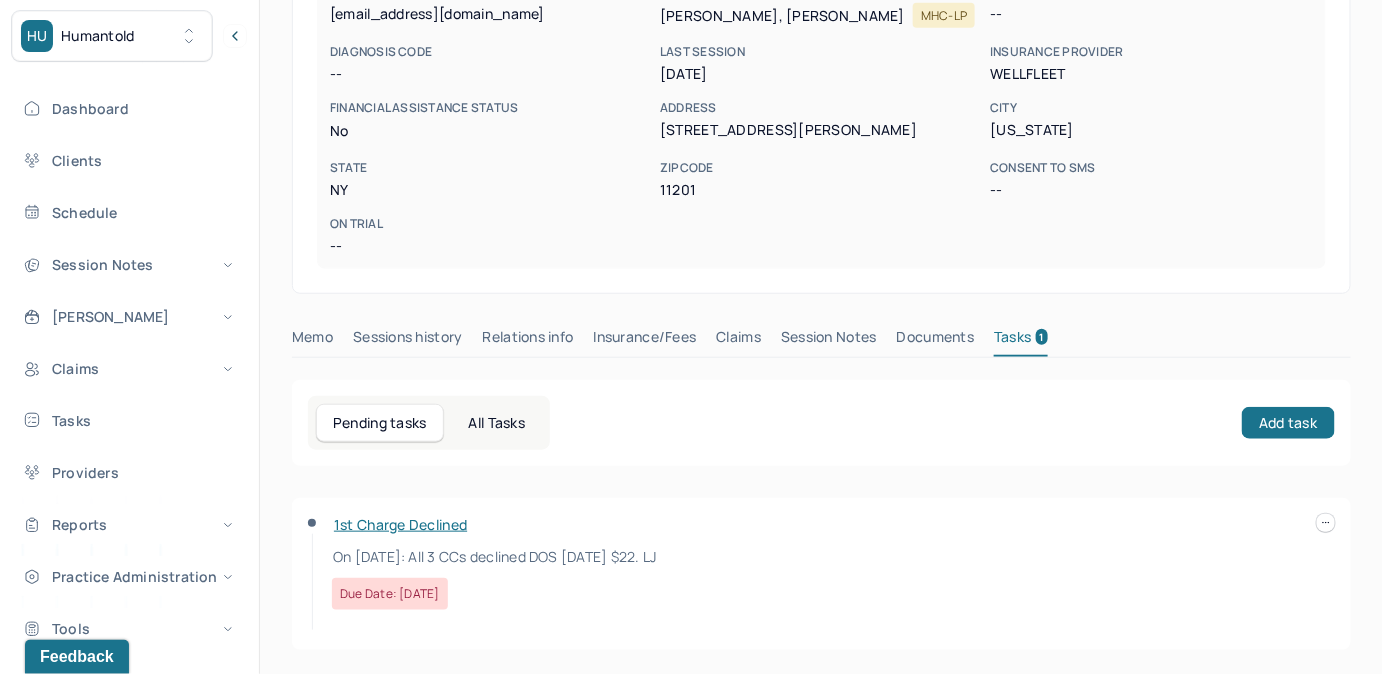 click 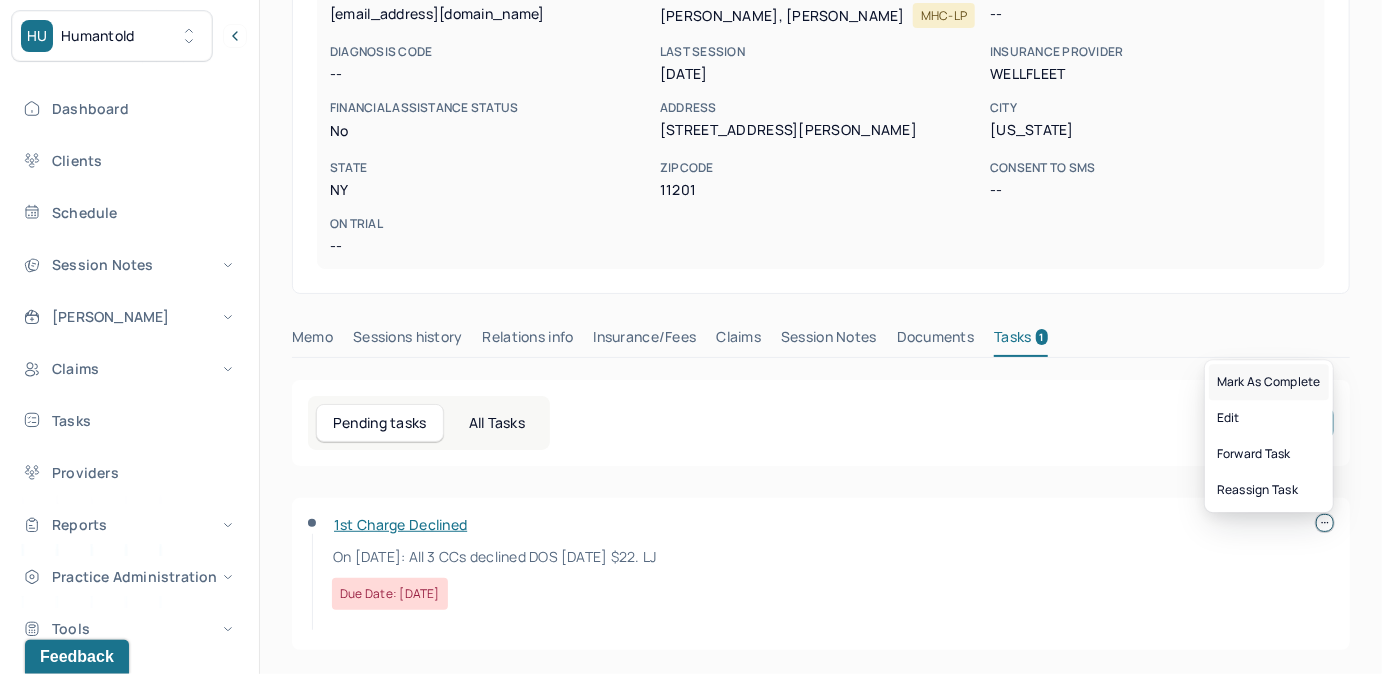 click on "Mark as complete" at bounding box center [1269, 382] 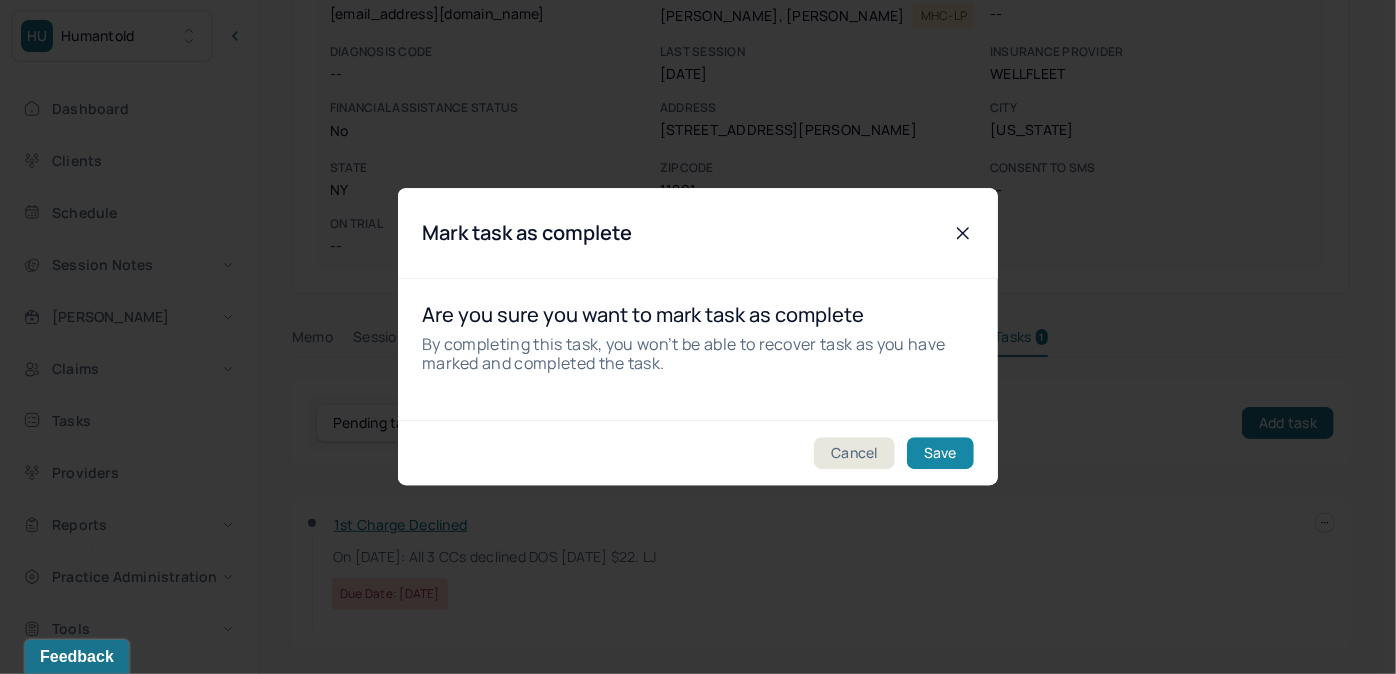 click on "Save" at bounding box center (940, 454) 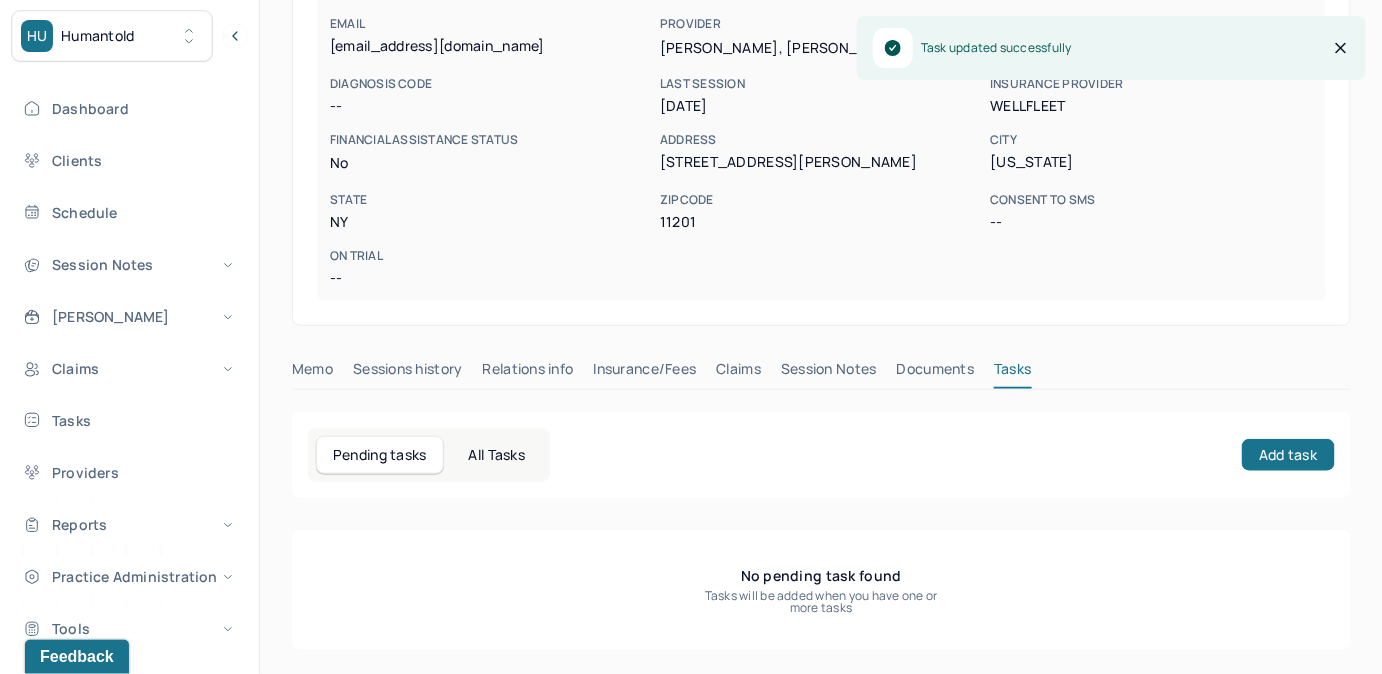 scroll, scrollTop: 338, scrollLeft: 0, axis: vertical 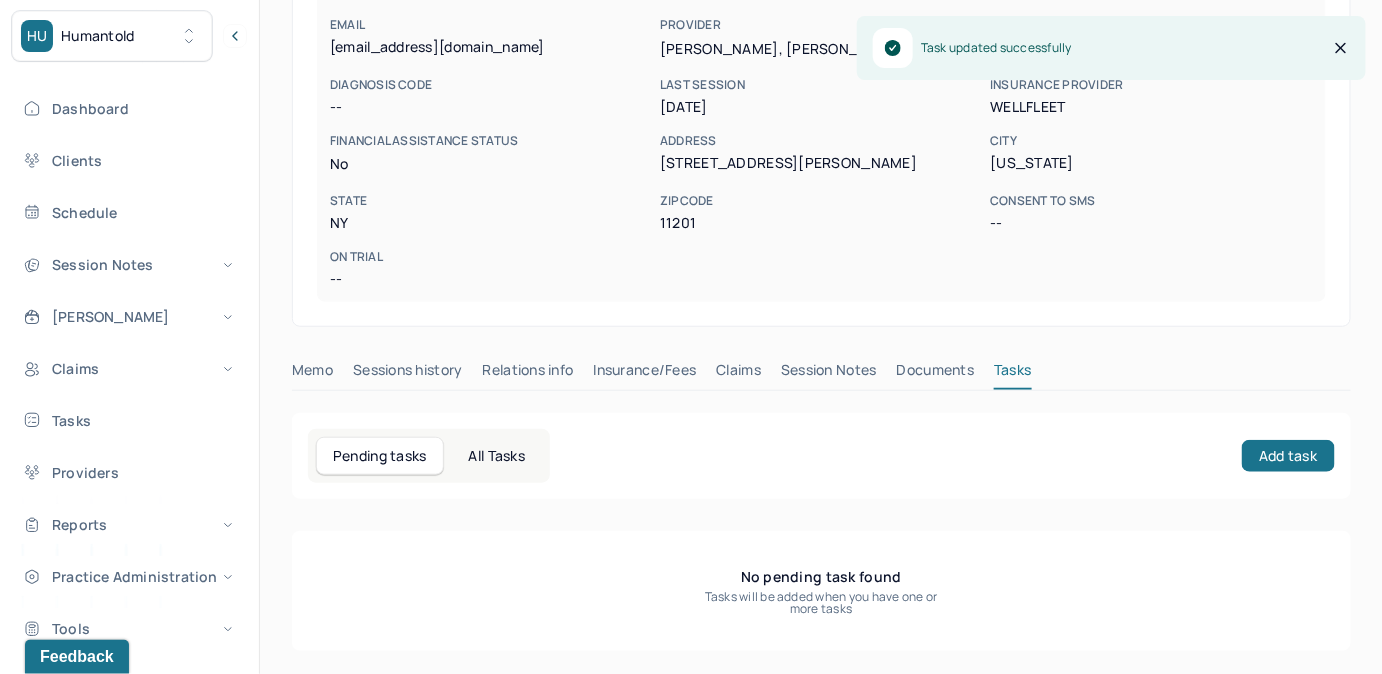 click on "Claims" at bounding box center (738, 374) 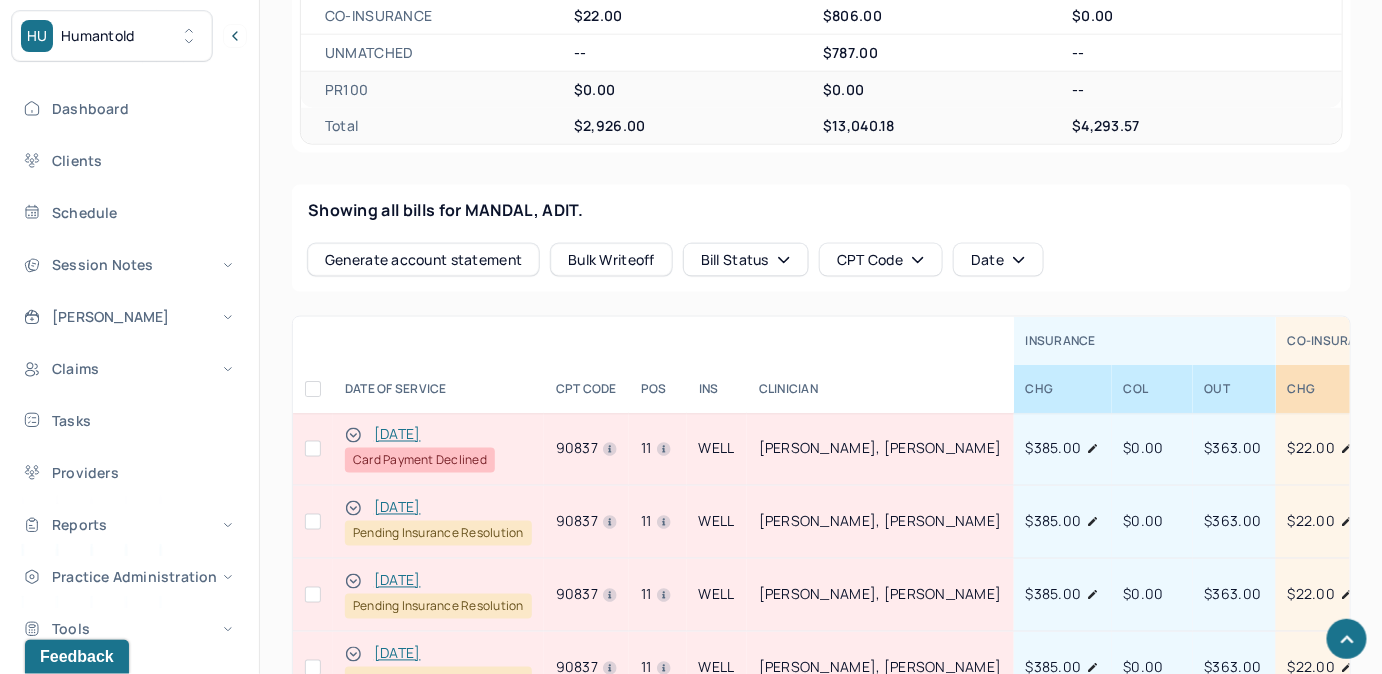 scroll, scrollTop: 974, scrollLeft: 0, axis: vertical 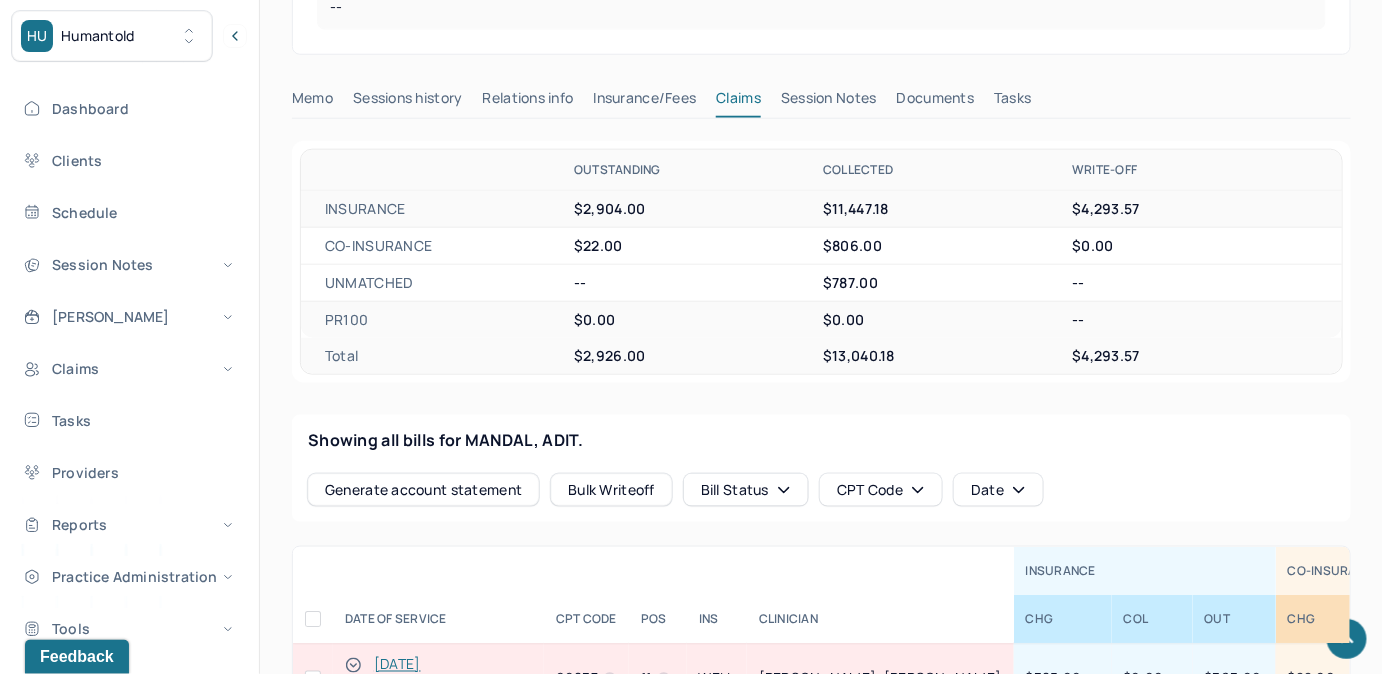 drag, startPoint x: 111, startPoint y: 414, endPoint x: 235, endPoint y: 376, distance: 129.69194 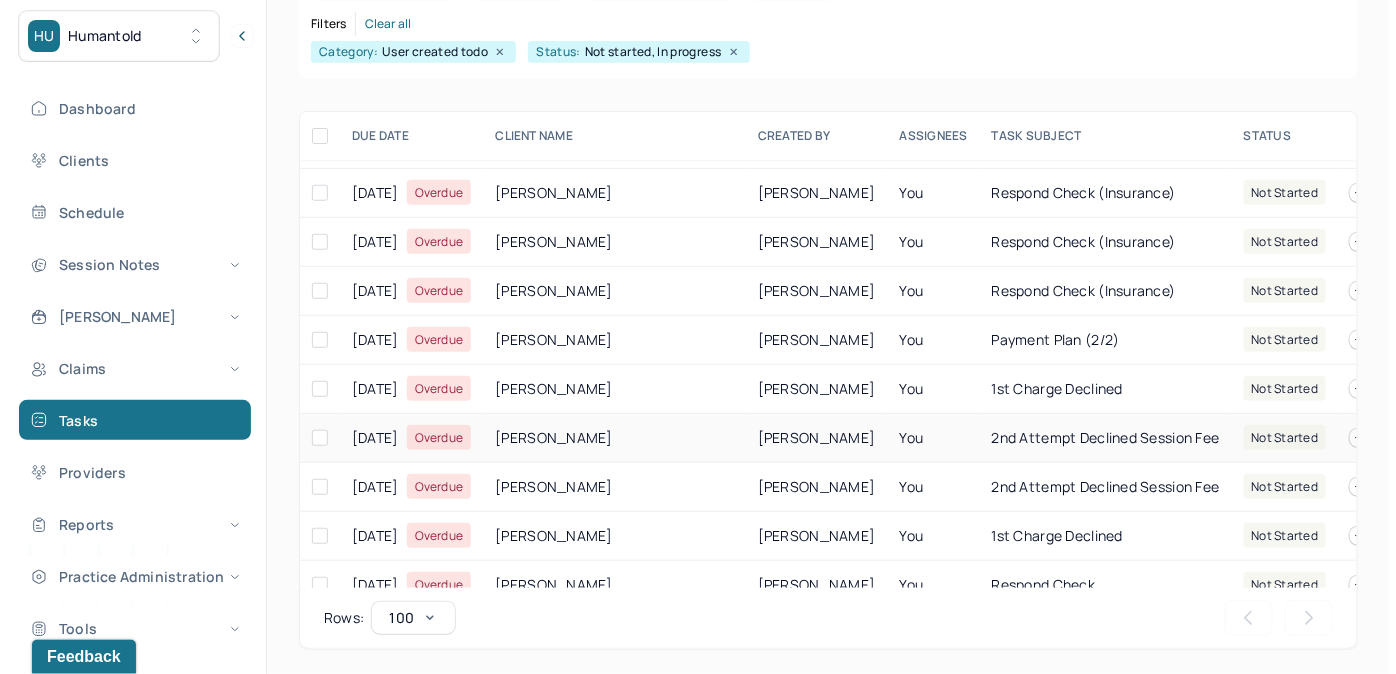 scroll, scrollTop: 181, scrollLeft: 0, axis: vertical 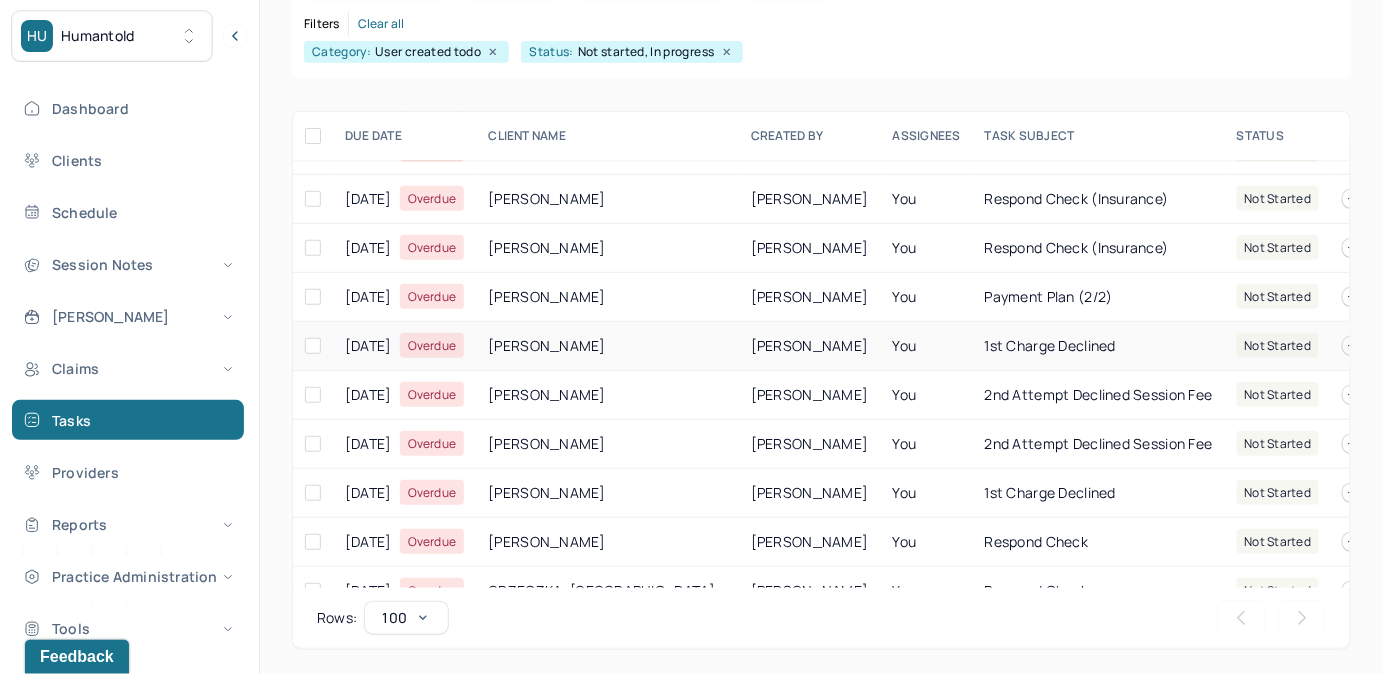 click on "1st Charge Declined" at bounding box center [1099, 346] 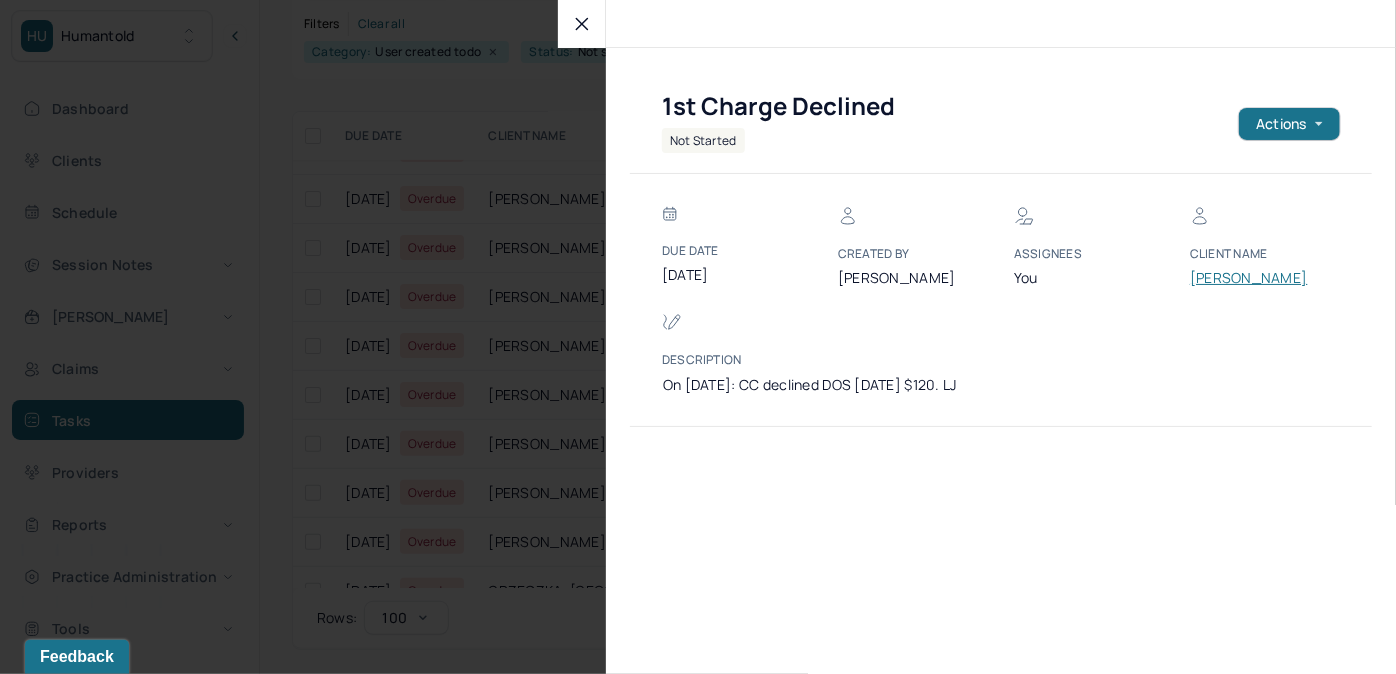 click on "[PERSON_NAME]" at bounding box center [1250, 278] 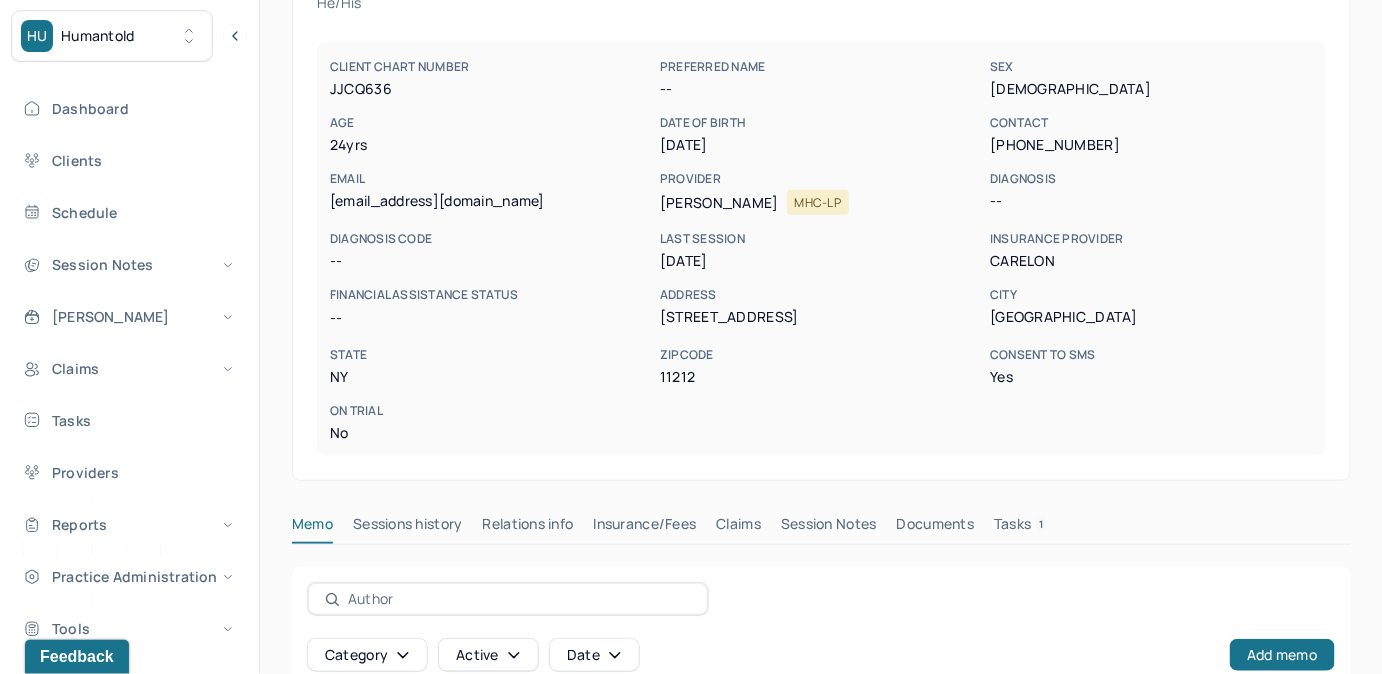 click on "Tasks 1" at bounding box center [1021, 528] 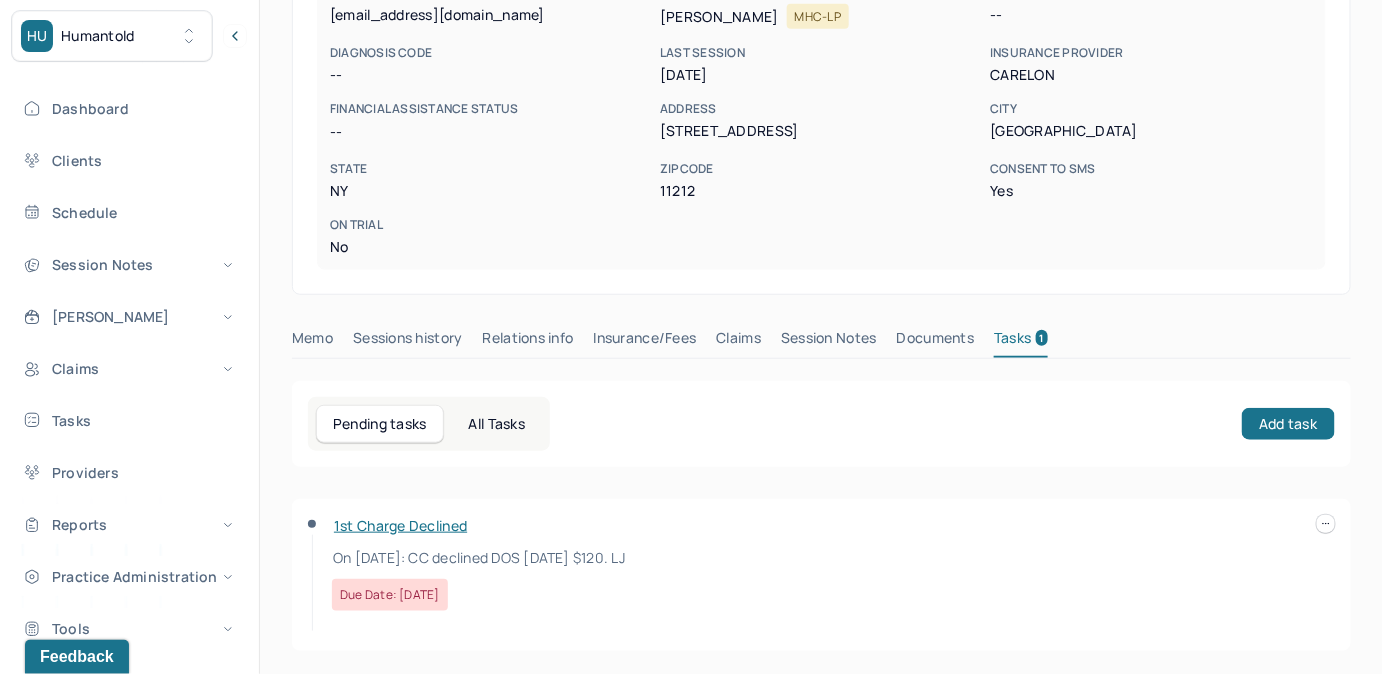 scroll, scrollTop: 348, scrollLeft: 0, axis: vertical 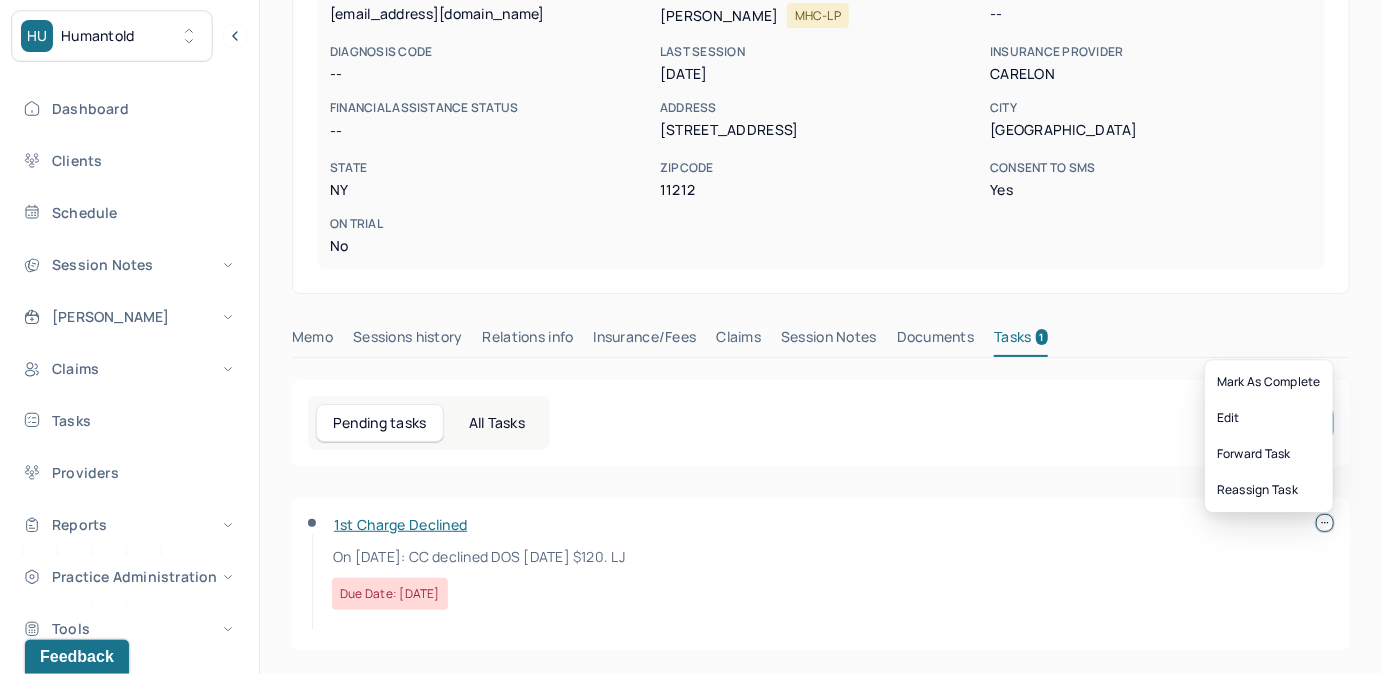 click 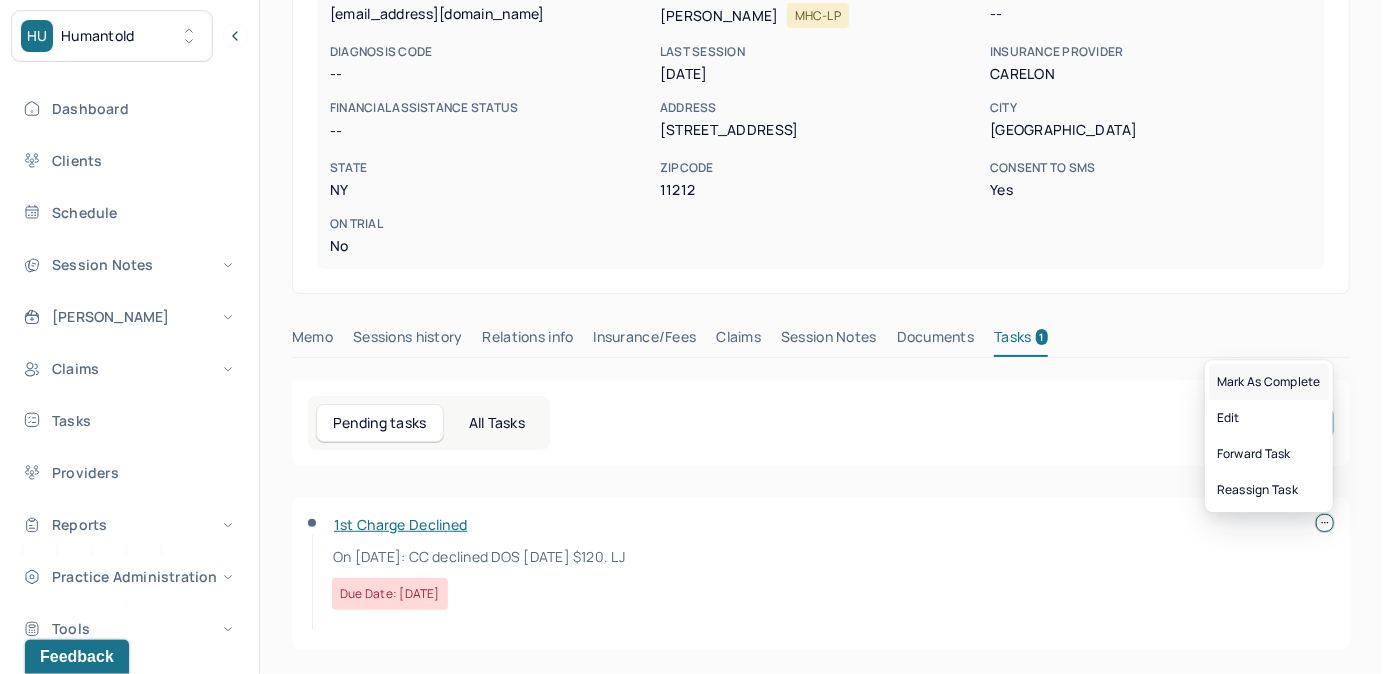 click on "Mark as complete" at bounding box center [1269, 382] 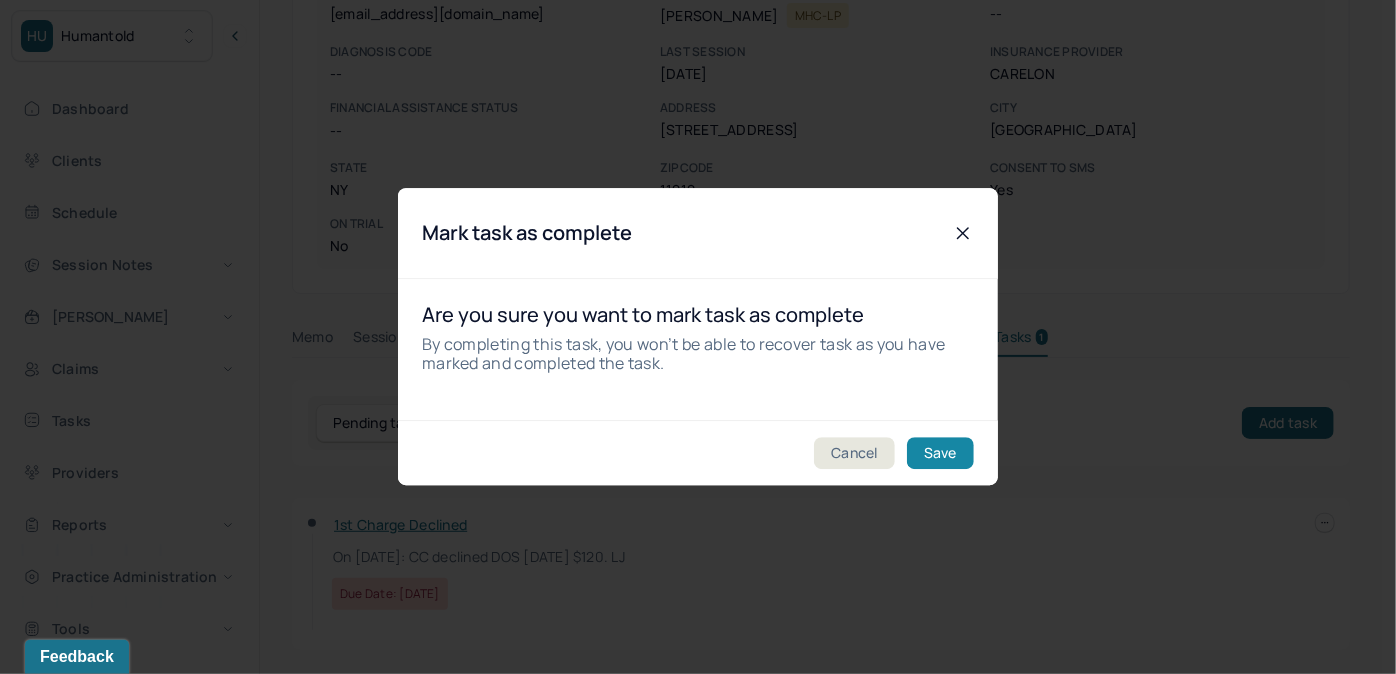 click on "Save" at bounding box center [940, 454] 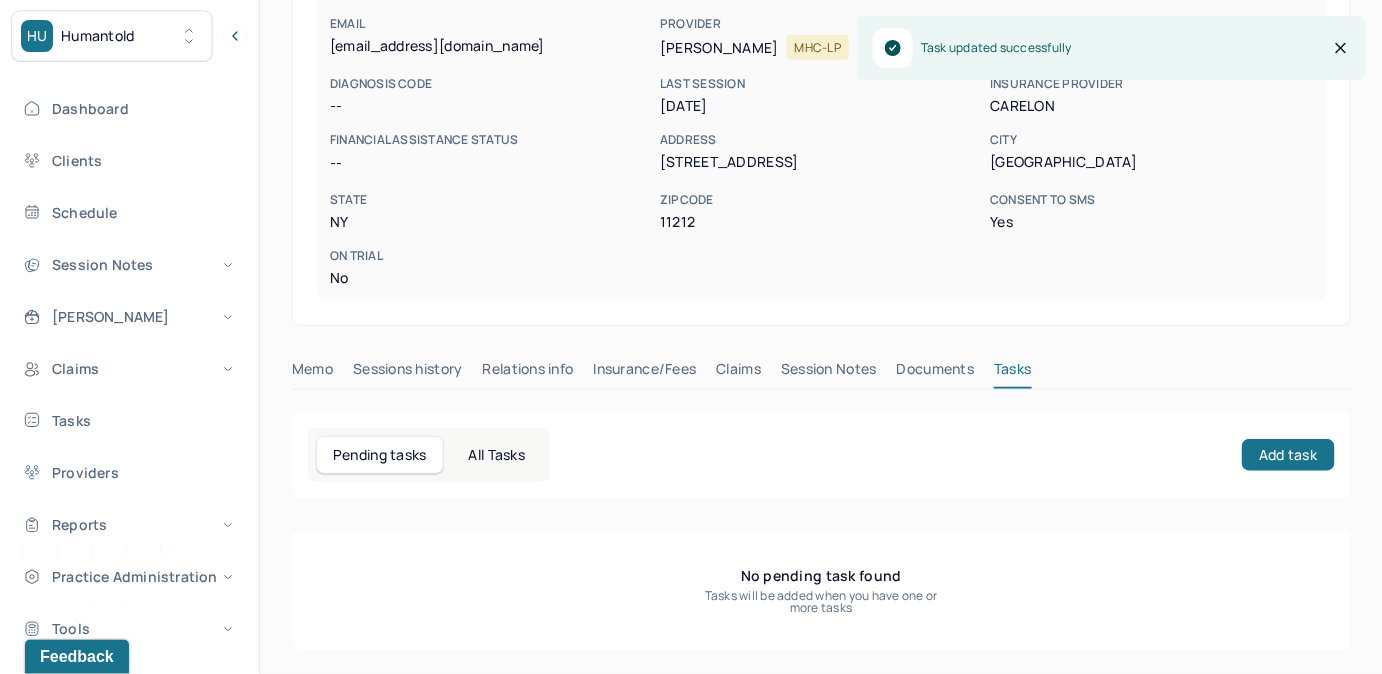 scroll, scrollTop: 314, scrollLeft: 0, axis: vertical 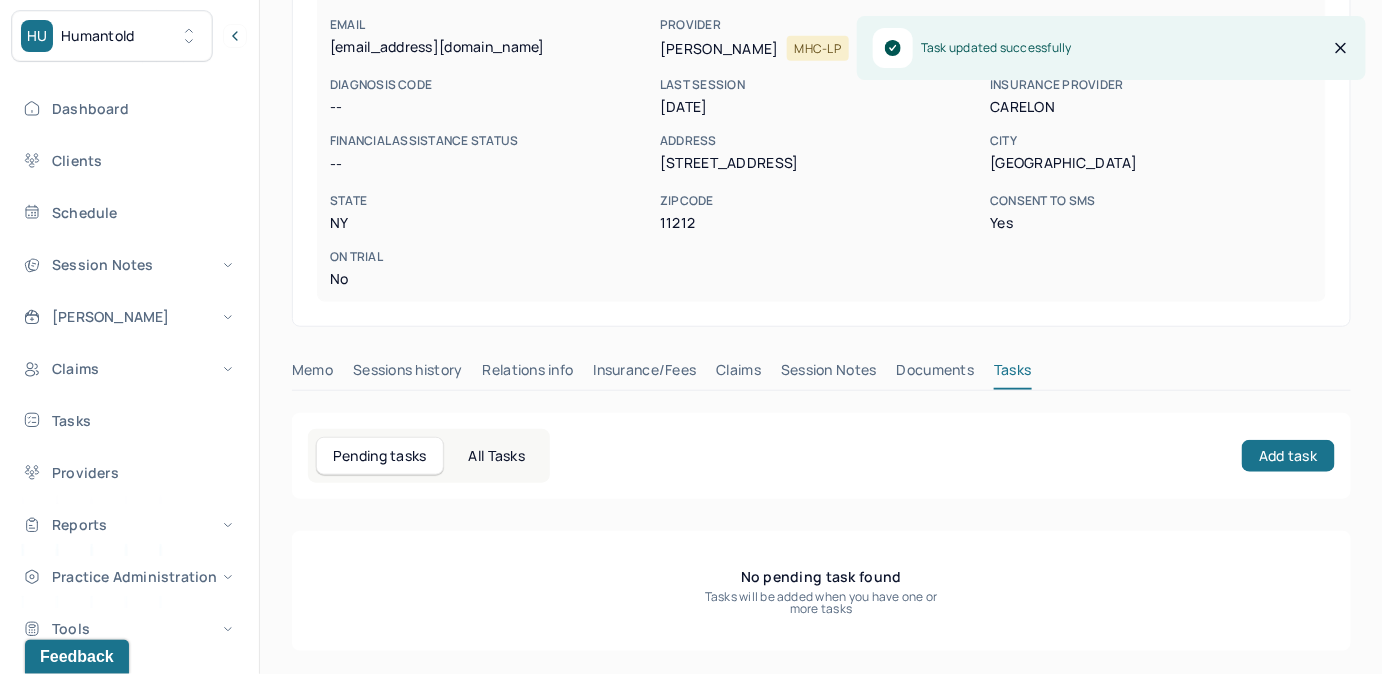 click on "Claims" at bounding box center (738, 374) 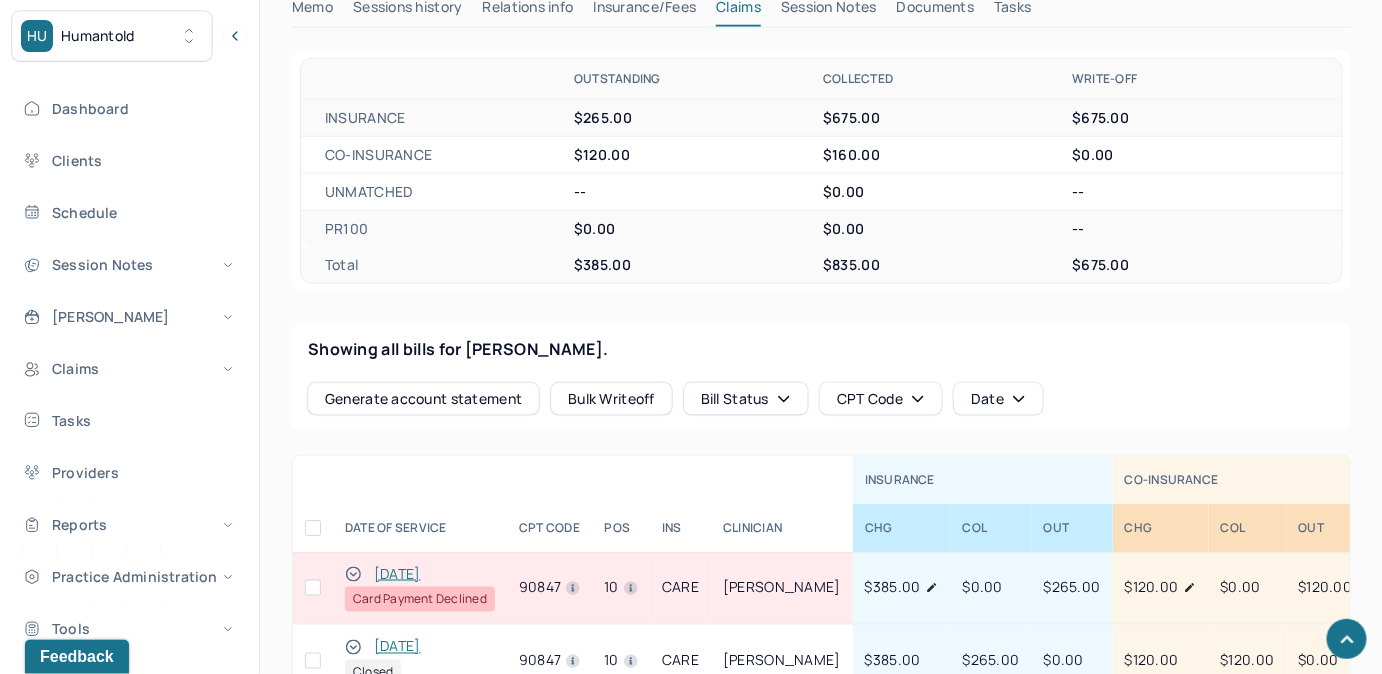 scroll, scrollTop: 677, scrollLeft: 0, axis: vertical 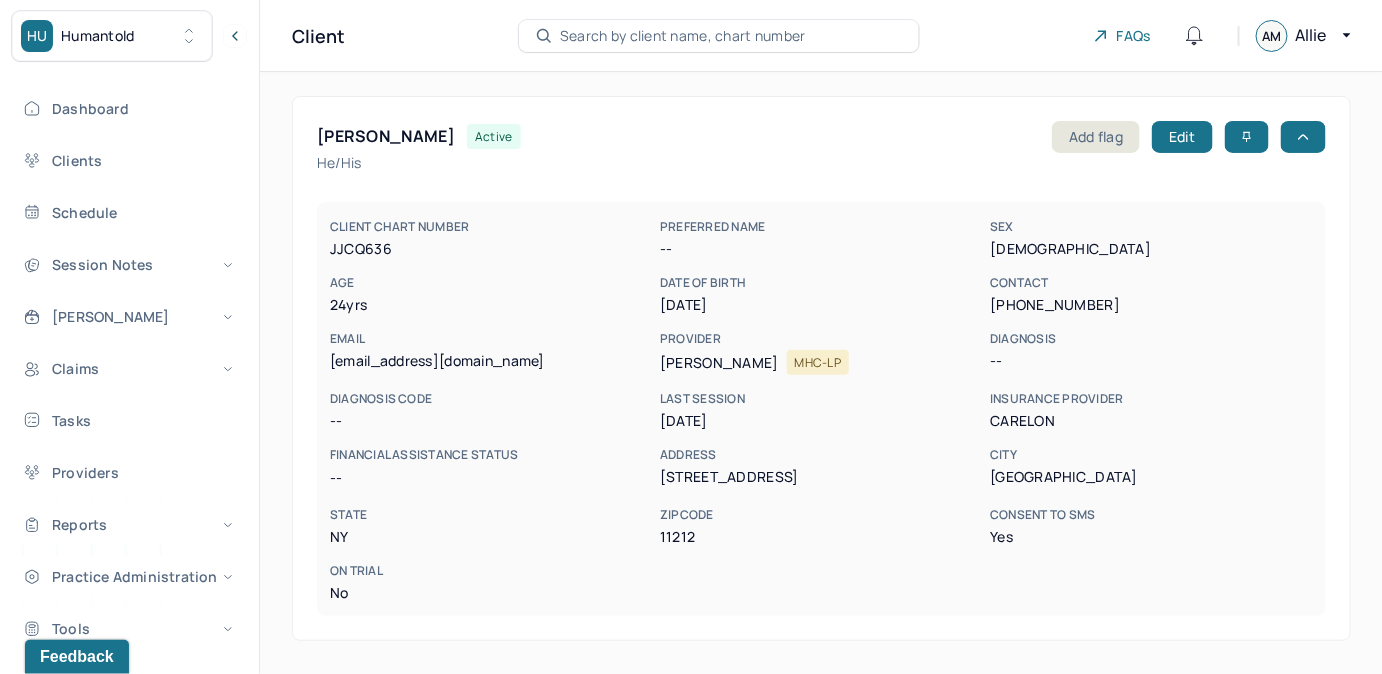 click on "Search by client name, chart number" at bounding box center [683, 36] 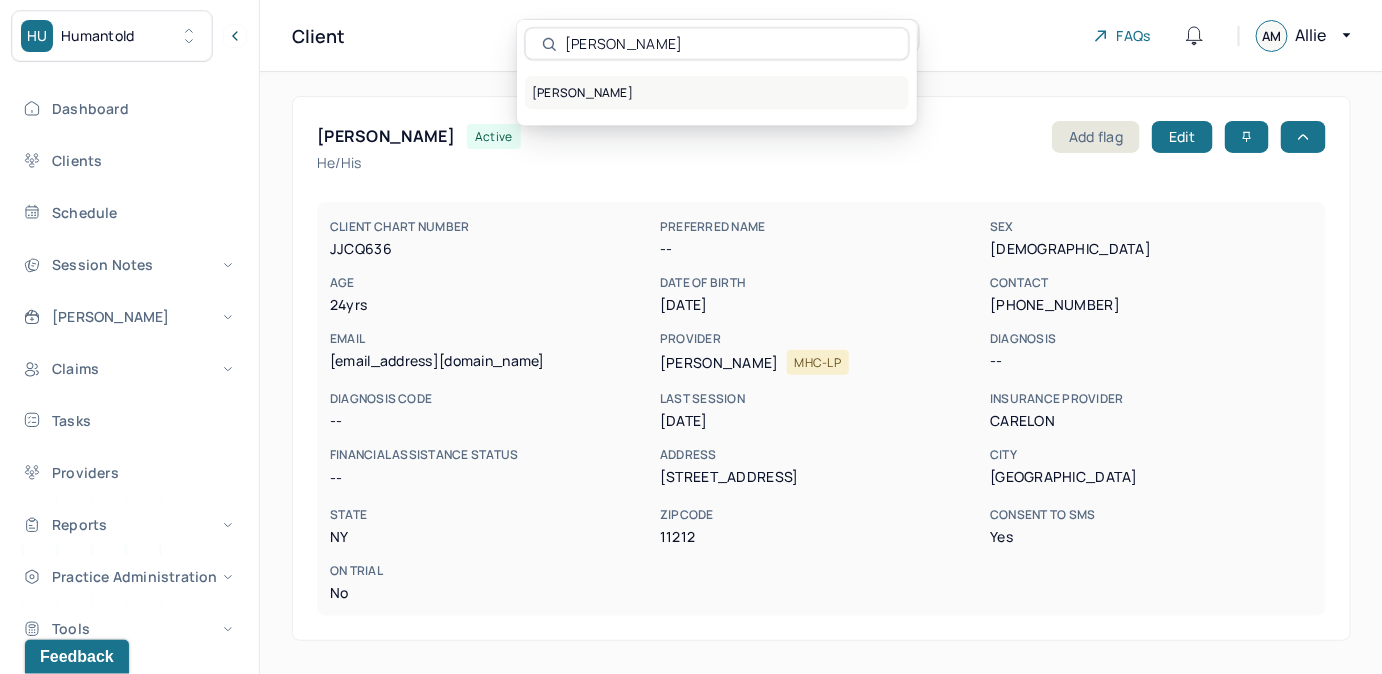 type on "[PERSON_NAME]" 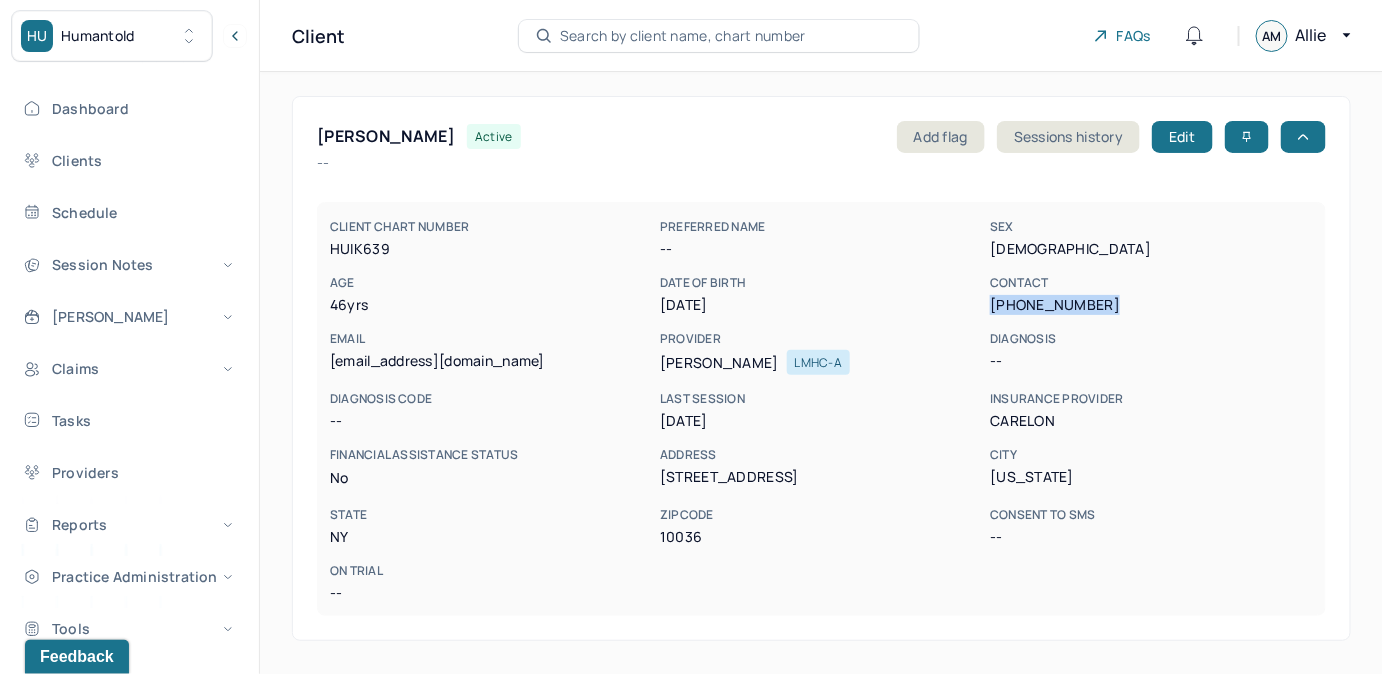 drag, startPoint x: 993, startPoint y: 307, endPoint x: 1102, endPoint y: 307, distance: 109 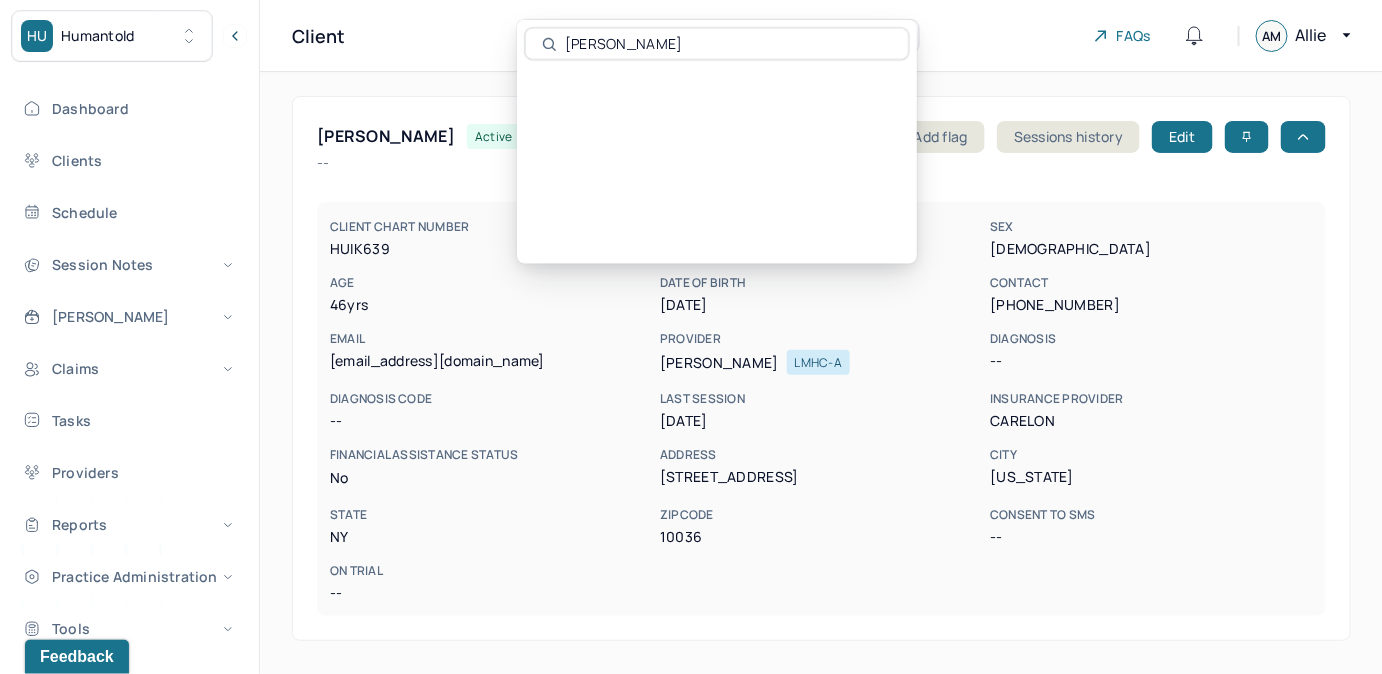 type on "[PERSON_NAME]" 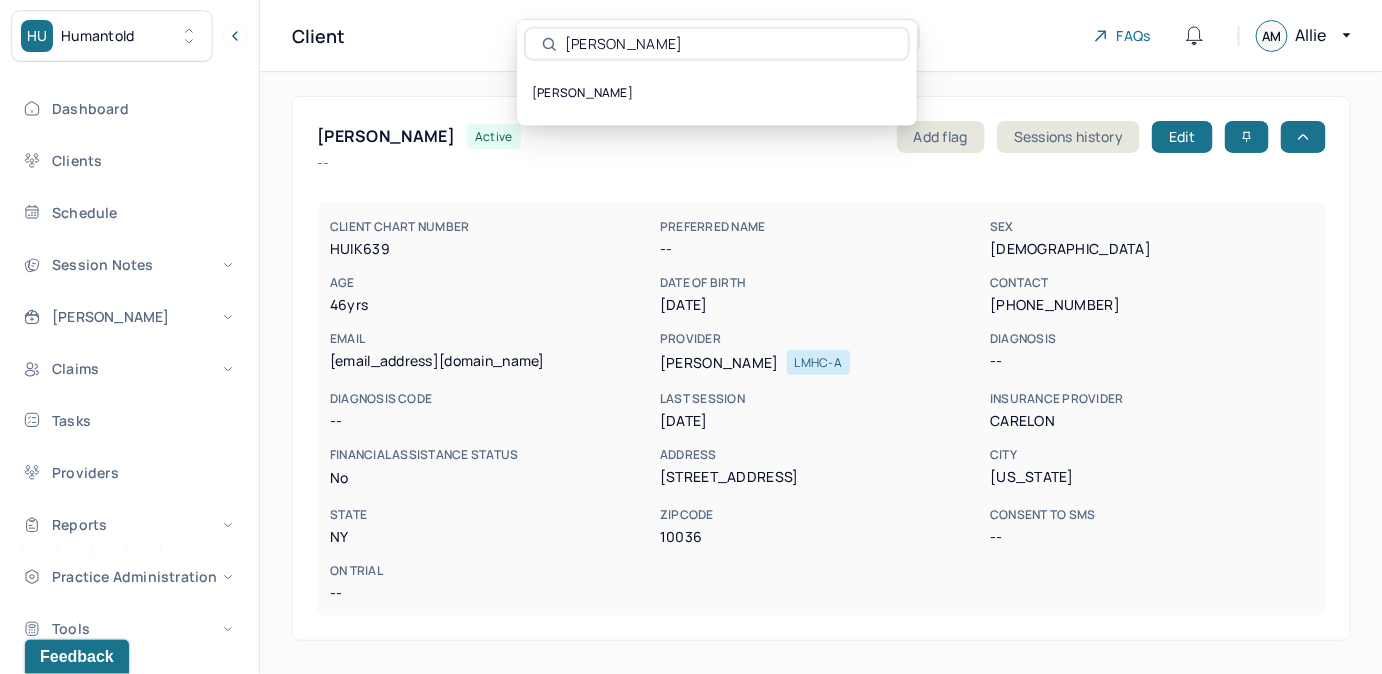 click on "[PERSON_NAME]" at bounding box center (717, 93) 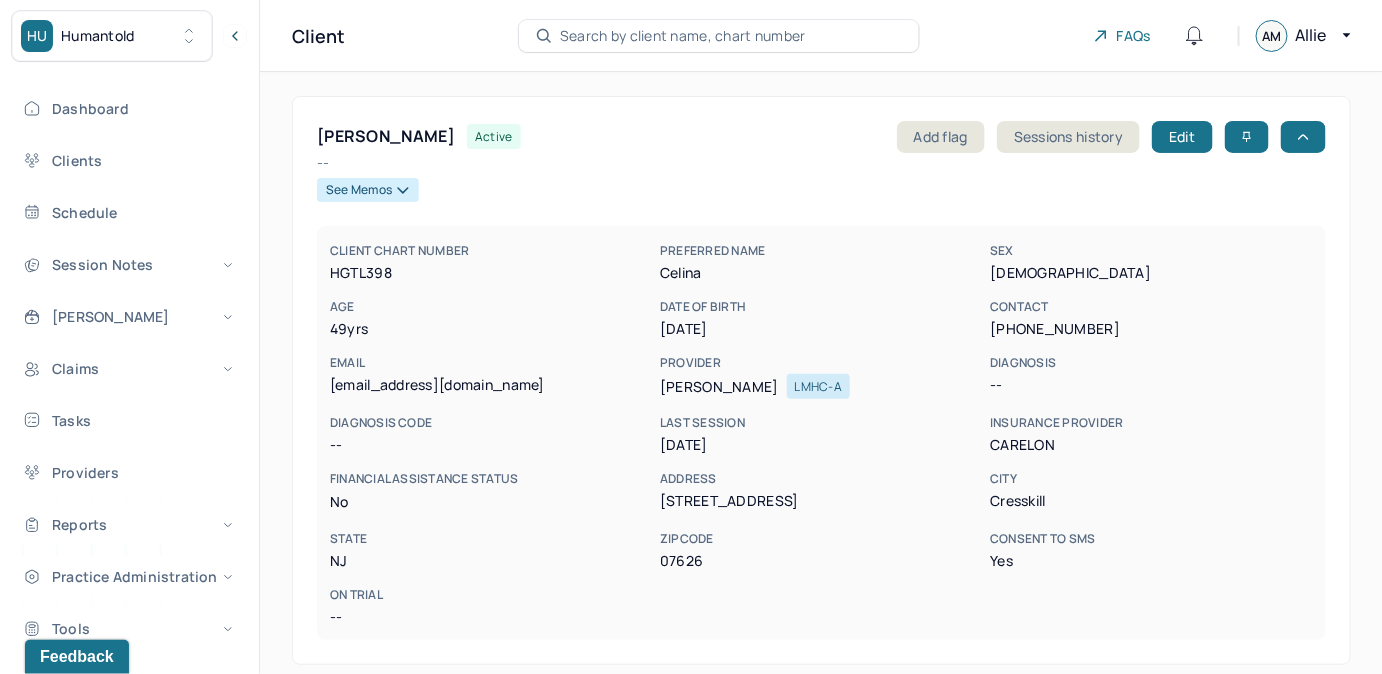 scroll, scrollTop: 397, scrollLeft: 0, axis: vertical 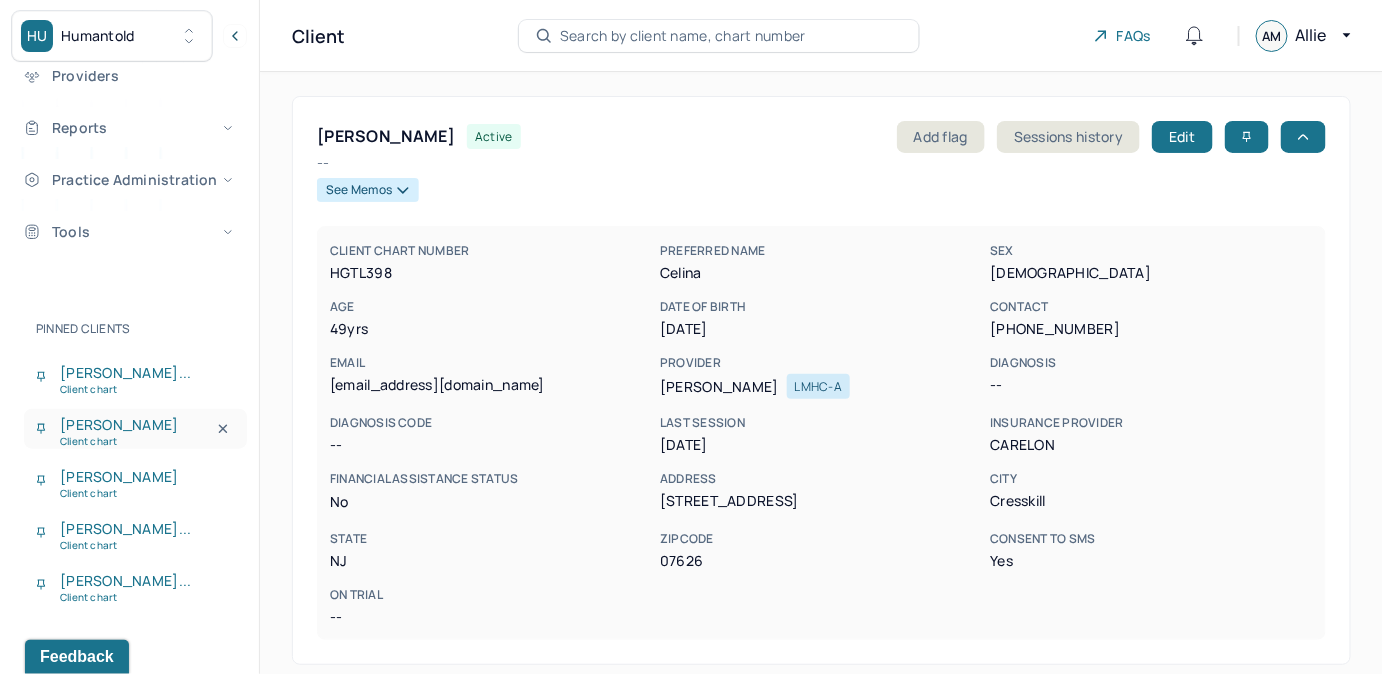 click 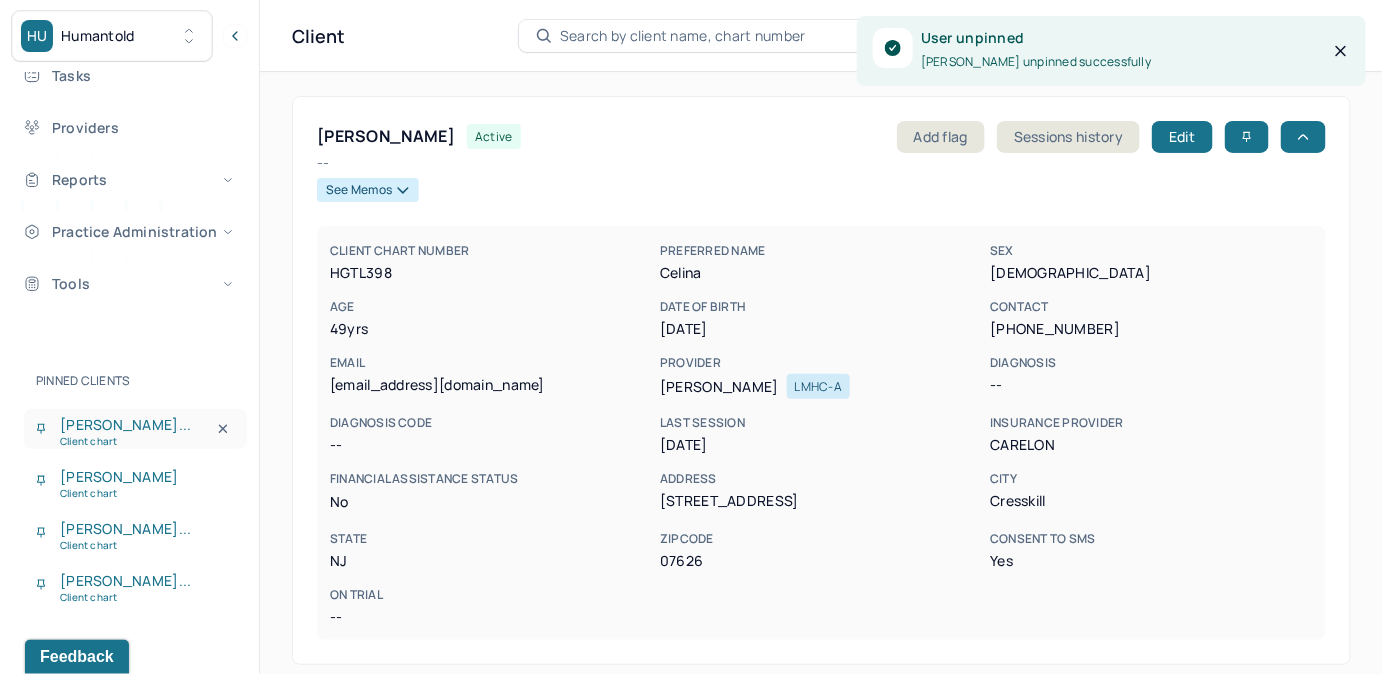 click 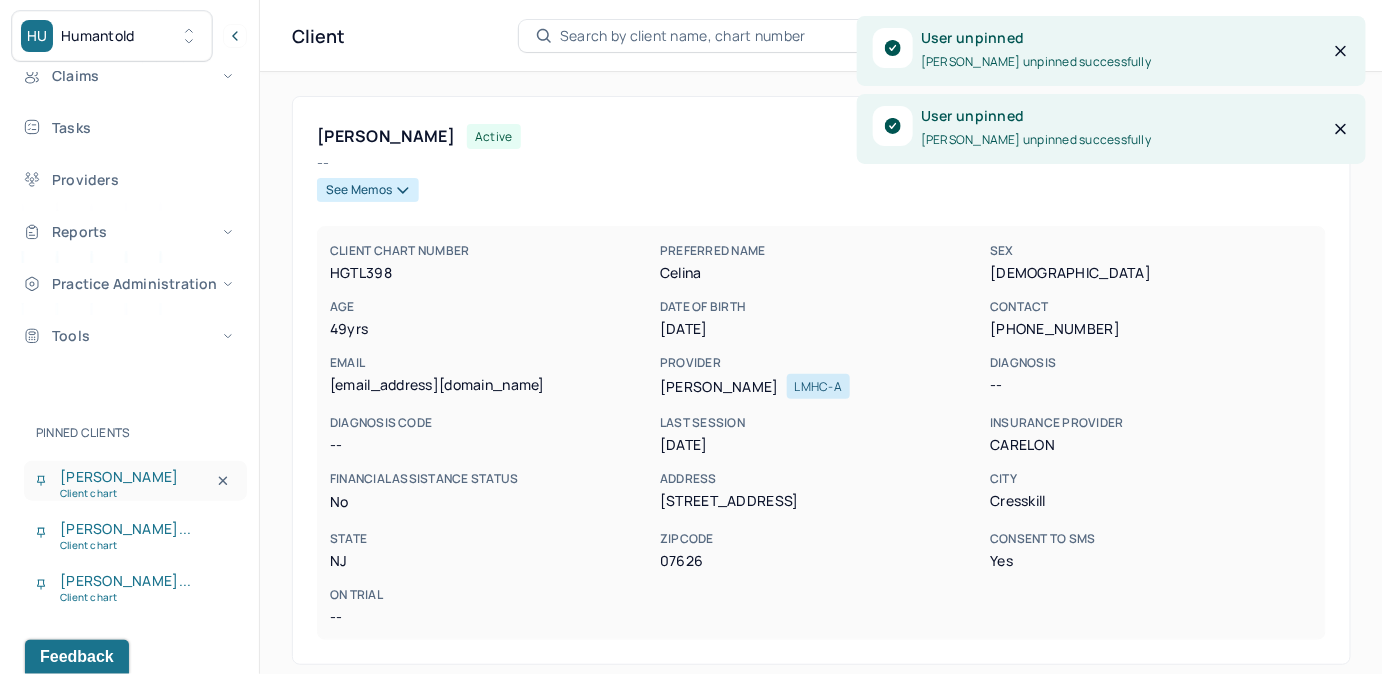 click 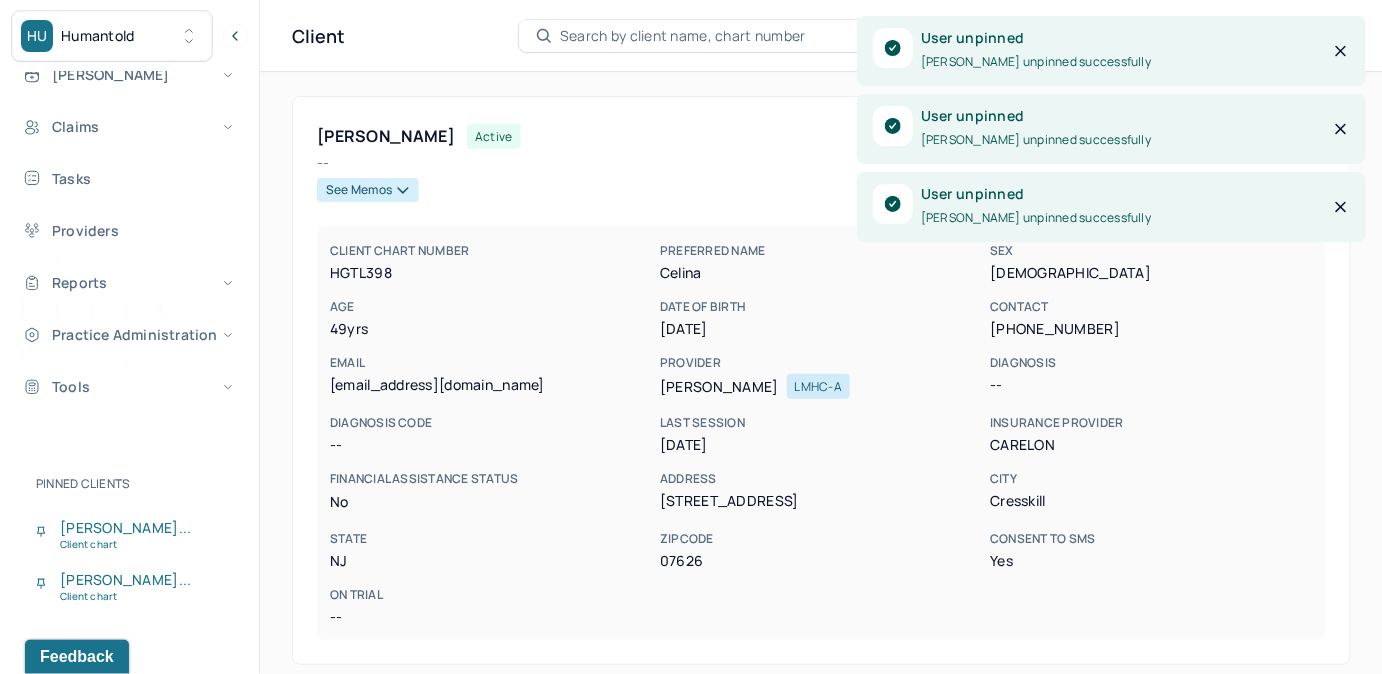 scroll, scrollTop: 241, scrollLeft: 0, axis: vertical 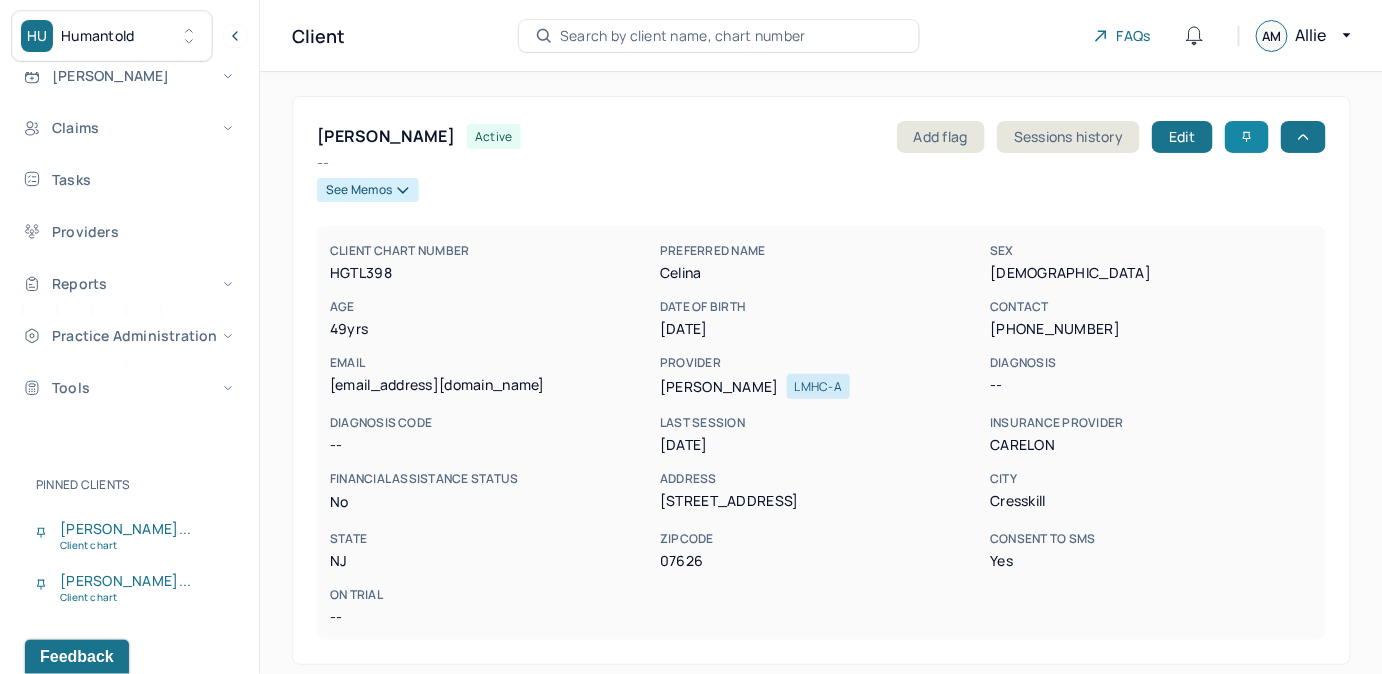 click at bounding box center [1247, 137] 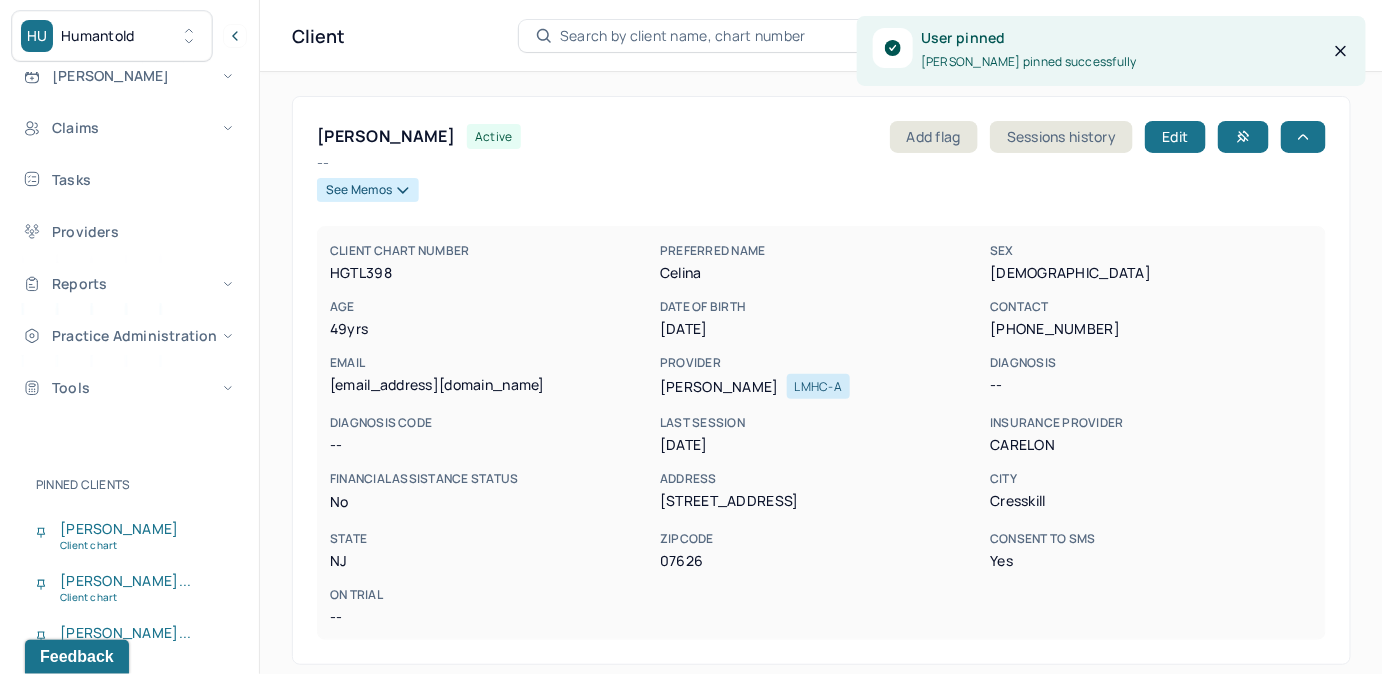 scroll, scrollTop: 293, scrollLeft: 0, axis: vertical 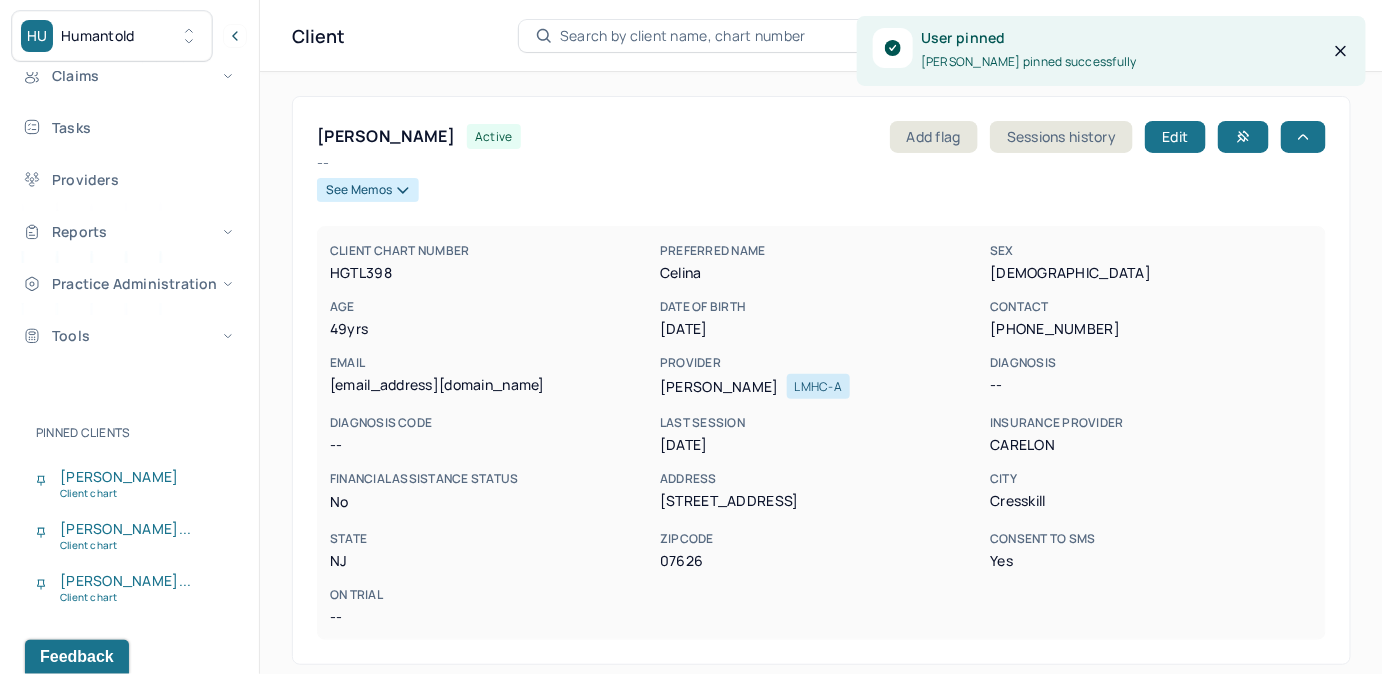 click on "Search by client name, chart number" at bounding box center (683, 36) 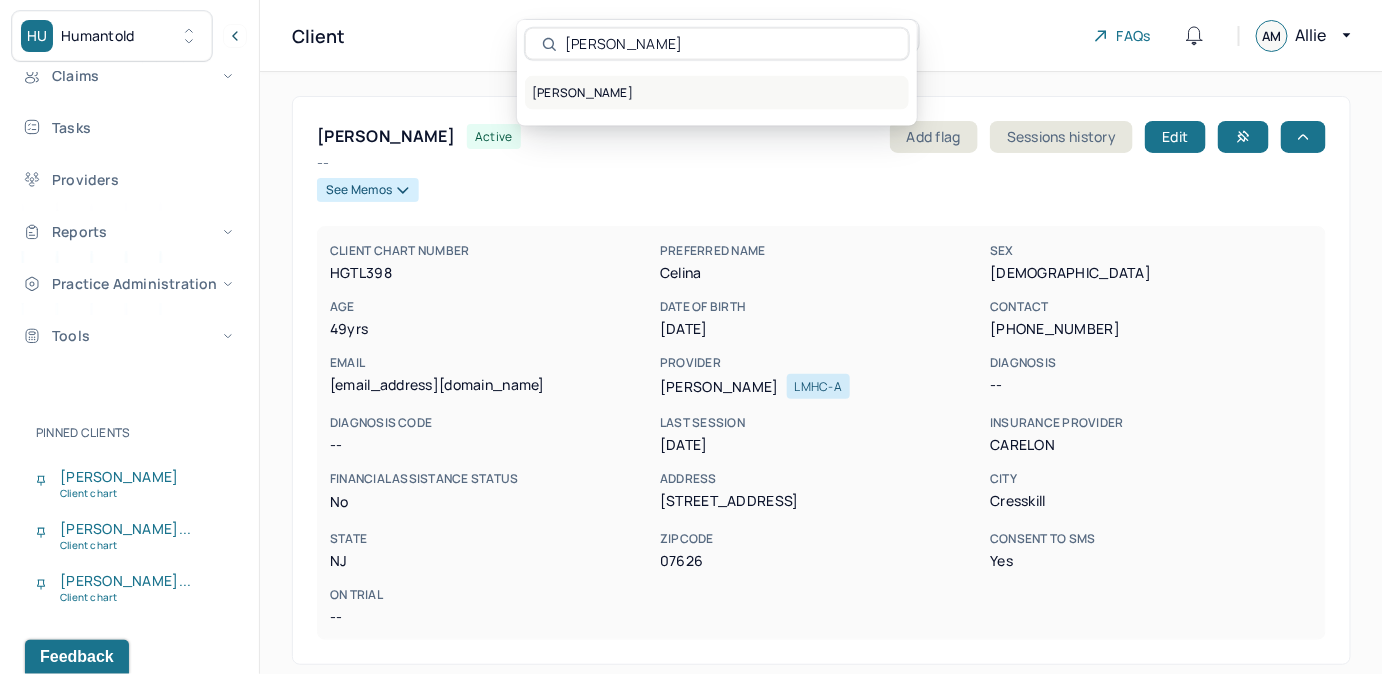 type on "[PERSON_NAME]" 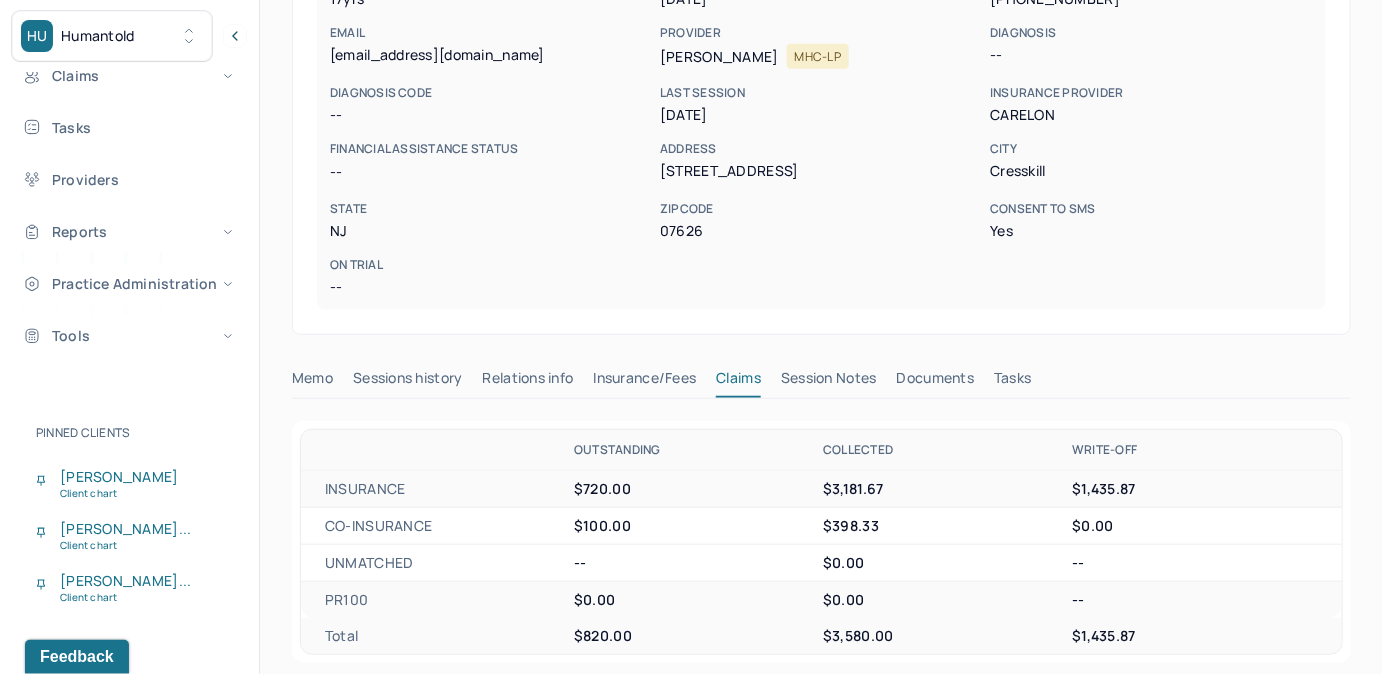 scroll, scrollTop: 0, scrollLeft: 0, axis: both 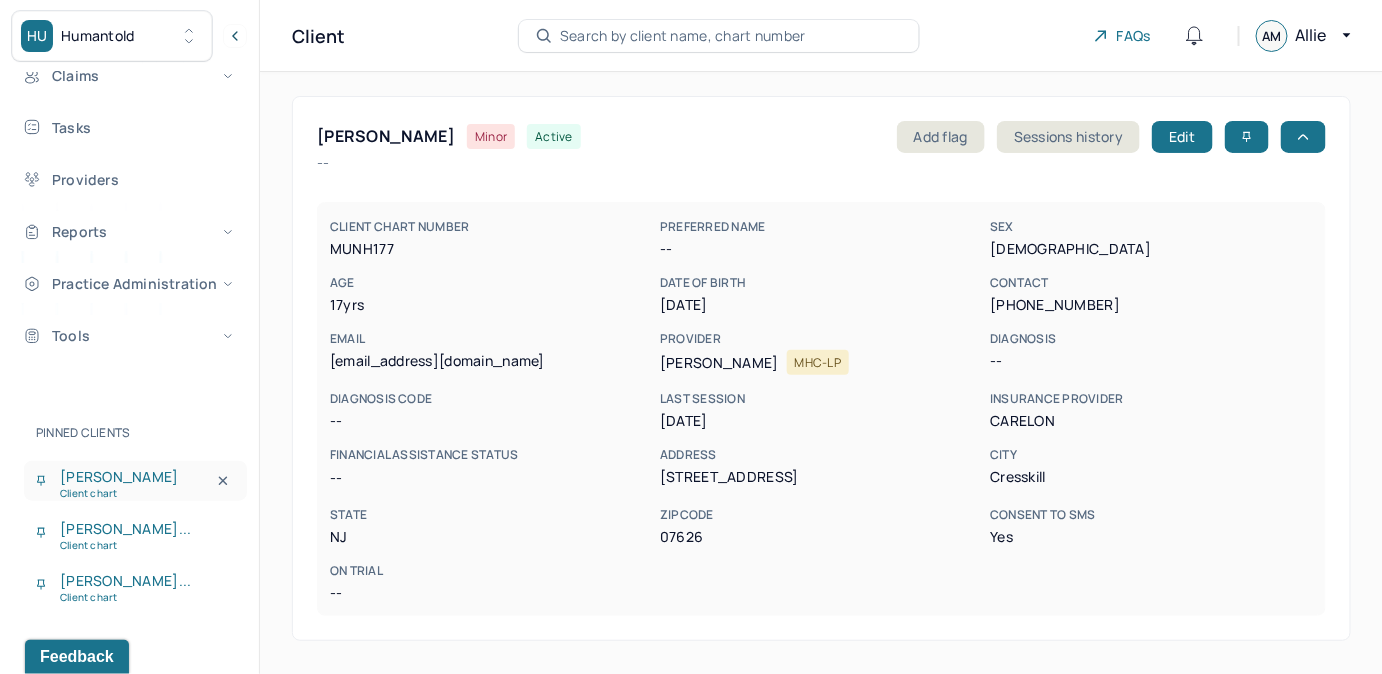 click on "[PERSON_NAME]" at bounding box center [113, 477] 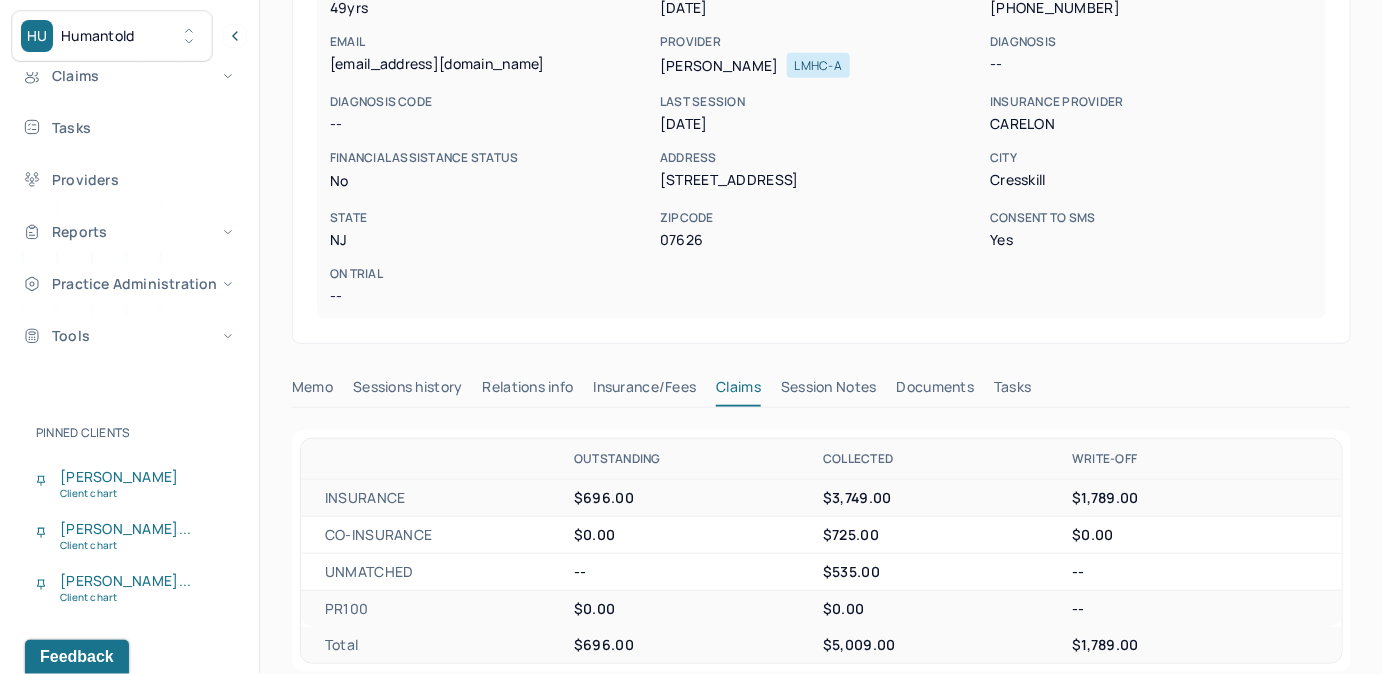 scroll, scrollTop: 272, scrollLeft: 0, axis: vertical 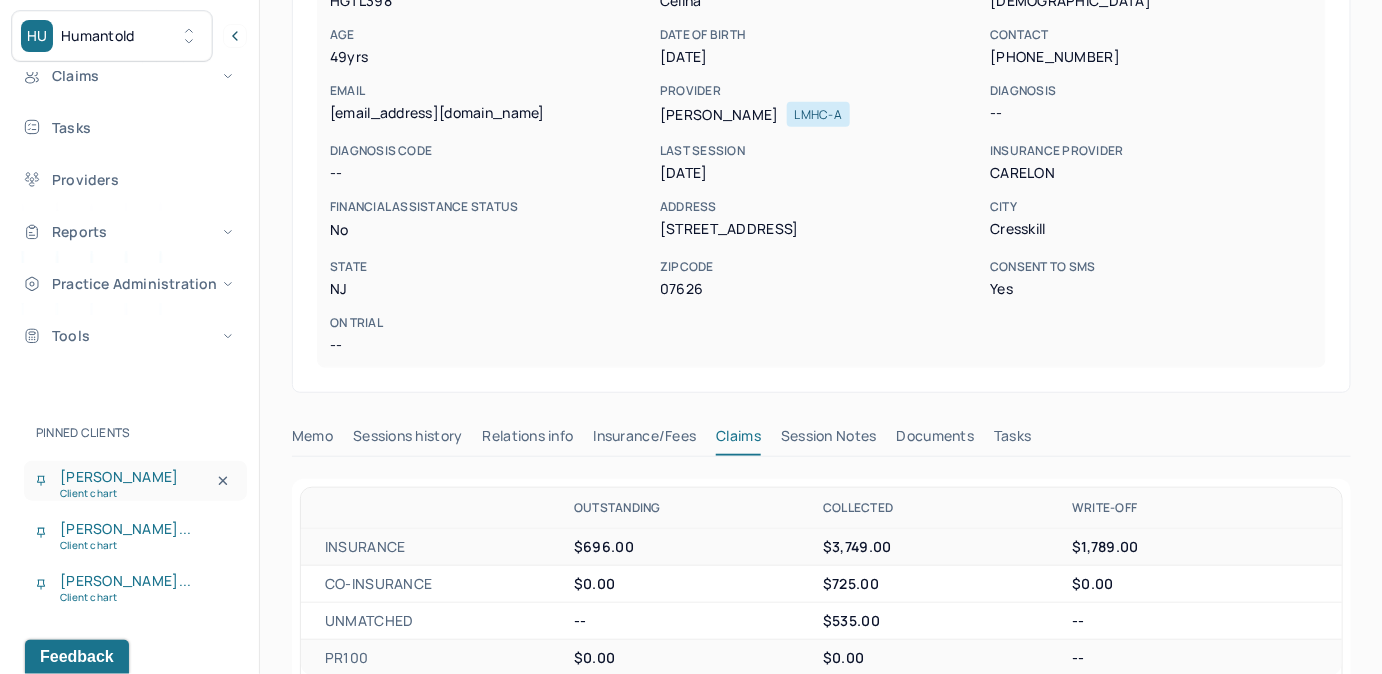 click 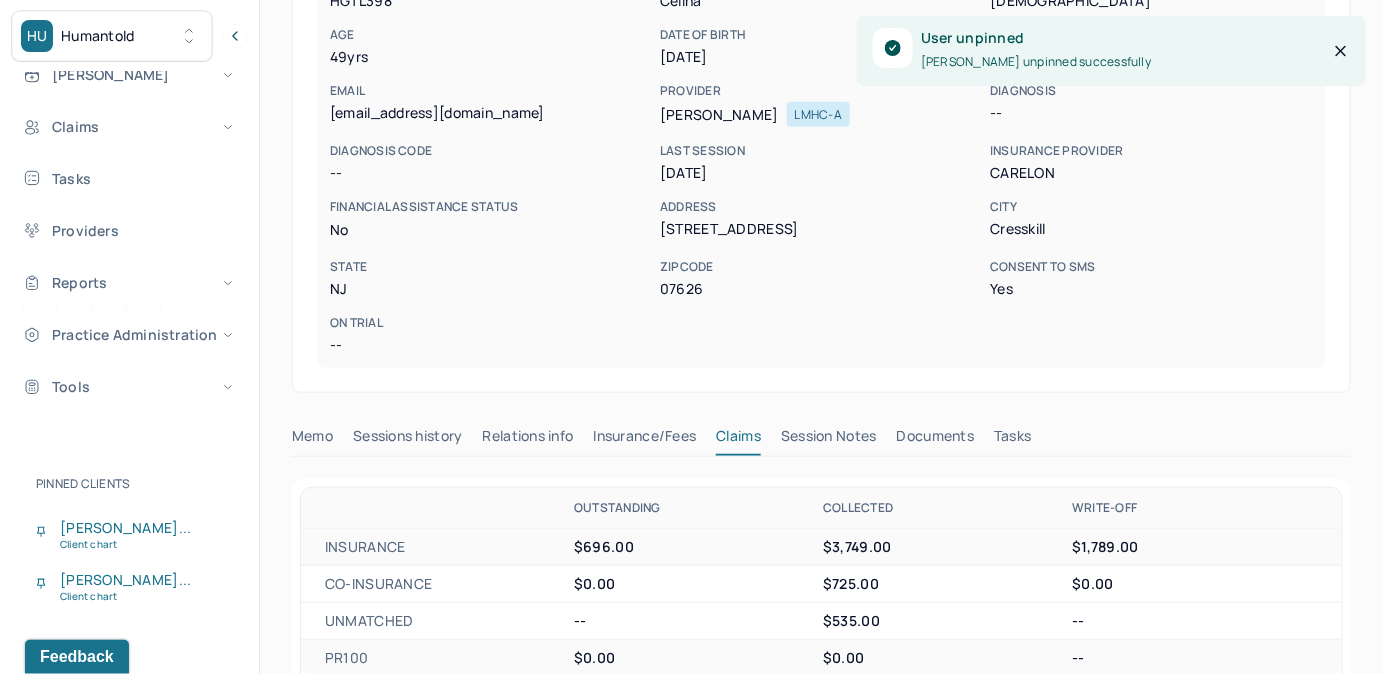 scroll, scrollTop: 241, scrollLeft: 0, axis: vertical 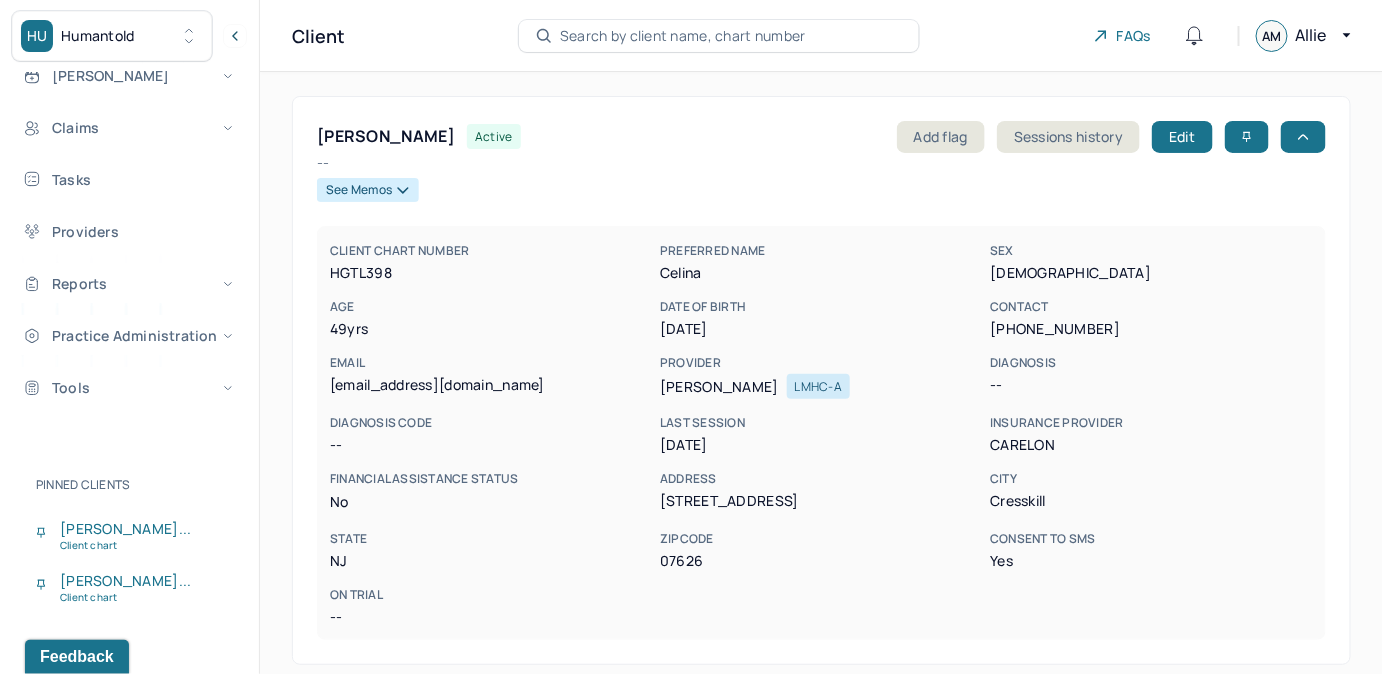 click on "Search by client name, chart number" at bounding box center (683, 36) 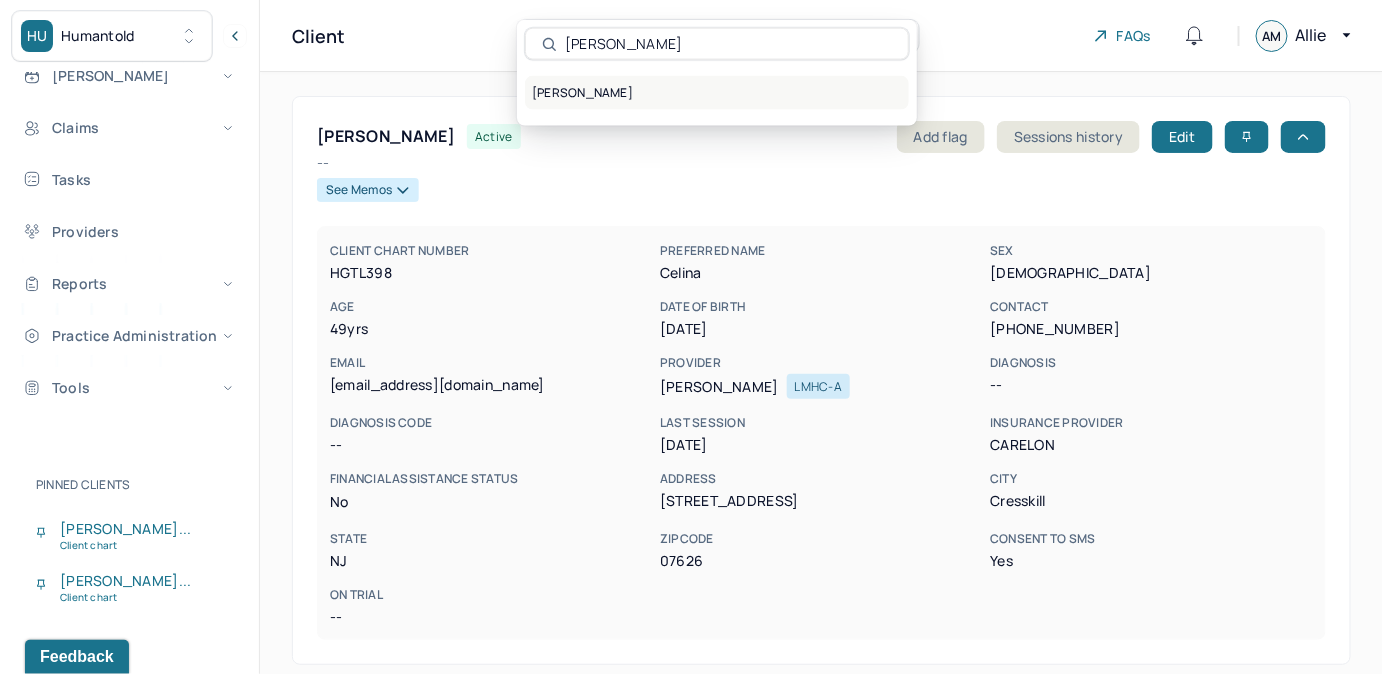 click on "[PERSON_NAME]" at bounding box center (717, 93) 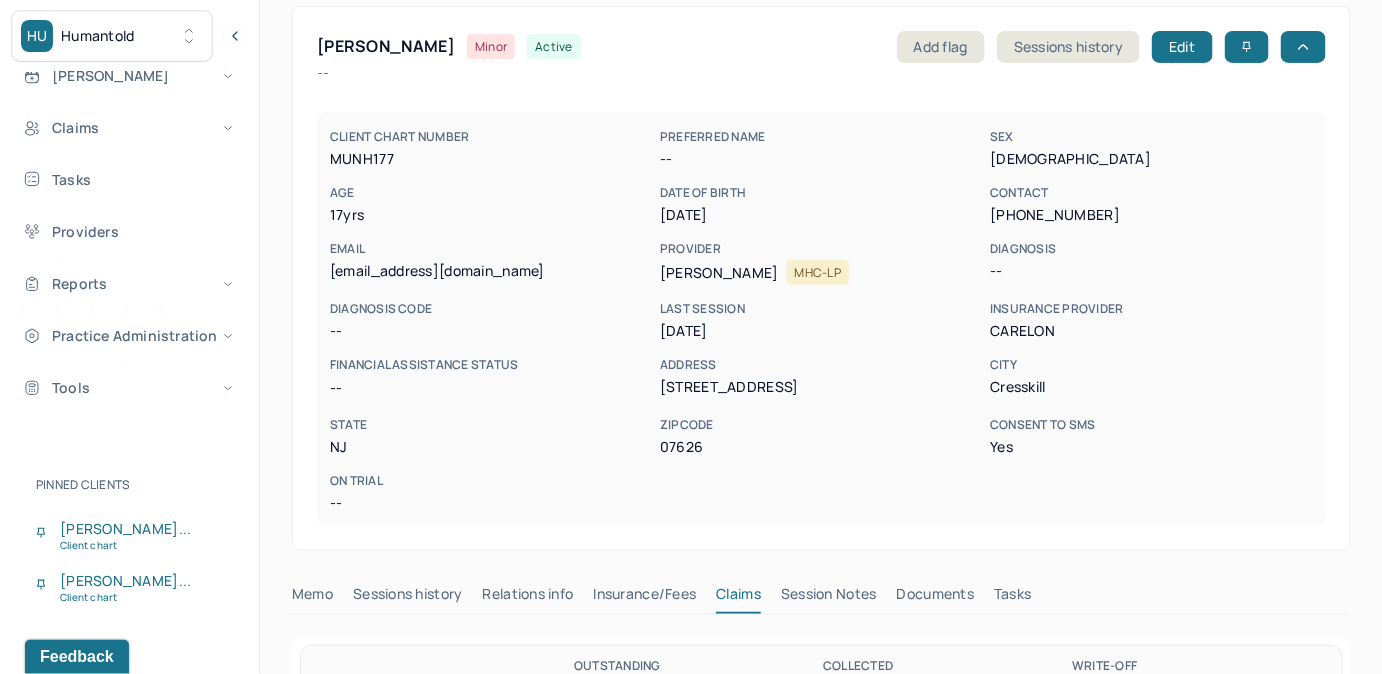 scroll, scrollTop: 90, scrollLeft: 0, axis: vertical 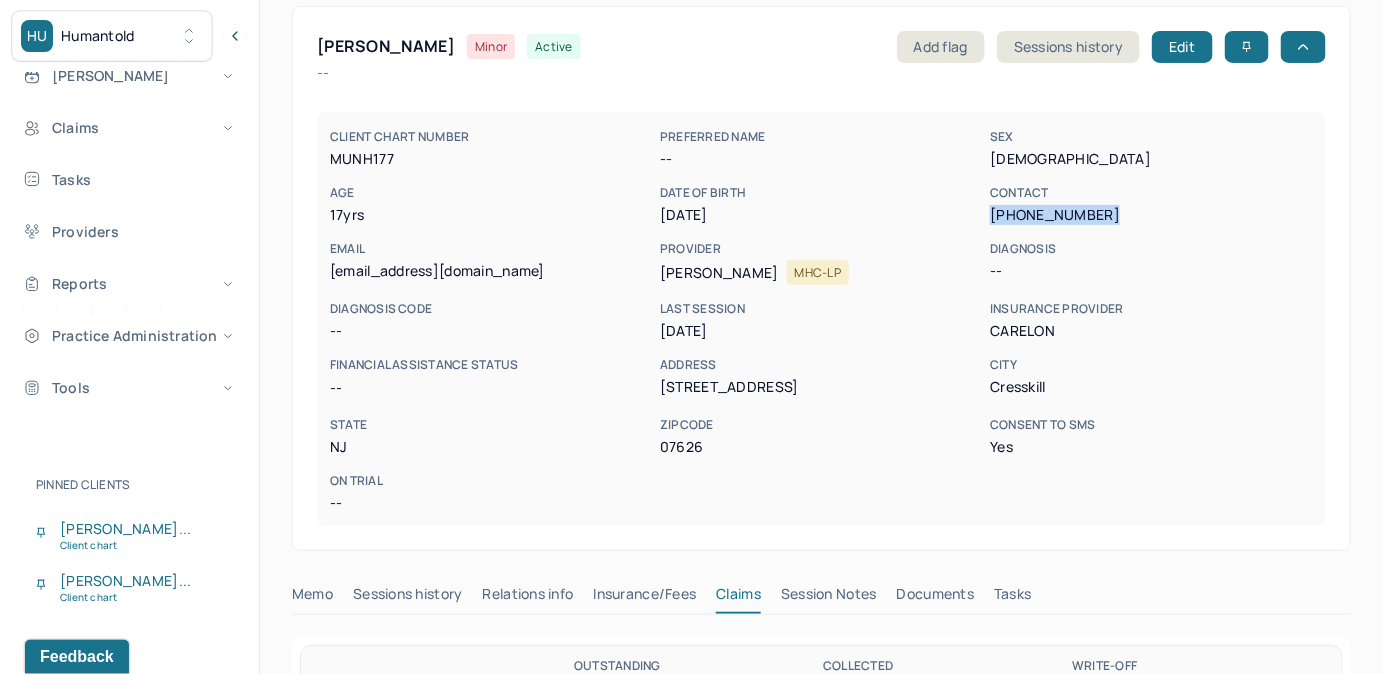 drag, startPoint x: 989, startPoint y: 216, endPoint x: 1109, endPoint y: 208, distance: 120.26637 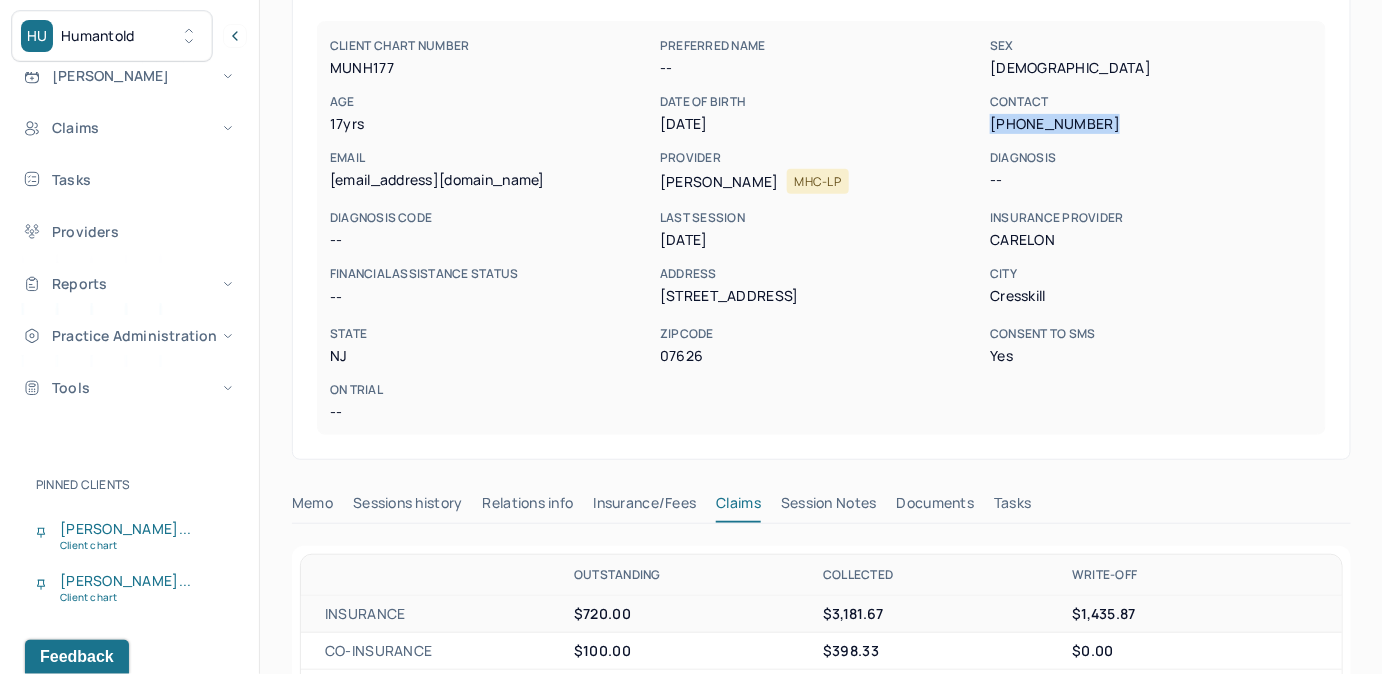 scroll, scrollTop: 0, scrollLeft: 0, axis: both 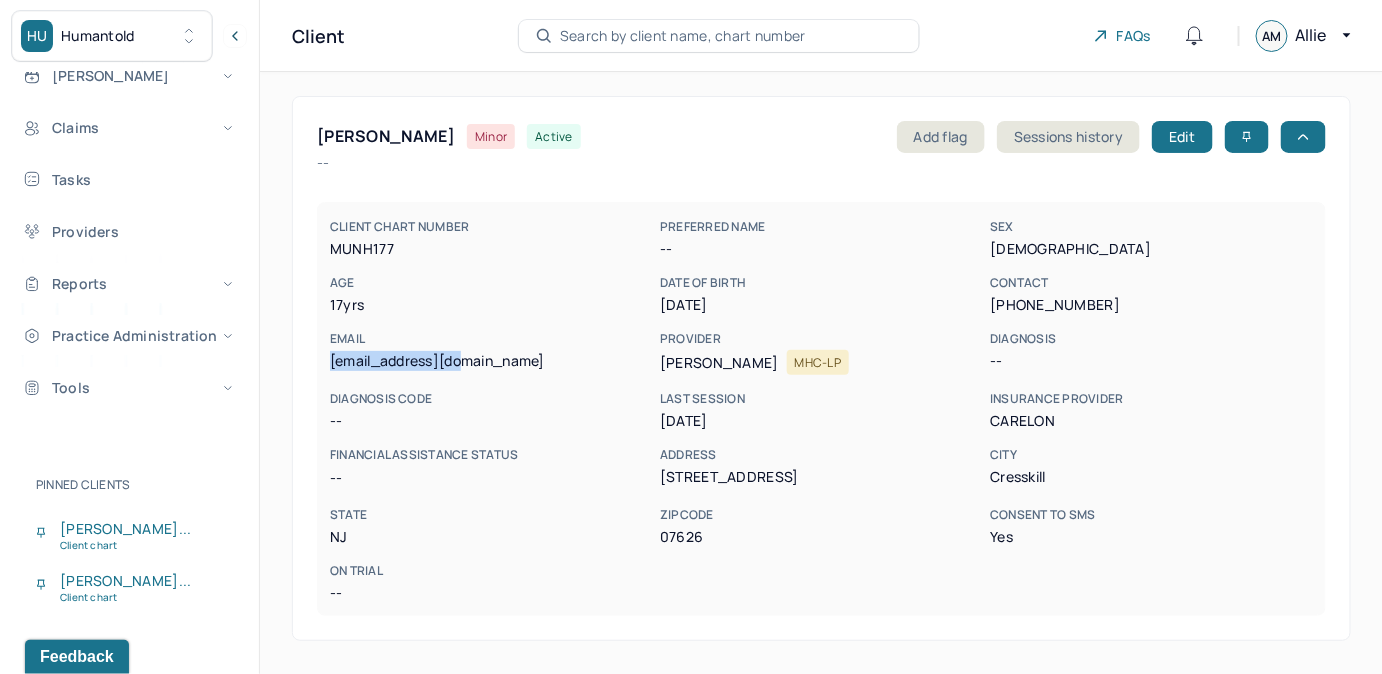 drag, startPoint x: 328, startPoint y: 366, endPoint x: 485, endPoint y: 368, distance: 157.01274 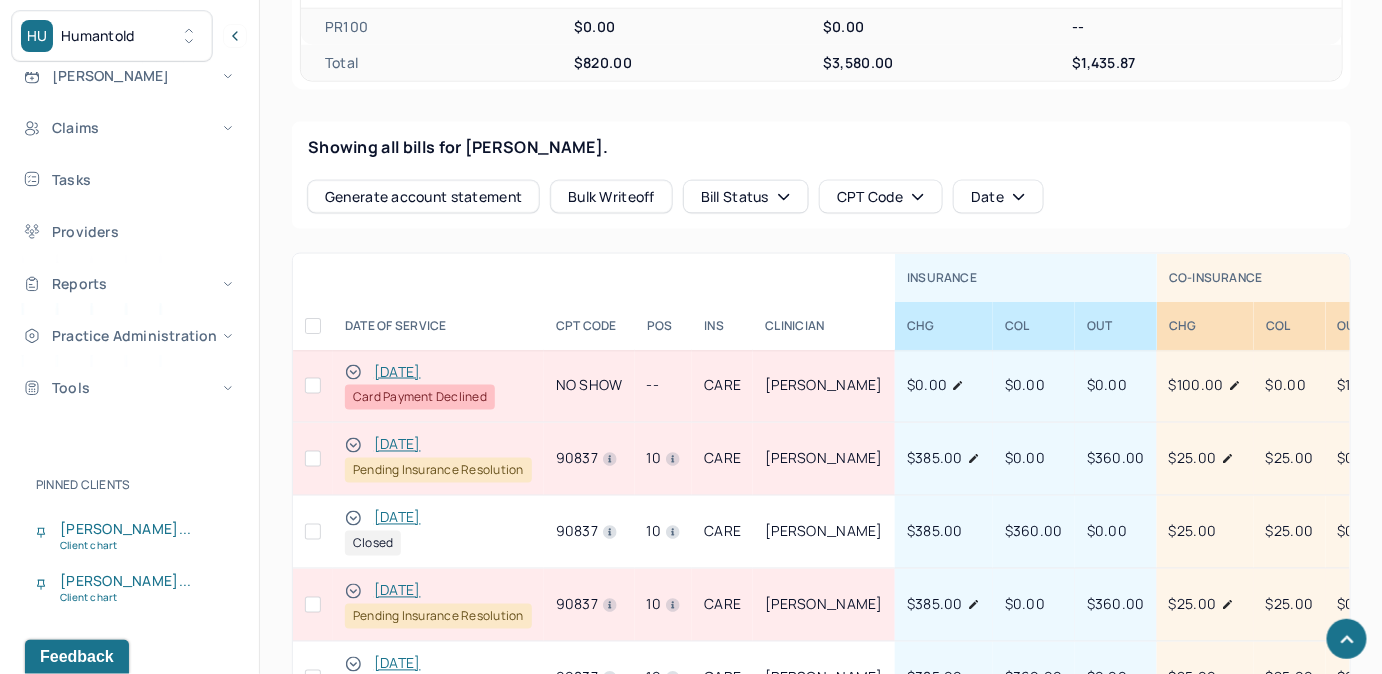 scroll, scrollTop: 909, scrollLeft: 0, axis: vertical 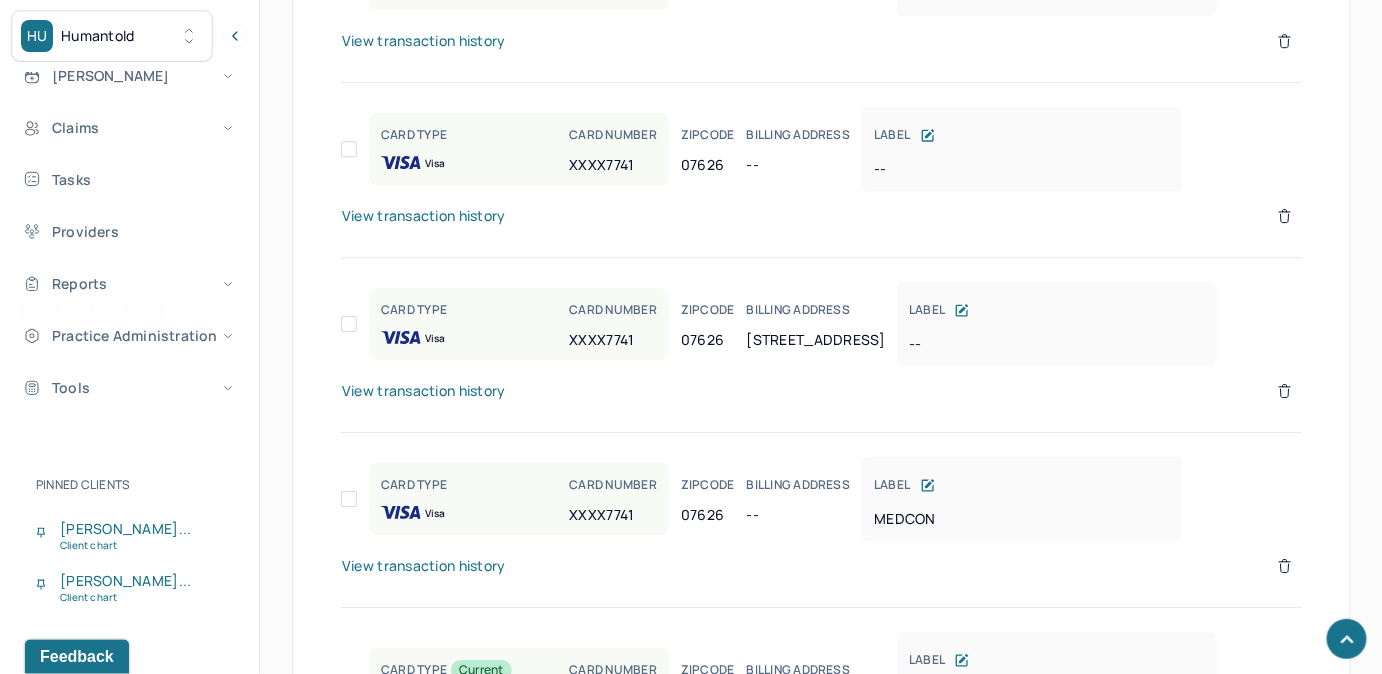 click on "View transaction history" at bounding box center (821, 53) 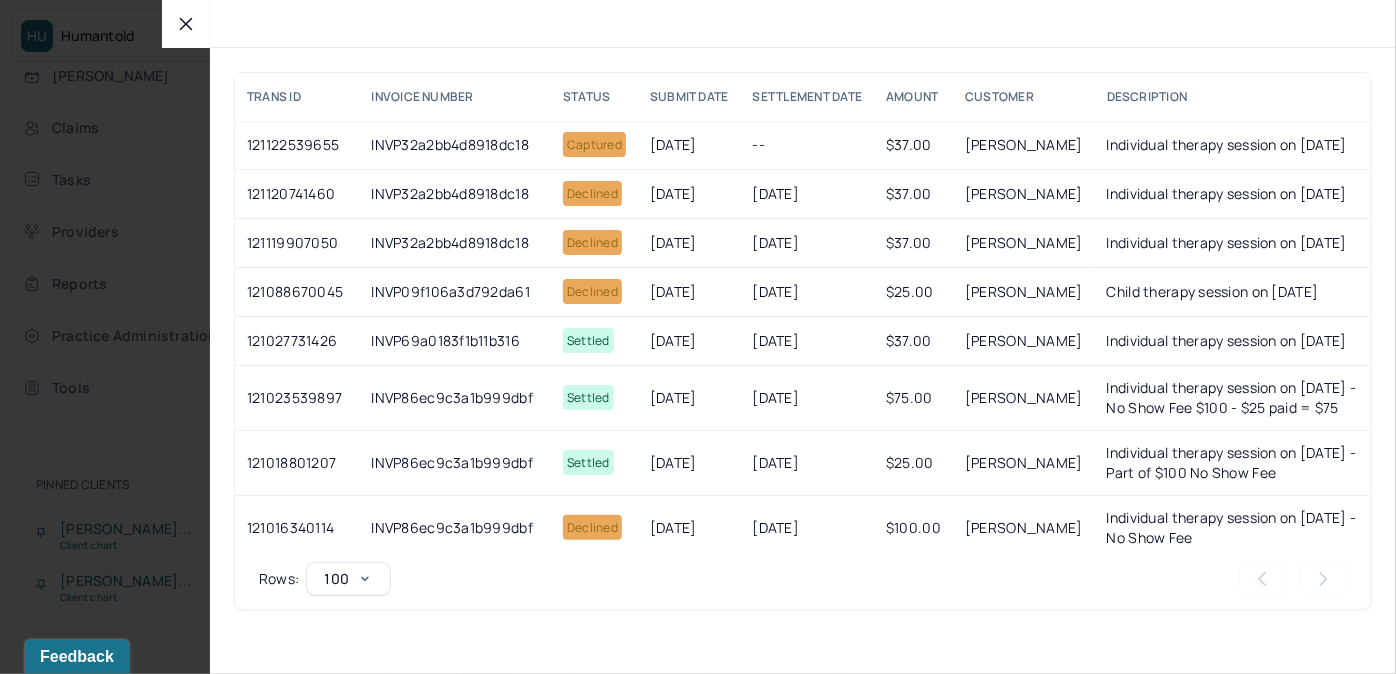 click 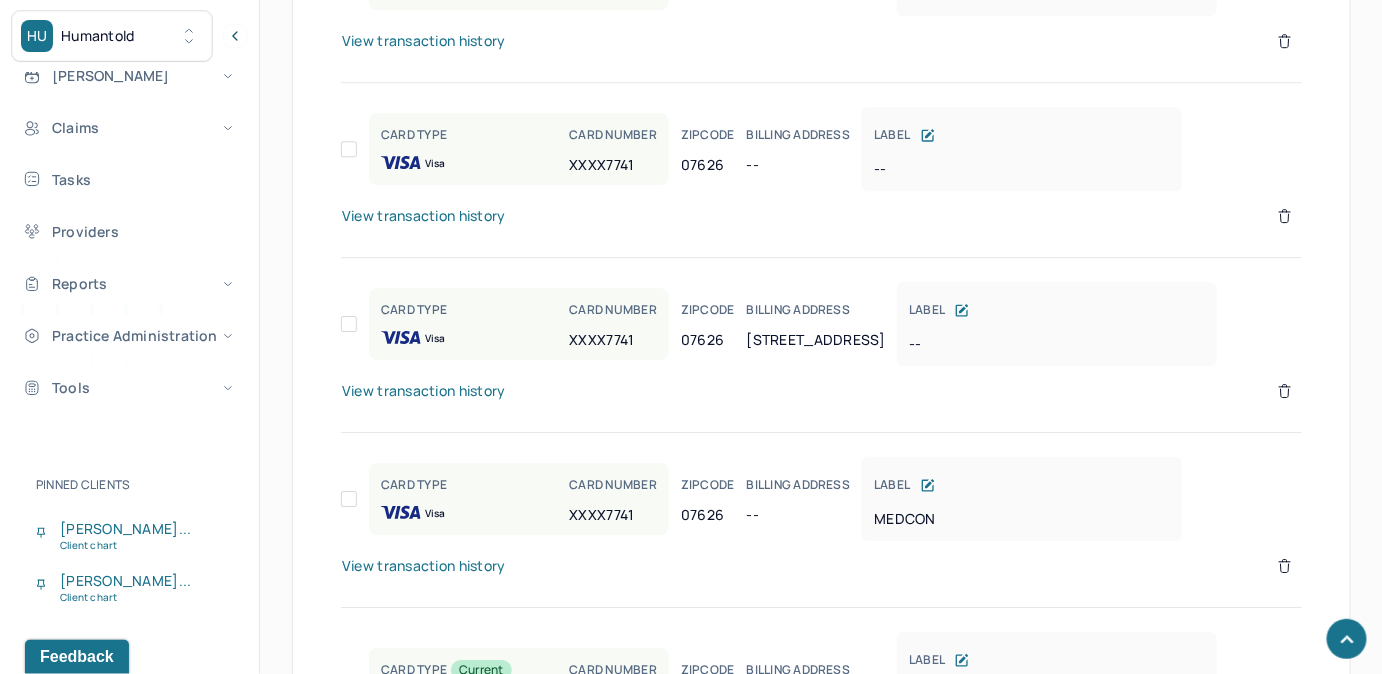 click on "View transaction history" at bounding box center (424, 391) 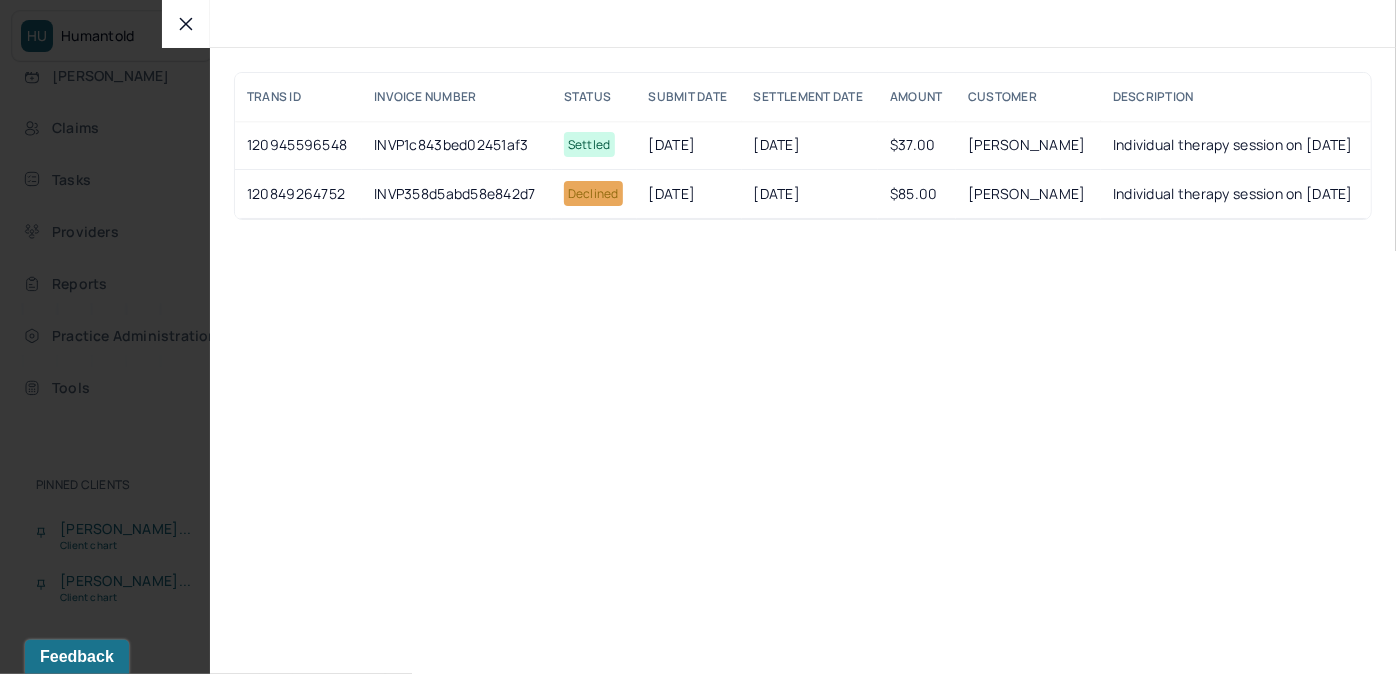 click 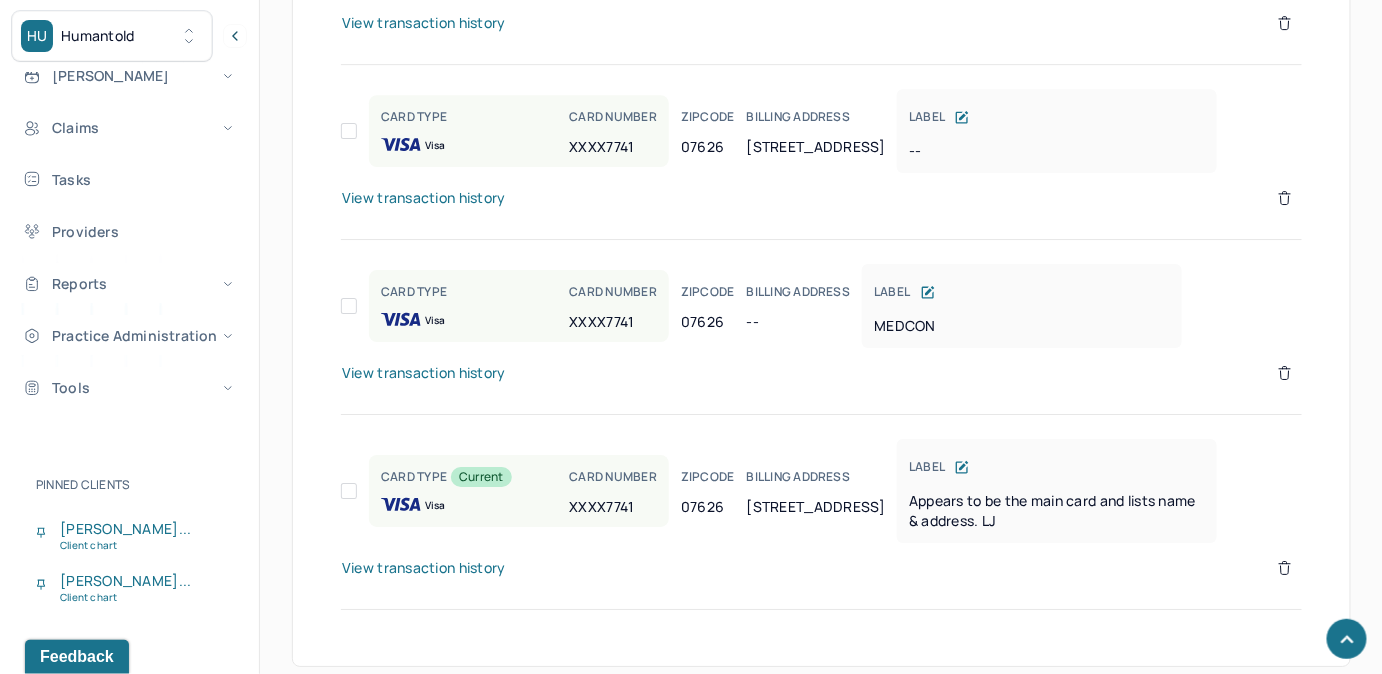 scroll, scrollTop: 2118, scrollLeft: 0, axis: vertical 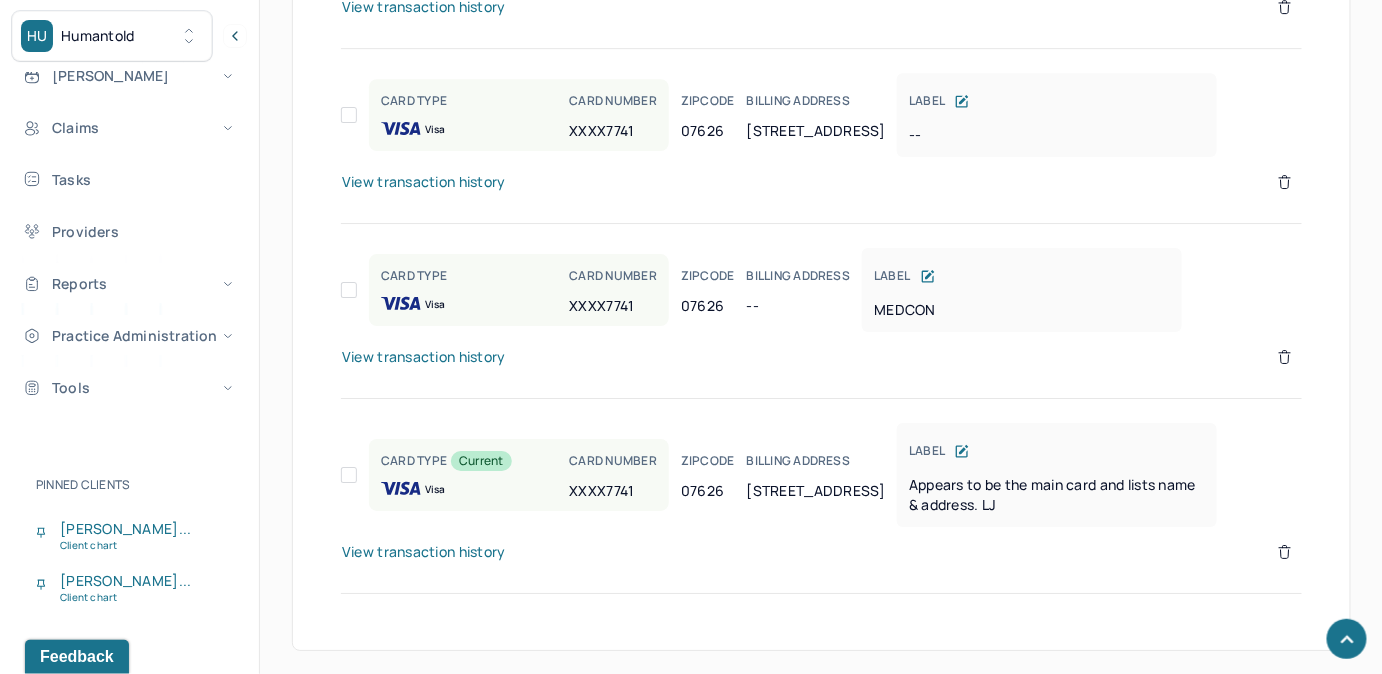 click on "View transaction history" at bounding box center [424, 357] 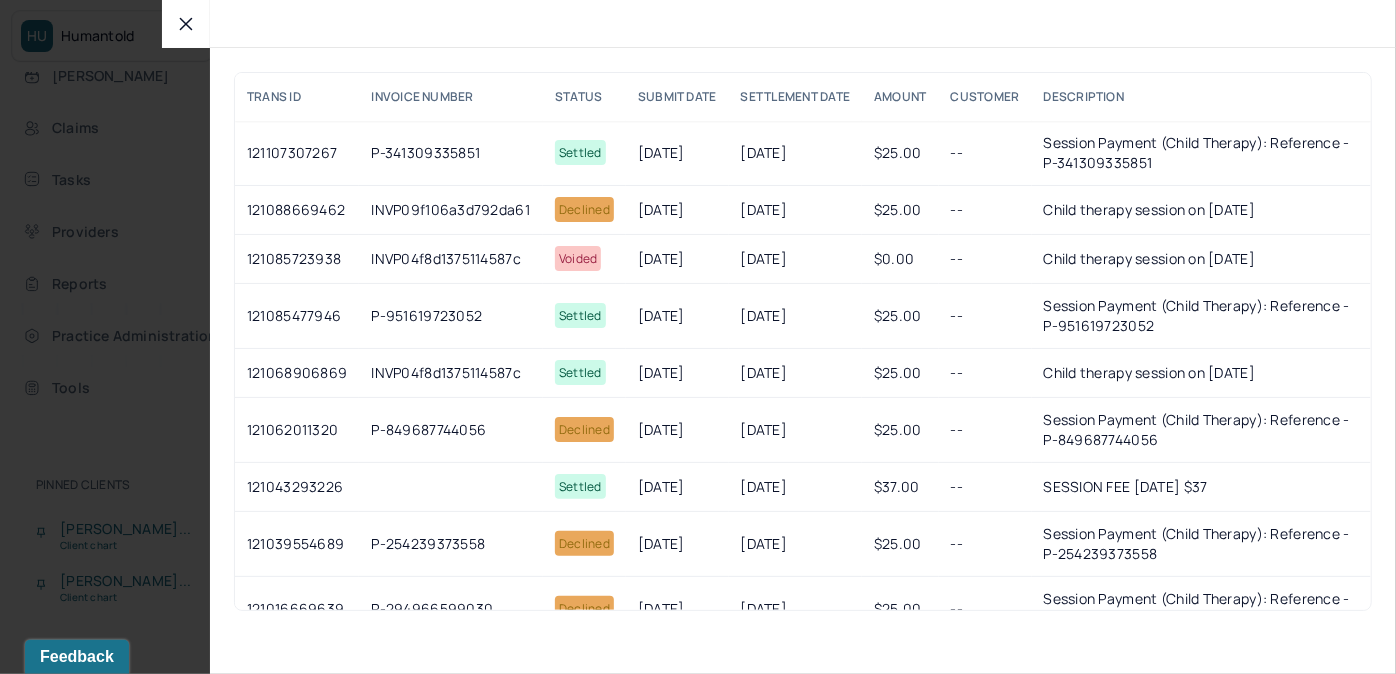 click 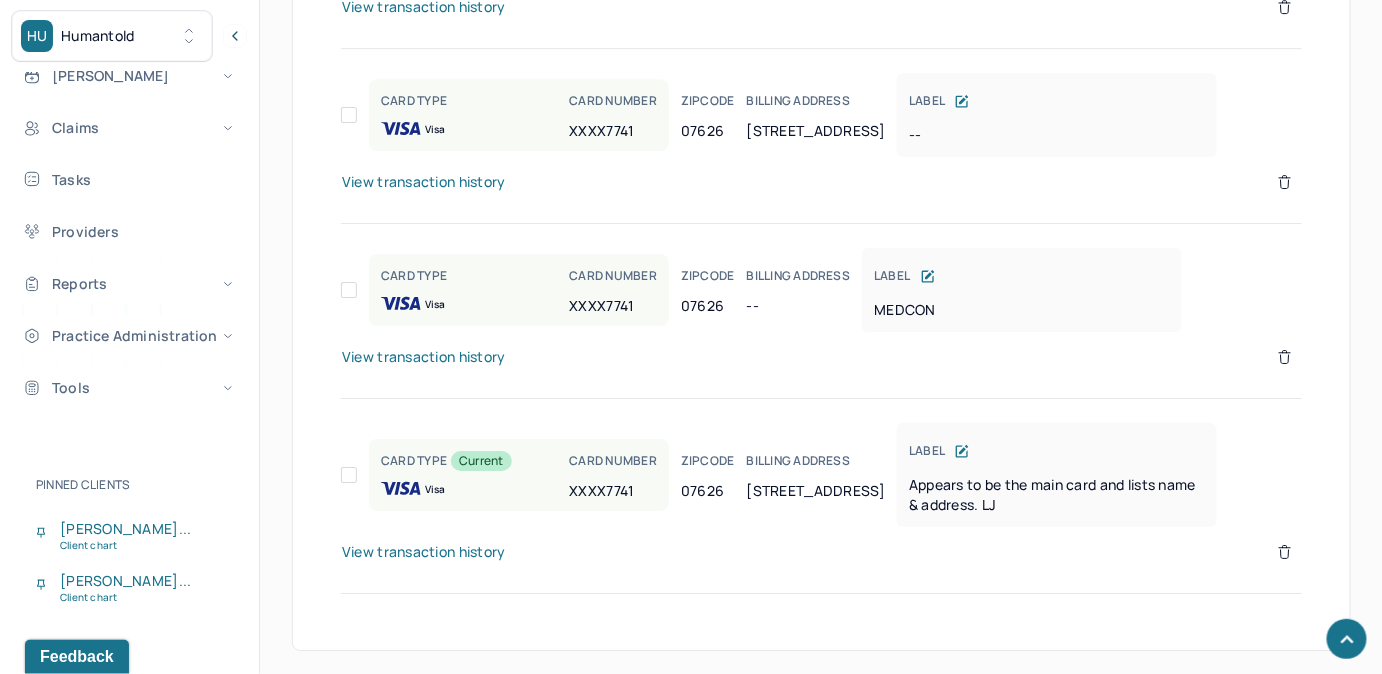 click on "View transaction history" at bounding box center (424, 552) 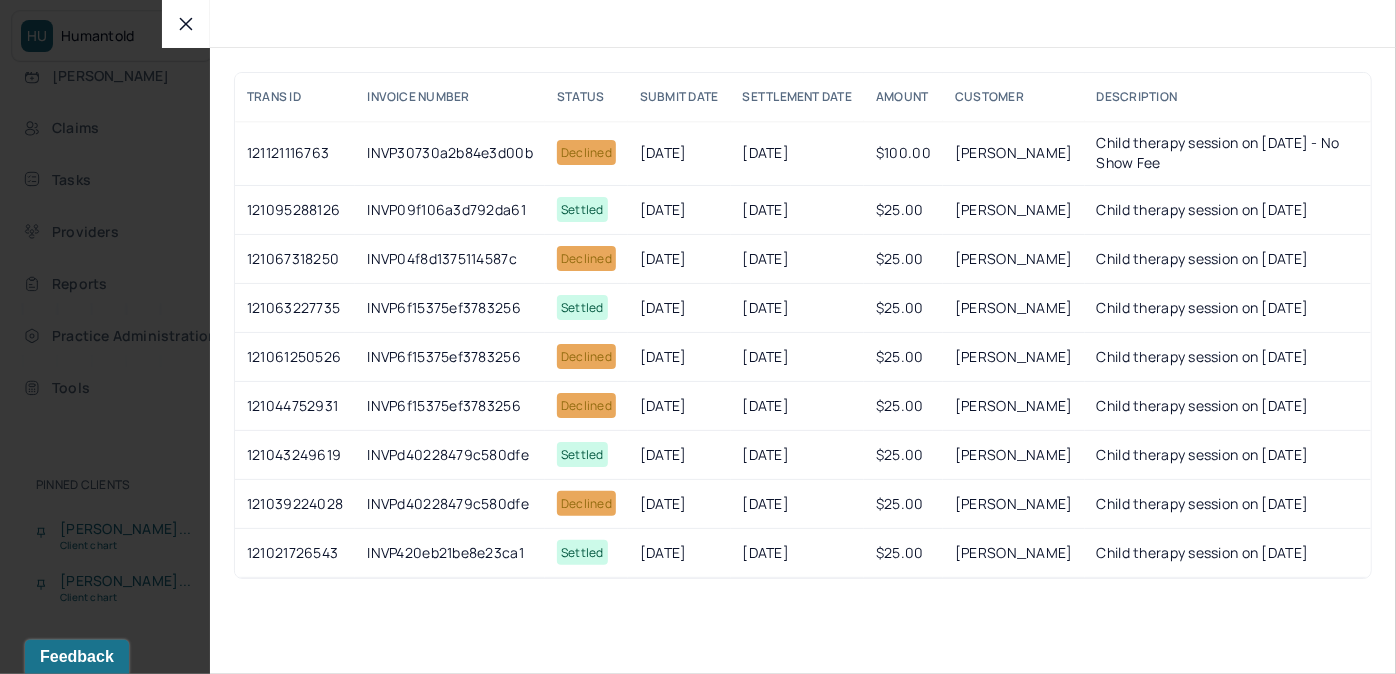 click 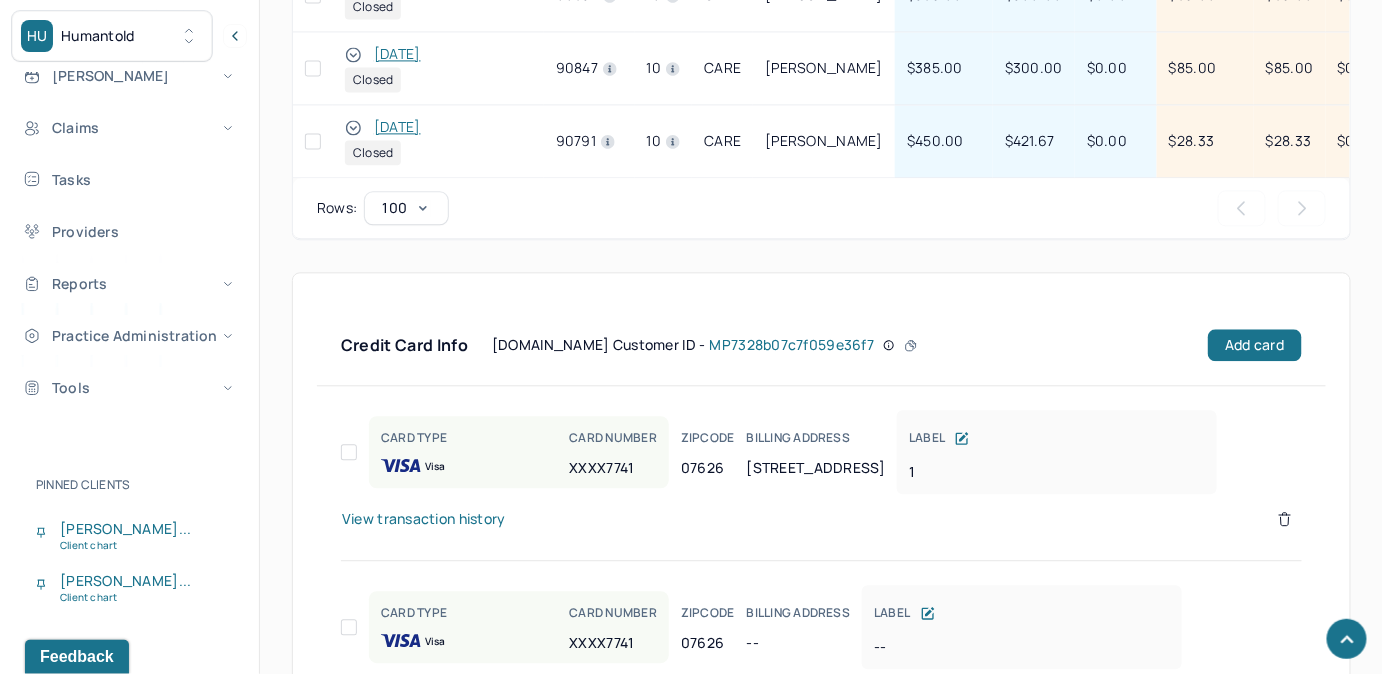 scroll, scrollTop: 1027, scrollLeft: 0, axis: vertical 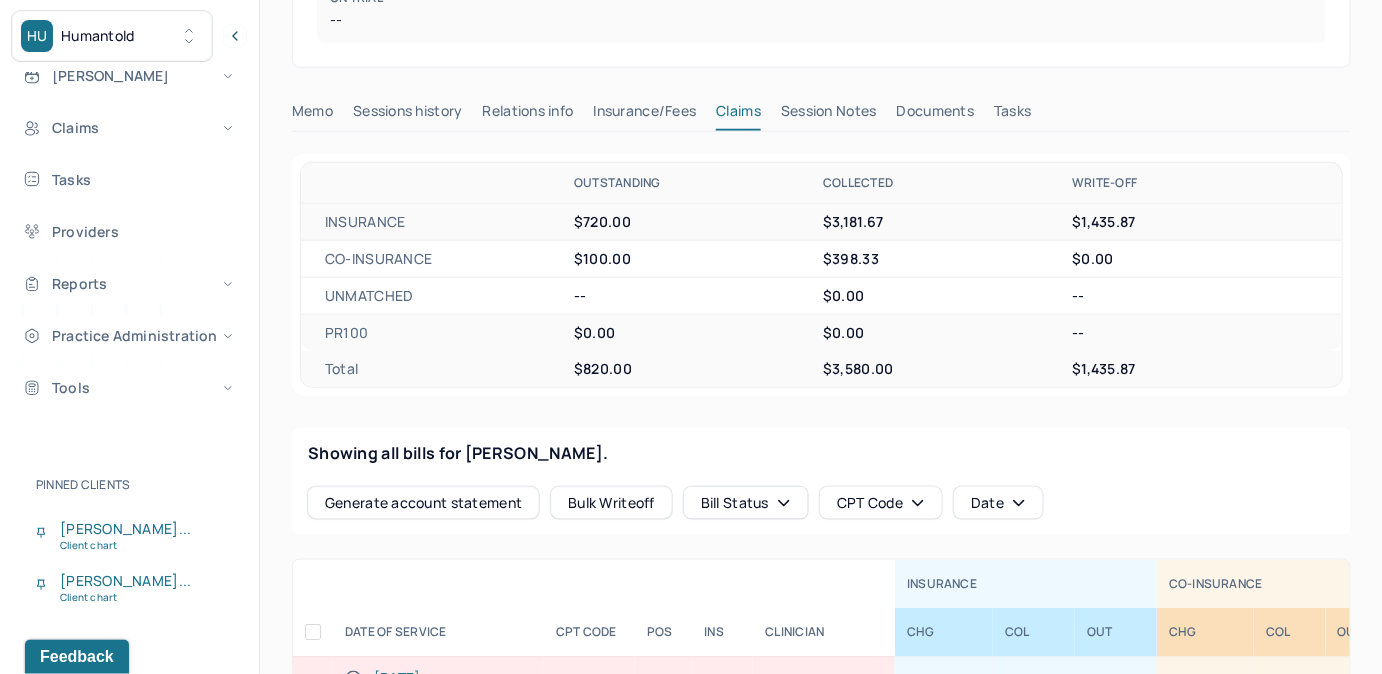 click on "Insurance/Fees" at bounding box center [645, 115] 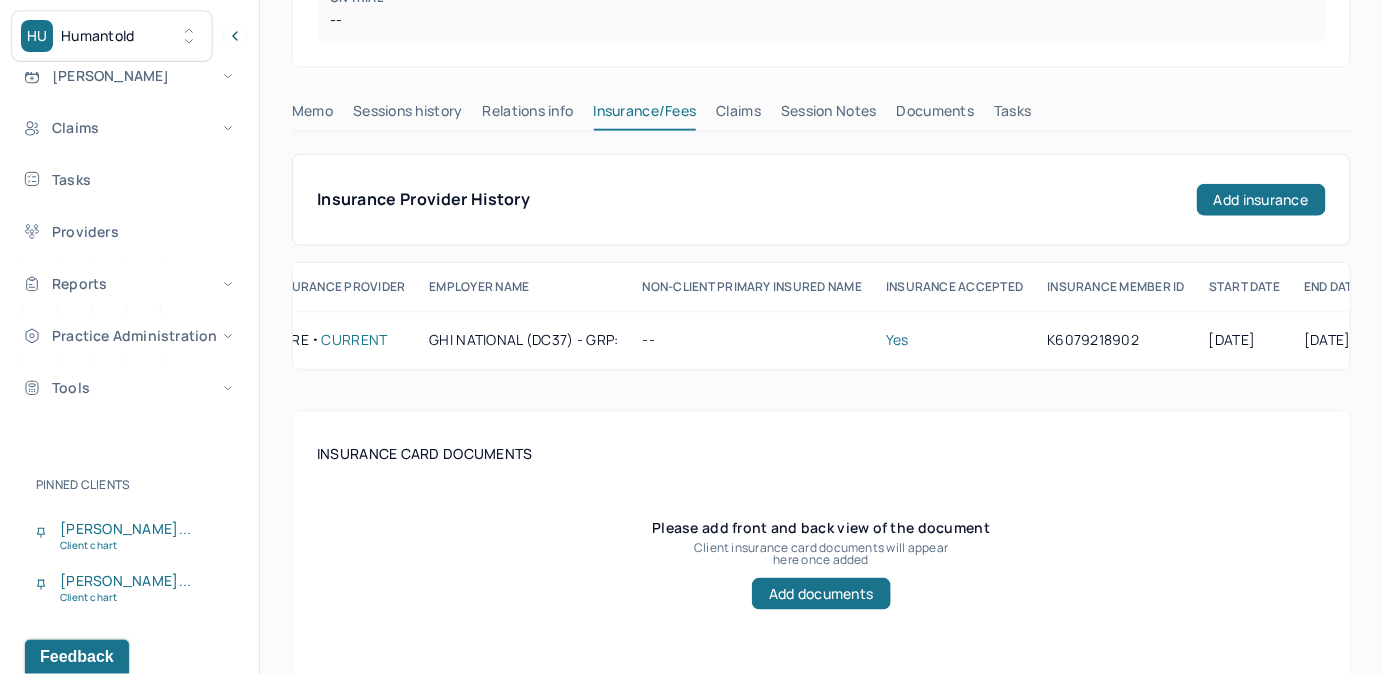 scroll, scrollTop: 0, scrollLeft: 0, axis: both 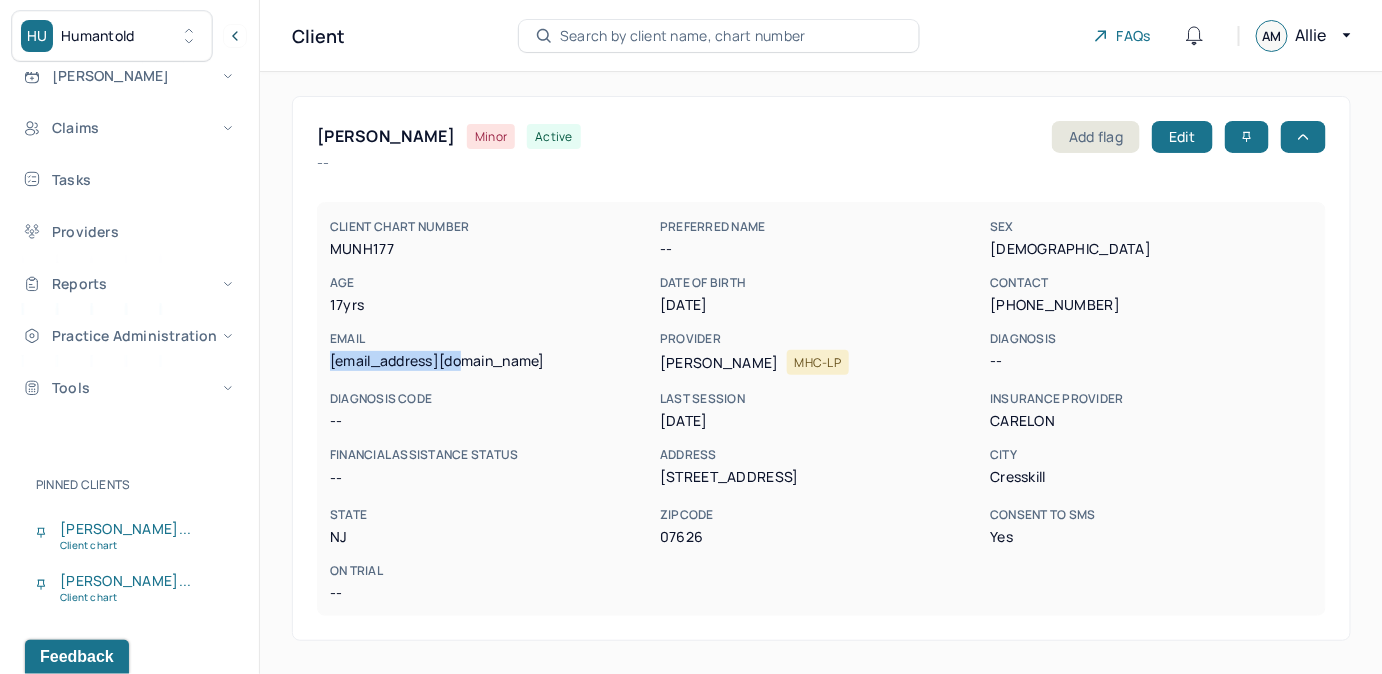 drag, startPoint x: 330, startPoint y: 364, endPoint x: 474, endPoint y: 364, distance: 144 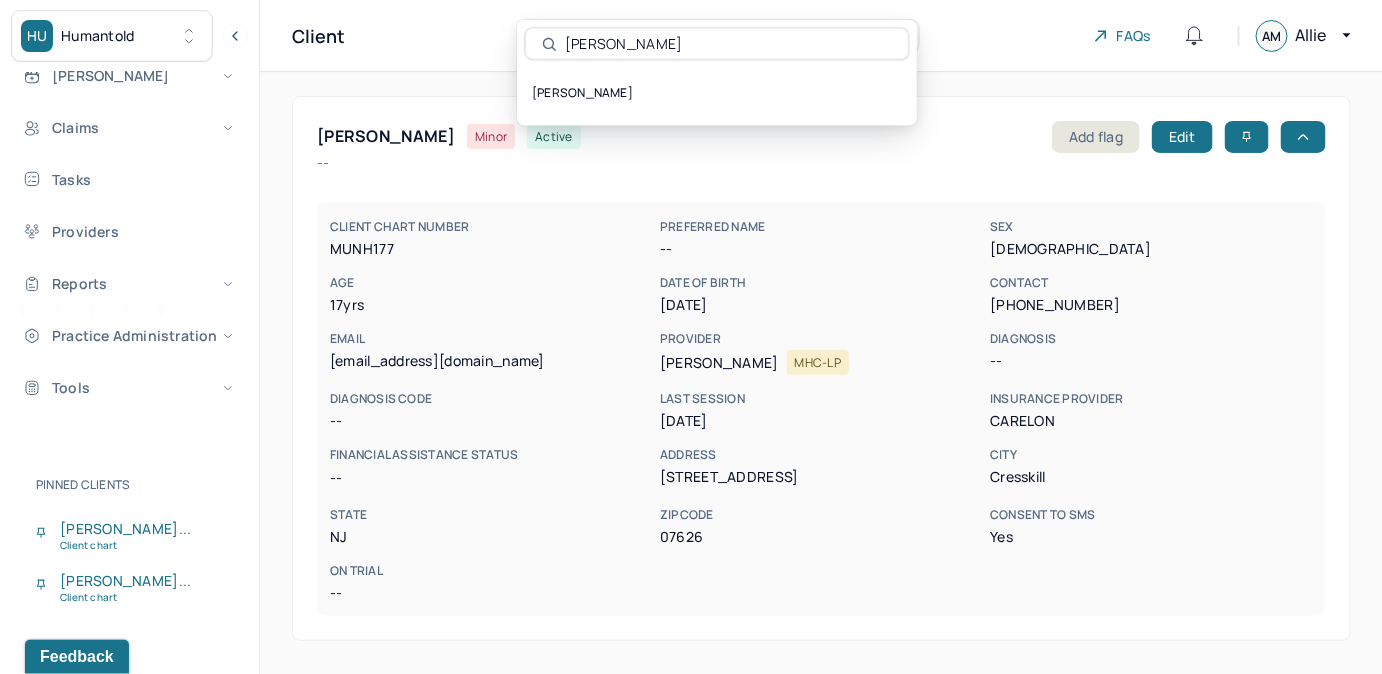 type on "[PERSON_NAME]" 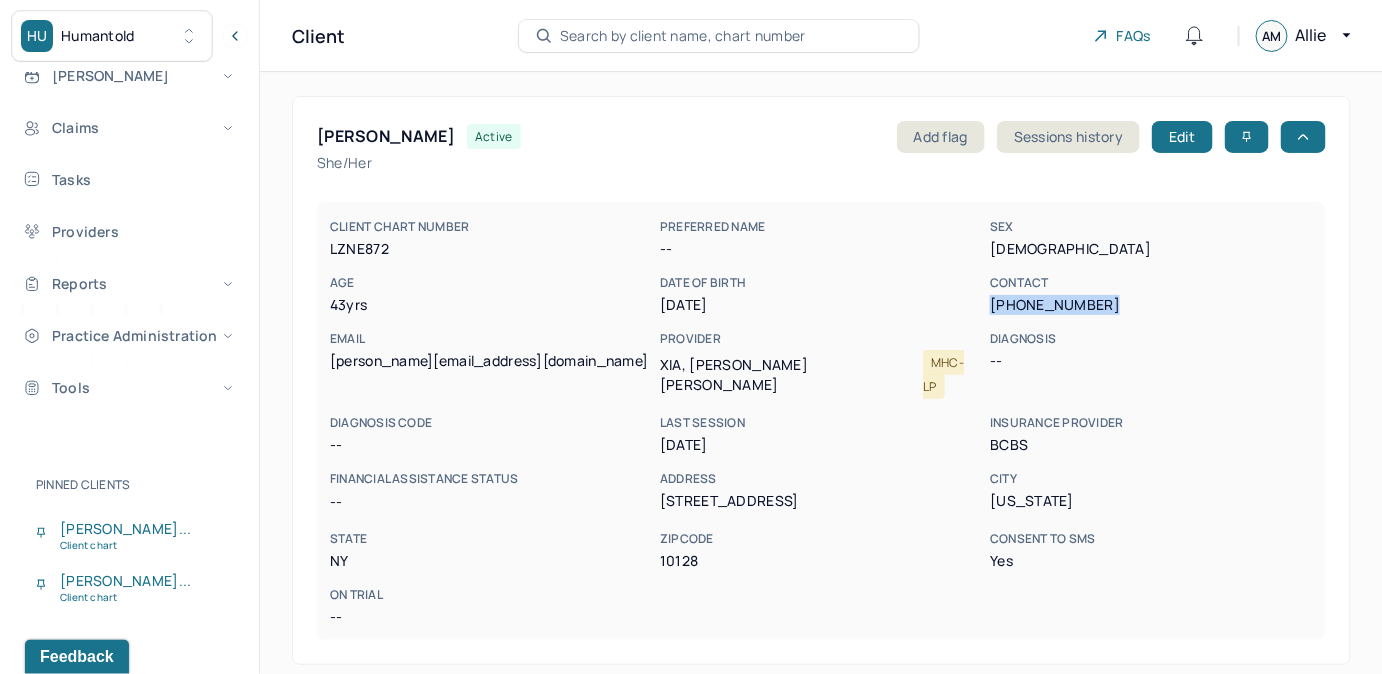 drag, startPoint x: 992, startPoint y: 309, endPoint x: 1097, endPoint y: 309, distance: 105 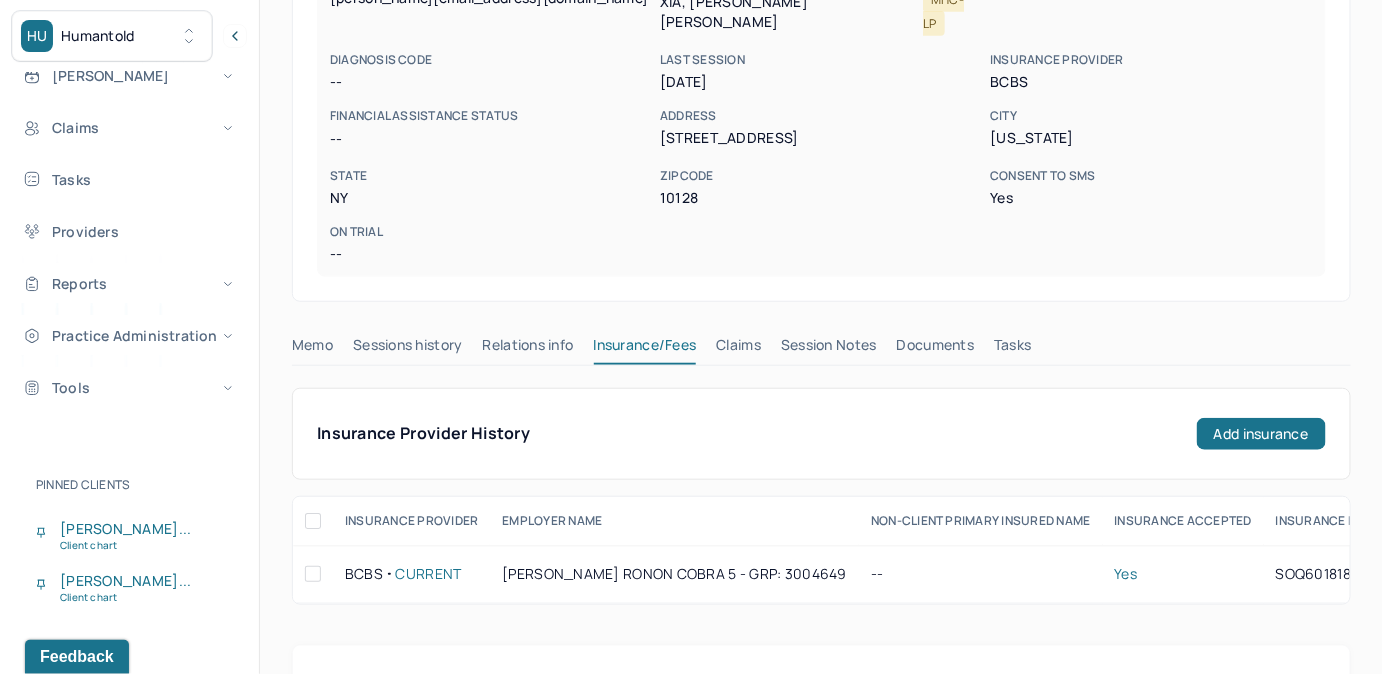 click on "Tasks" at bounding box center (1012, 349) 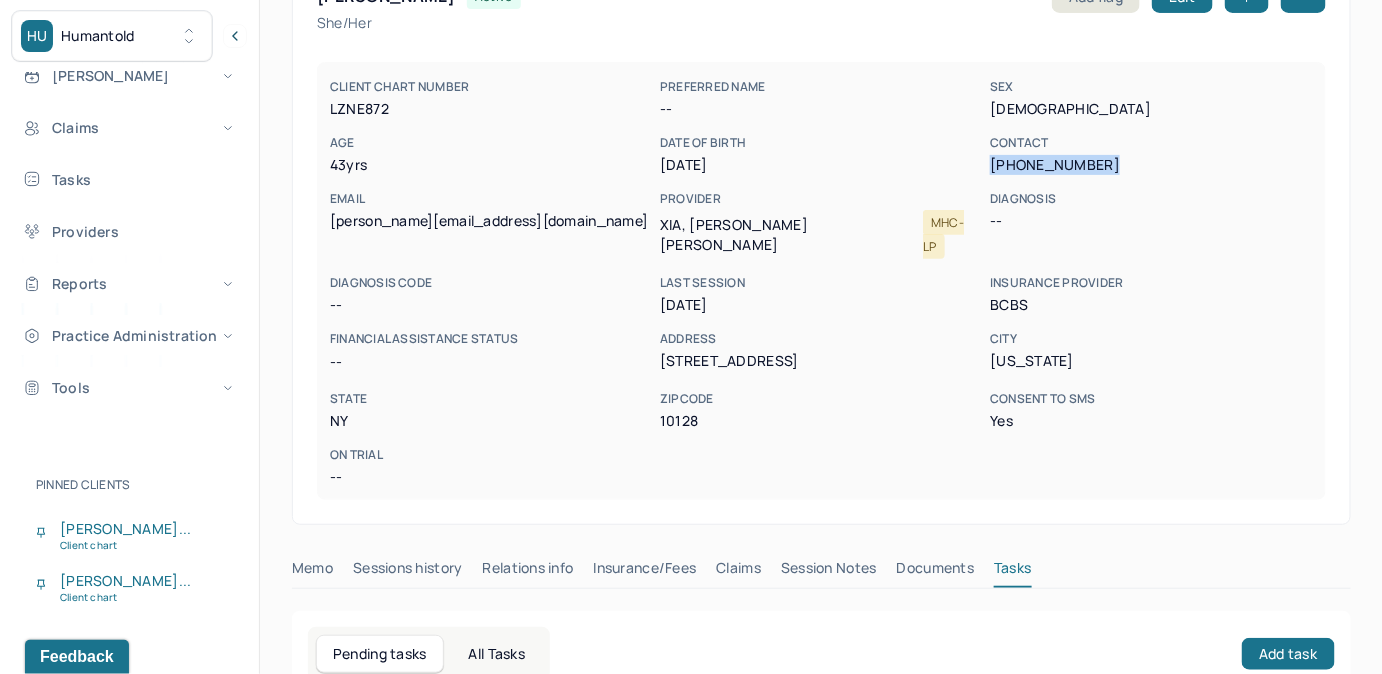 scroll, scrollTop: 0, scrollLeft: 0, axis: both 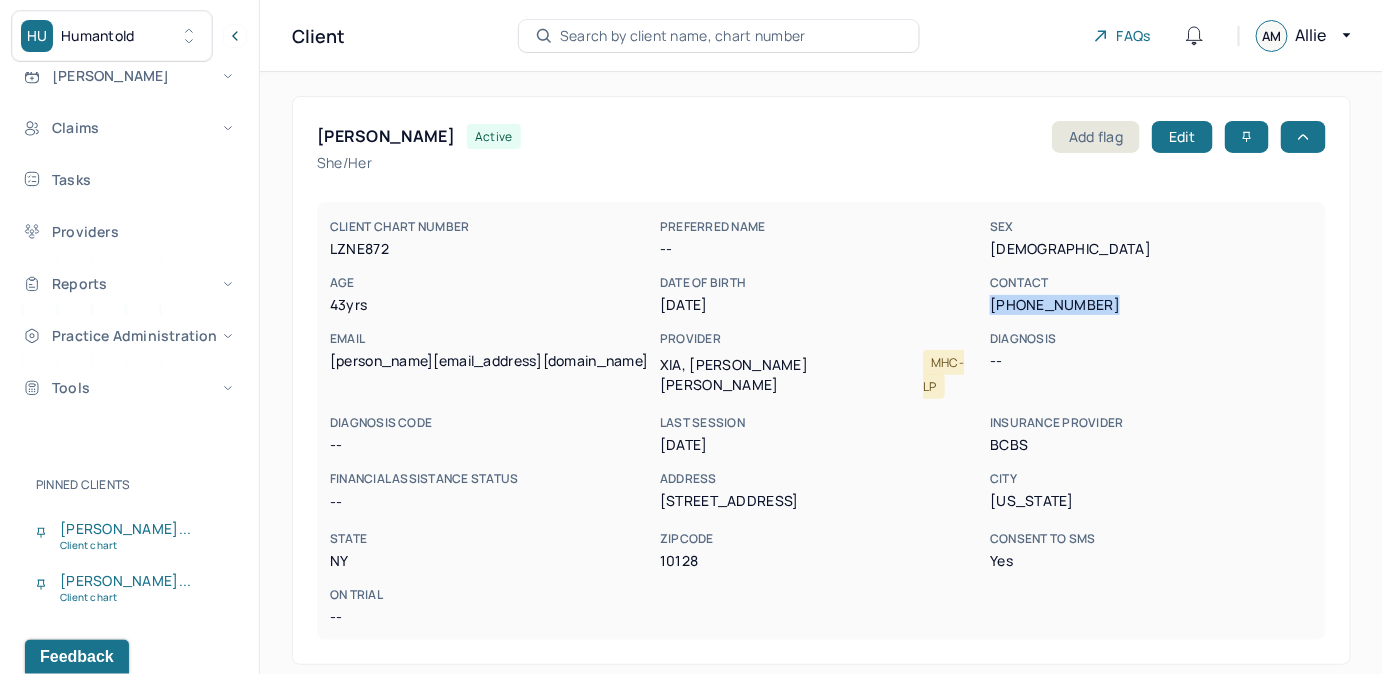 click on "Search by client name, chart number" at bounding box center (683, 36) 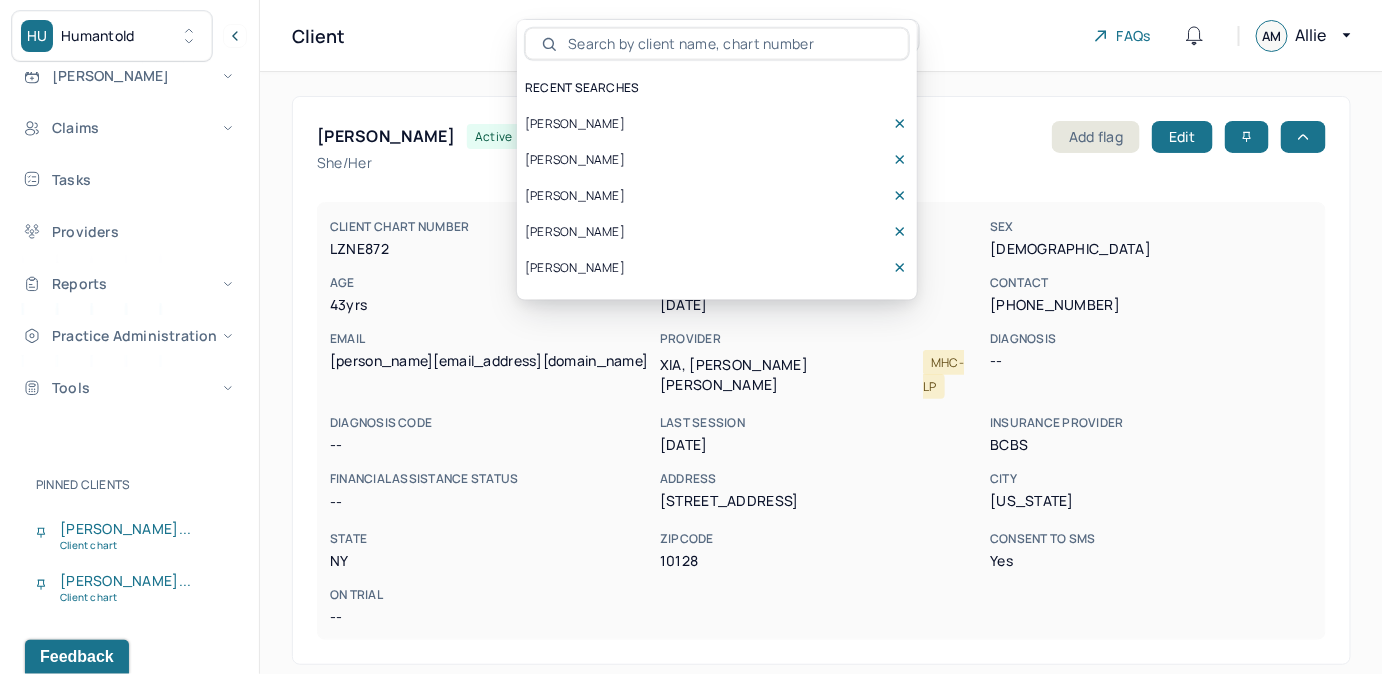 type 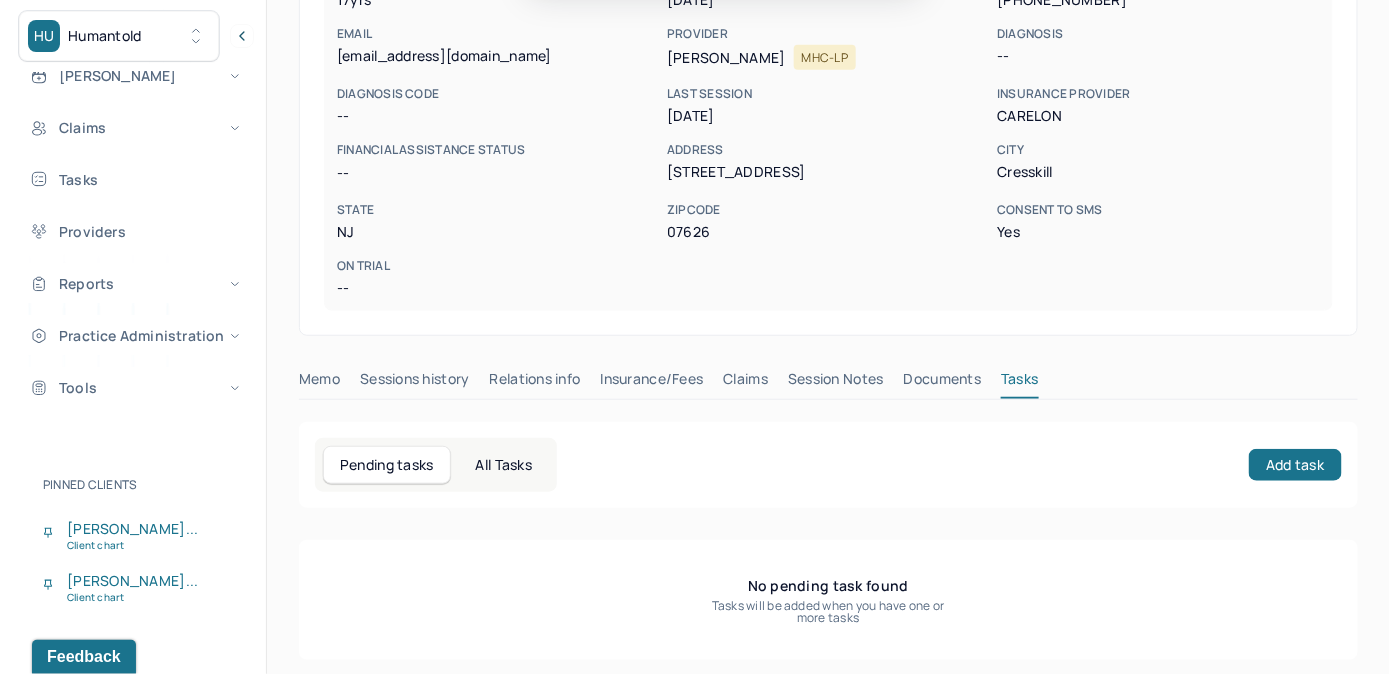 scroll, scrollTop: 314, scrollLeft: 0, axis: vertical 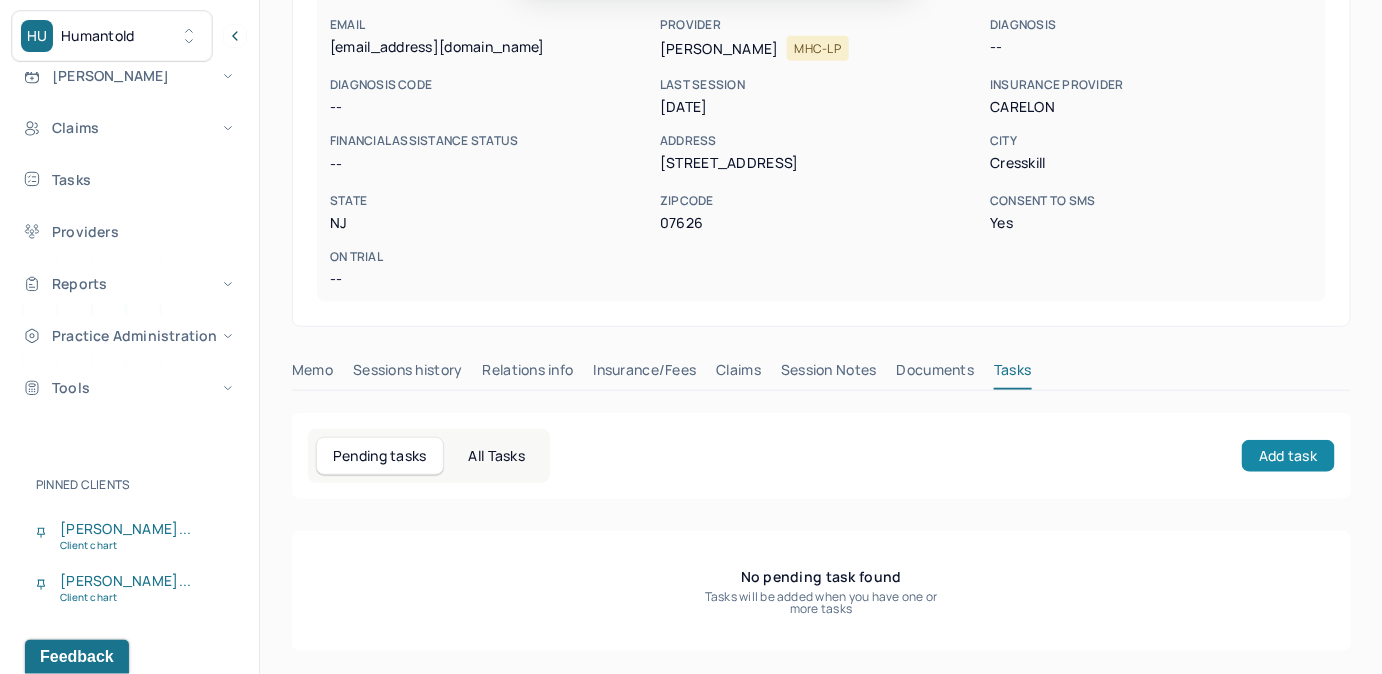 click on "Add task" at bounding box center (1288, 456) 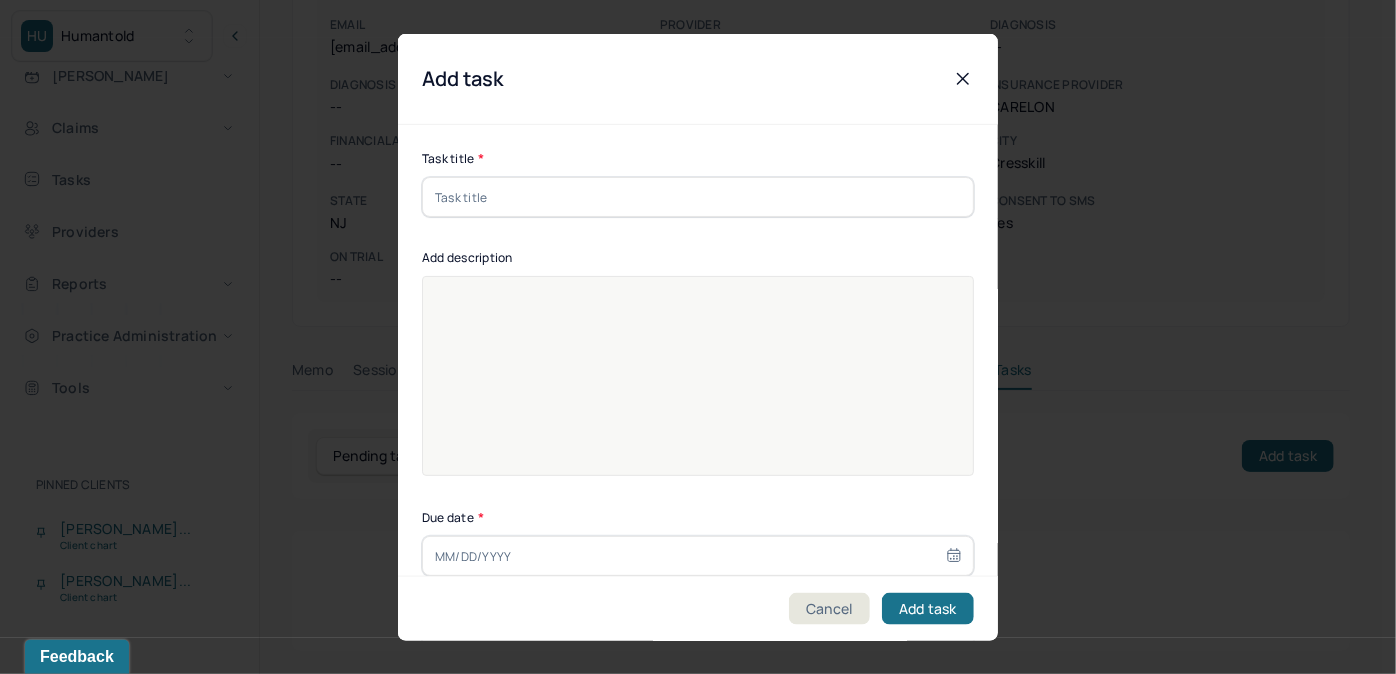 click at bounding box center [698, 197] 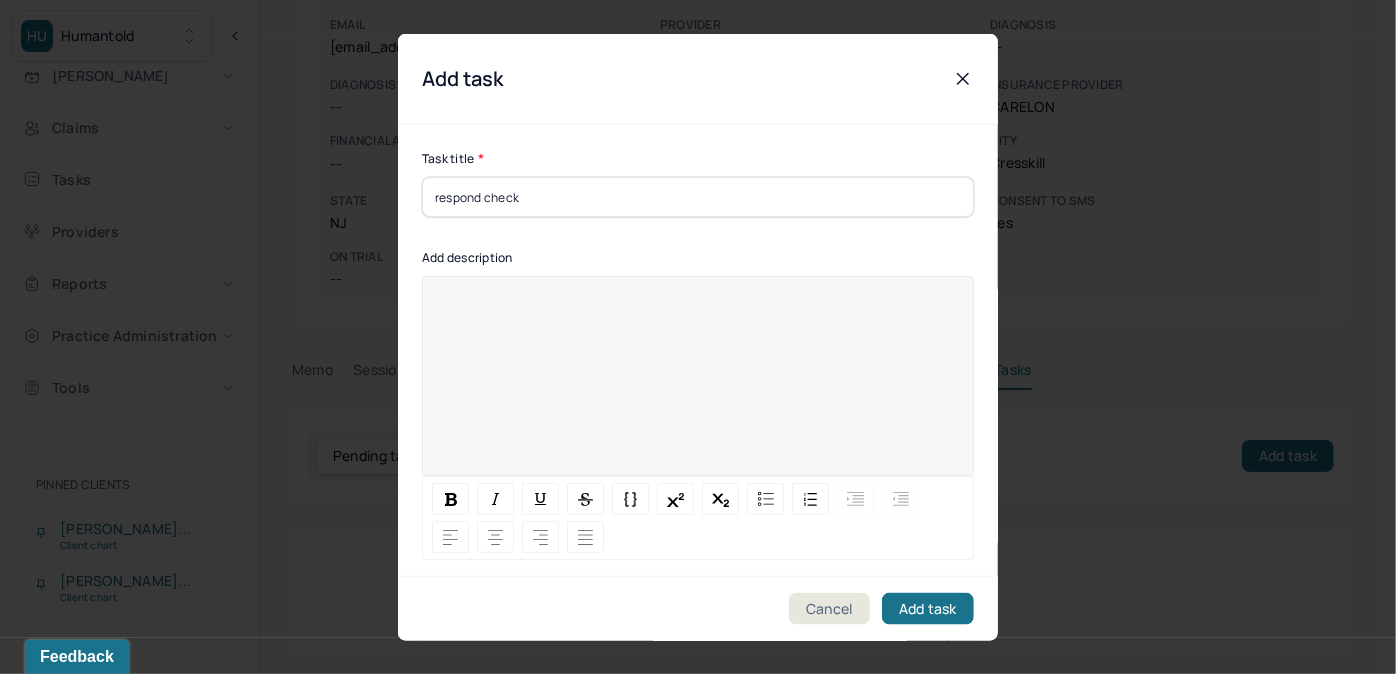 click at bounding box center (698, 389) 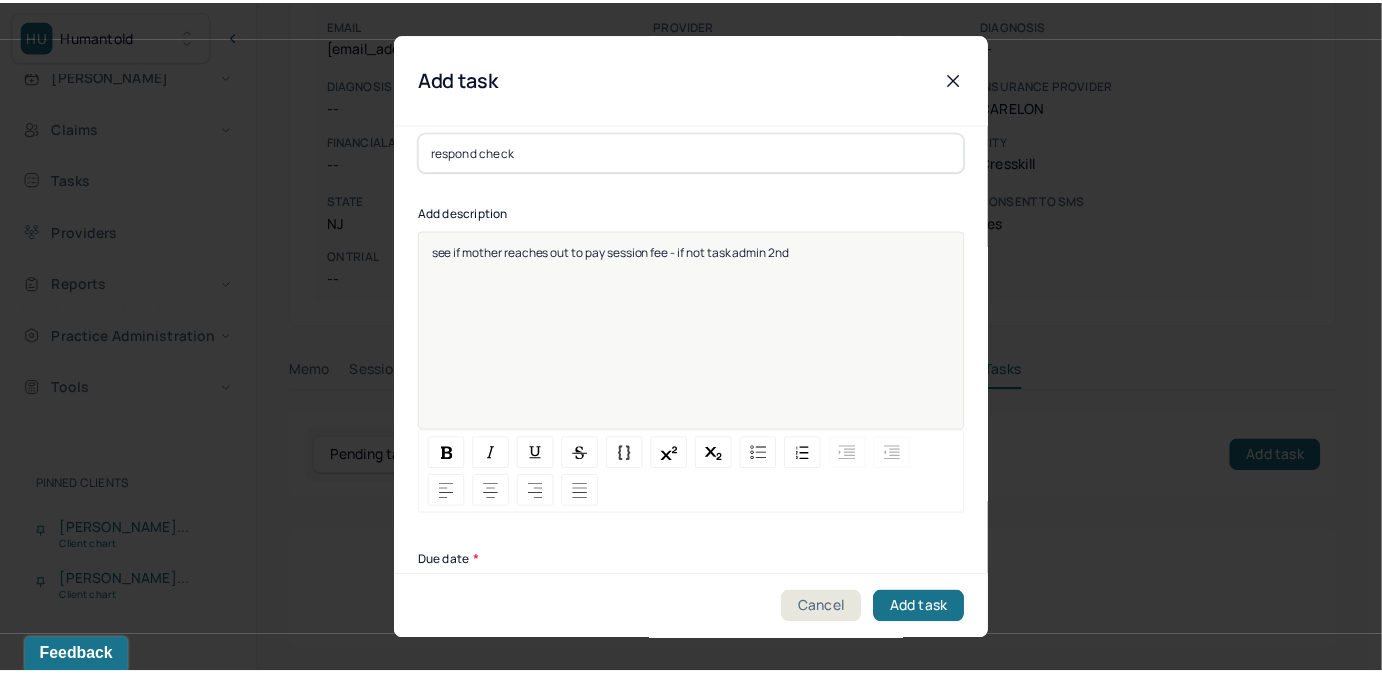 scroll, scrollTop: 274, scrollLeft: 0, axis: vertical 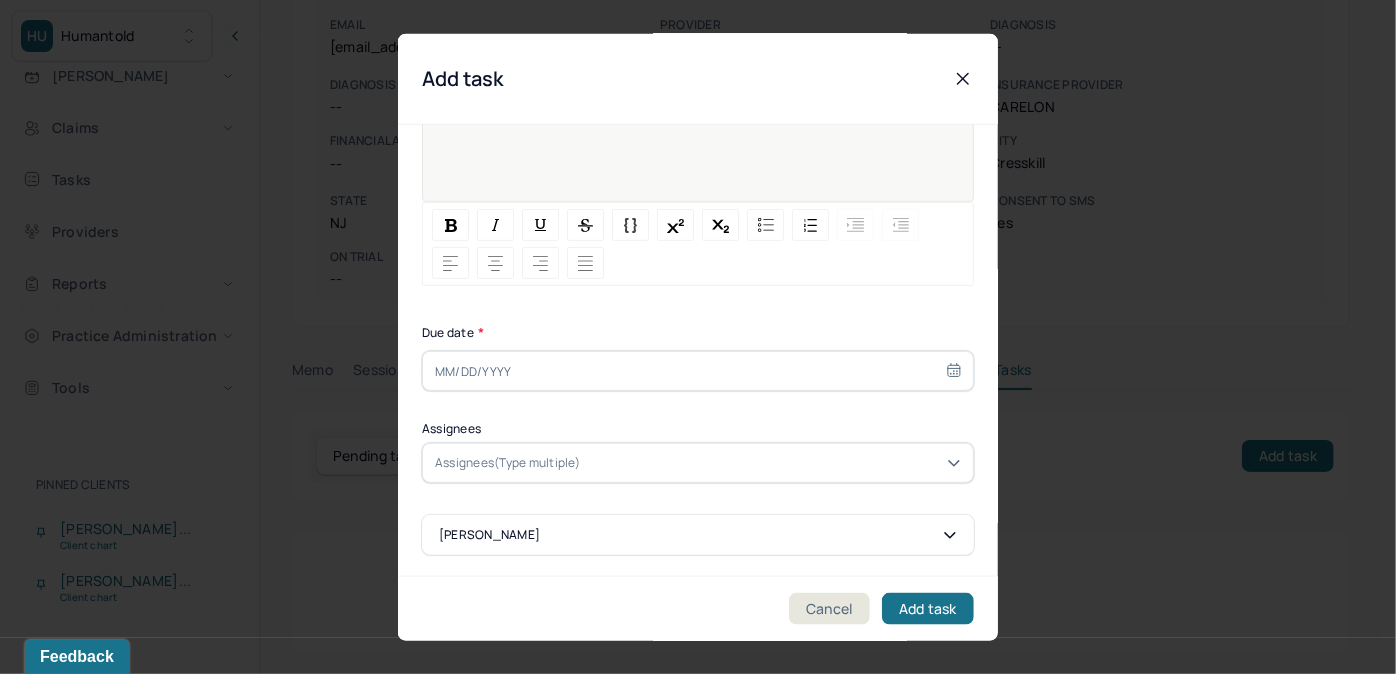 select on "6" 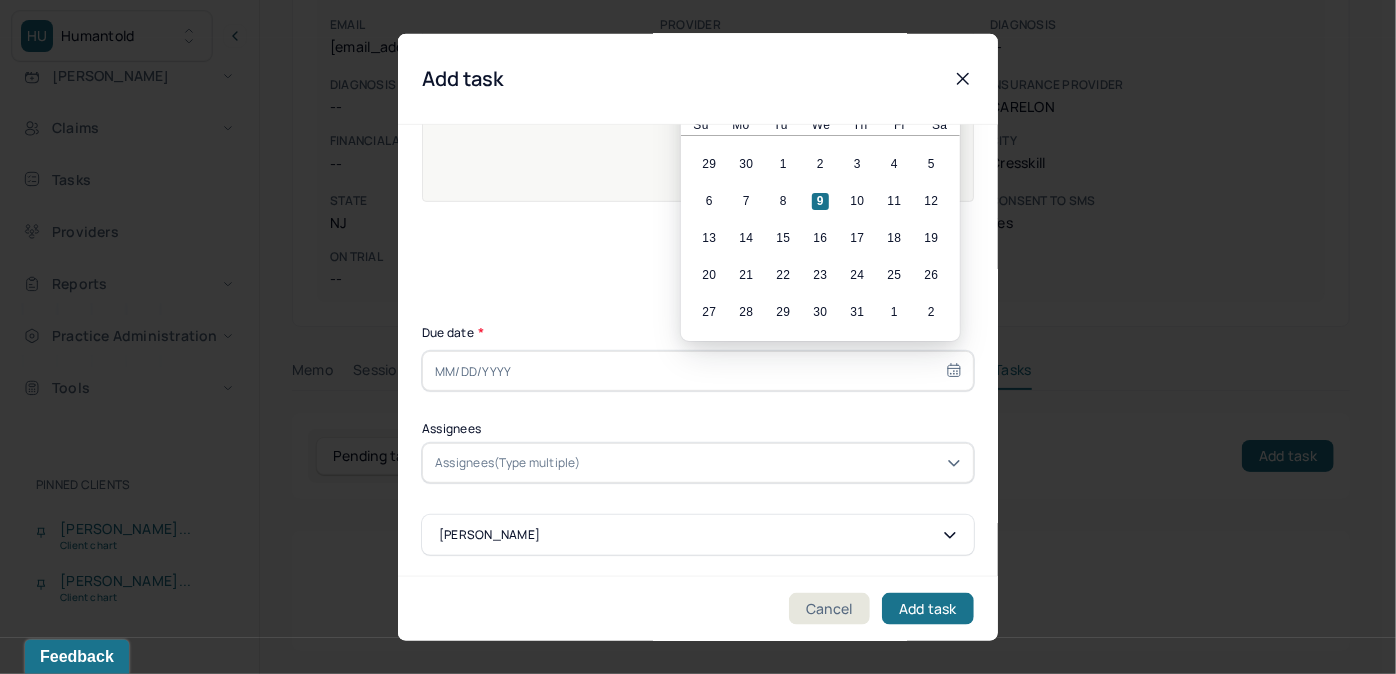 click at bounding box center [698, 371] 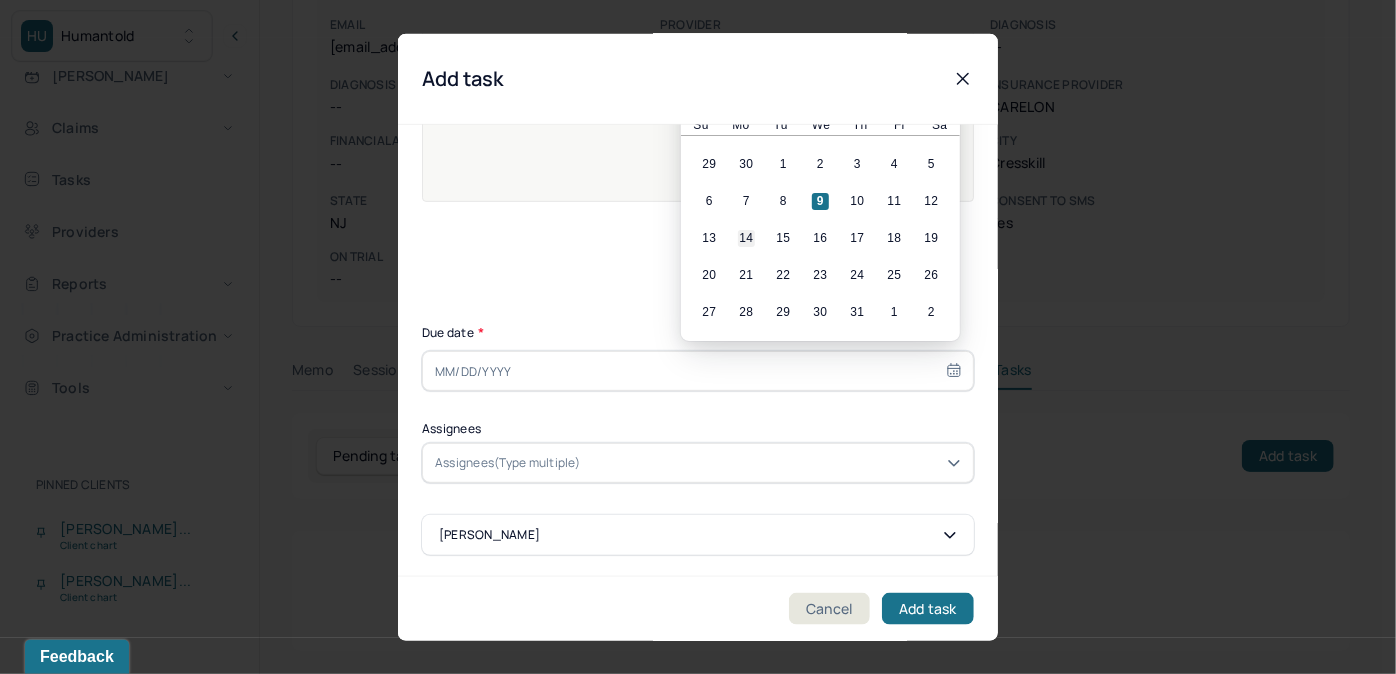 click on "14" at bounding box center [746, 238] 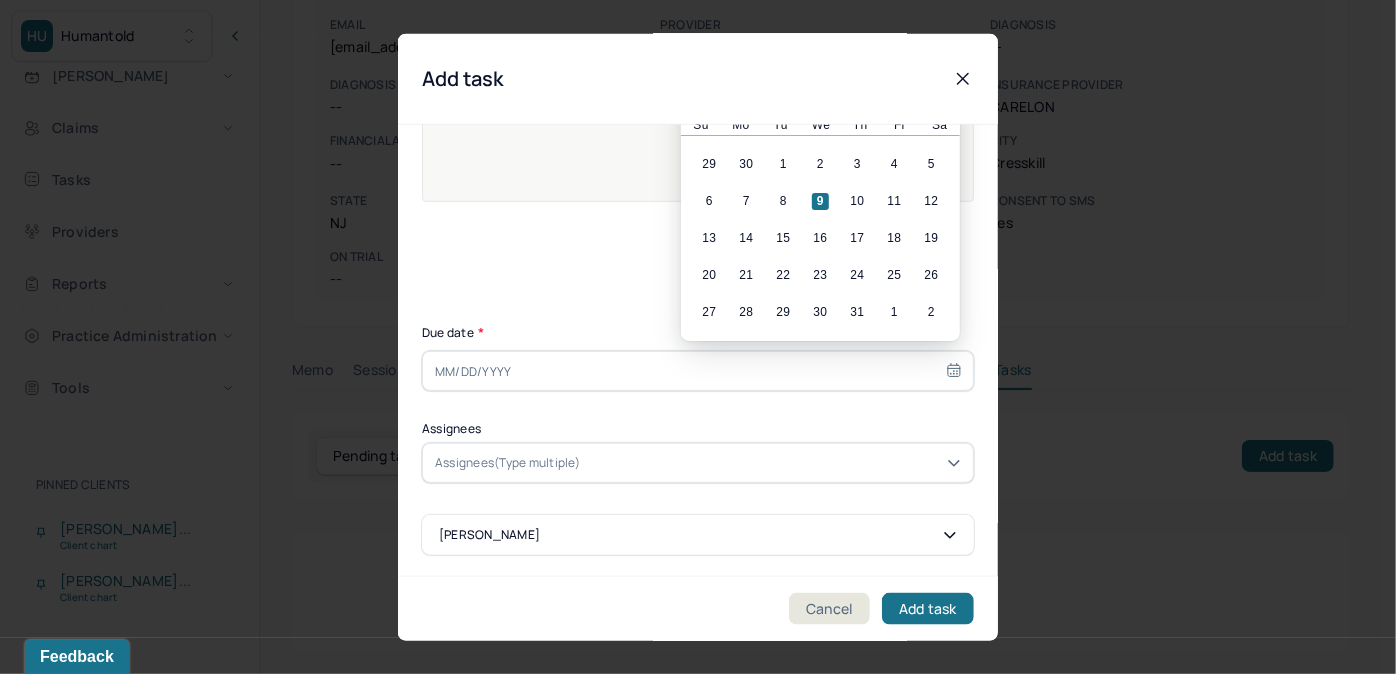 type on "[DATE]" 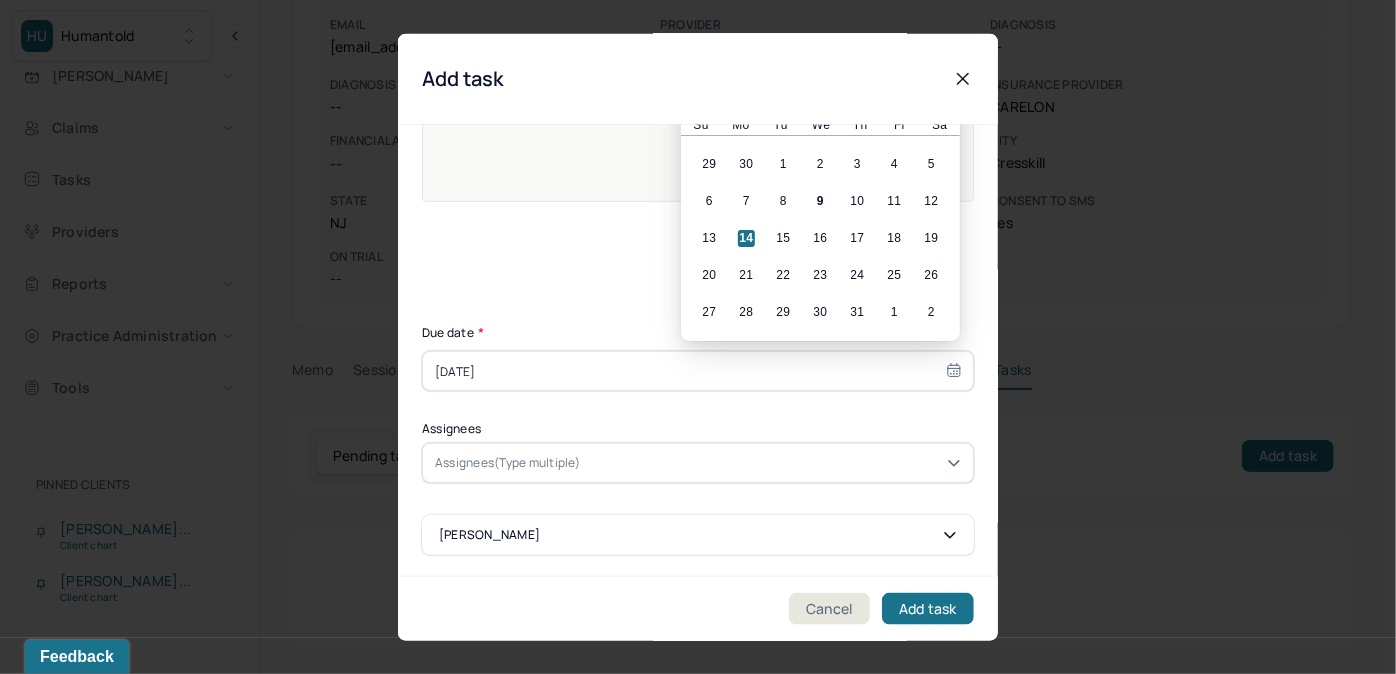 click on "Assignees(Type multiple)" at bounding box center [508, 463] 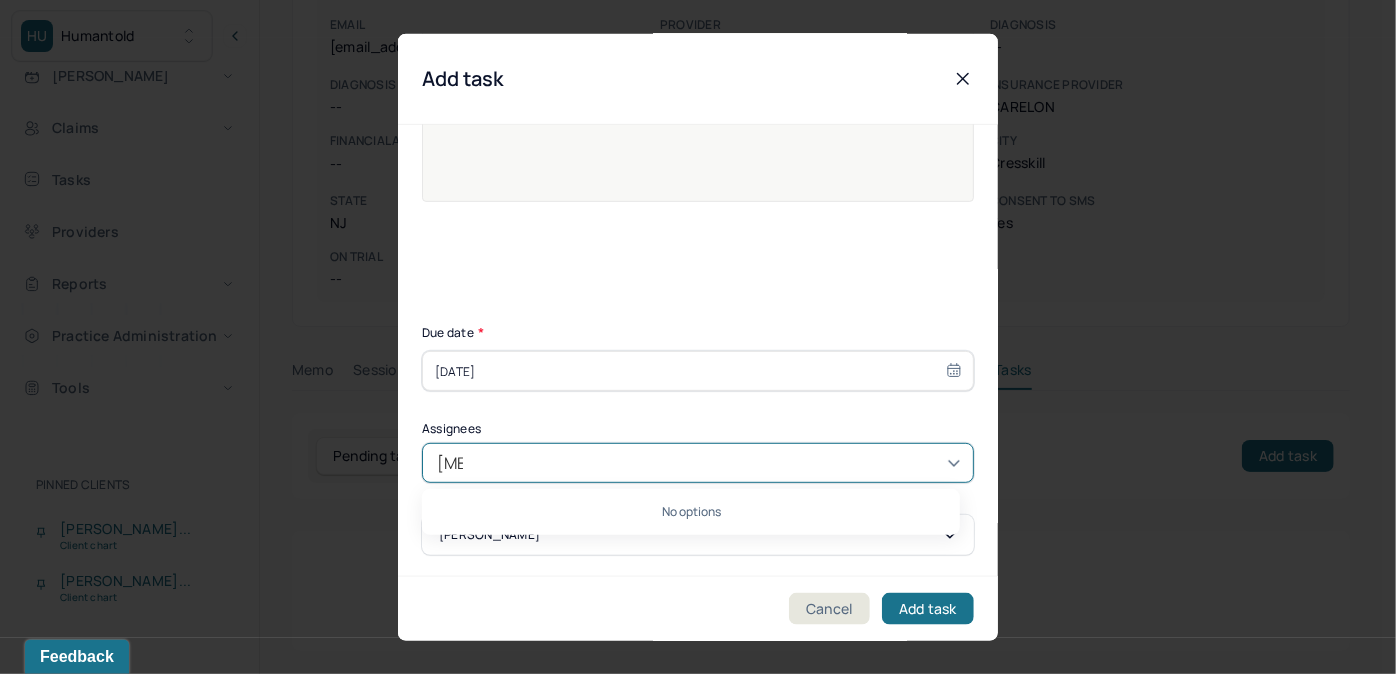 type on "allie" 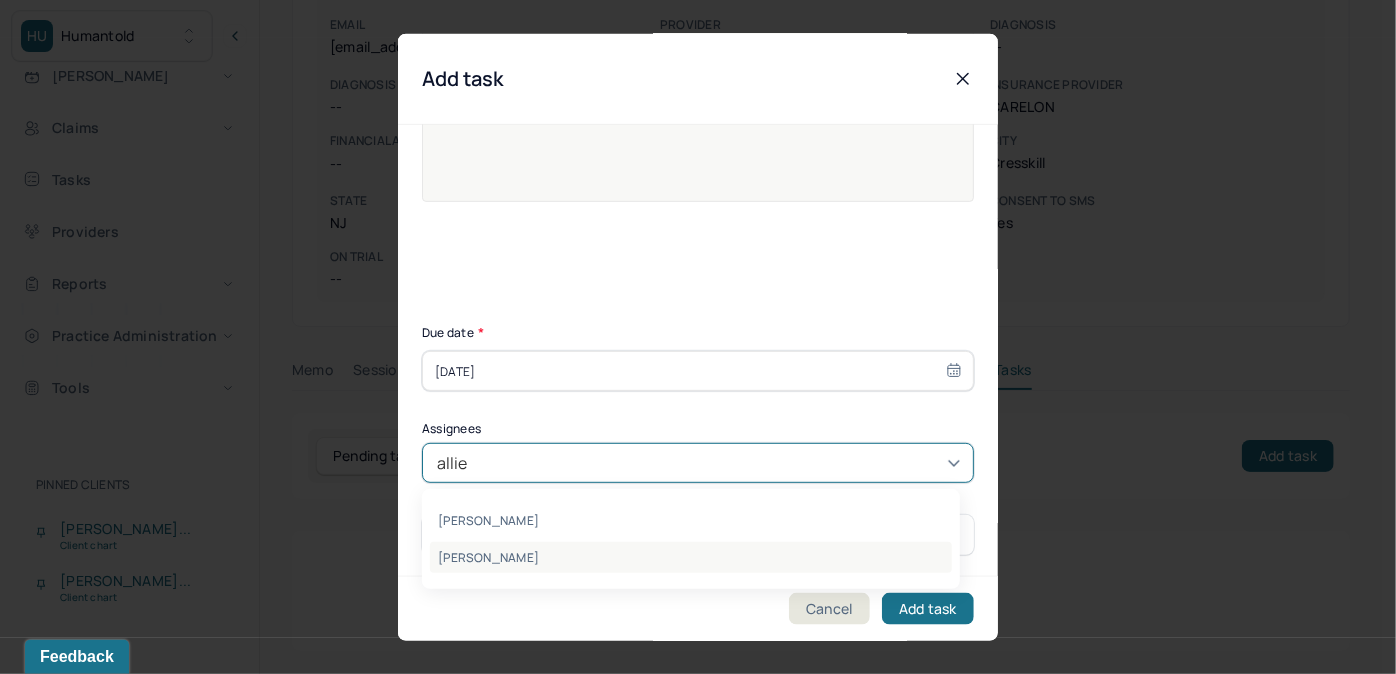 click on "[PERSON_NAME]" at bounding box center (691, 557) 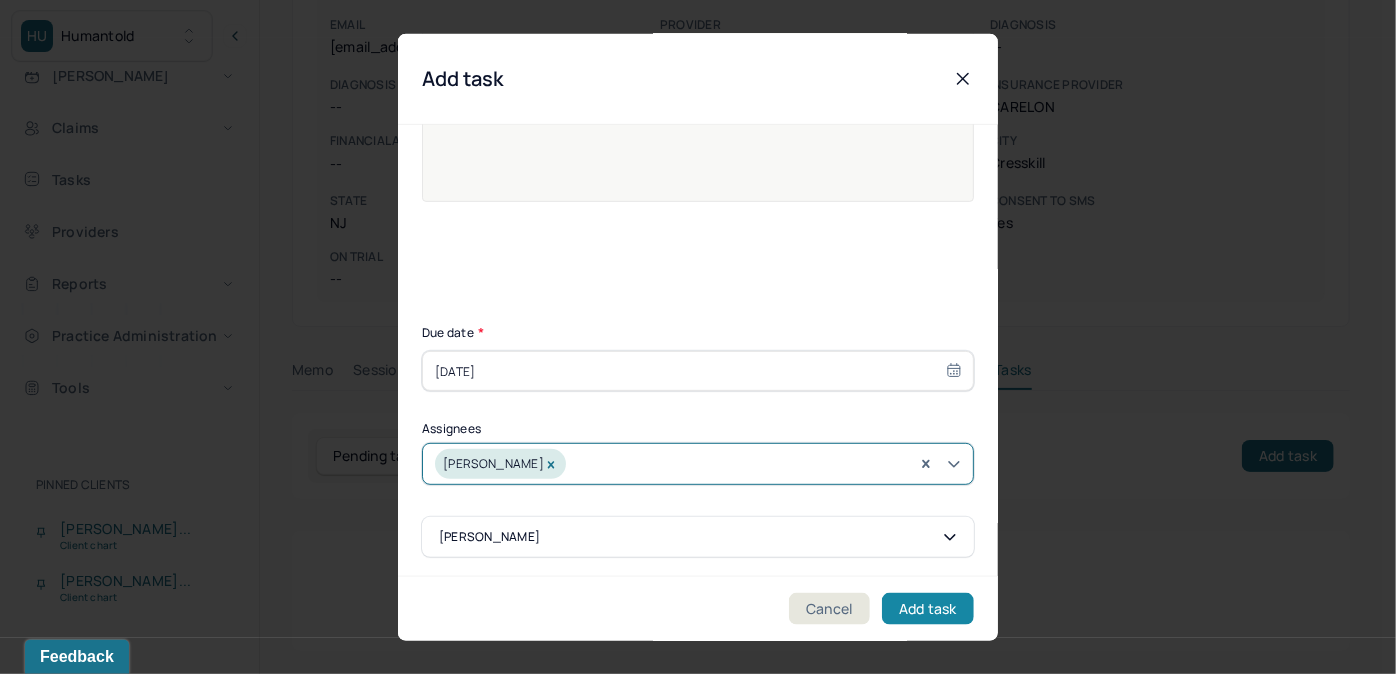 click on "Add task" at bounding box center (928, 608) 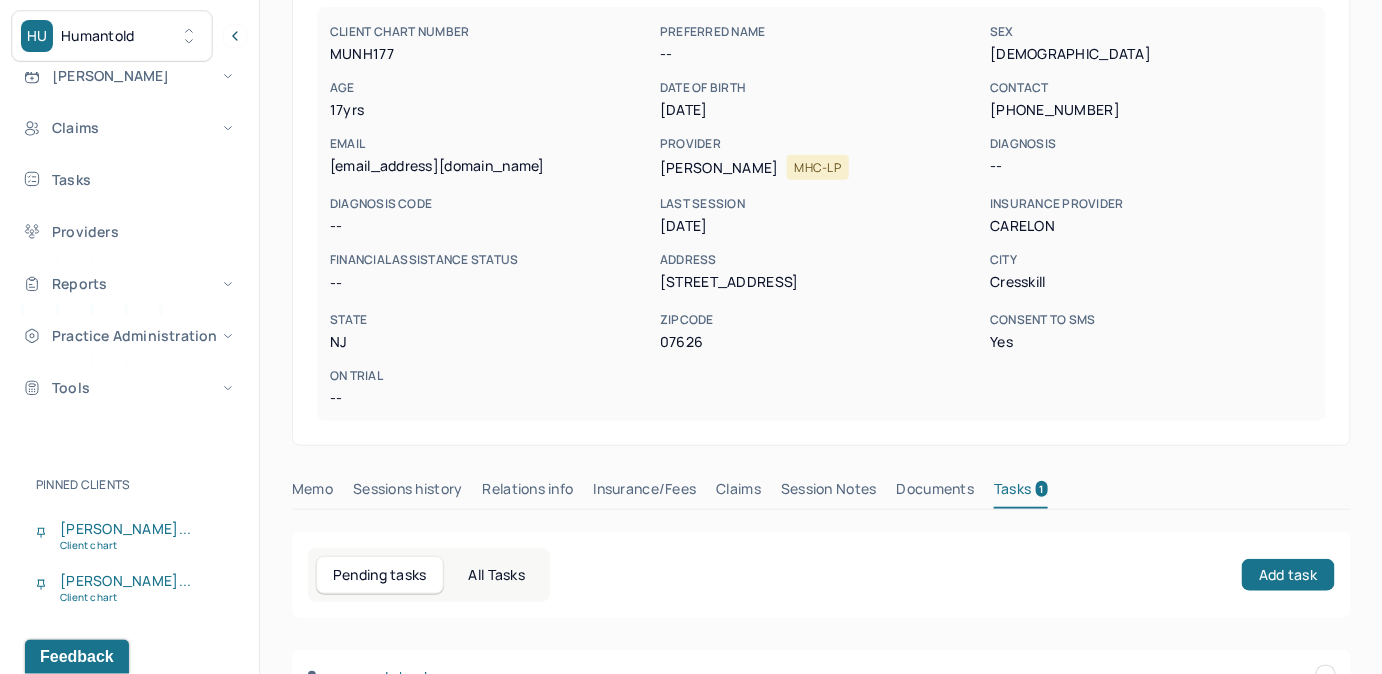 scroll, scrollTop: 0, scrollLeft: 0, axis: both 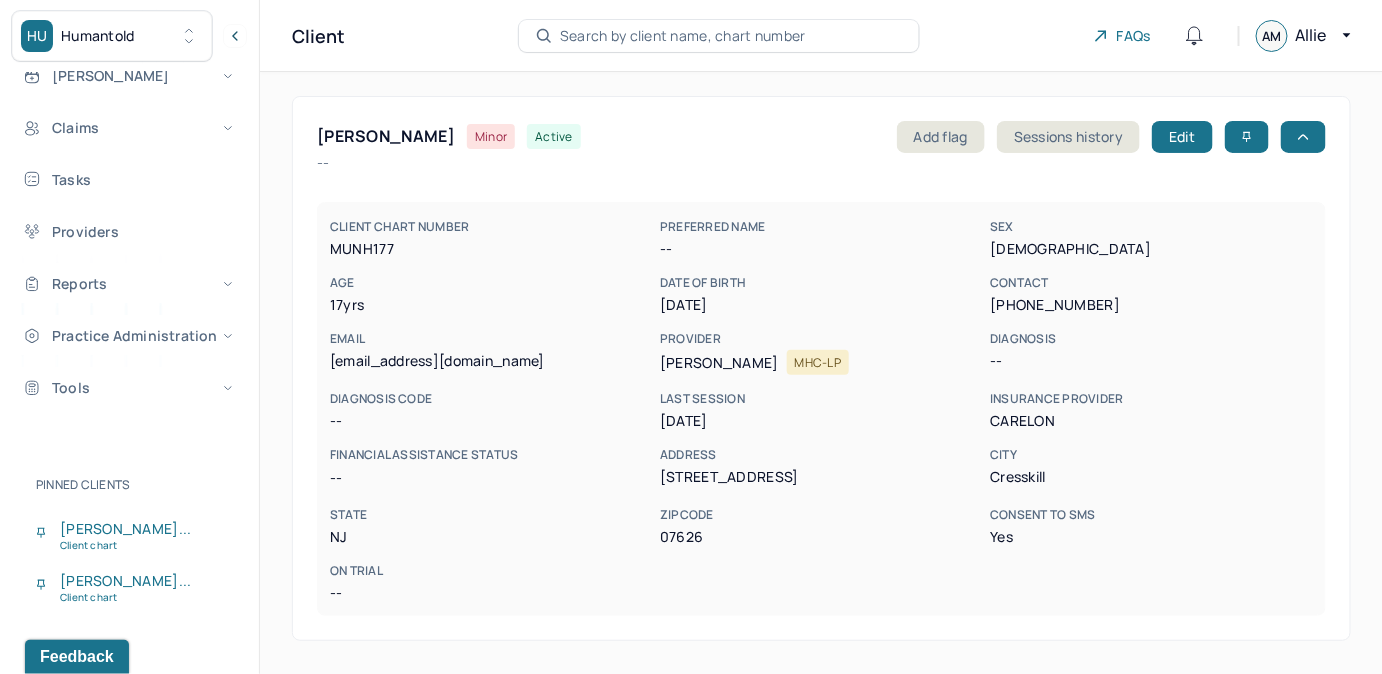 click on "Search by client name, chart number" at bounding box center [719, 36] 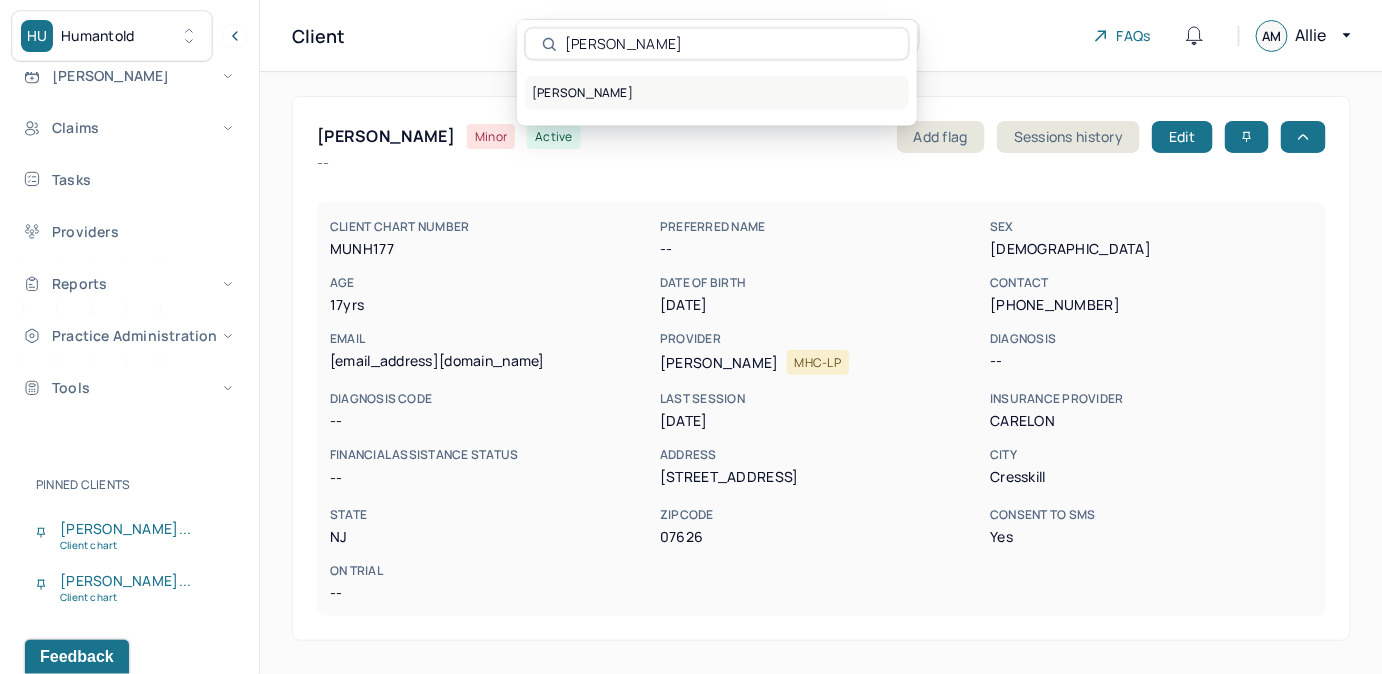 type on "[PERSON_NAME]" 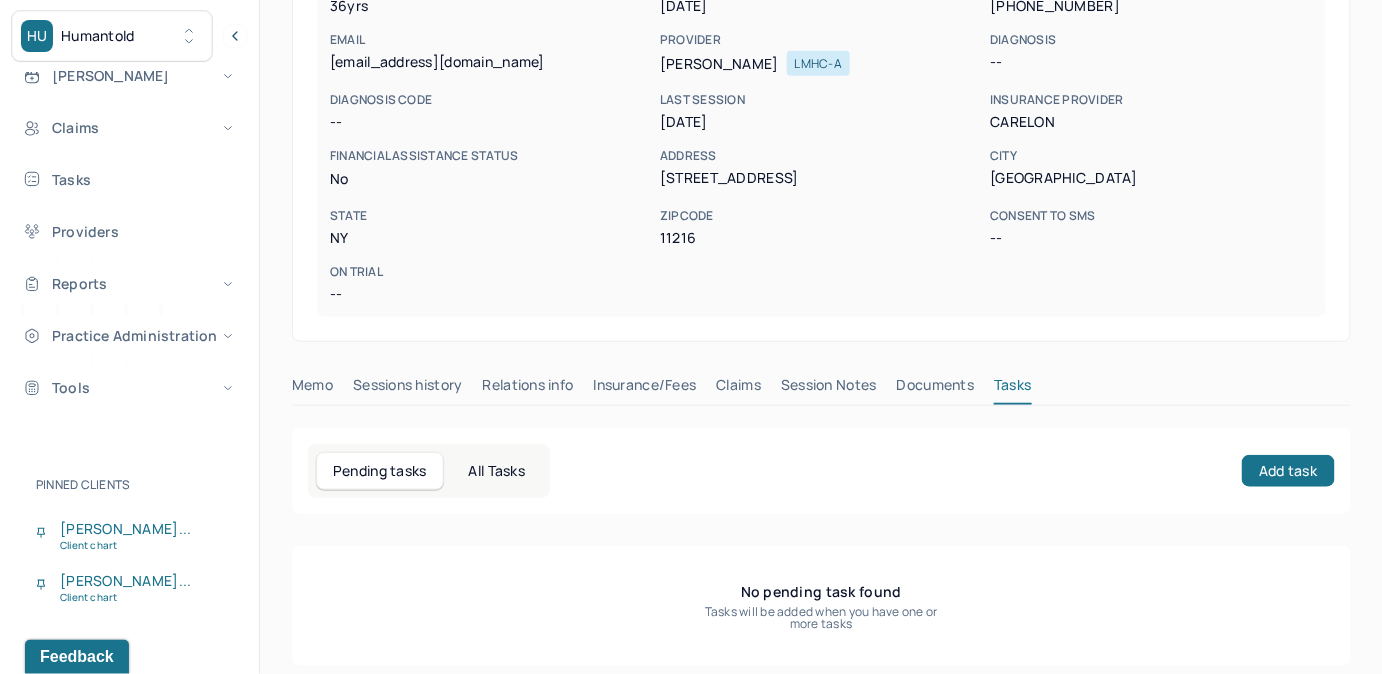 scroll, scrollTop: 314, scrollLeft: 0, axis: vertical 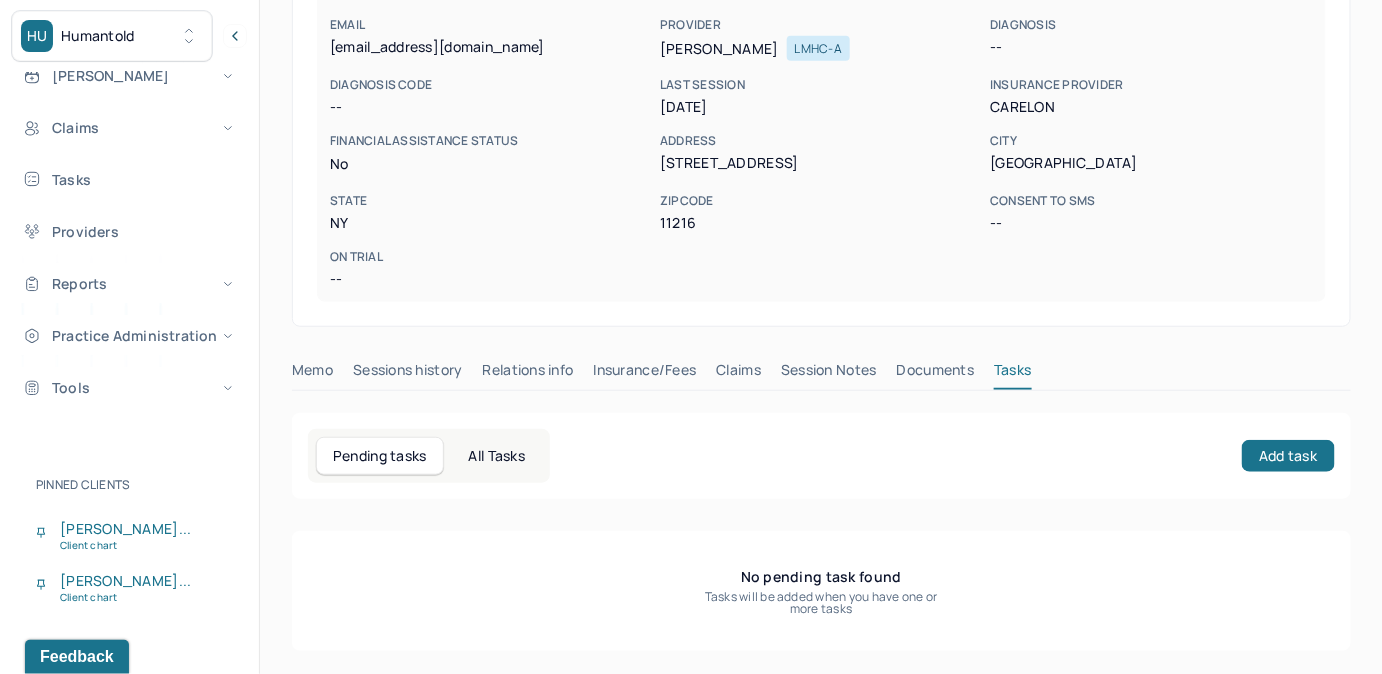 click on "Claims" at bounding box center (738, 374) 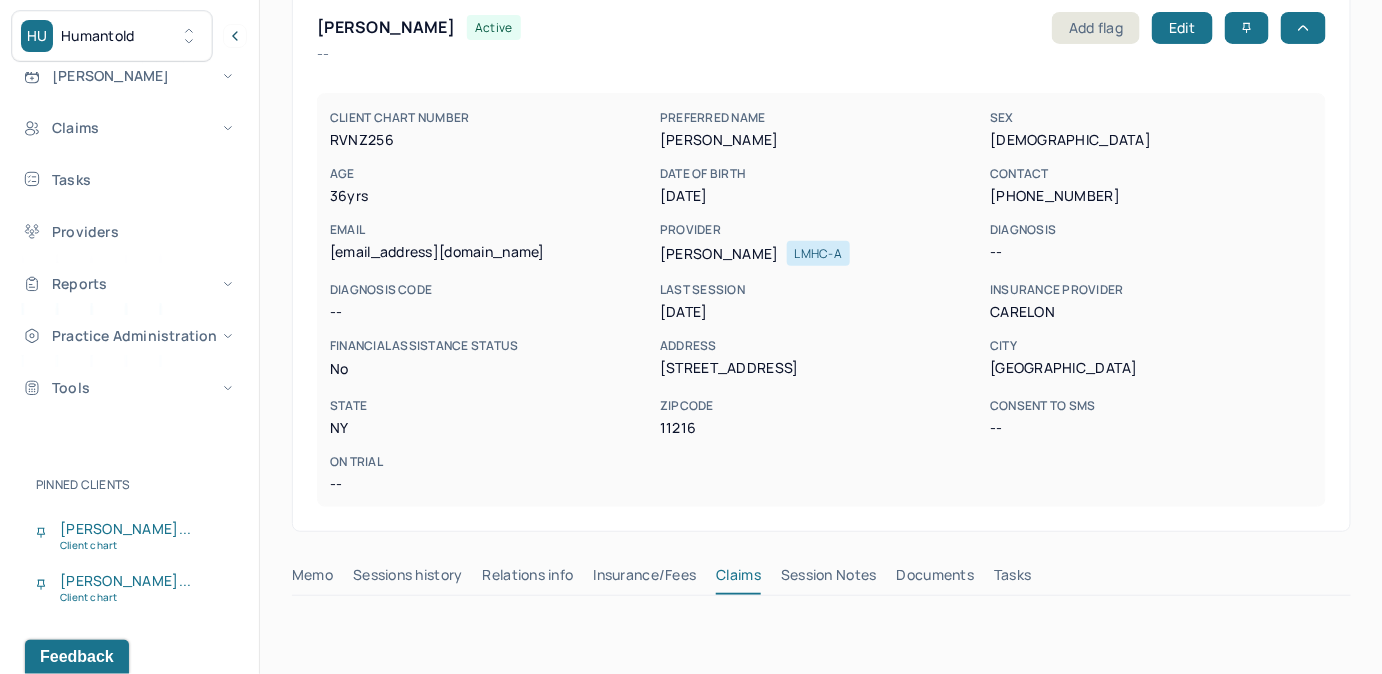 scroll, scrollTop: 181, scrollLeft: 0, axis: vertical 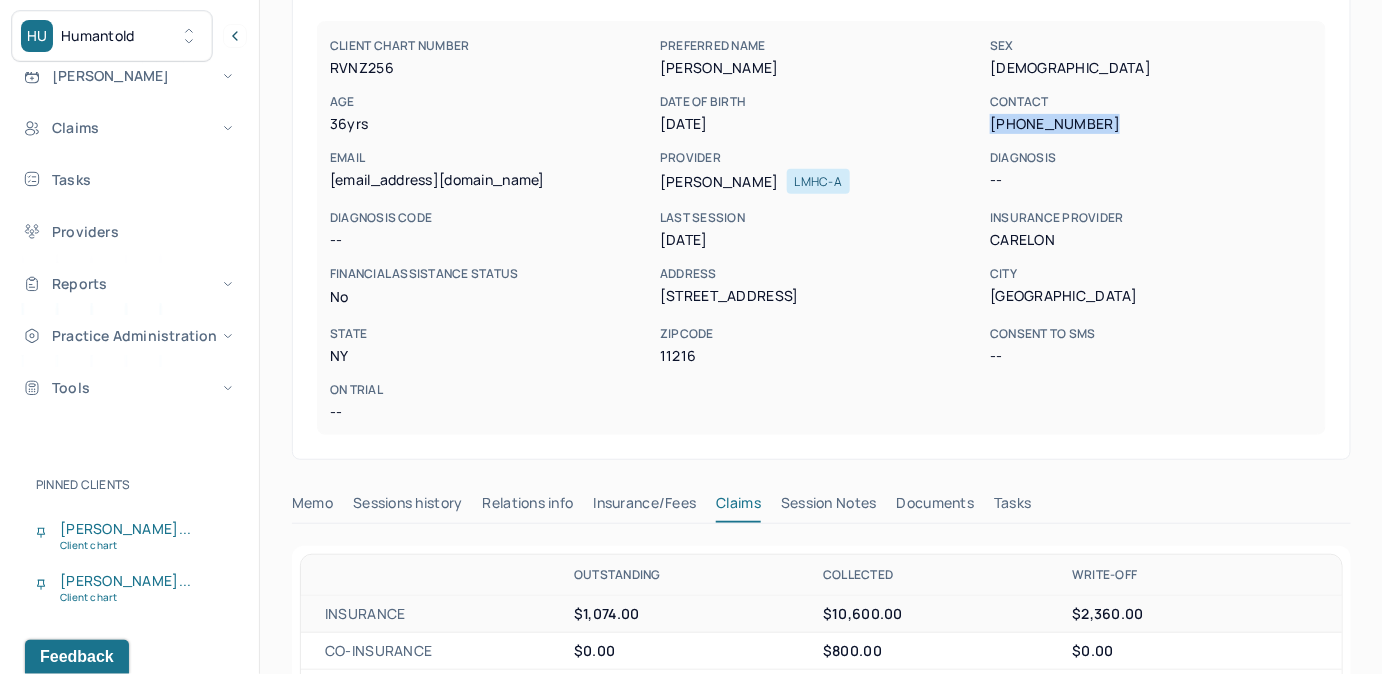 drag, startPoint x: 991, startPoint y: 123, endPoint x: 1102, endPoint y: 135, distance: 111.64677 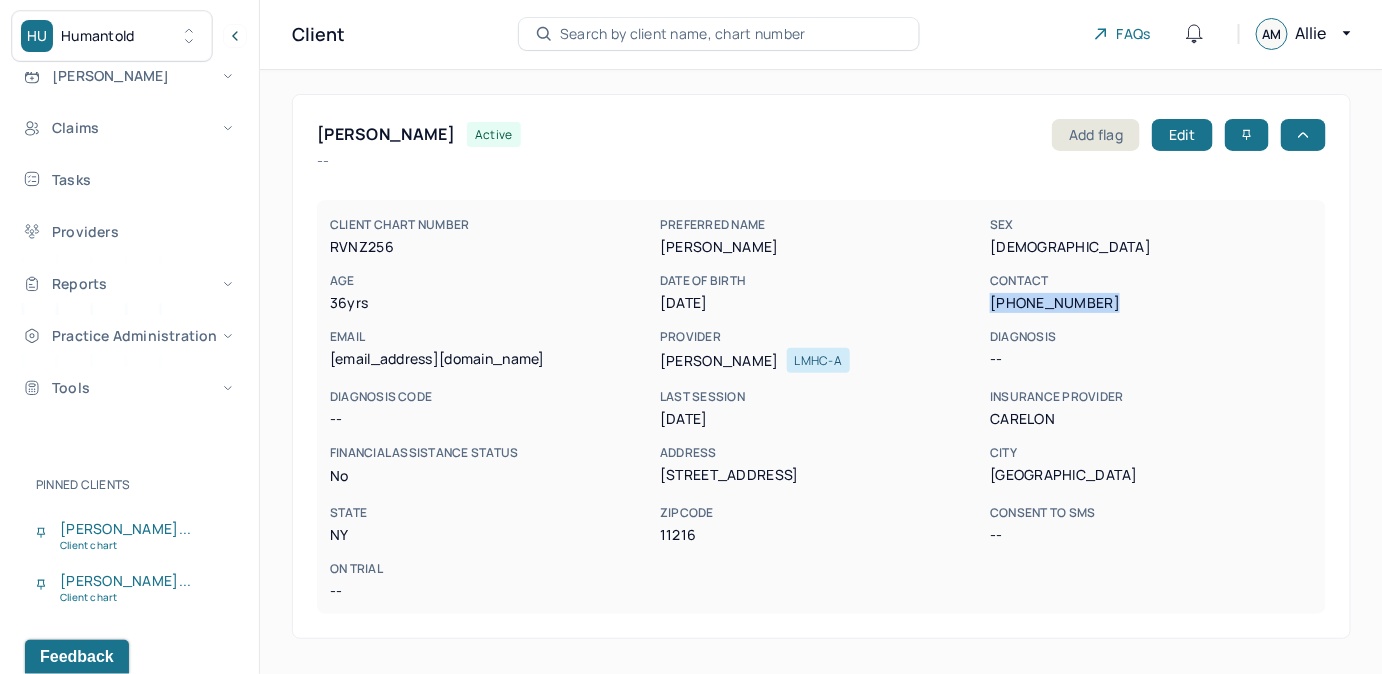 scroll, scrollTop: 0, scrollLeft: 0, axis: both 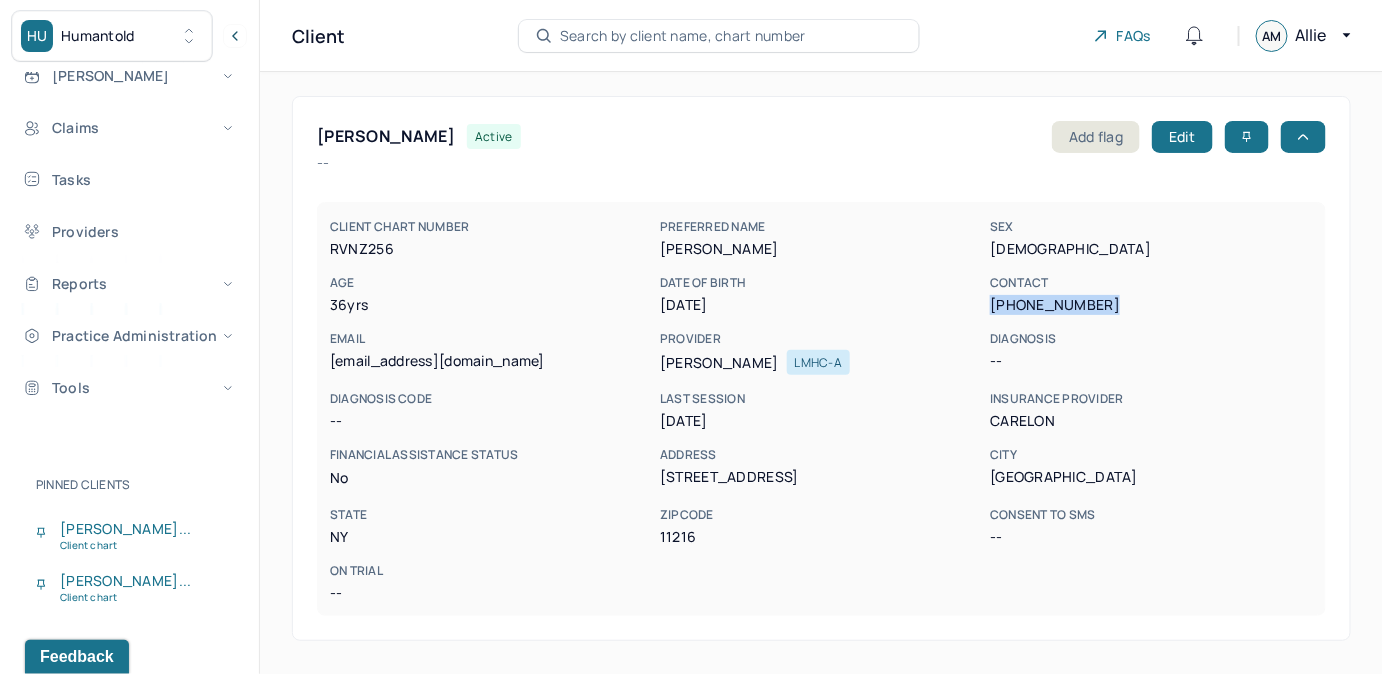 click on "Search by client name, chart number" at bounding box center (683, 36) 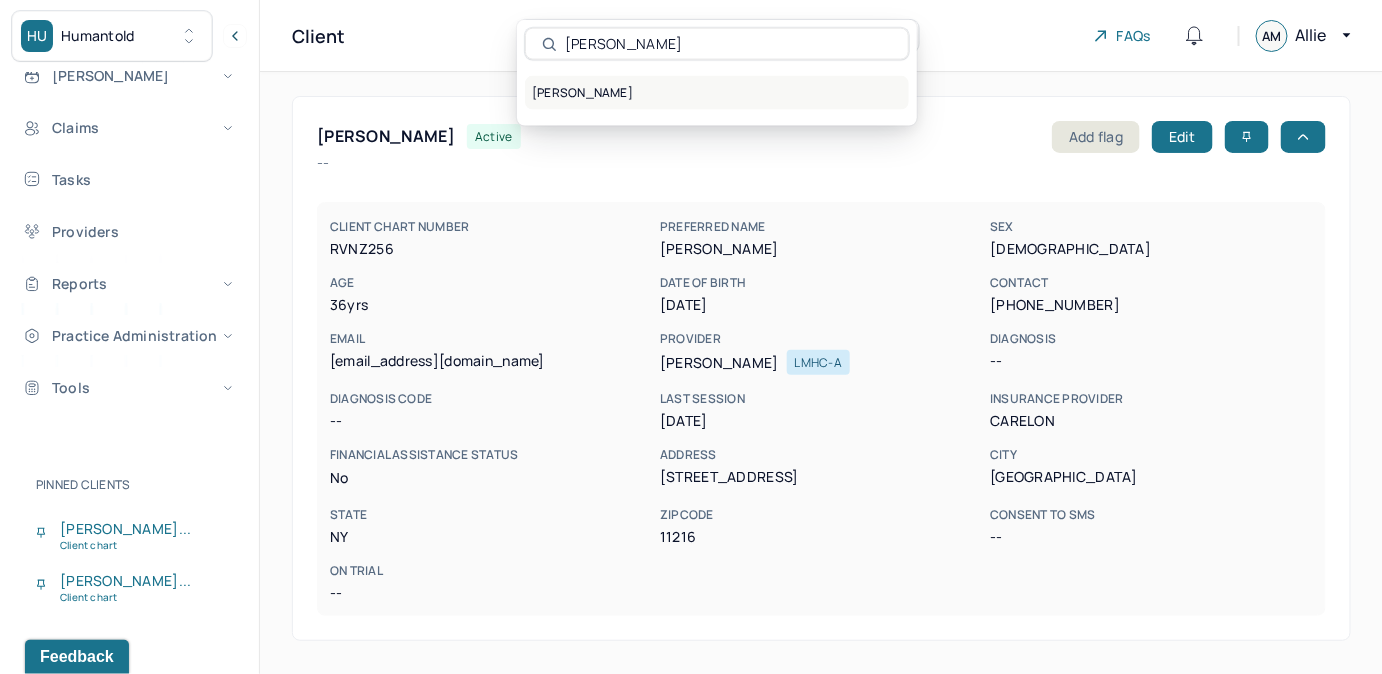 type on "[PERSON_NAME]" 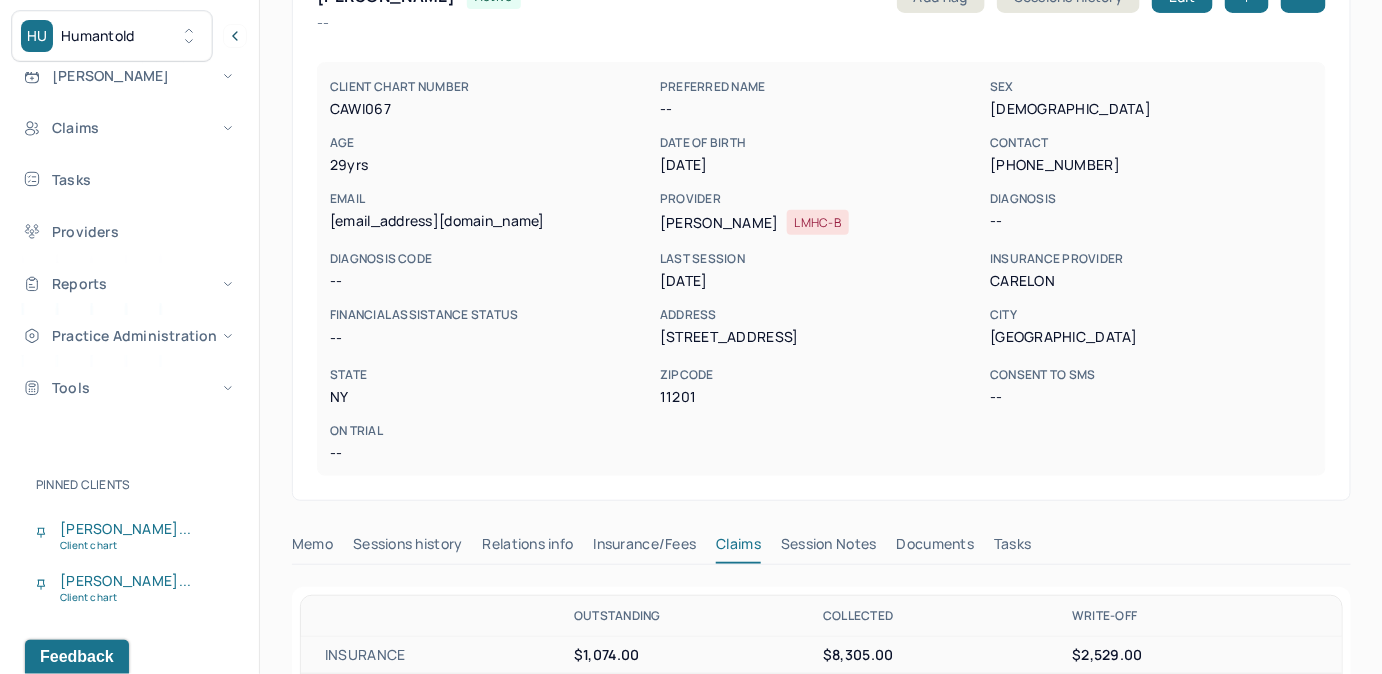 scroll, scrollTop: 272, scrollLeft: 0, axis: vertical 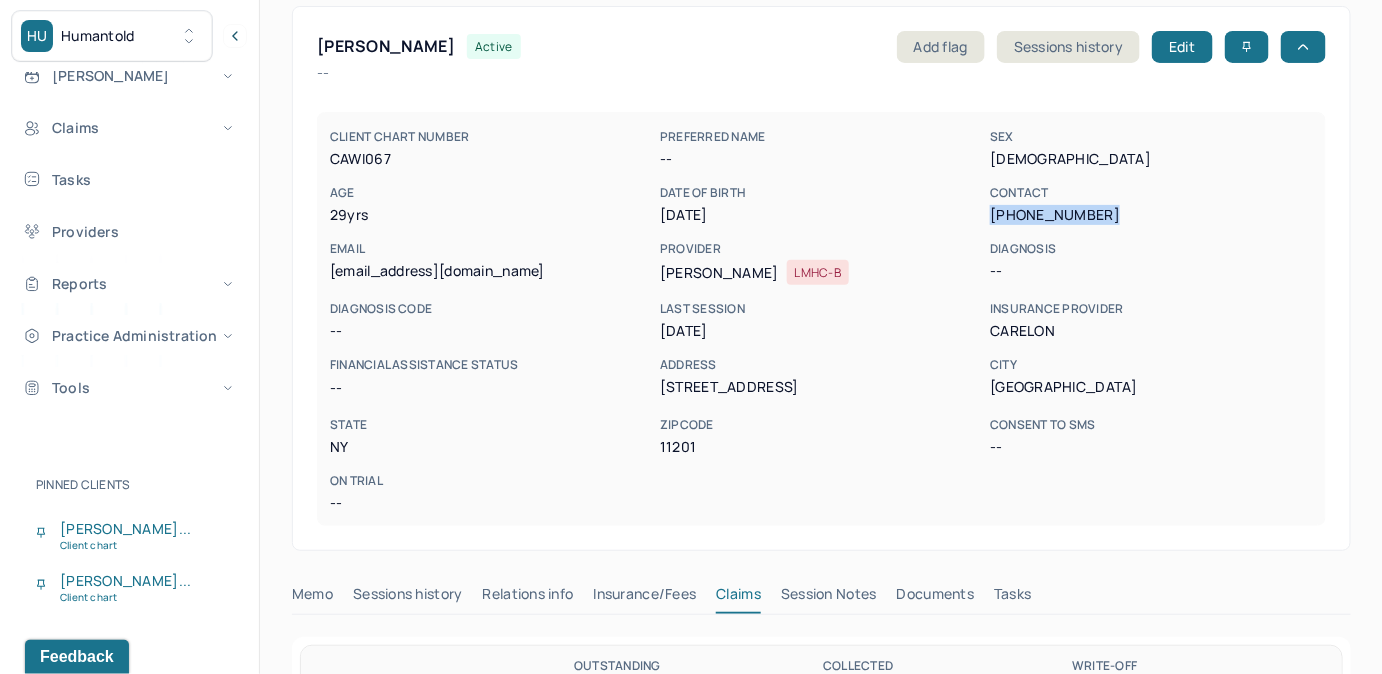 drag, startPoint x: 989, startPoint y: 212, endPoint x: 1093, endPoint y: 219, distance: 104.23531 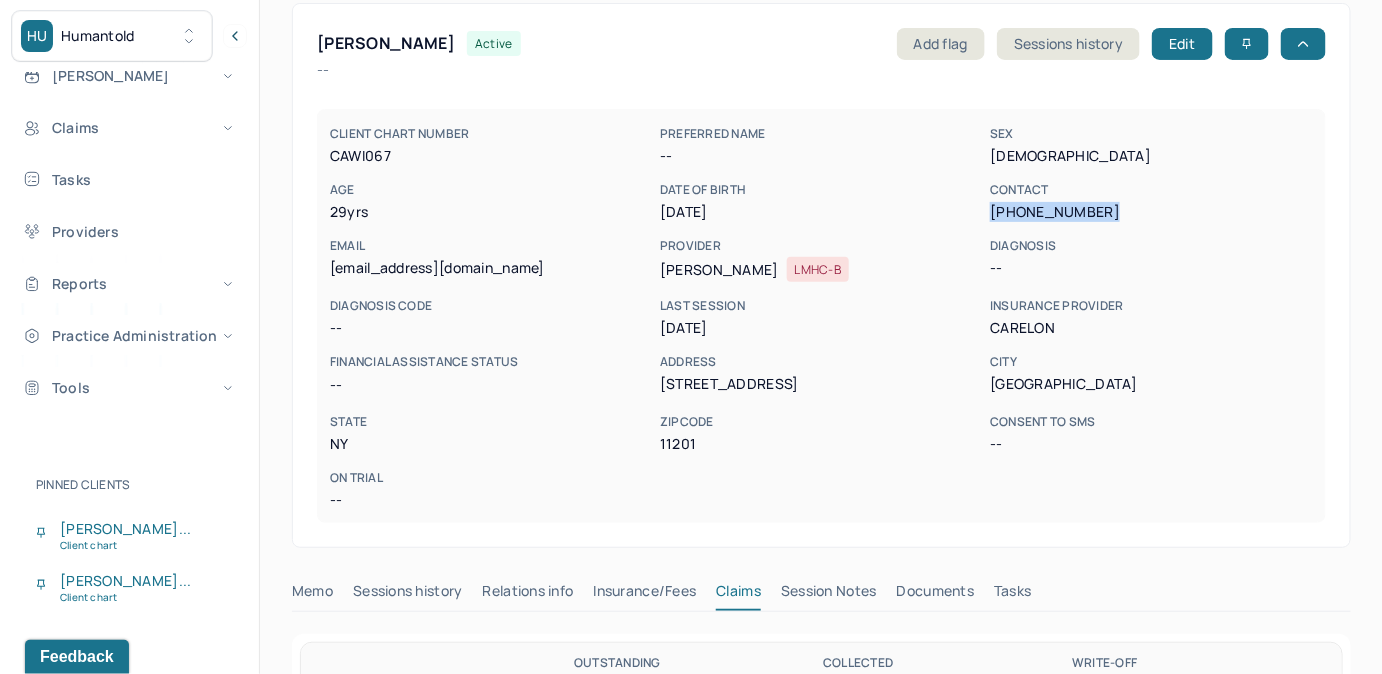 scroll, scrollTop: 90, scrollLeft: 0, axis: vertical 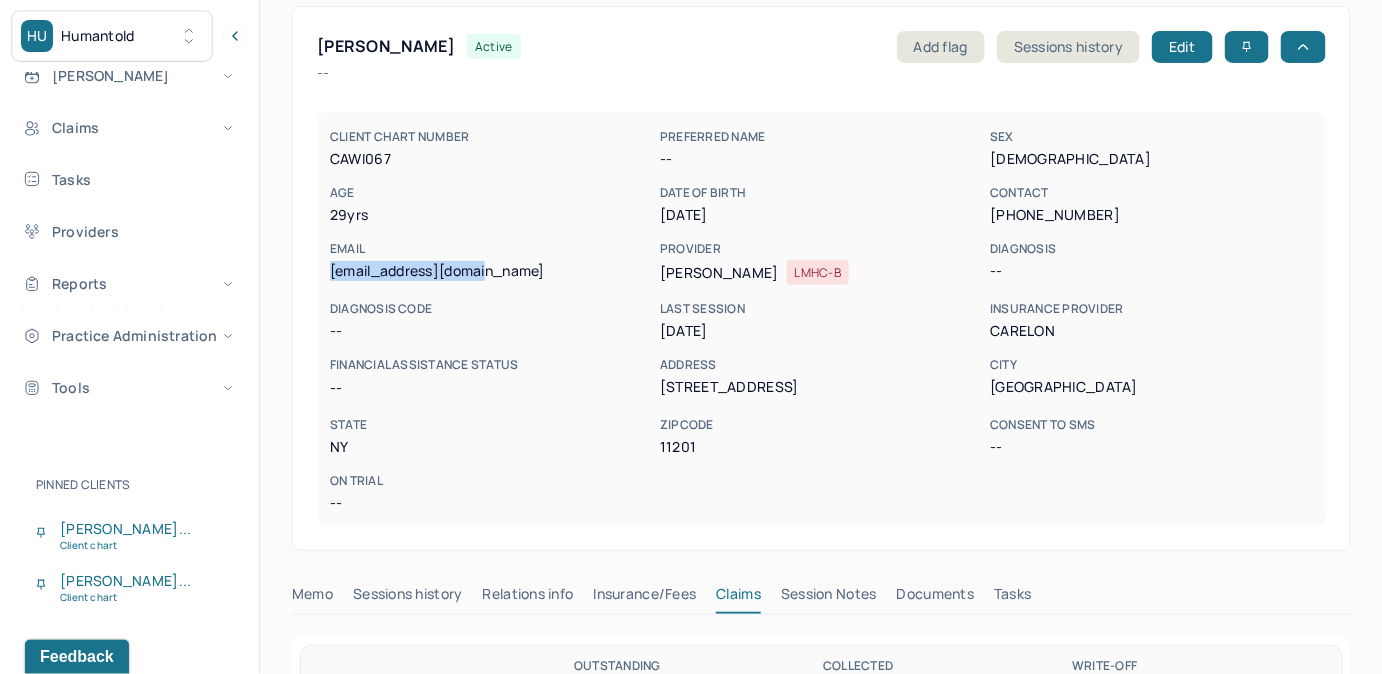 drag, startPoint x: 330, startPoint y: 269, endPoint x: 501, endPoint y: 272, distance: 171.0263 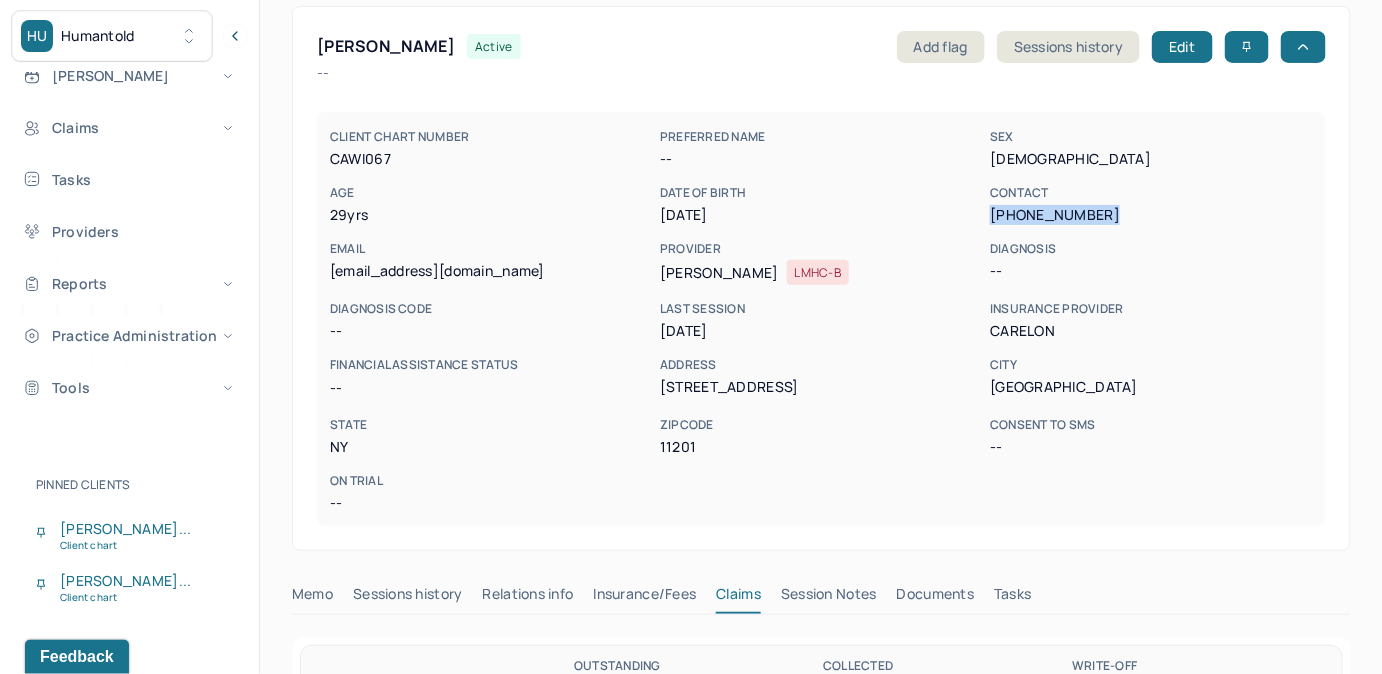 drag, startPoint x: 989, startPoint y: 212, endPoint x: 1093, endPoint y: 219, distance: 104.23531 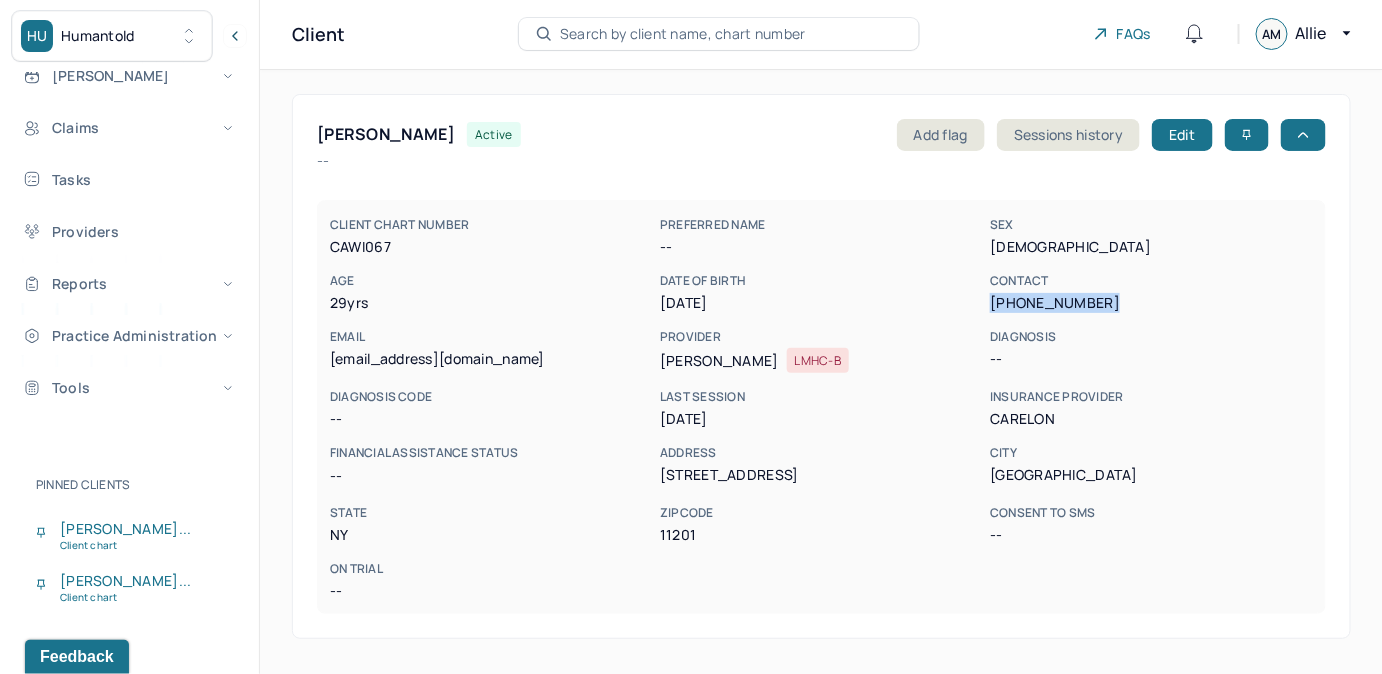 scroll, scrollTop: 0, scrollLeft: 0, axis: both 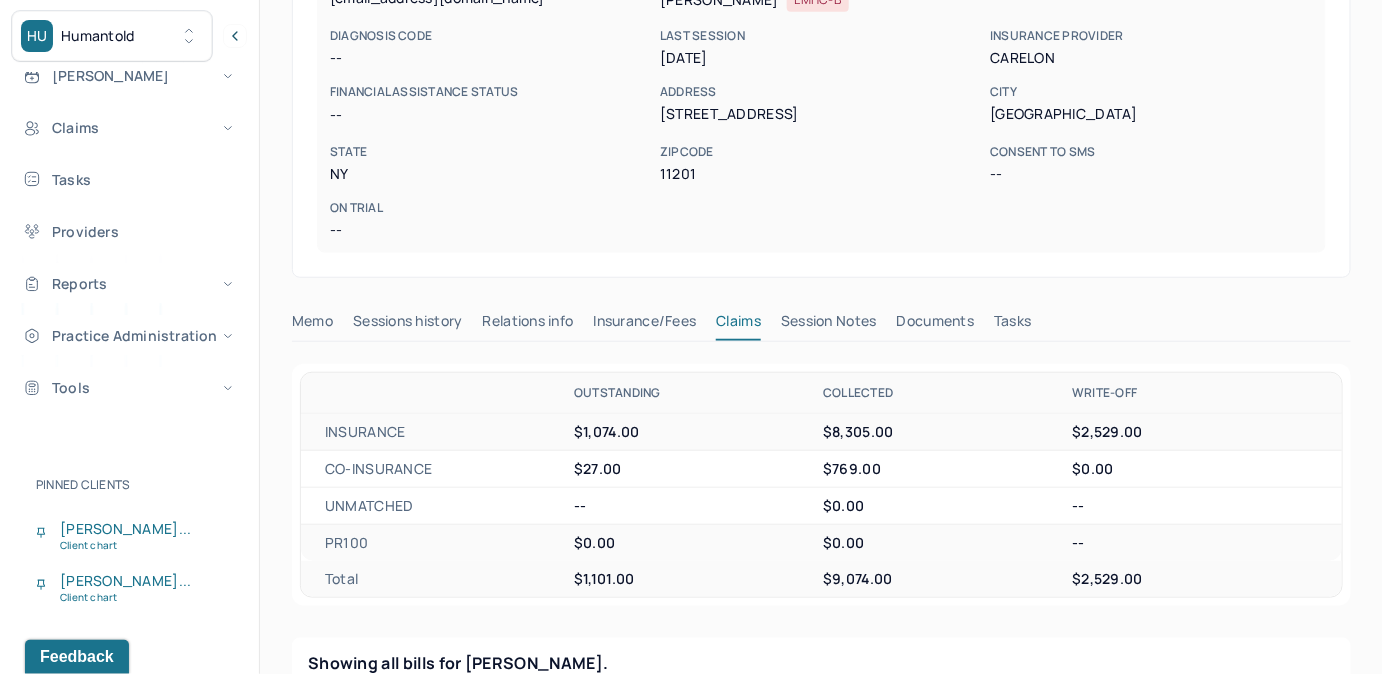 click on "Tasks" at bounding box center [1012, 325] 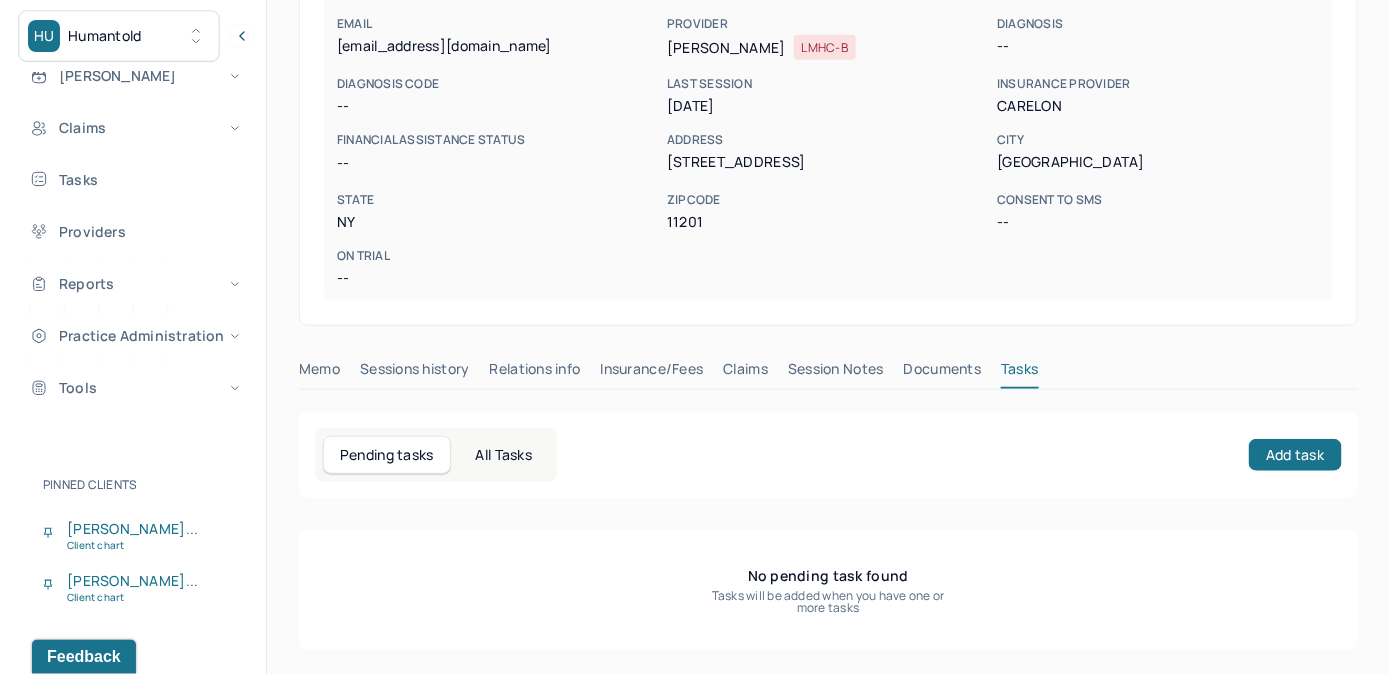 scroll, scrollTop: 314, scrollLeft: 0, axis: vertical 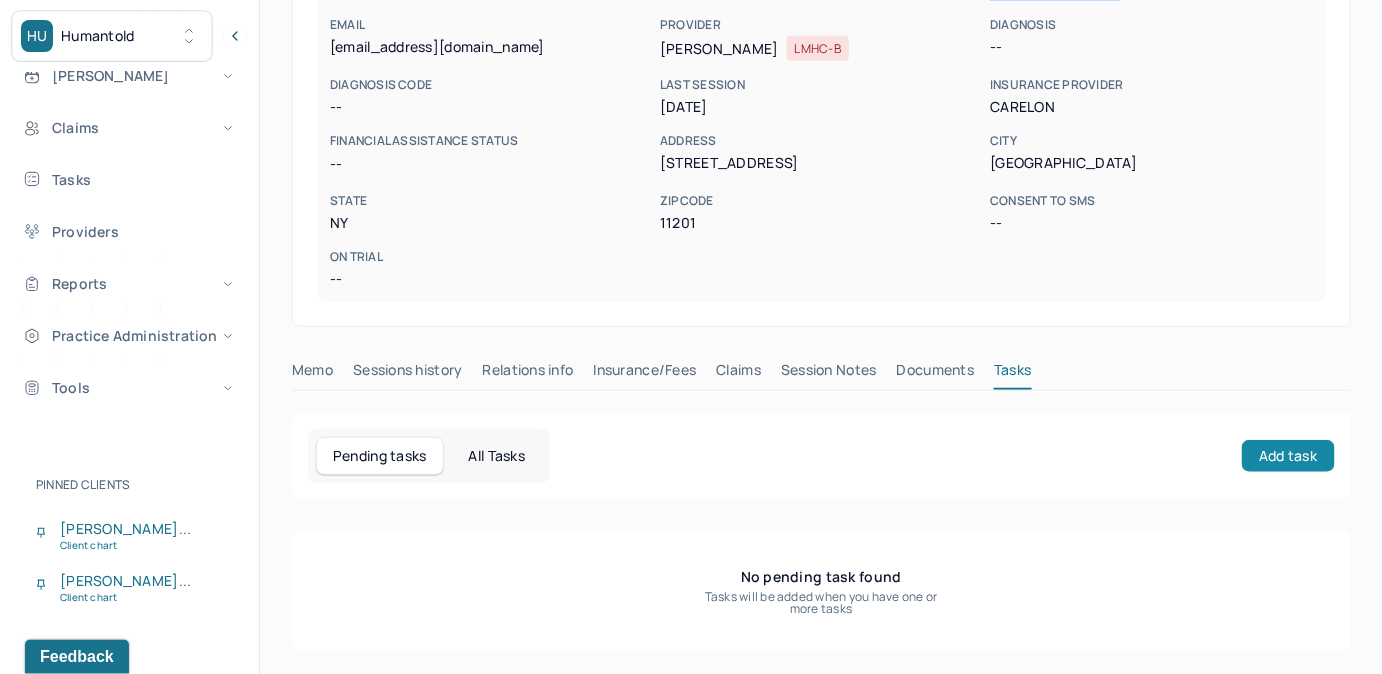 click on "Add task" at bounding box center (1288, 456) 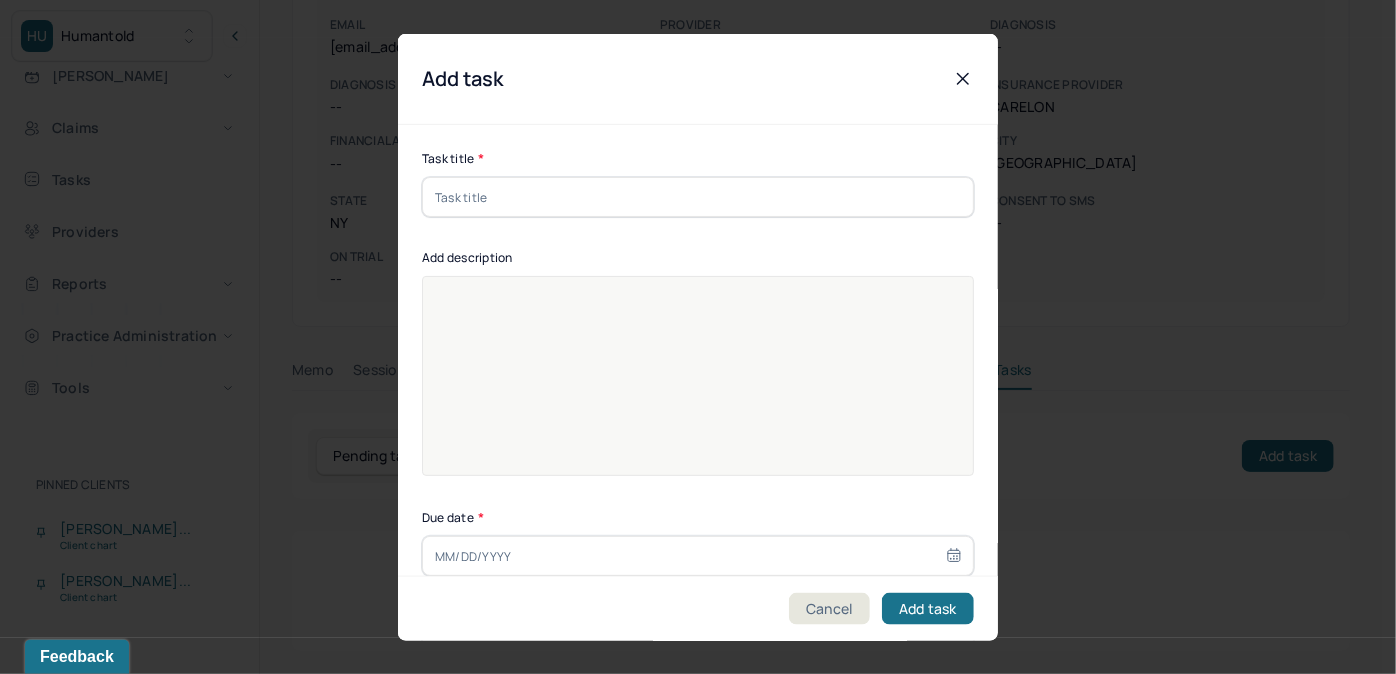 drag, startPoint x: 756, startPoint y: 195, endPoint x: 728, endPoint y: 206, distance: 30.083218 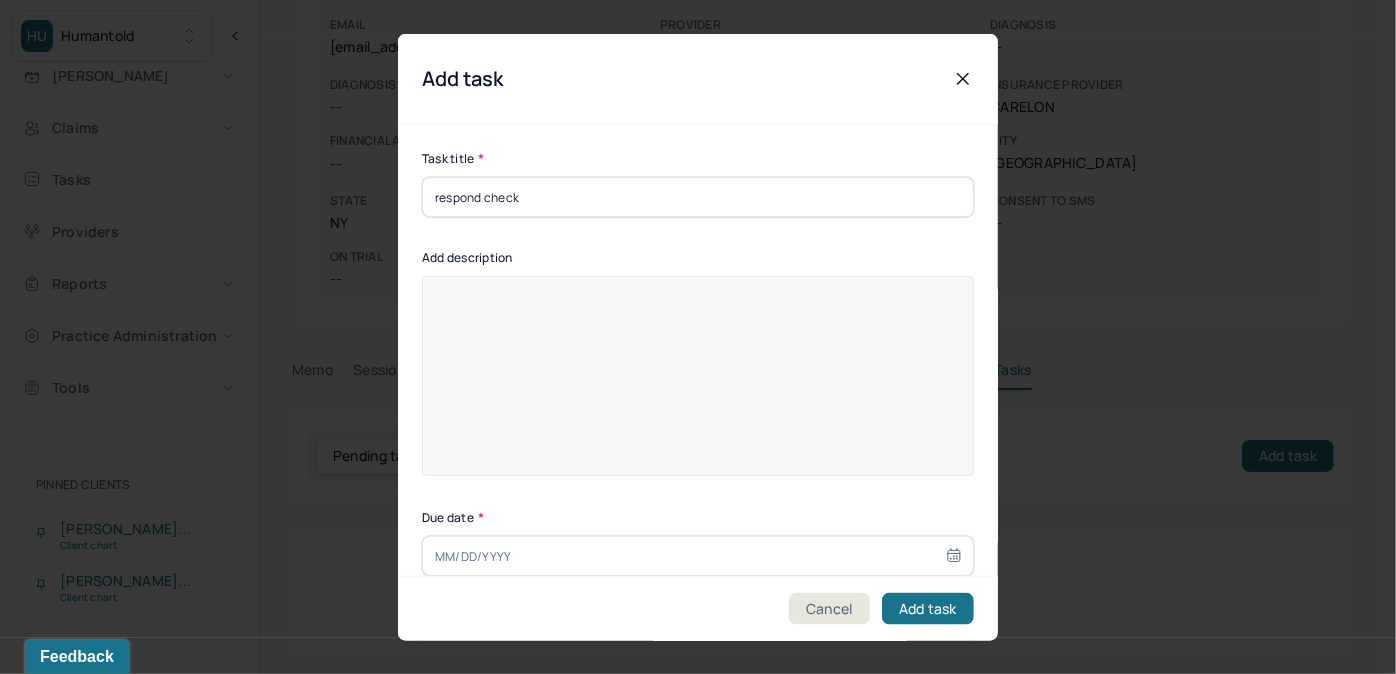 type on "[DATE]" 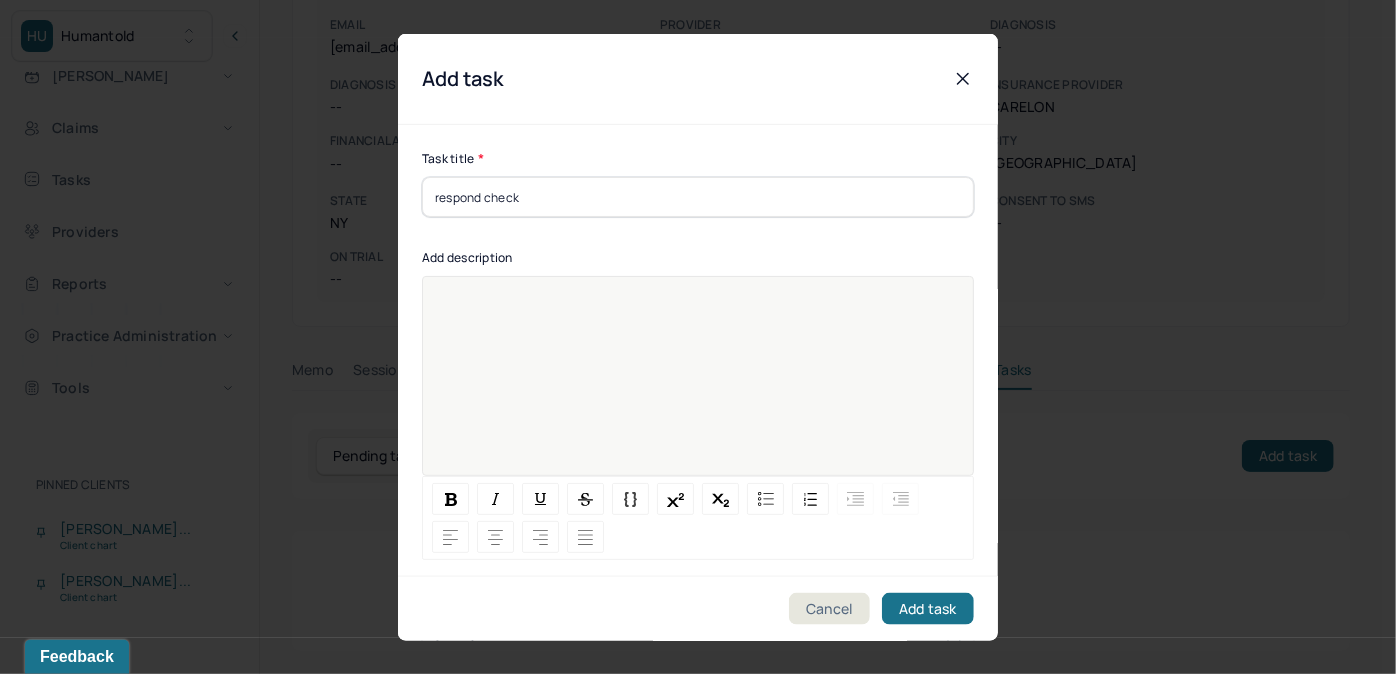 click at bounding box center [698, 389] 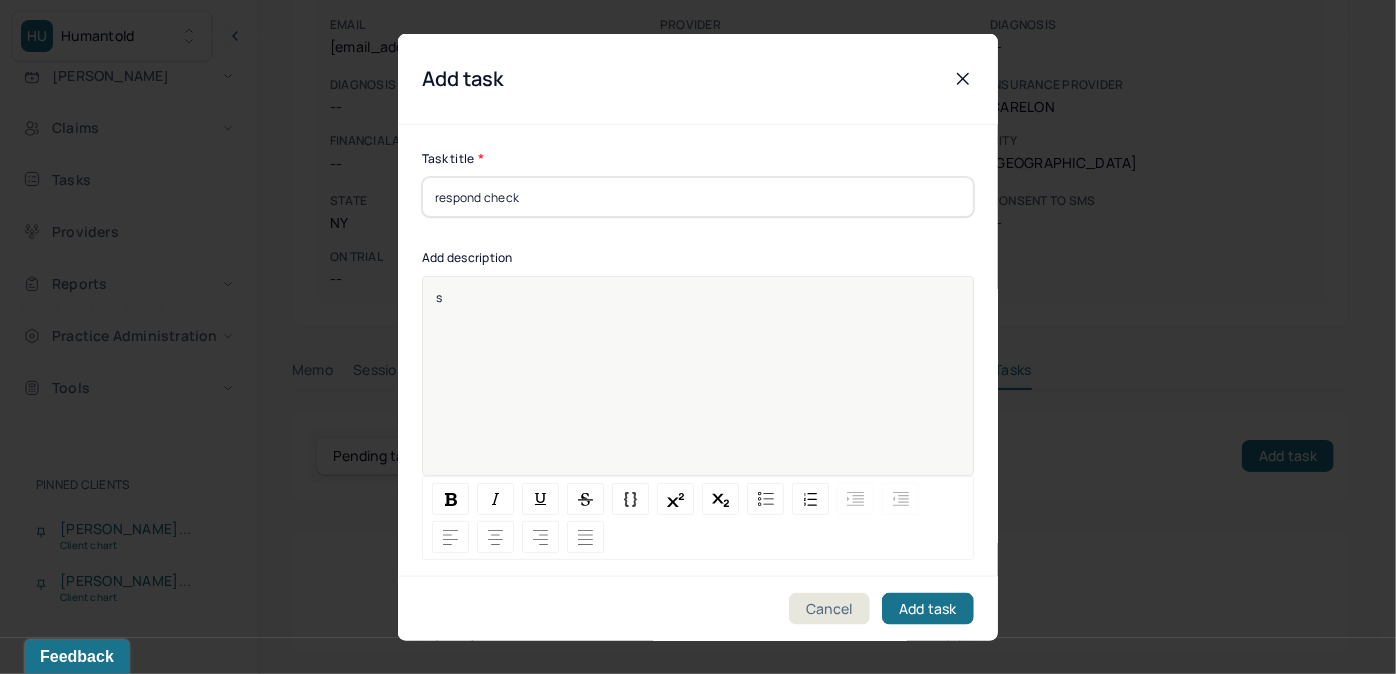 type 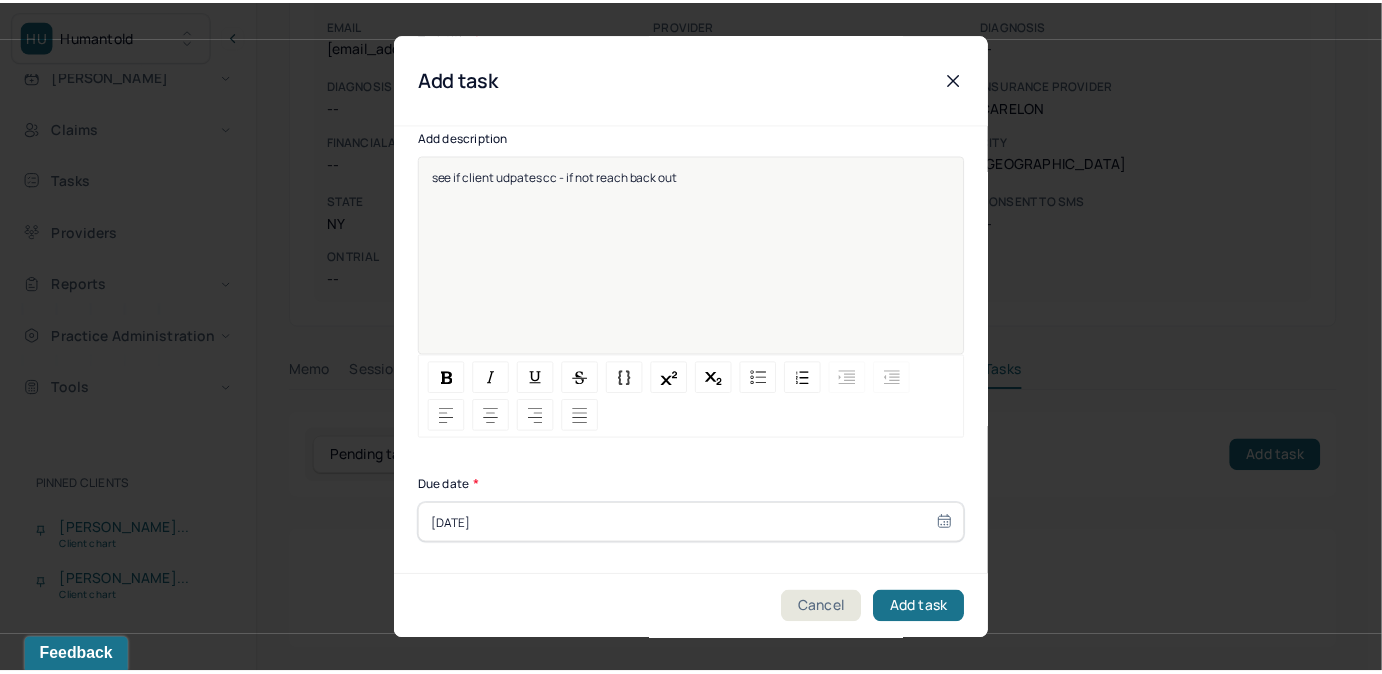 scroll, scrollTop: 274, scrollLeft: 0, axis: vertical 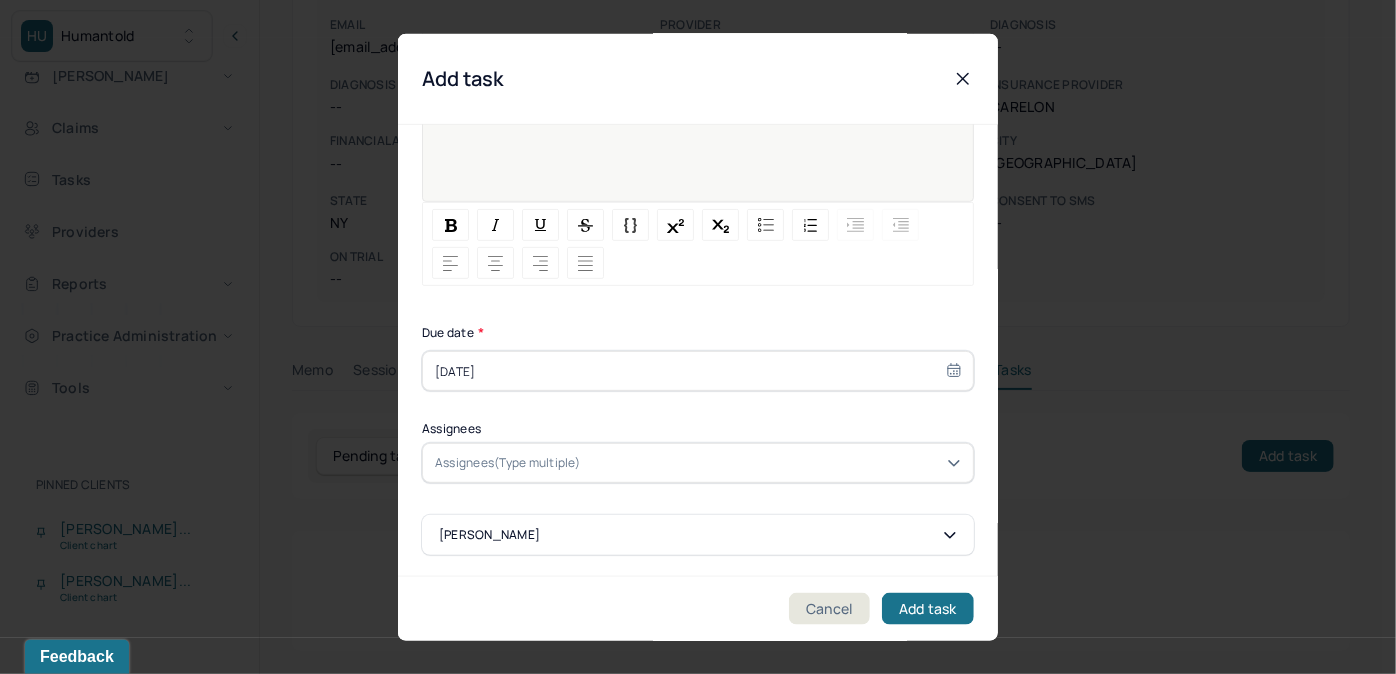 click on "[DATE]" at bounding box center (698, 371) 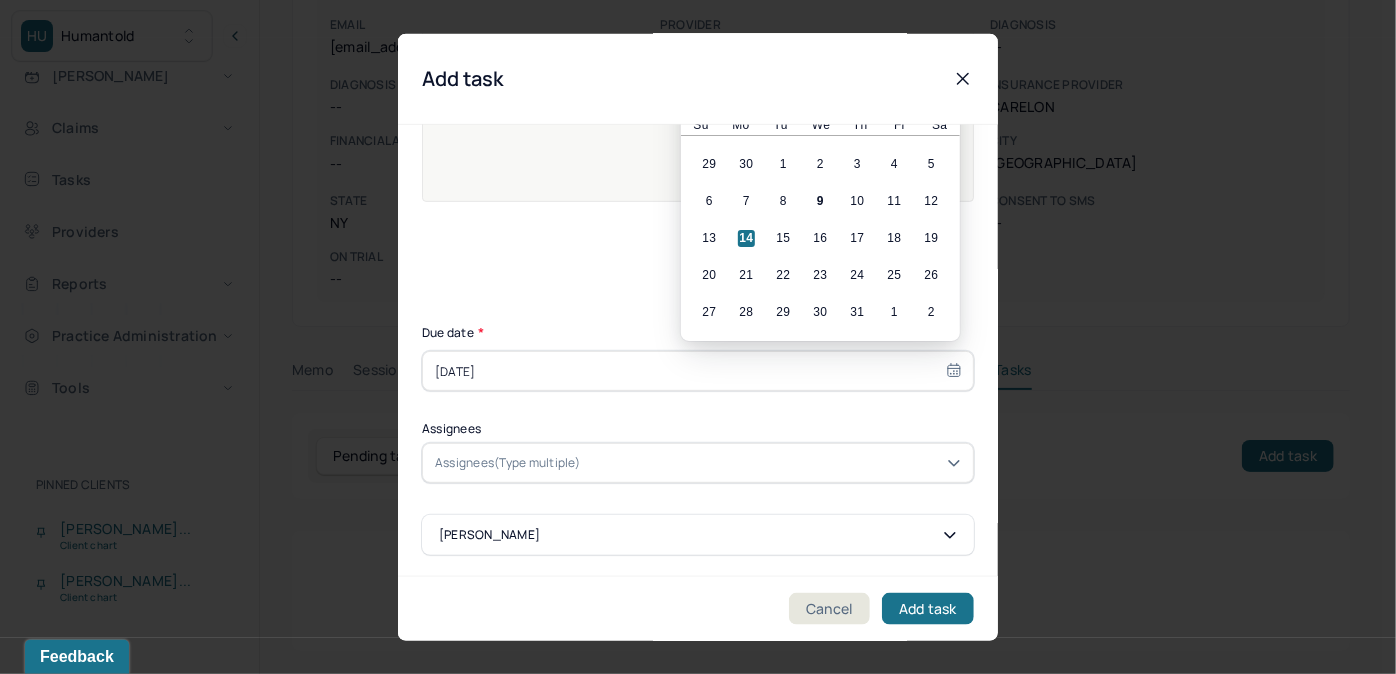 click on "Assignees(Type multiple)" at bounding box center [698, 463] 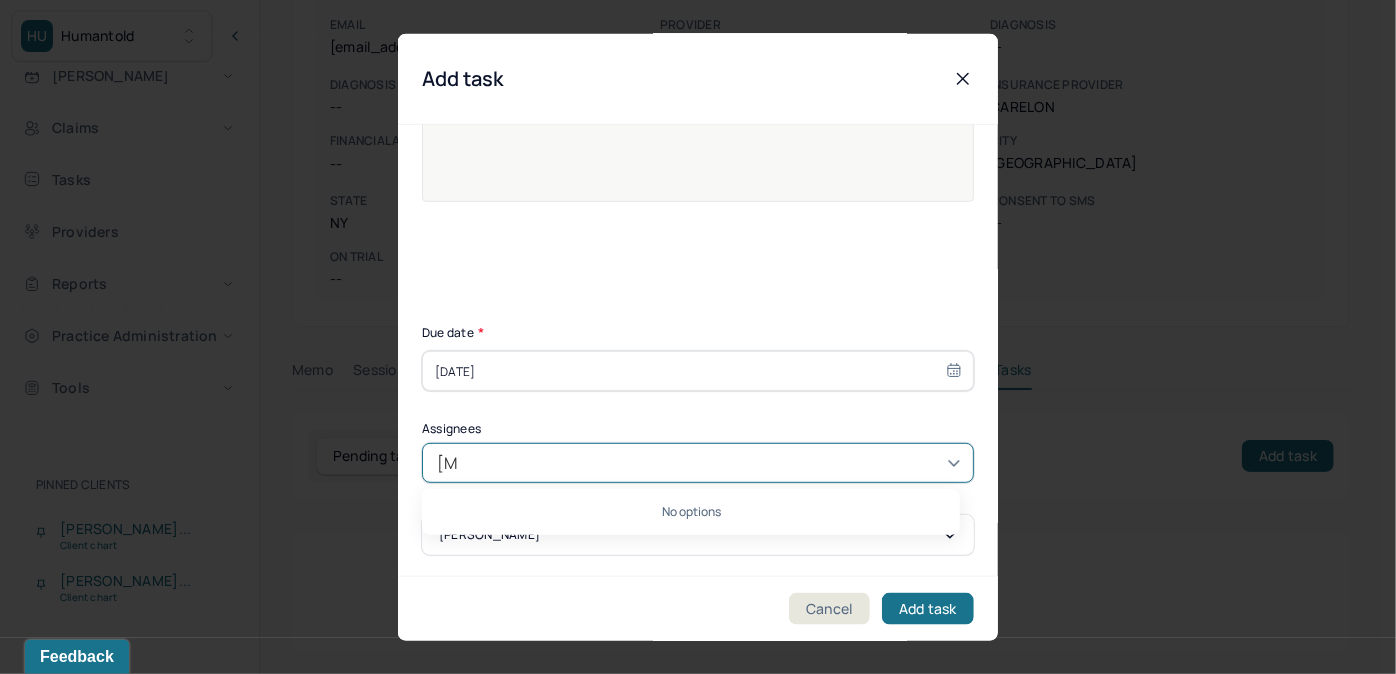 type on "allie" 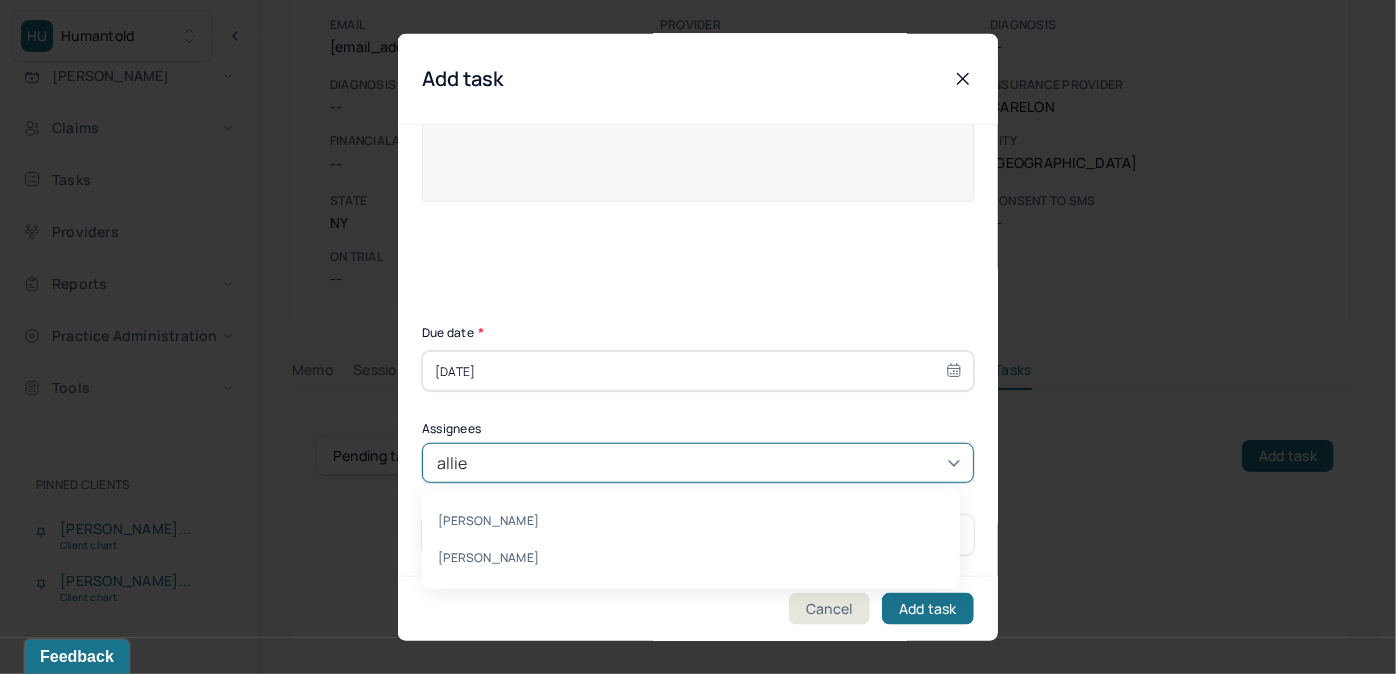 click on "[PERSON_NAME]" at bounding box center [691, 557] 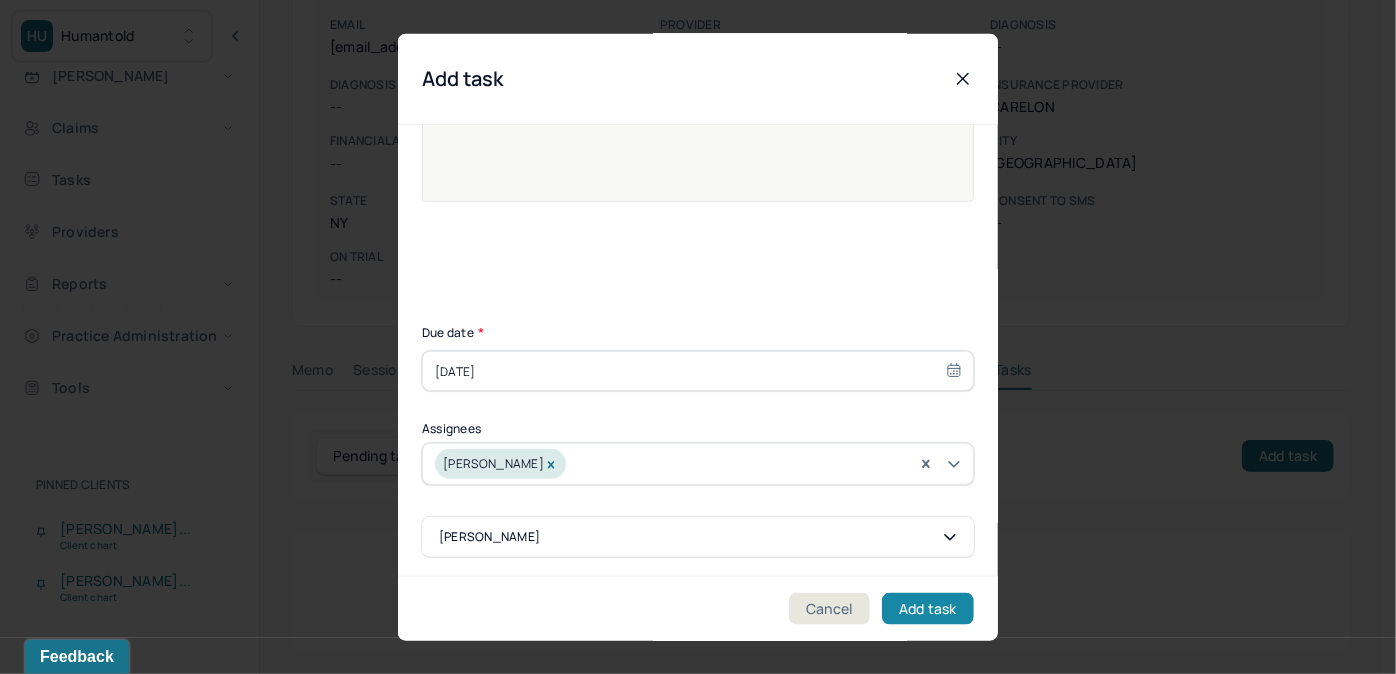 drag, startPoint x: 920, startPoint y: 608, endPoint x: 930, endPoint y: 596, distance: 15.6205 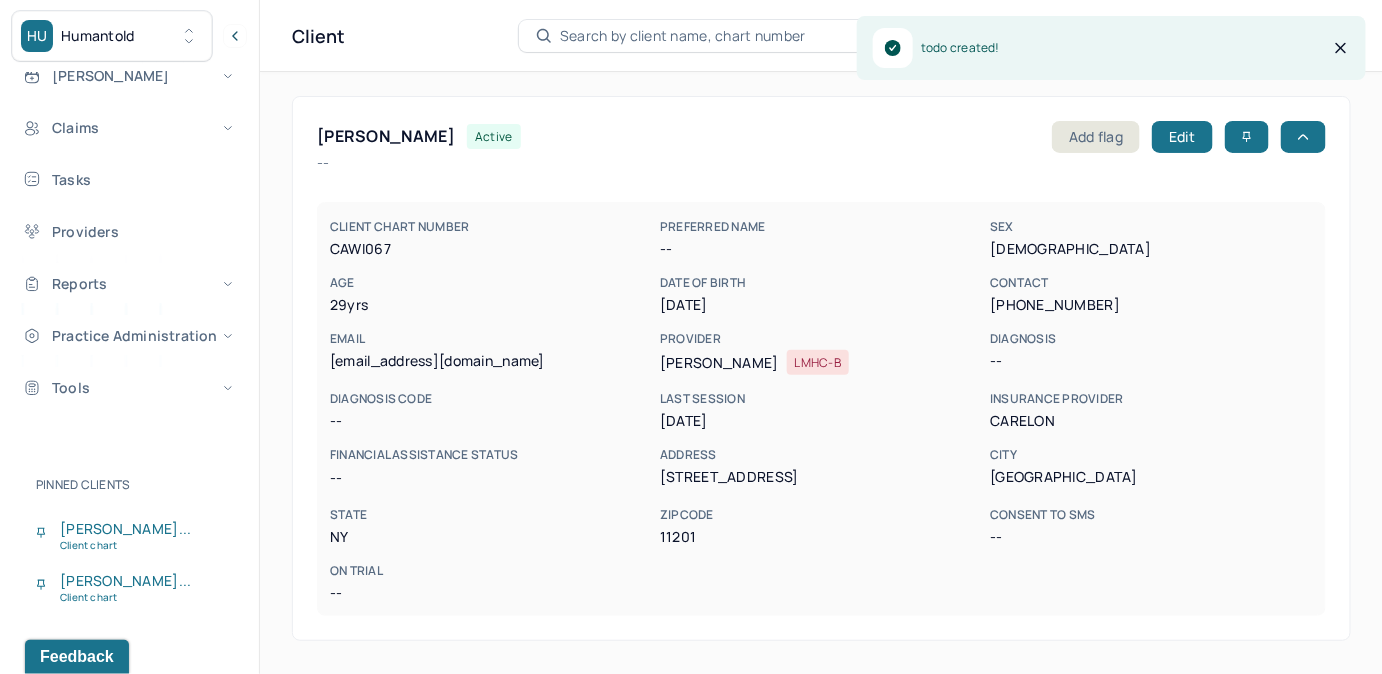 scroll, scrollTop: 0, scrollLeft: 0, axis: both 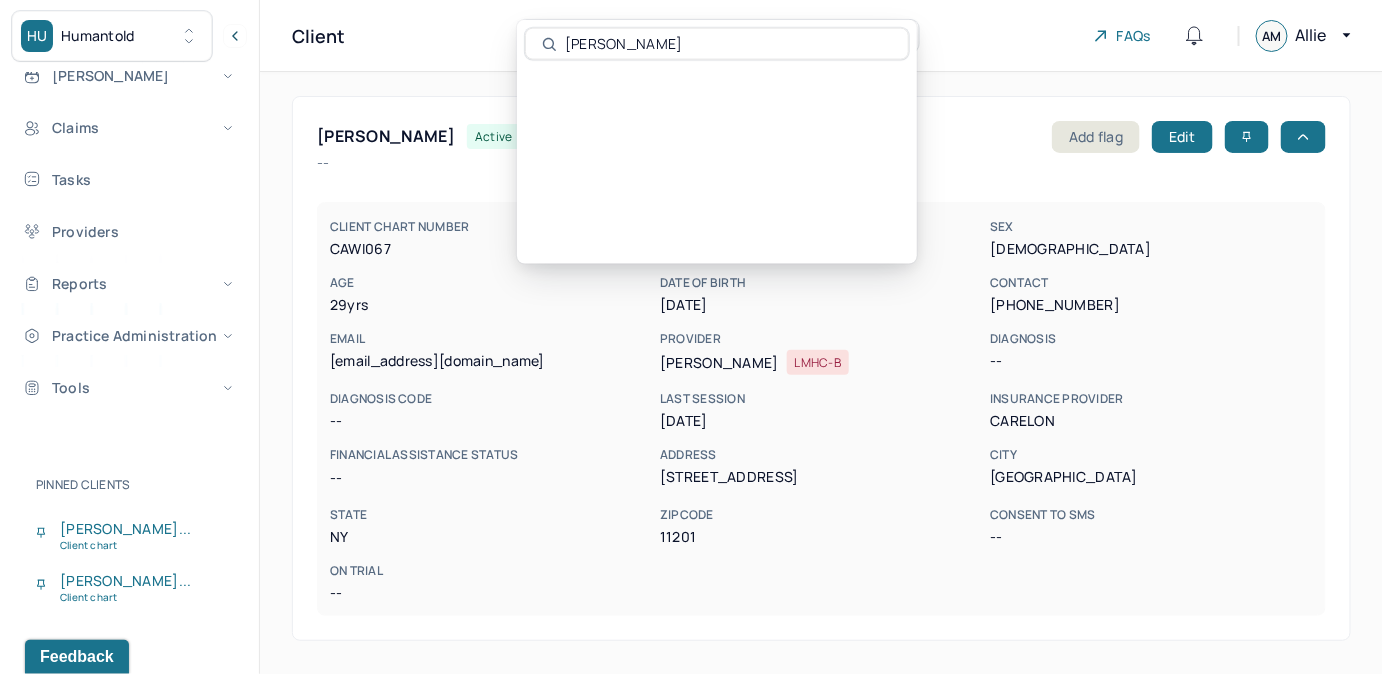 type on "[PERSON_NAME]" 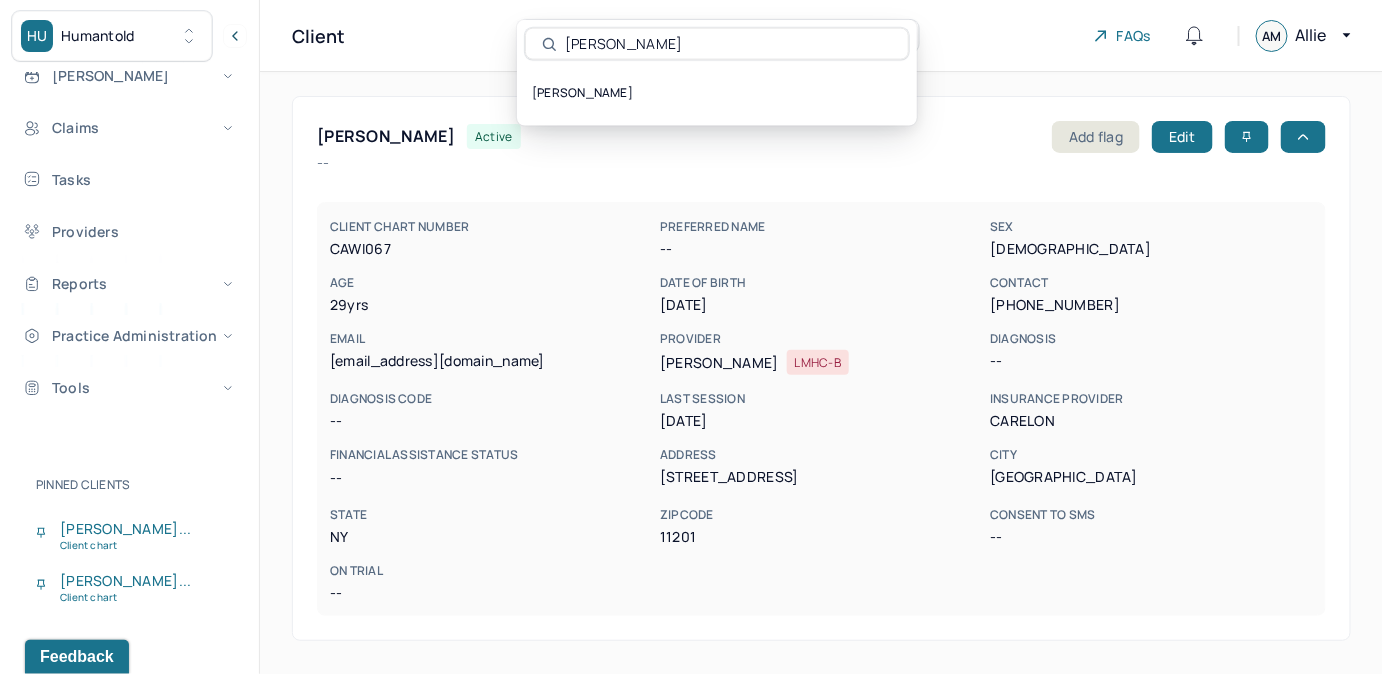click on "[PERSON_NAME]" at bounding box center [717, 93] 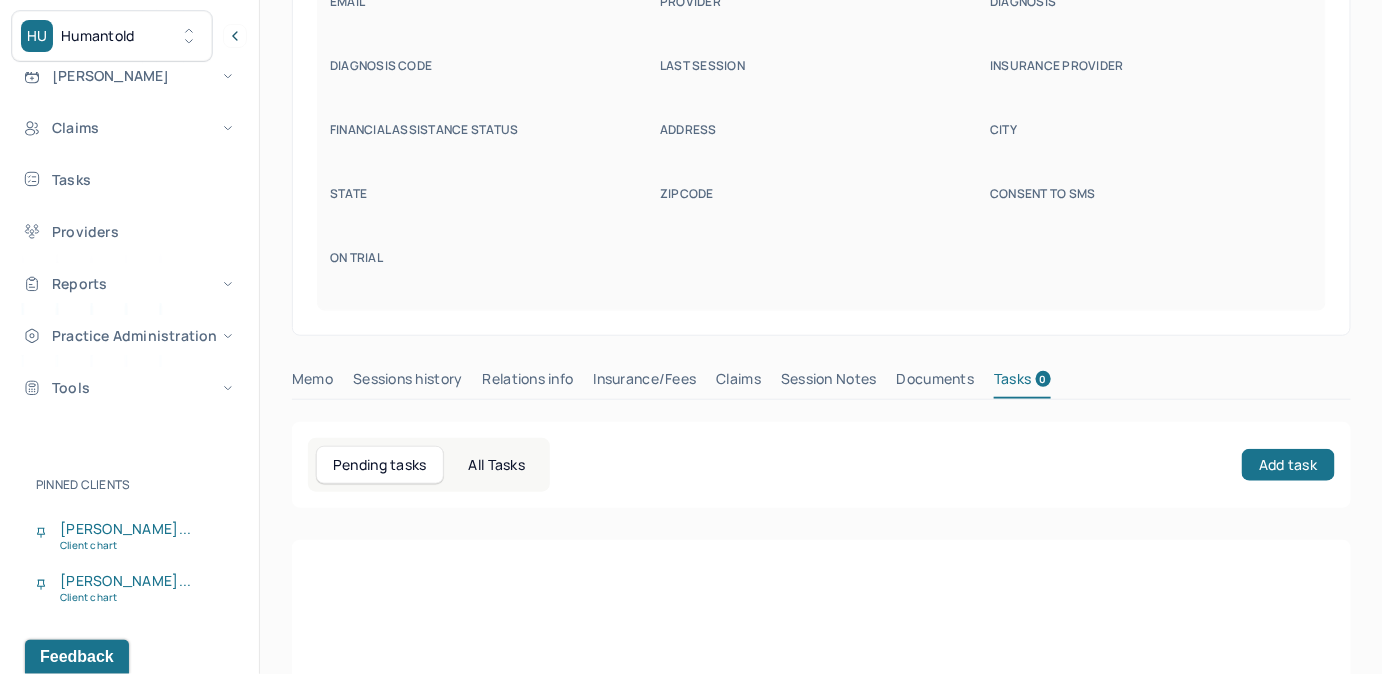 scroll, scrollTop: 348, scrollLeft: 0, axis: vertical 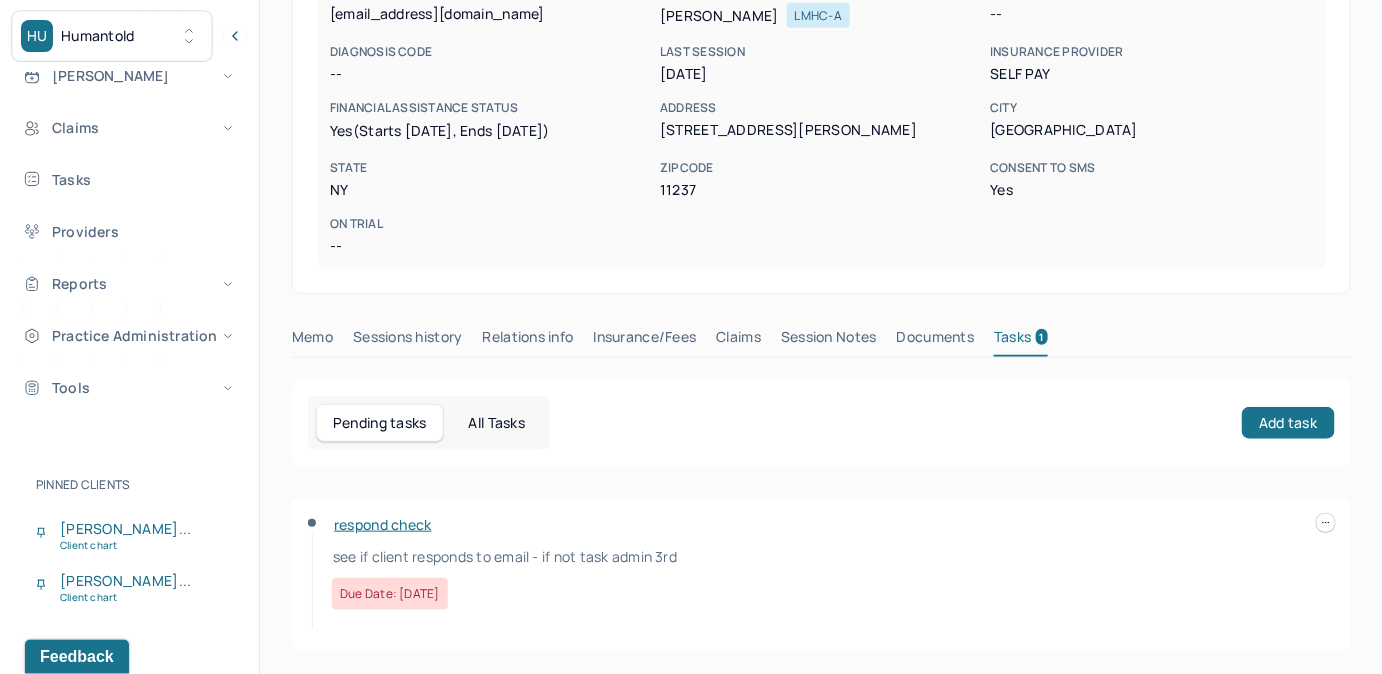 click on "Memo" at bounding box center (312, 341) 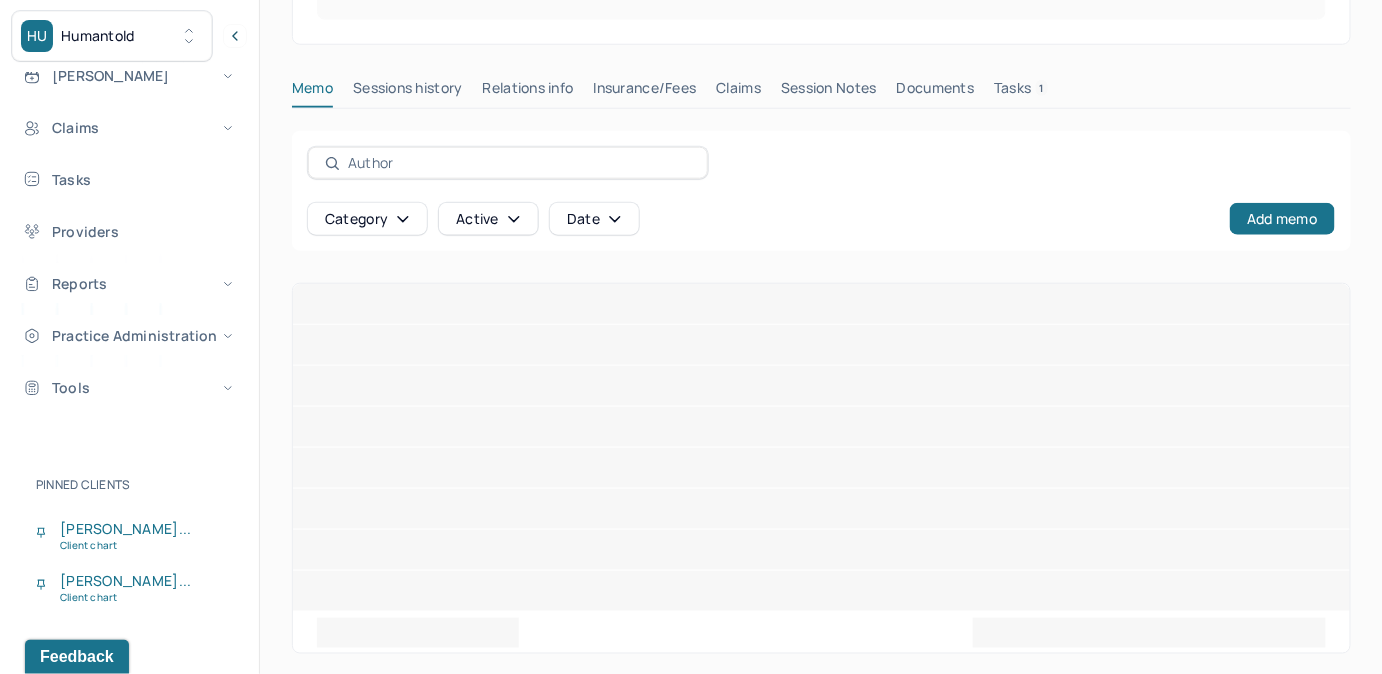 scroll, scrollTop: 527, scrollLeft: 0, axis: vertical 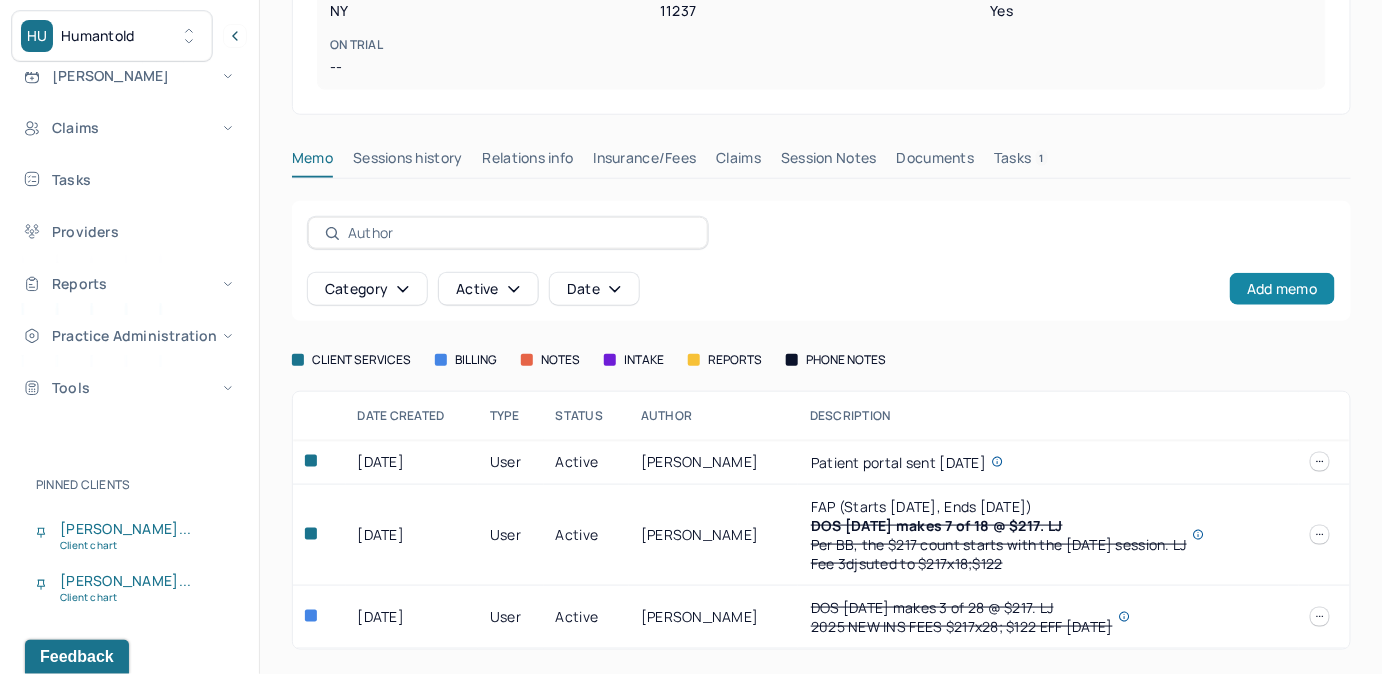 click on "Add memo" at bounding box center (1282, 289) 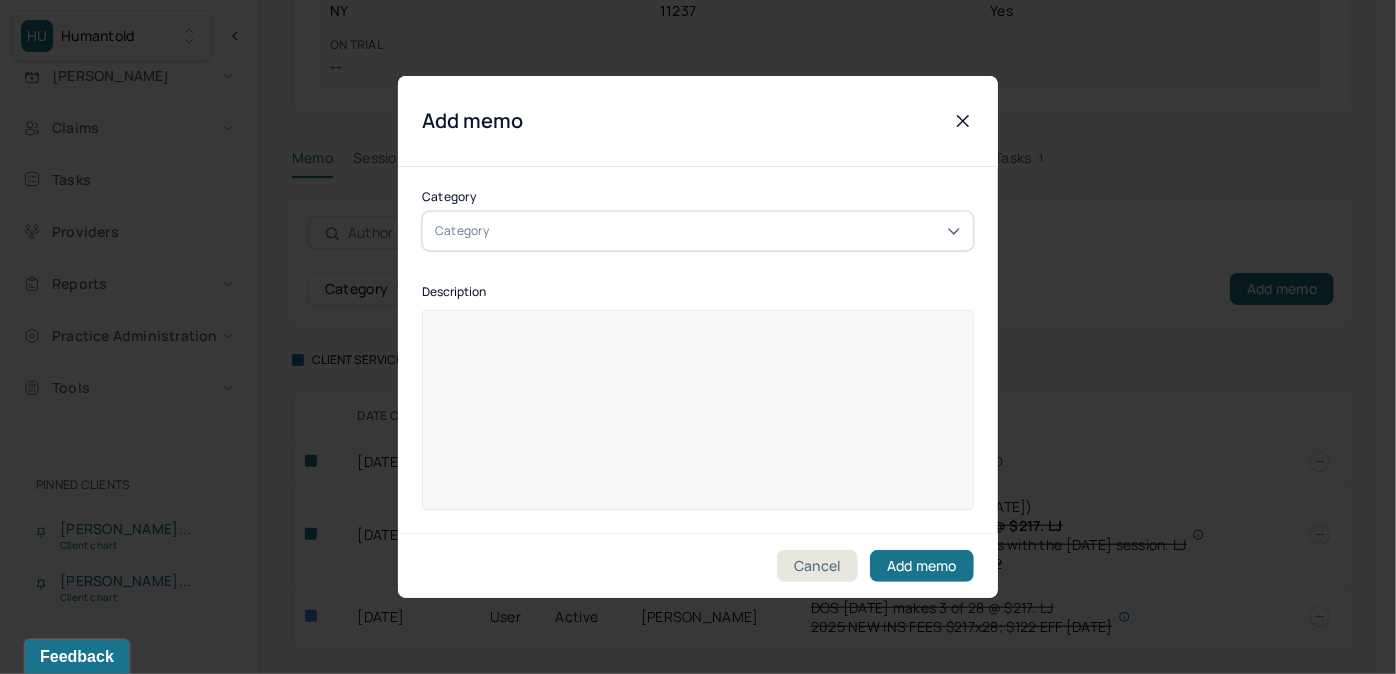 click on "Category Category" at bounding box center [698, 221] 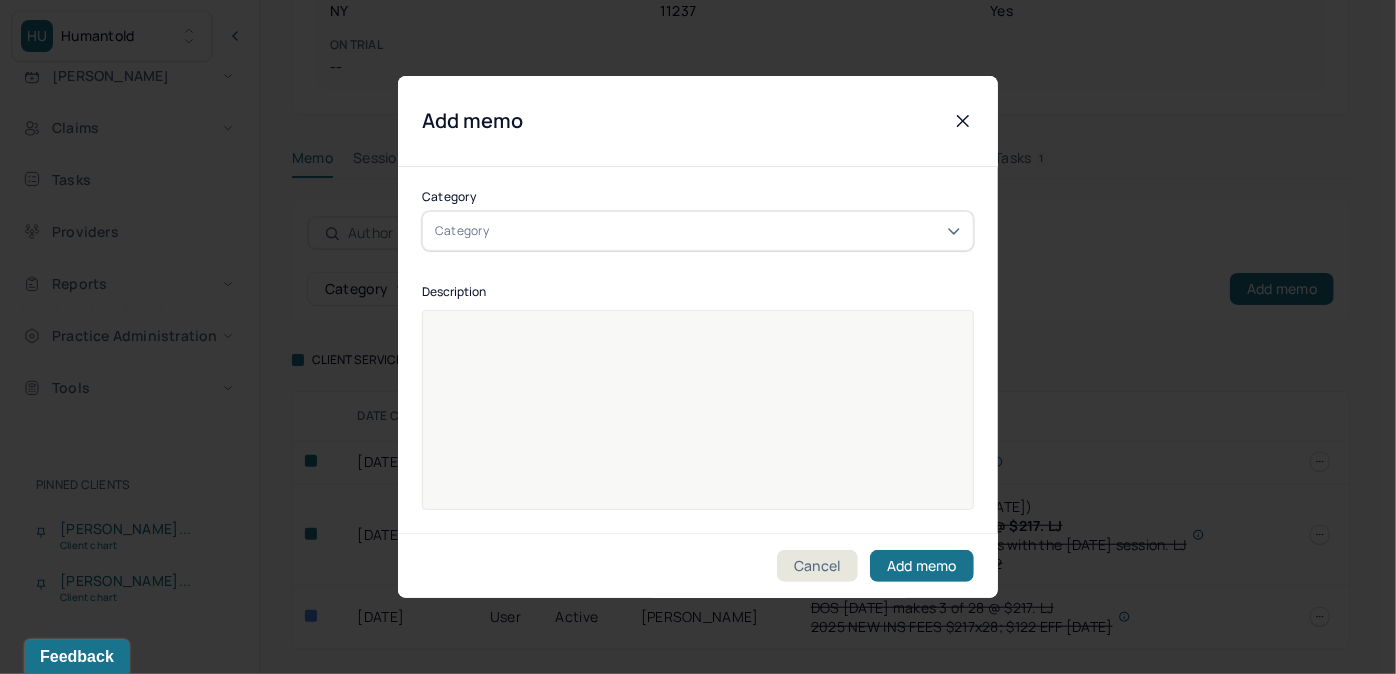 click on "Category" at bounding box center (698, 231) 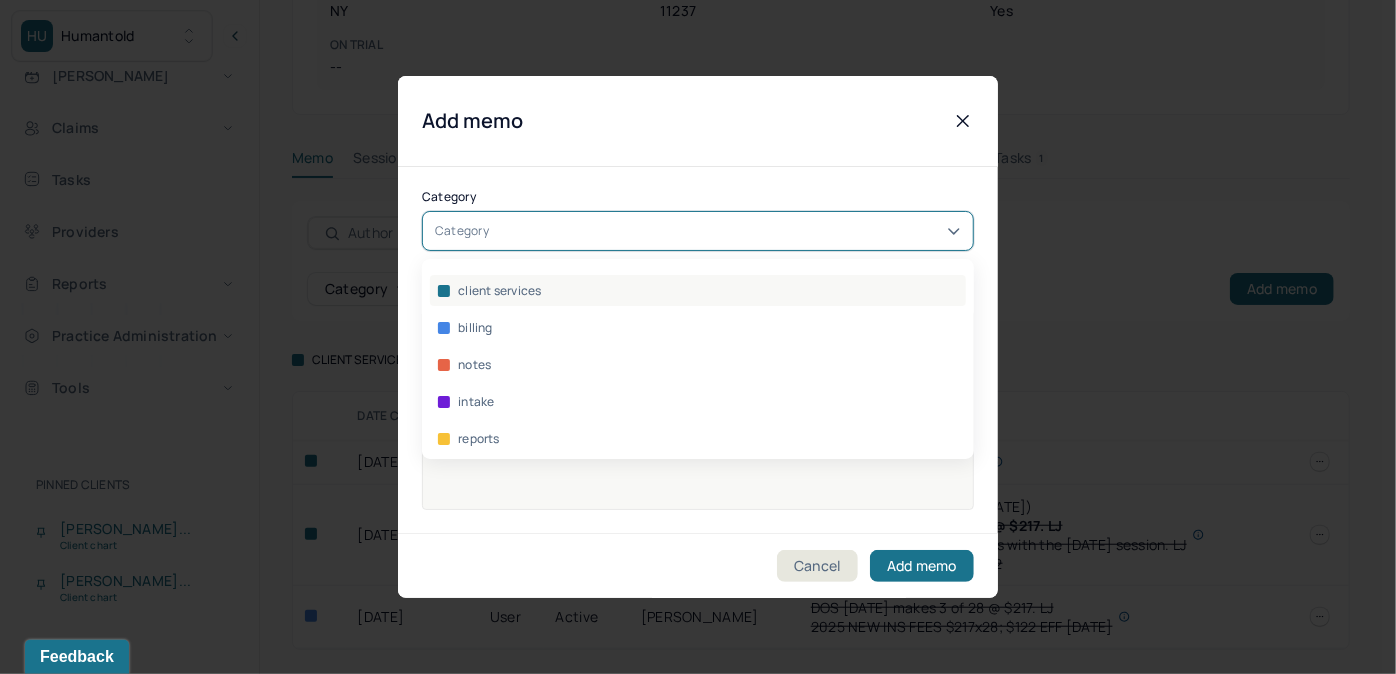 click on "client services" at bounding box center [698, 290] 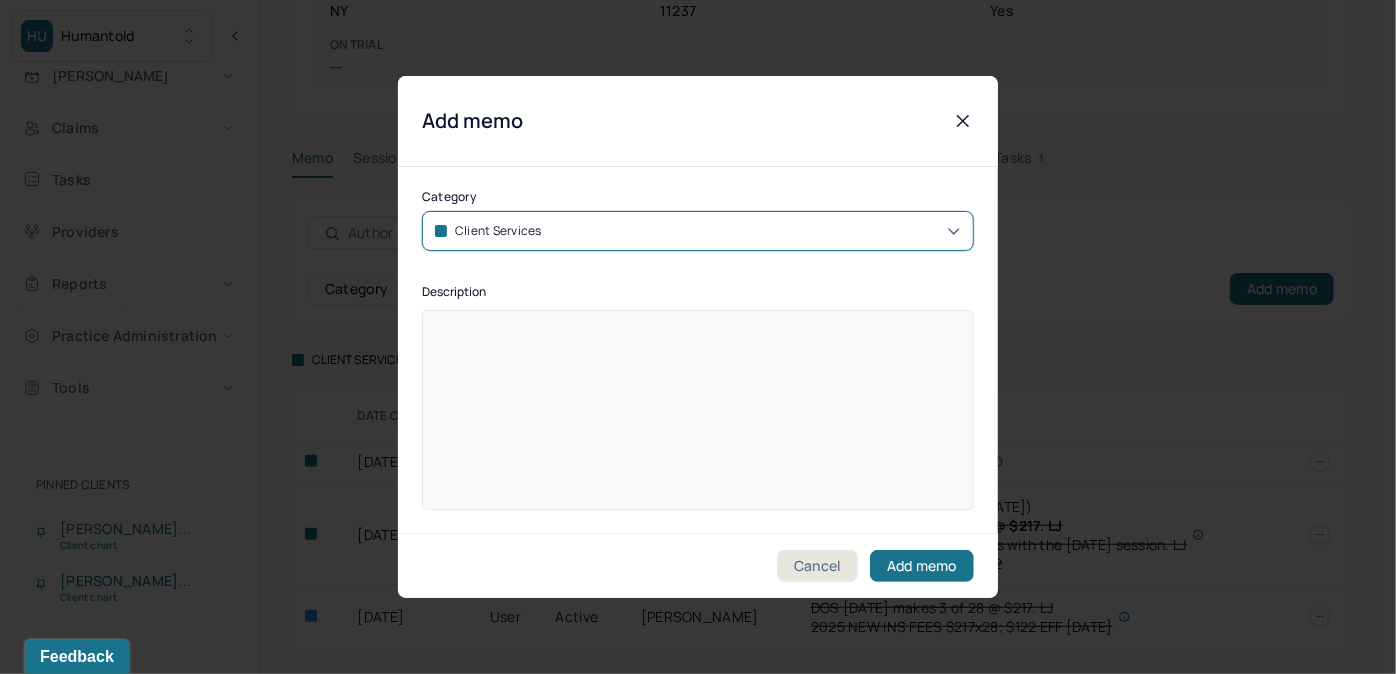 click at bounding box center [698, 331] 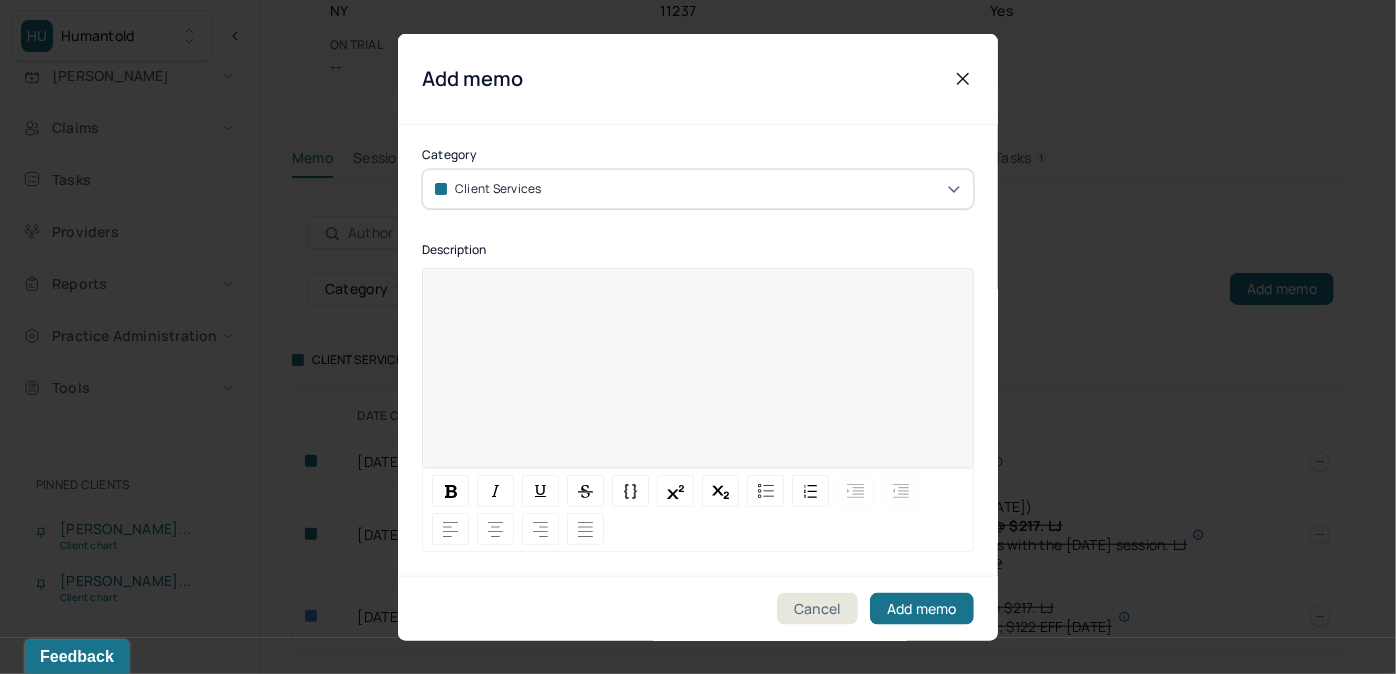 type 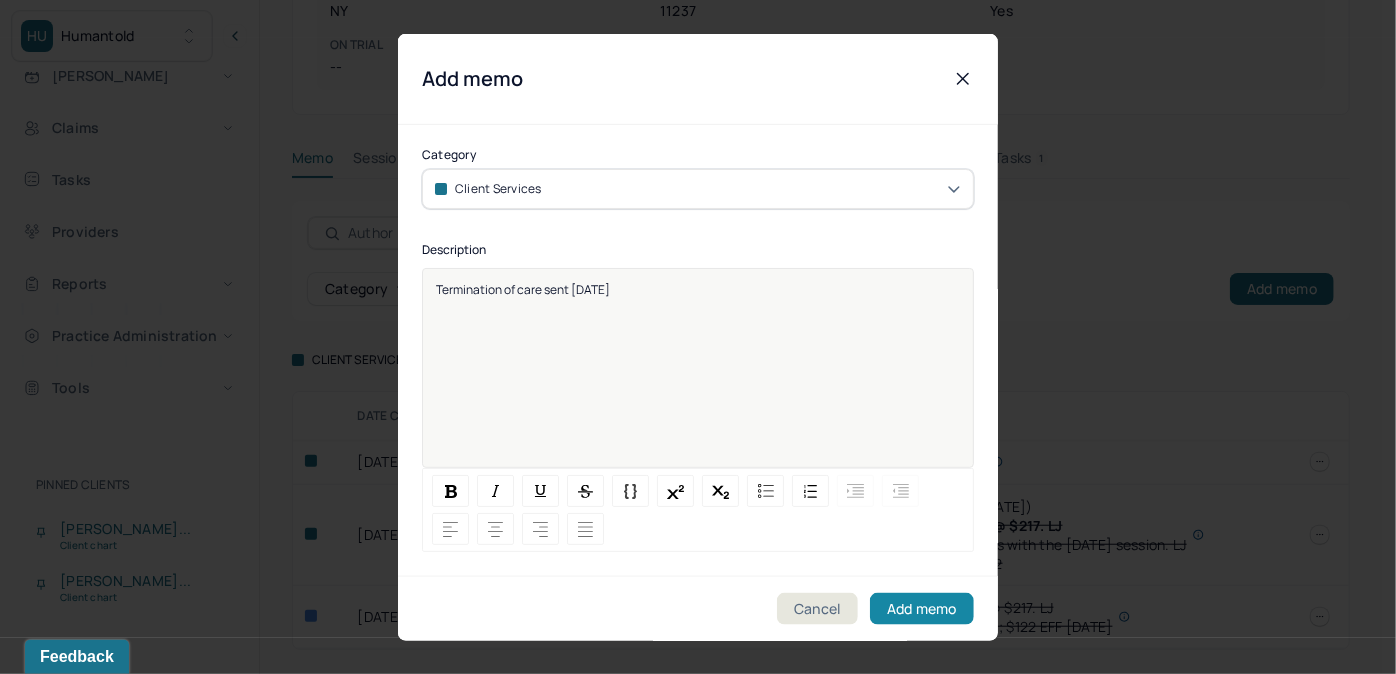 click on "Add memo" at bounding box center (922, 608) 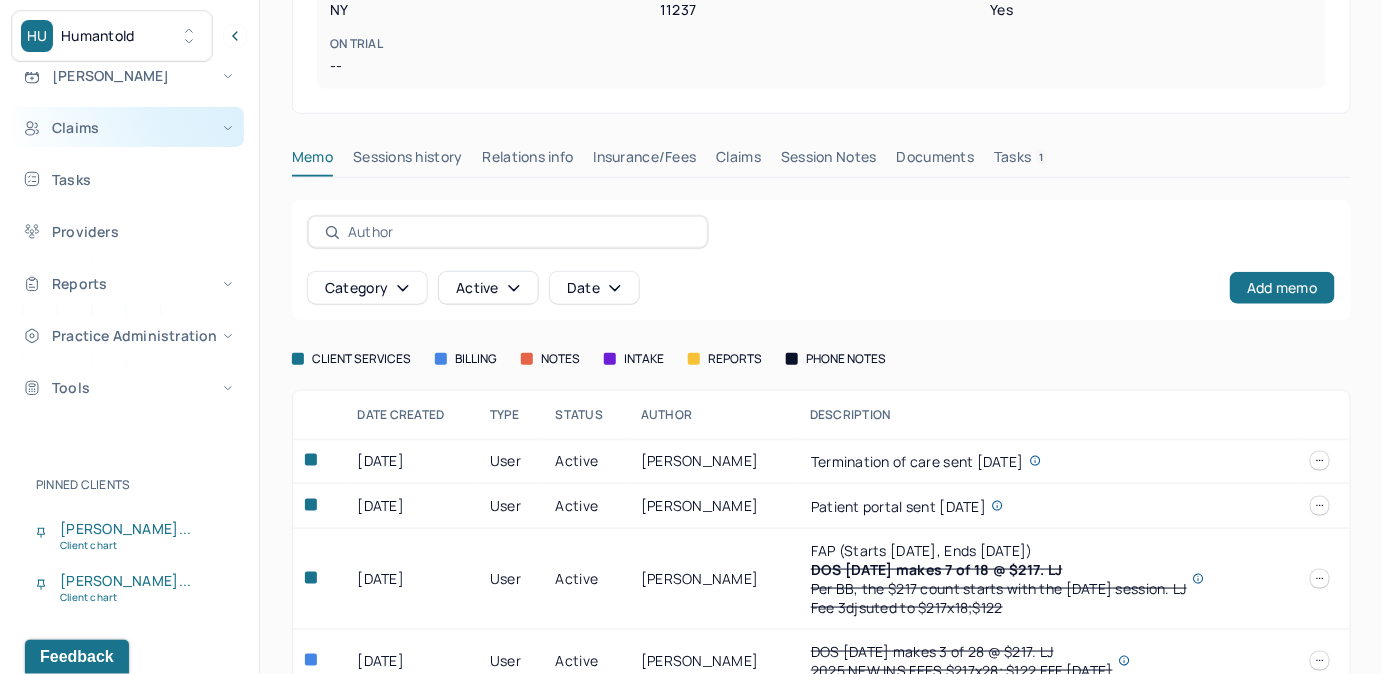 drag, startPoint x: 117, startPoint y: 192, endPoint x: 172, endPoint y: 107, distance: 101.24229 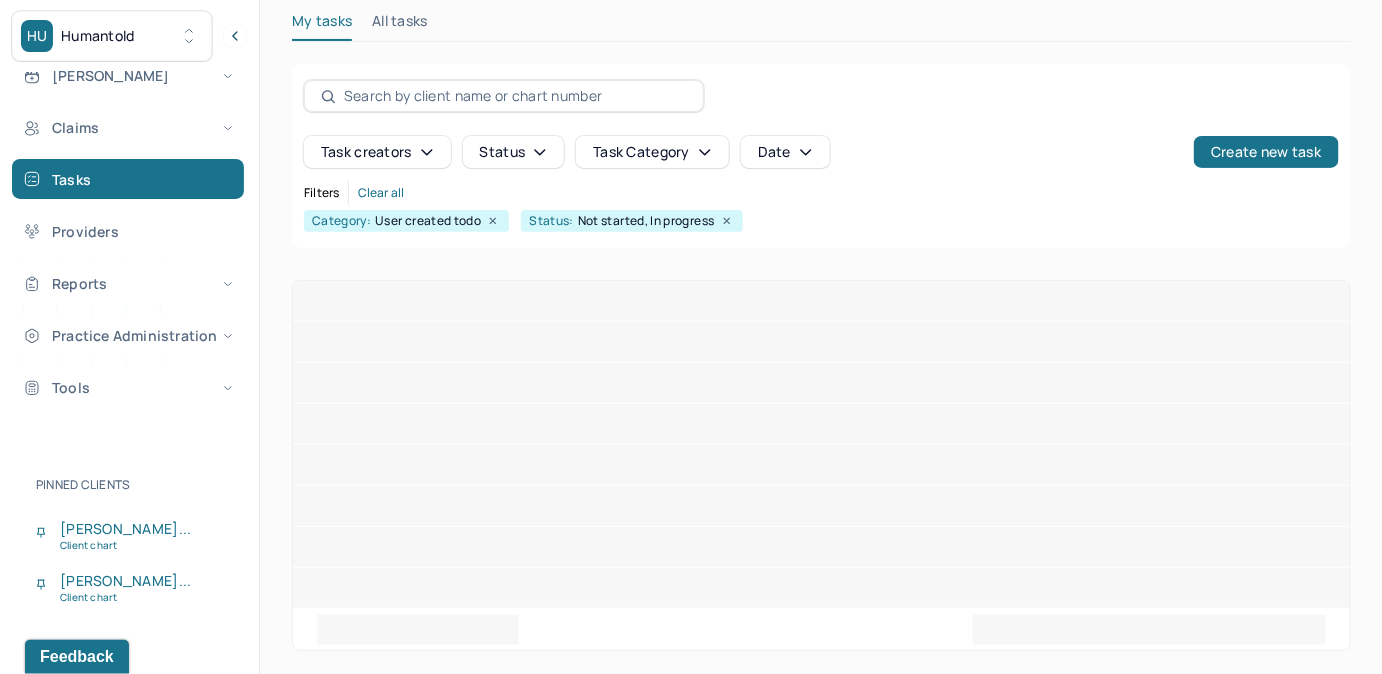 scroll, scrollTop: 256, scrollLeft: 0, axis: vertical 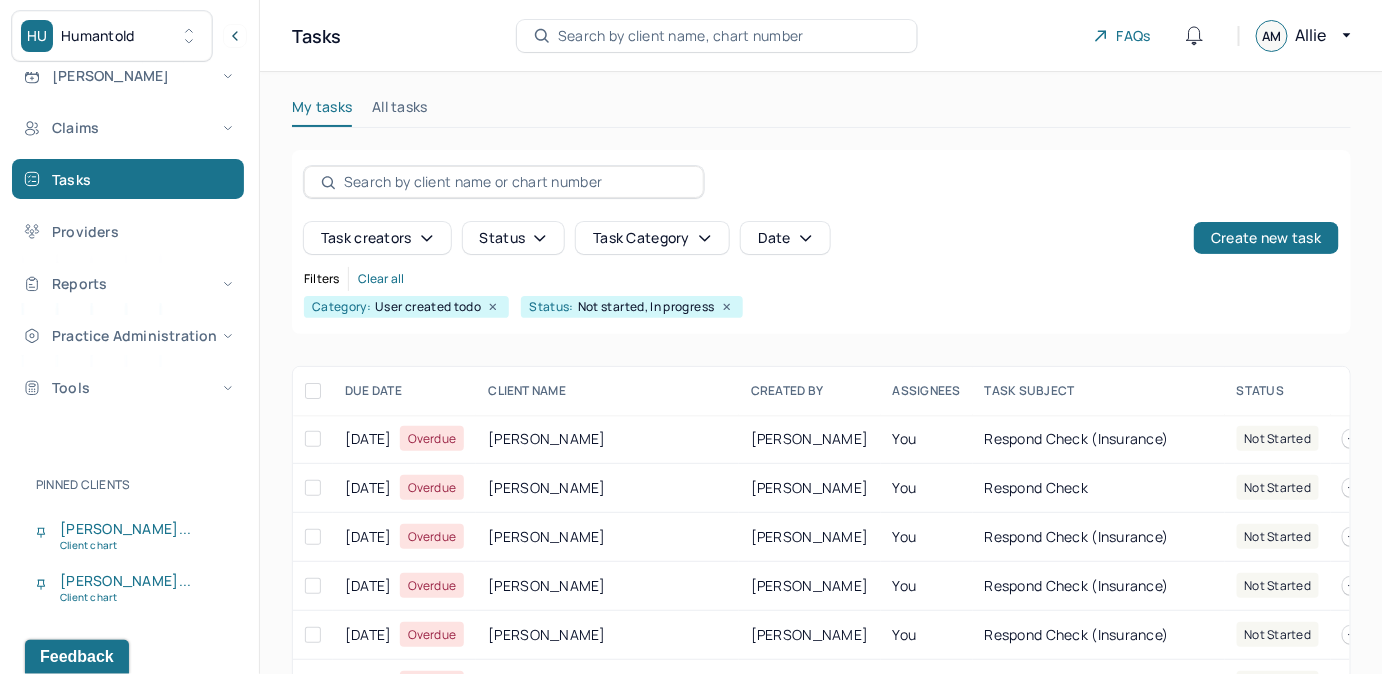 click on "Search by client name, chart number" at bounding box center [681, 36] 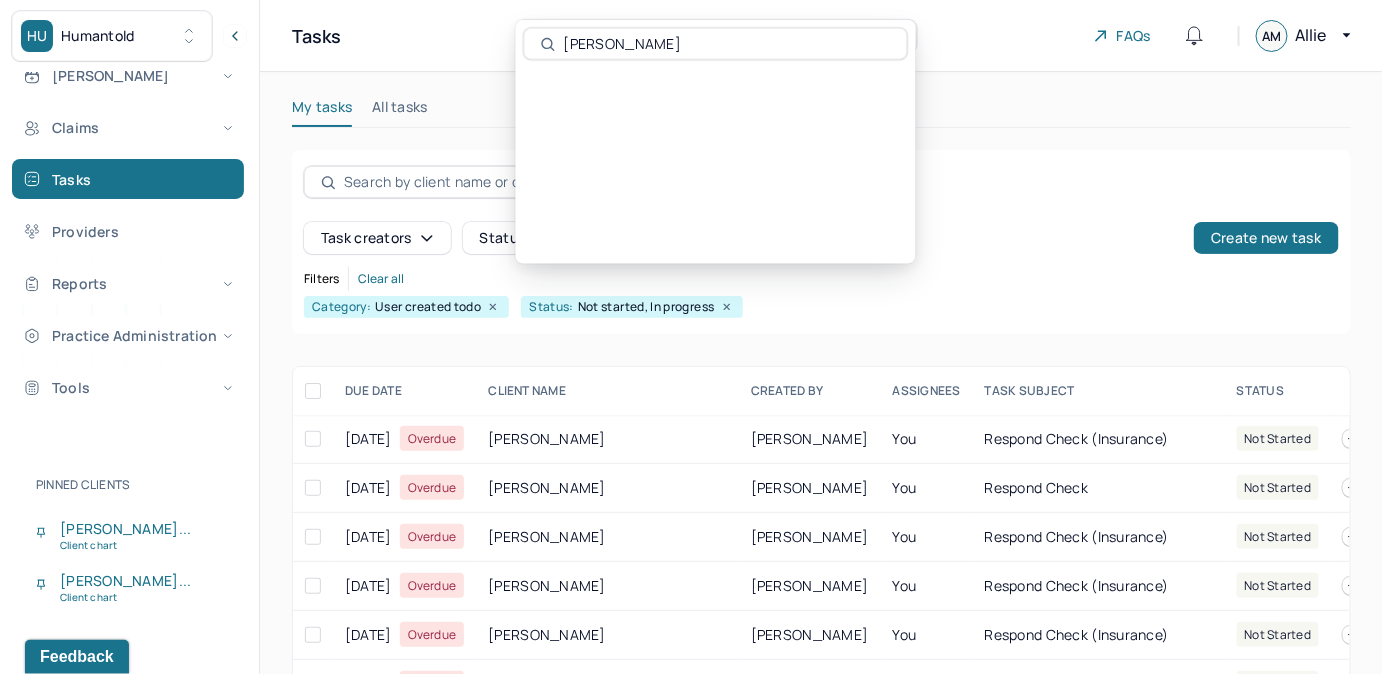 type on "[PERSON_NAME]" 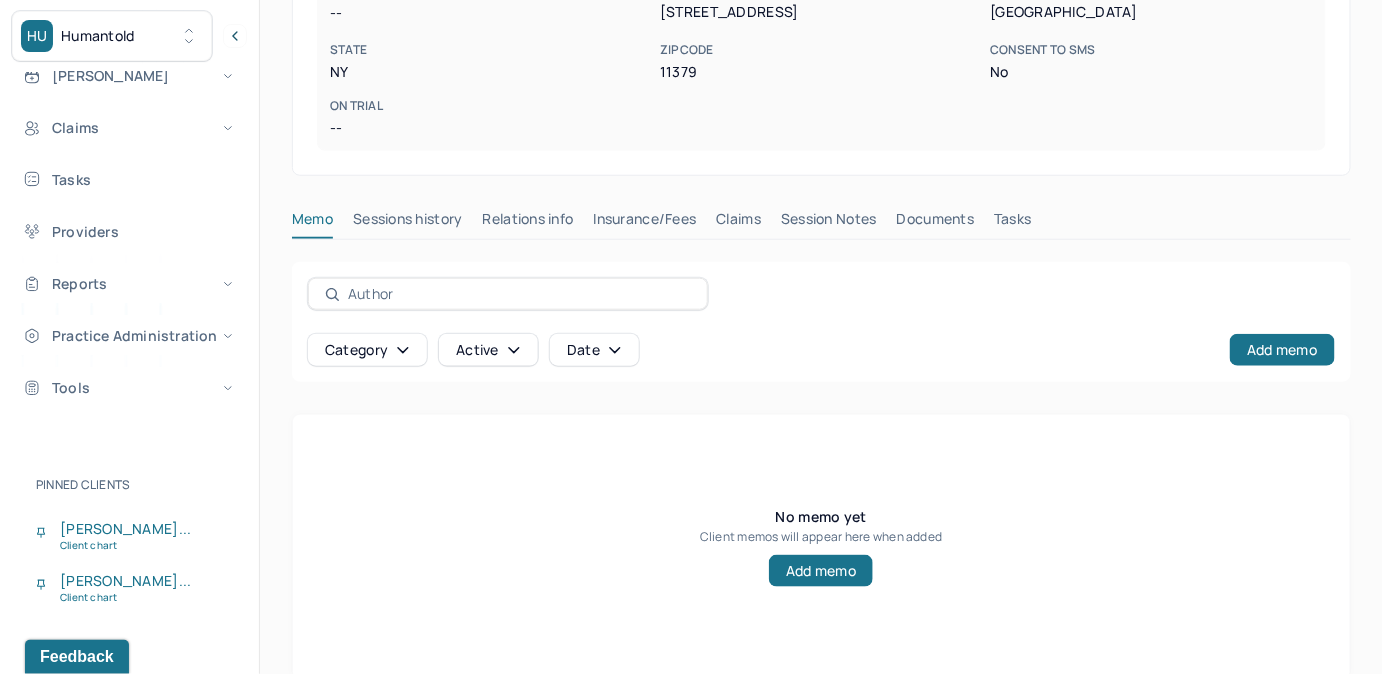 scroll, scrollTop: 493, scrollLeft: 0, axis: vertical 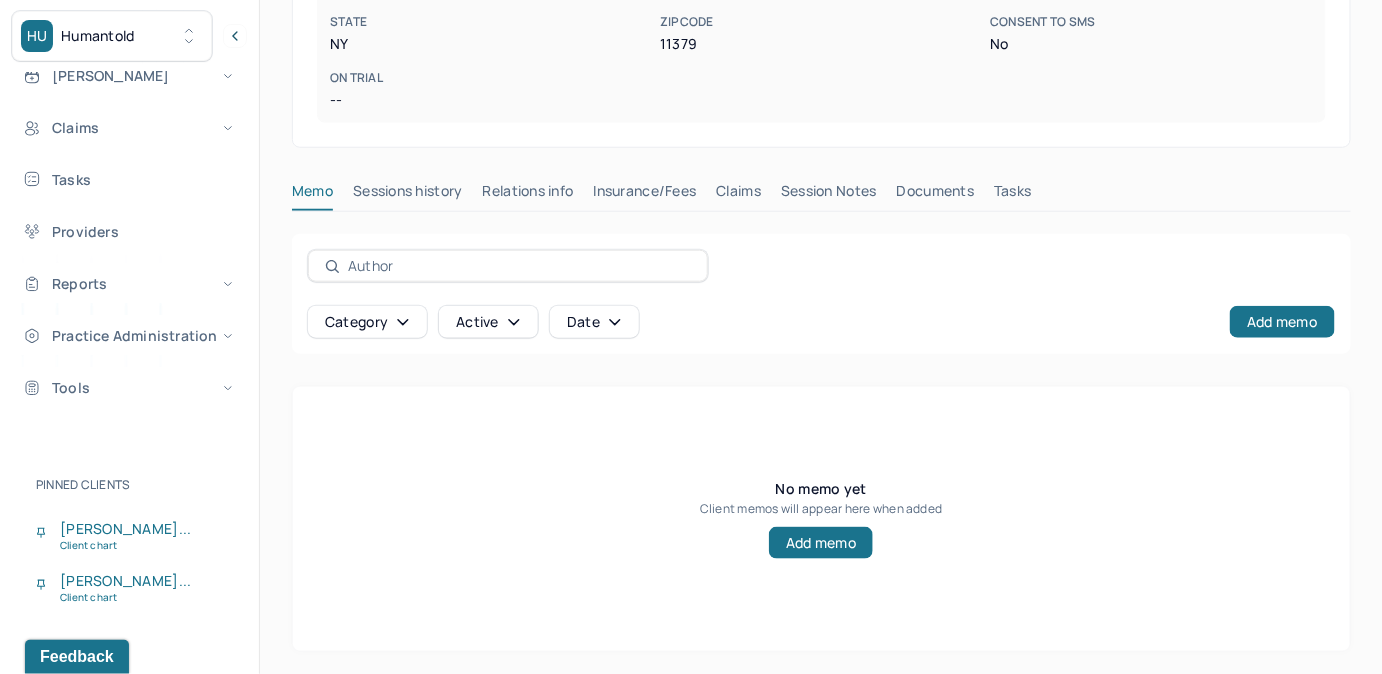 click on "Claims" at bounding box center (738, 195) 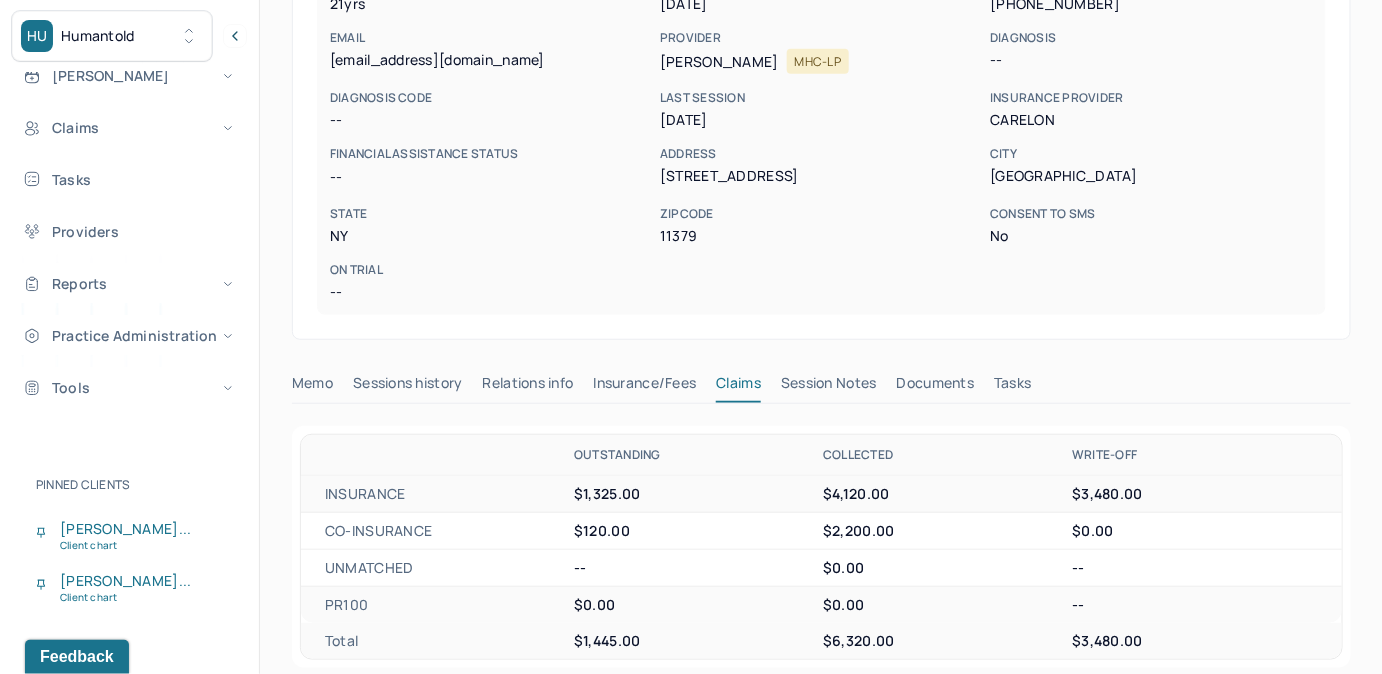 scroll, scrollTop: 129, scrollLeft: 0, axis: vertical 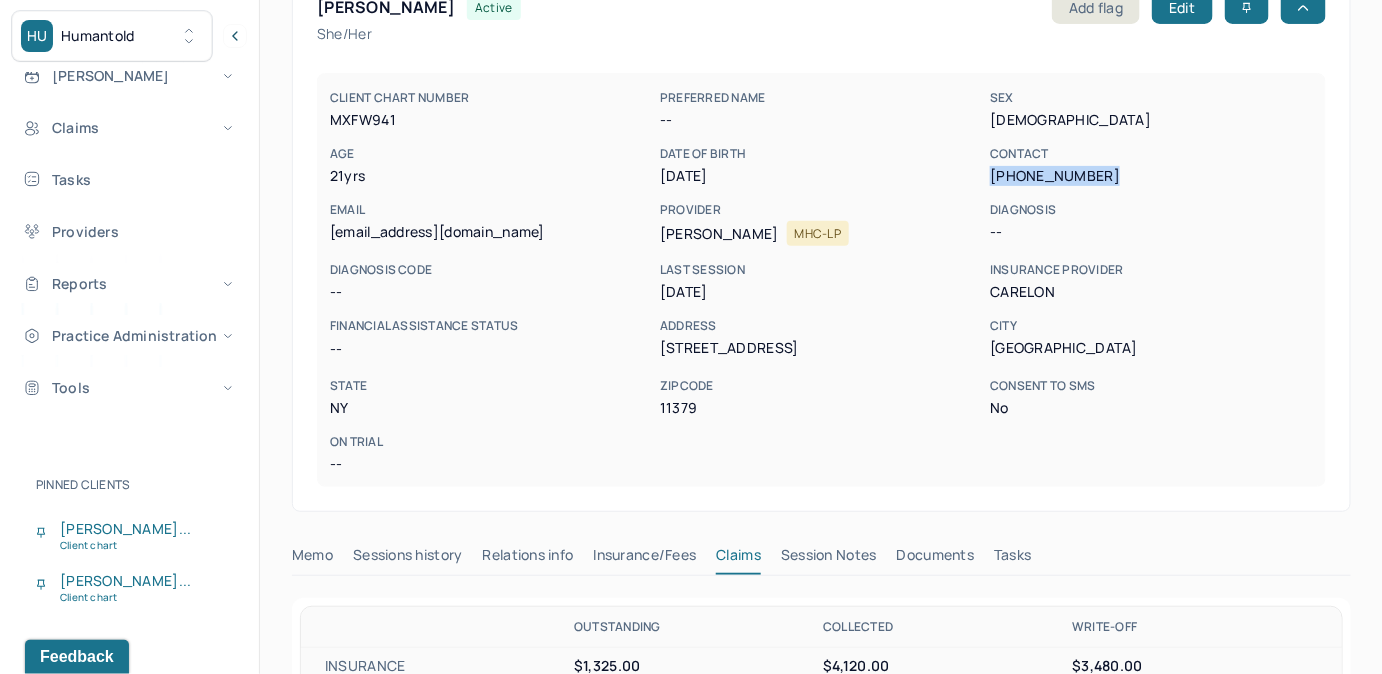drag, startPoint x: 991, startPoint y: 178, endPoint x: 1110, endPoint y: 176, distance: 119.01681 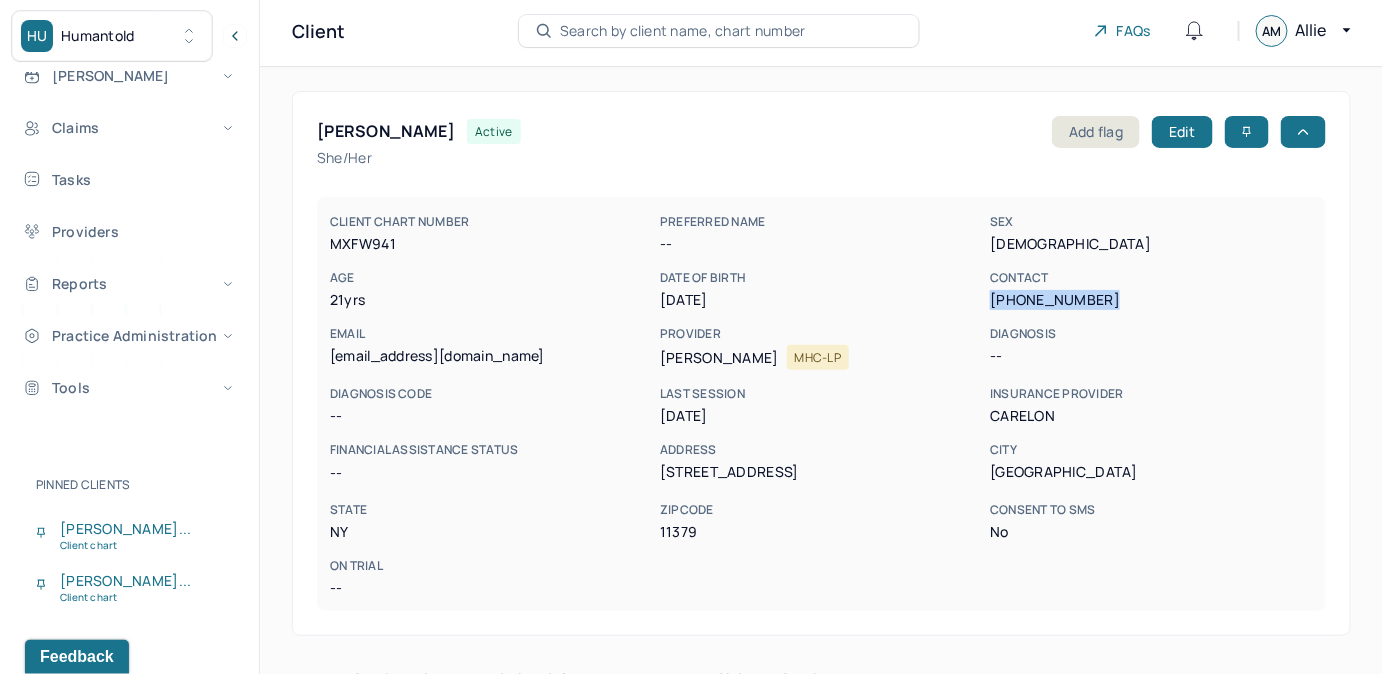 scroll, scrollTop: 0, scrollLeft: 0, axis: both 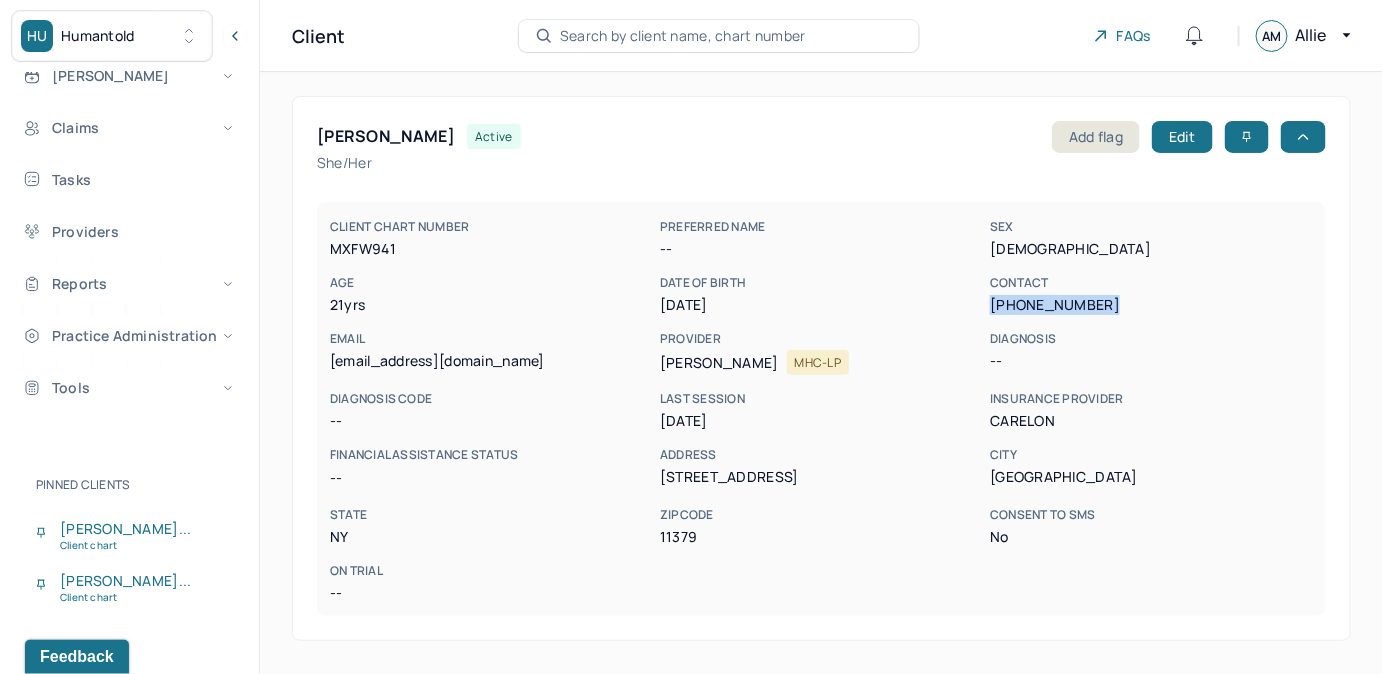 click on "Search by client name, chart number" at bounding box center [683, 36] 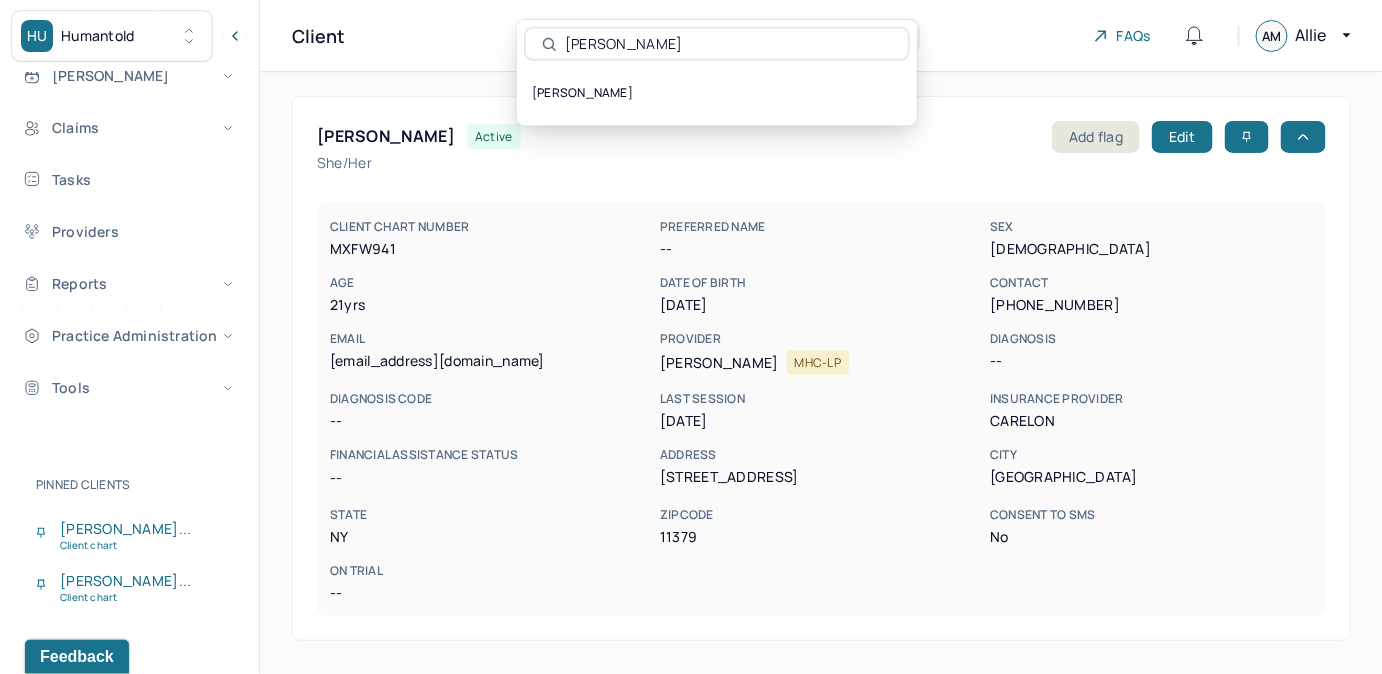 type on "[PERSON_NAME]" 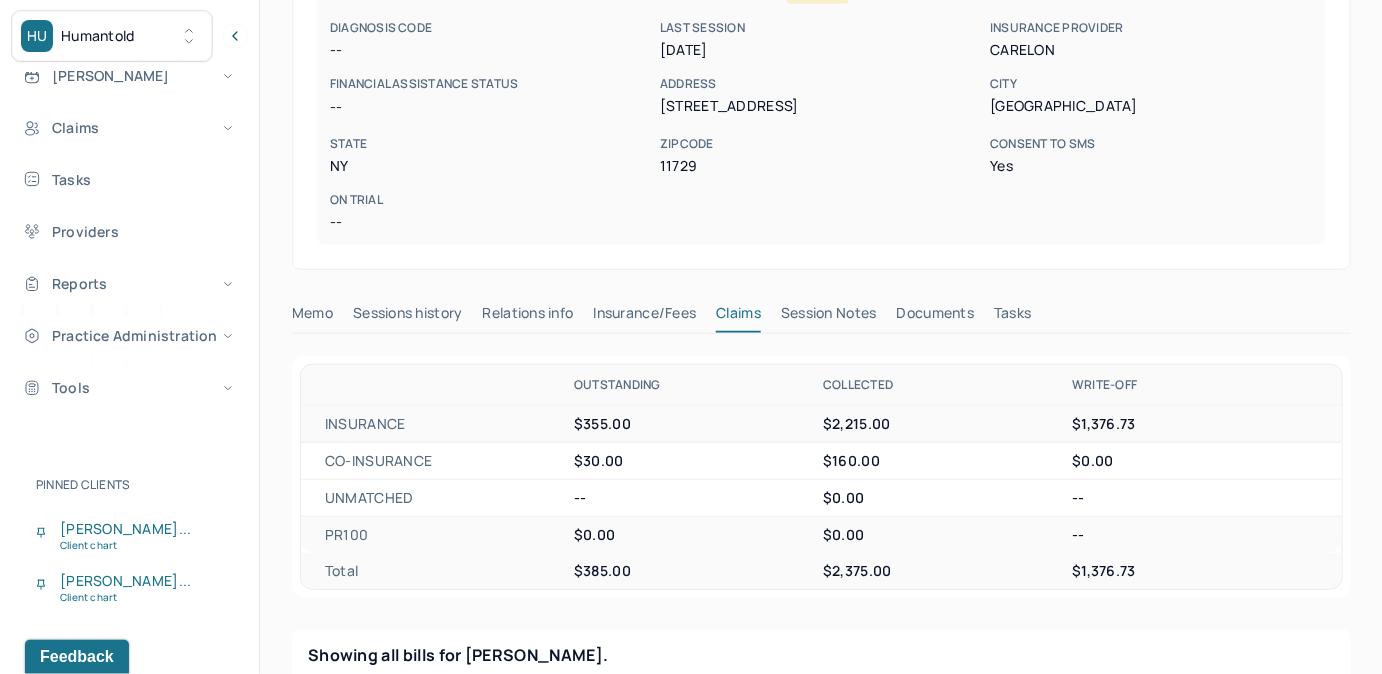 scroll, scrollTop: 363, scrollLeft: 0, axis: vertical 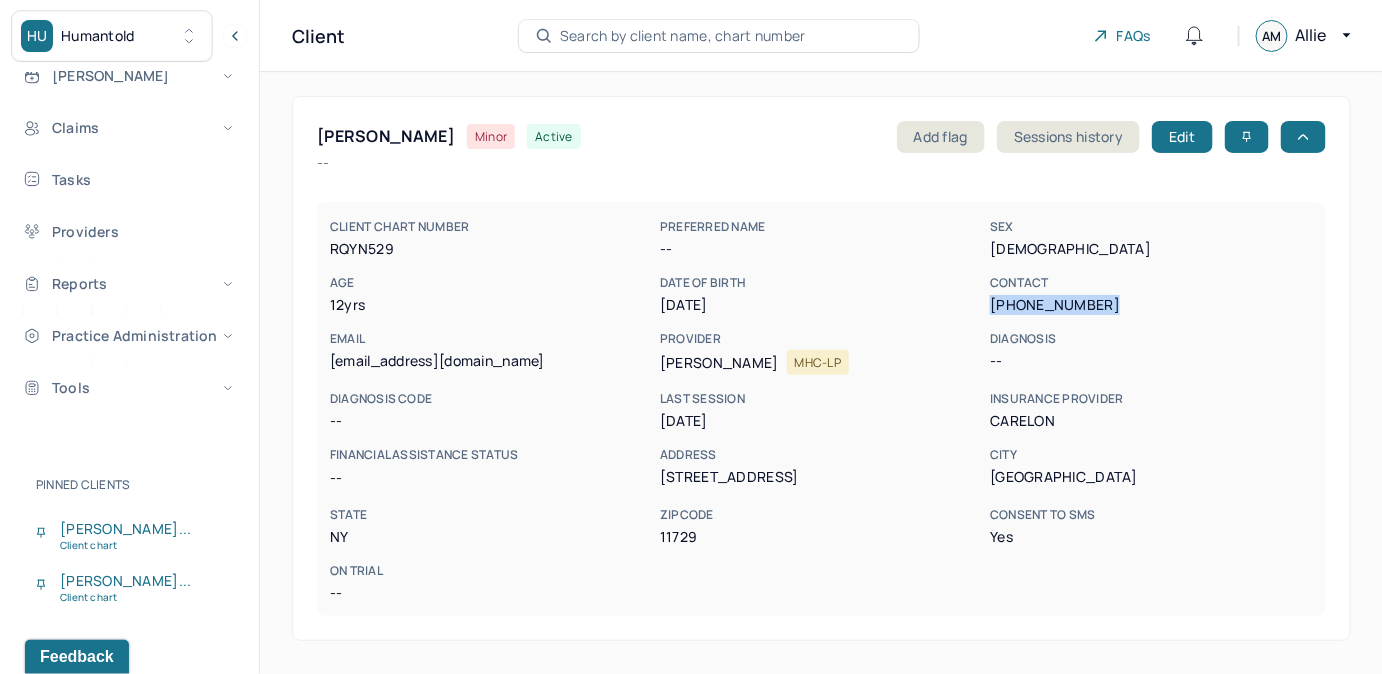 drag, startPoint x: 993, startPoint y: 307, endPoint x: 1100, endPoint y: 304, distance: 107.042046 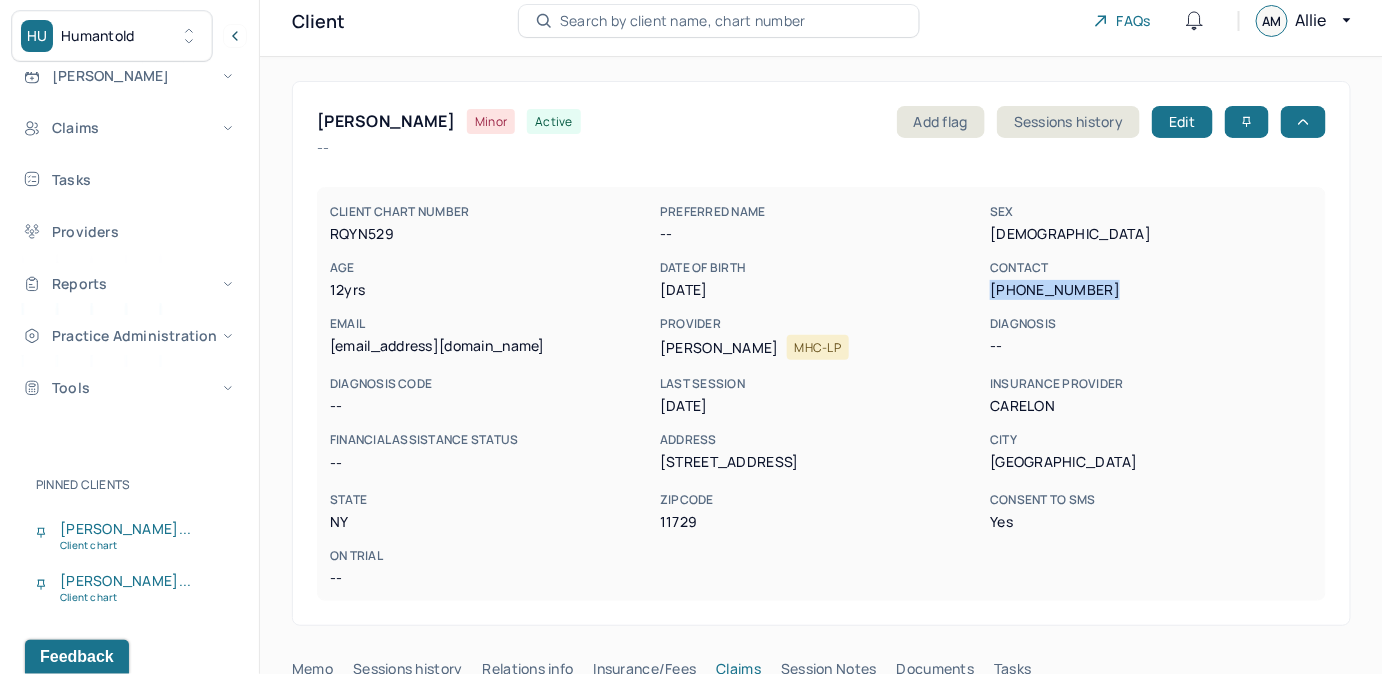 scroll, scrollTop: 0, scrollLeft: 0, axis: both 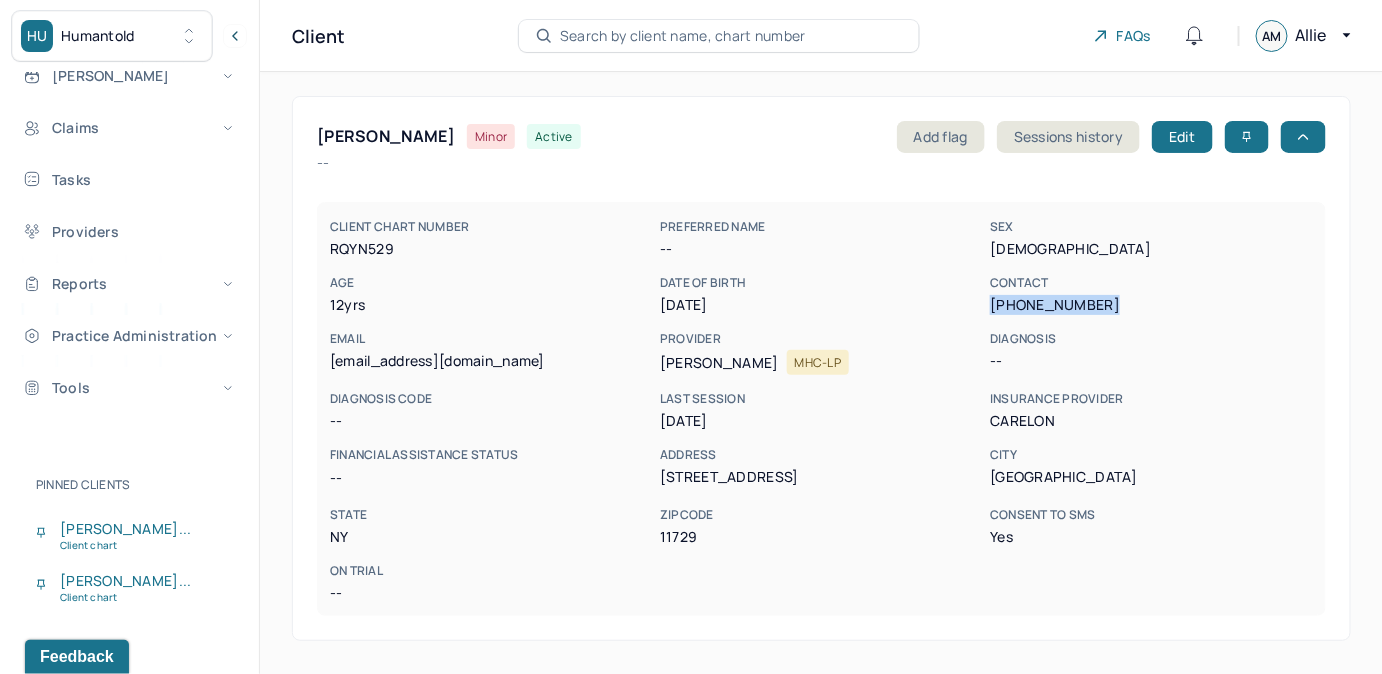 click on "Search by client name, chart number" at bounding box center (683, 36) 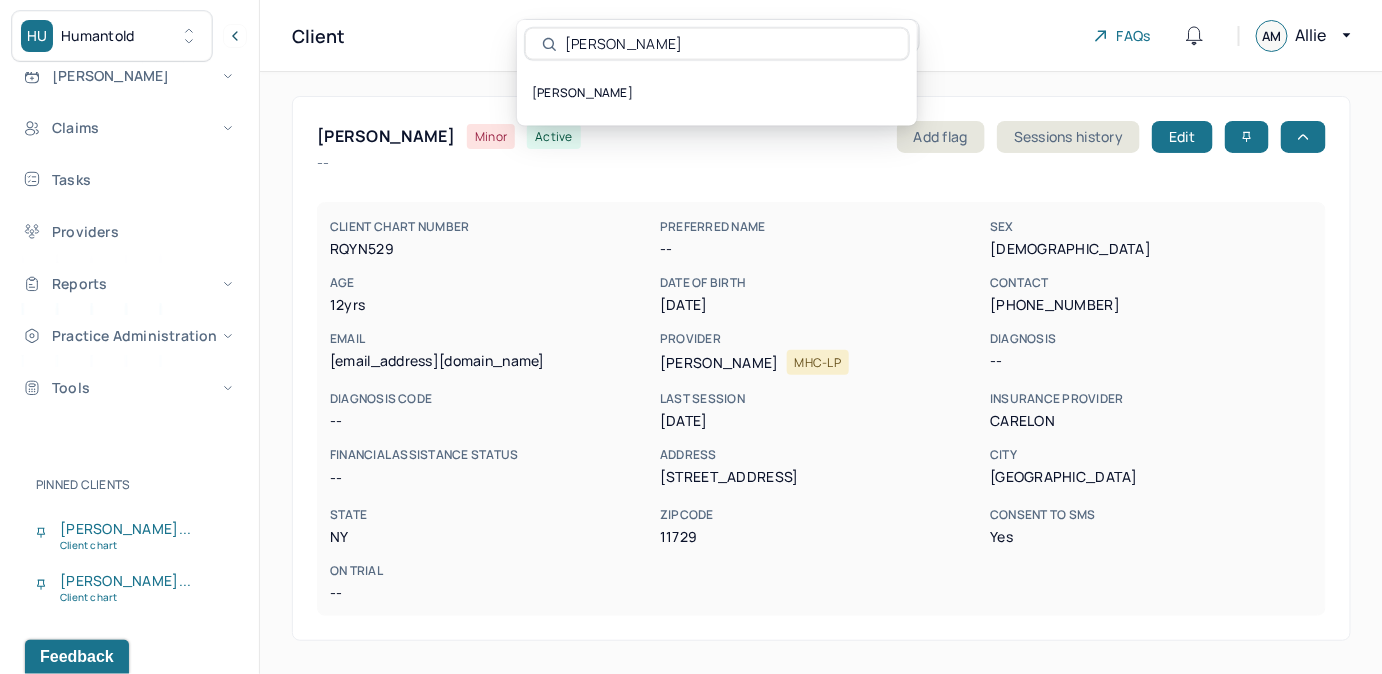 type on "left vm 	TRUE	AM		X	AM" 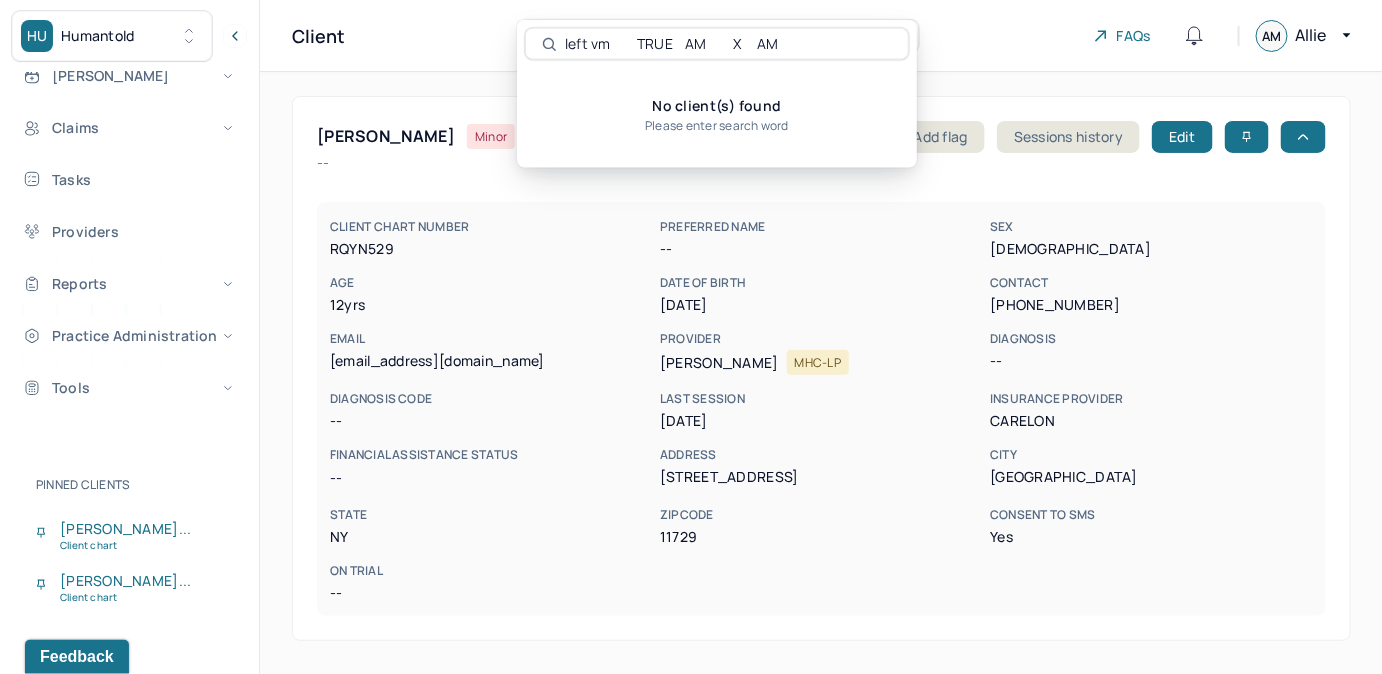 drag, startPoint x: 809, startPoint y: 43, endPoint x: 506, endPoint y: 80, distance: 305.2507 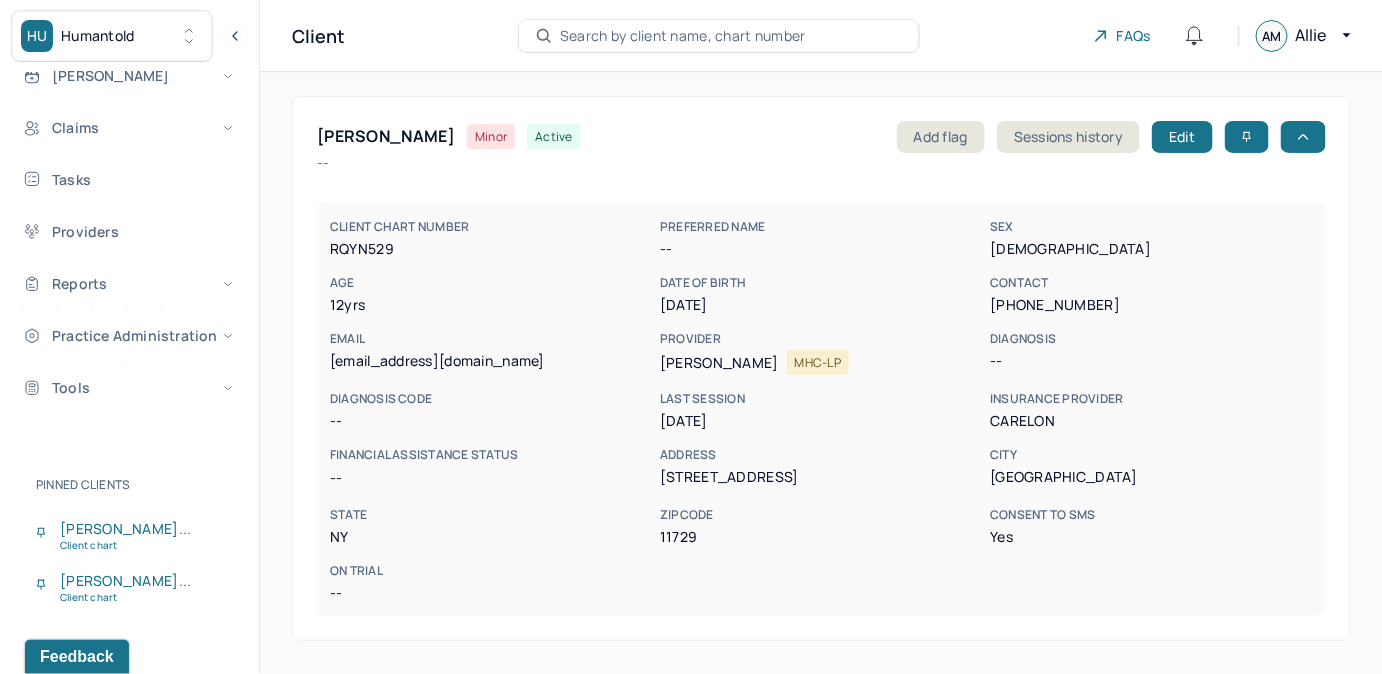 click on "12  yrs" at bounding box center (491, 305) 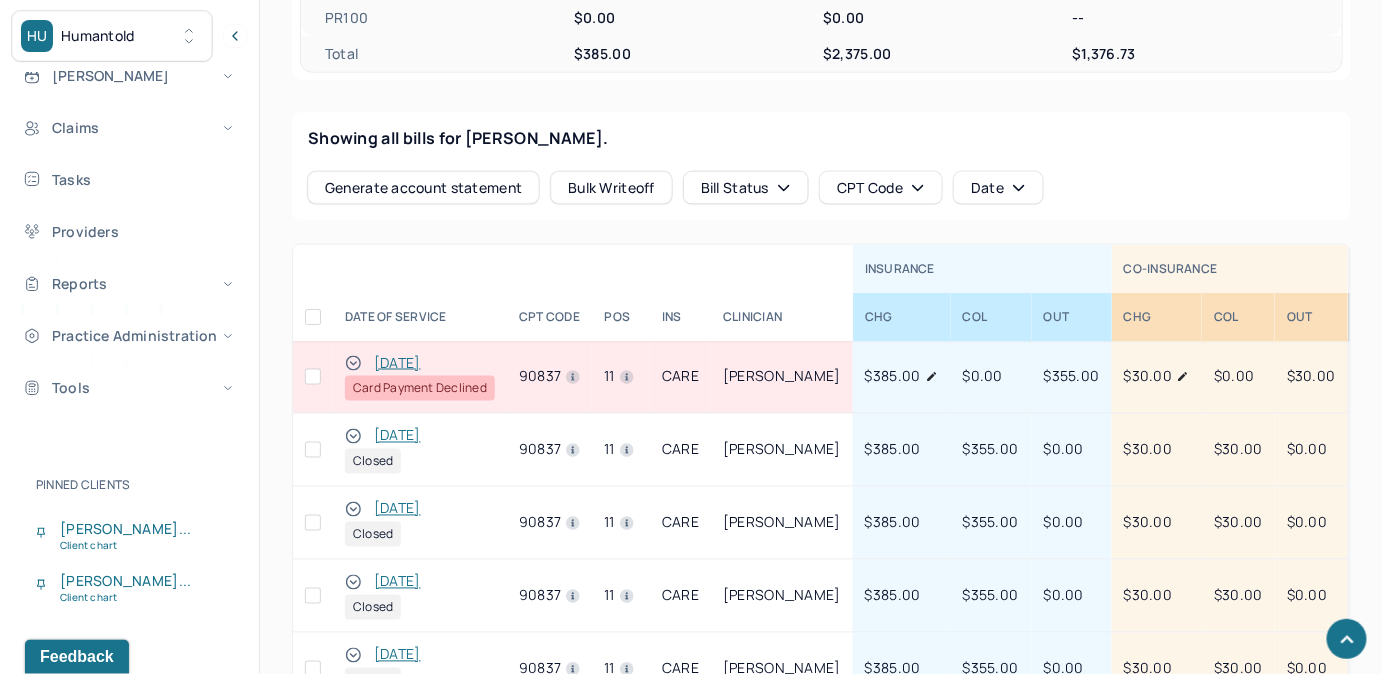 scroll, scrollTop: 909, scrollLeft: 0, axis: vertical 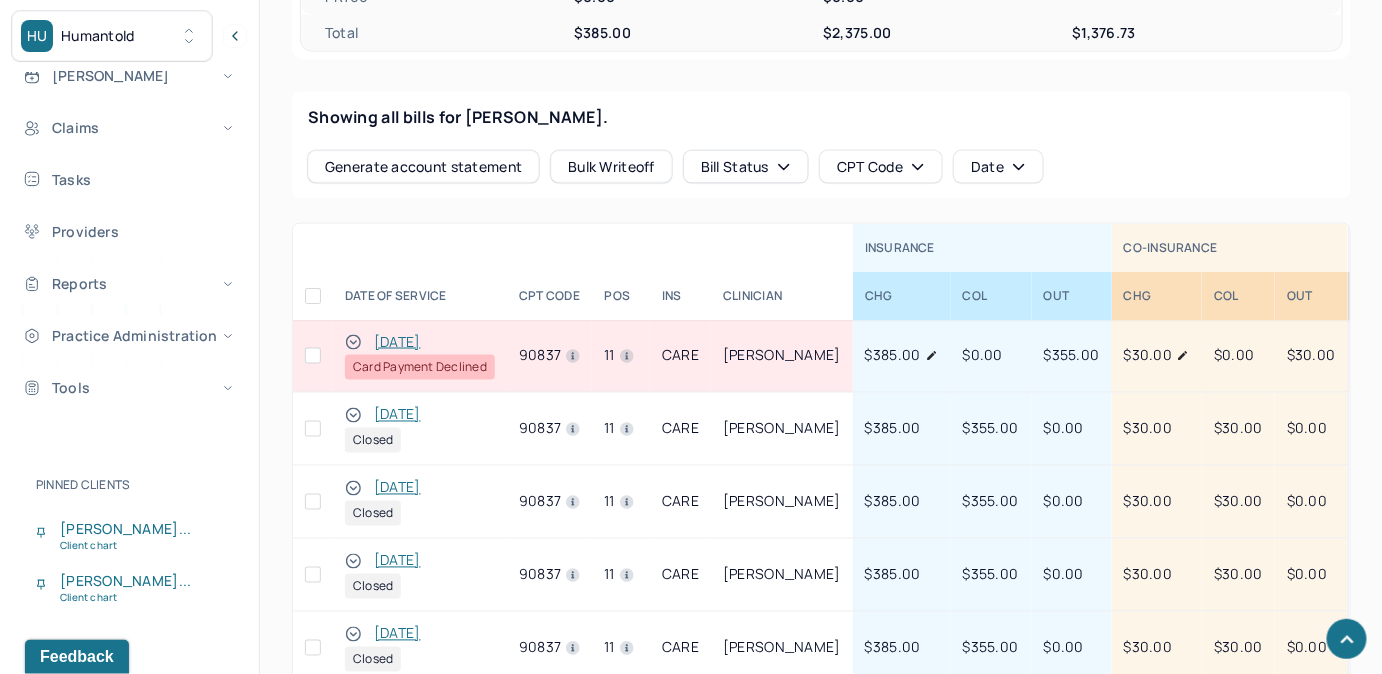 click at bounding box center (313, 356) 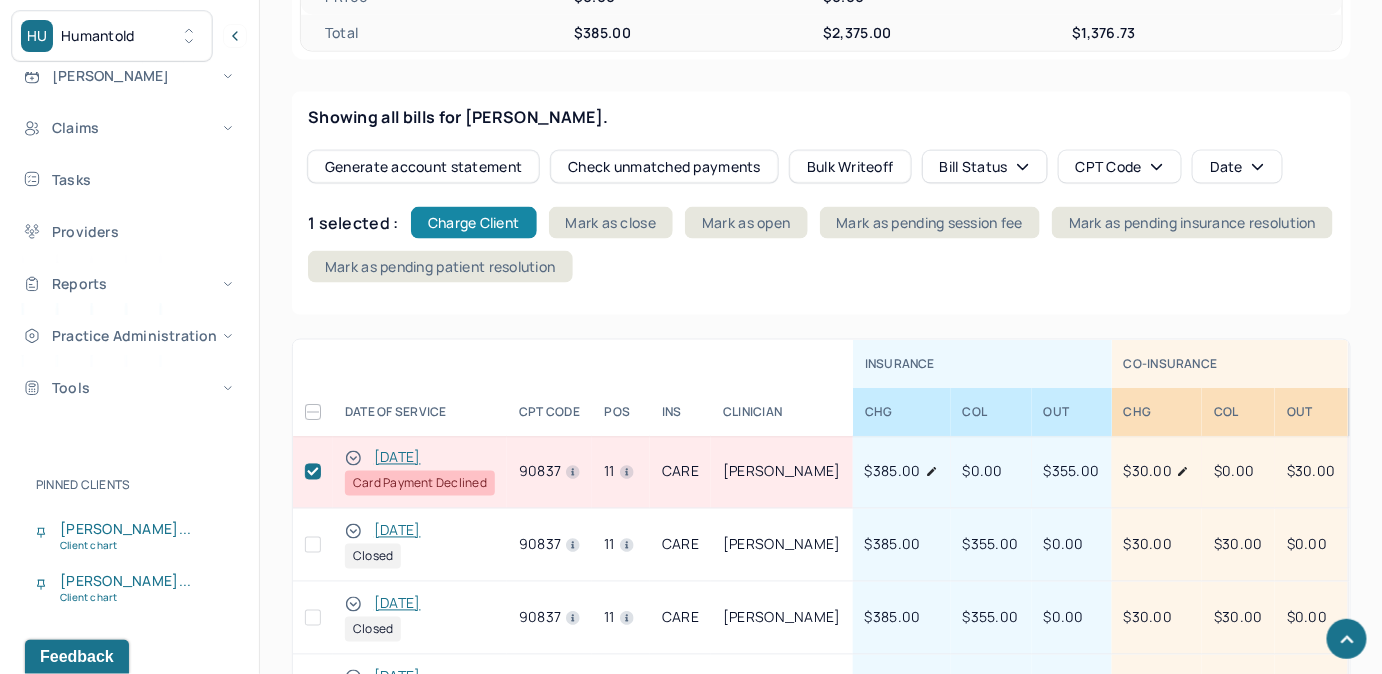 click on "Charge Client" at bounding box center [474, 223] 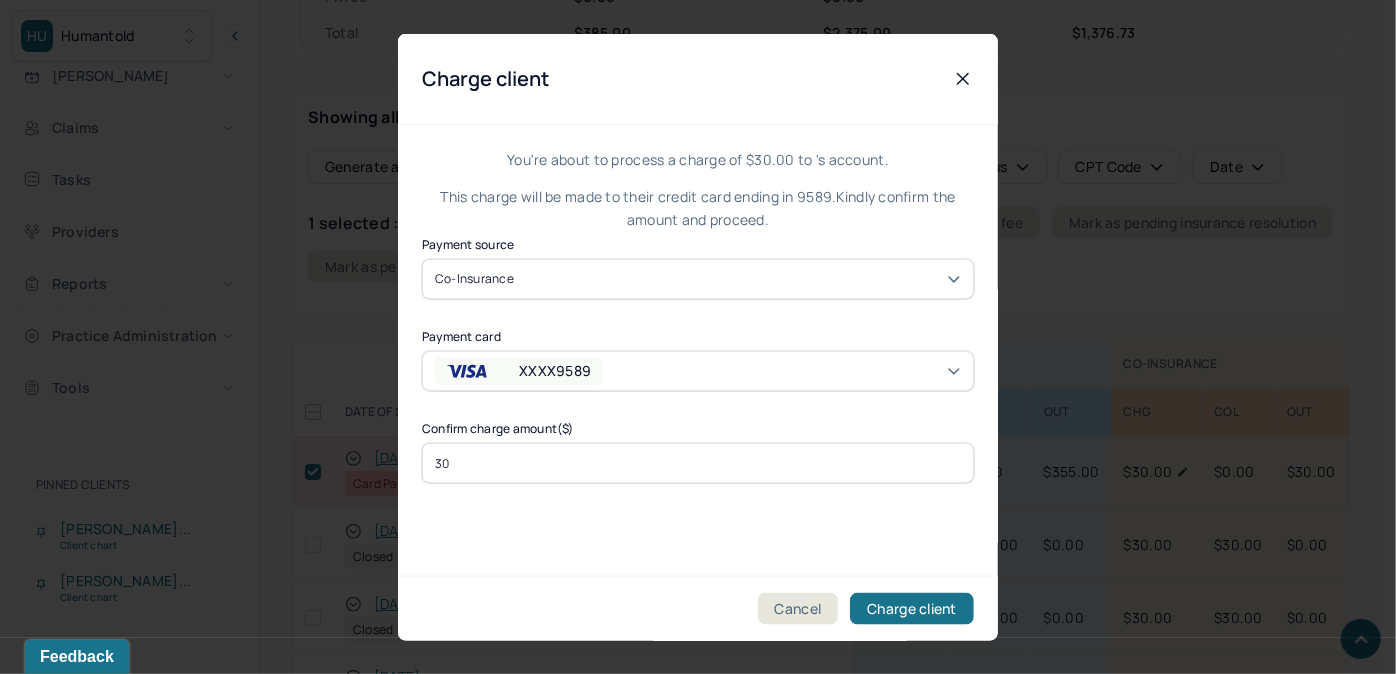 click on "XXXX9589" at bounding box center [535, 371] 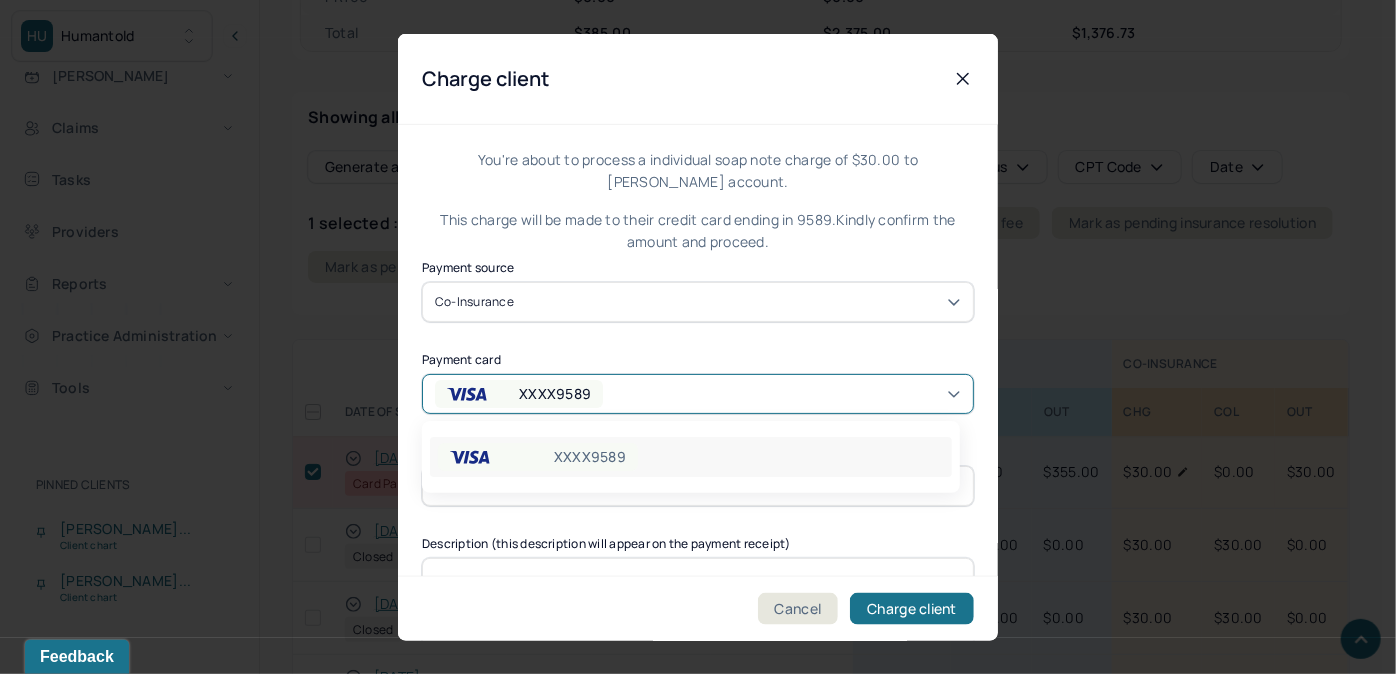 click on "XXXX9589" at bounding box center [535, 393] 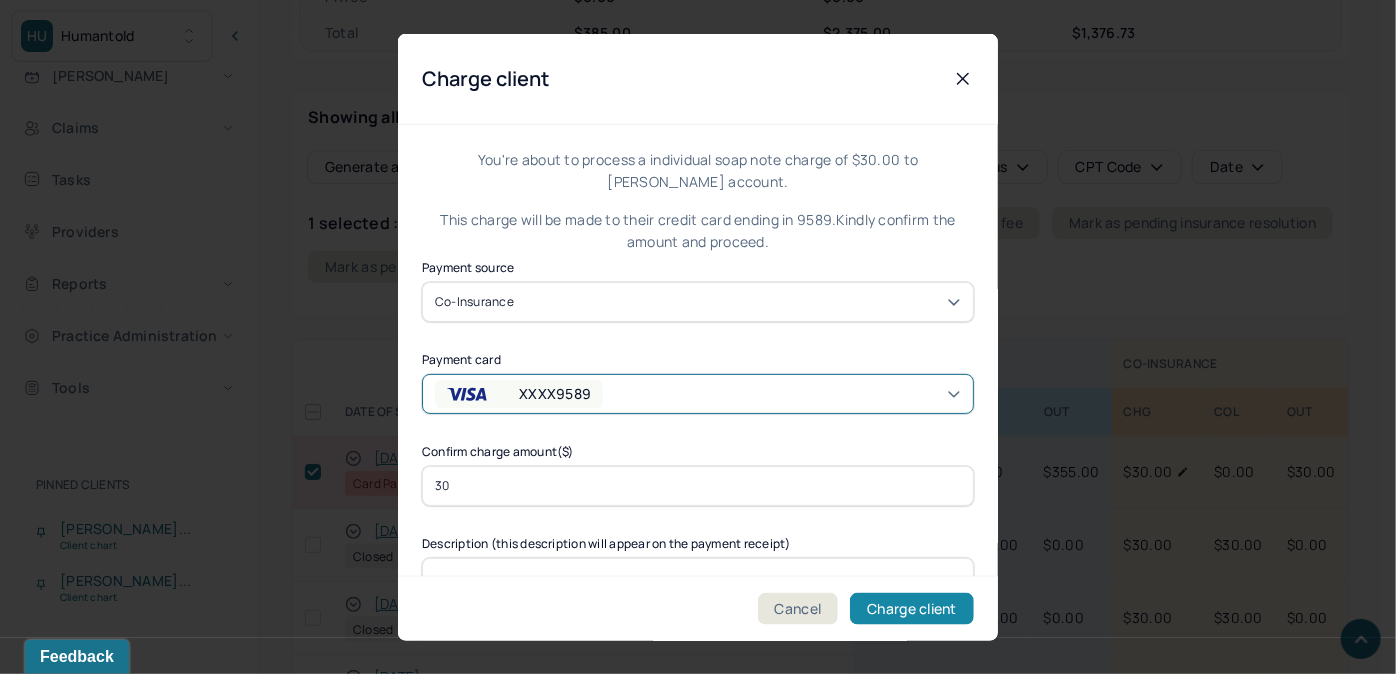 click on "Cancel     Charge client" at bounding box center (698, 607) 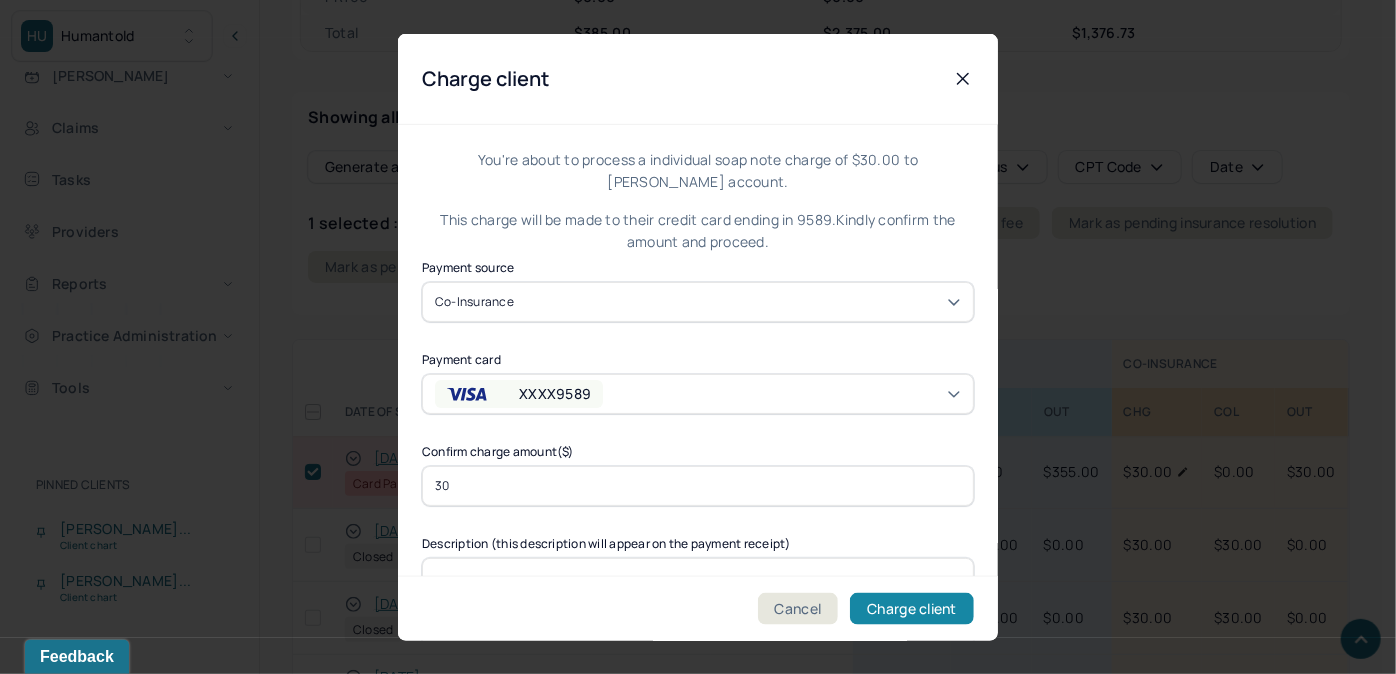 click on "Charge client" at bounding box center [912, 608] 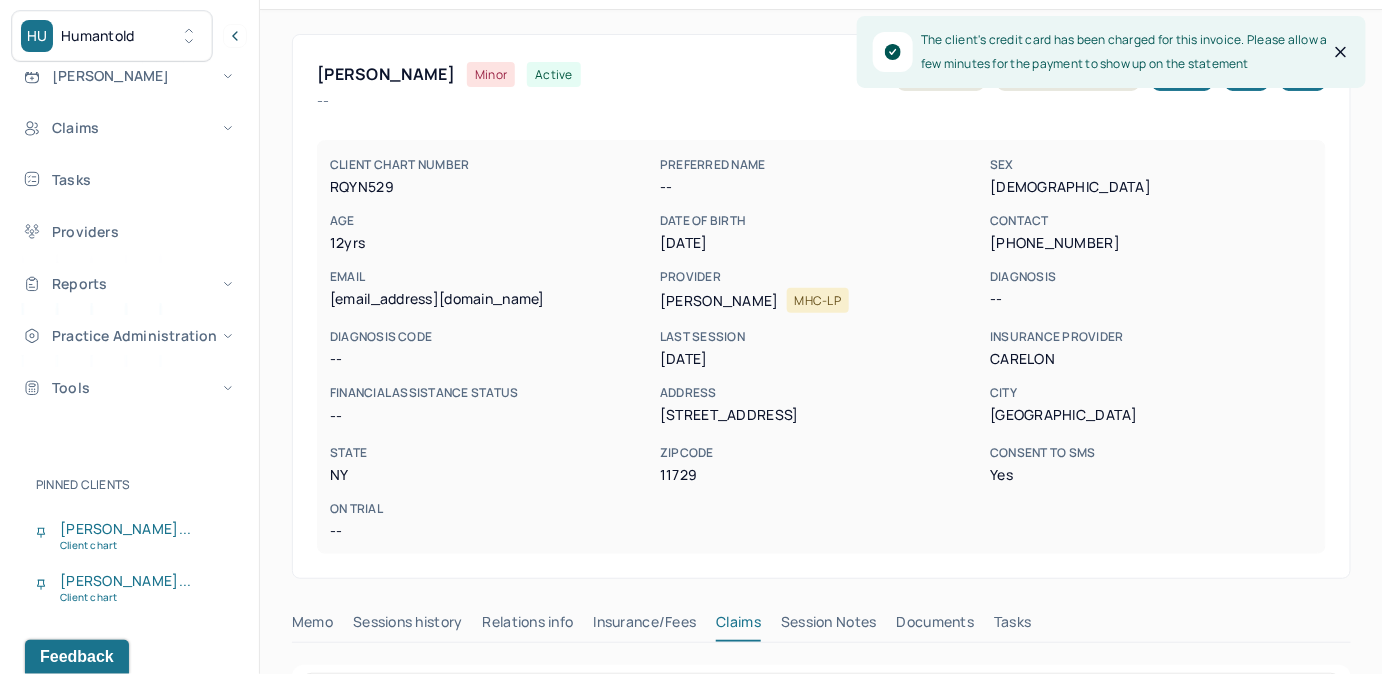 scroll, scrollTop: 0, scrollLeft: 0, axis: both 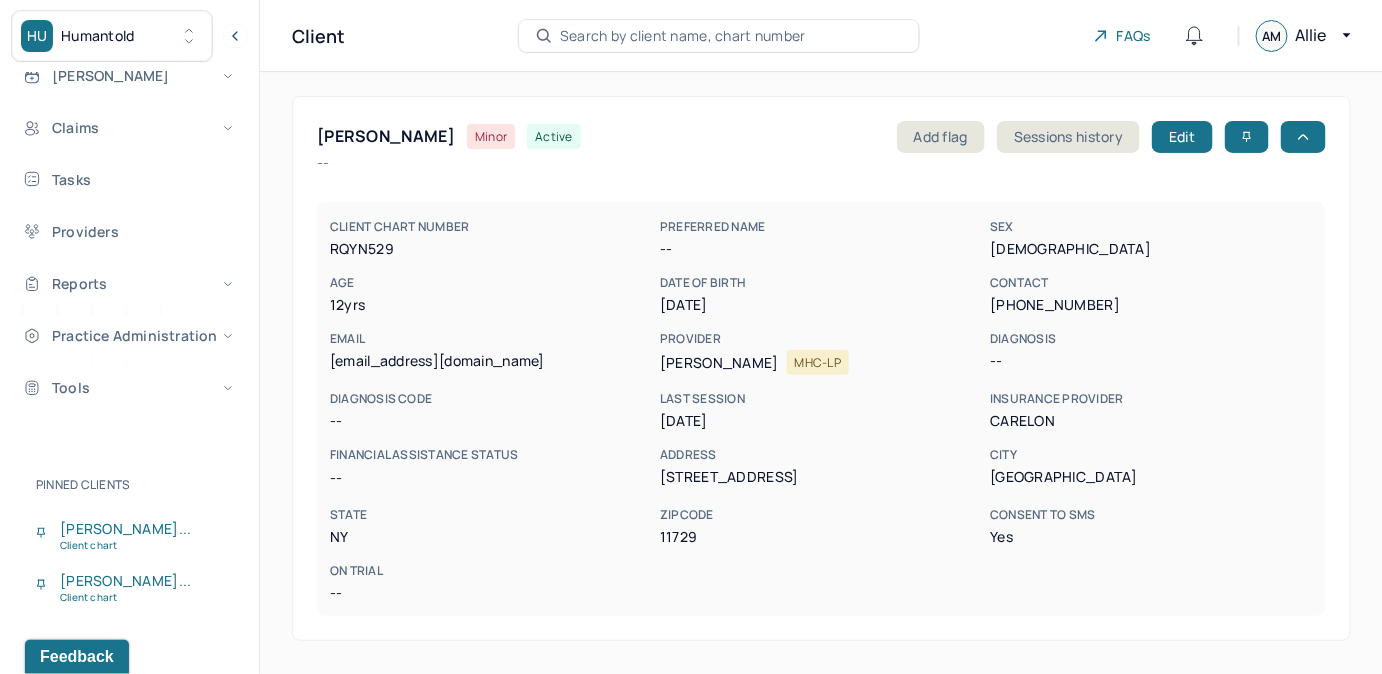 click on "Search by client name, chart number" at bounding box center [683, 36] 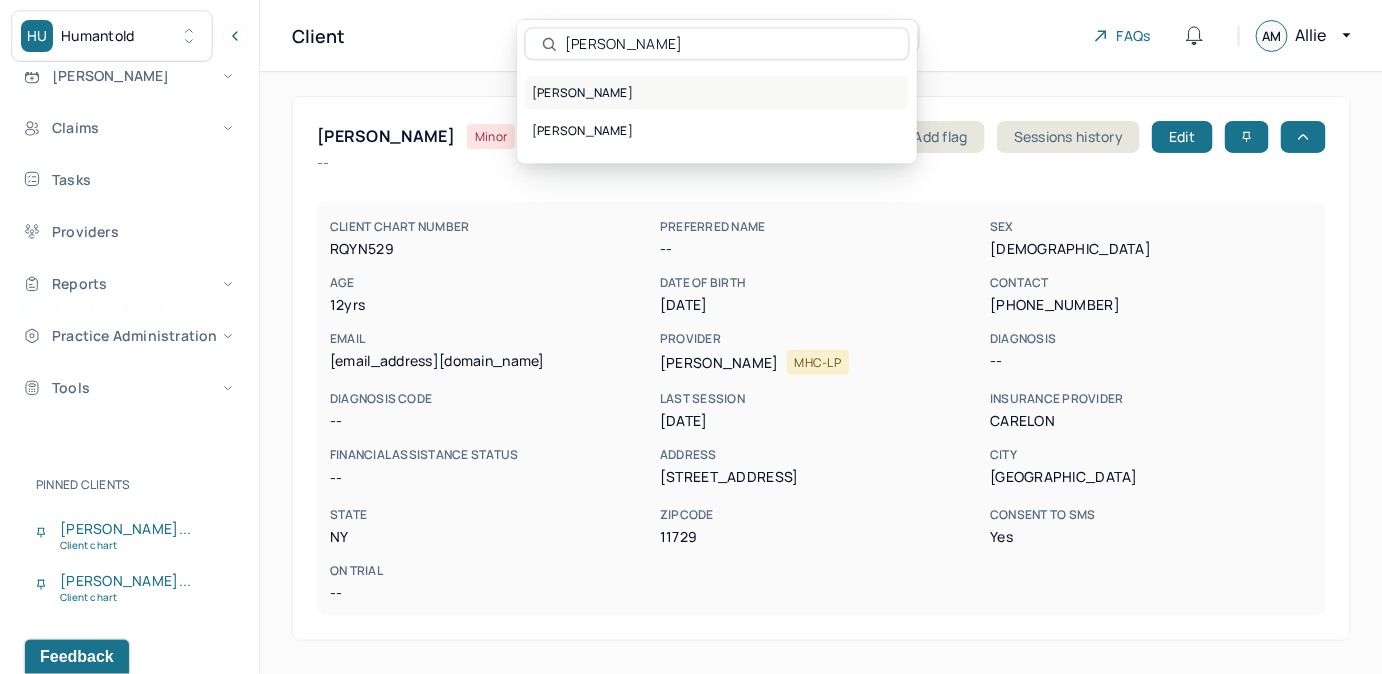 type on "[PERSON_NAME]" 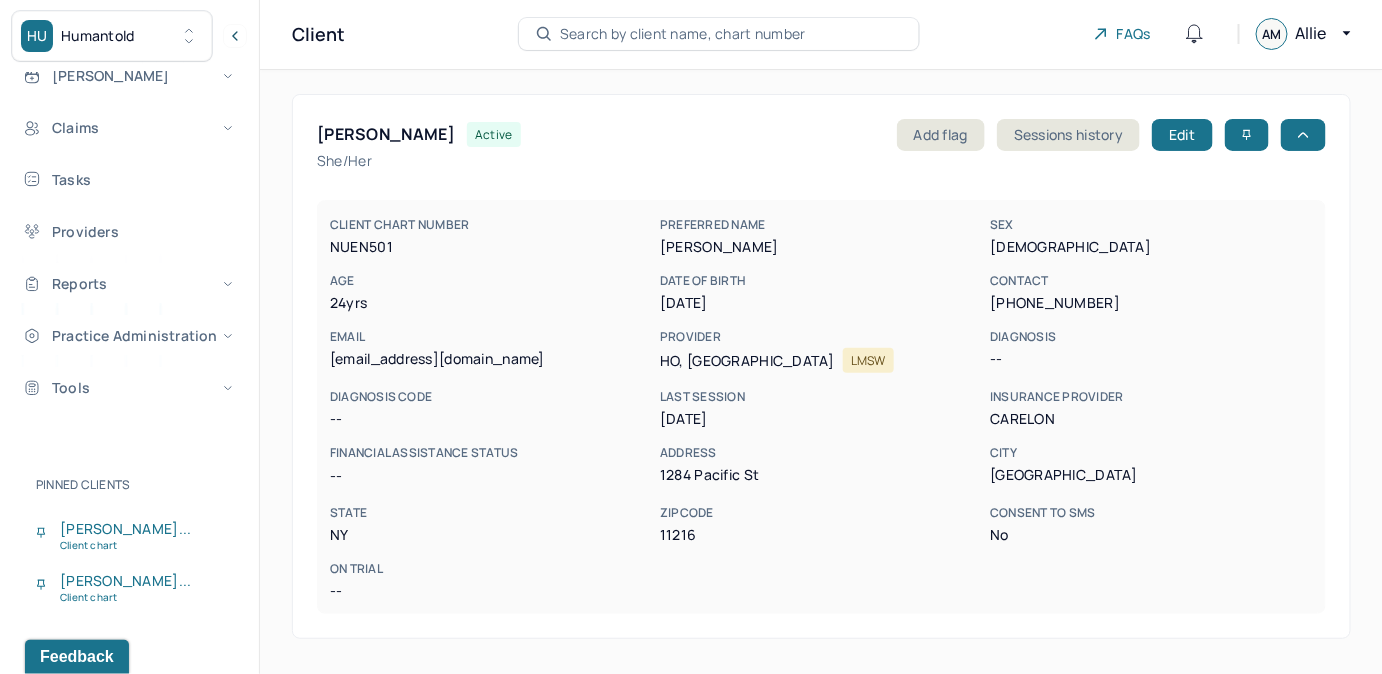 scroll, scrollTop: 0, scrollLeft: 0, axis: both 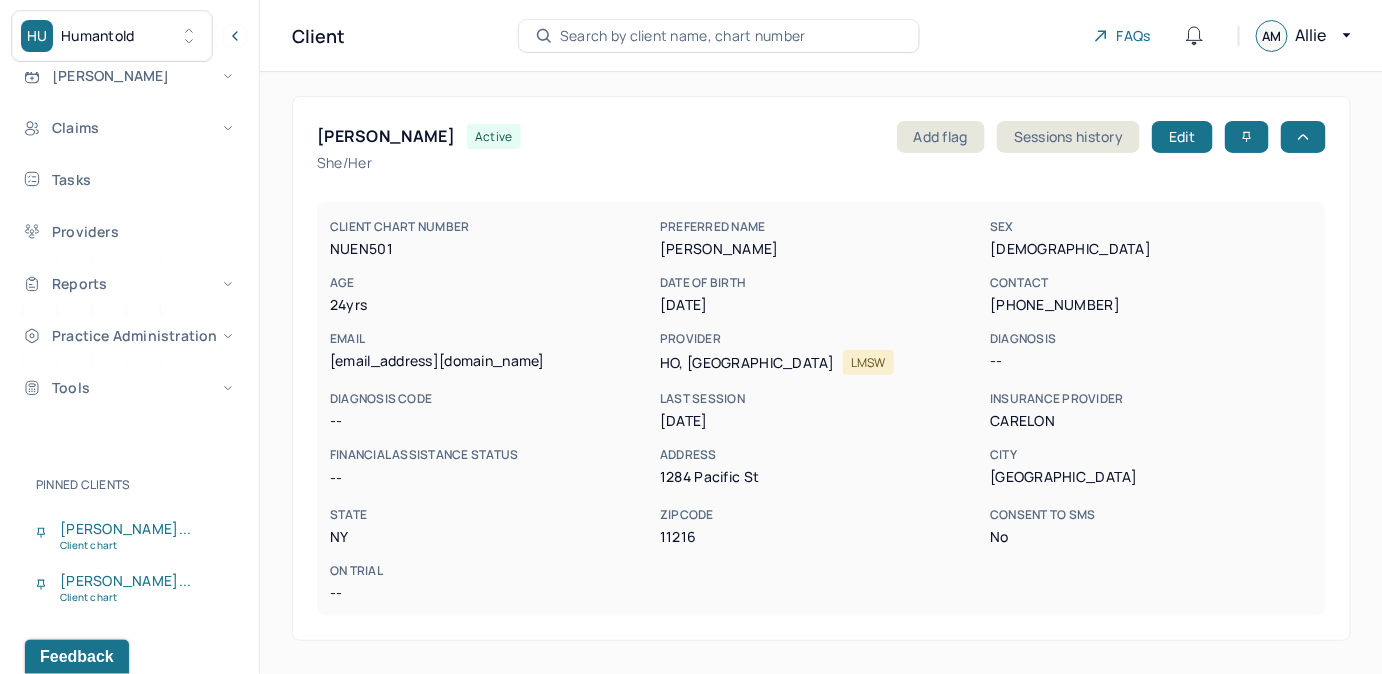 click on "Search by client name, chart number" at bounding box center [683, 36] 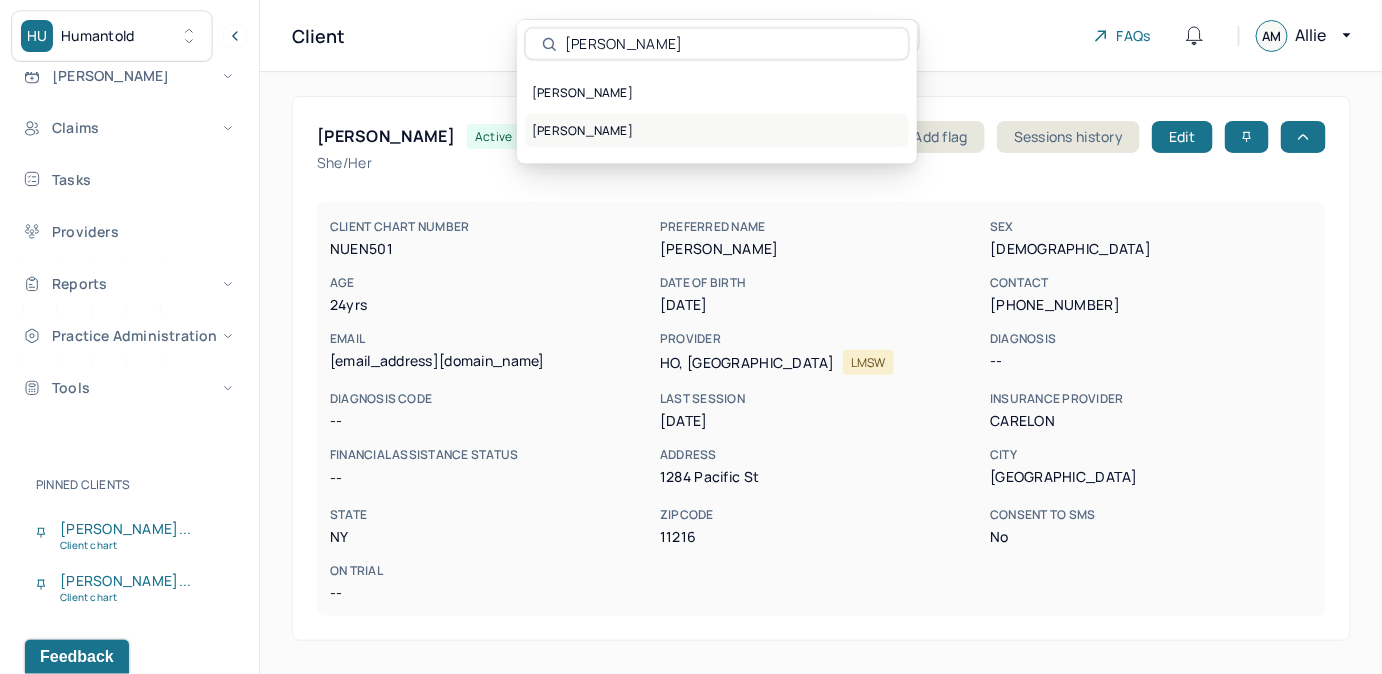 click on "[PERSON_NAME]" at bounding box center (717, 131) 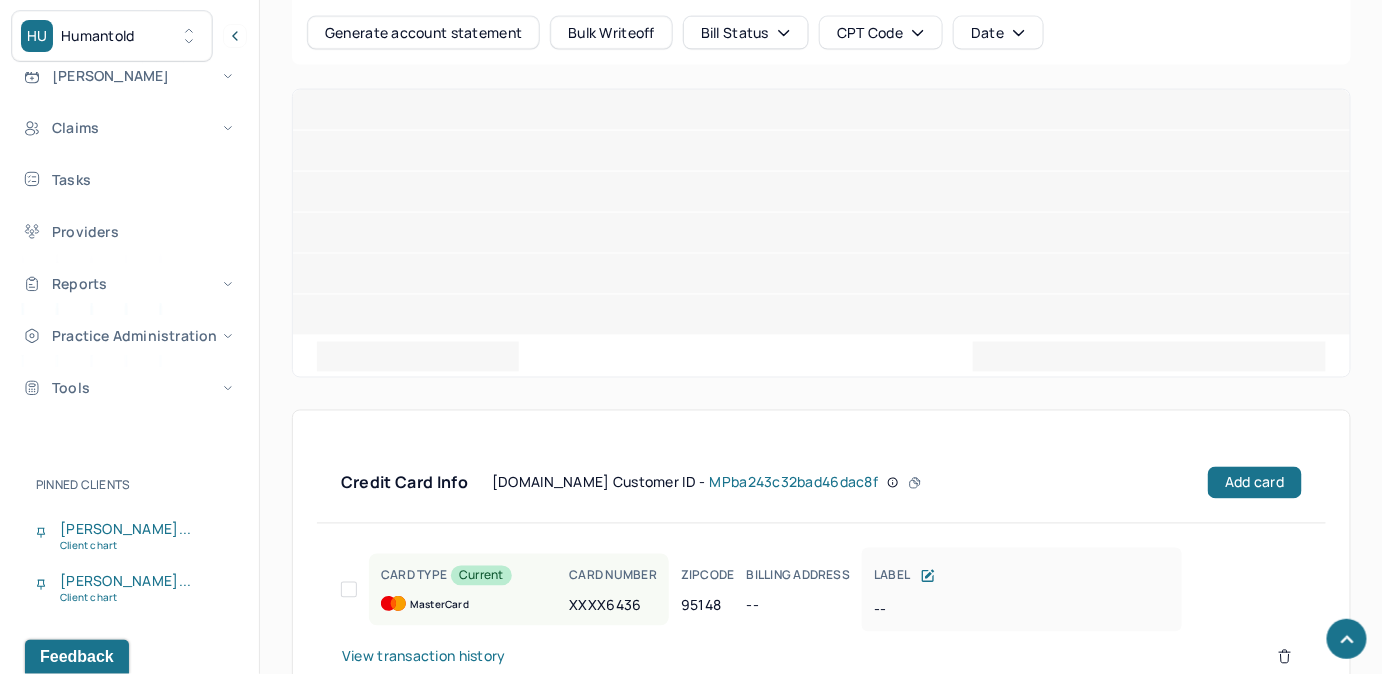 scroll, scrollTop: 1041, scrollLeft: 0, axis: vertical 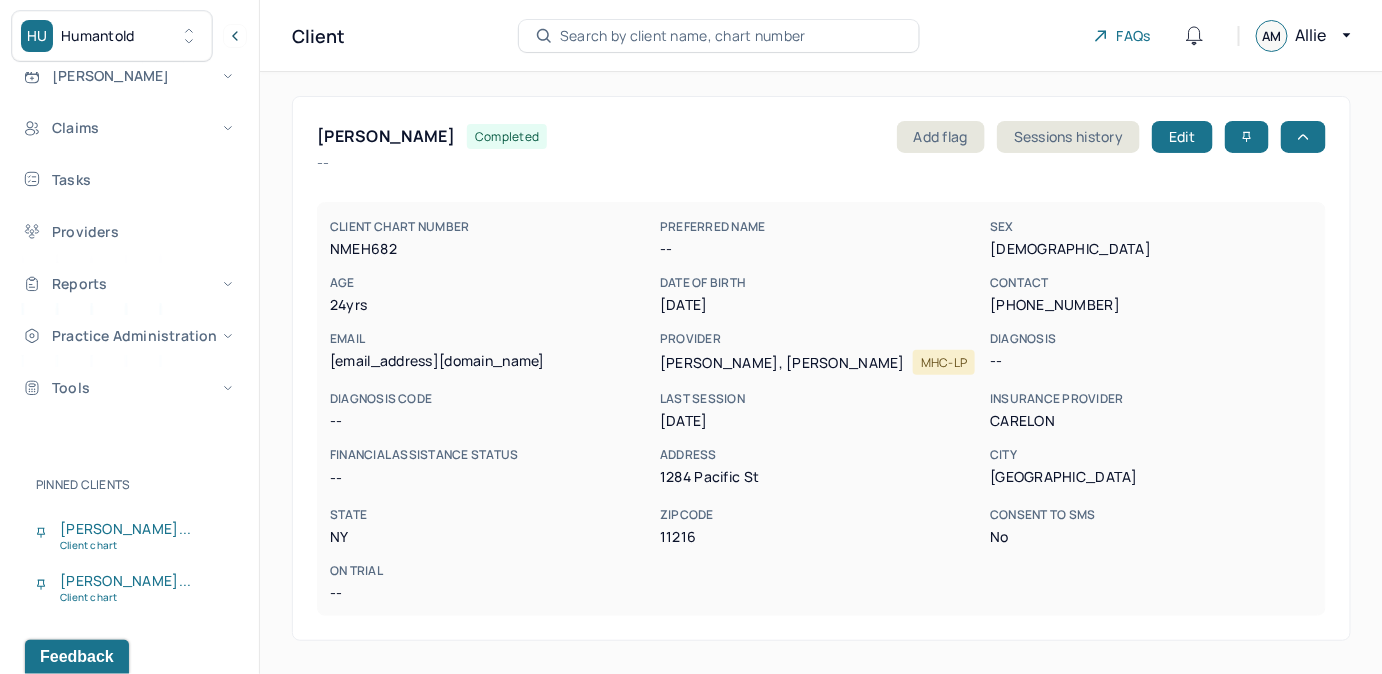 click on "Search by client name, chart number" at bounding box center (719, 36) 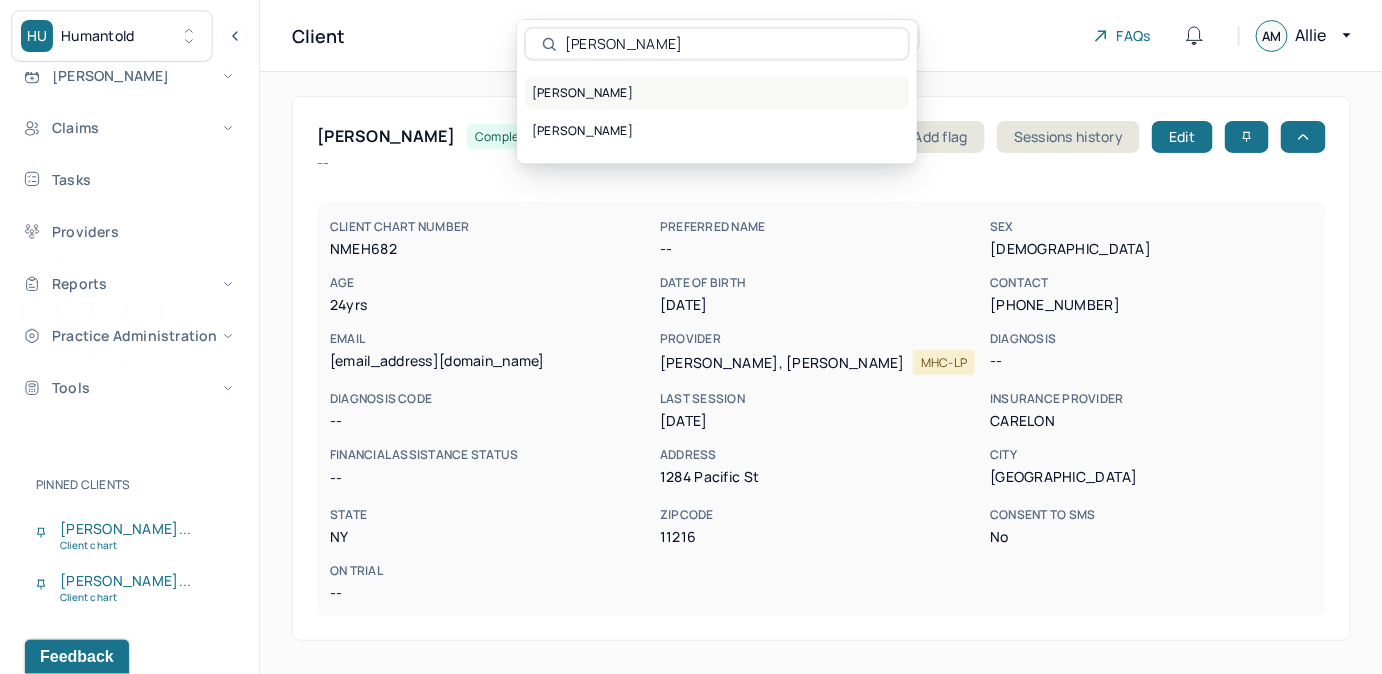 click on "[PERSON_NAME]" at bounding box center (717, 93) 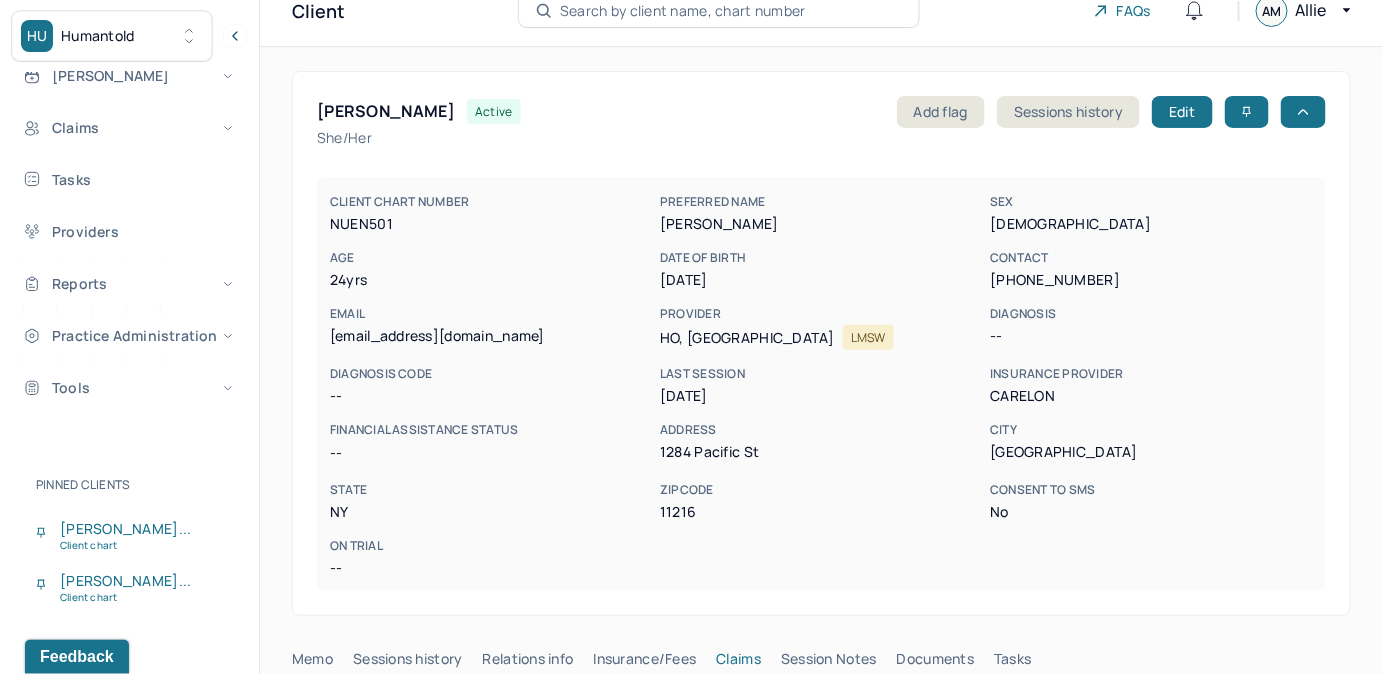 scroll, scrollTop: 0, scrollLeft: 0, axis: both 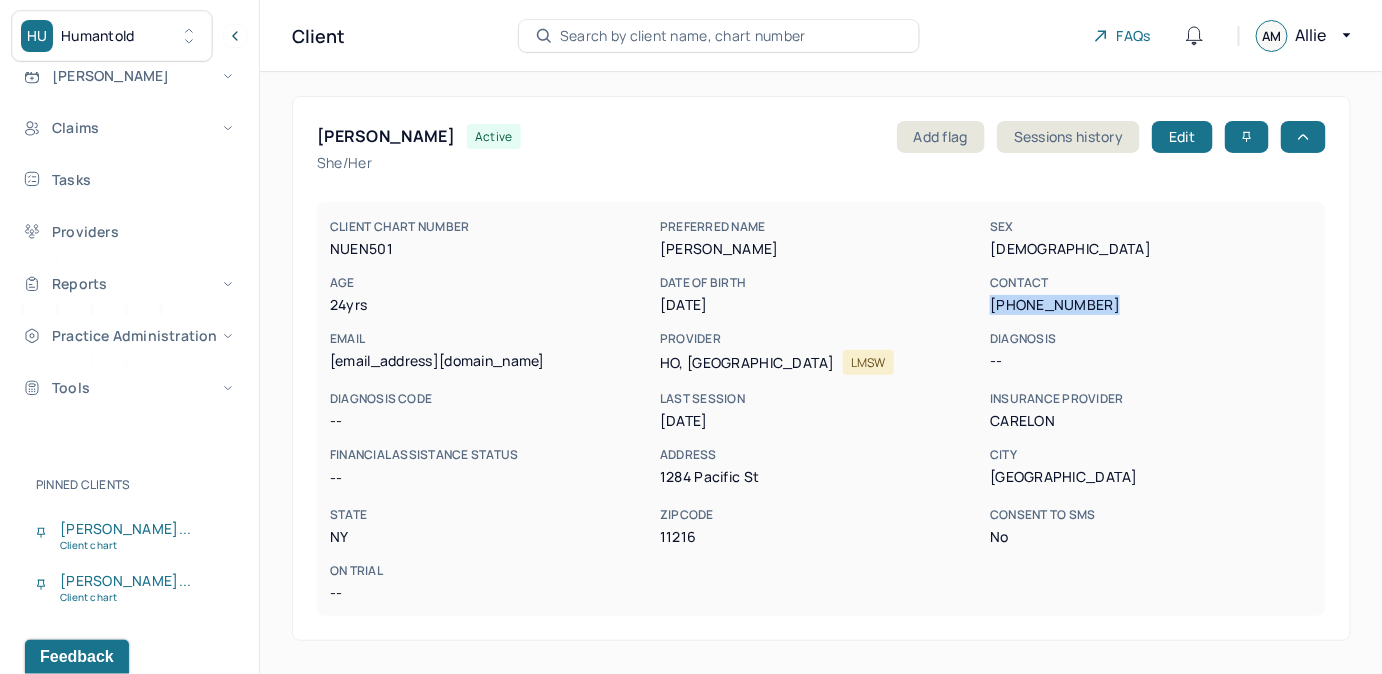 drag, startPoint x: 992, startPoint y: 307, endPoint x: 1103, endPoint y: 301, distance: 111.16204 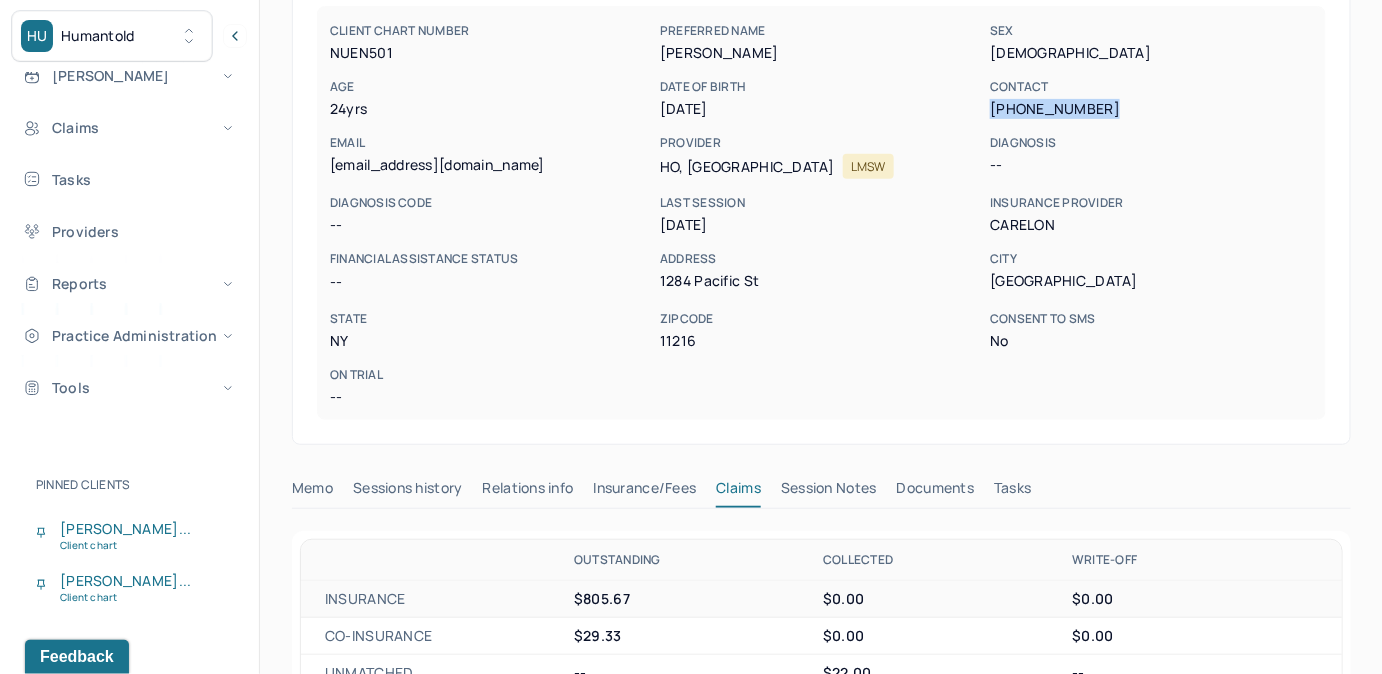 scroll, scrollTop: 90, scrollLeft: 0, axis: vertical 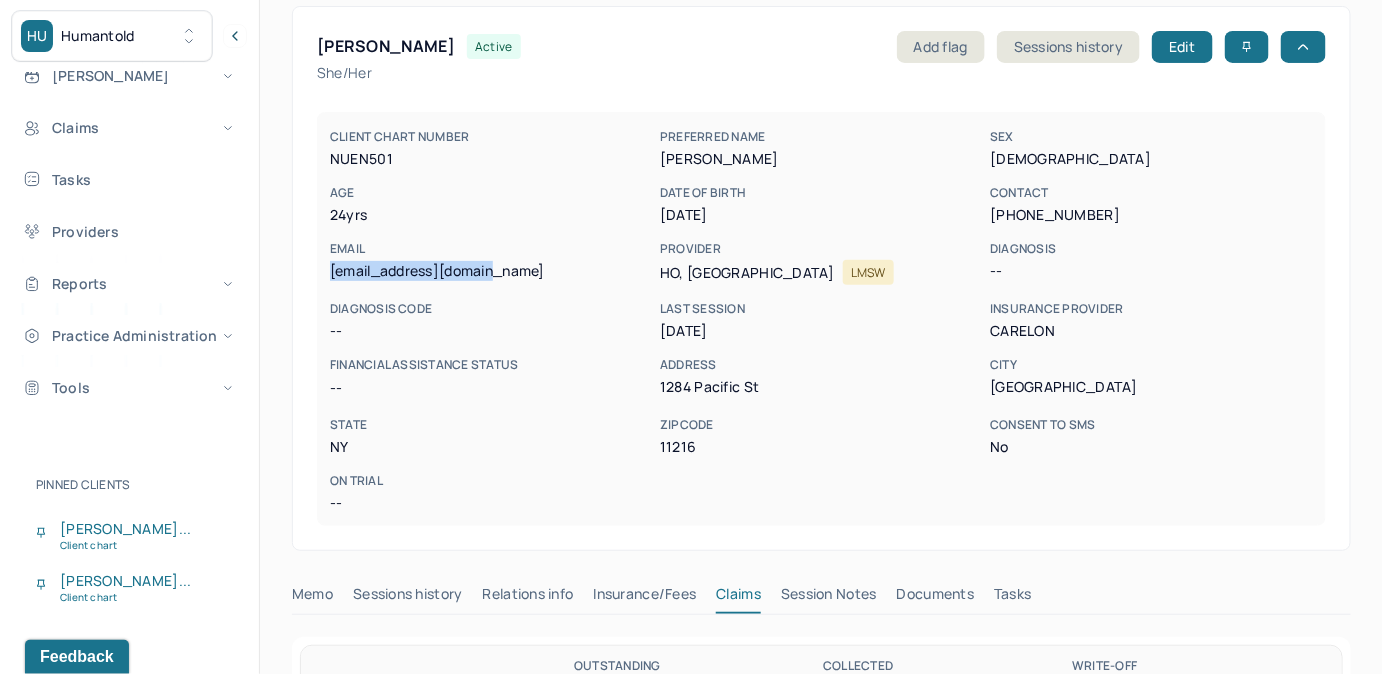 drag, startPoint x: 328, startPoint y: 269, endPoint x: 517, endPoint y: 262, distance: 189.12958 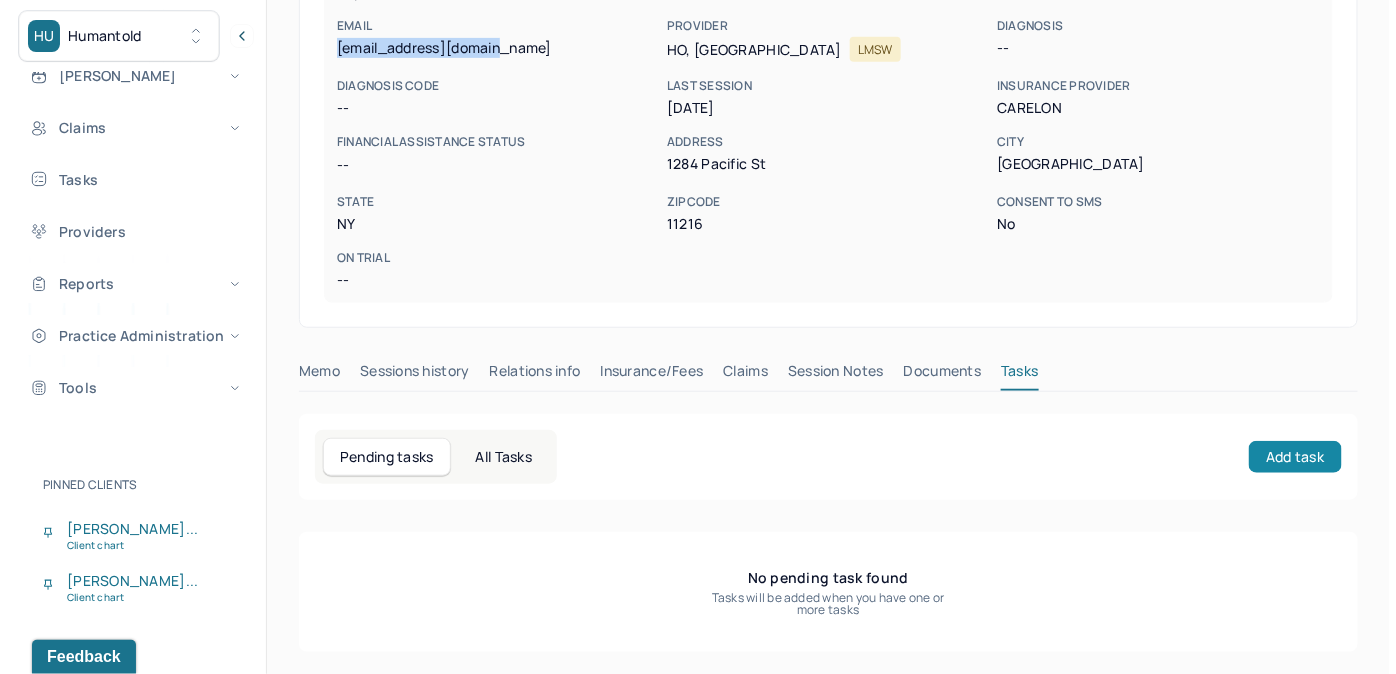 scroll, scrollTop: 314, scrollLeft: 0, axis: vertical 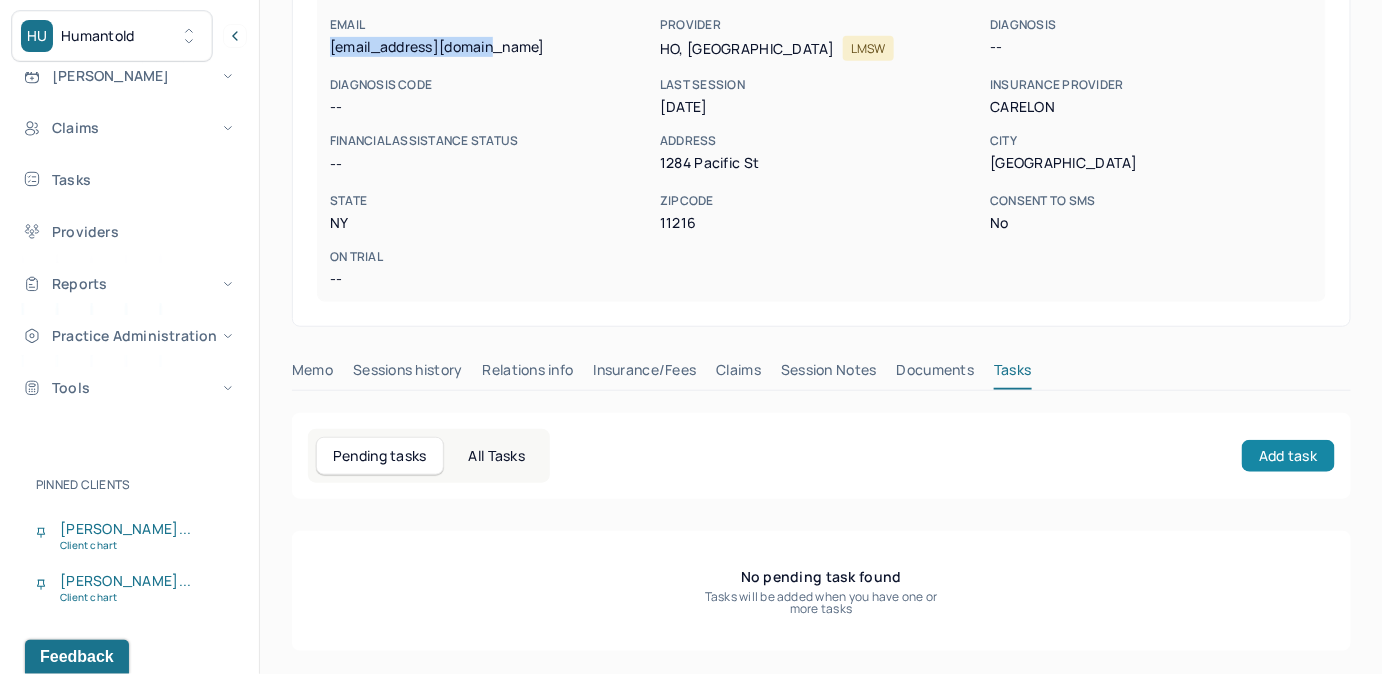 click on "Add task" at bounding box center [1288, 456] 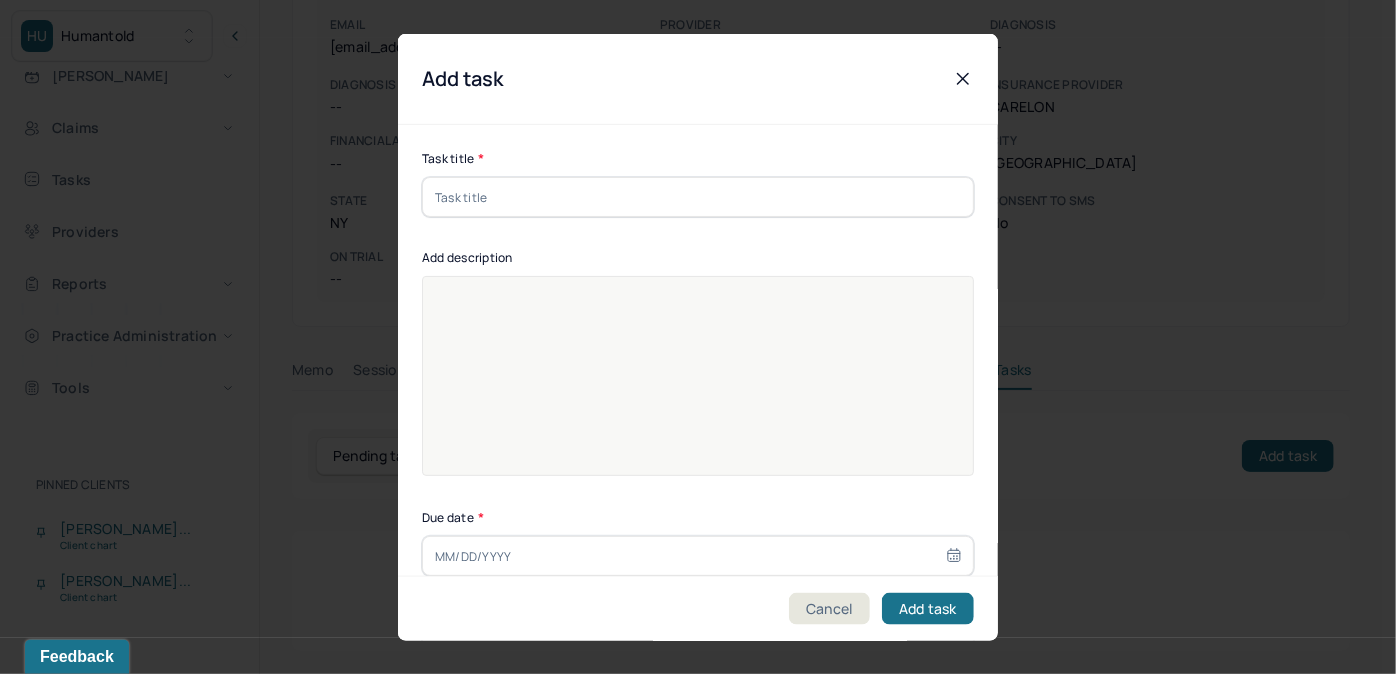 click at bounding box center (698, 197) 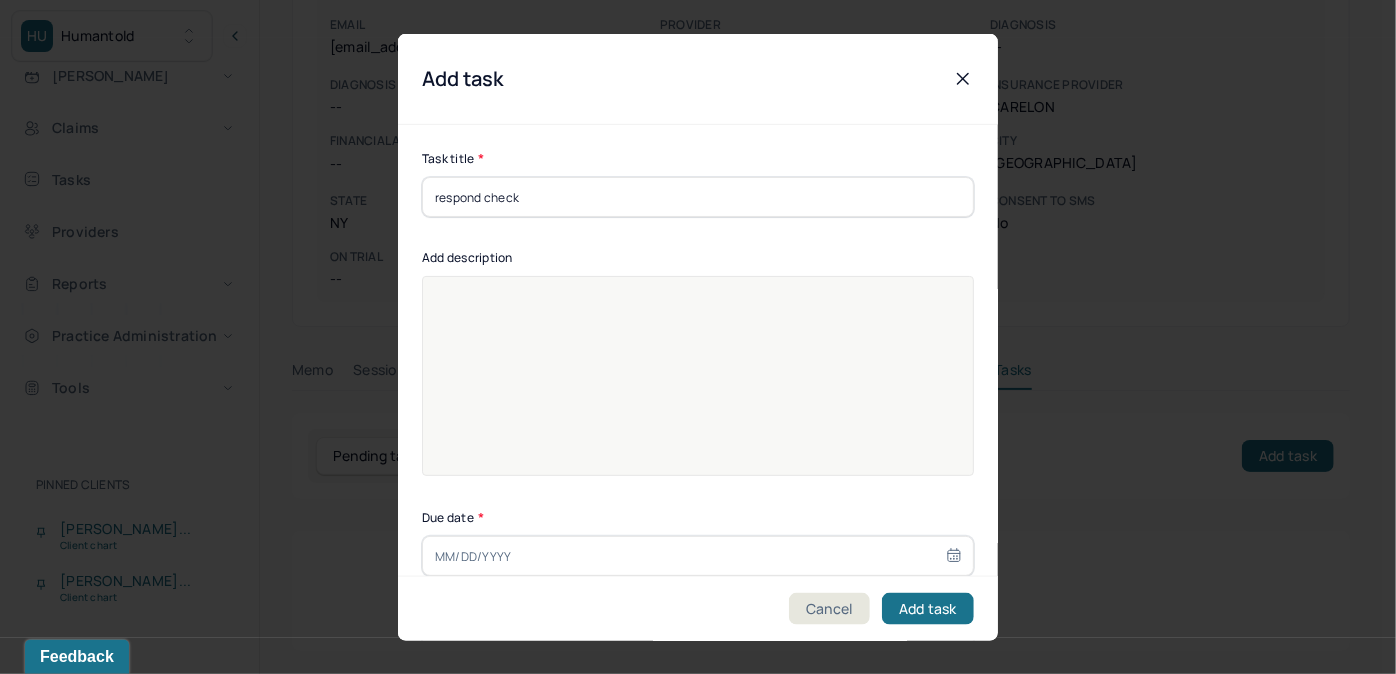 type on "[DATE]" 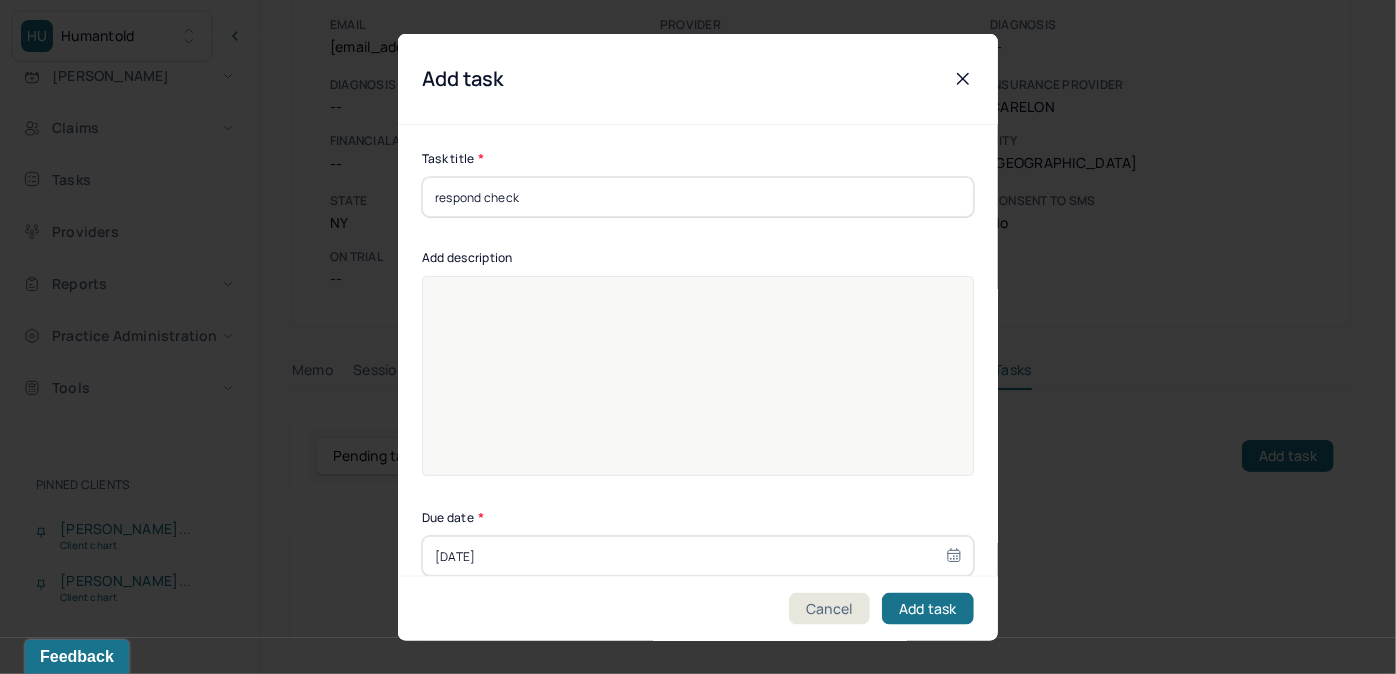 click at bounding box center (698, 389) 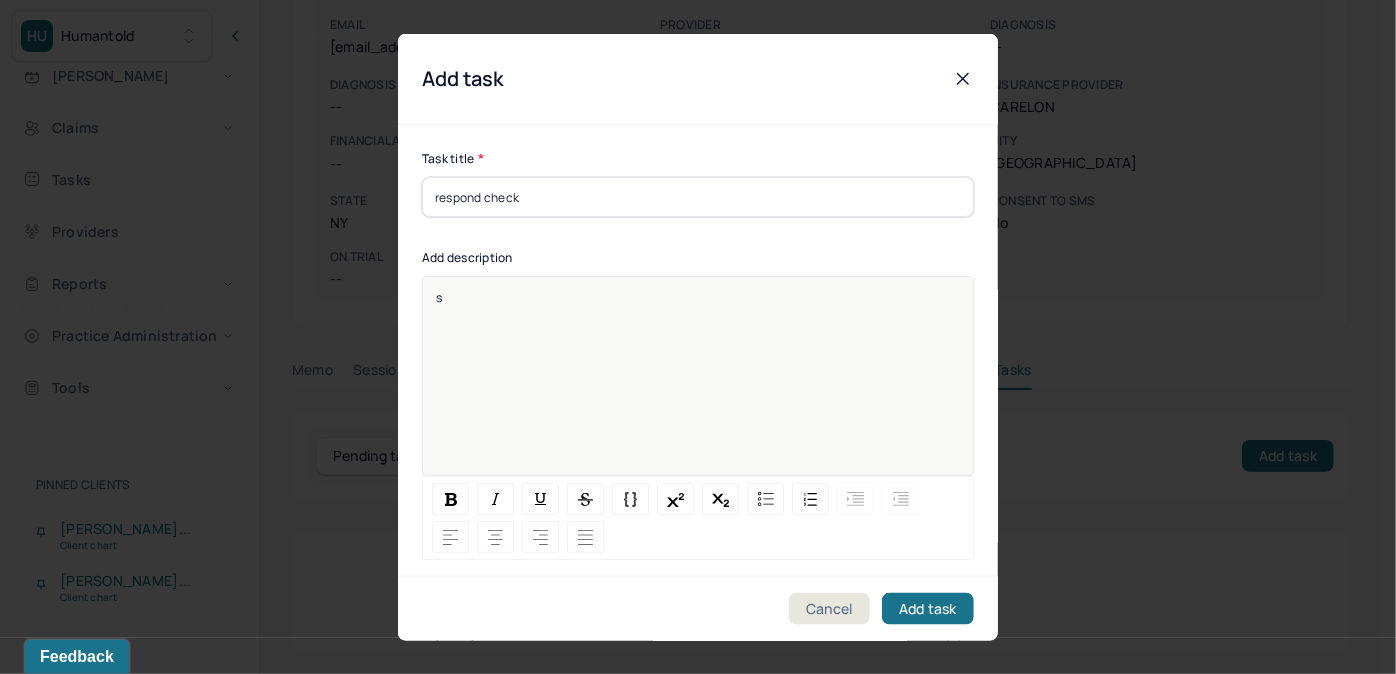 type 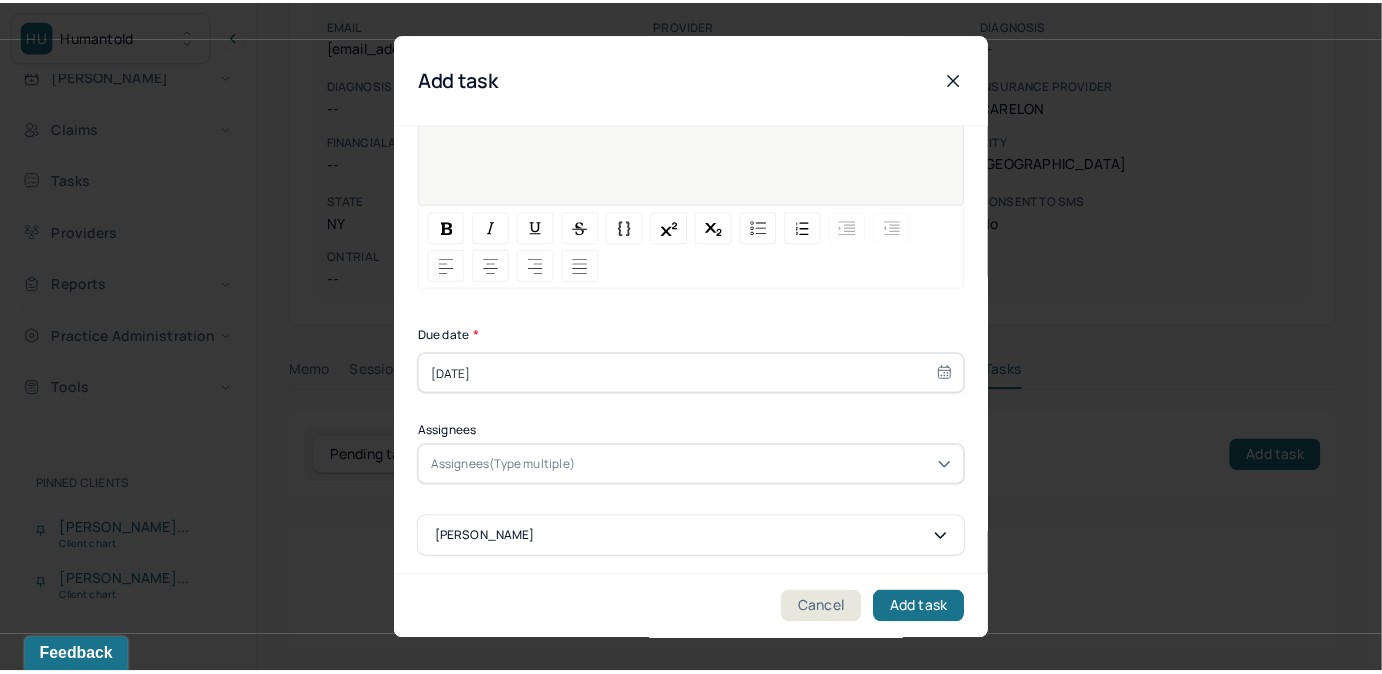 scroll, scrollTop: 274, scrollLeft: 0, axis: vertical 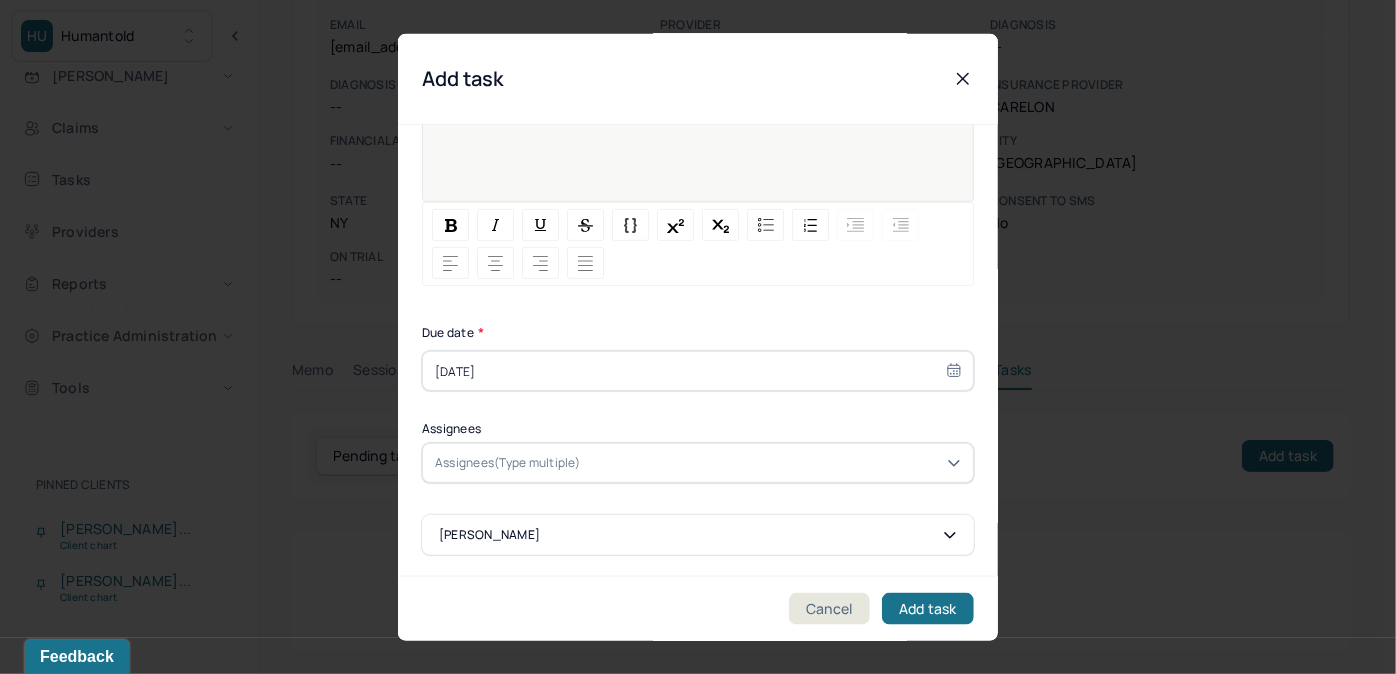 click on "[DATE]" at bounding box center (698, 371) 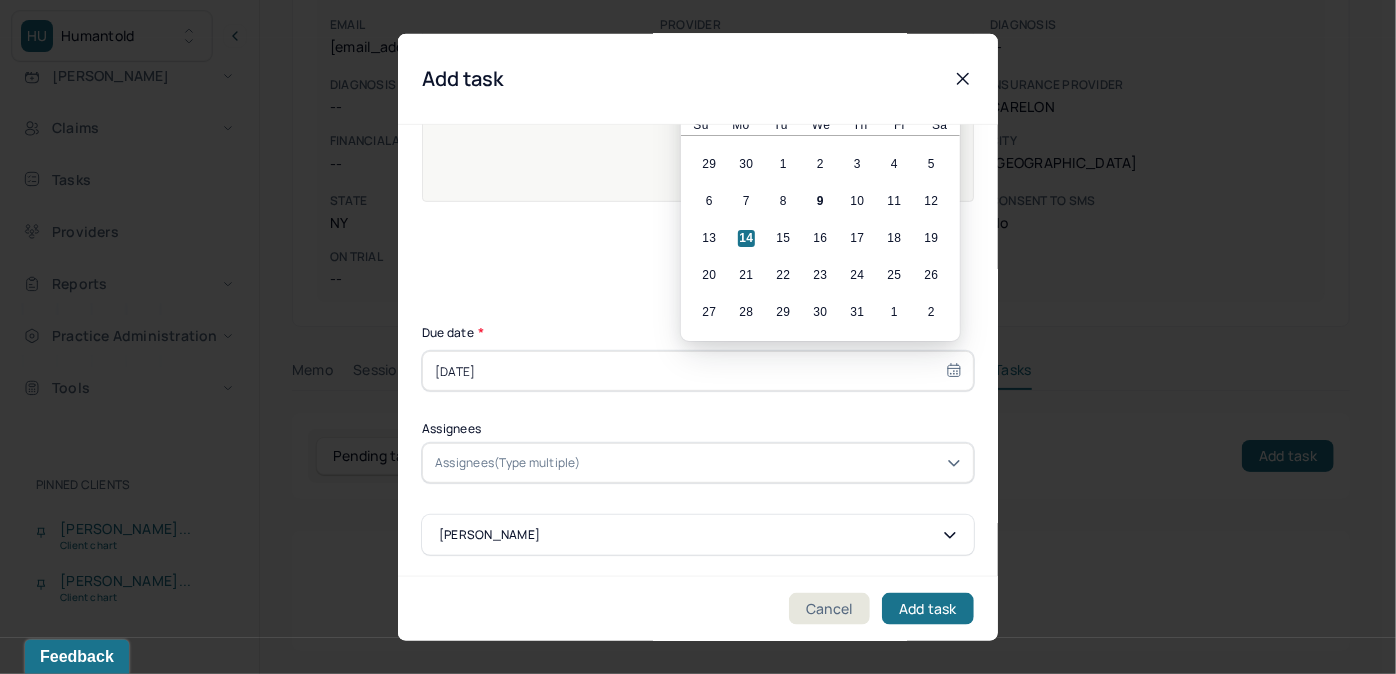 click on "Assignees(Type multiple)" at bounding box center [508, 463] 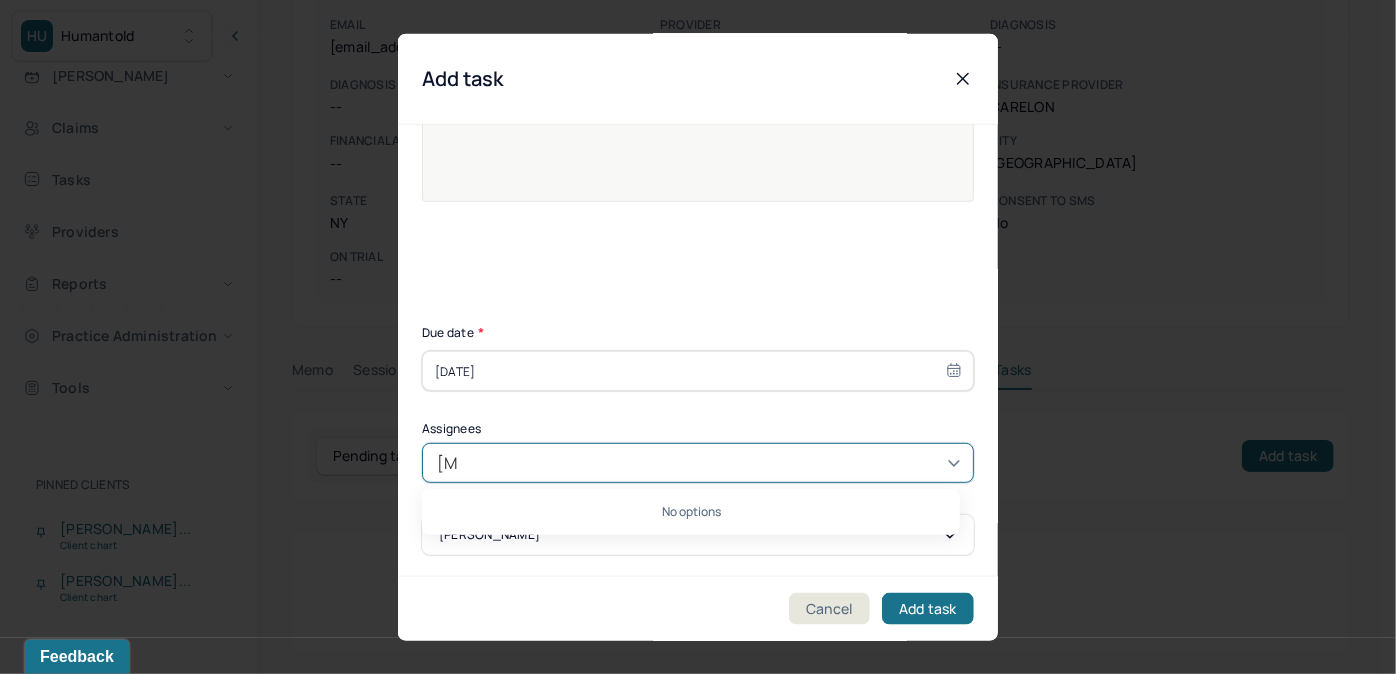 type on "allie" 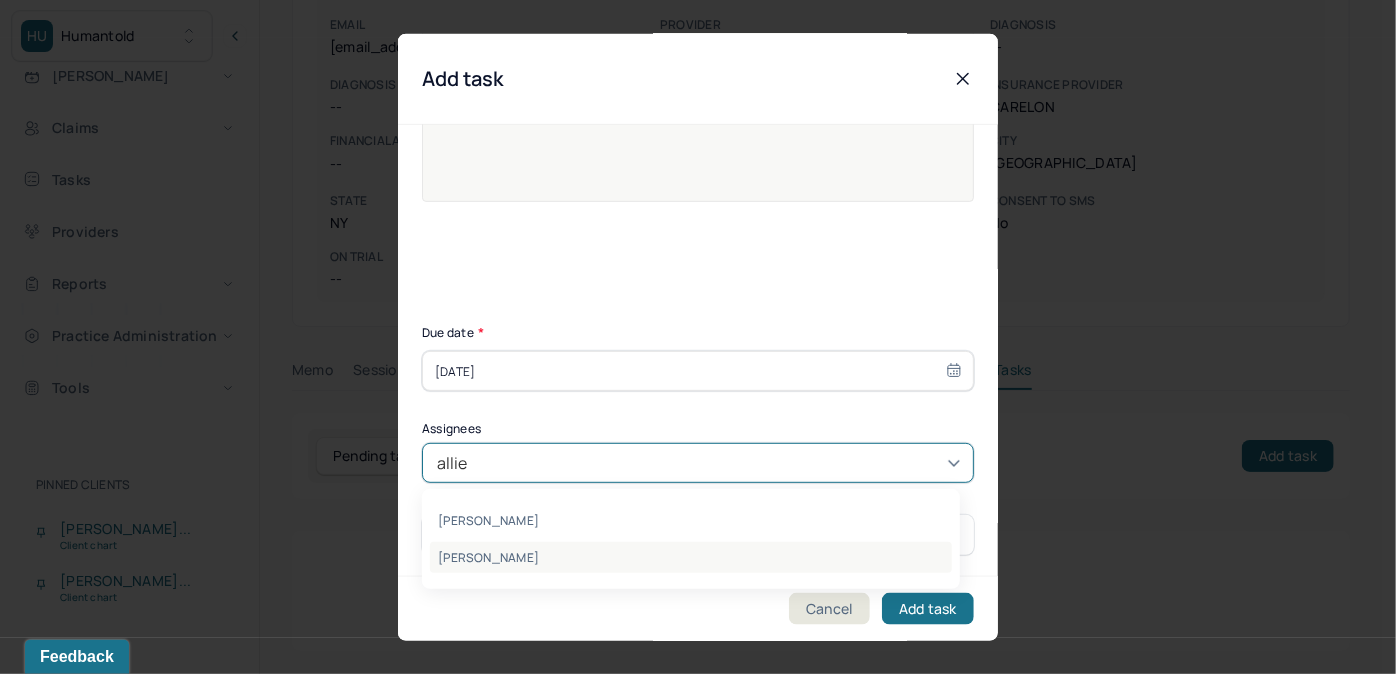 click on "[PERSON_NAME]" at bounding box center [691, 557] 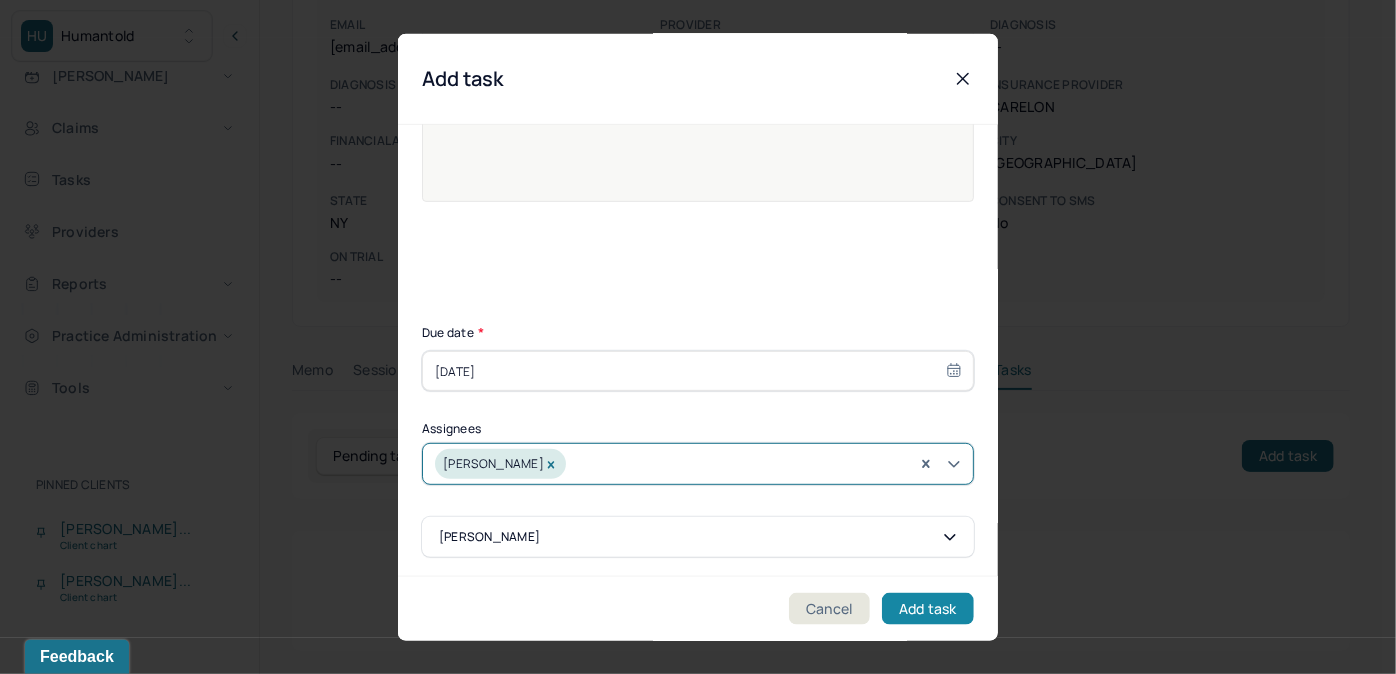 click on "Add task" at bounding box center [928, 608] 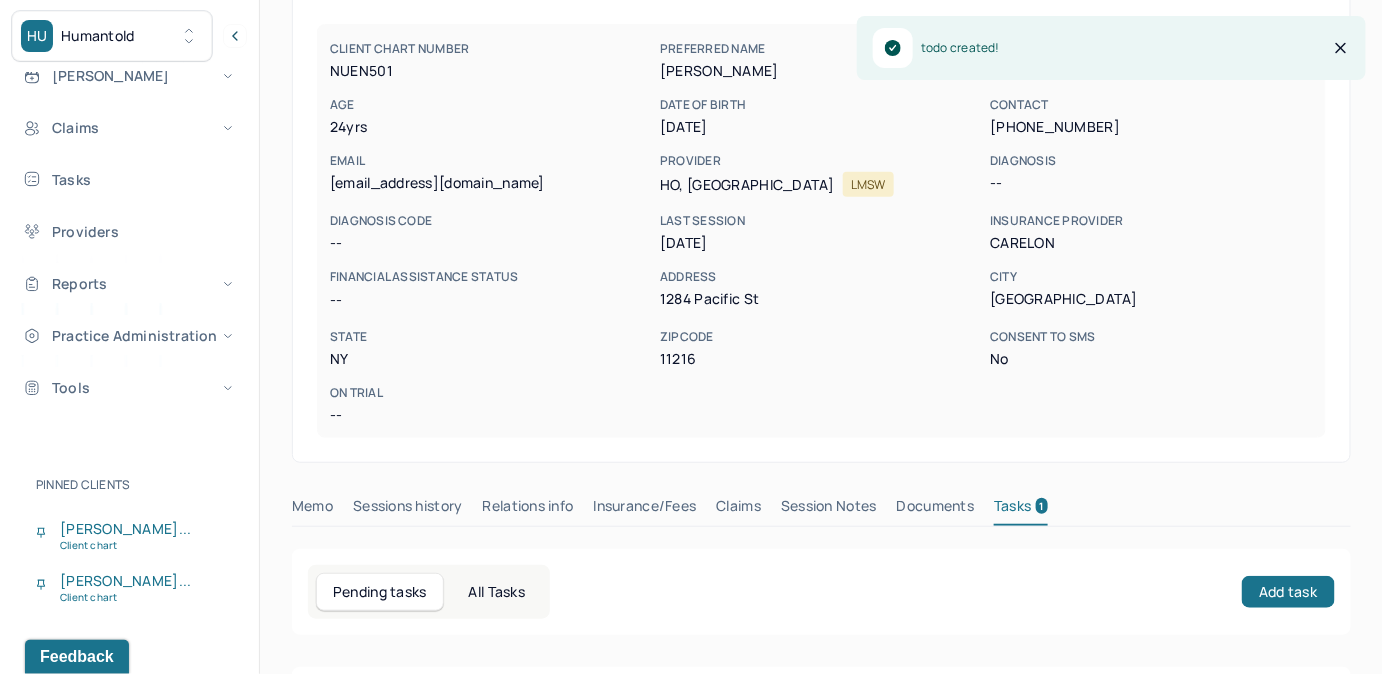 scroll, scrollTop: 0, scrollLeft: 0, axis: both 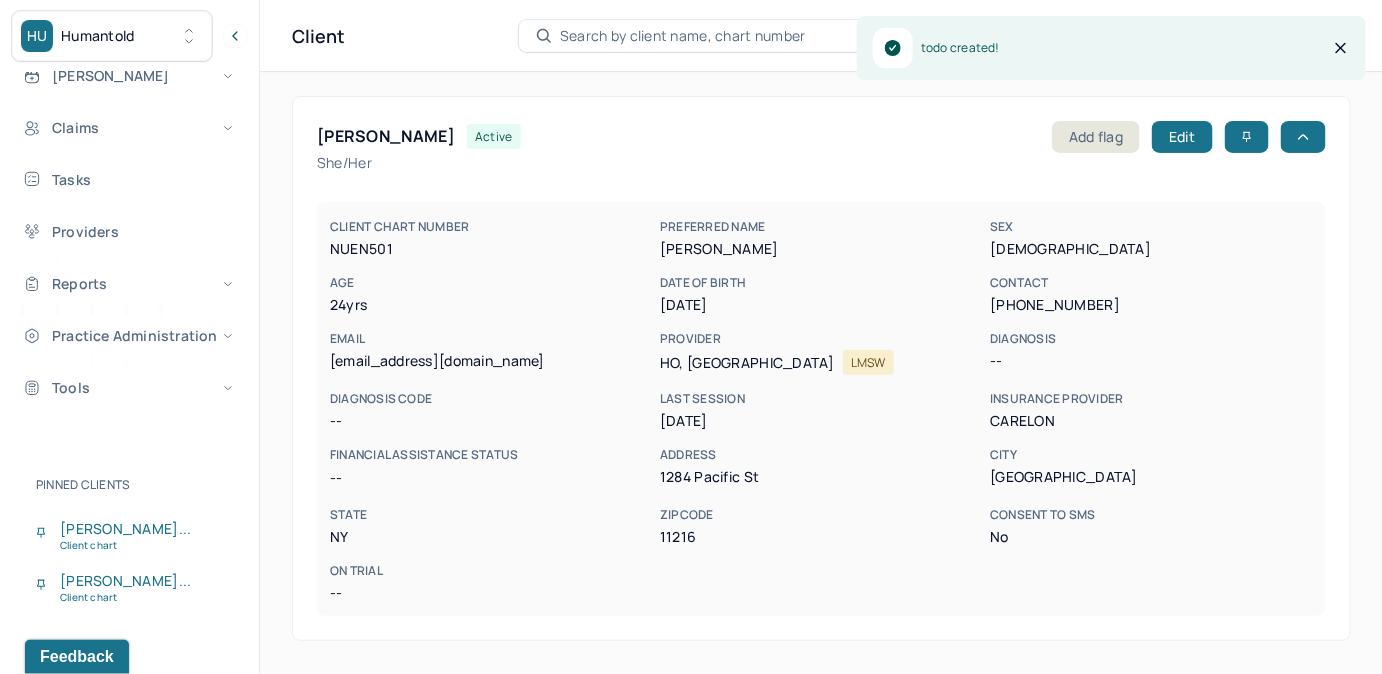 click on "Search by client name, chart number" at bounding box center [683, 36] 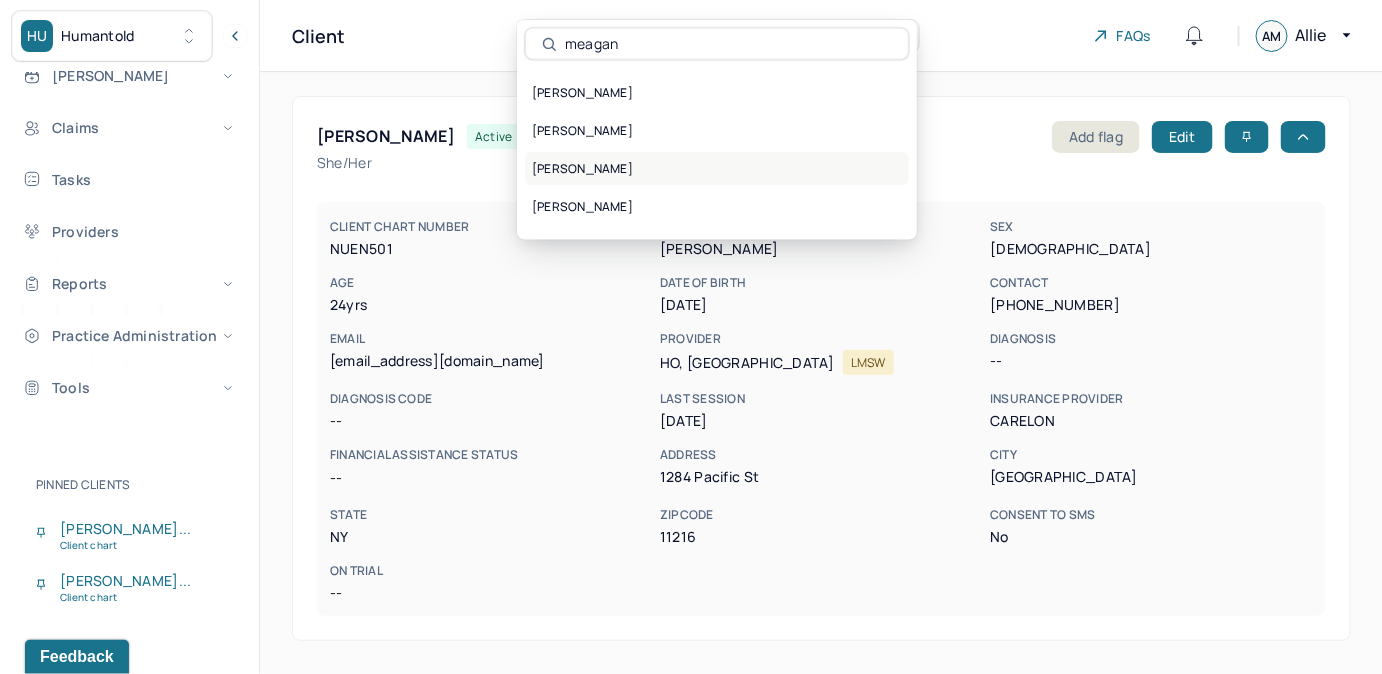 type on "meagan" 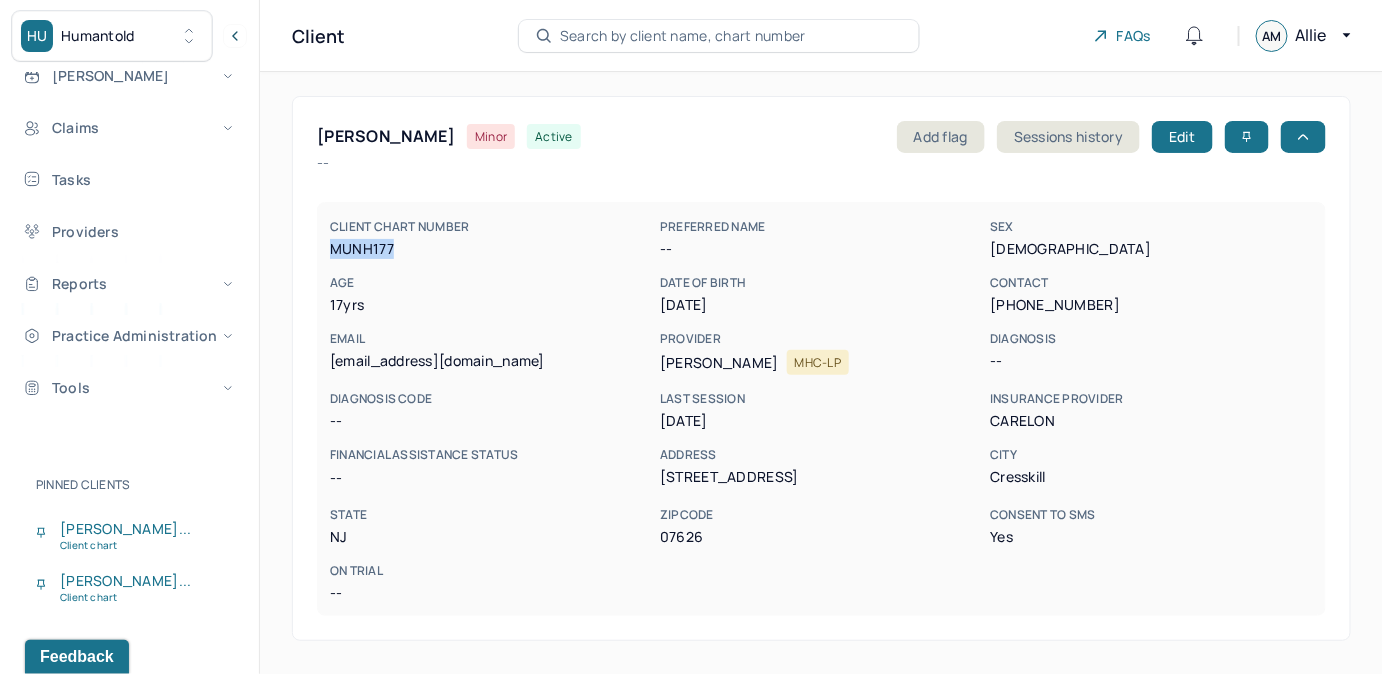 drag, startPoint x: 330, startPoint y: 250, endPoint x: 399, endPoint y: 244, distance: 69.260376 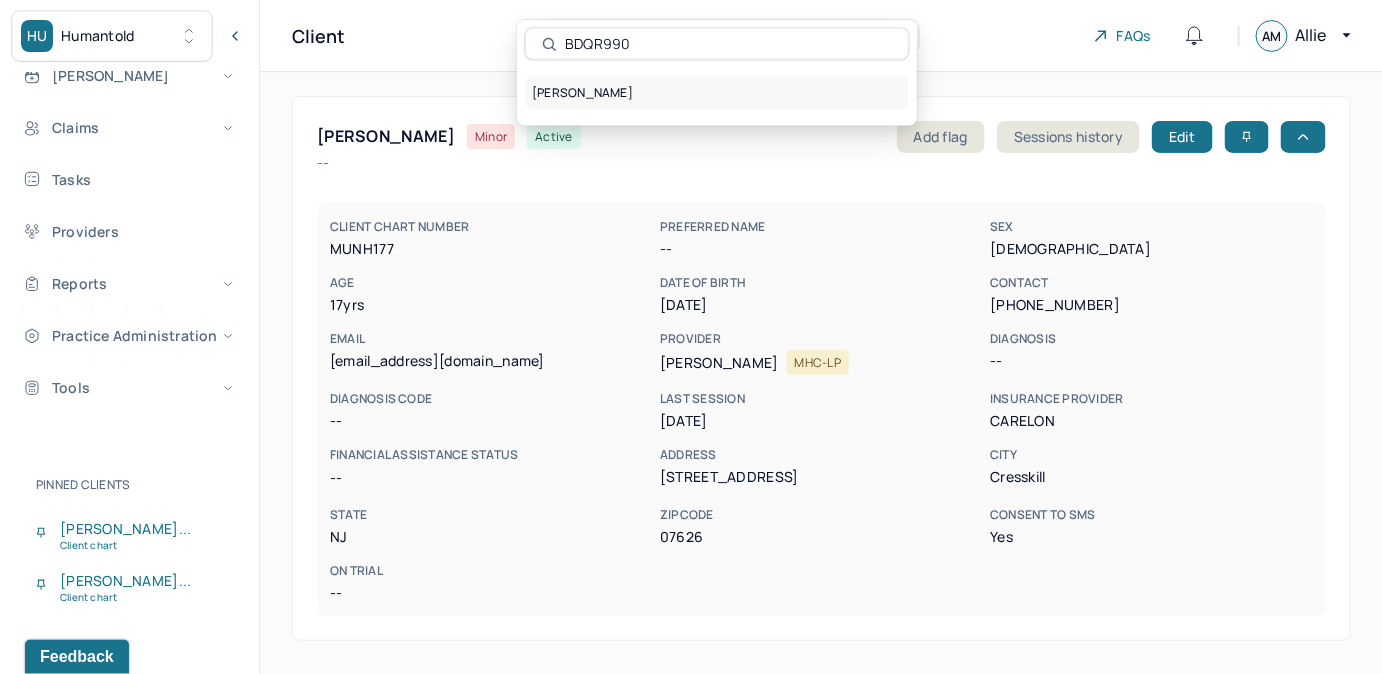type on "BDQR990" 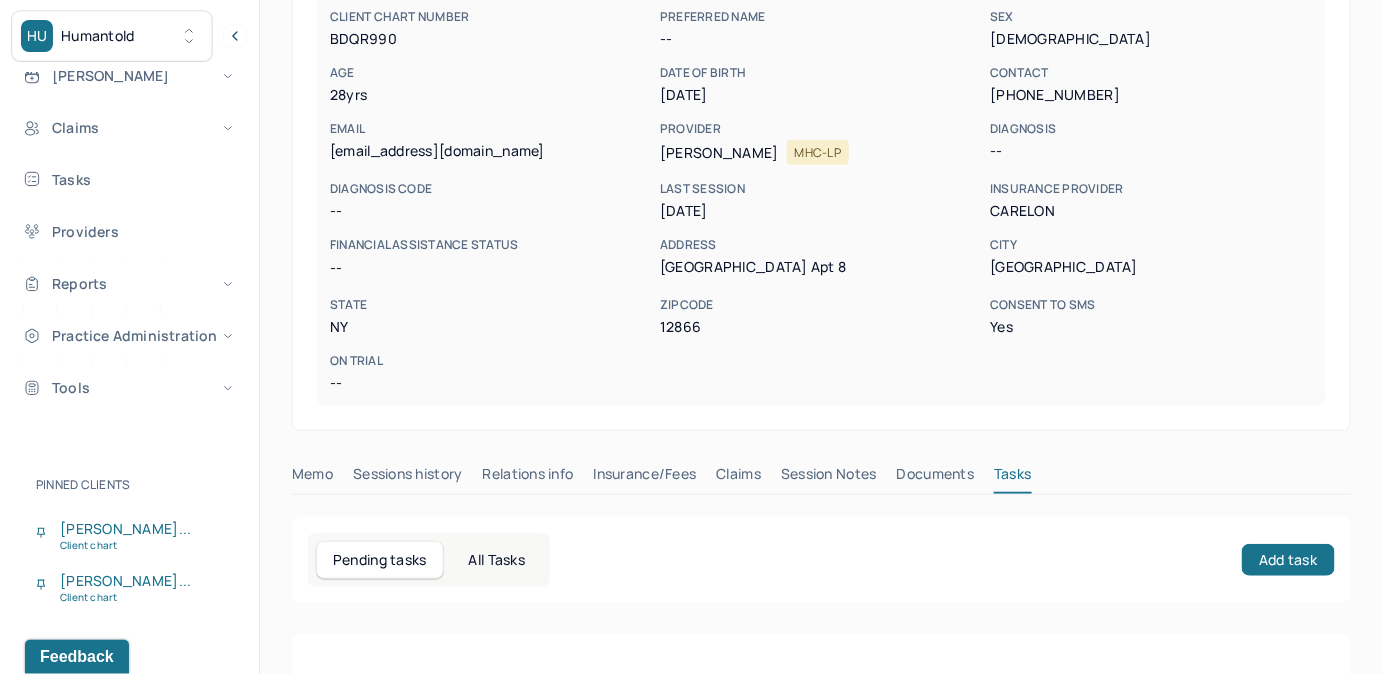 scroll, scrollTop: 272, scrollLeft: 0, axis: vertical 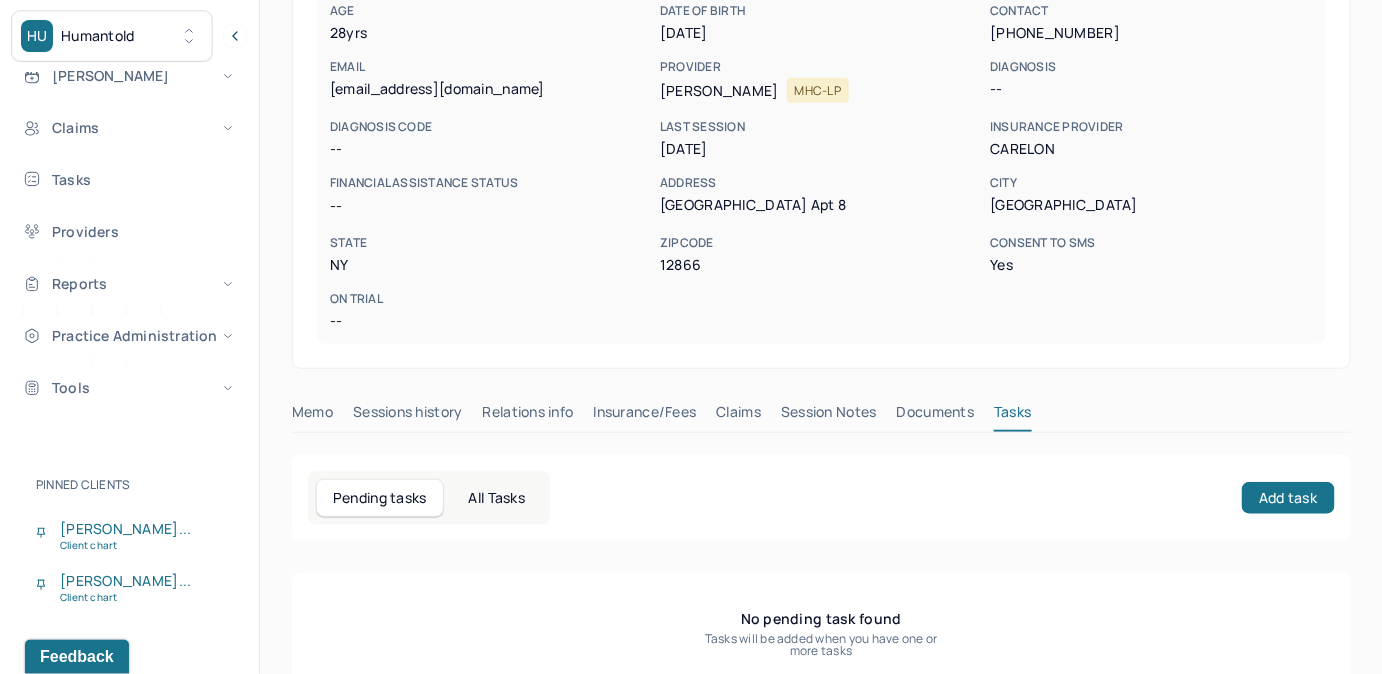 click on "Claims" at bounding box center [738, 416] 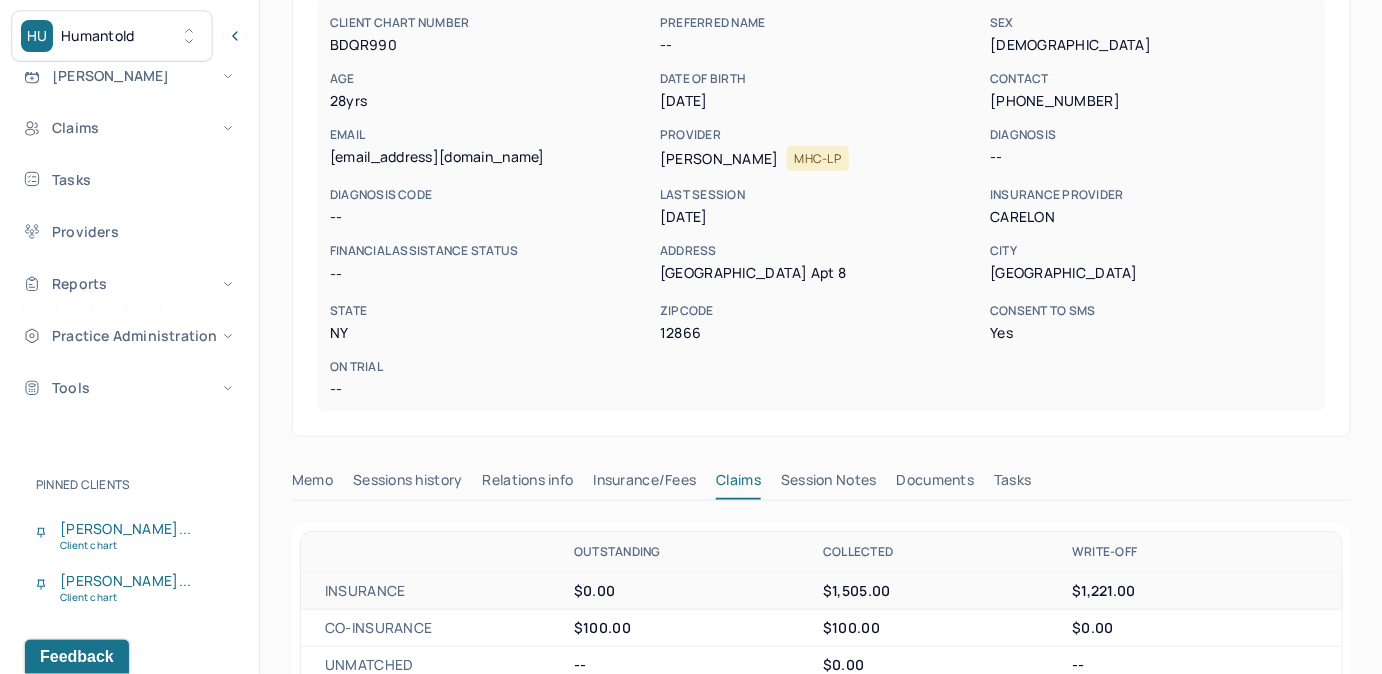 scroll, scrollTop: 181, scrollLeft: 0, axis: vertical 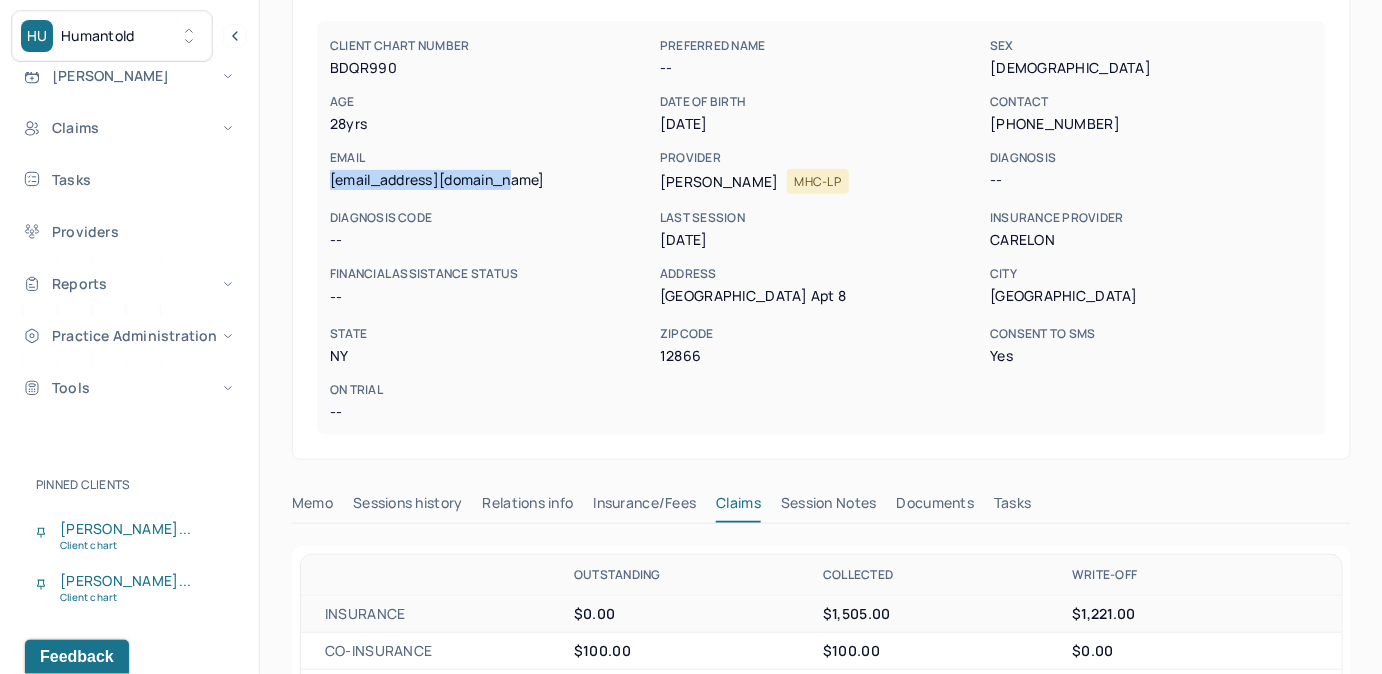 drag, startPoint x: 330, startPoint y: 179, endPoint x: 534, endPoint y: 179, distance: 204 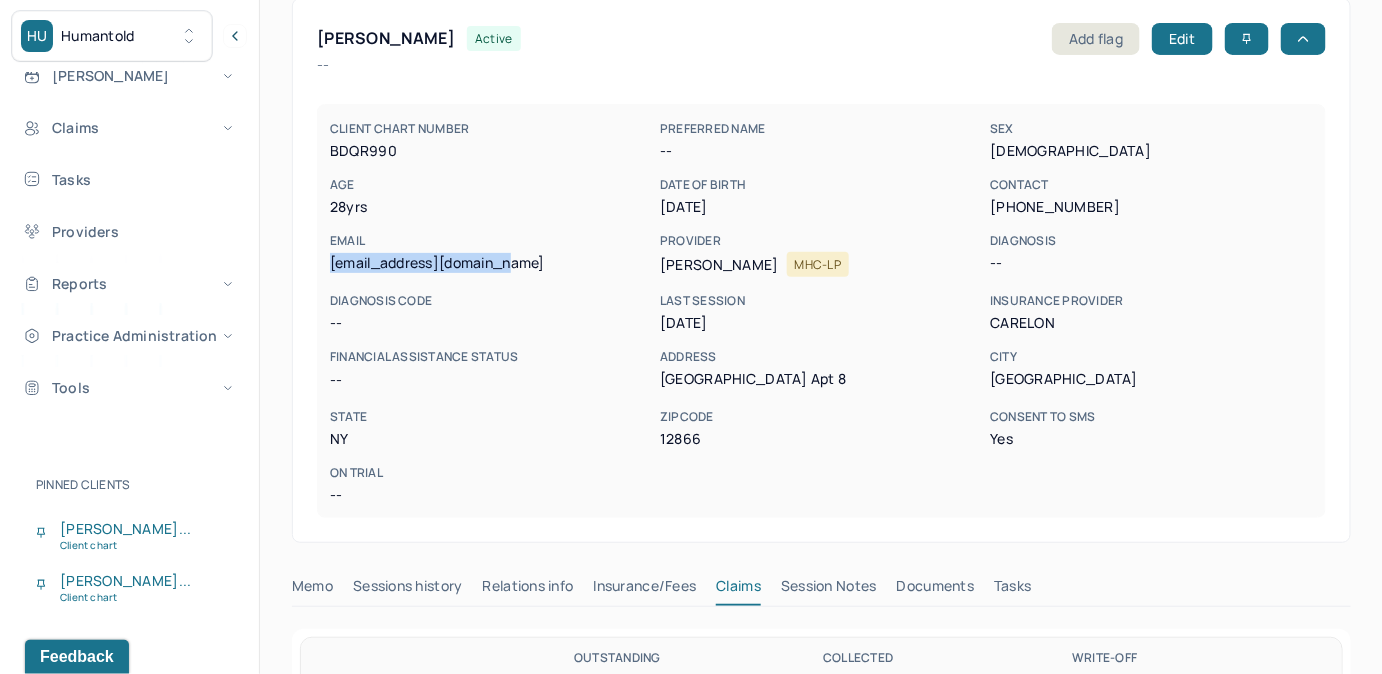 scroll, scrollTop: 0, scrollLeft: 0, axis: both 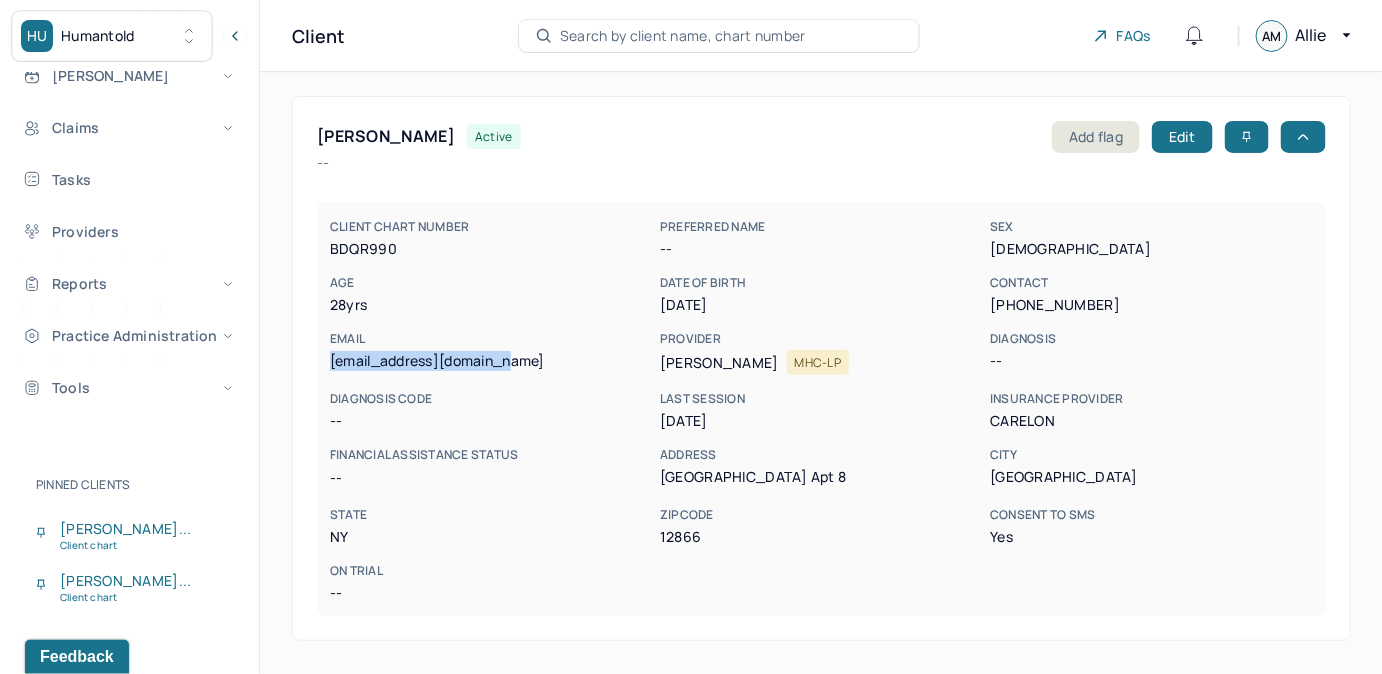 click on "Search by client name, chart number" at bounding box center [719, 36] 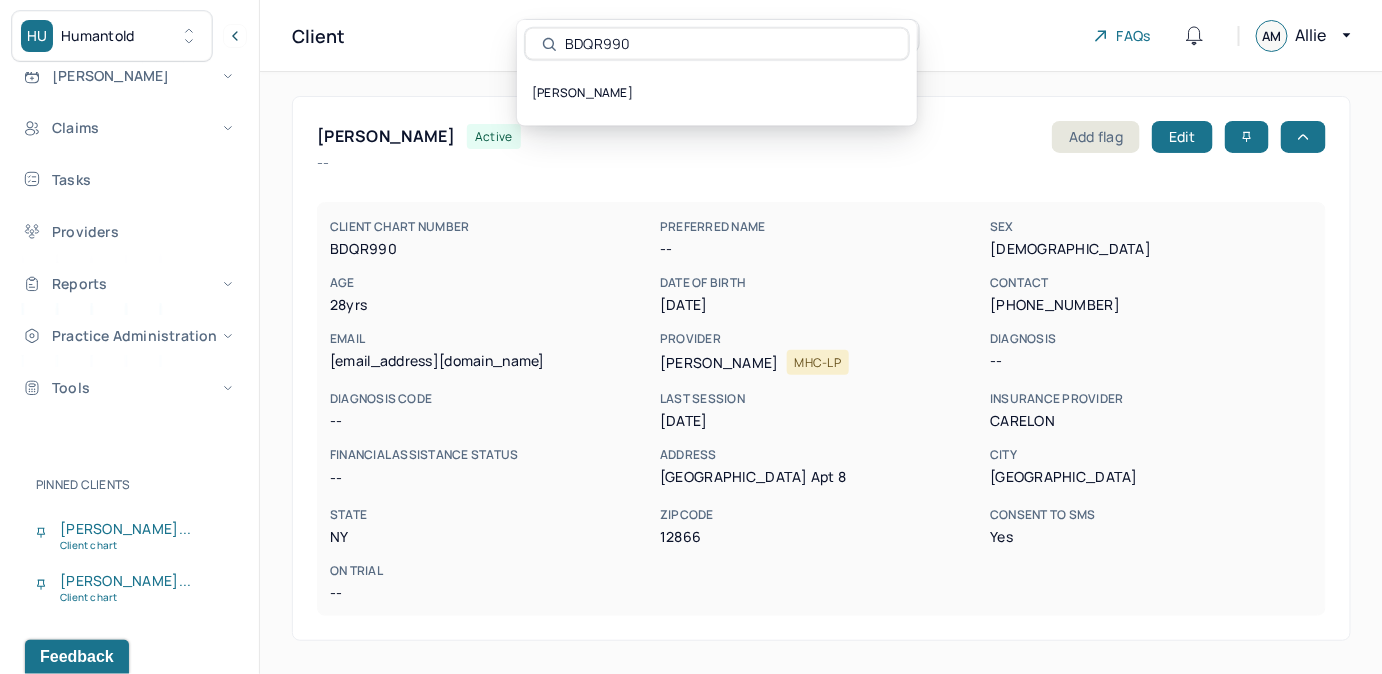 drag, startPoint x: 706, startPoint y: 46, endPoint x: 550, endPoint y: 46, distance: 156 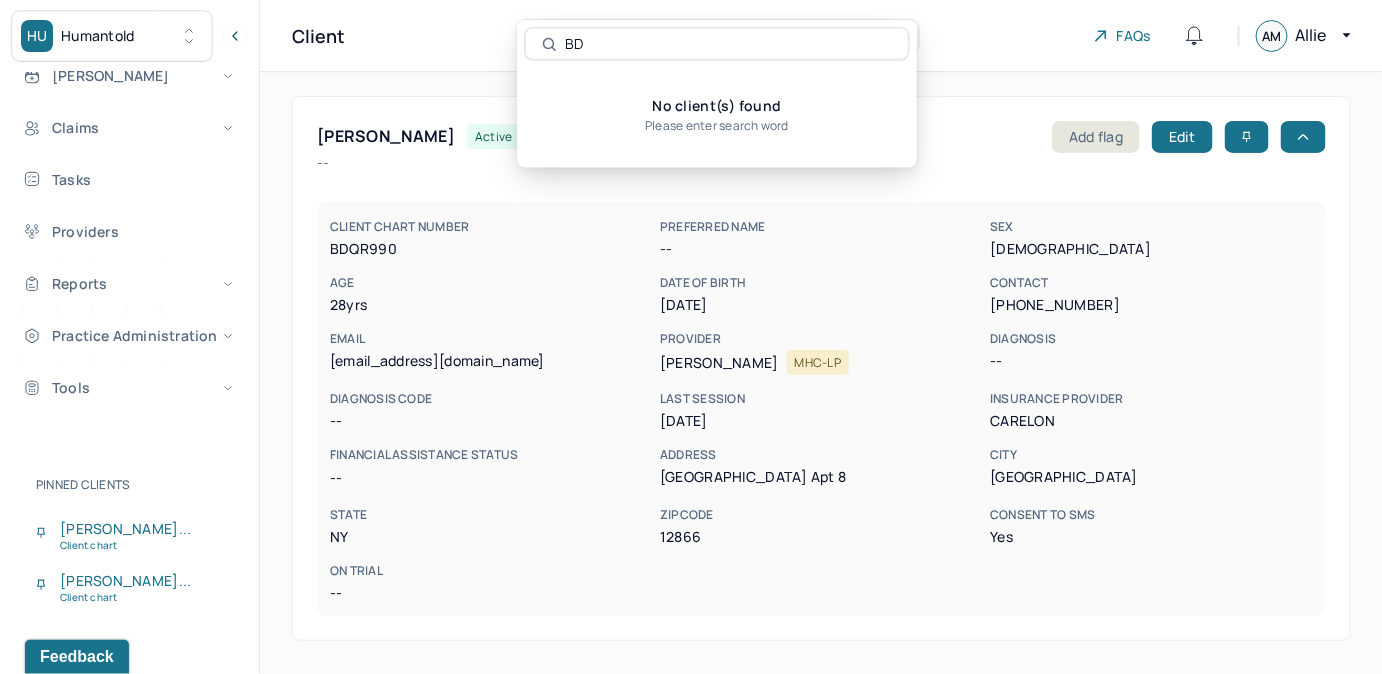 type on "B" 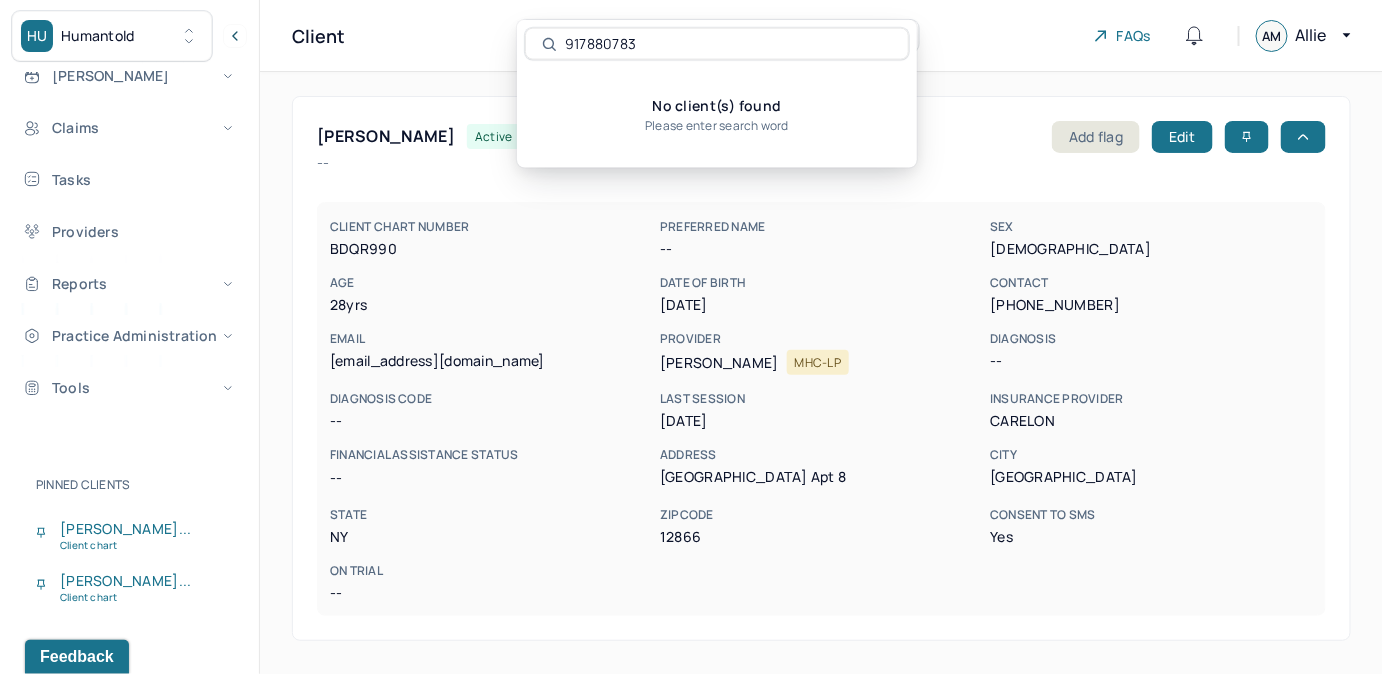 type on "9178807837" 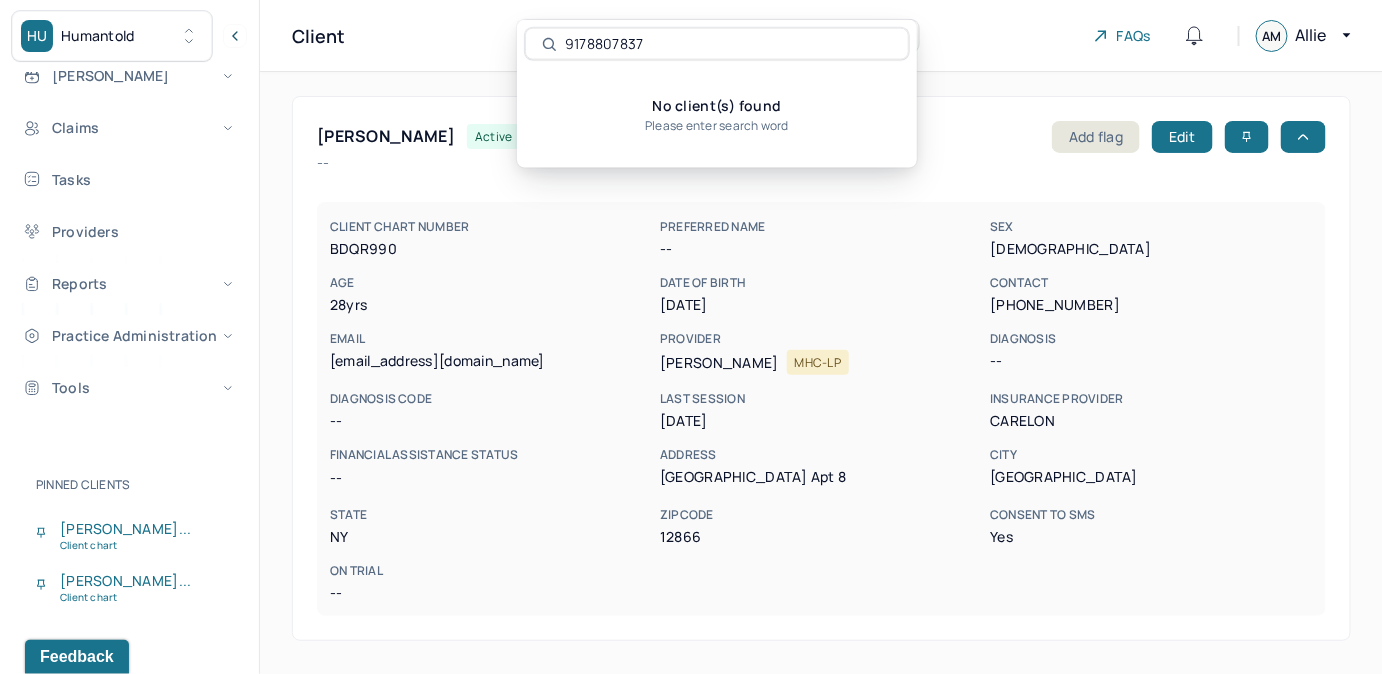 drag, startPoint x: 653, startPoint y: 43, endPoint x: 562, endPoint y: 49, distance: 91.197586 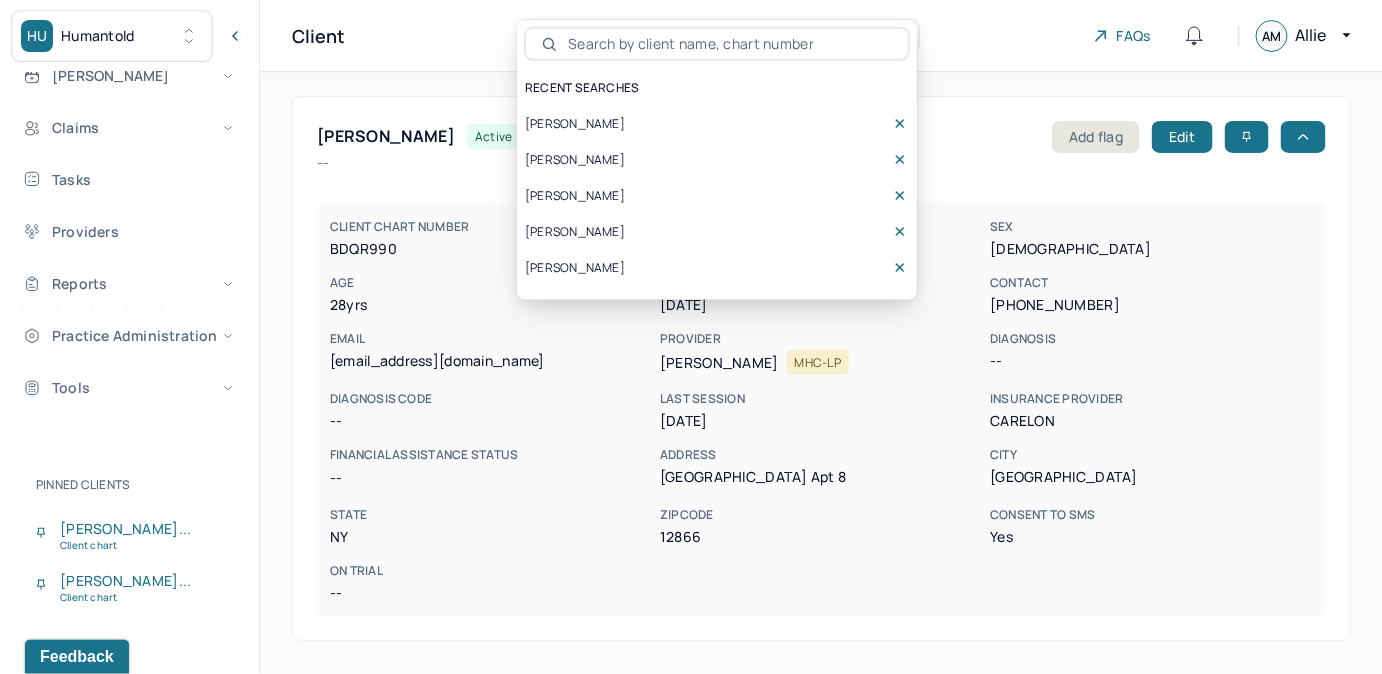 click on "Client   Search by client name, chart number     FAQs     AM Allie" at bounding box center [821, 36] 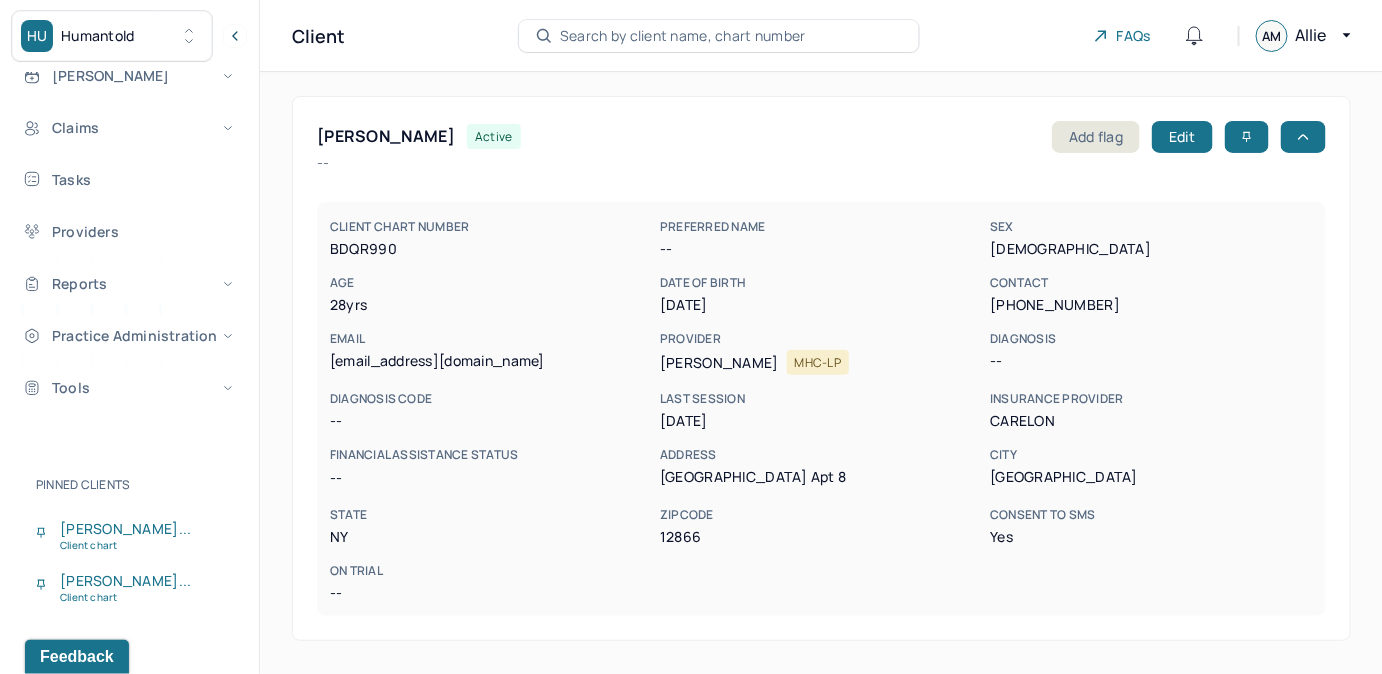 click on "[PERSON_NAME] active   Add flag     Edit               -- CLIENT CHART NUMBER BDQR990 PREFERRED NAME -- SEX [DEMOGRAPHIC_DATA] AGE [DEMOGRAPHIC_DATA]  yrs DATE OF BIRTH [DEMOGRAPHIC_DATA]  CONTACT [PHONE_NUMBER] EMAIL [PERSON_NAME][EMAIL_ADDRESS][DOMAIN_NAME] PROVIDER [PERSON_NAME] MHC-LP DIAGNOSIS -- DIAGNOSIS CODE -- LAST SESSION [DATE] insurance provider CARELON FINANCIAL ASSISTANCE STATUS -- Address [STREET_ADDRESS][US_STATE] Consent to Sms Yes On Trial --   Memo     Sessions history     Relations info     Insurance/Fees     Claims     Session Notes     Documents     Tasks    OUTSTANDING COLLECTED WRITE-OFF INSURANCE $0.00 $1,505.00 $1,221.00 CO-INSURANCE $100.00 $100.00 $0.00 UNMATCHED -- $0.00 -- PR100 $0.00 $0.00 -- Total $100.00 $1,605.00 $1,221.00 Showing all bills for [PERSON_NAME].    Generate account statement     Bulk Writeoff     Bill Status     CPT Code     Date   INSURANCE CO-INSURANCE PR100 DATE OF SERVICE CPT CODE pos Ins CLINICIAN CHG COL OUT CHG COL OUT CHg COL OUT AA     [DATE] Closed" at bounding box center (821, 1240) 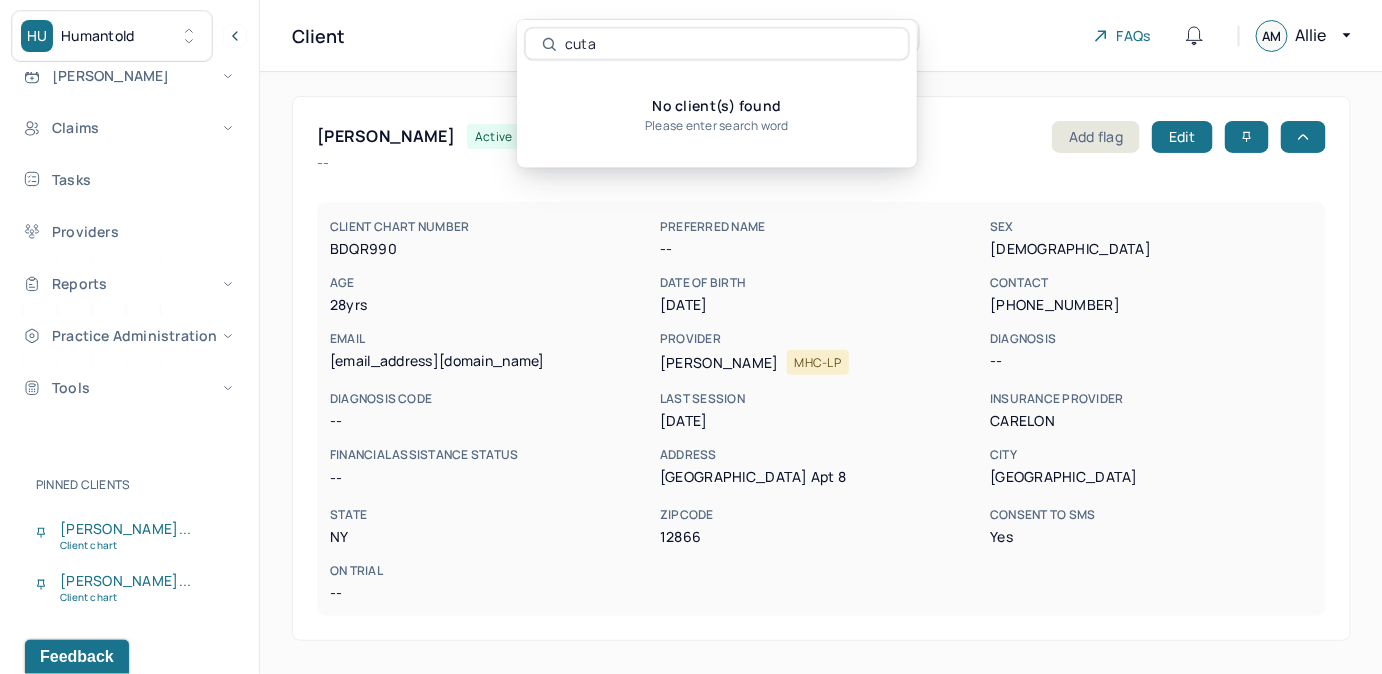 type on "cut" 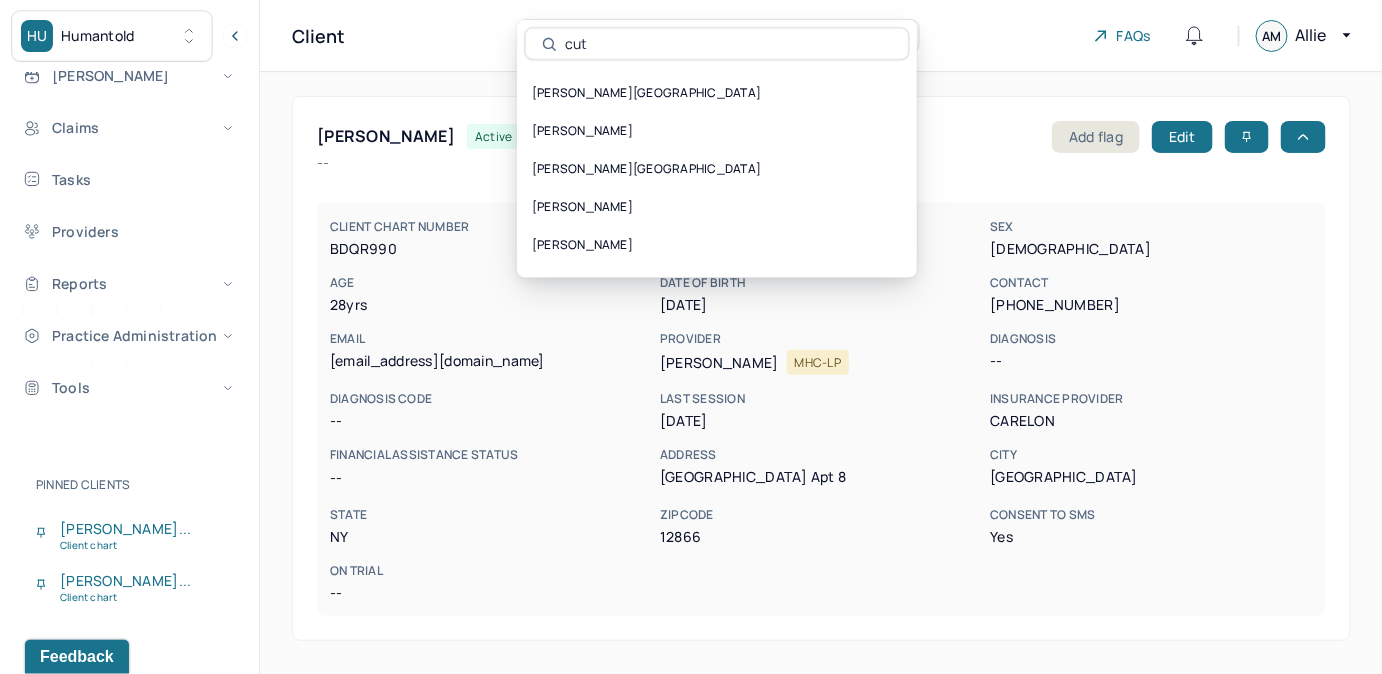 click on "Client   Search by client name, chart number     FAQs     AM Allie" at bounding box center [821, 36] 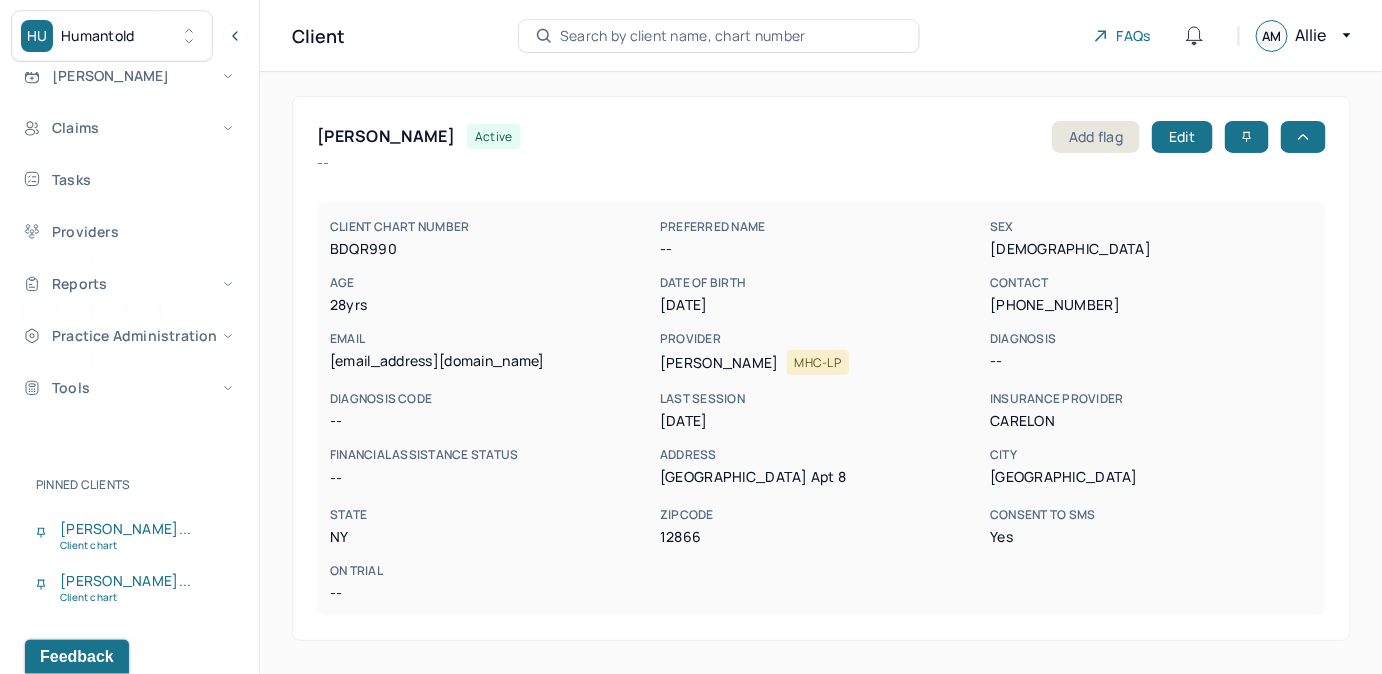 click on "Search by client name, chart number" at bounding box center (683, 36) 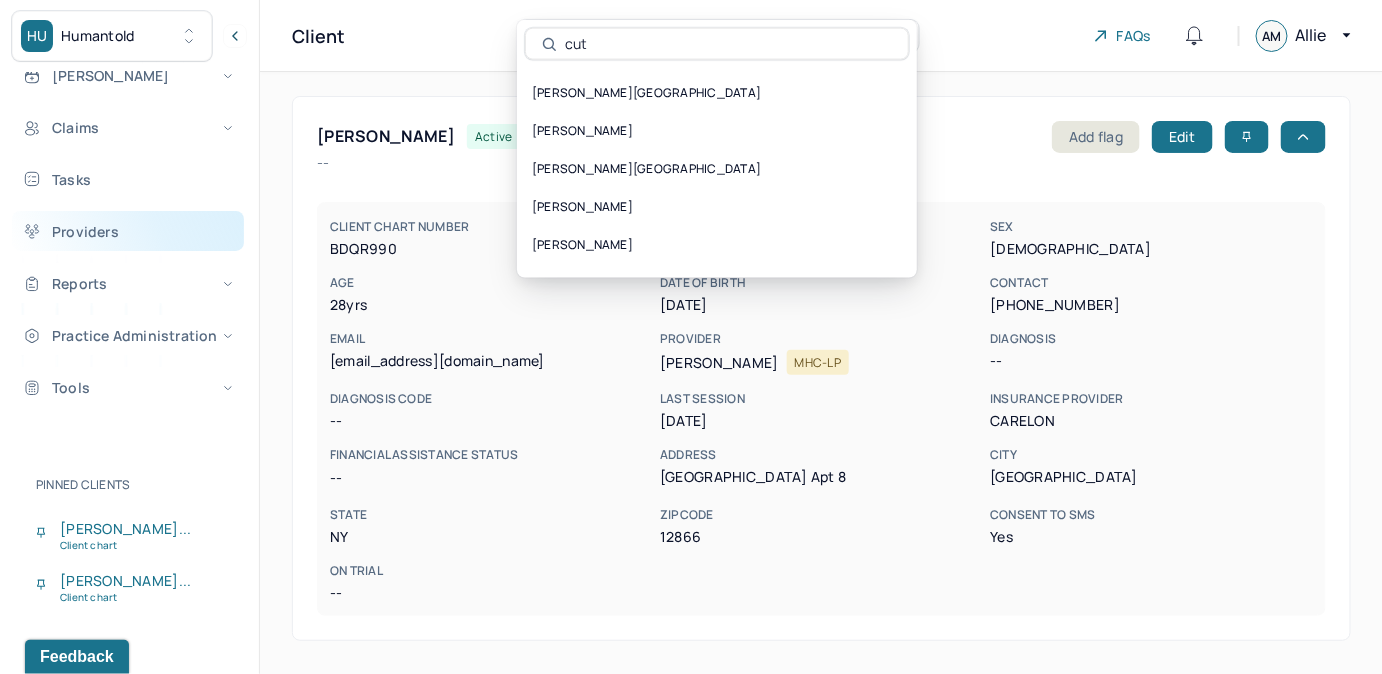 drag, startPoint x: 647, startPoint y: 40, endPoint x: 86, endPoint y: 232, distance: 592.94604 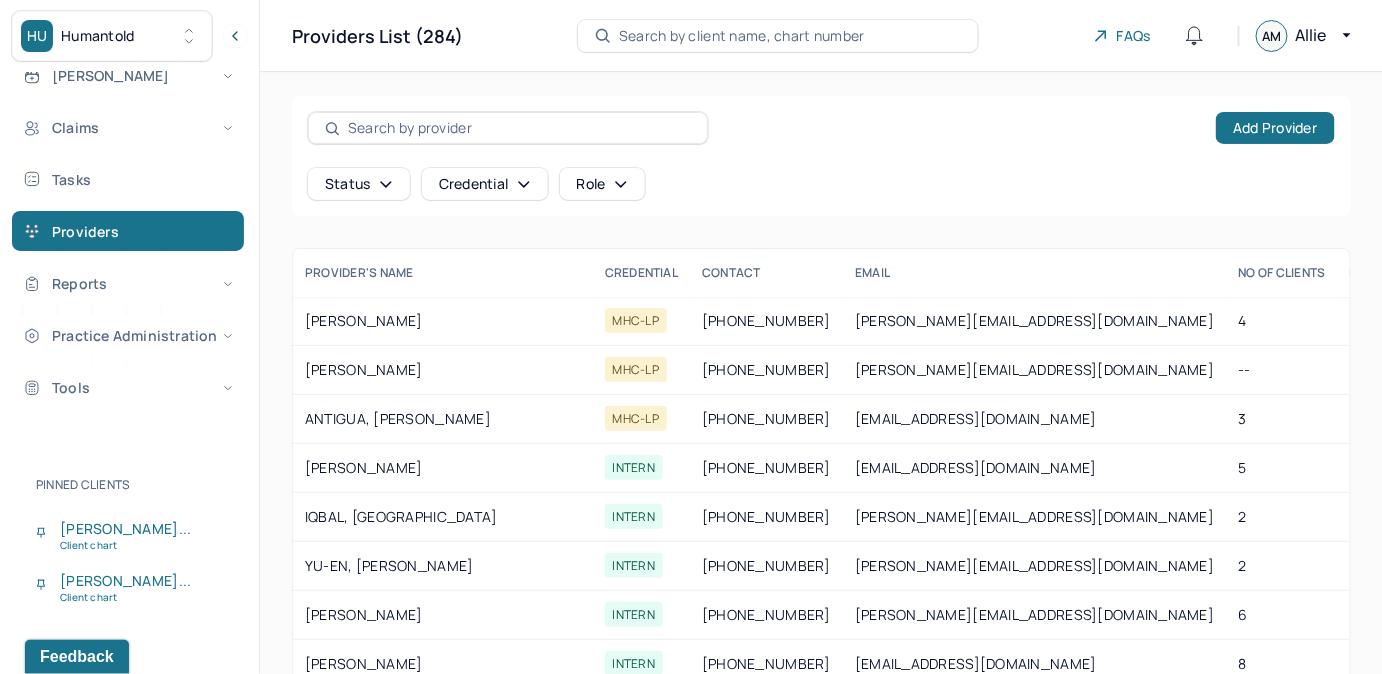 click at bounding box center (519, 128) 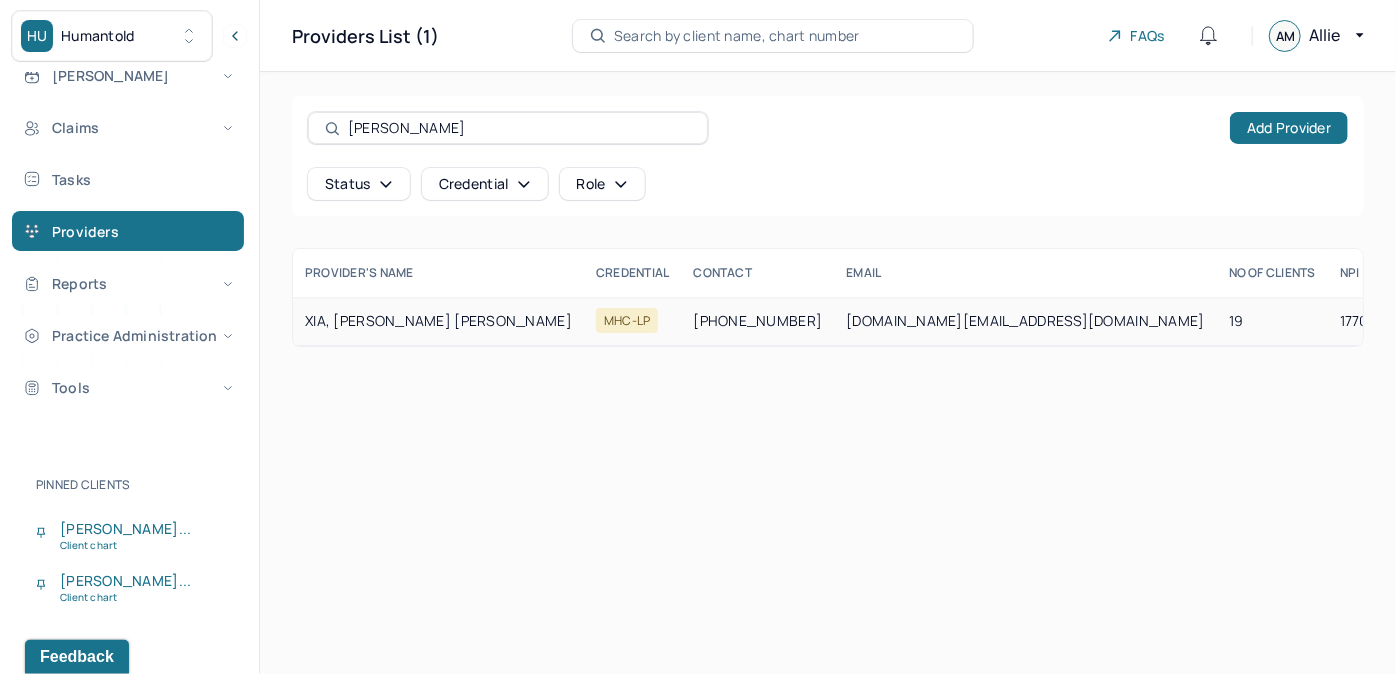 type on "[PERSON_NAME]" 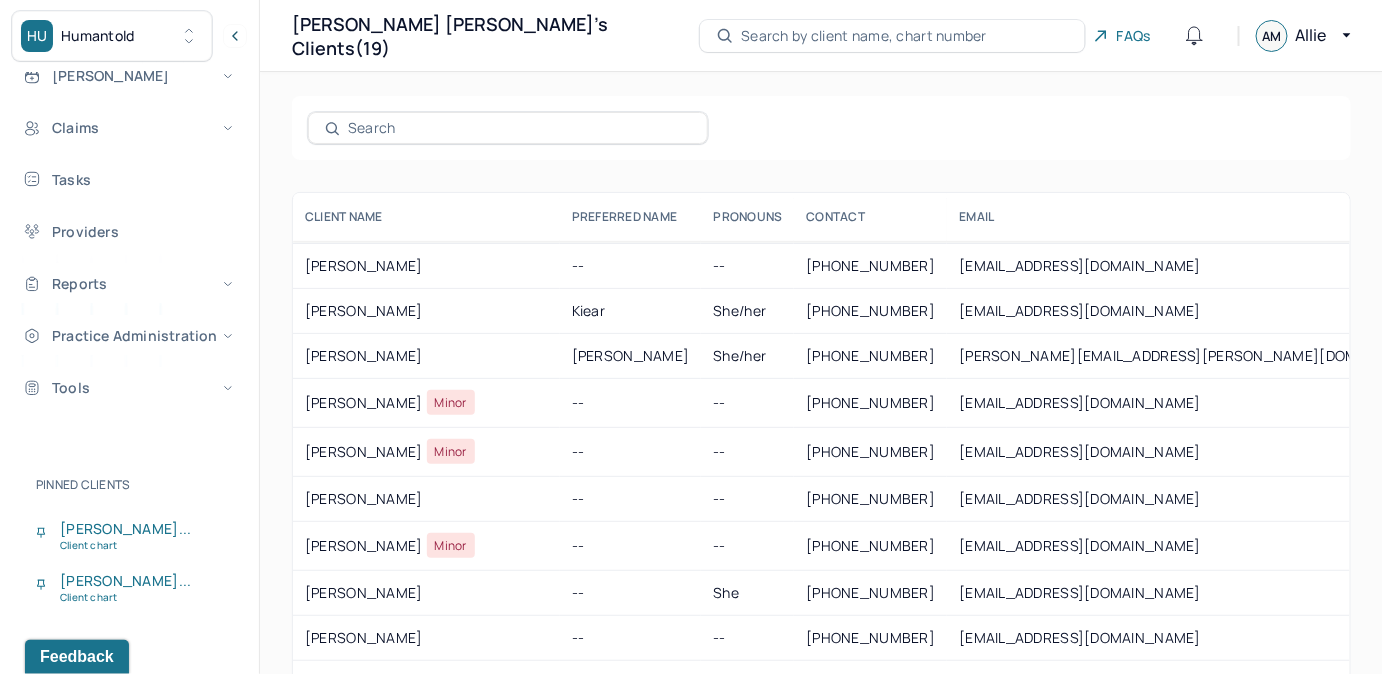 scroll, scrollTop: 397, scrollLeft: 0, axis: vertical 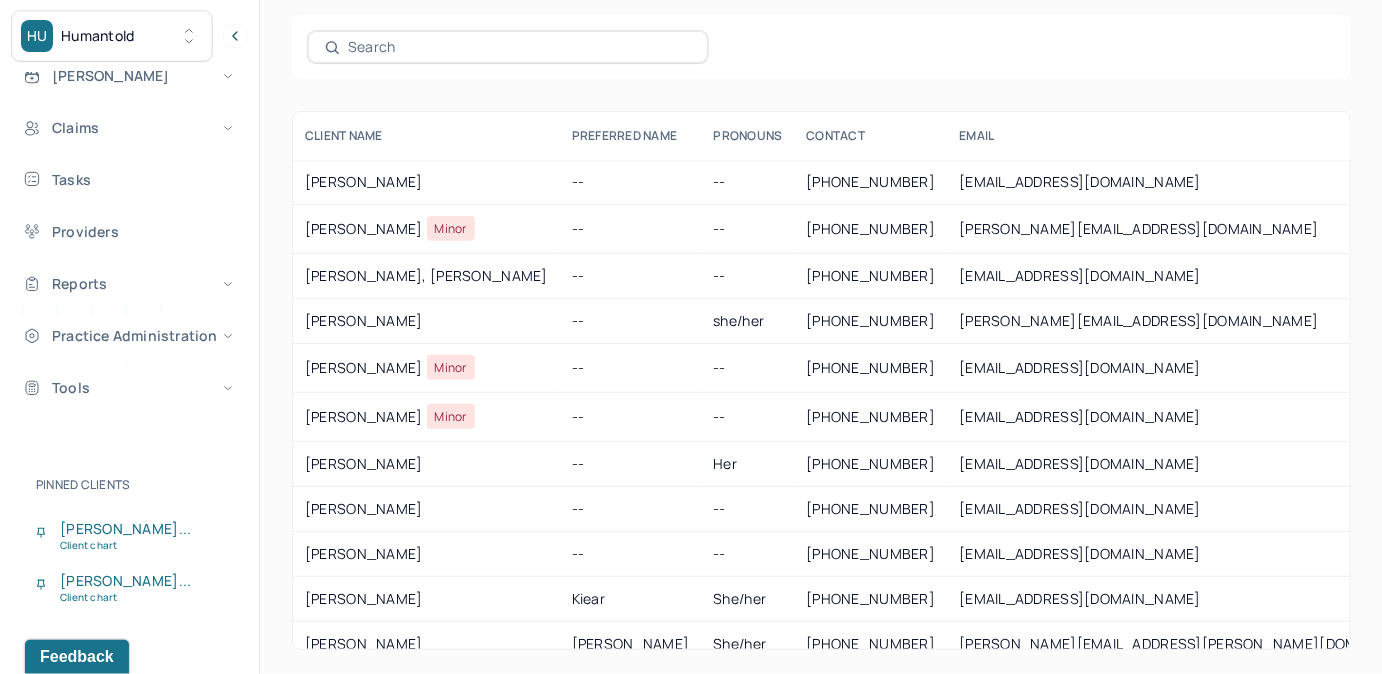 click at bounding box center [519, 47] 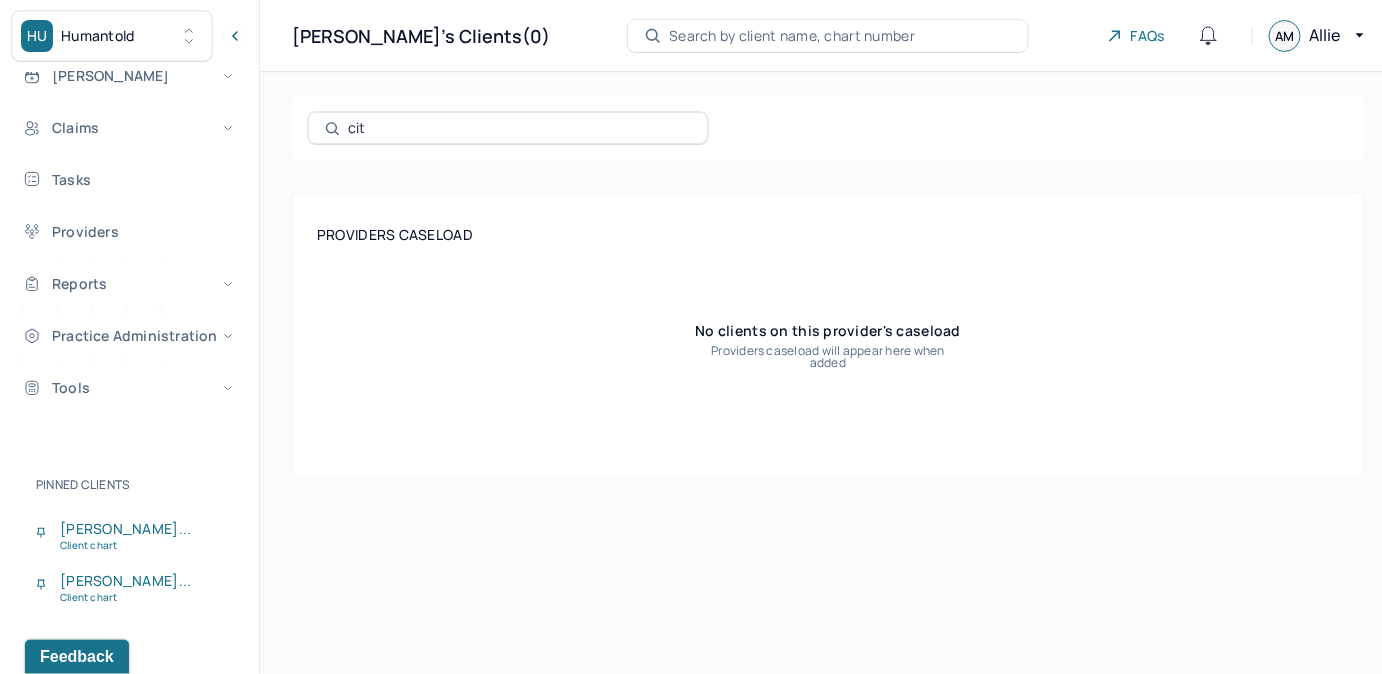 scroll, scrollTop: 0, scrollLeft: 0, axis: both 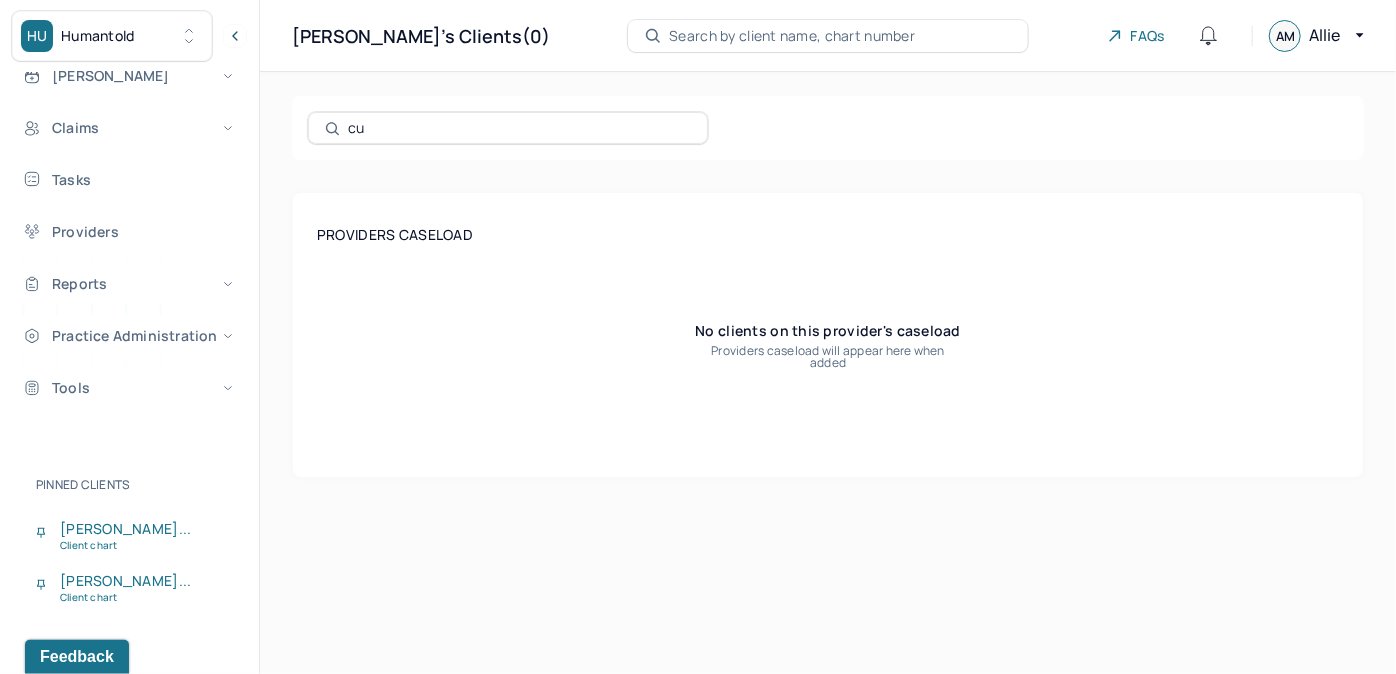 type on "c" 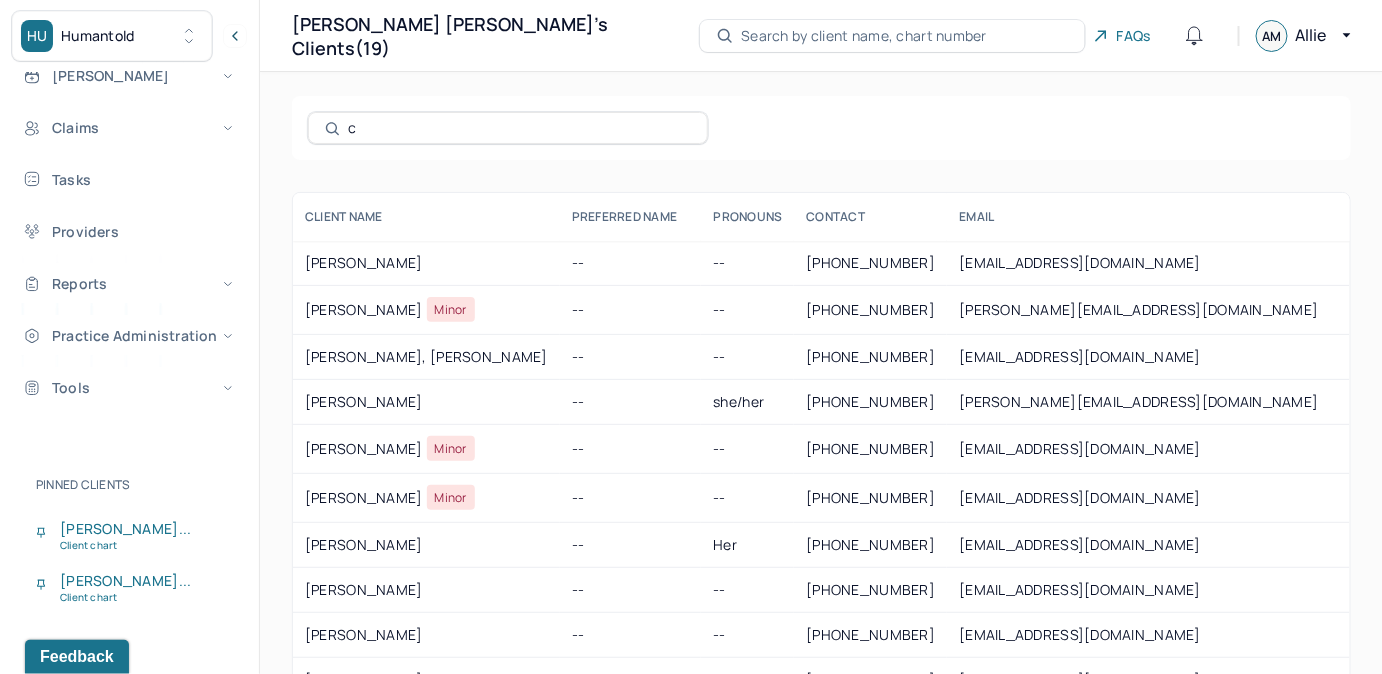 type 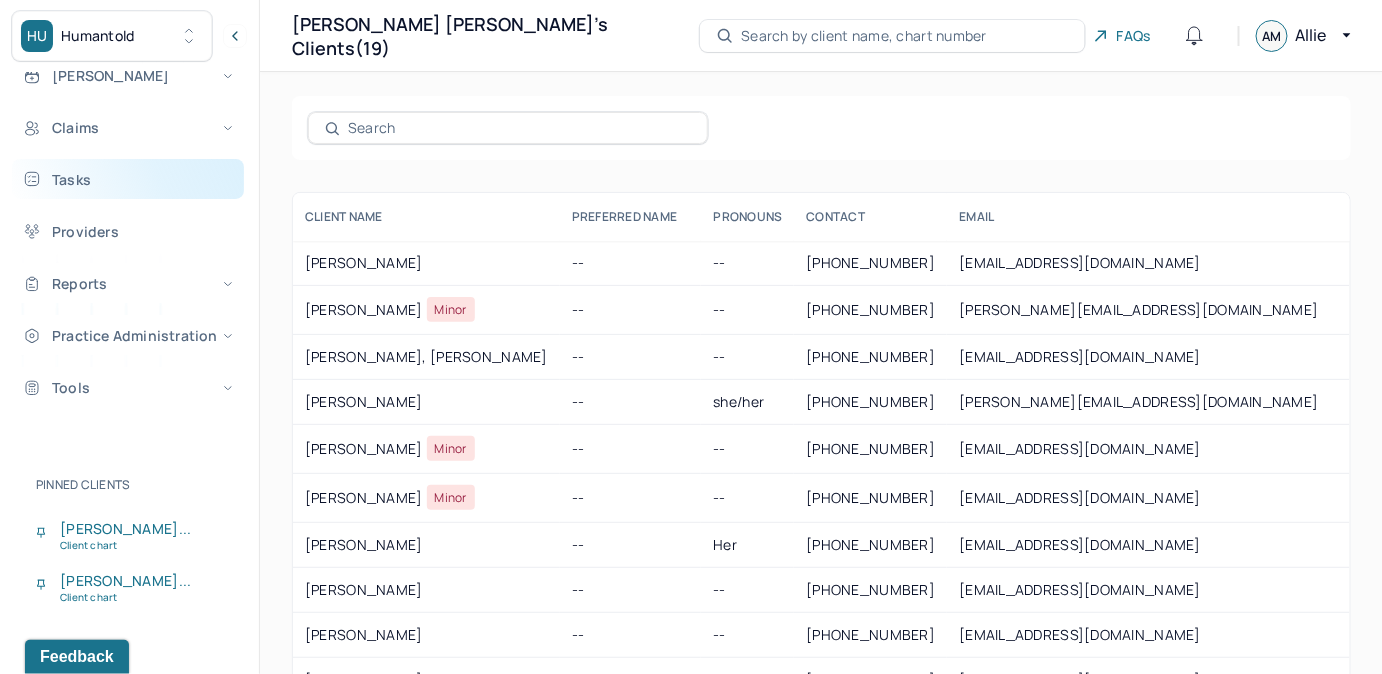 click on "Tasks" at bounding box center [128, 179] 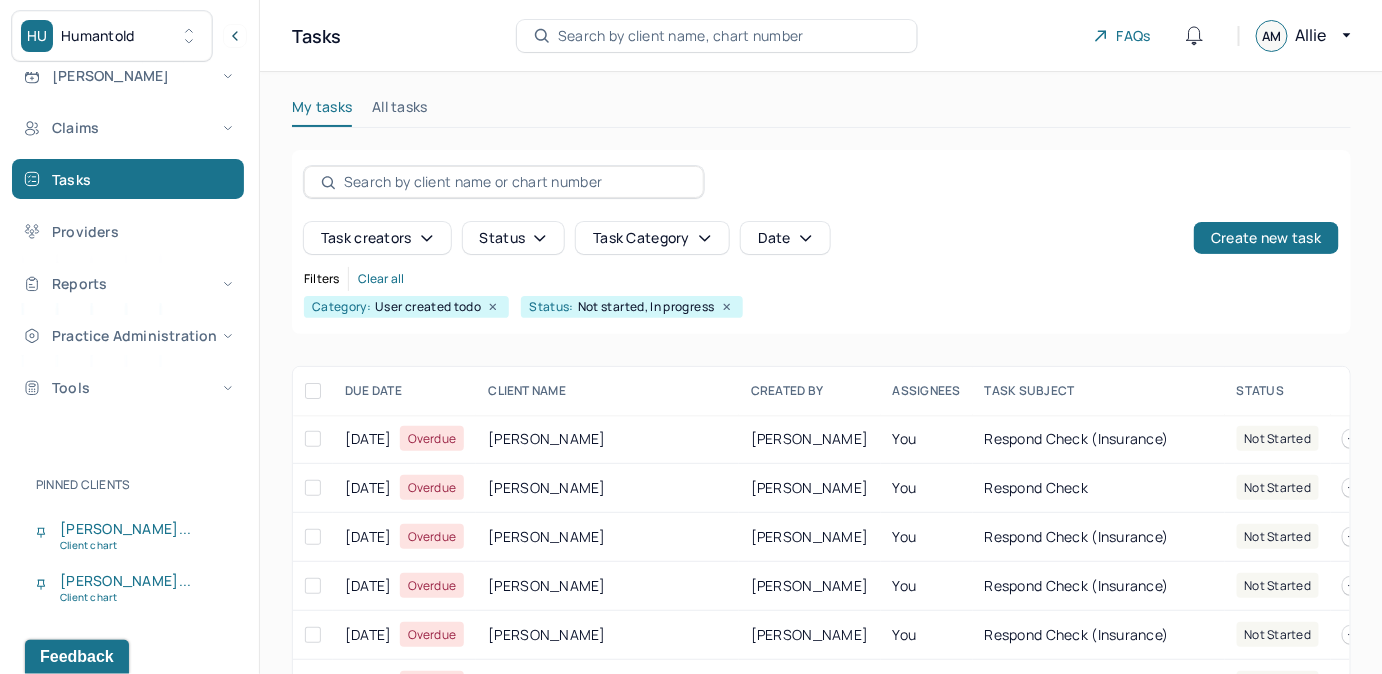 click on "Search by client name, chart number" at bounding box center [681, 36] 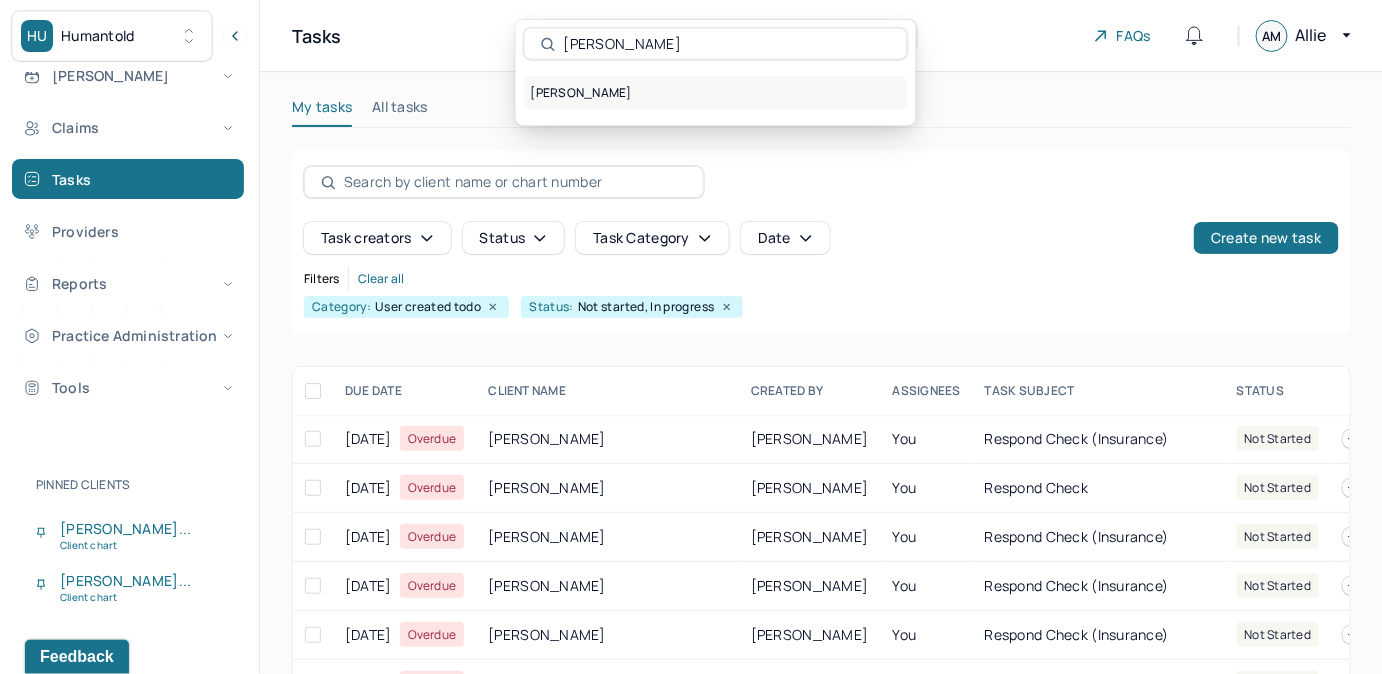 type on "[PERSON_NAME]" 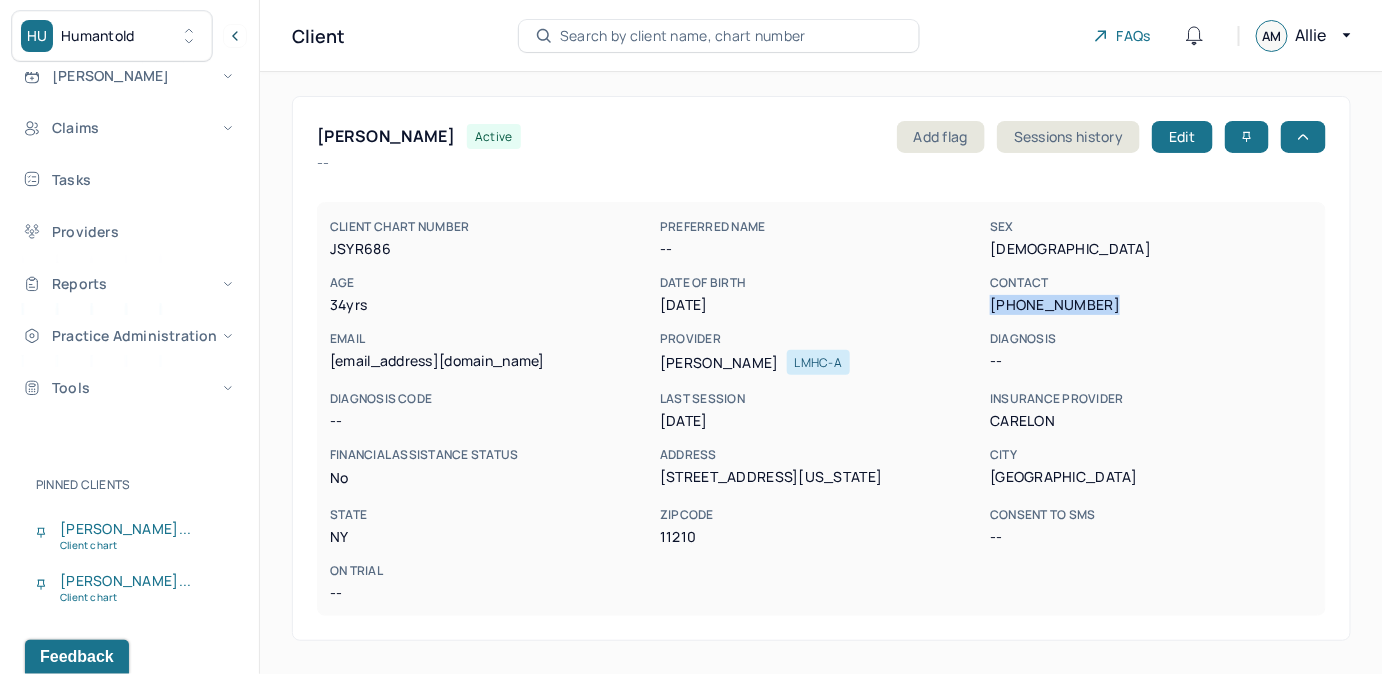 drag, startPoint x: 1028, startPoint y: 305, endPoint x: 1101, endPoint y: 304, distance: 73.00685 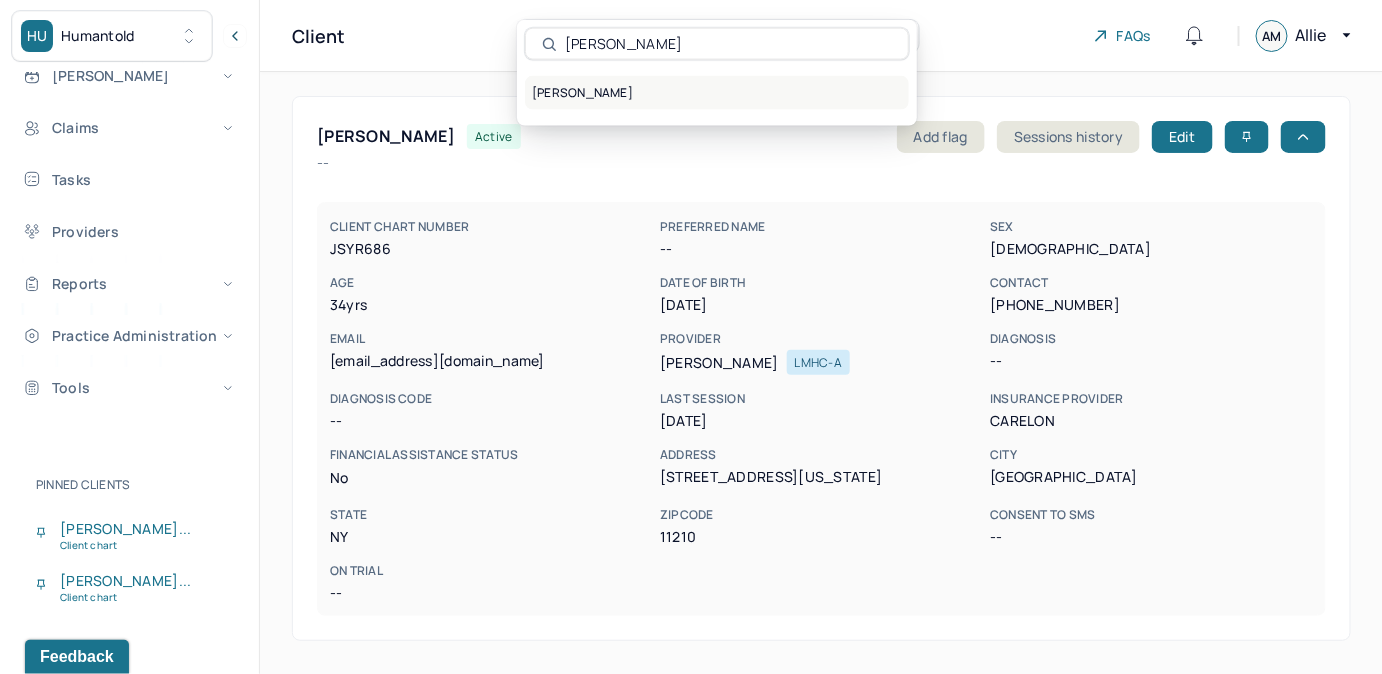 type on "[PERSON_NAME]" 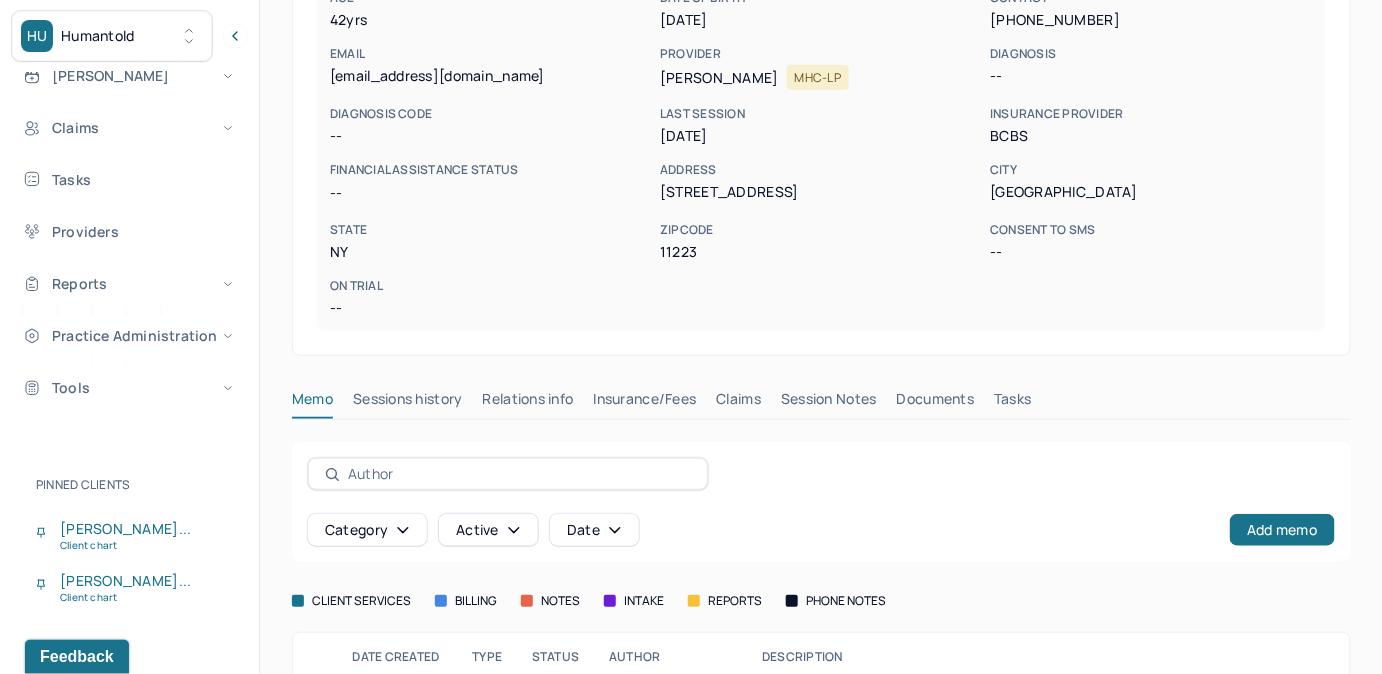 scroll, scrollTop: 363, scrollLeft: 0, axis: vertical 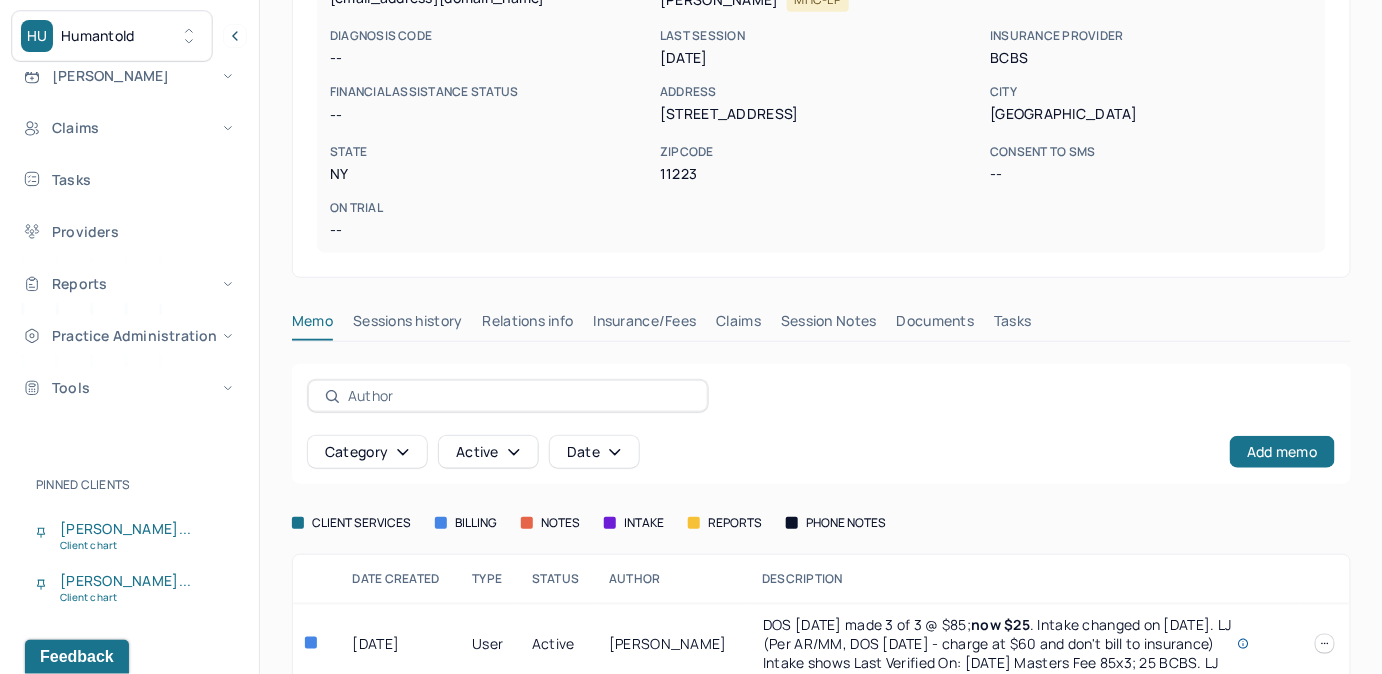 click on "Claims" at bounding box center [738, 325] 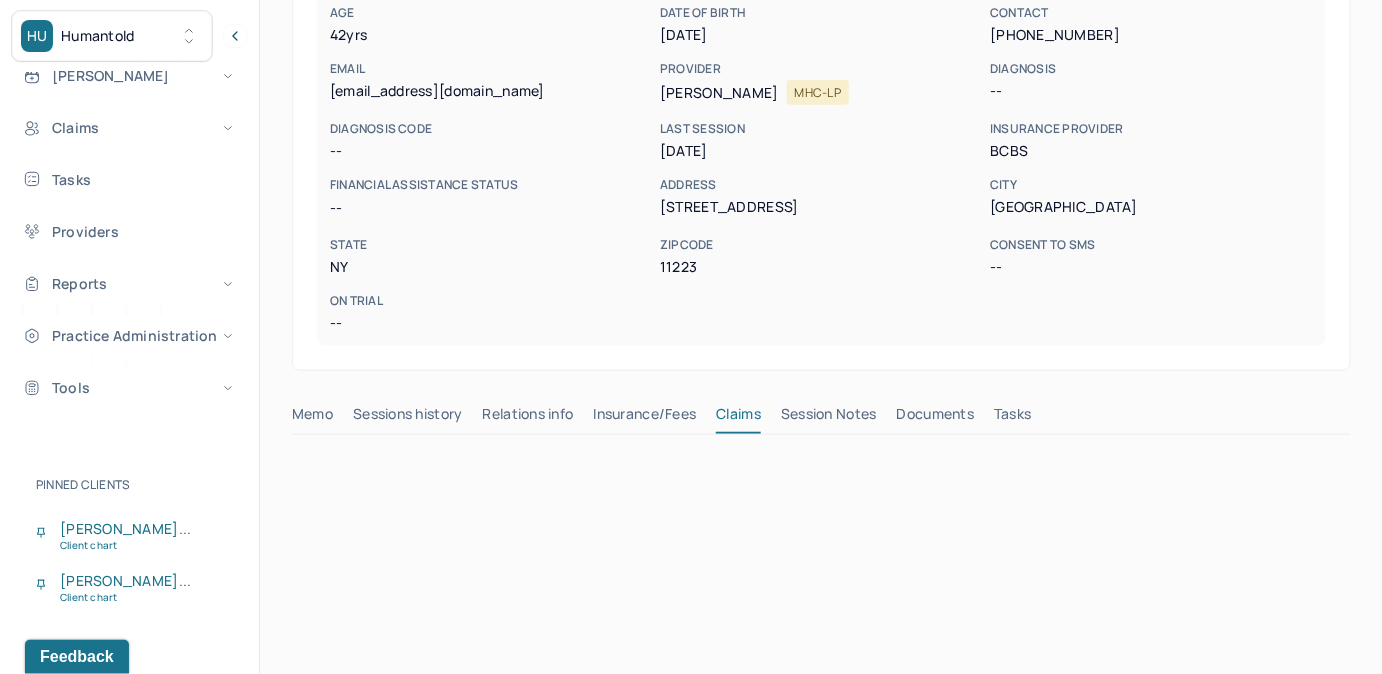 scroll, scrollTop: 272, scrollLeft: 0, axis: vertical 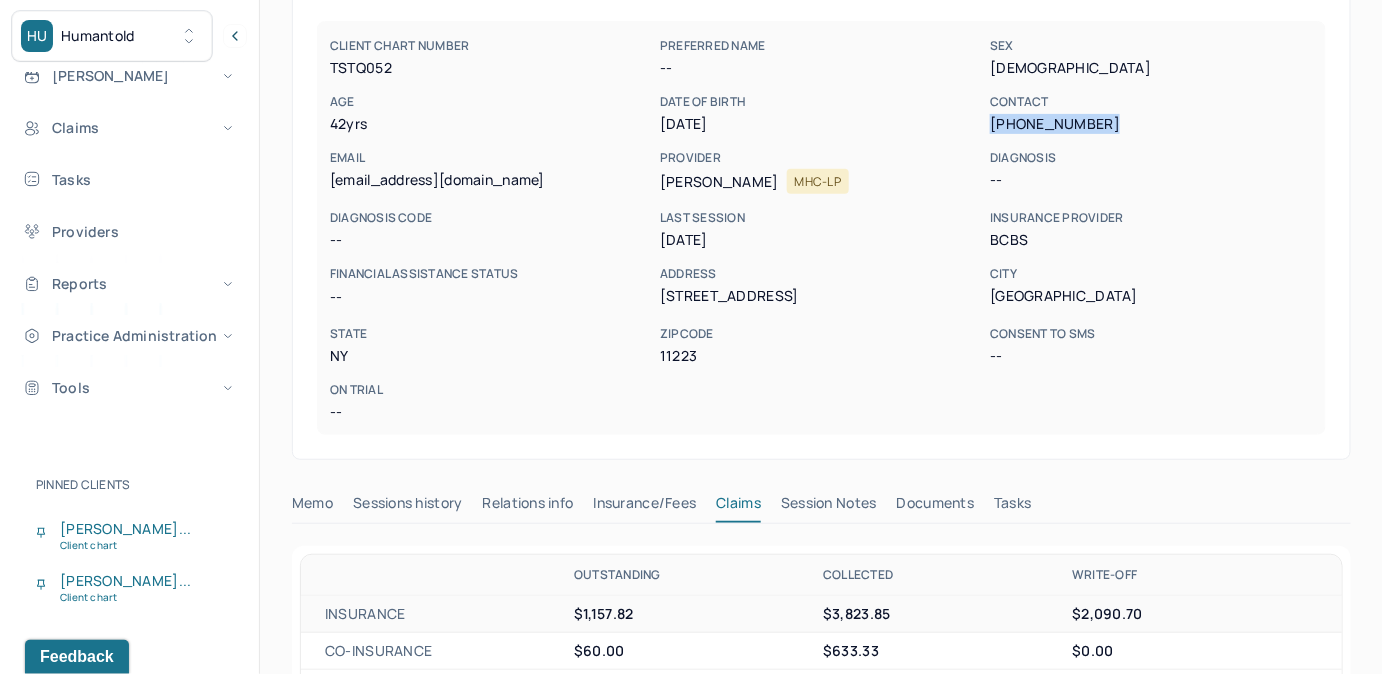 drag, startPoint x: 989, startPoint y: 122, endPoint x: 1103, endPoint y: 119, distance: 114.03947 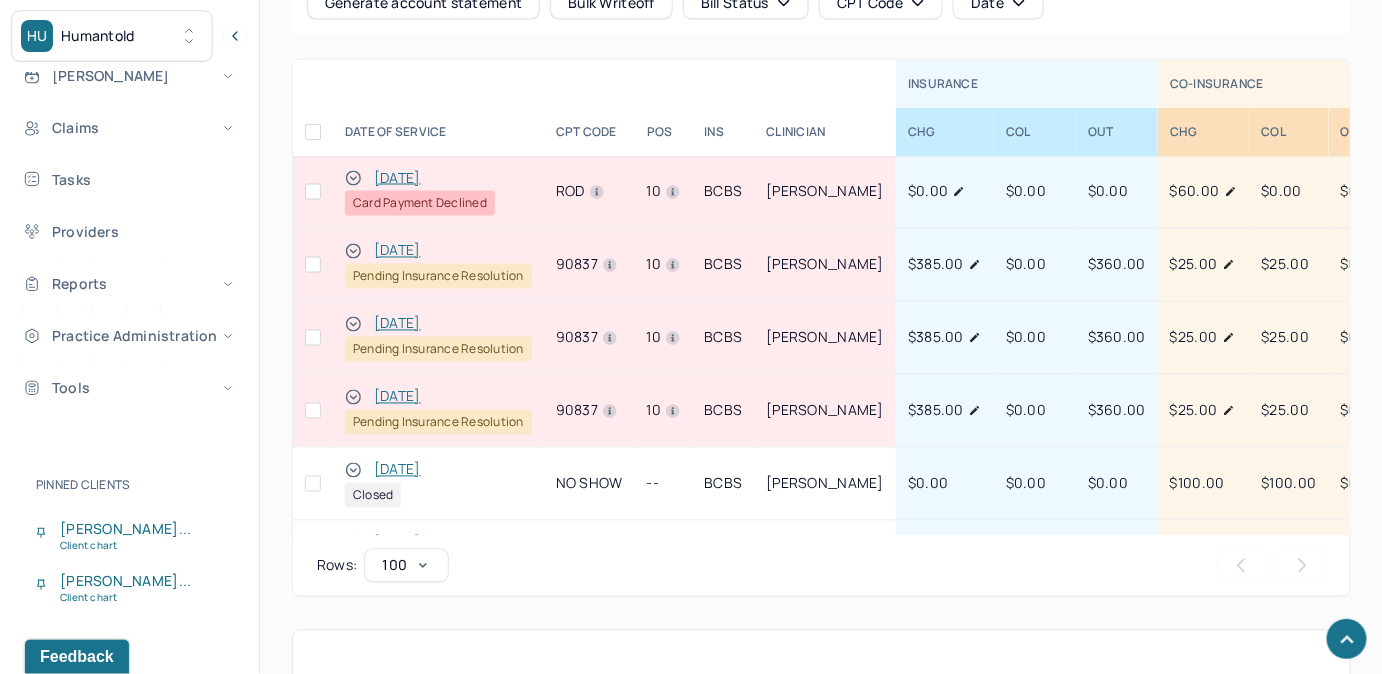scroll, scrollTop: 1090, scrollLeft: 0, axis: vertical 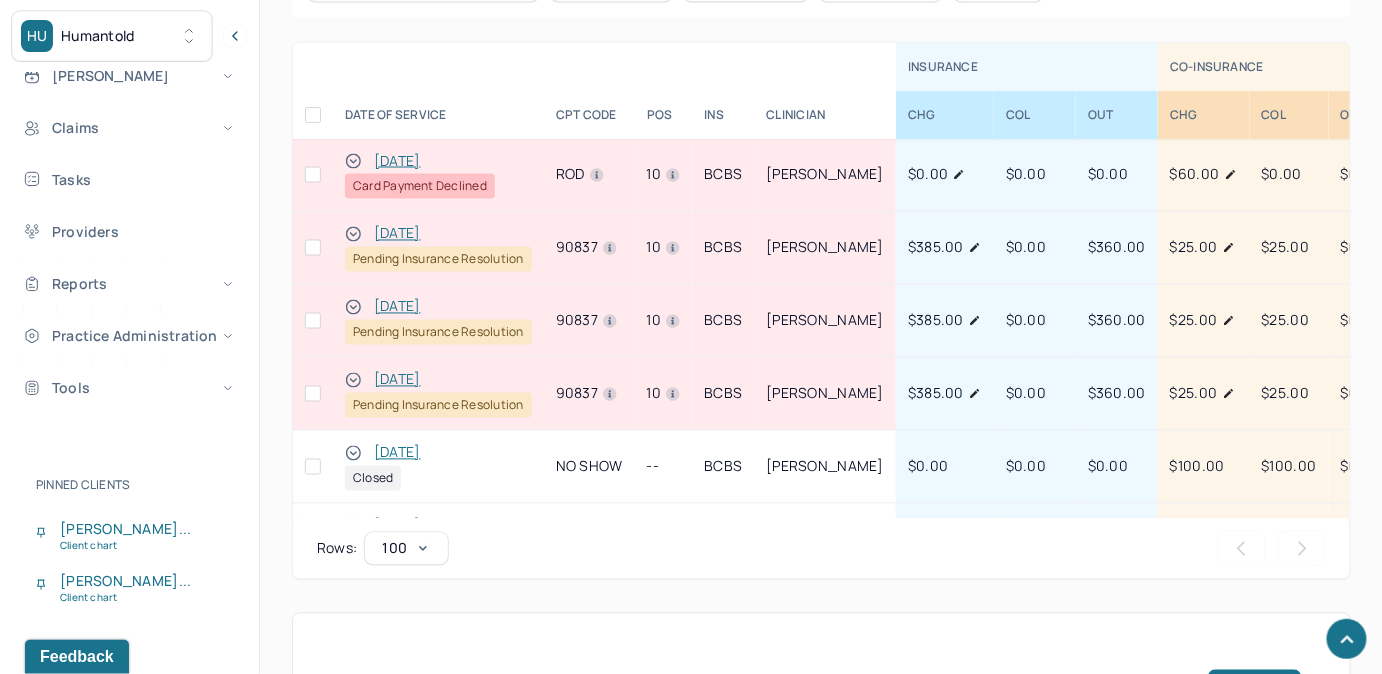 drag, startPoint x: 353, startPoint y: 161, endPoint x: 365, endPoint y: 157, distance: 12.649111 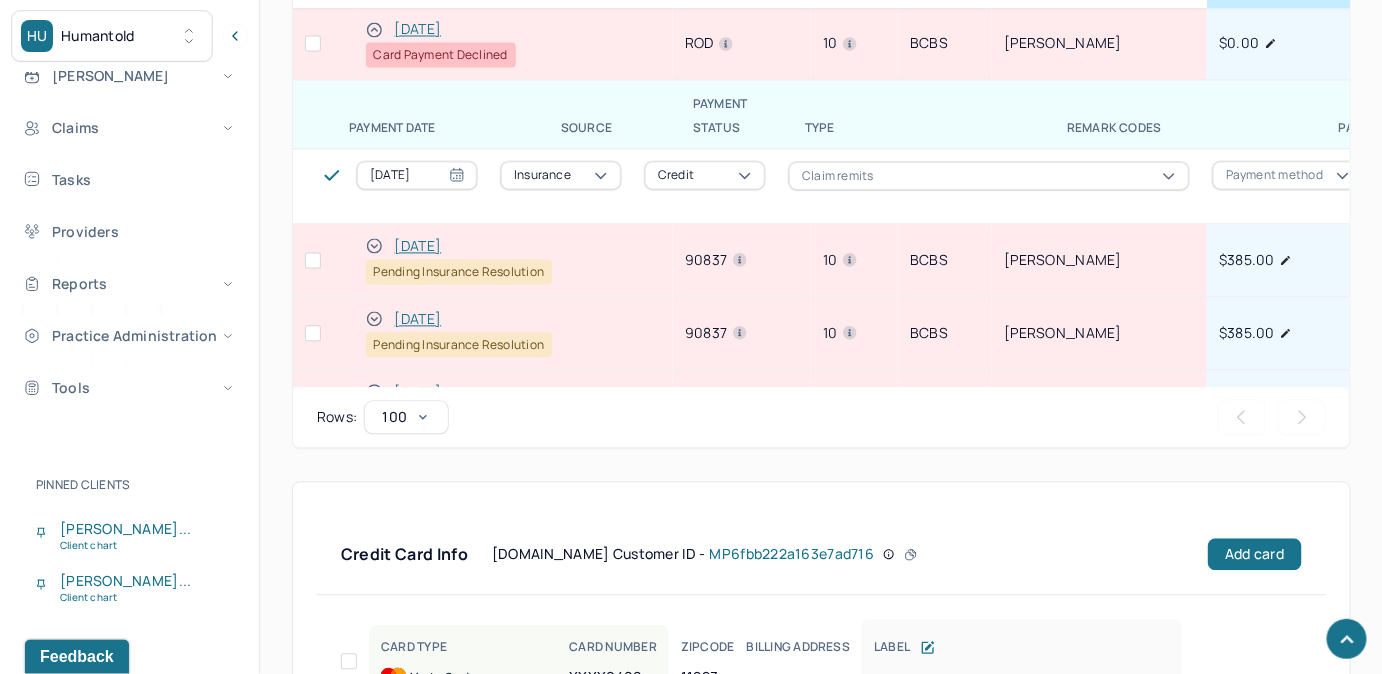 scroll, scrollTop: 1272, scrollLeft: 0, axis: vertical 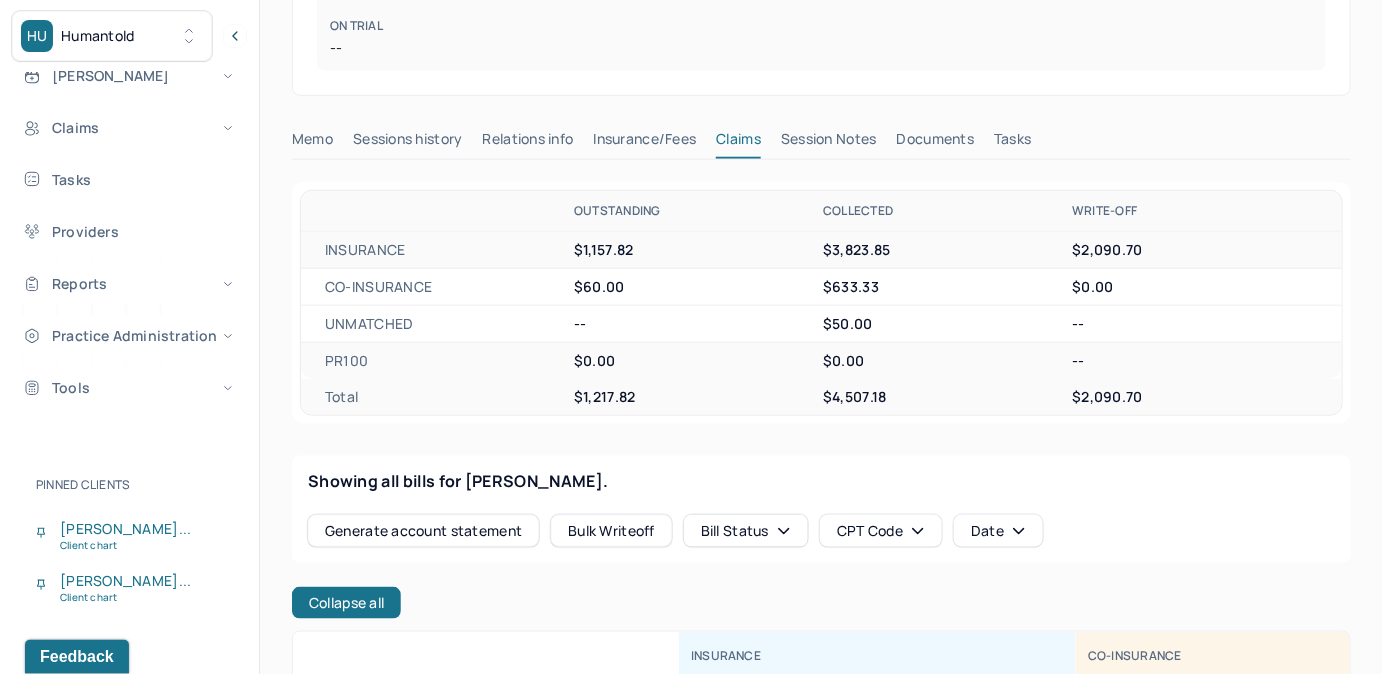 click on "Insurance/Fees" at bounding box center (645, 143) 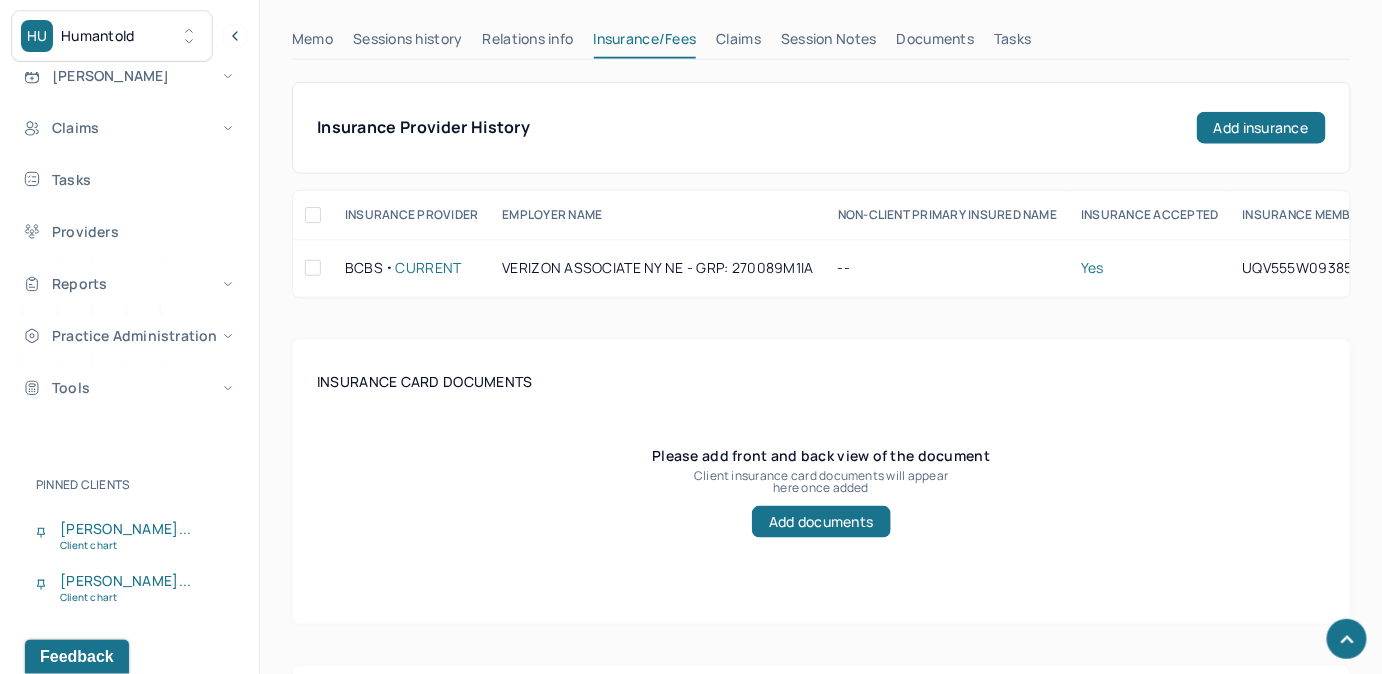 scroll, scrollTop: 619, scrollLeft: 0, axis: vertical 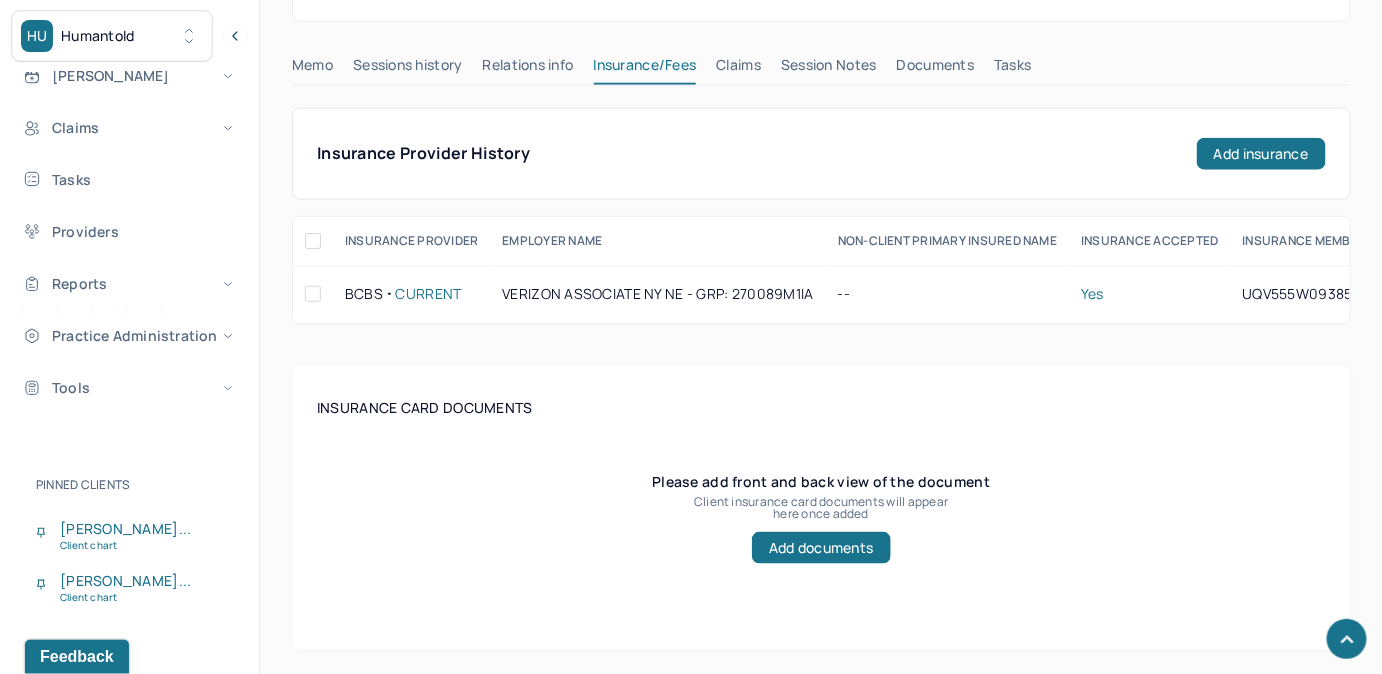 drag, startPoint x: 728, startPoint y: 65, endPoint x: 738, endPoint y: 64, distance: 10.049875 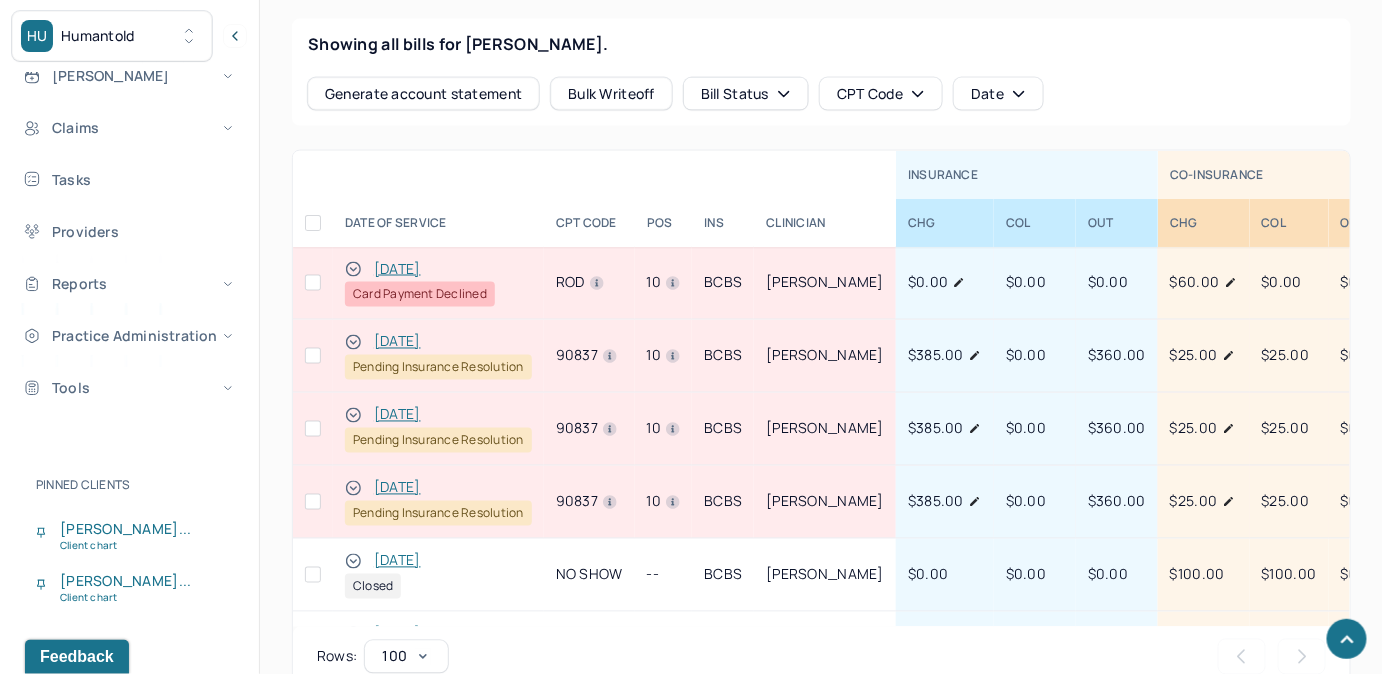 scroll, scrollTop: 983, scrollLeft: 0, axis: vertical 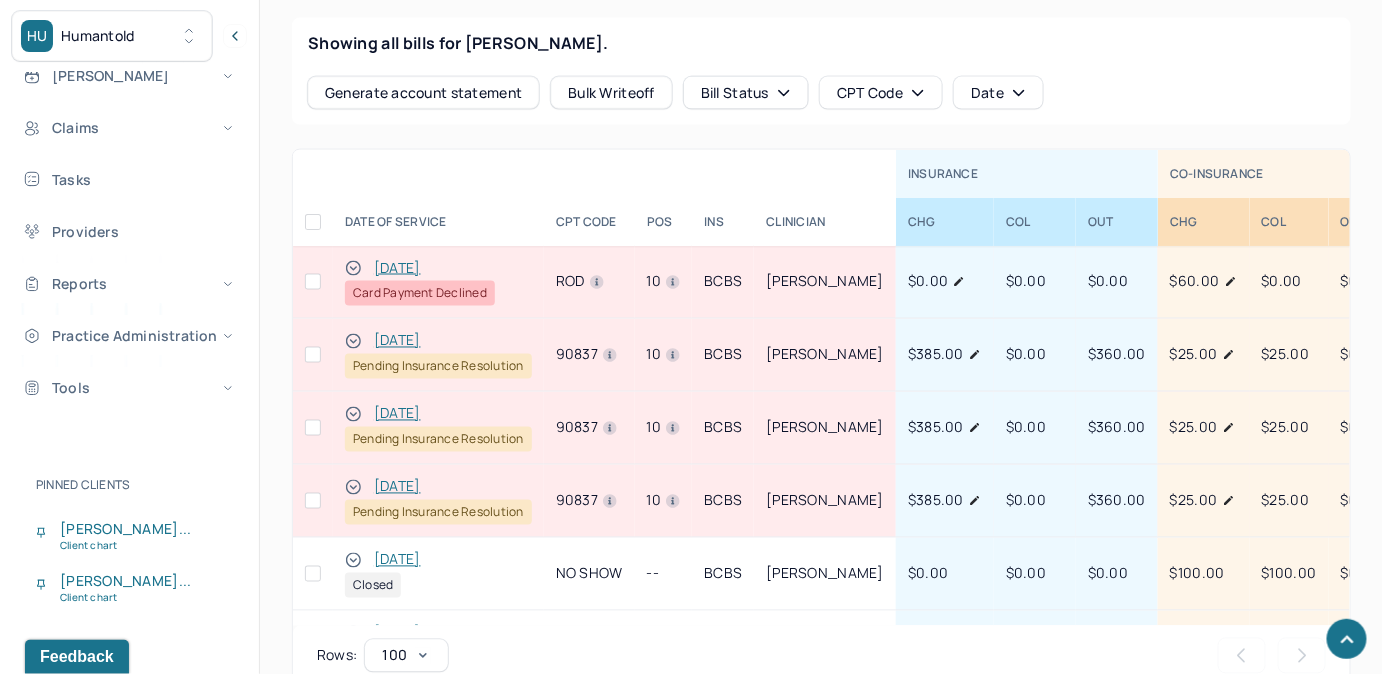 click 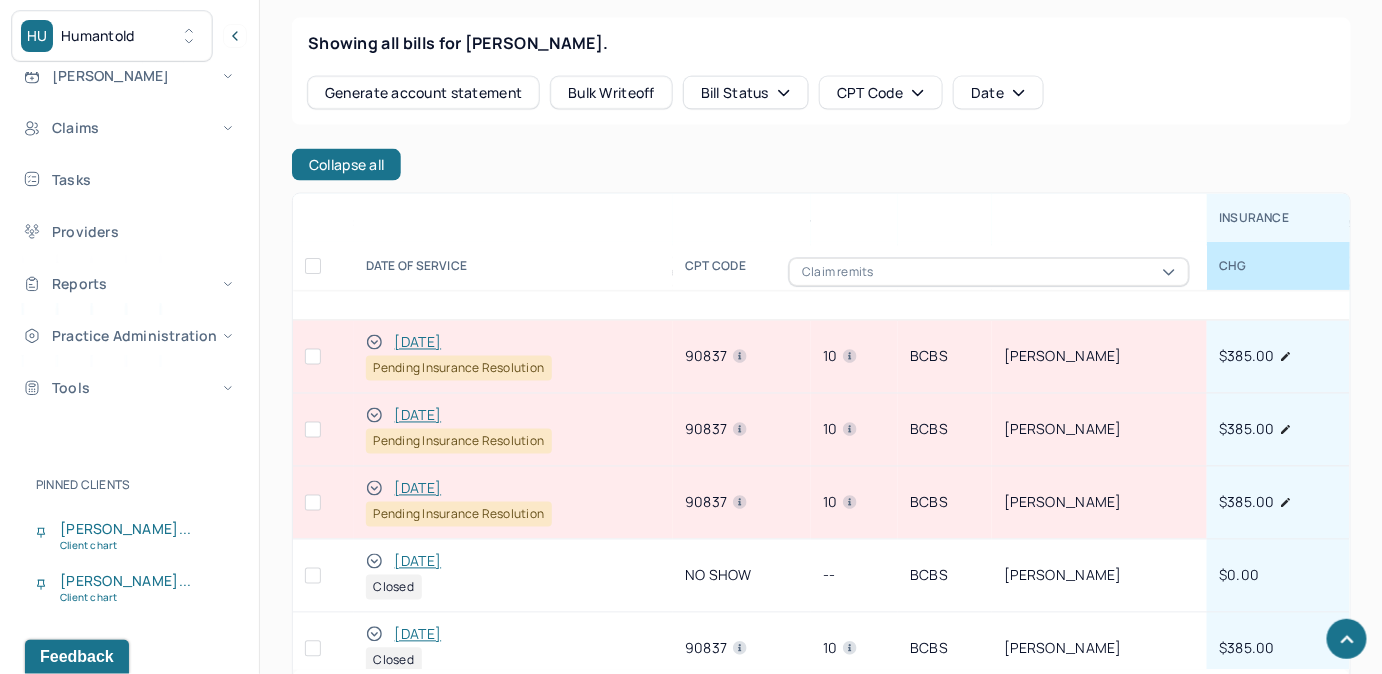 scroll, scrollTop: 0, scrollLeft: 0, axis: both 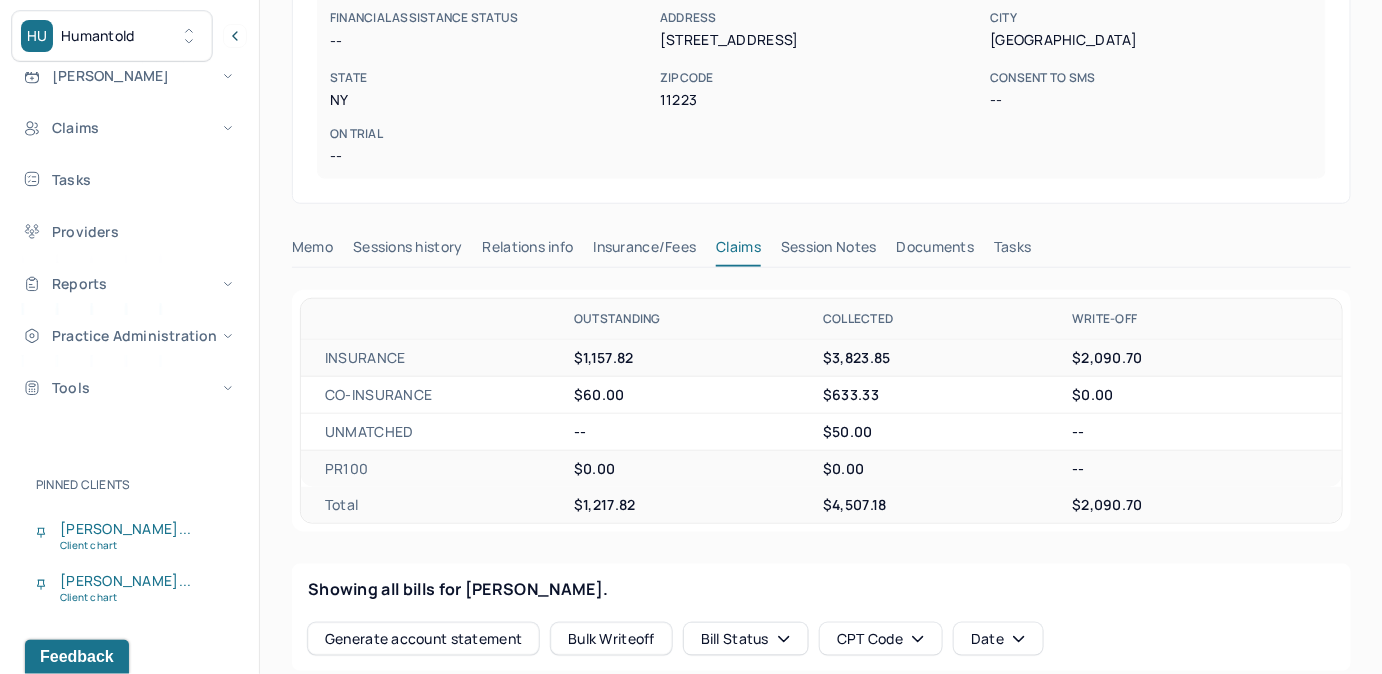 click on "Insurance/Fees" at bounding box center (645, 251) 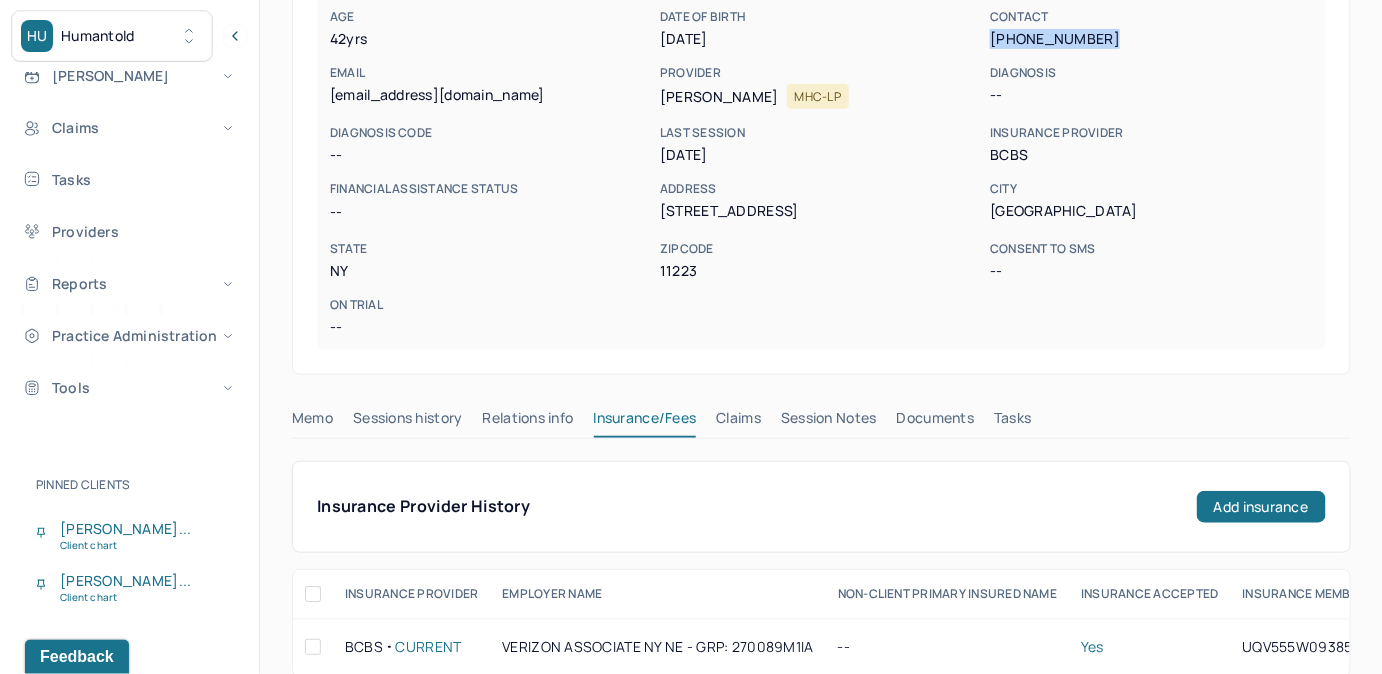 scroll, scrollTop: 256, scrollLeft: 0, axis: vertical 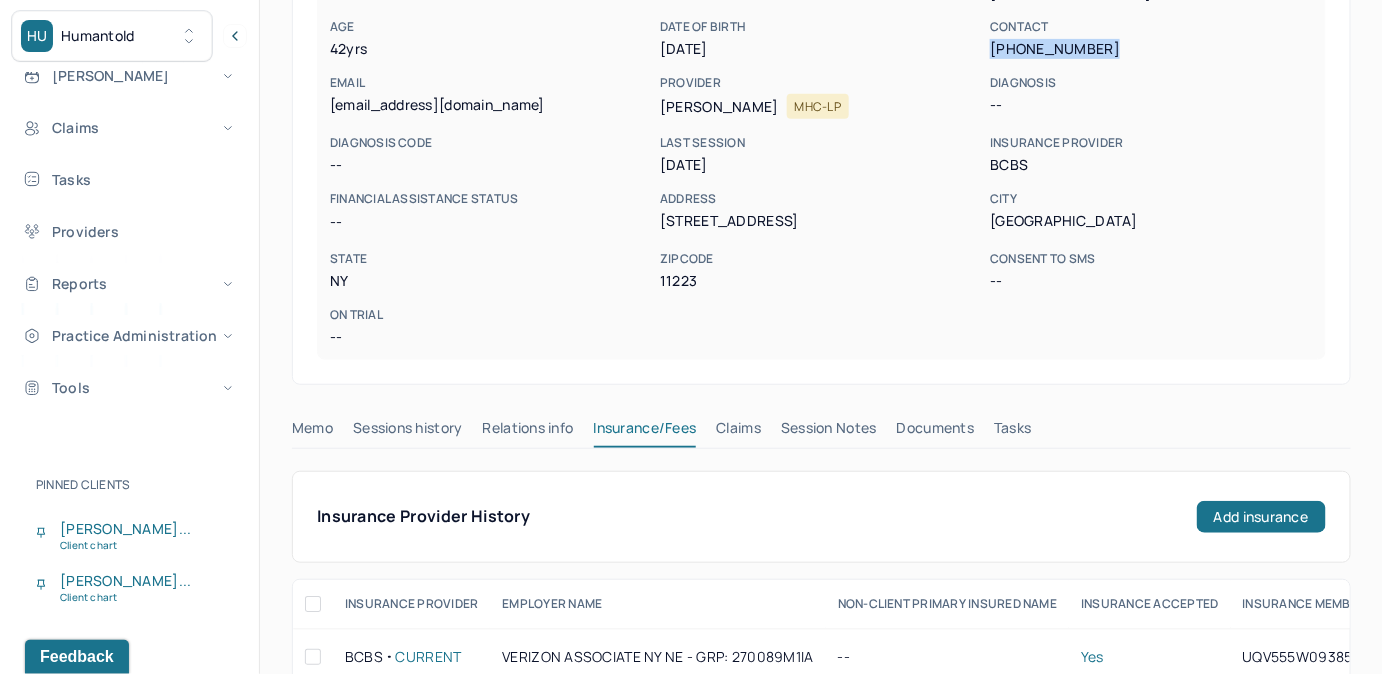 click on "Claims" at bounding box center (738, 432) 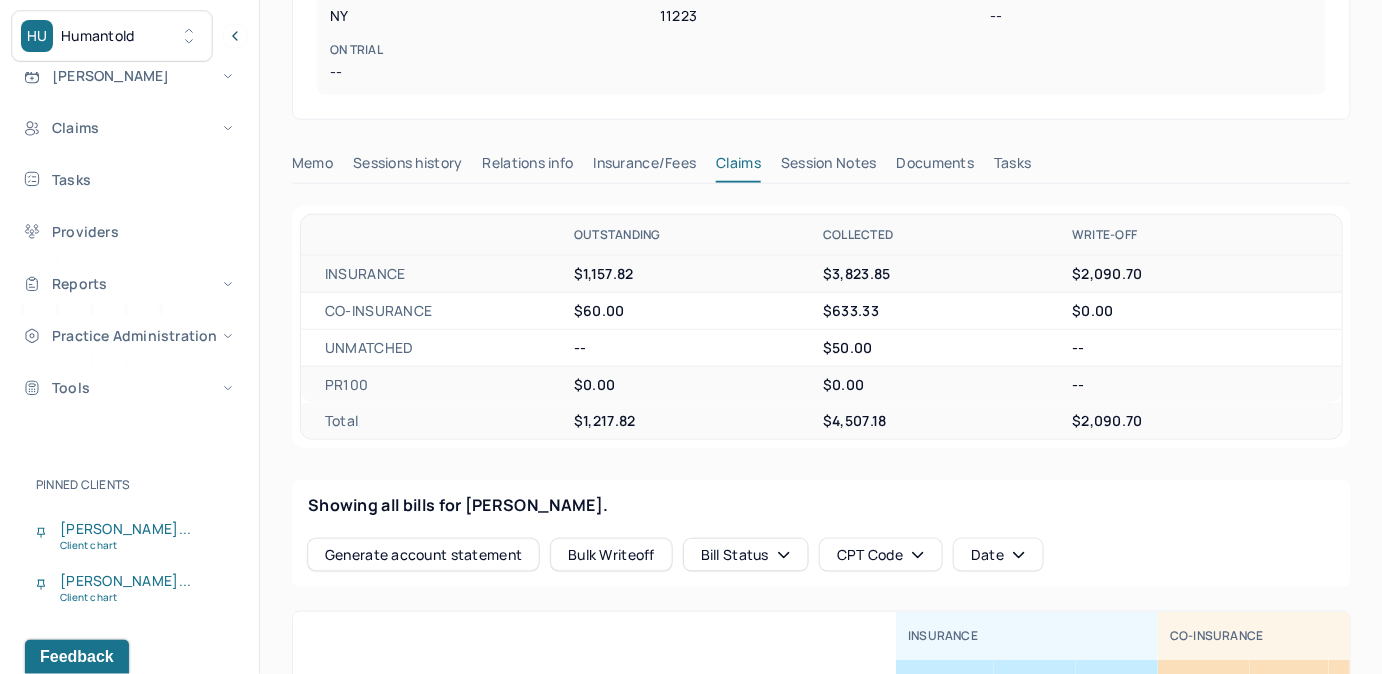 scroll, scrollTop: 528, scrollLeft: 0, axis: vertical 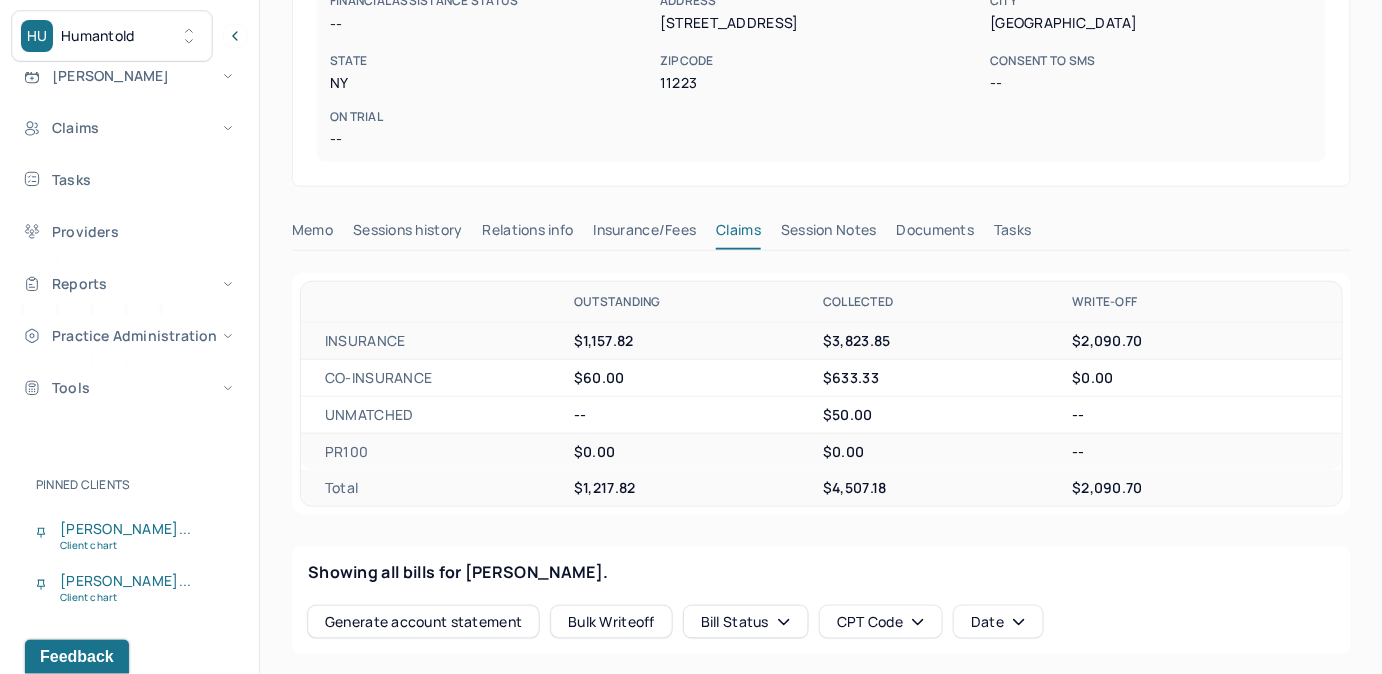 click on "Insurance/Fees" at bounding box center [645, 234] 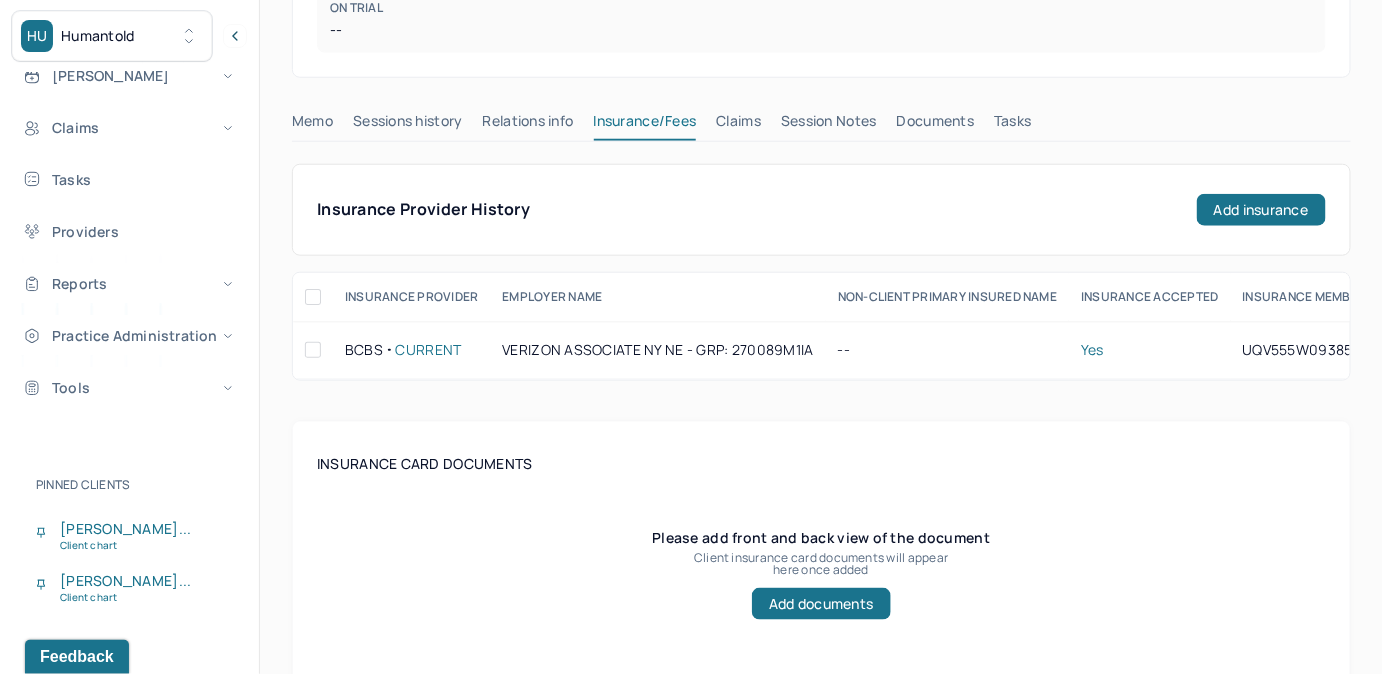 scroll, scrollTop: 528, scrollLeft: 0, axis: vertical 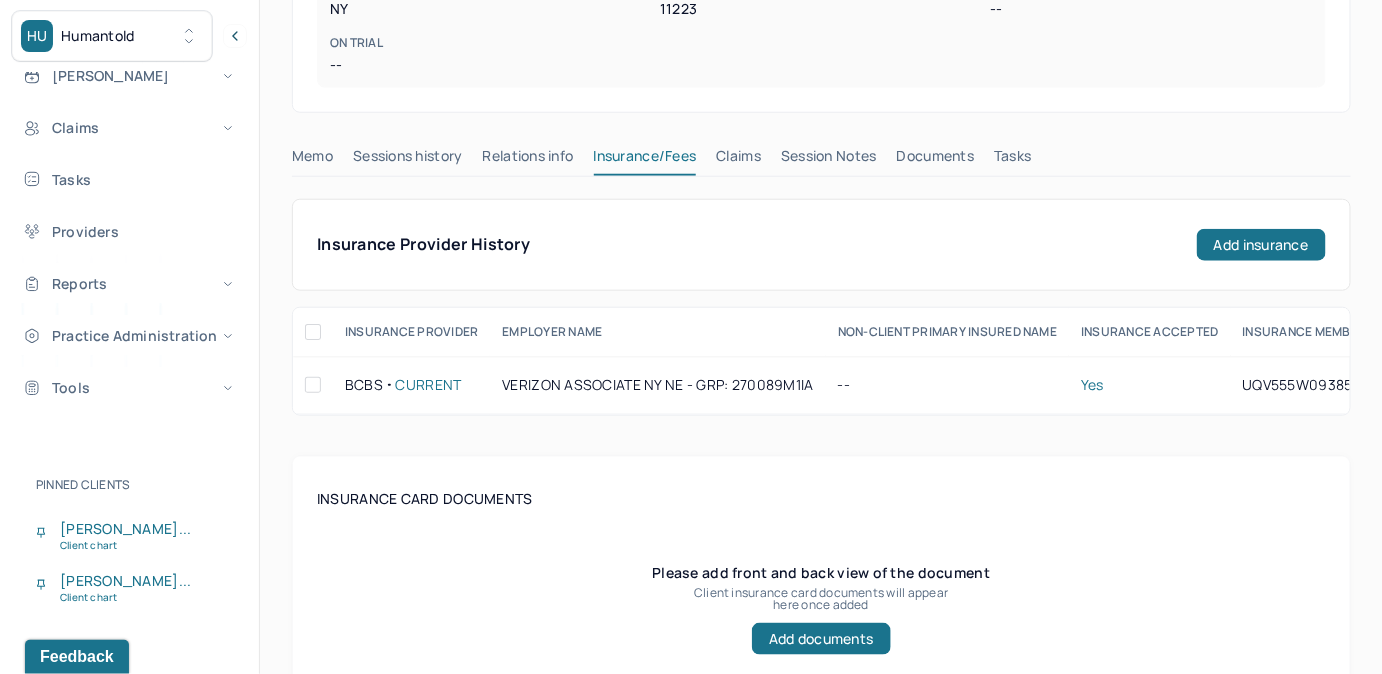 click on "Claims" at bounding box center [738, 160] 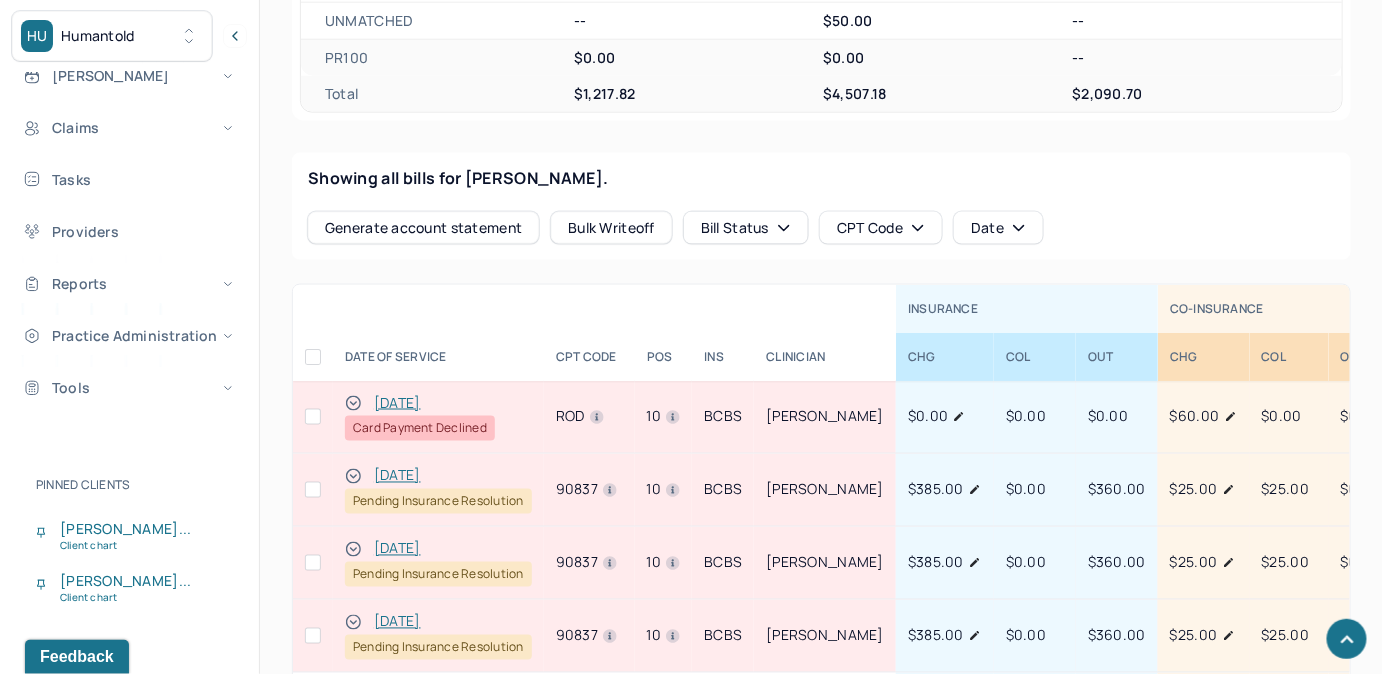 scroll, scrollTop: 983, scrollLeft: 0, axis: vertical 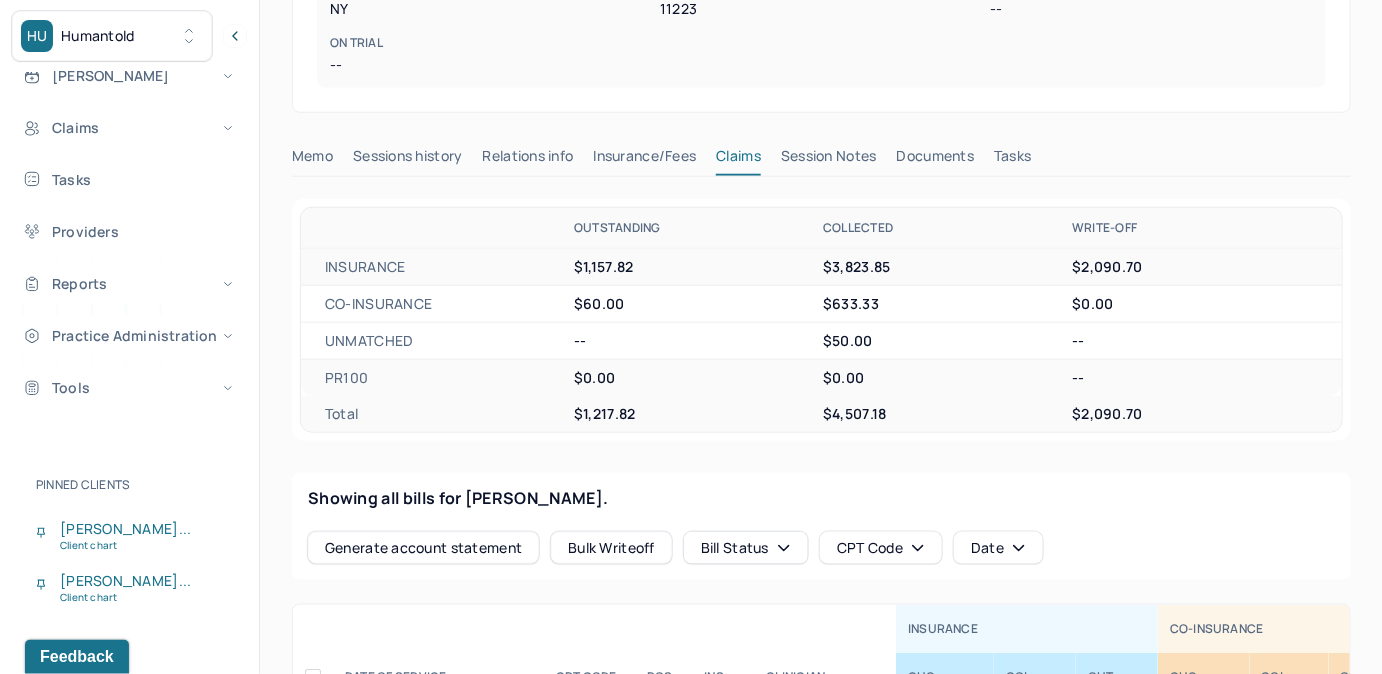click on "Insurance/Fees" at bounding box center [645, 160] 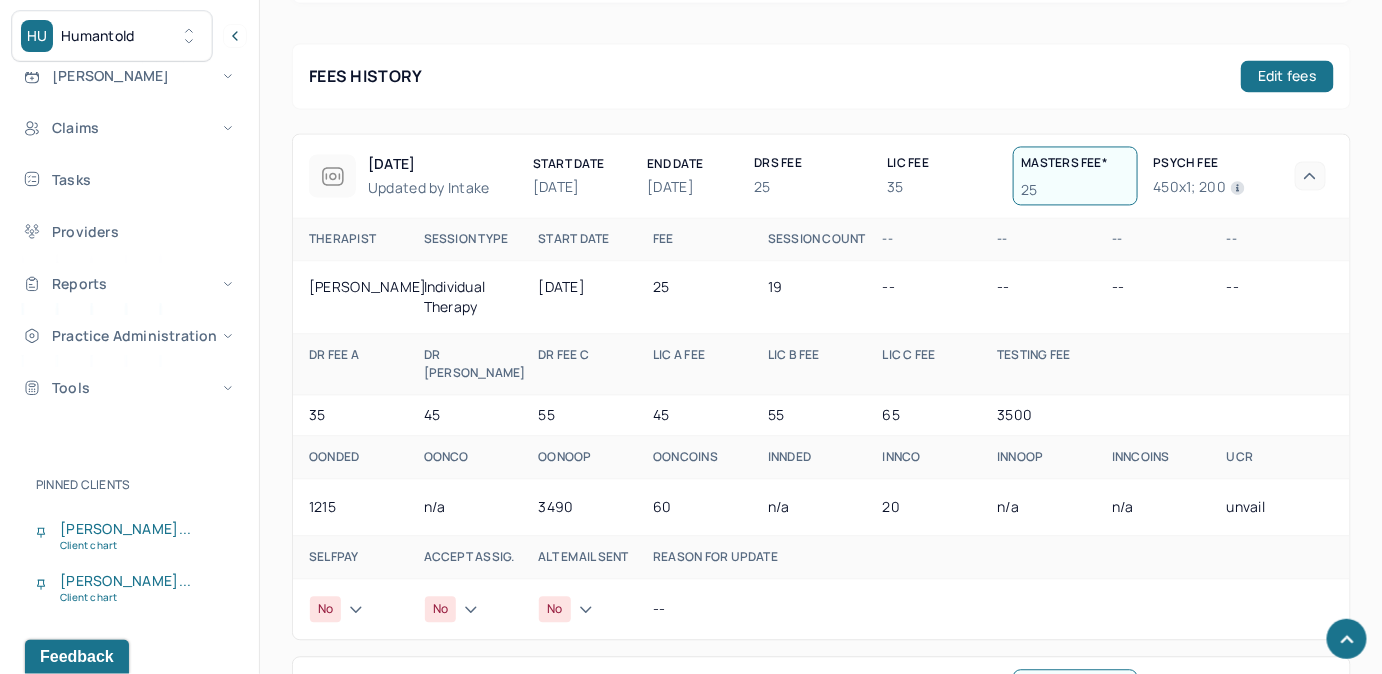 scroll, scrollTop: 1346, scrollLeft: 0, axis: vertical 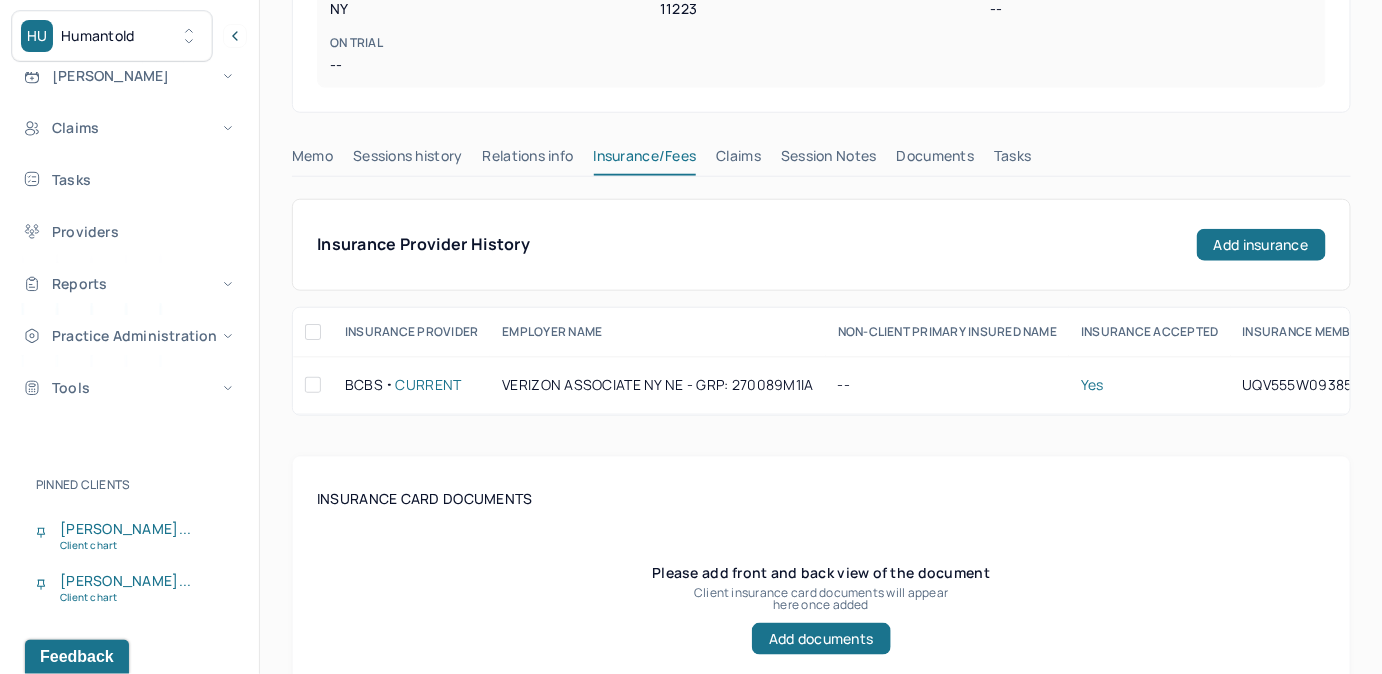 click on "Claims" at bounding box center [738, 160] 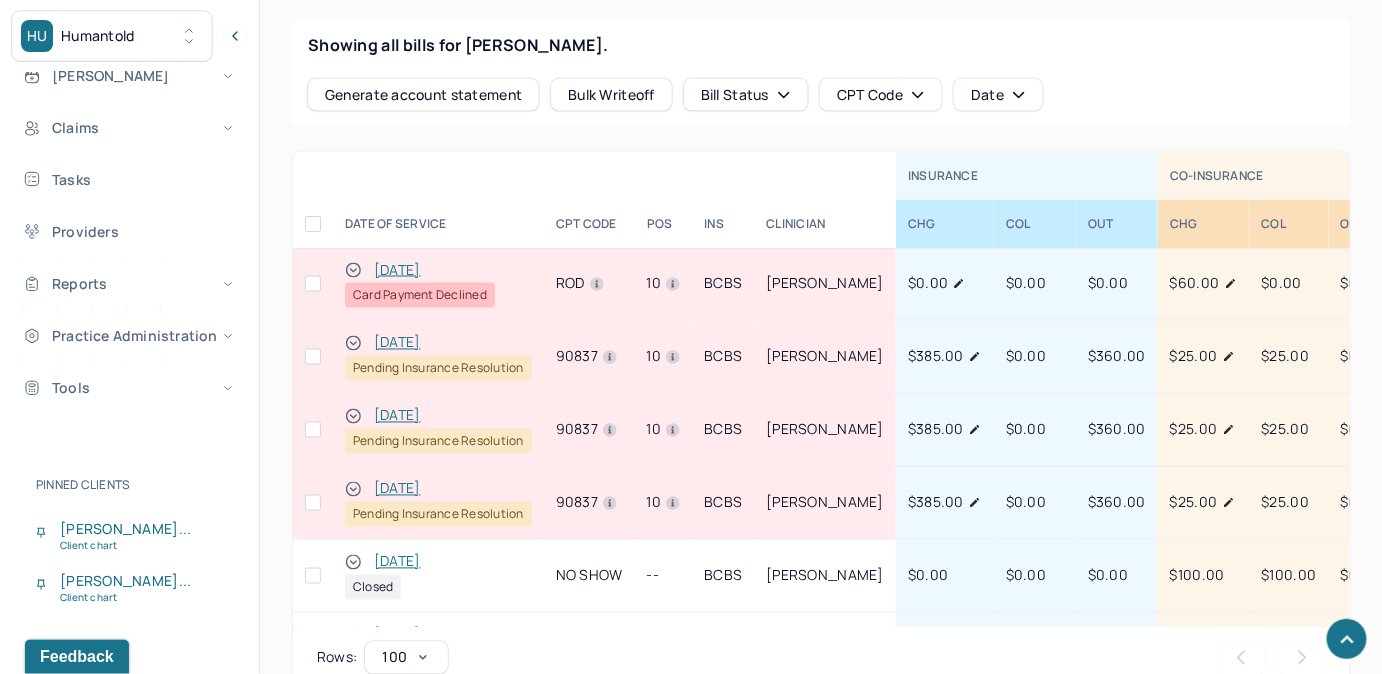 scroll, scrollTop: 983, scrollLeft: 0, axis: vertical 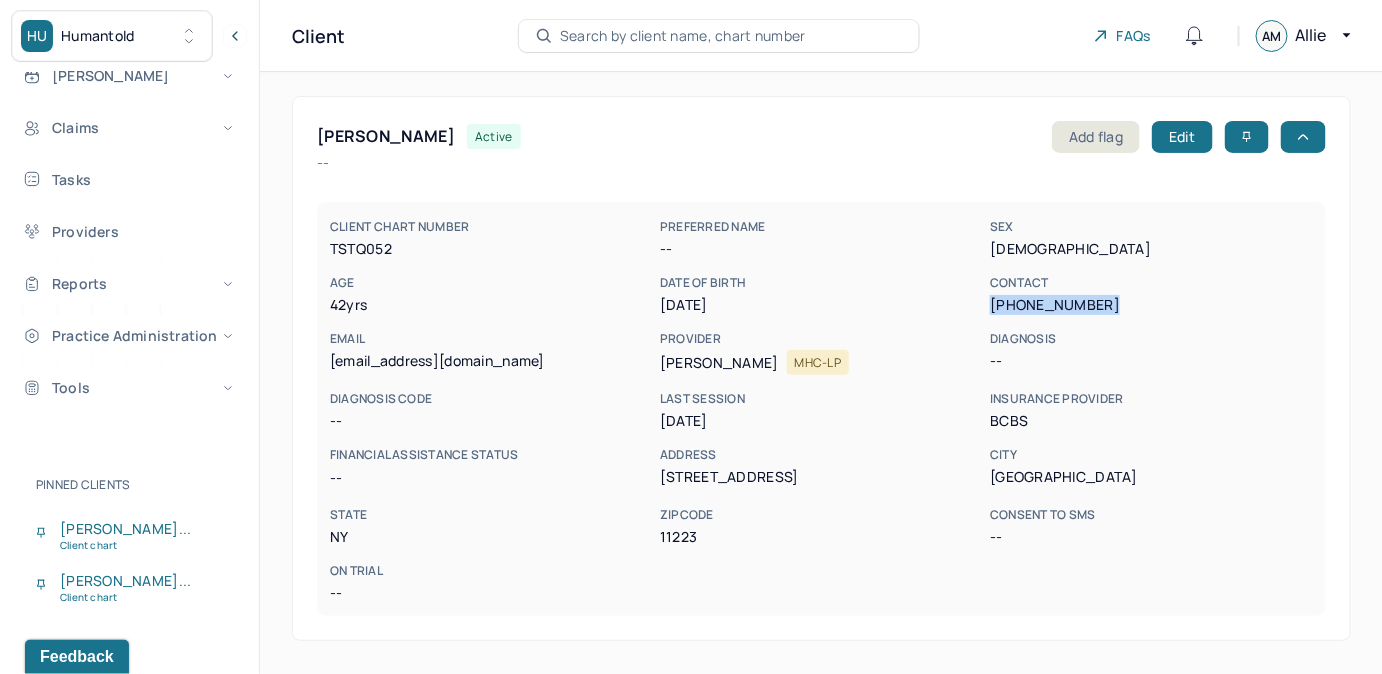click on "Search by client name, chart number" at bounding box center (683, 36) 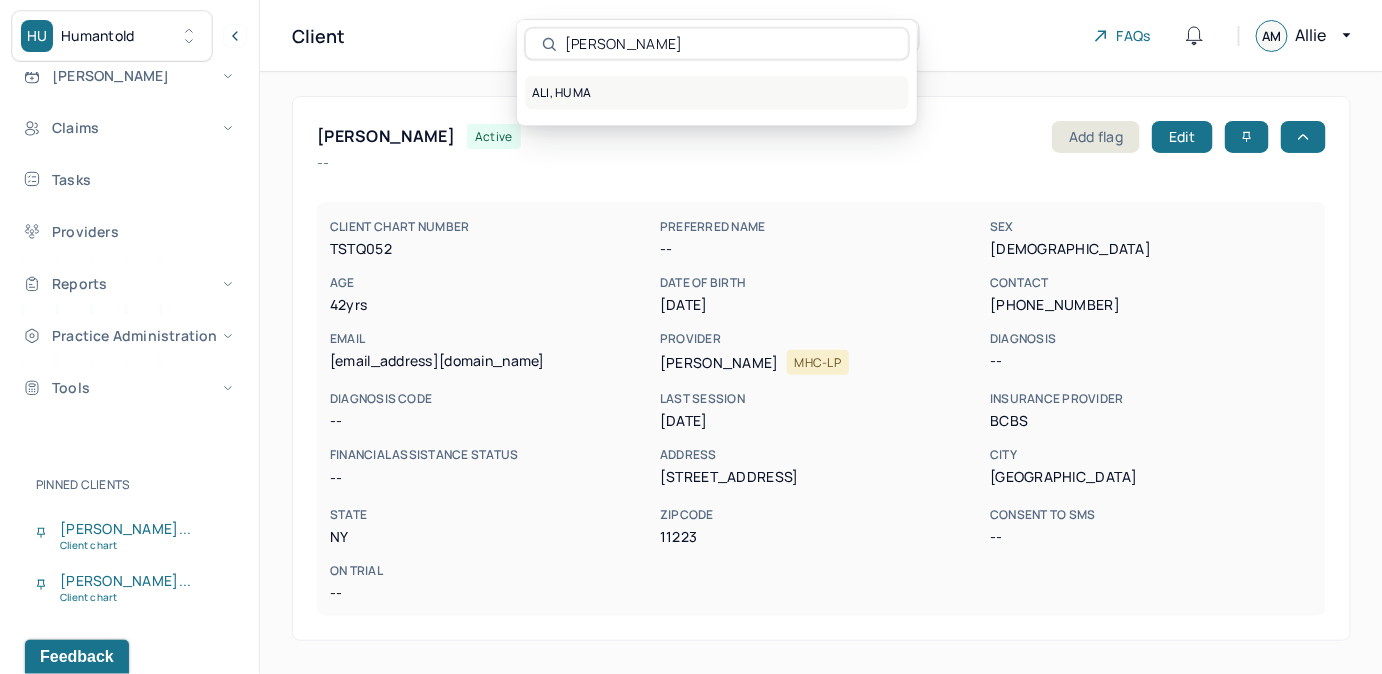type on "[PERSON_NAME]" 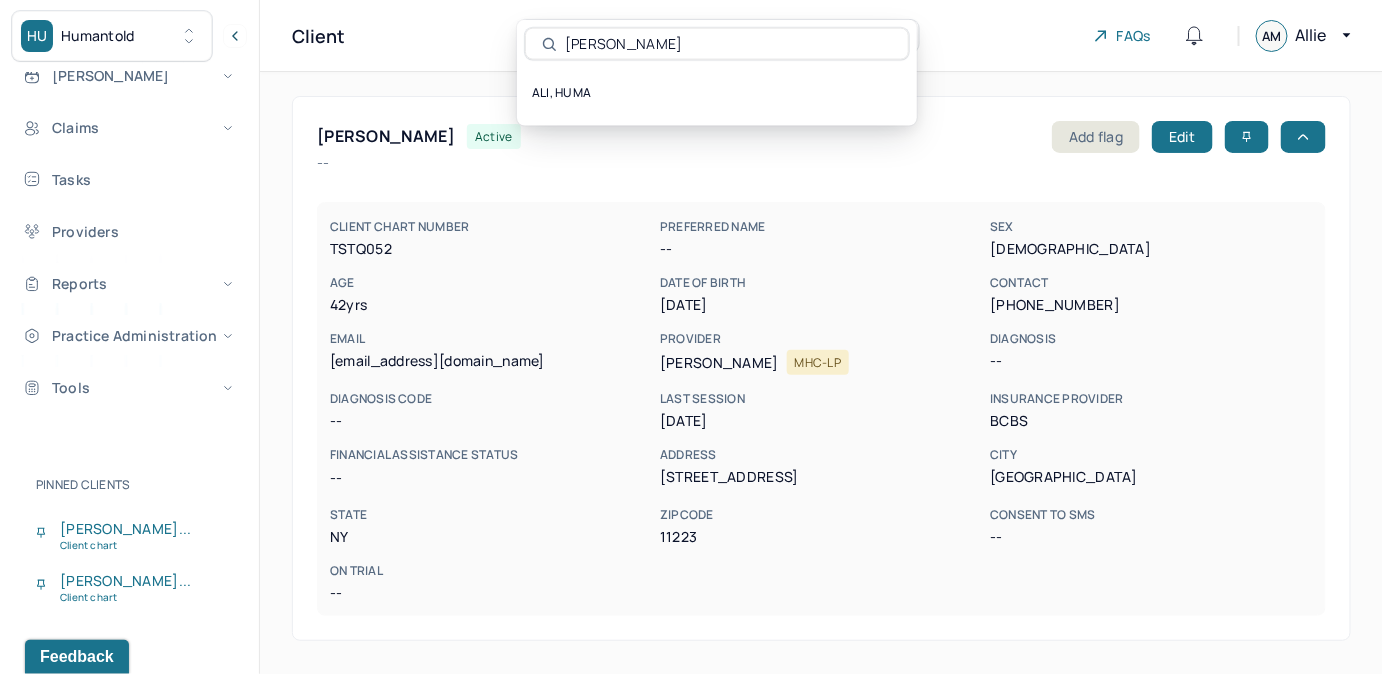 drag, startPoint x: 572, startPoint y: 83, endPoint x: 568, endPoint y: 59, distance: 24.33105 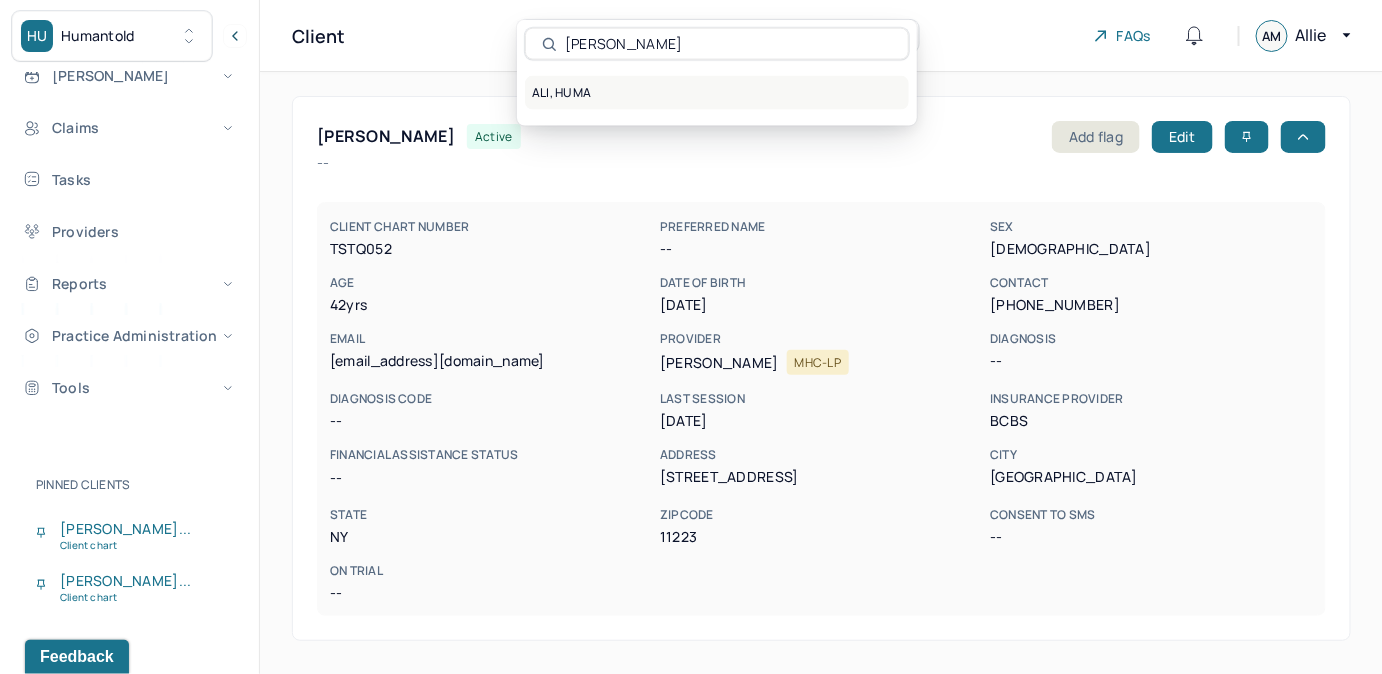 click on "ALI, HUMA" at bounding box center [717, 93] 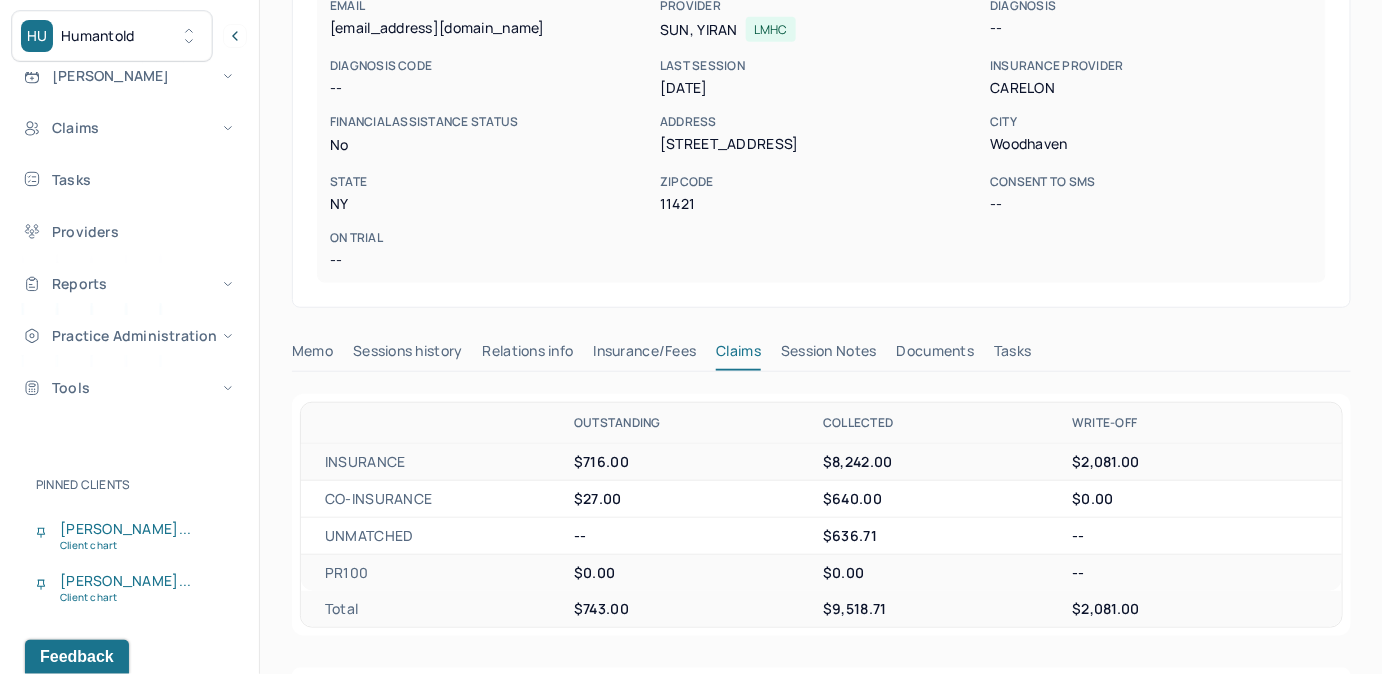 scroll, scrollTop: 181, scrollLeft: 0, axis: vertical 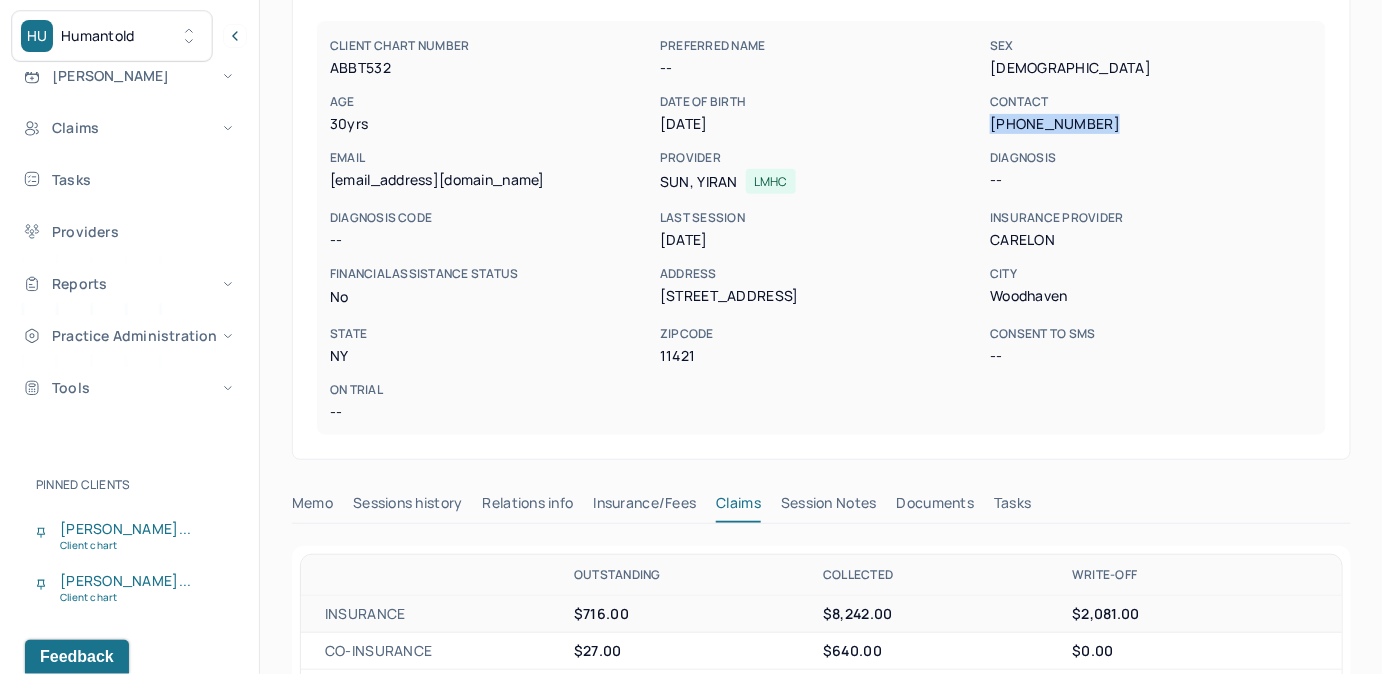 drag, startPoint x: 993, startPoint y: 121, endPoint x: 1094, endPoint y: 128, distance: 101.24229 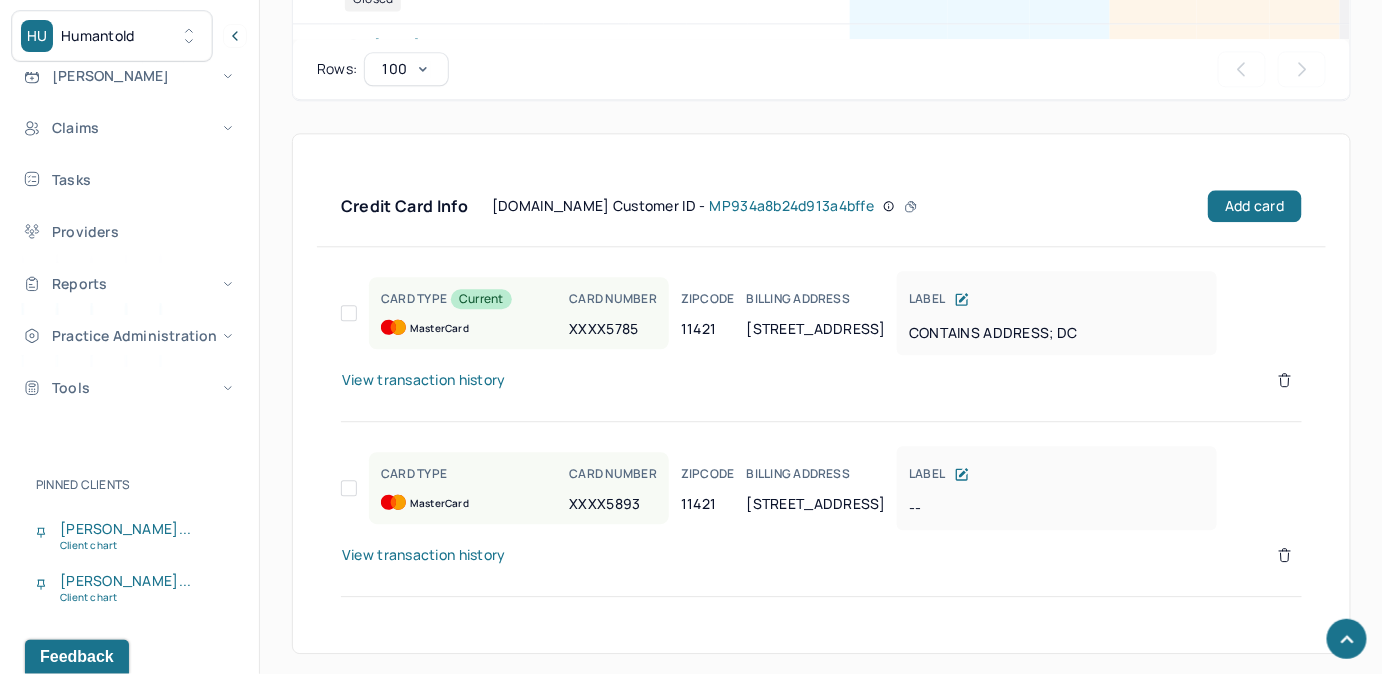 scroll, scrollTop: 1571, scrollLeft: 0, axis: vertical 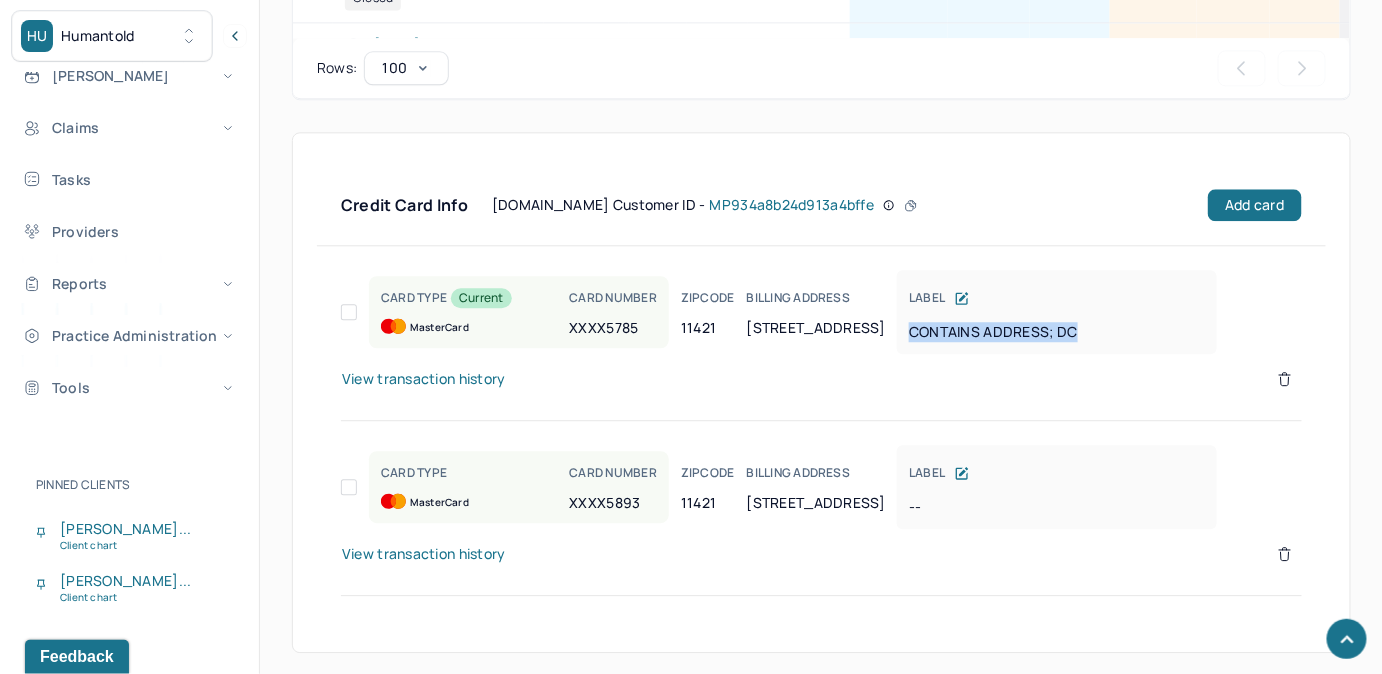 drag, startPoint x: 1045, startPoint y: 328, endPoint x: 874, endPoint y: 336, distance: 171.18703 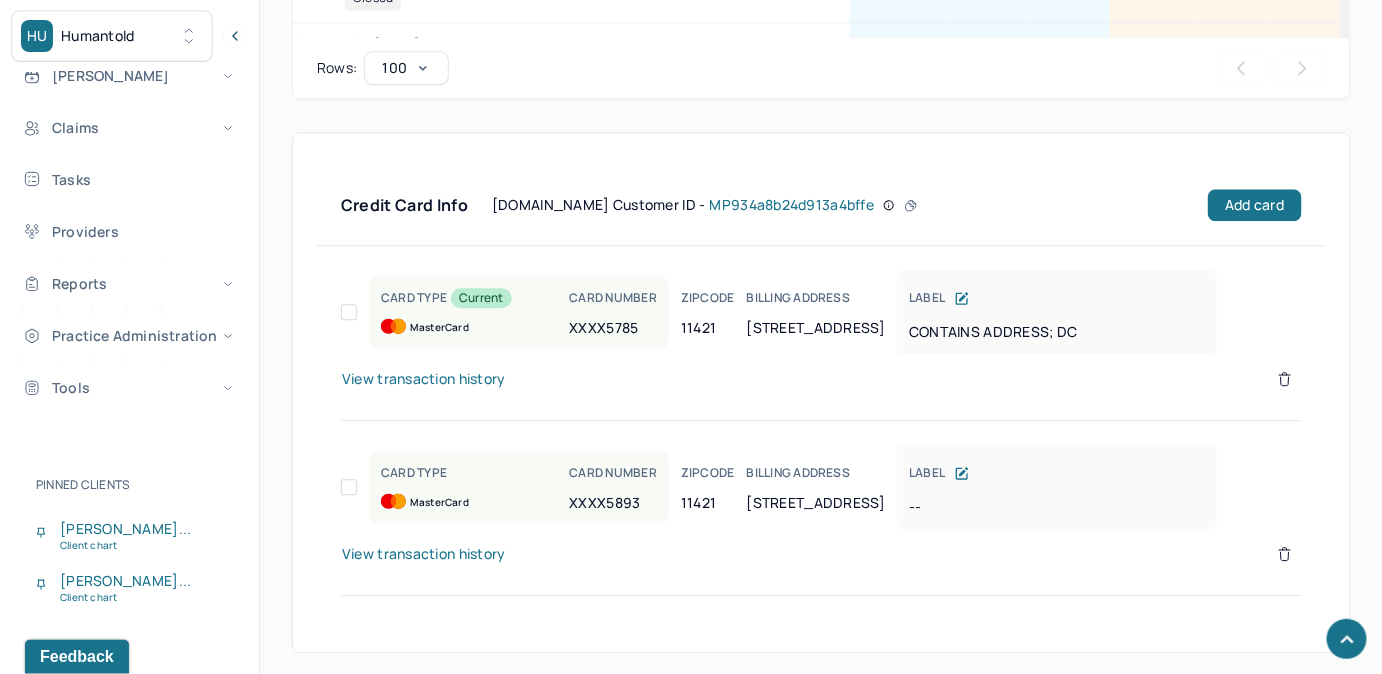 drag, startPoint x: 874, startPoint y: 336, endPoint x: 819, endPoint y: 382, distance: 71.70077 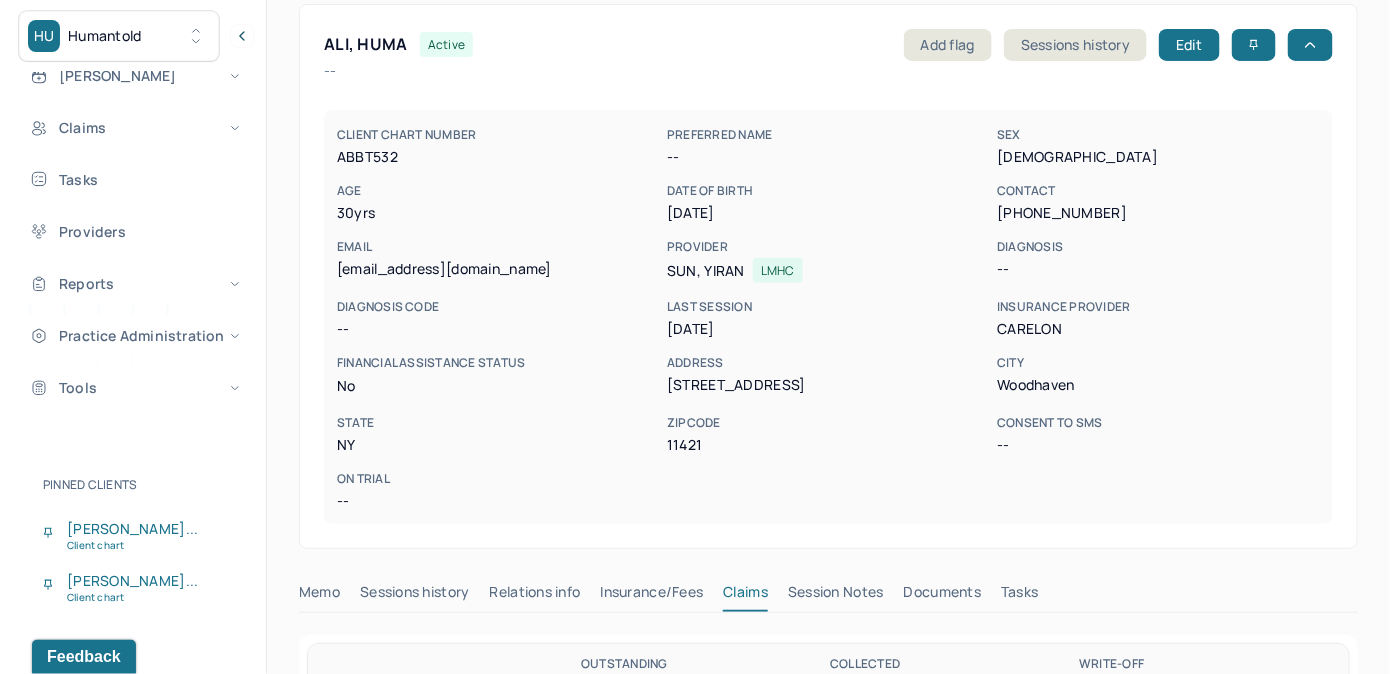 scroll, scrollTop: 298, scrollLeft: 0, axis: vertical 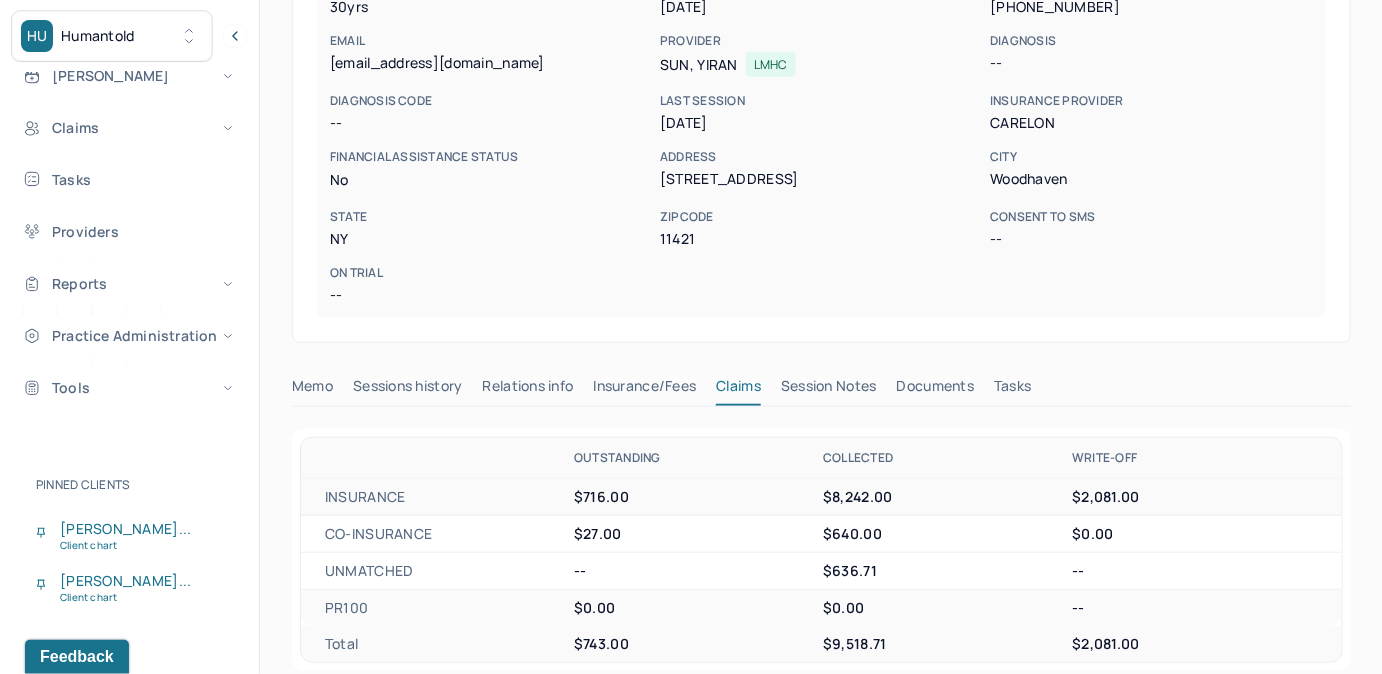 click on "Tasks" at bounding box center [1012, 390] 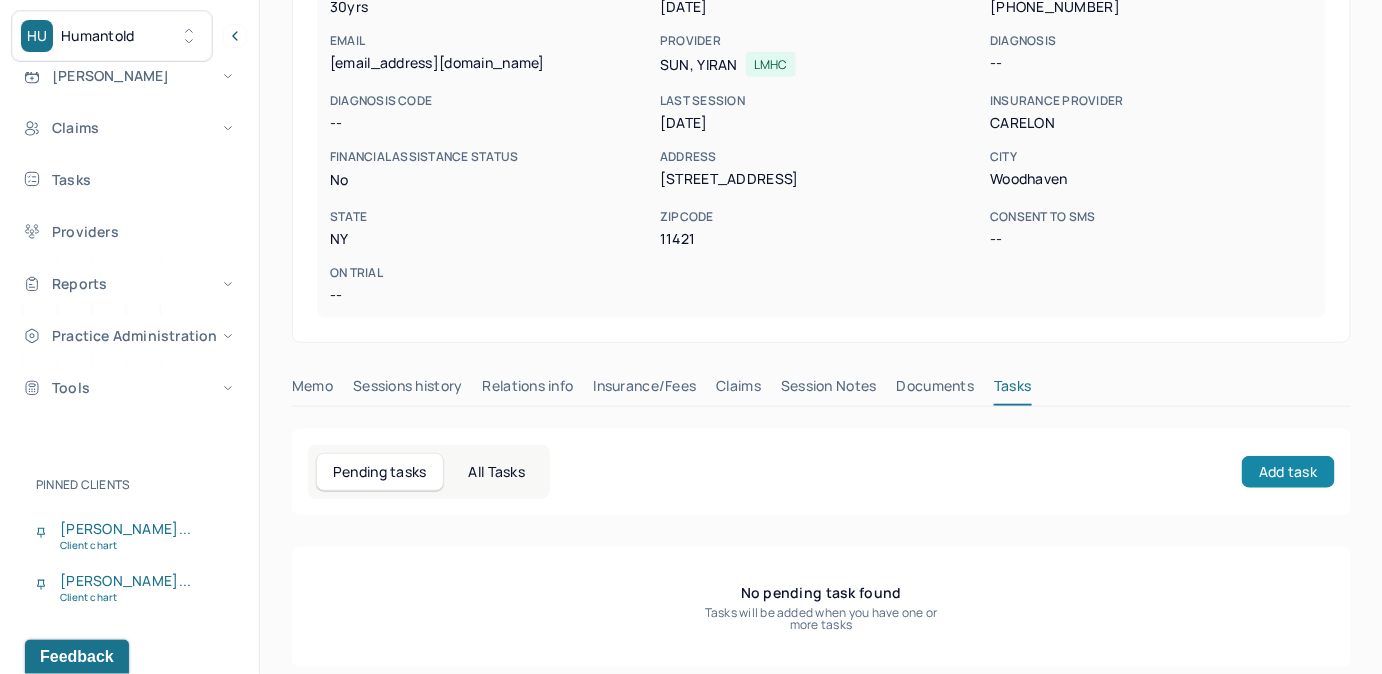 click on "Add task" at bounding box center (1288, 472) 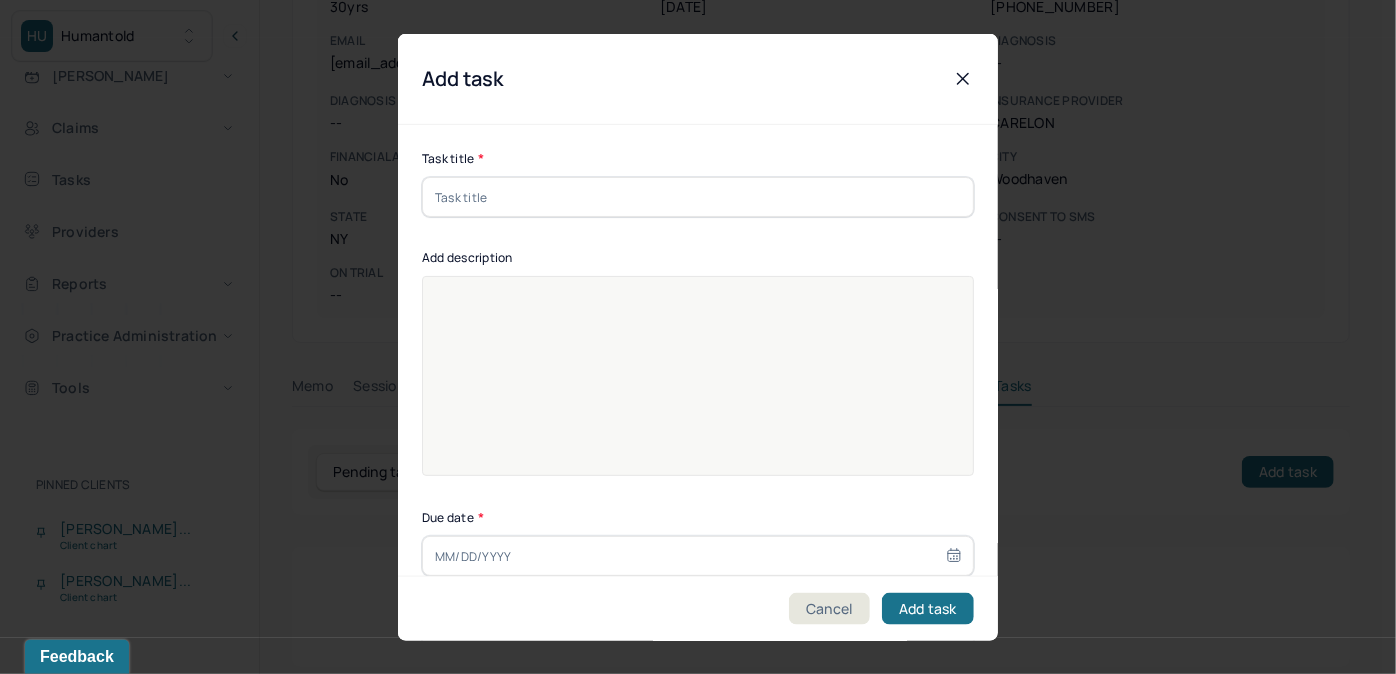 click at bounding box center [698, 197] 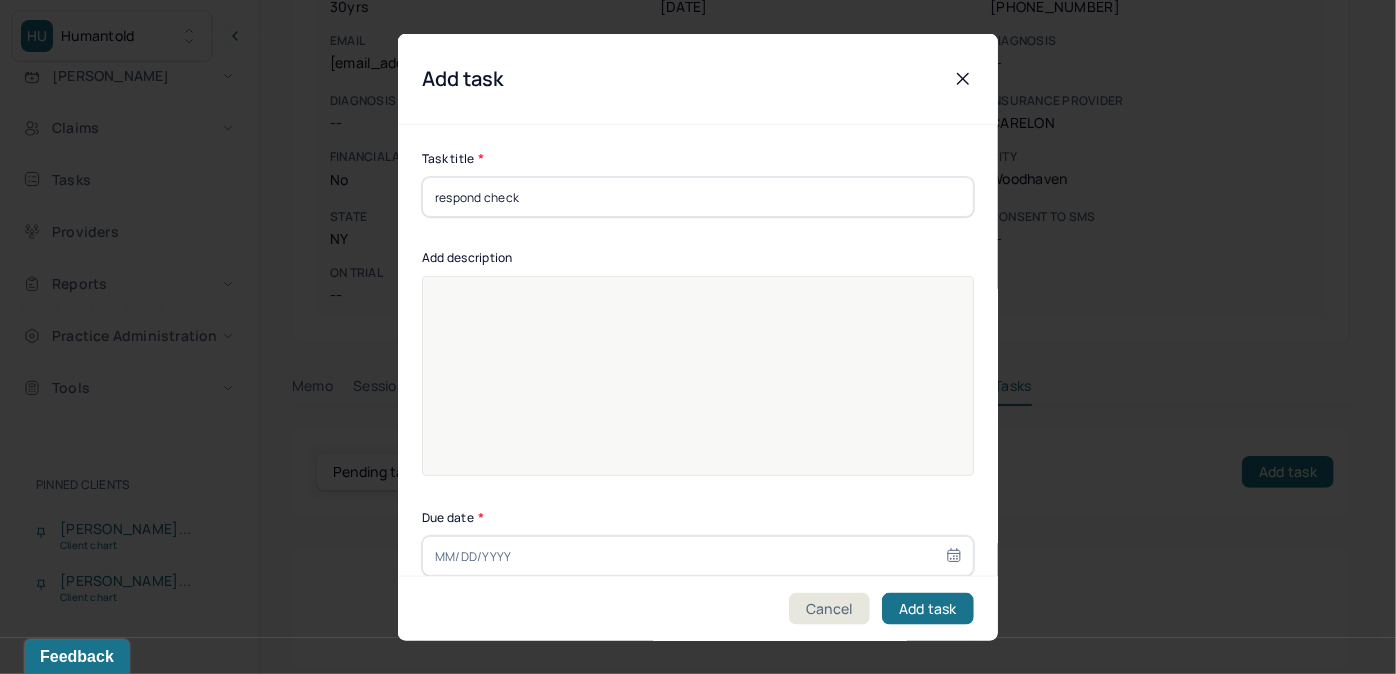 type on "[DATE]" 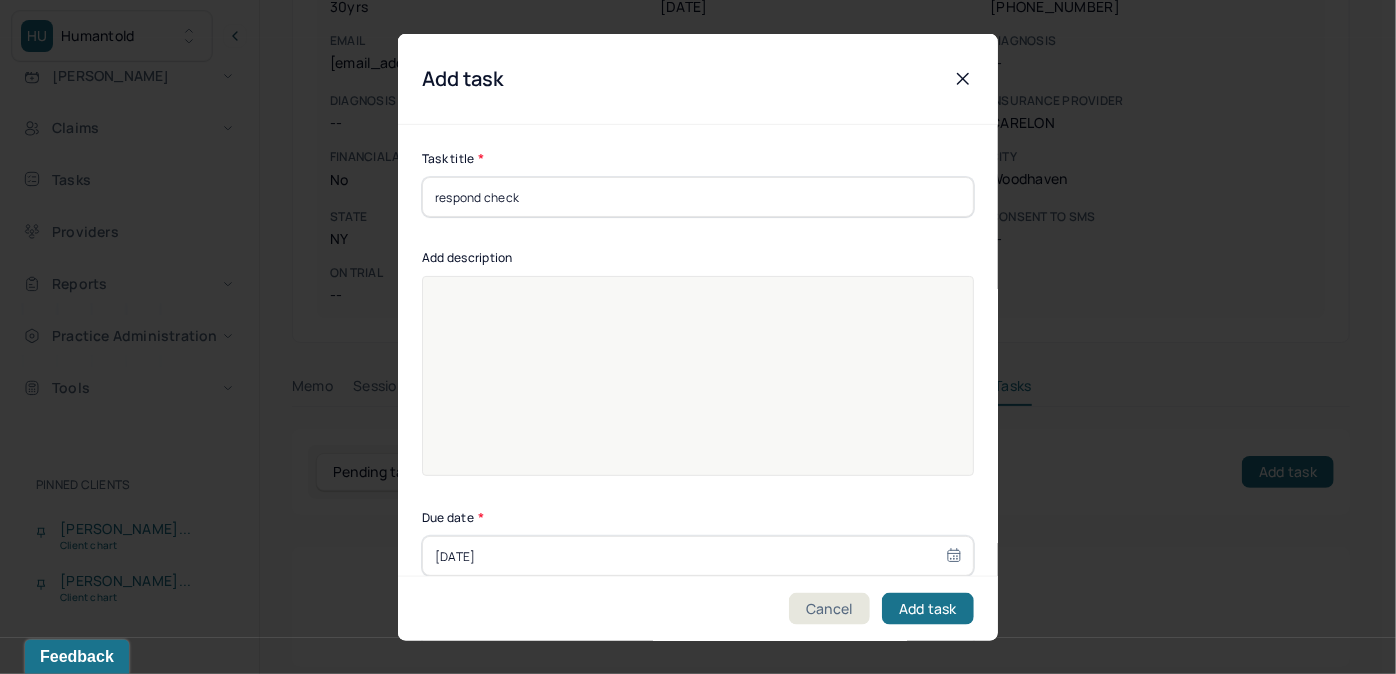 click at bounding box center [698, 389] 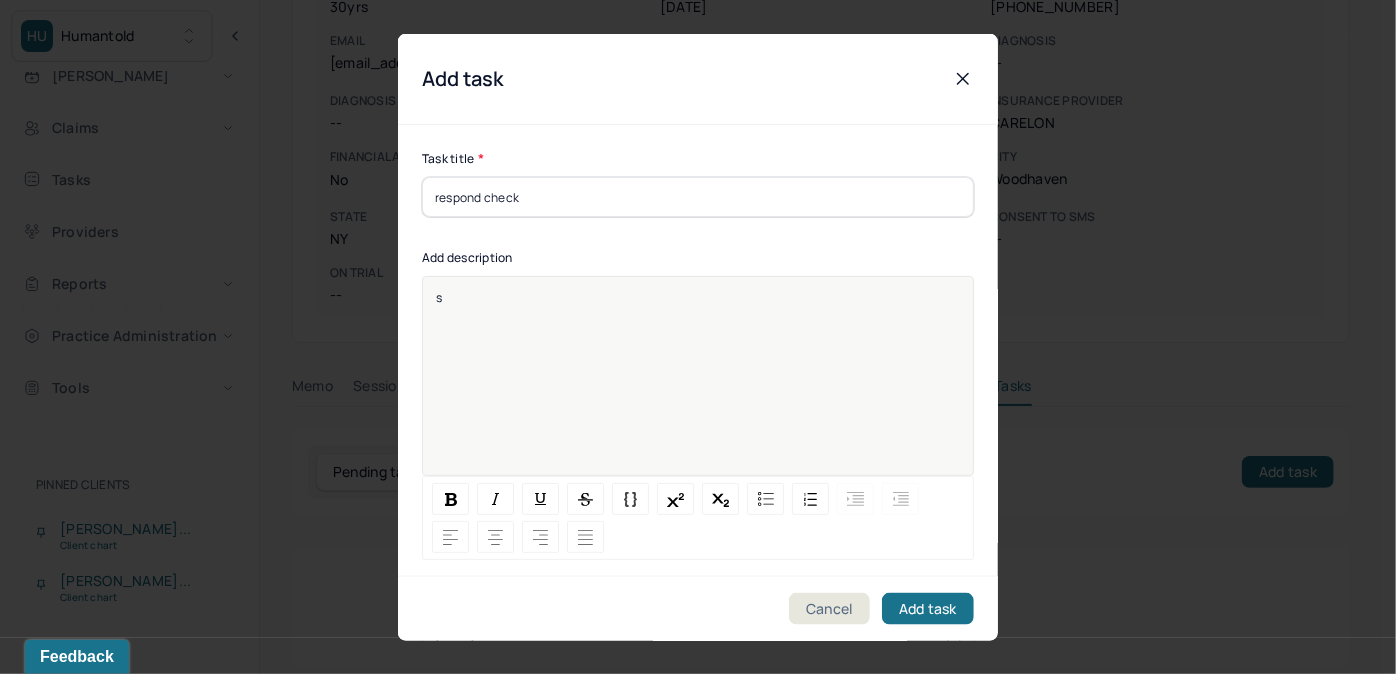 type 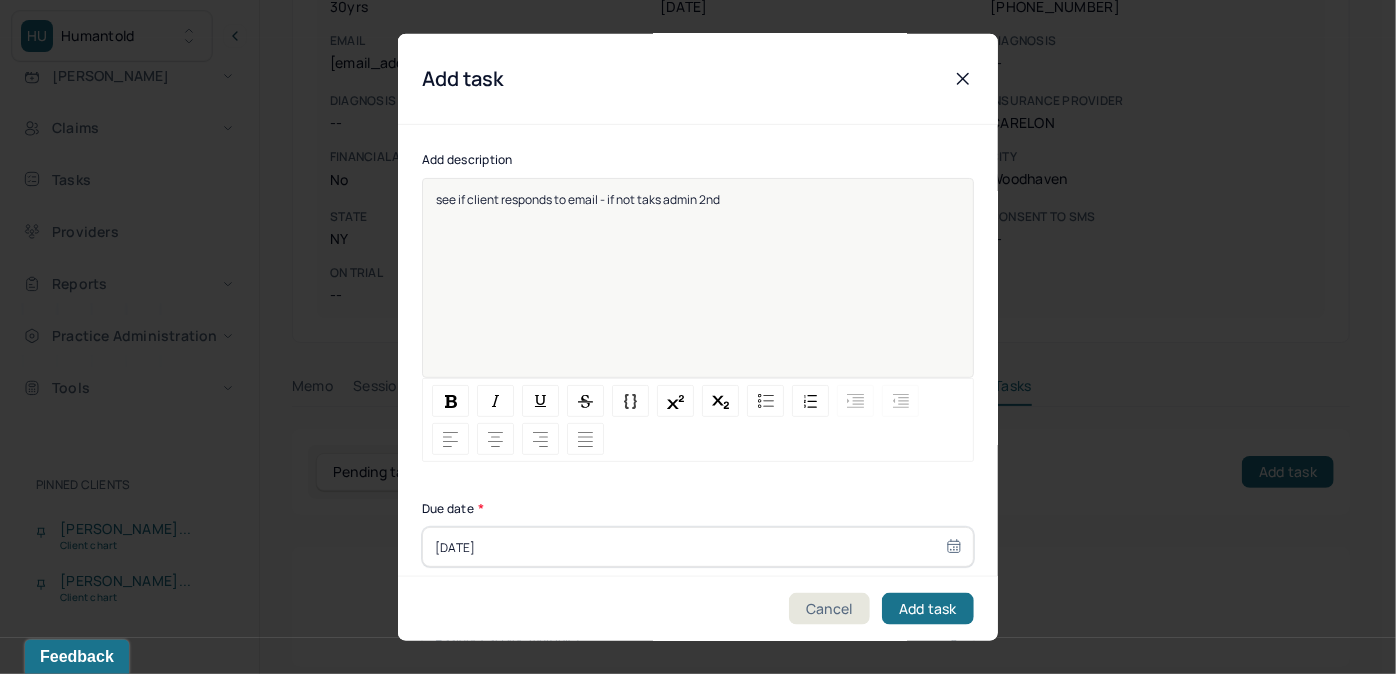 scroll, scrollTop: 274, scrollLeft: 0, axis: vertical 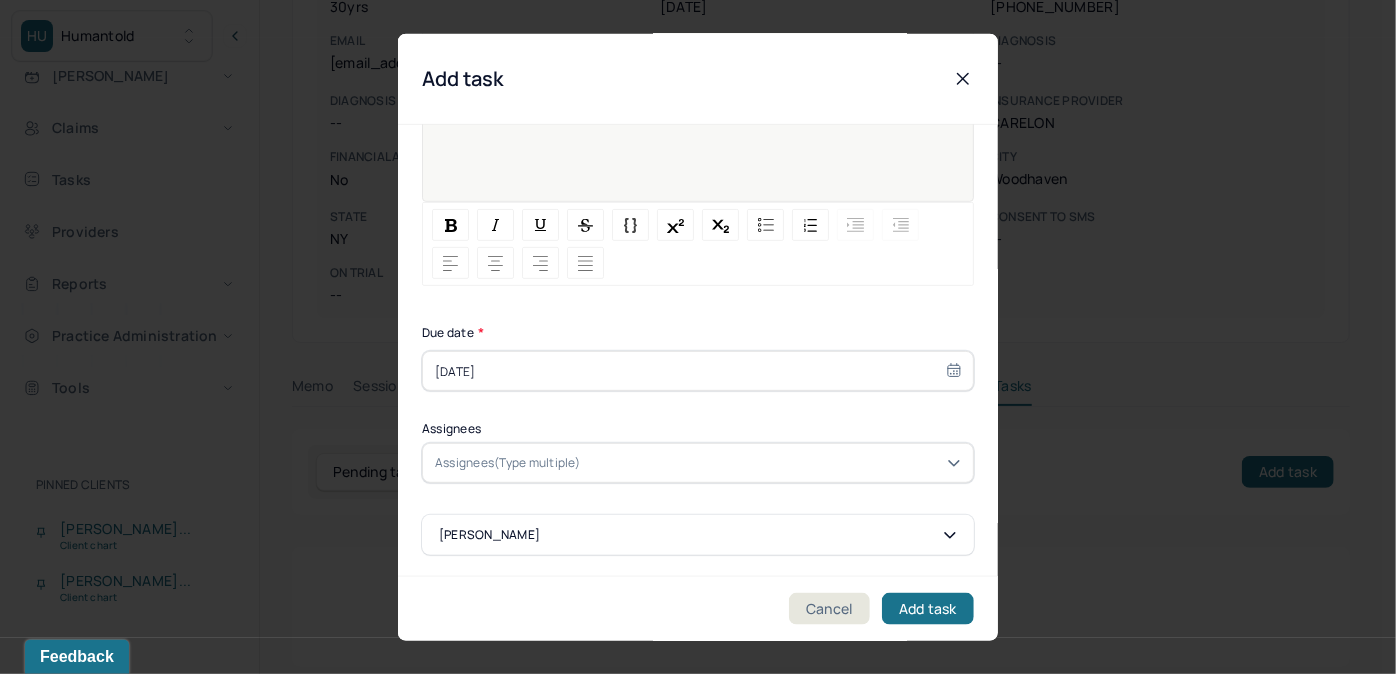click on "[DATE]" at bounding box center (698, 371) 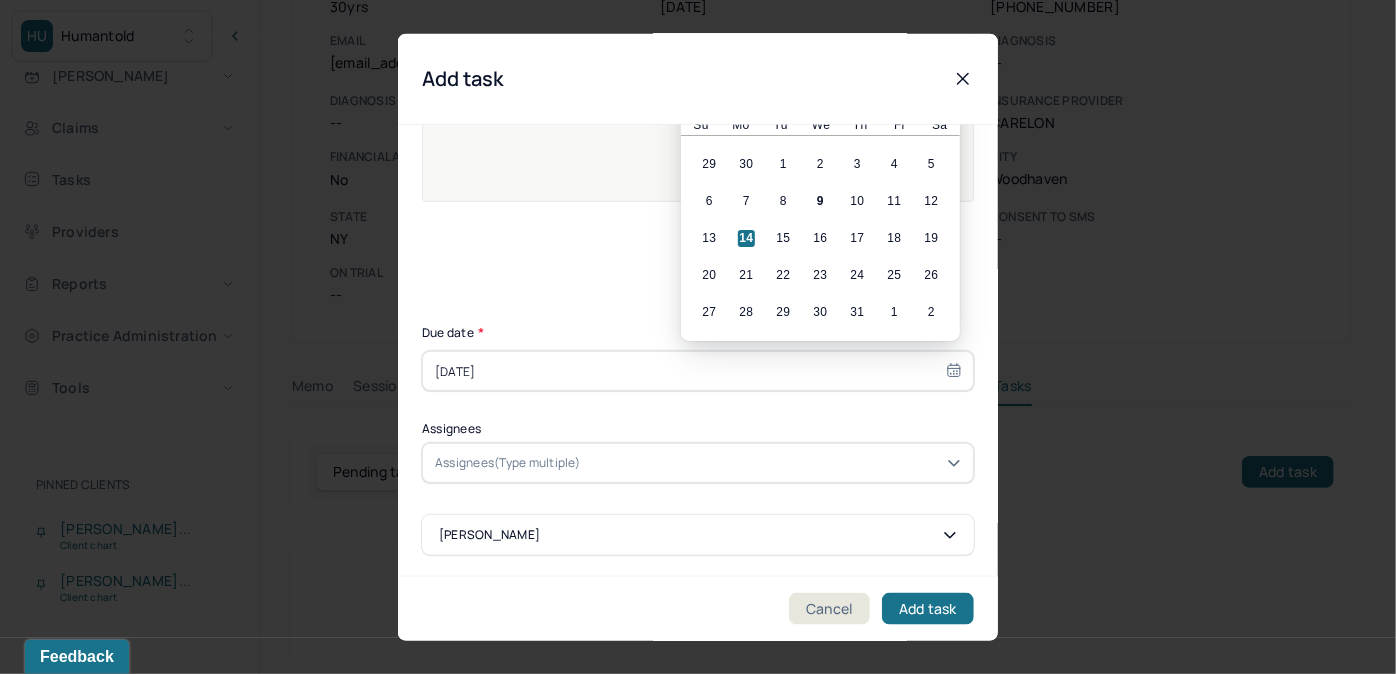 click on "14" at bounding box center (746, 238) 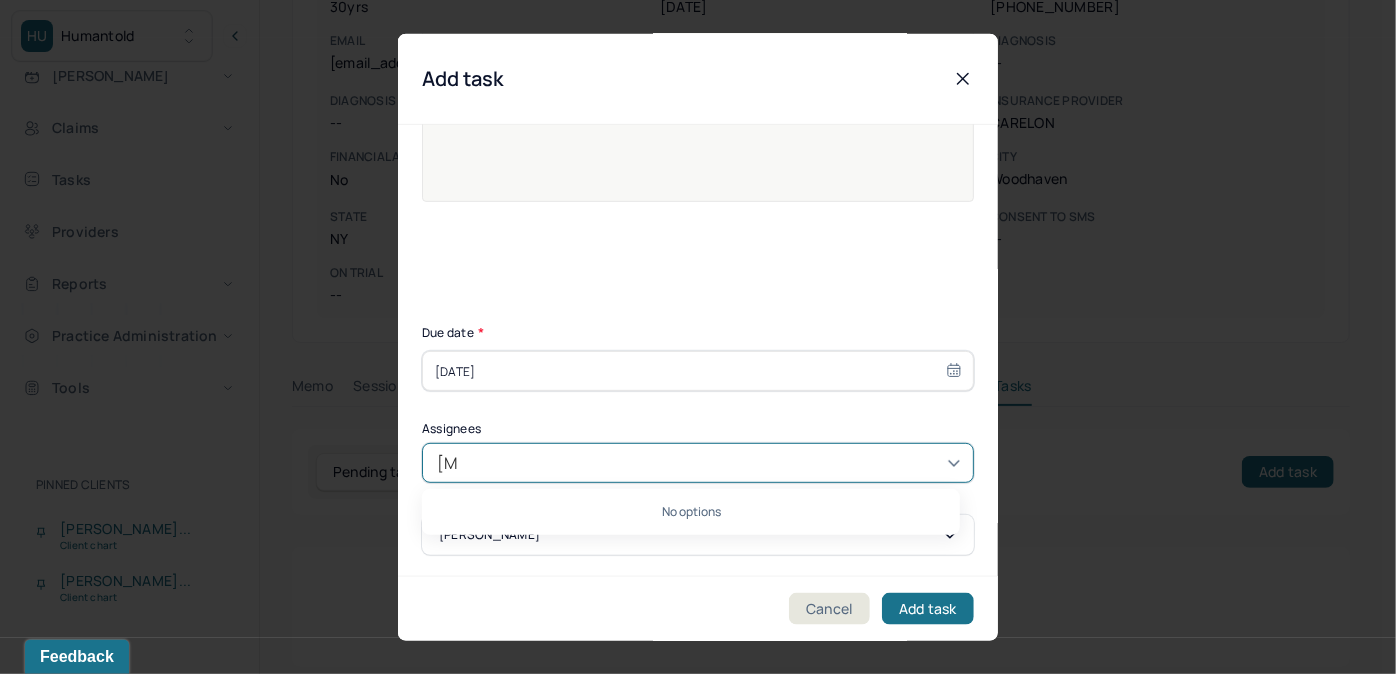 type on "allie" 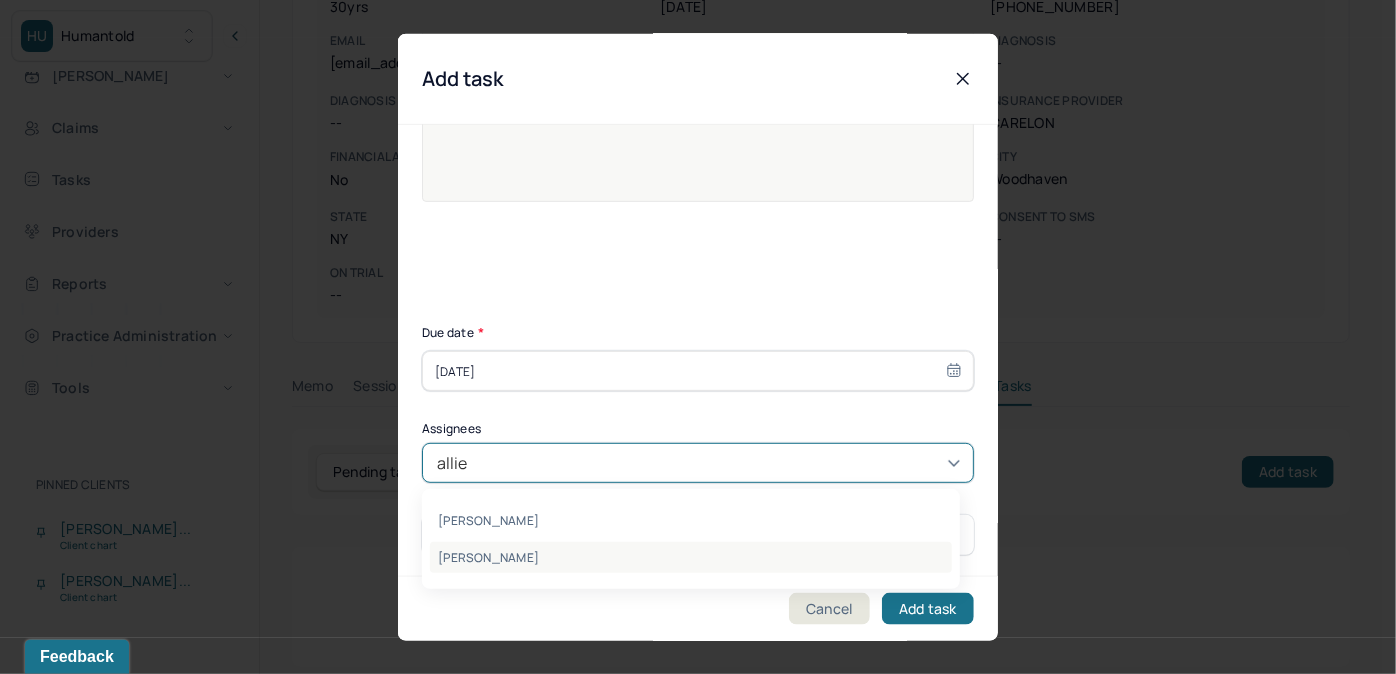 drag, startPoint x: 691, startPoint y: 555, endPoint x: 665, endPoint y: 457, distance: 101.390335 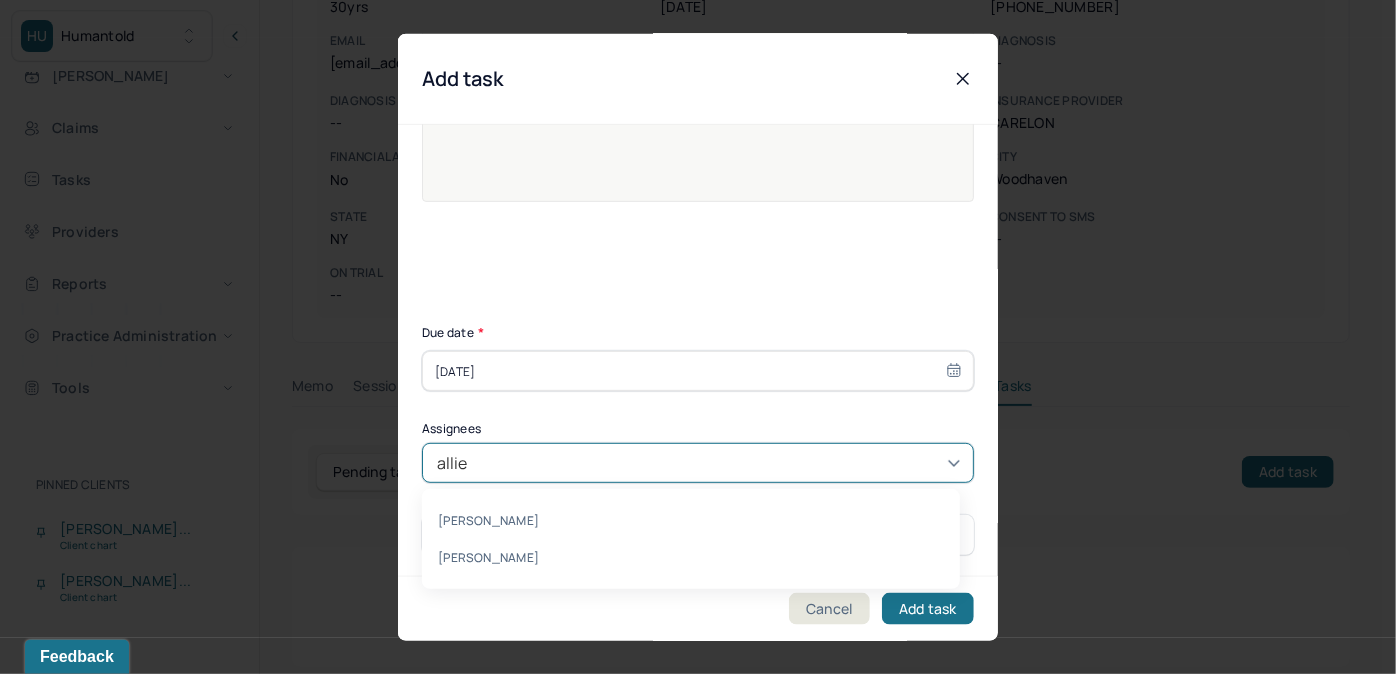 type 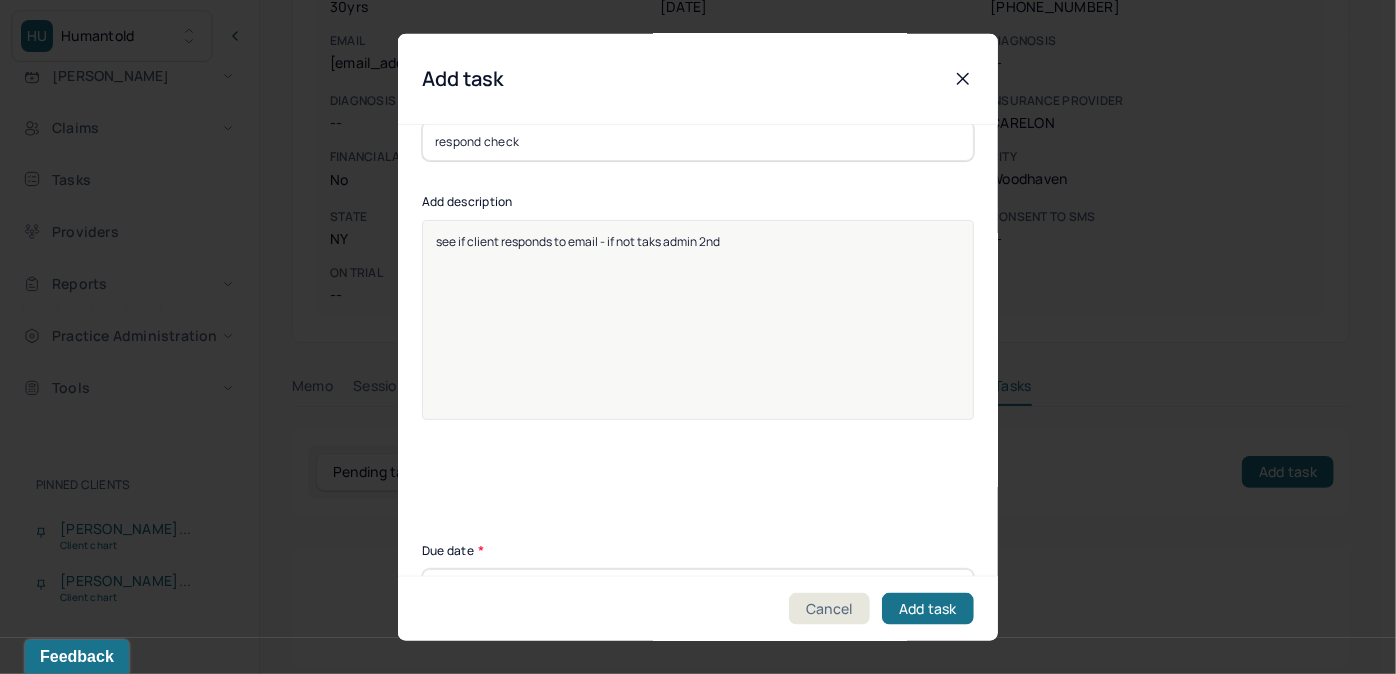 scroll, scrollTop: 1, scrollLeft: 0, axis: vertical 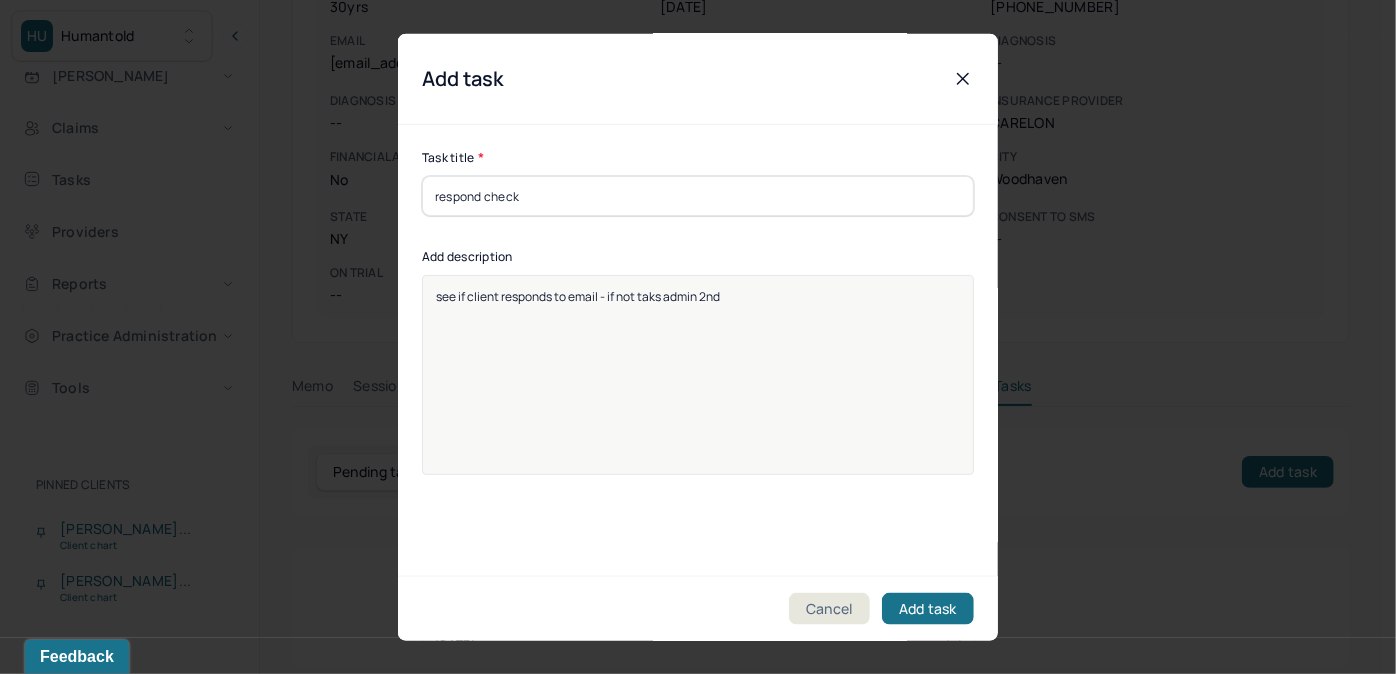 drag, startPoint x: 584, startPoint y: 298, endPoint x: 514, endPoint y: 296, distance: 70.028564 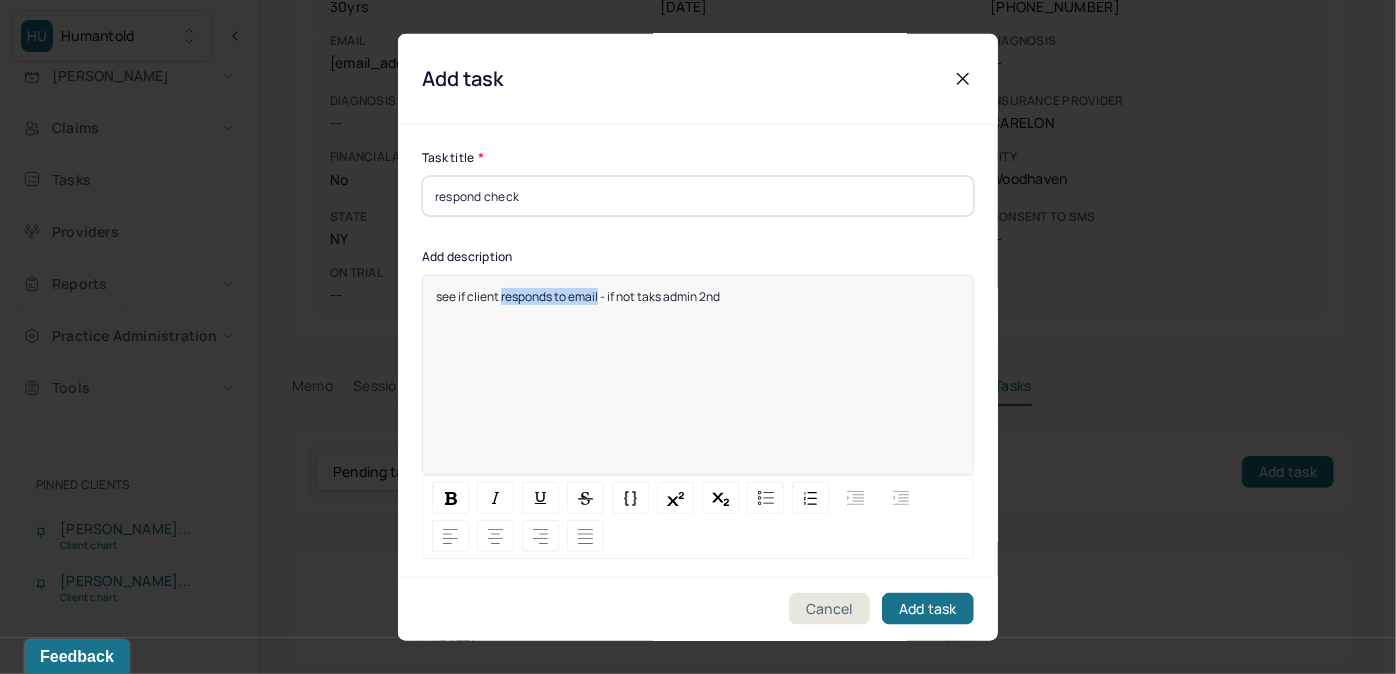 drag, startPoint x: 500, startPoint y: 296, endPoint x: 597, endPoint y: 302, distance: 97.18539 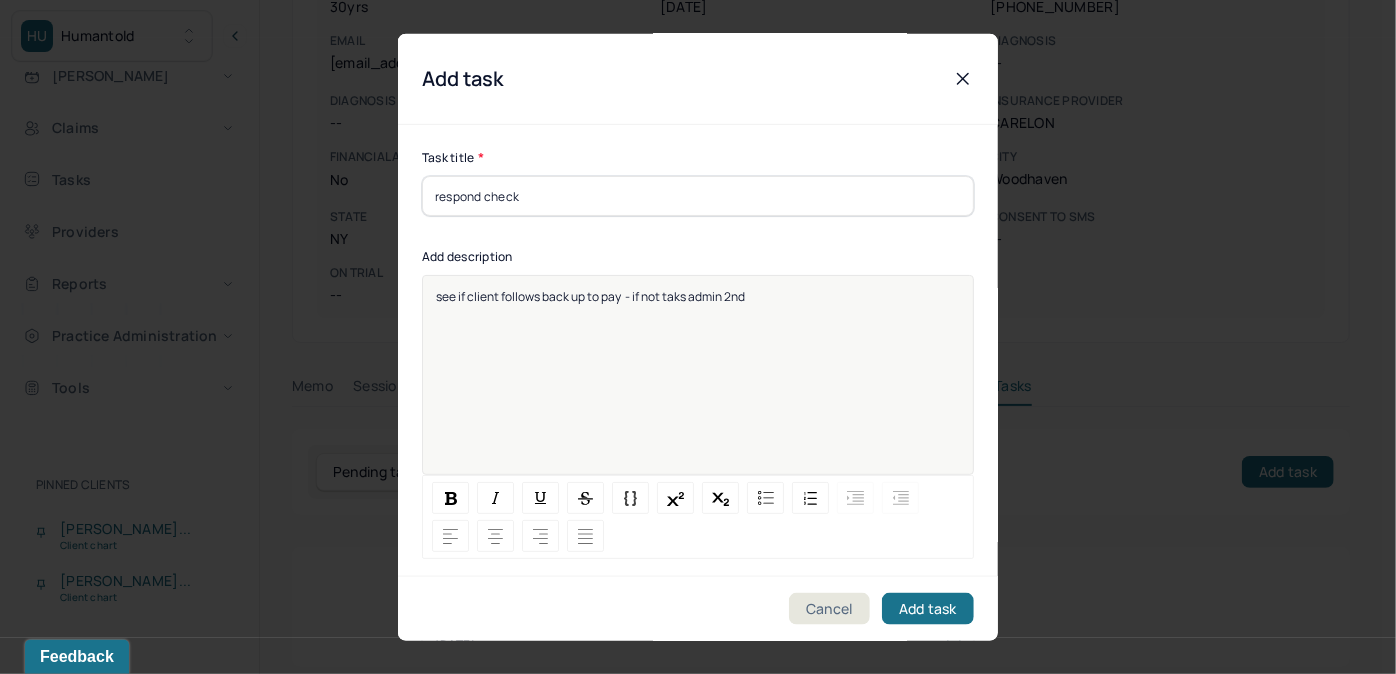scroll, scrollTop: 0, scrollLeft: 0, axis: both 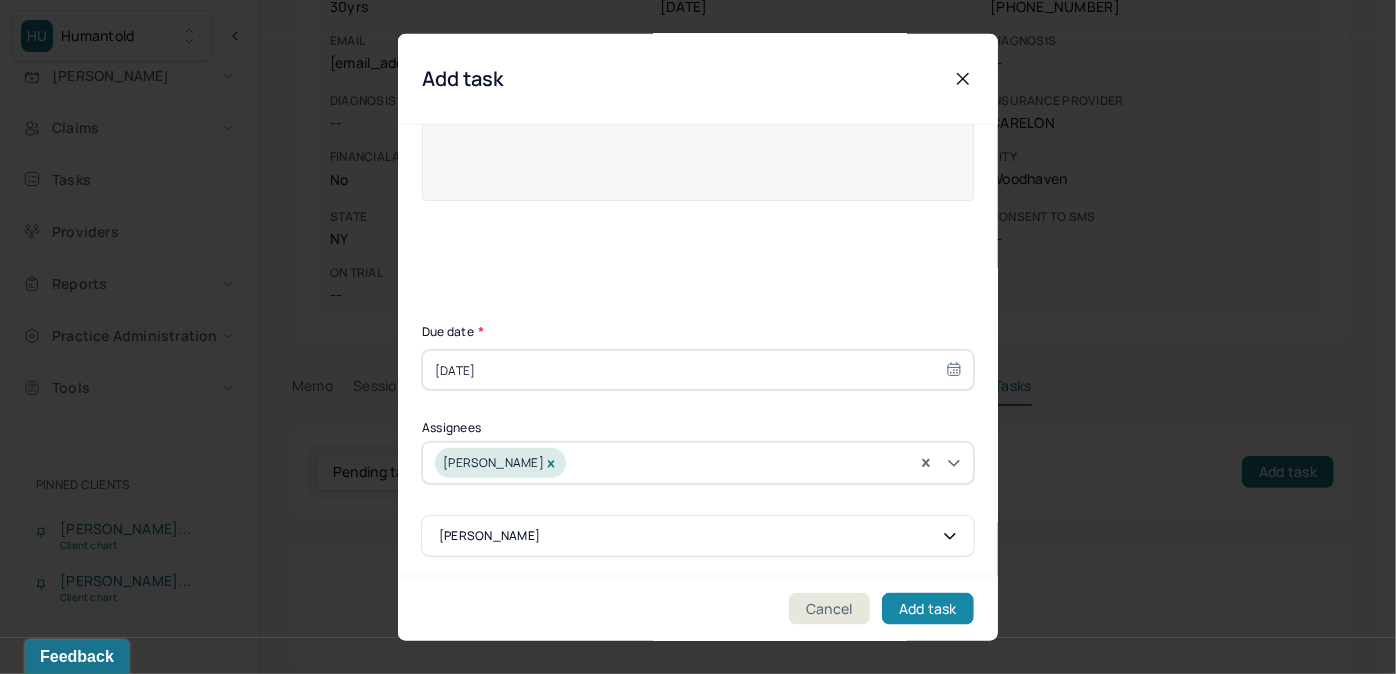 click on "Add task" at bounding box center (928, 608) 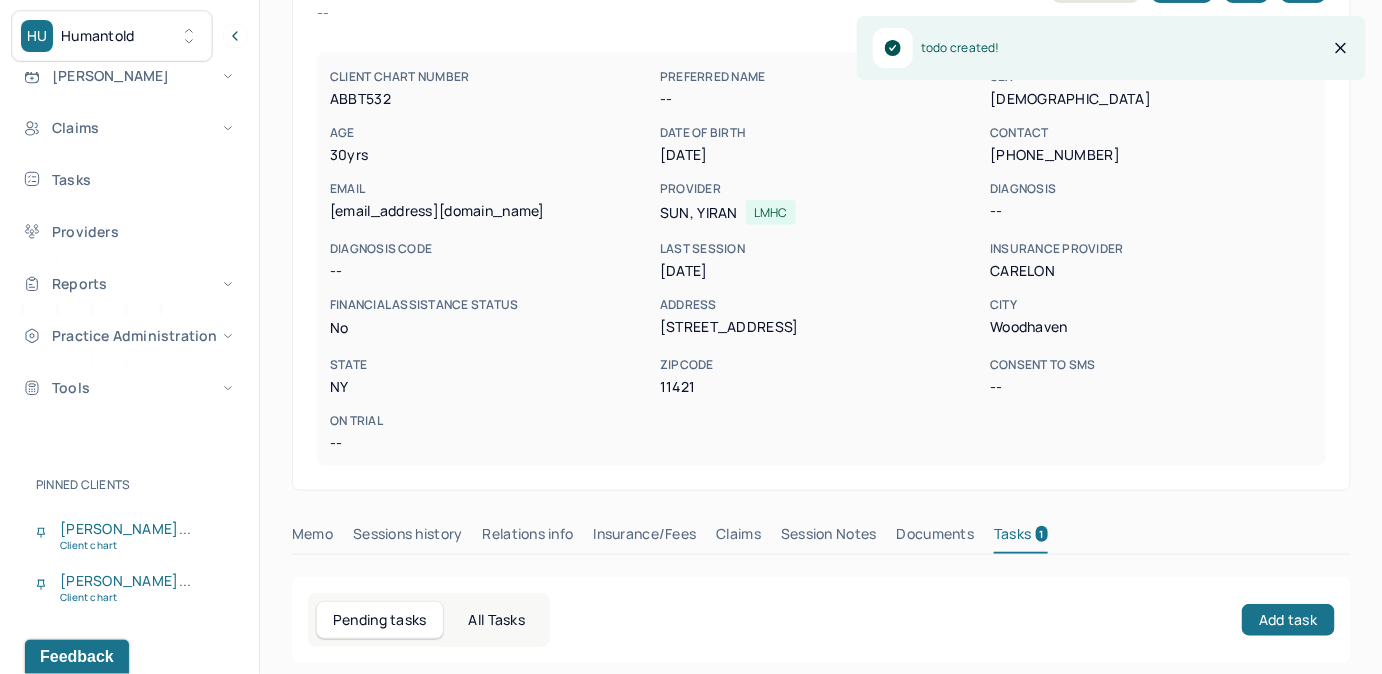 scroll, scrollTop: 0, scrollLeft: 0, axis: both 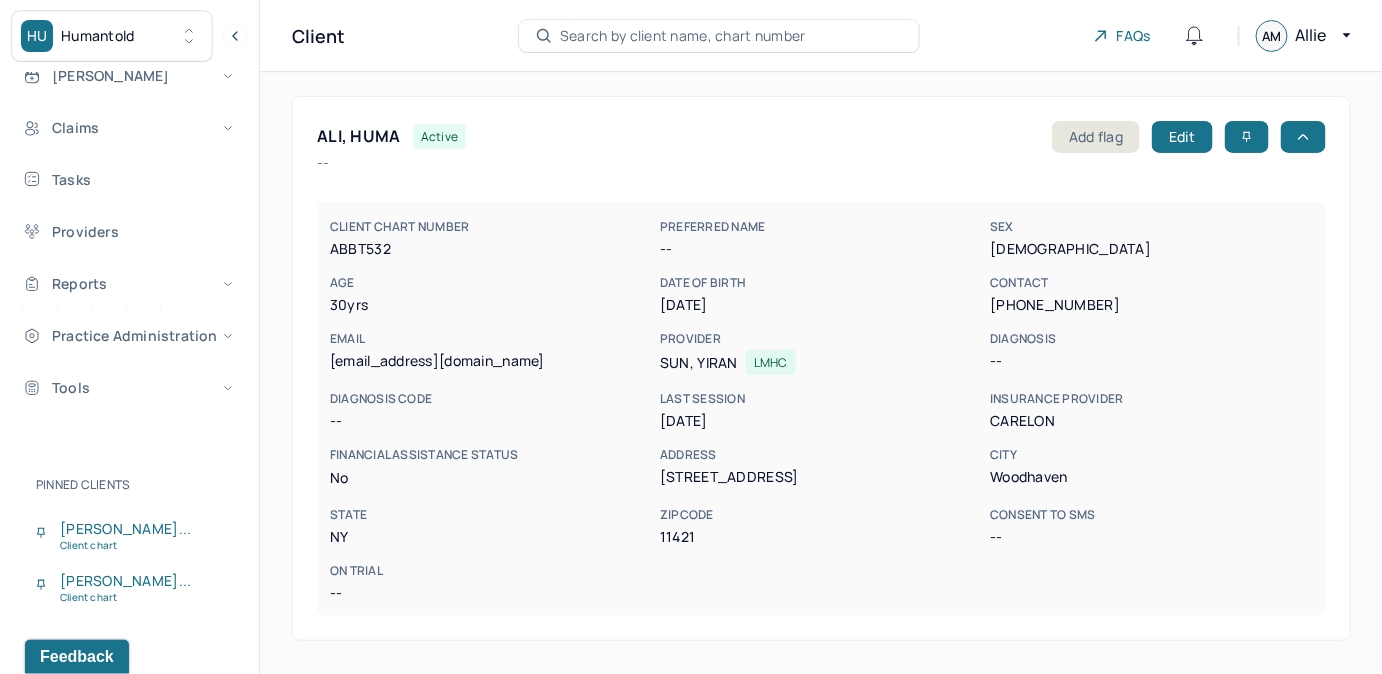 click on "Search by client name, chart number" at bounding box center [683, 36] 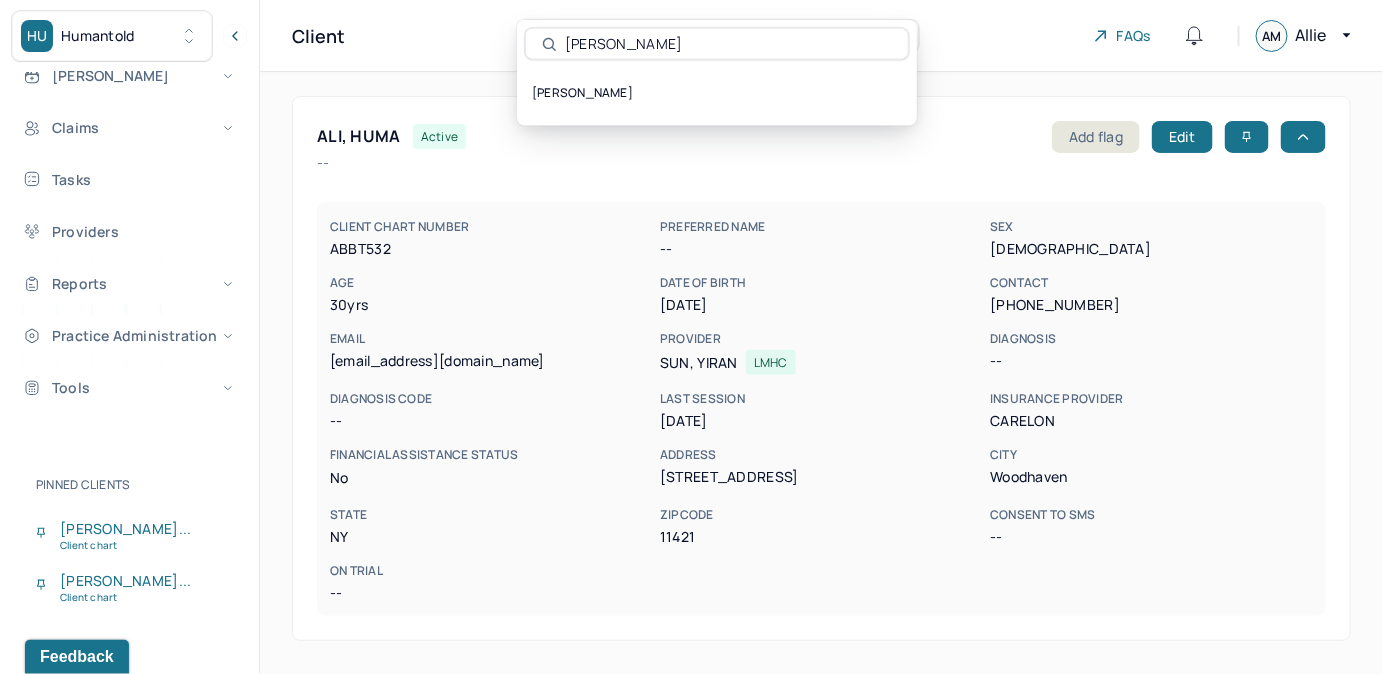 type on "[PERSON_NAME]" 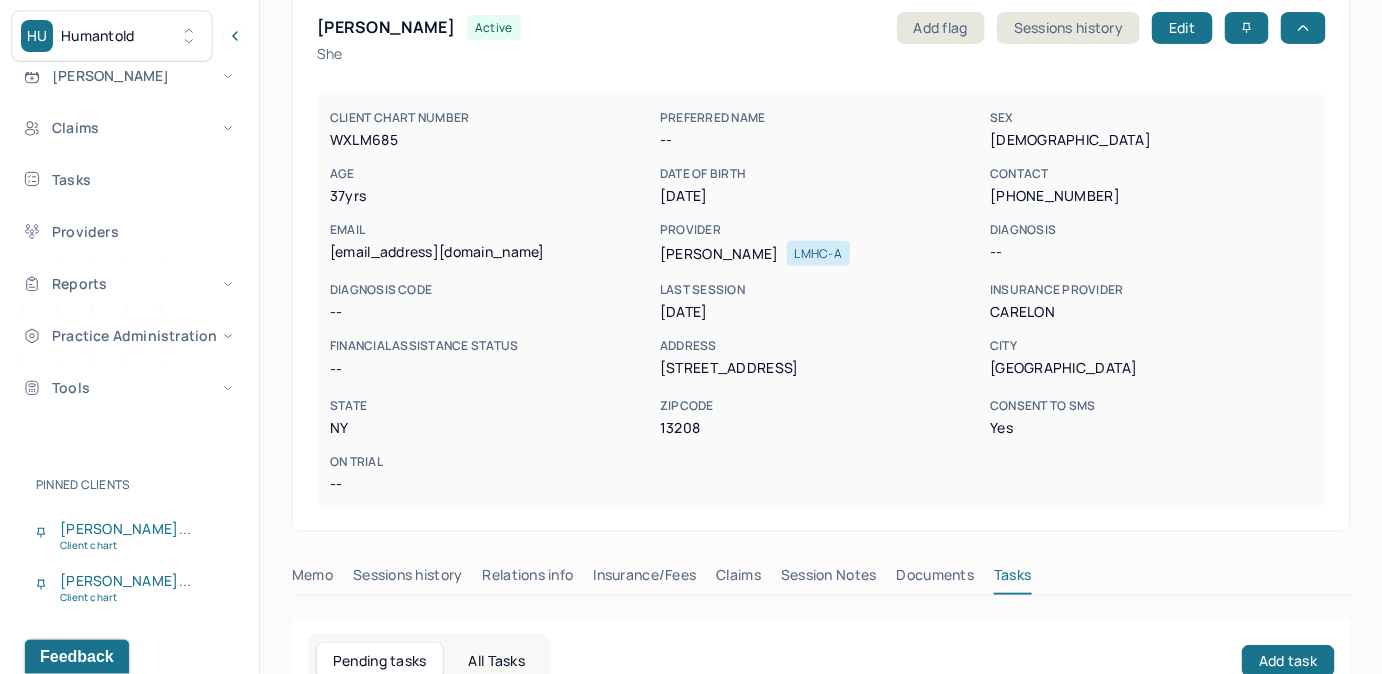 scroll, scrollTop: 314, scrollLeft: 0, axis: vertical 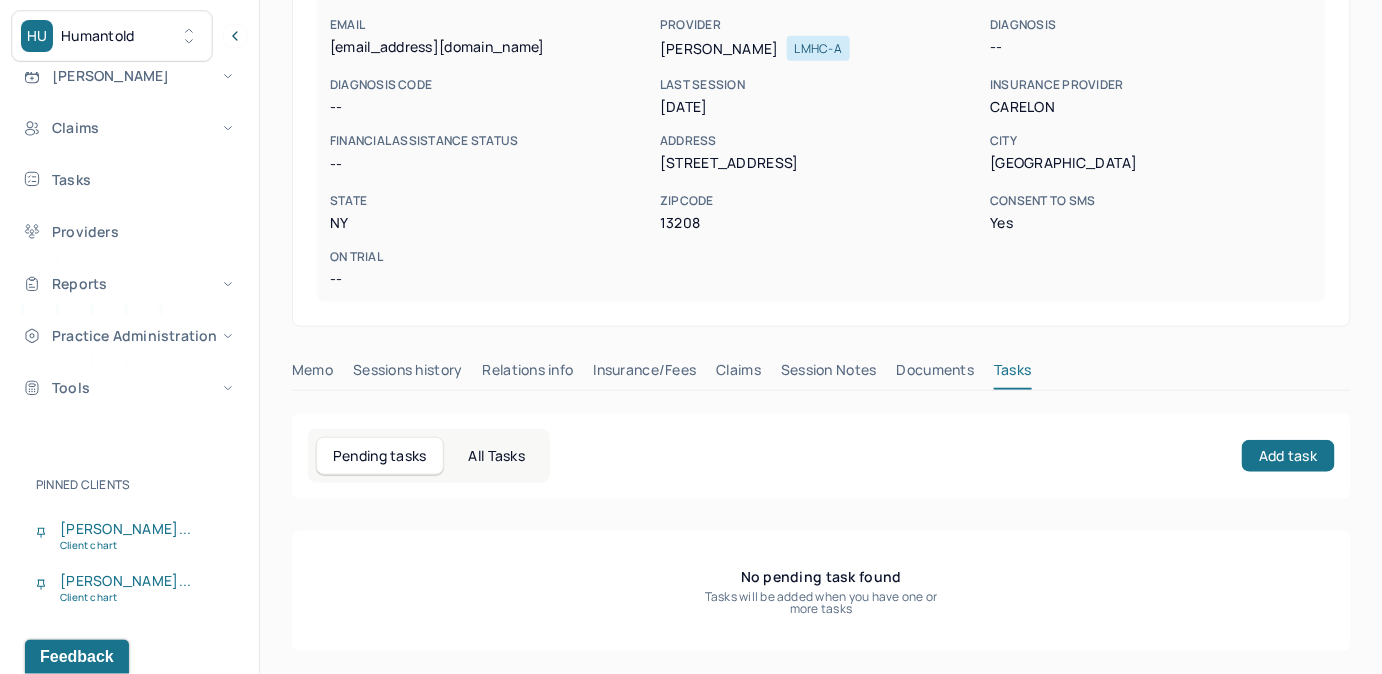 click on "Claims" at bounding box center [738, 374] 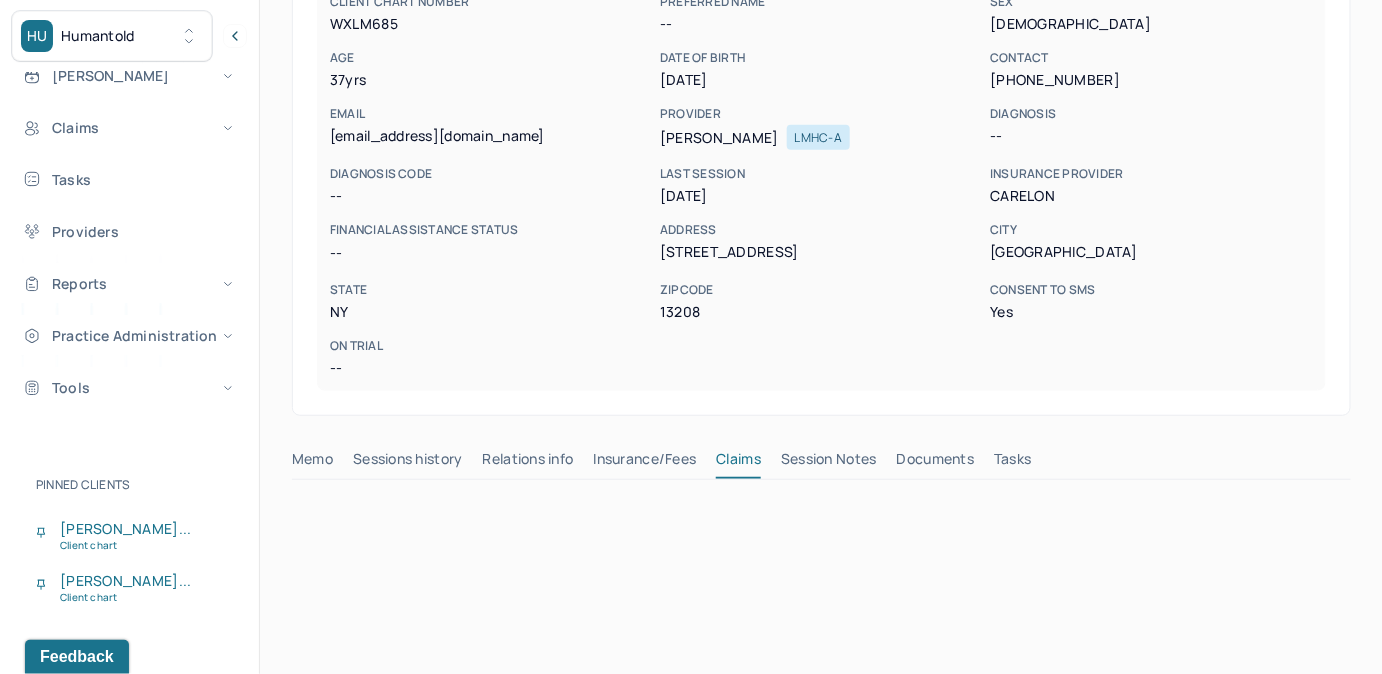 scroll, scrollTop: 223, scrollLeft: 0, axis: vertical 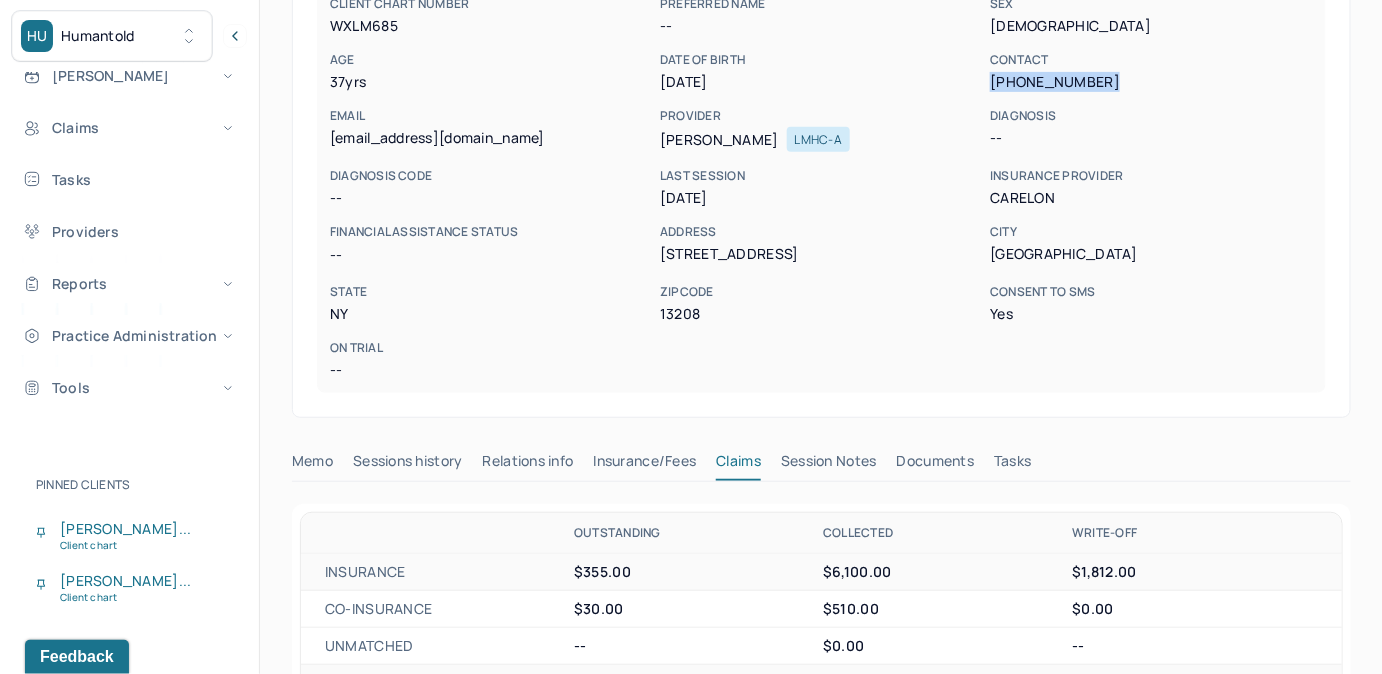 drag, startPoint x: 992, startPoint y: 77, endPoint x: 1100, endPoint y: 77, distance: 108 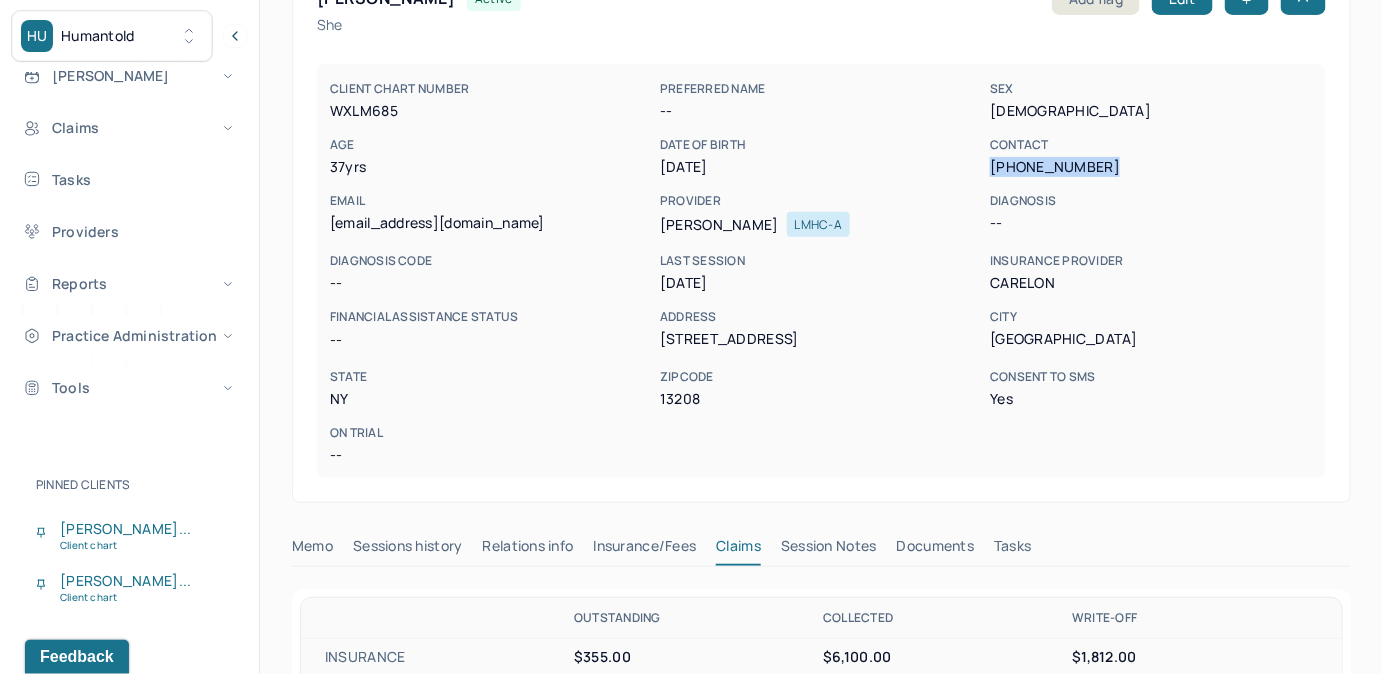 scroll, scrollTop: 132, scrollLeft: 0, axis: vertical 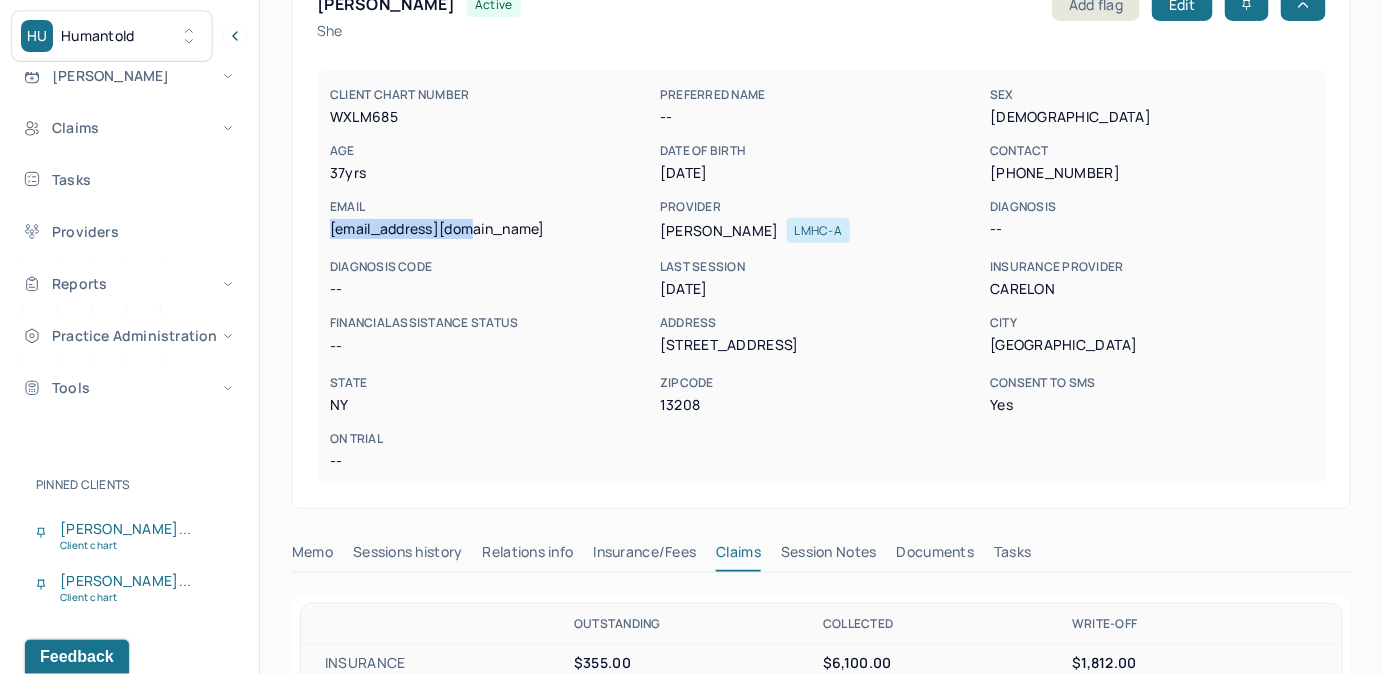 drag, startPoint x: 338, startPoint y: 229, endPoint x: 498, endPoint y: 232, distance: 160.02812 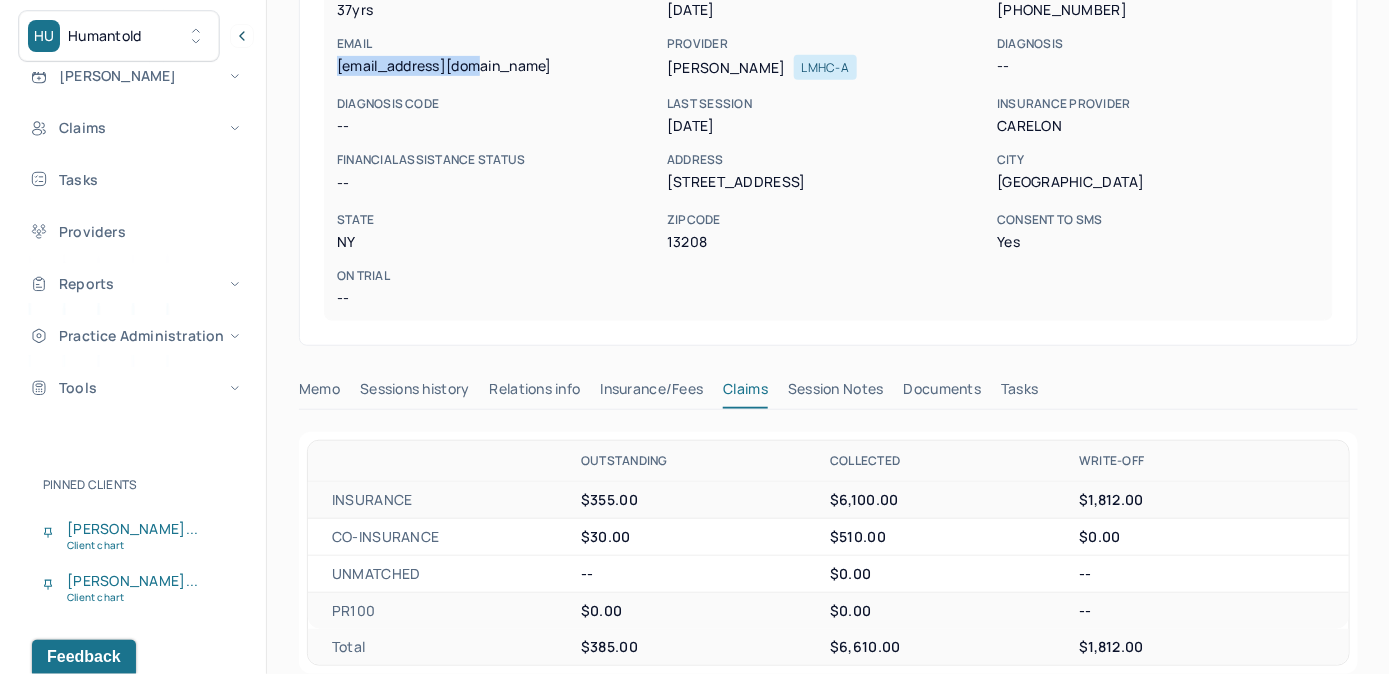 scroll, scrollTop: 314, scrollLeft: 0, axis: vertical 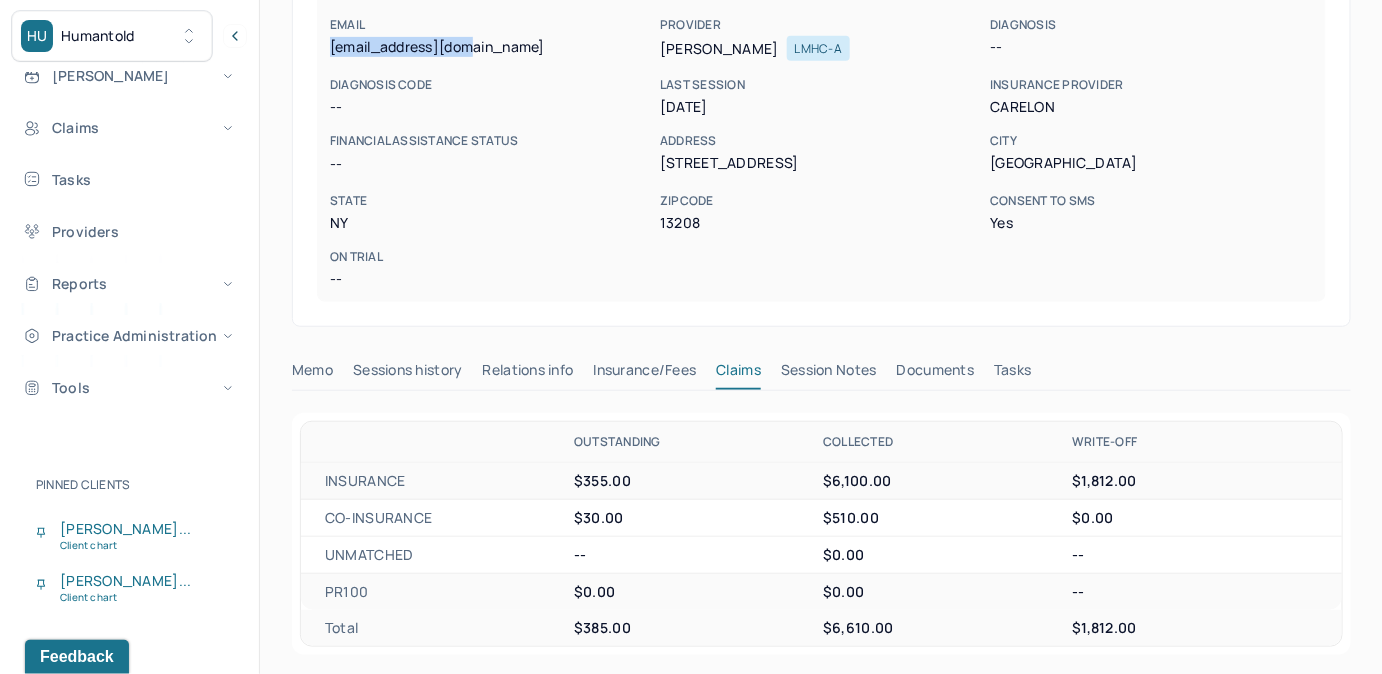 click on "Tasks" at bounding box center (1012, 374) 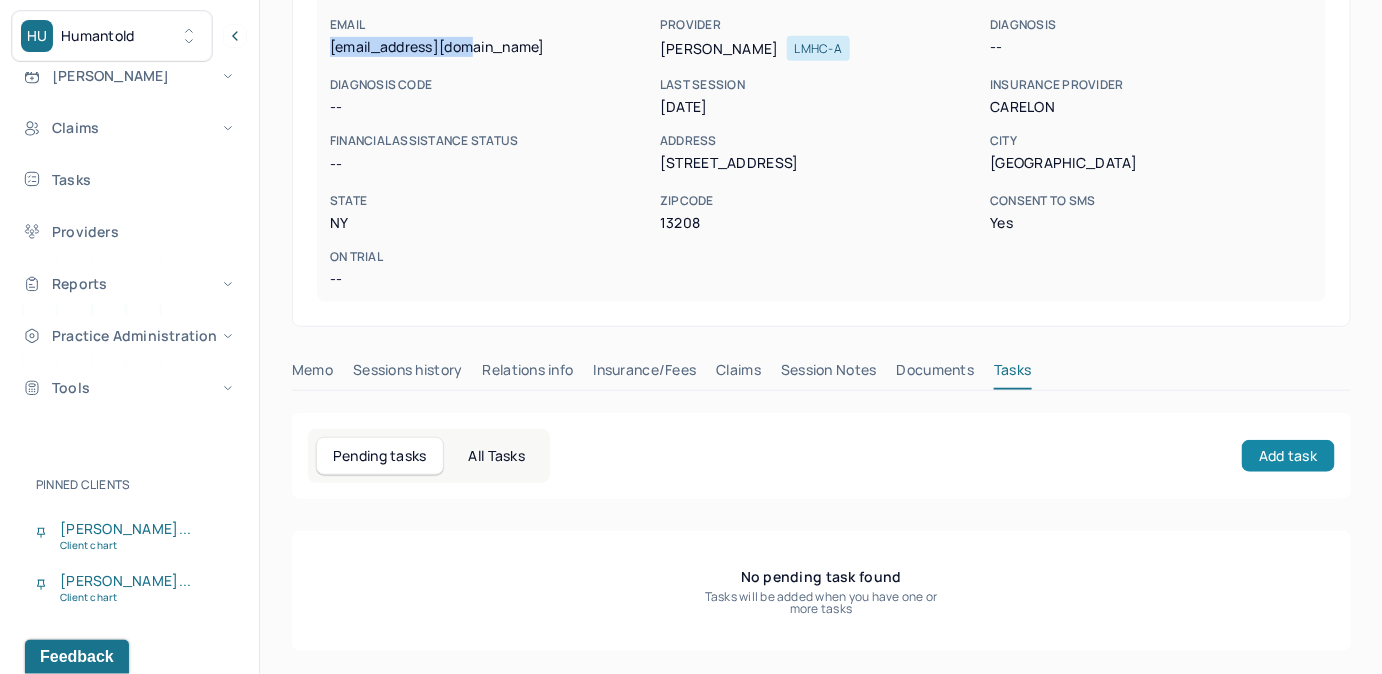 click on "Add task" at bounding box center [1288, 456] 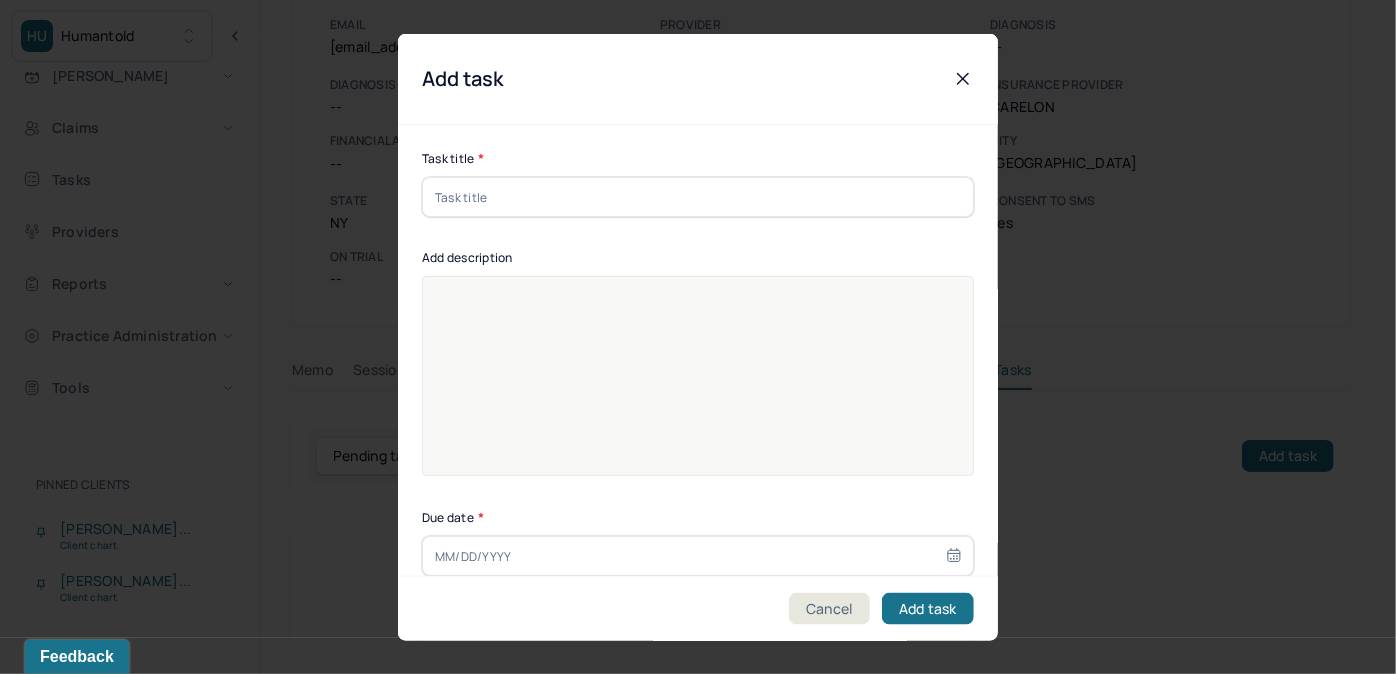 click at bounding box center (698, 197) 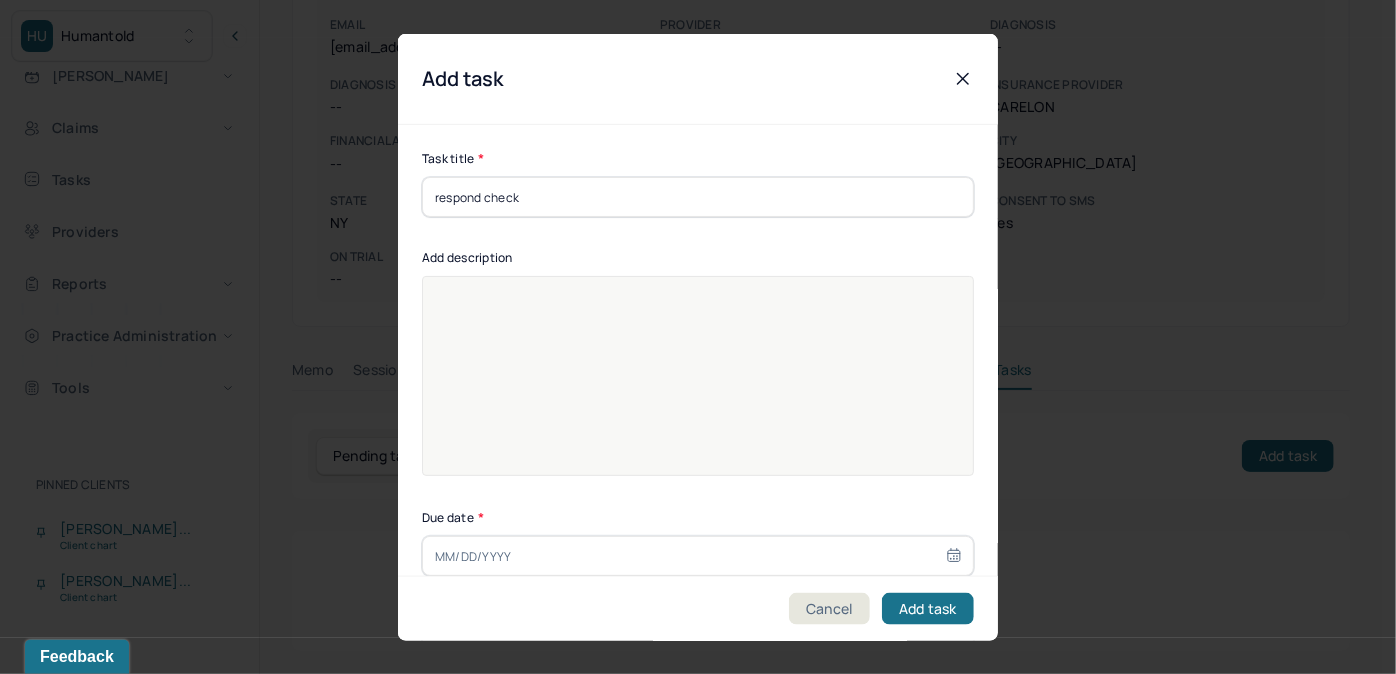 type on "[DATE]" 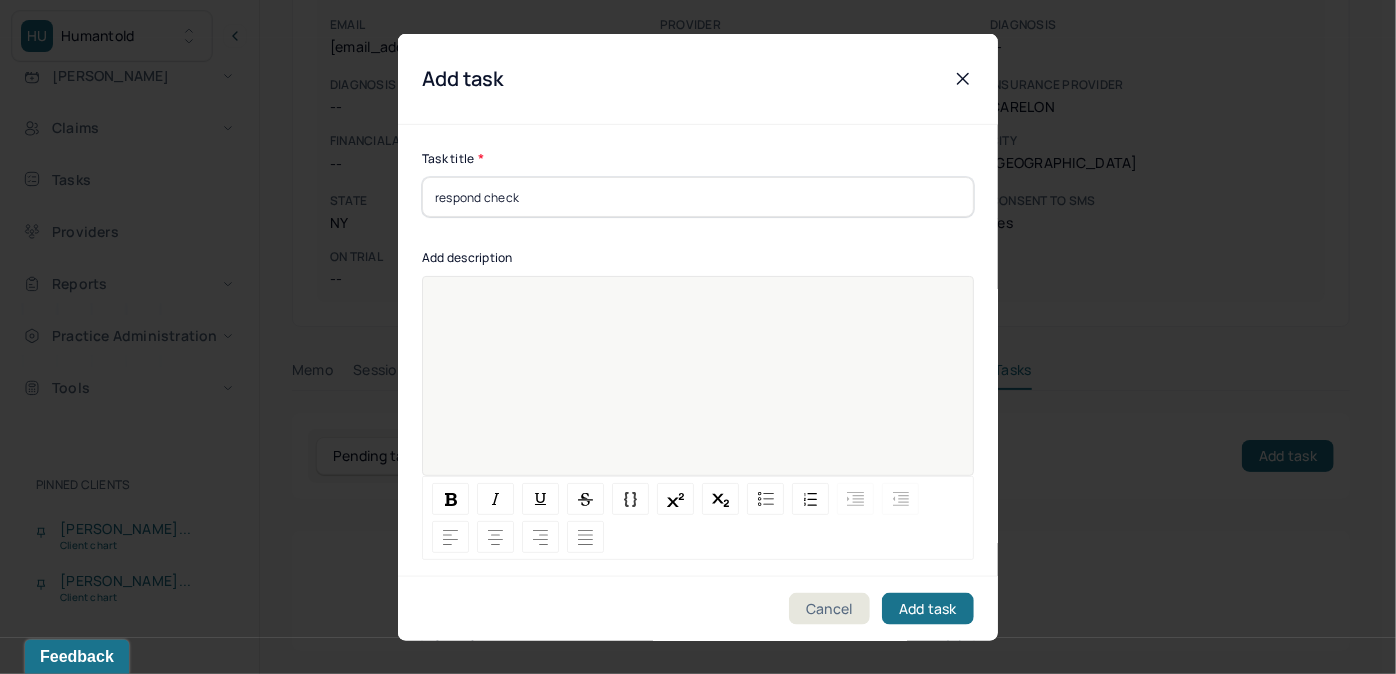 click at bounding box center (698, 389) 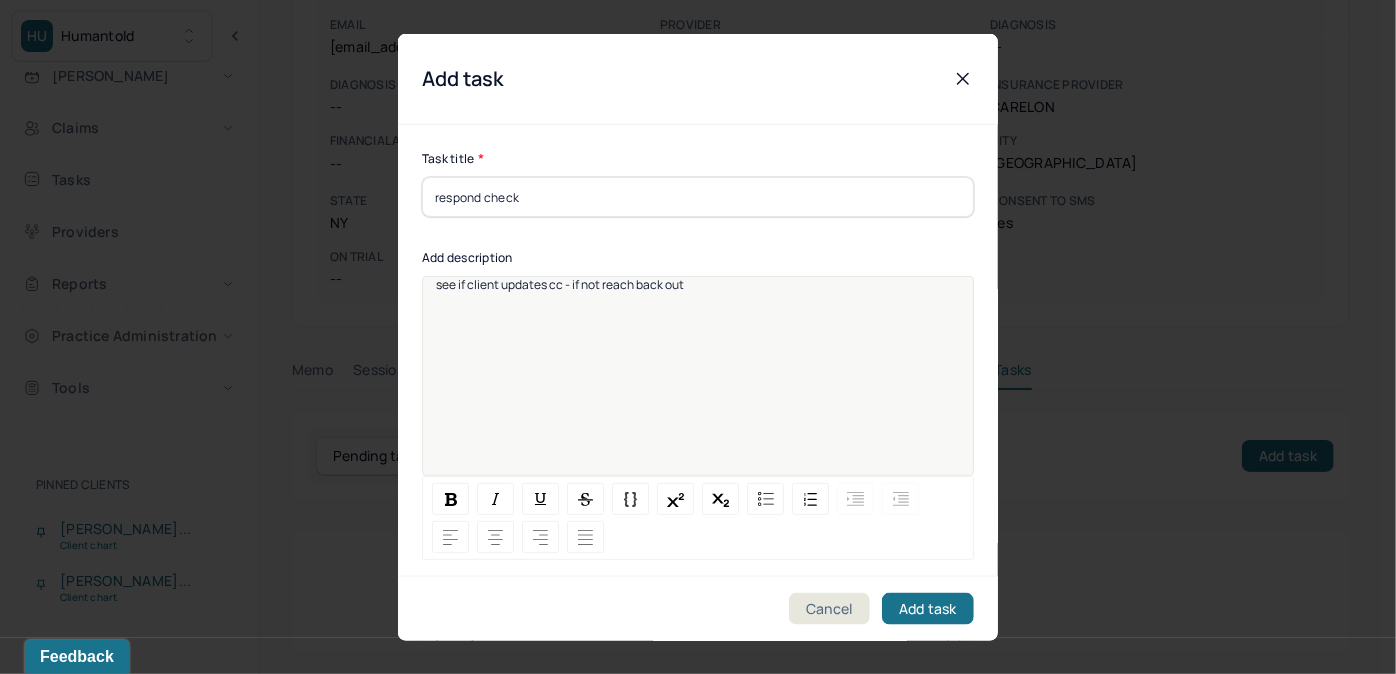 scroll, scrollTop: 25, scrollLeft: 0, axis: vertical 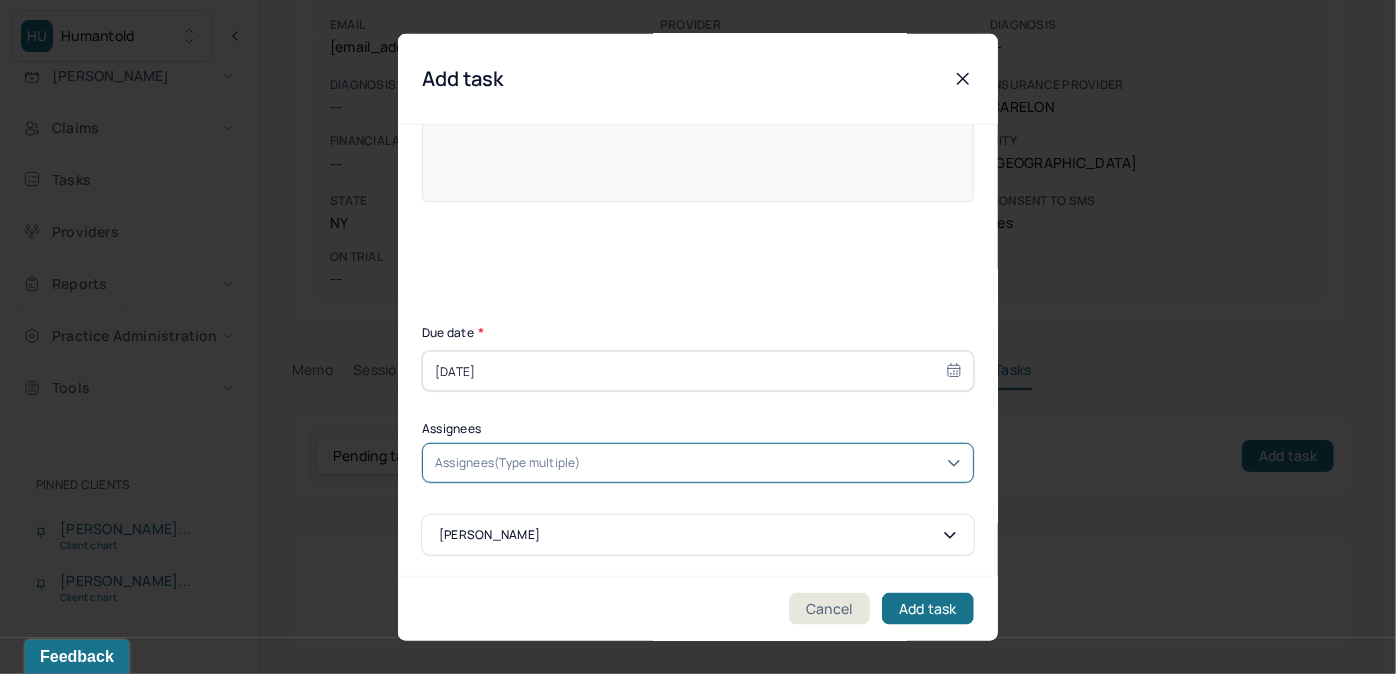 click on "Assignees(Type multiple)" at bounding box center (508, 463) 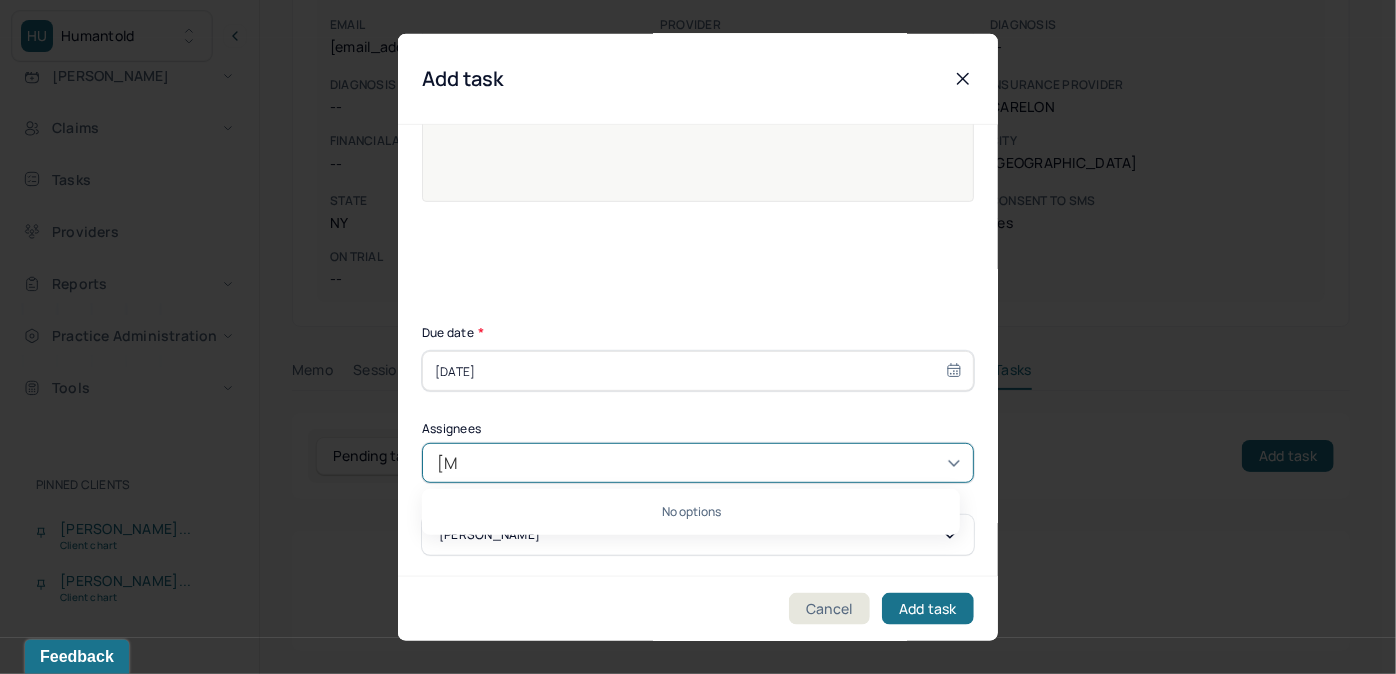 type on "allie" 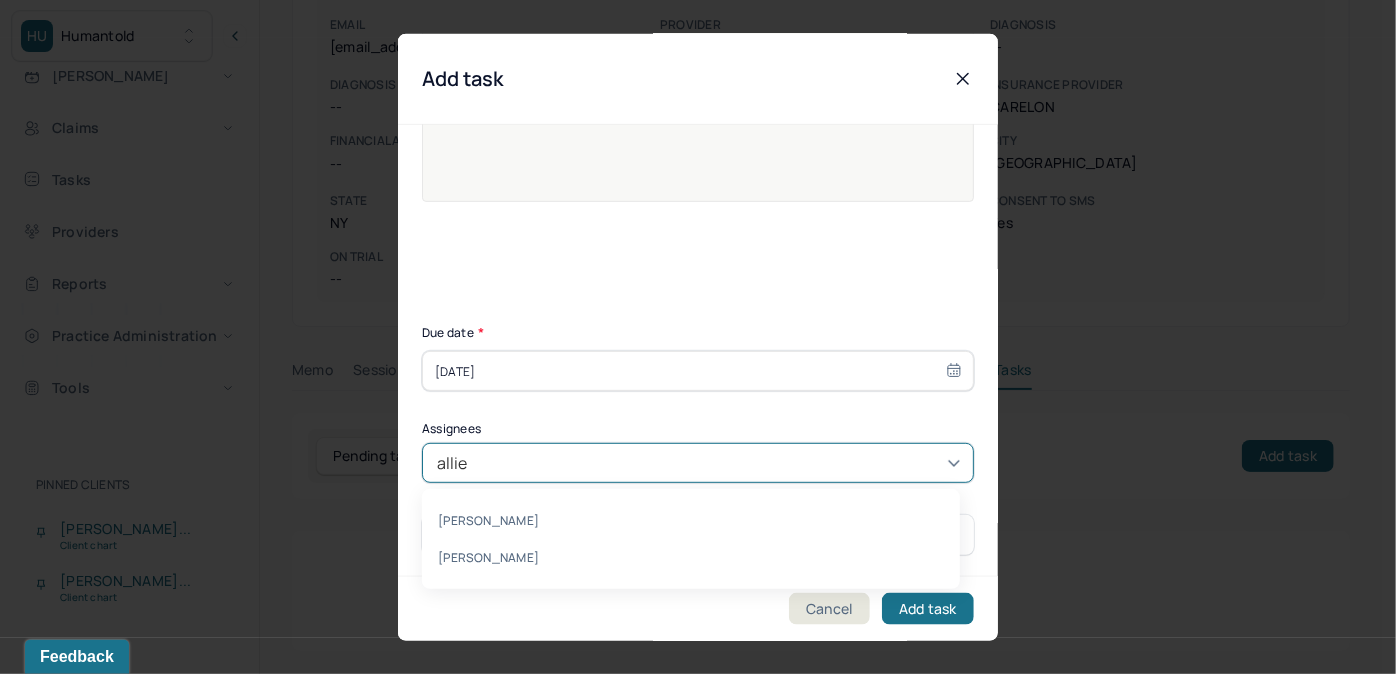 click on "[PERSON_NAME]" at bounding box center (691, 557) 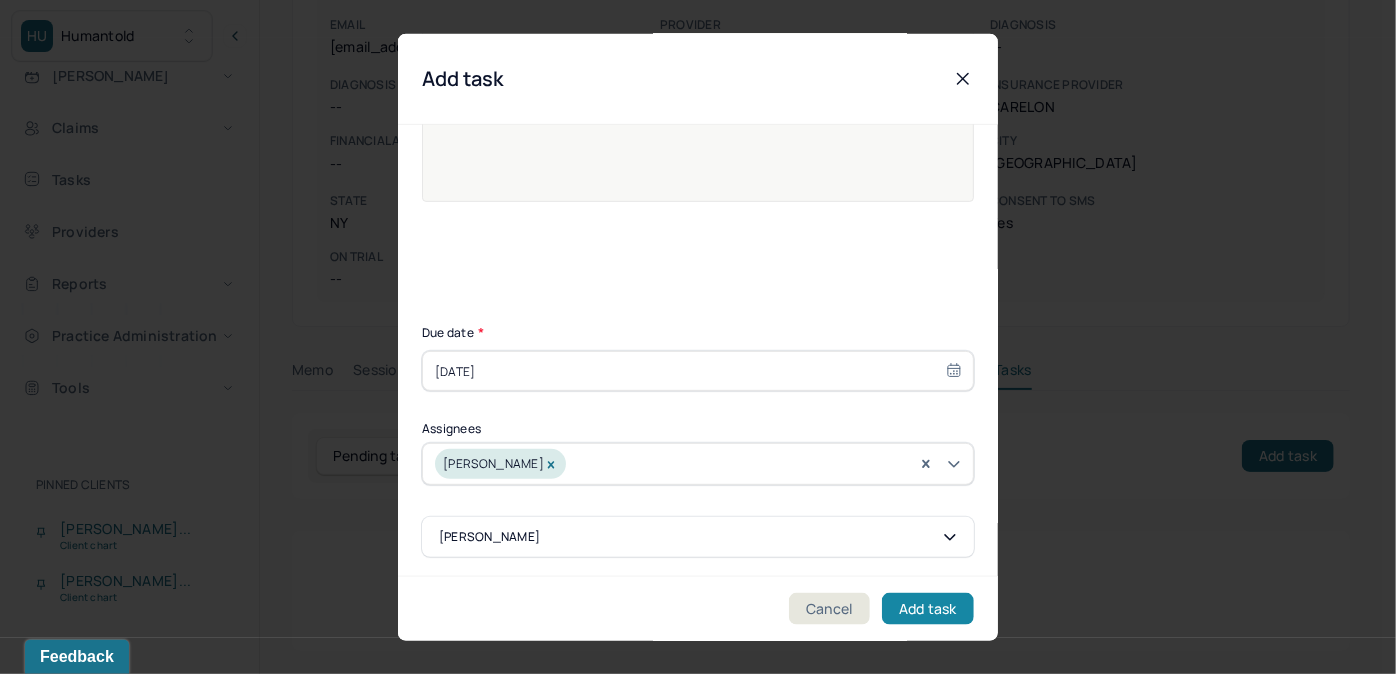 click on "Add task" at bounding box center [928, 608] 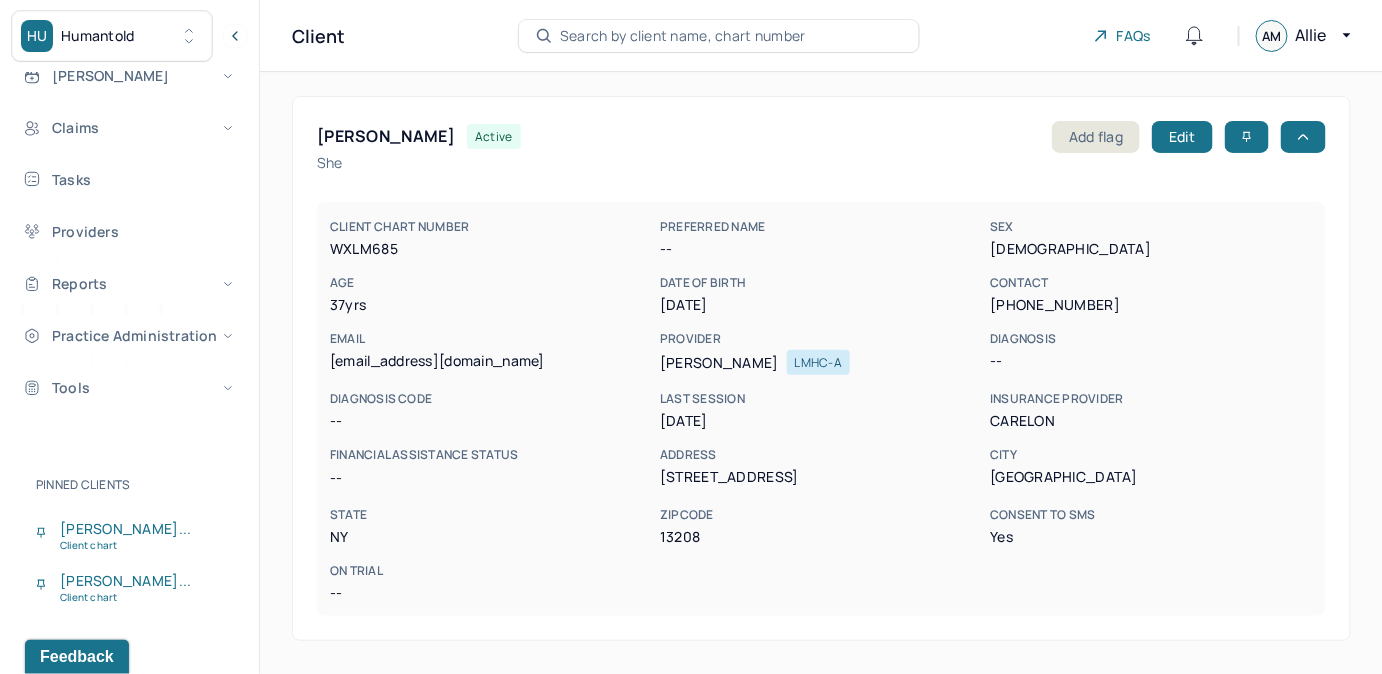 scroll, scrollTop: 0, scrollLeft: 0, axis: both 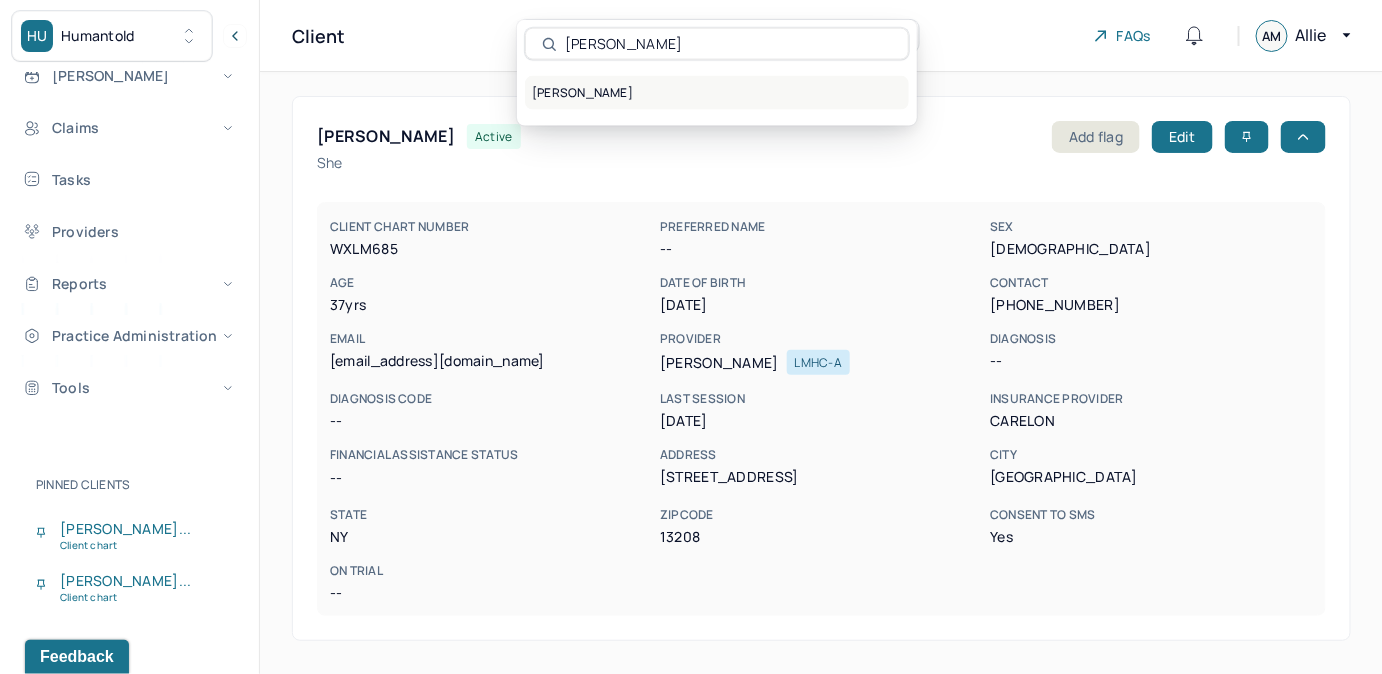 type on "[PERSON_NAME]" 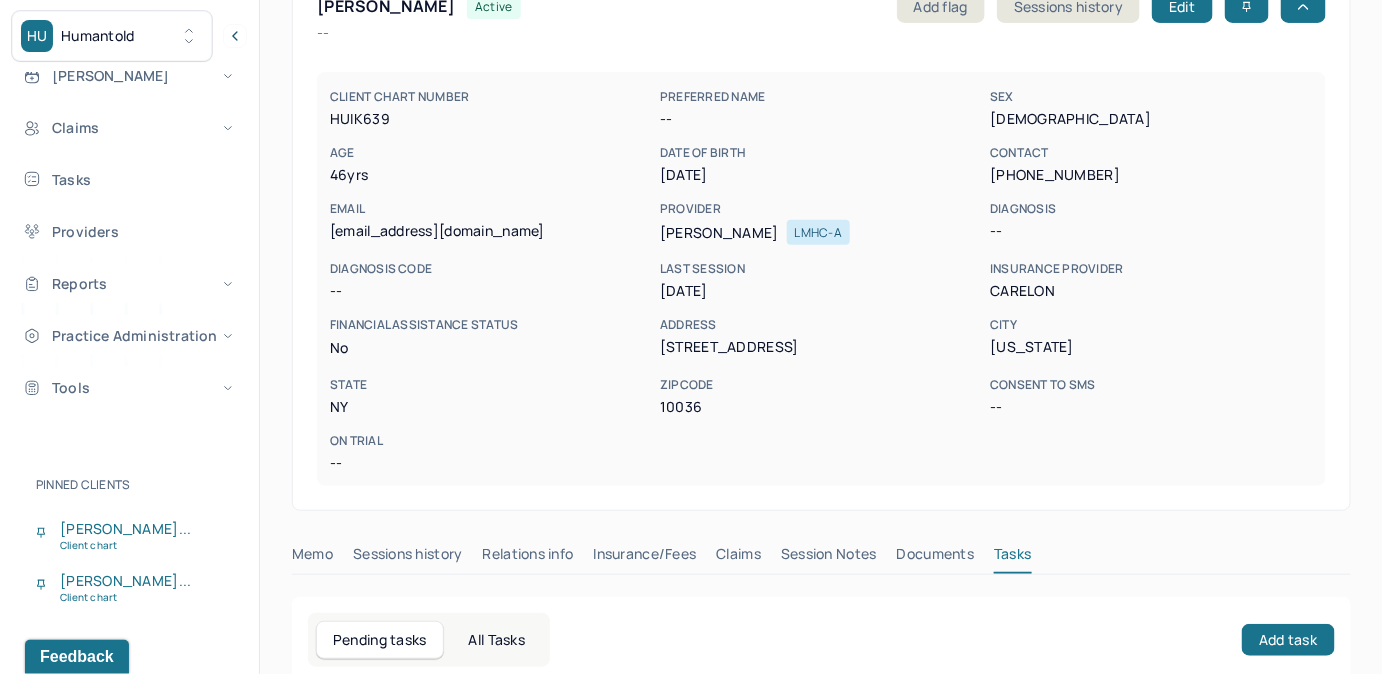 scroll, scrollTop: 181, scrollLeft: 0, axis: vertical 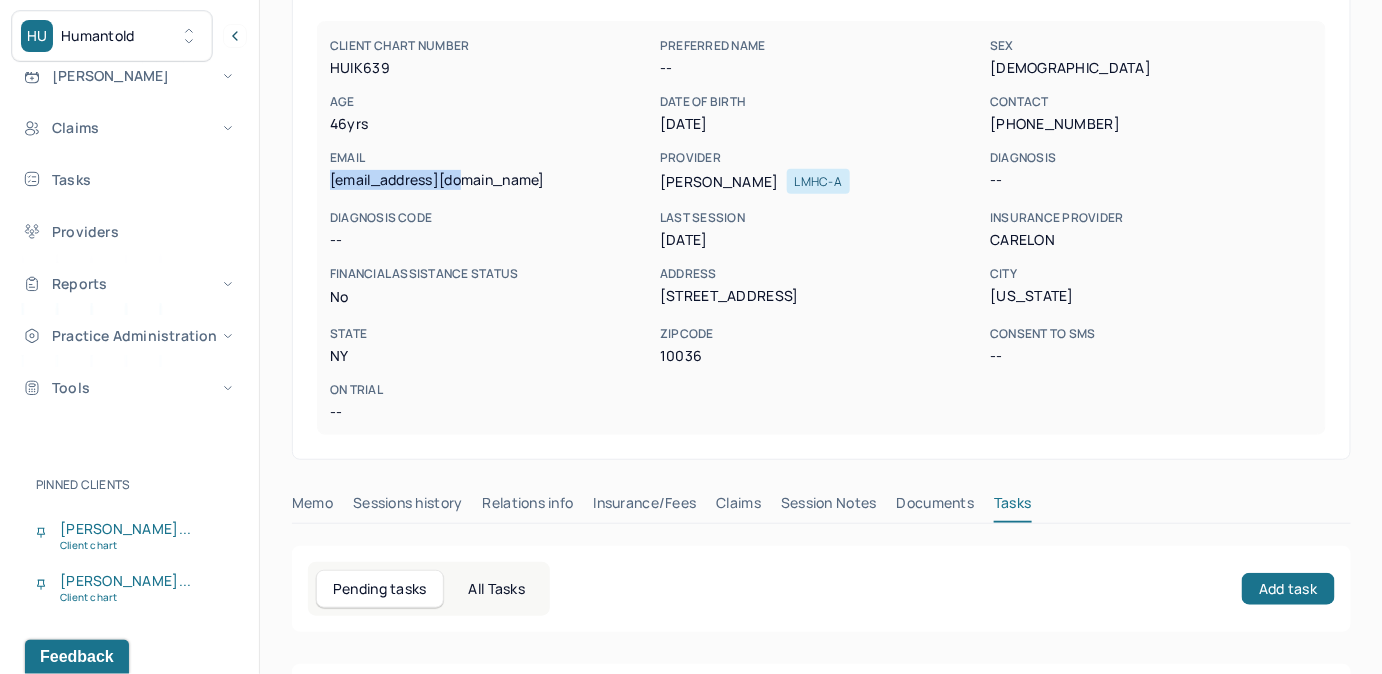 drag, startPoint x: 333, startPoint y: 179, endPoint x: 490, endPoint y: 187, distance: 157.20369 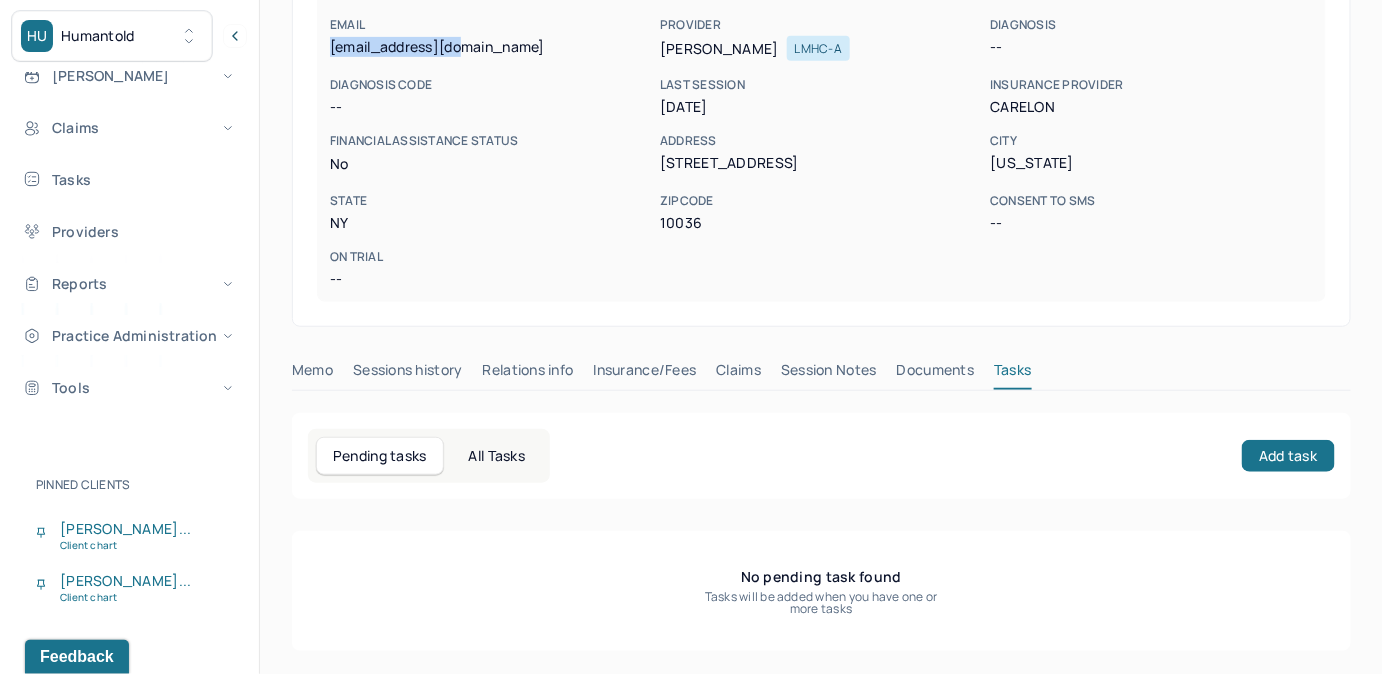 click on "Claims" at bounding box center (738, 374) 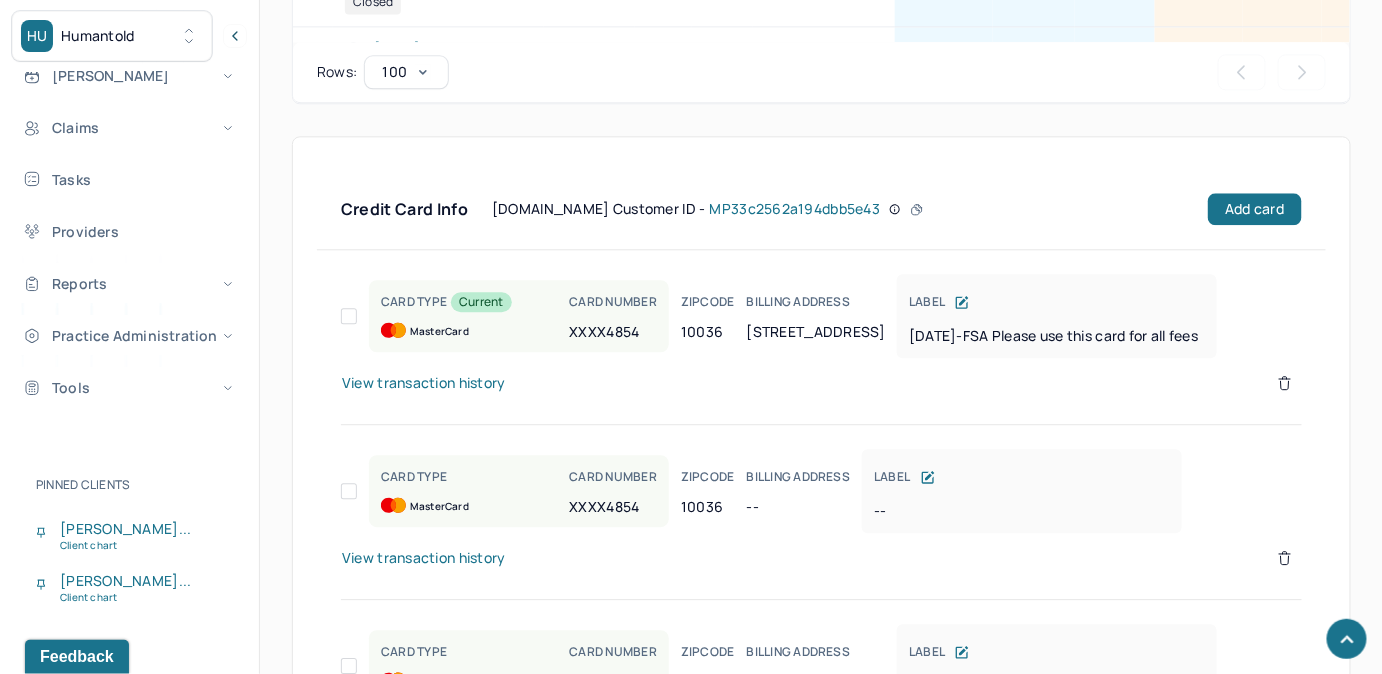 scroll, scrollTop: 1747, scrollLeft: 0, axis: vertical 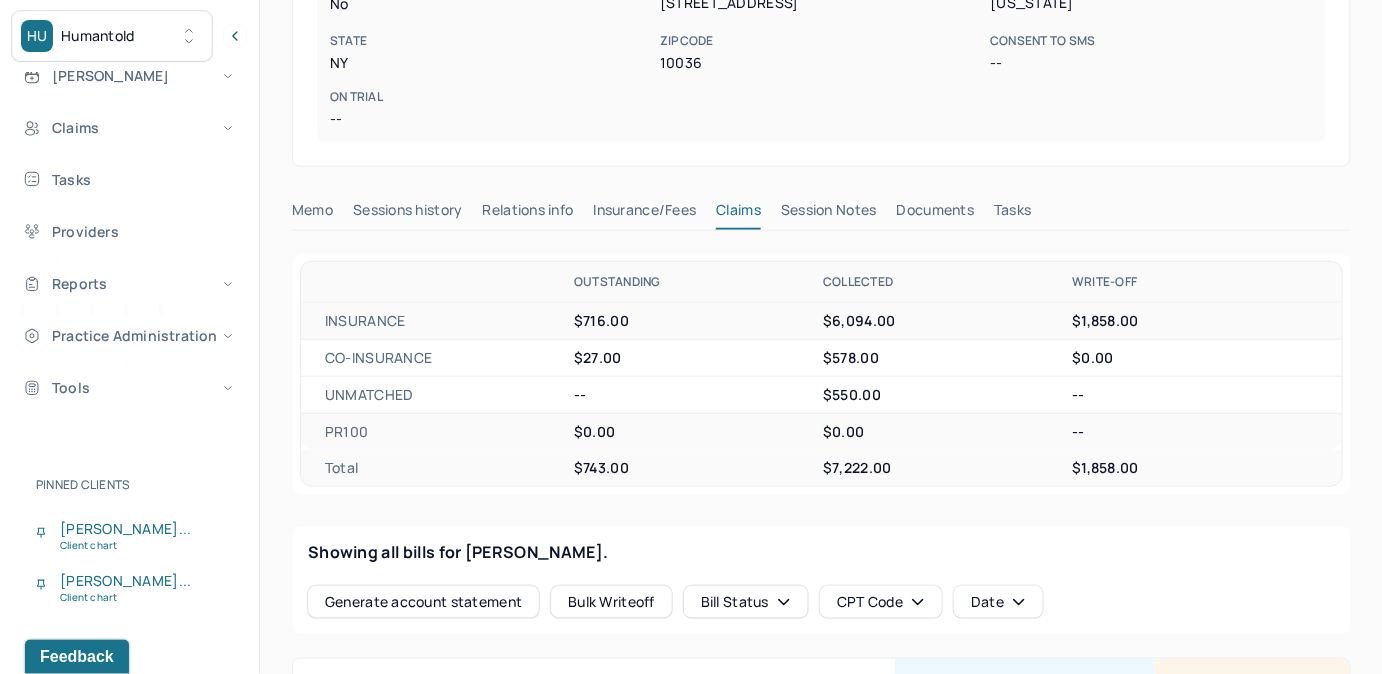 click on "Tasks" at bounding box center [1012, 214] 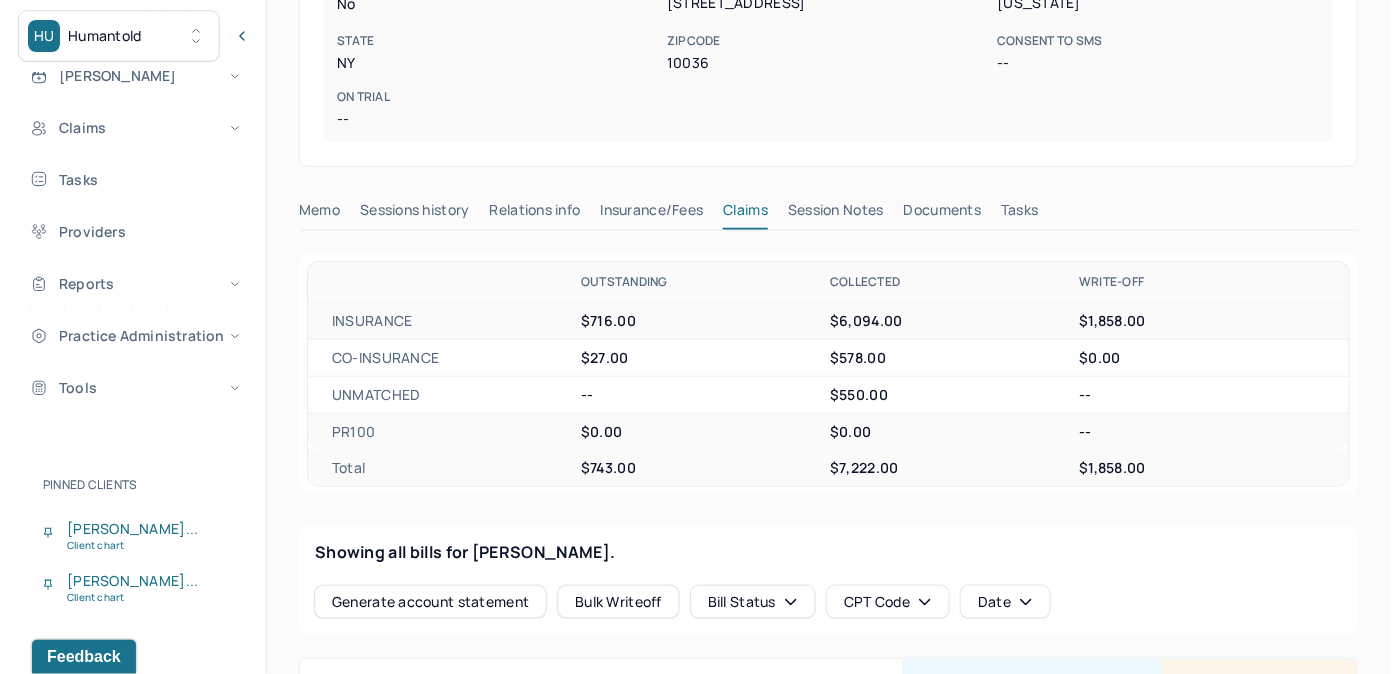 scroll, scrollTop: 314, scrollLeft: 0, axis: vertical 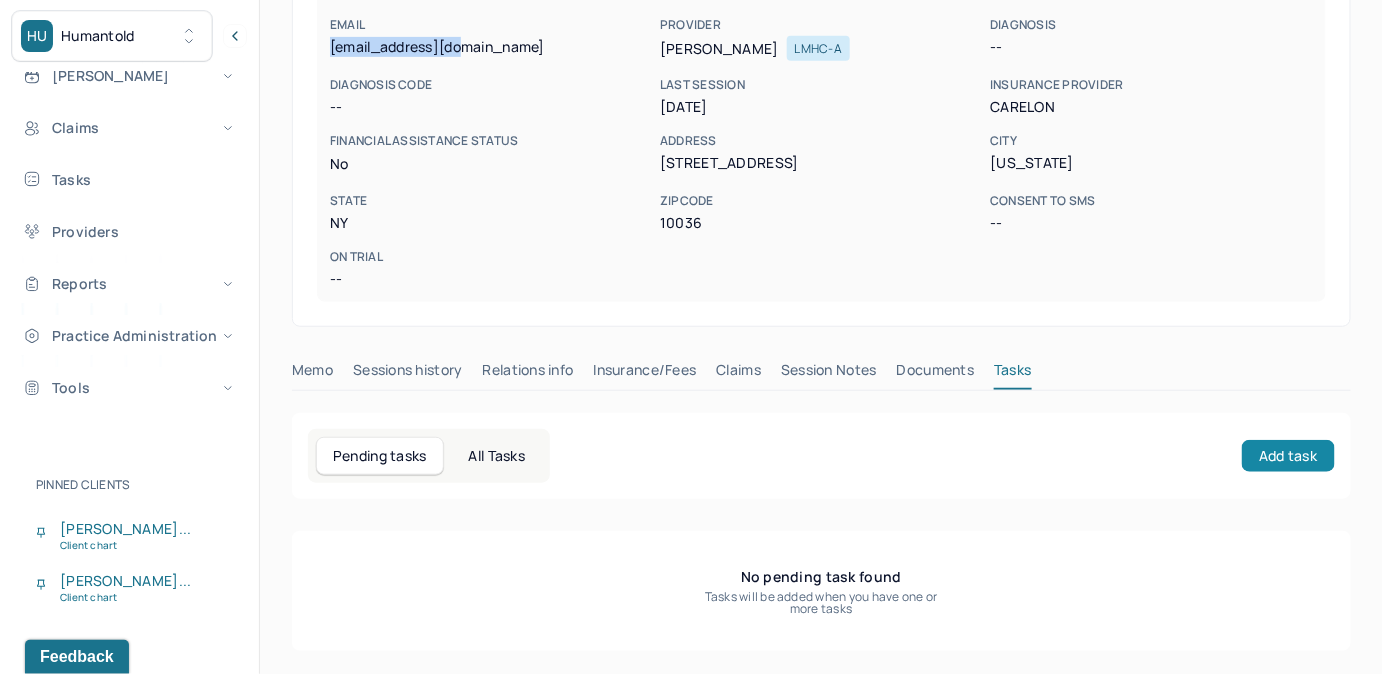 click on "Add task" at bounding box center [1288, 456] 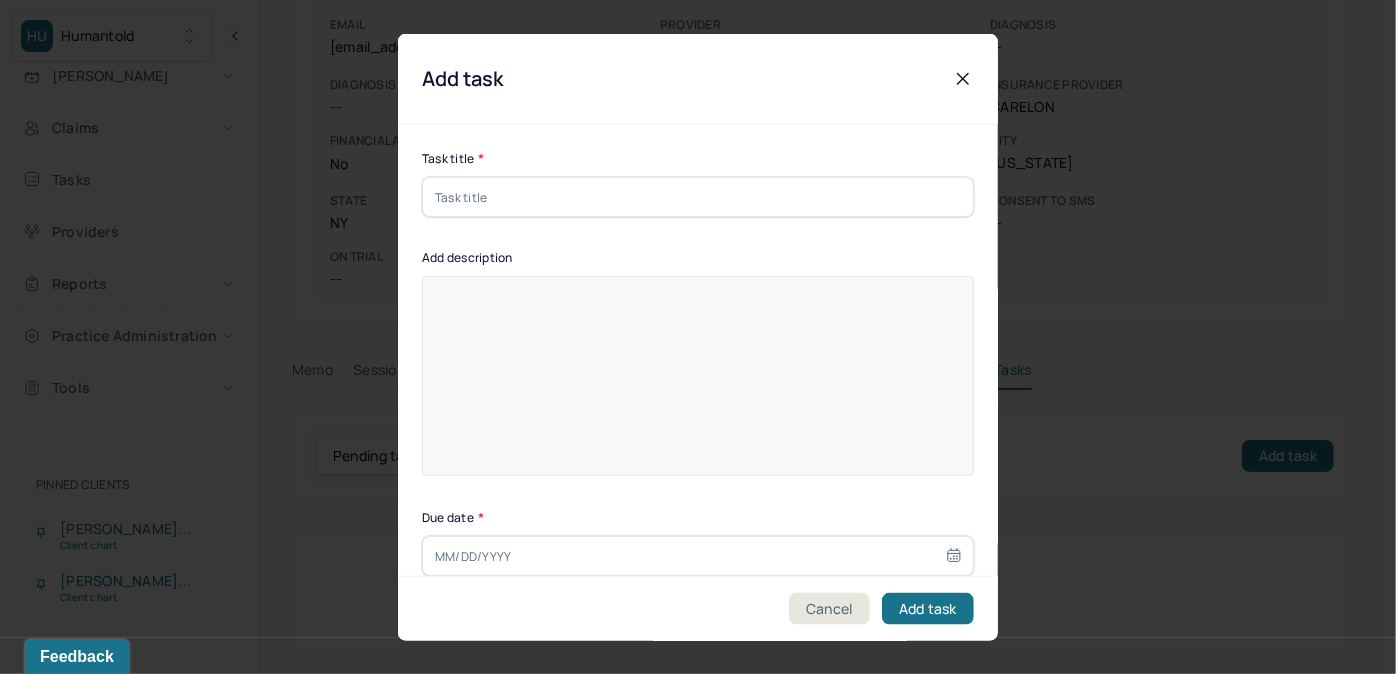 click at bounding box center [698, 197] 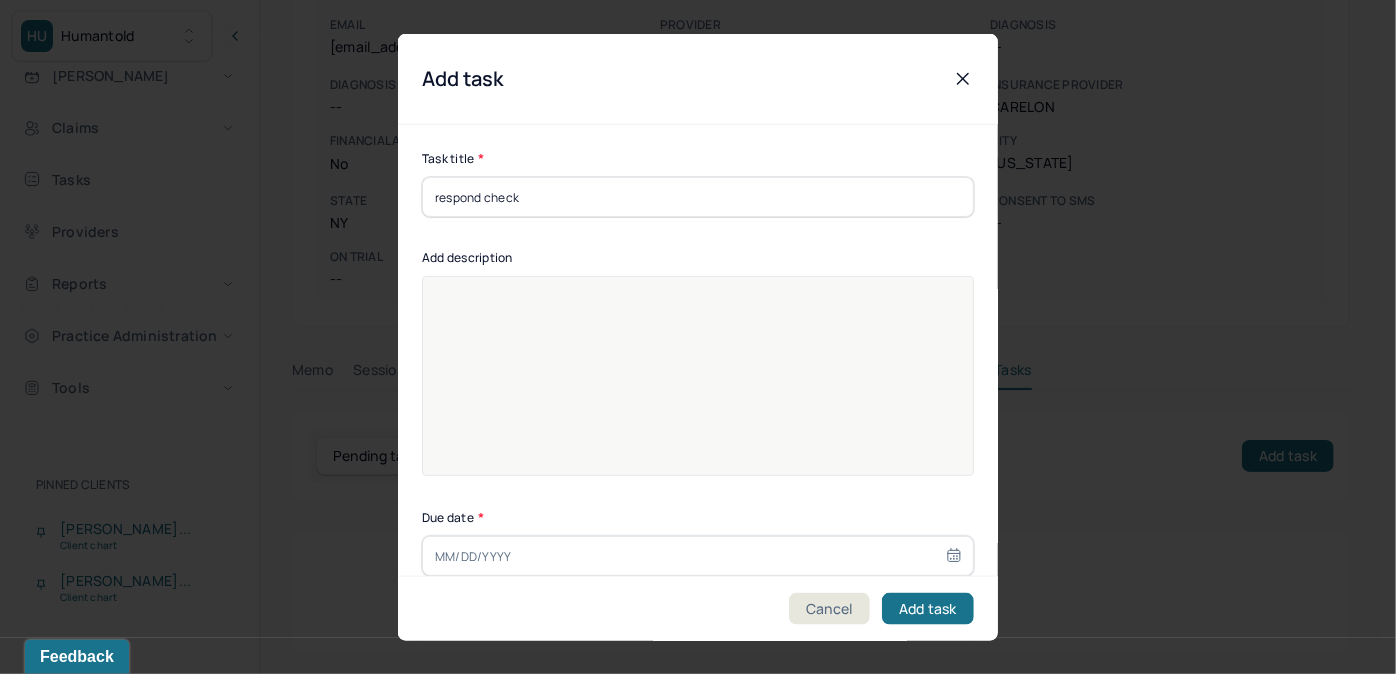 type on "[DATE]" 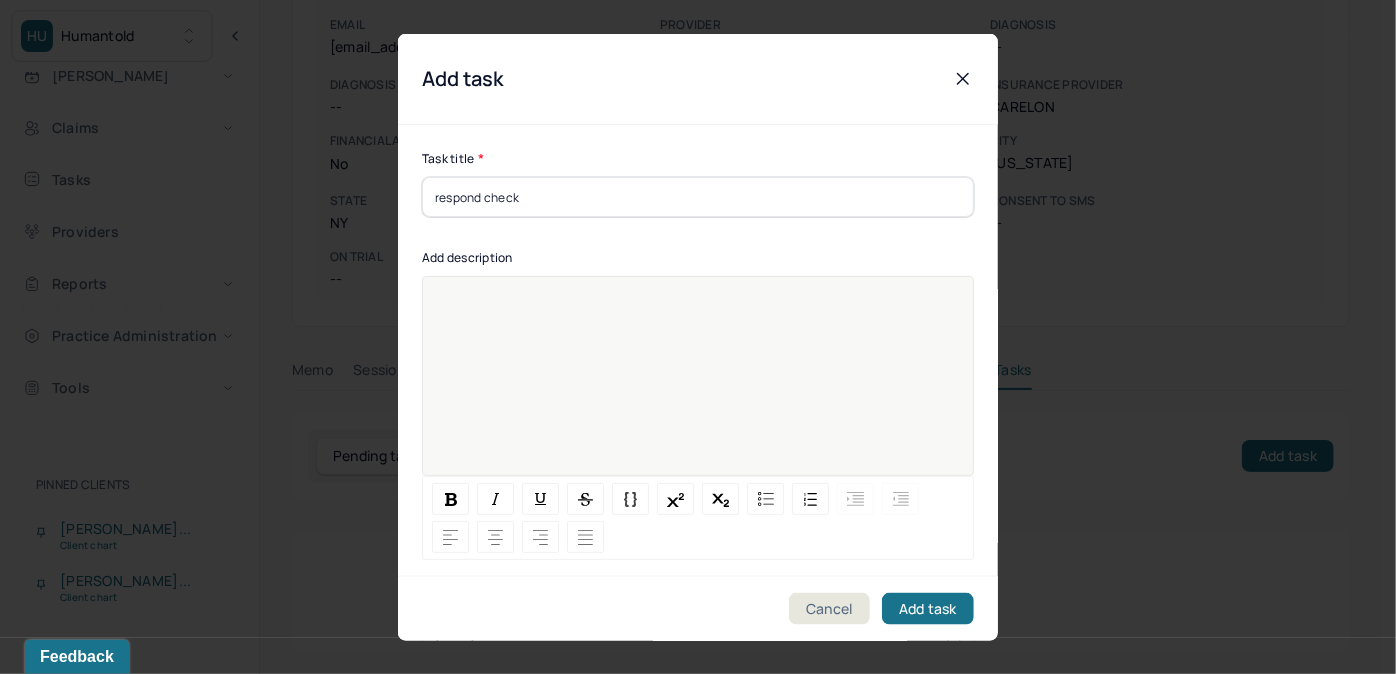click at bounding box center [698, 389] 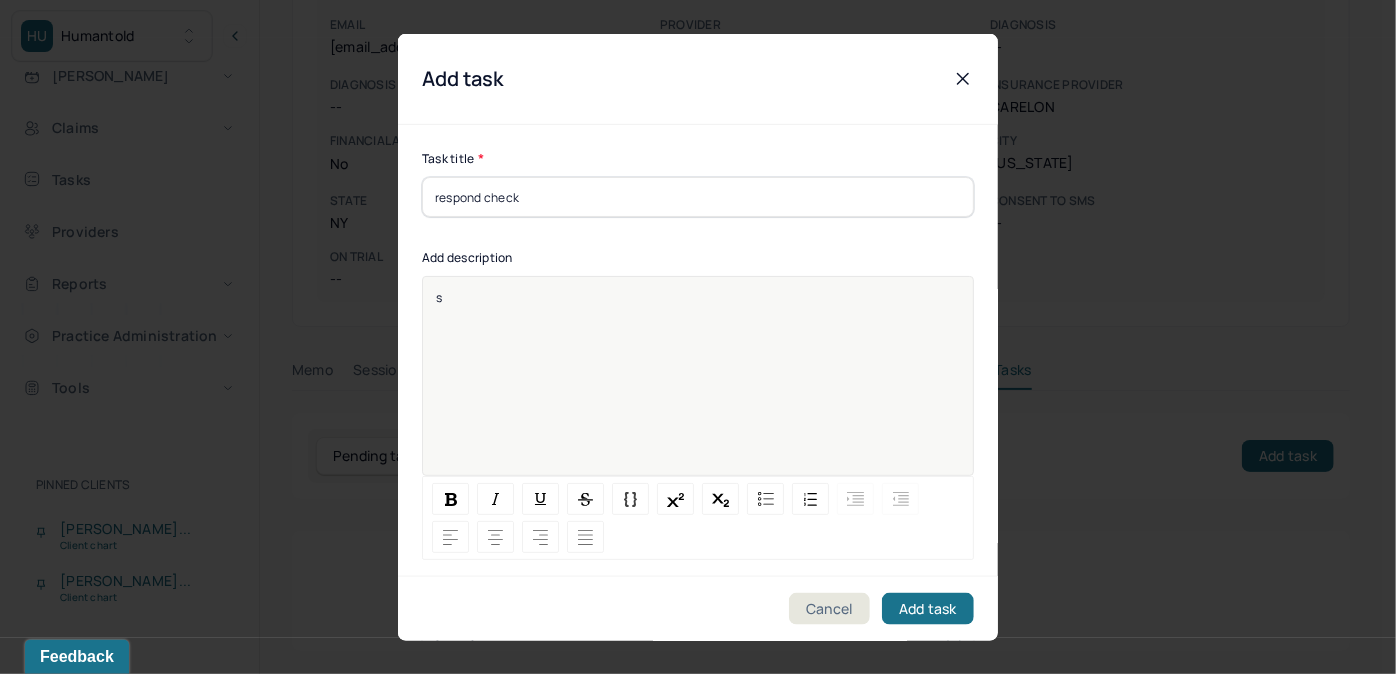 type 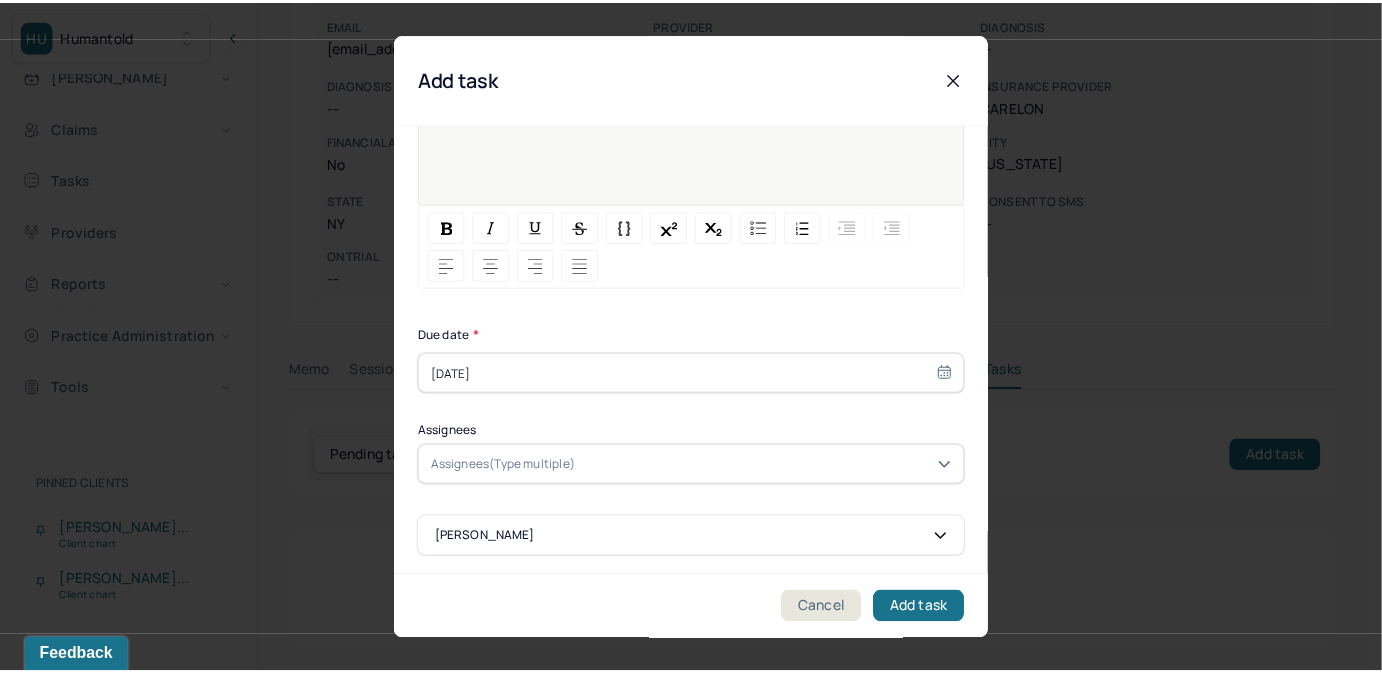 scroll, scrollTop: 272, scrollLeft: 0, axis: vertical 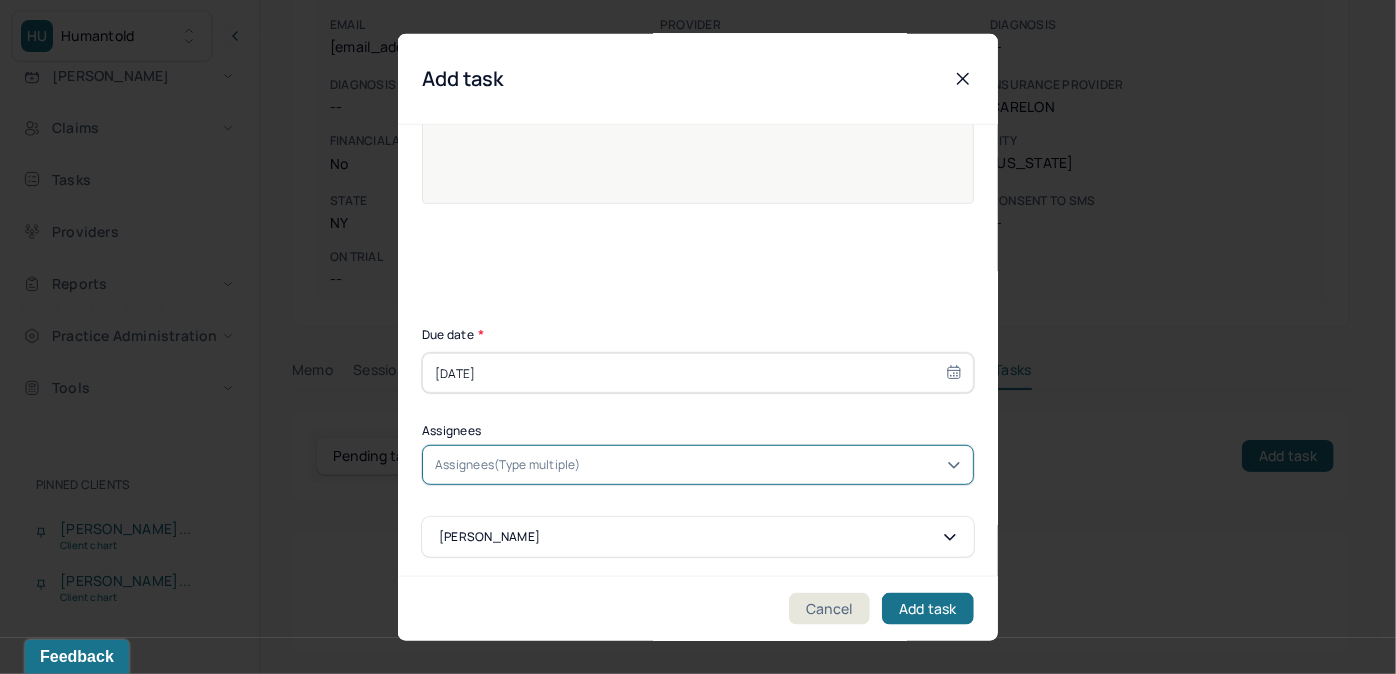 click on "Assignees(Type multiple)" at bounding box center [698, 465] 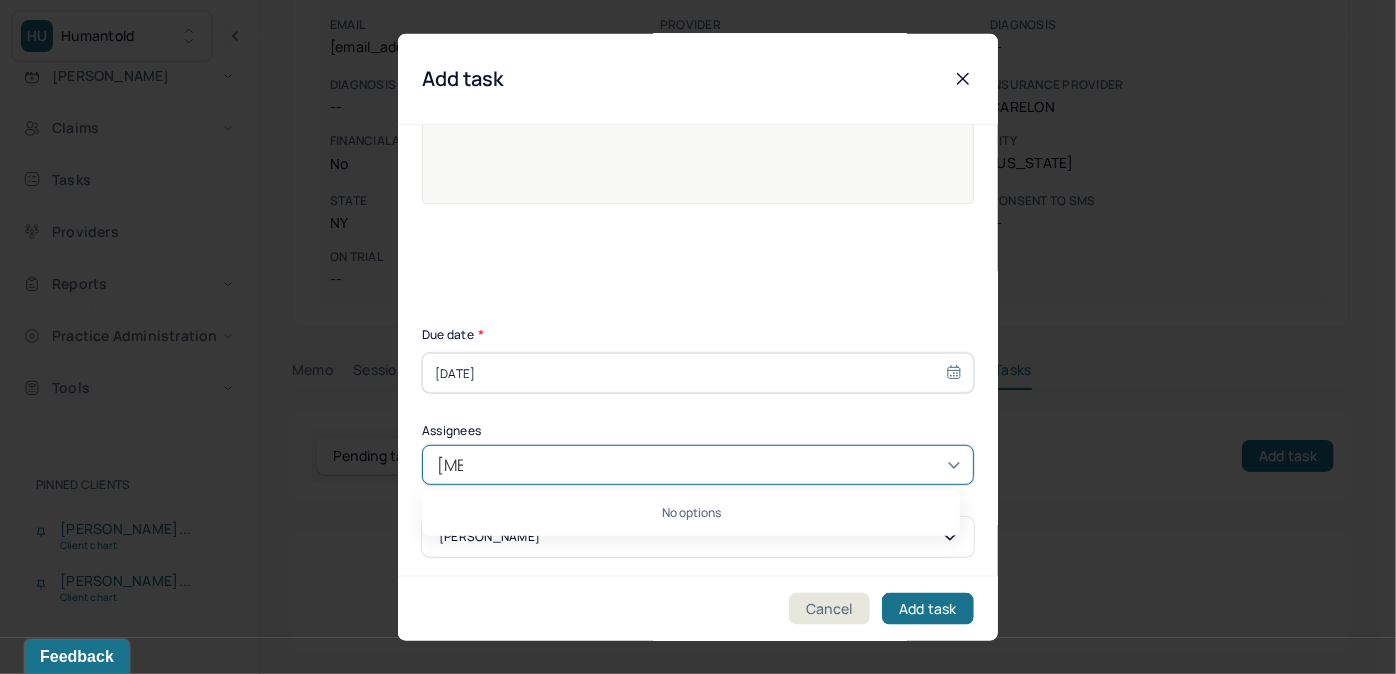 type on "allie" 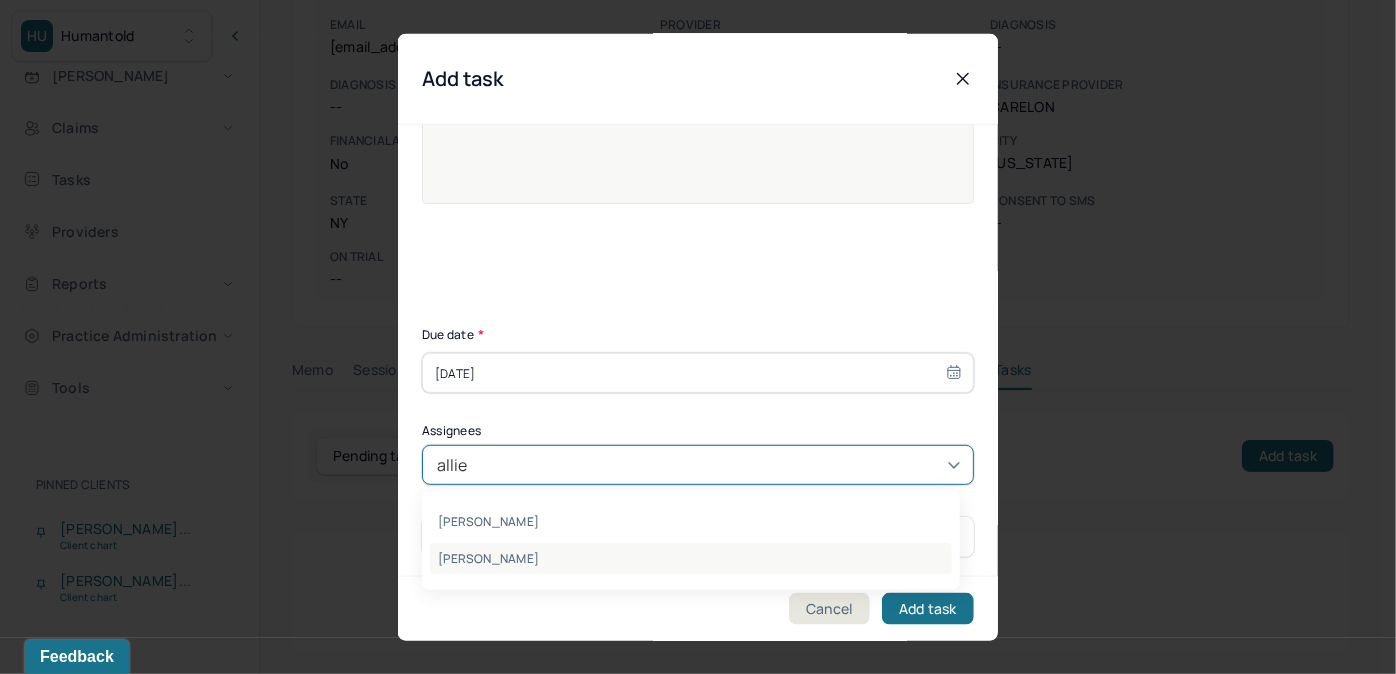 click on "[PERSON_NAME]" at bounding box center (691, 558) 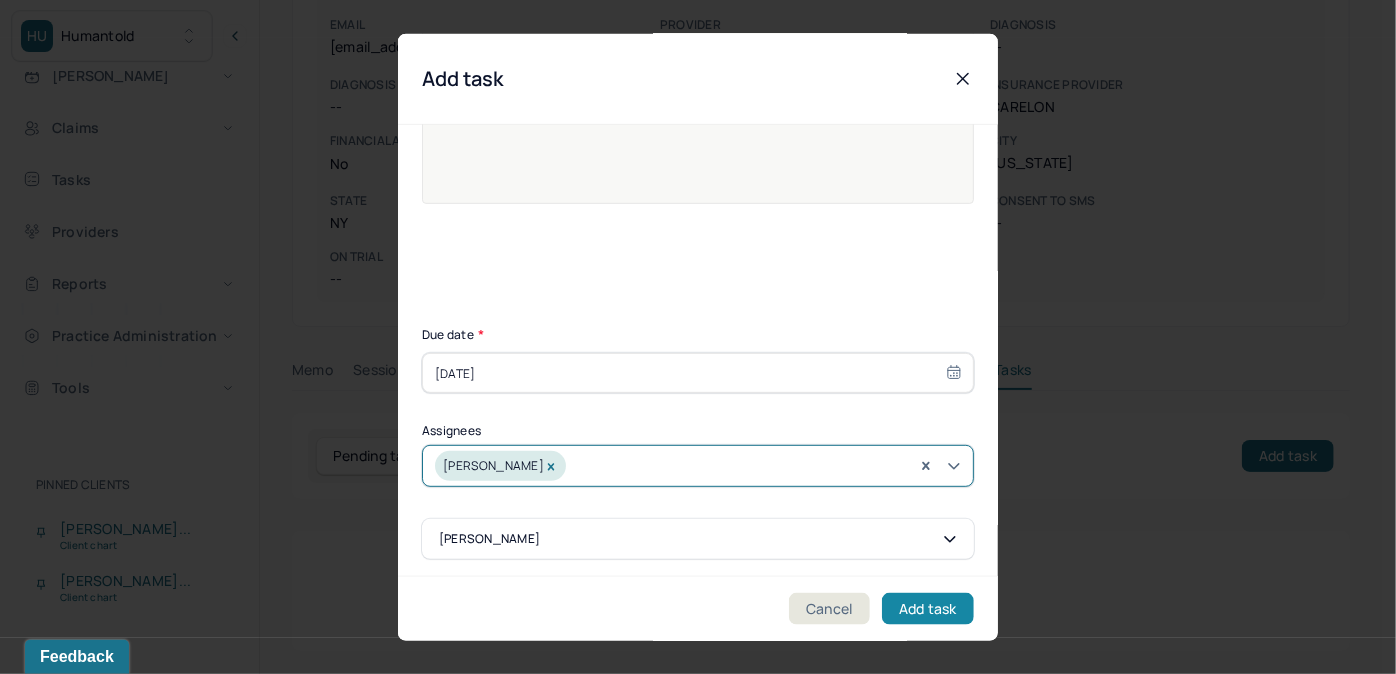 click on "Add task" at bounding box center (928, 608) 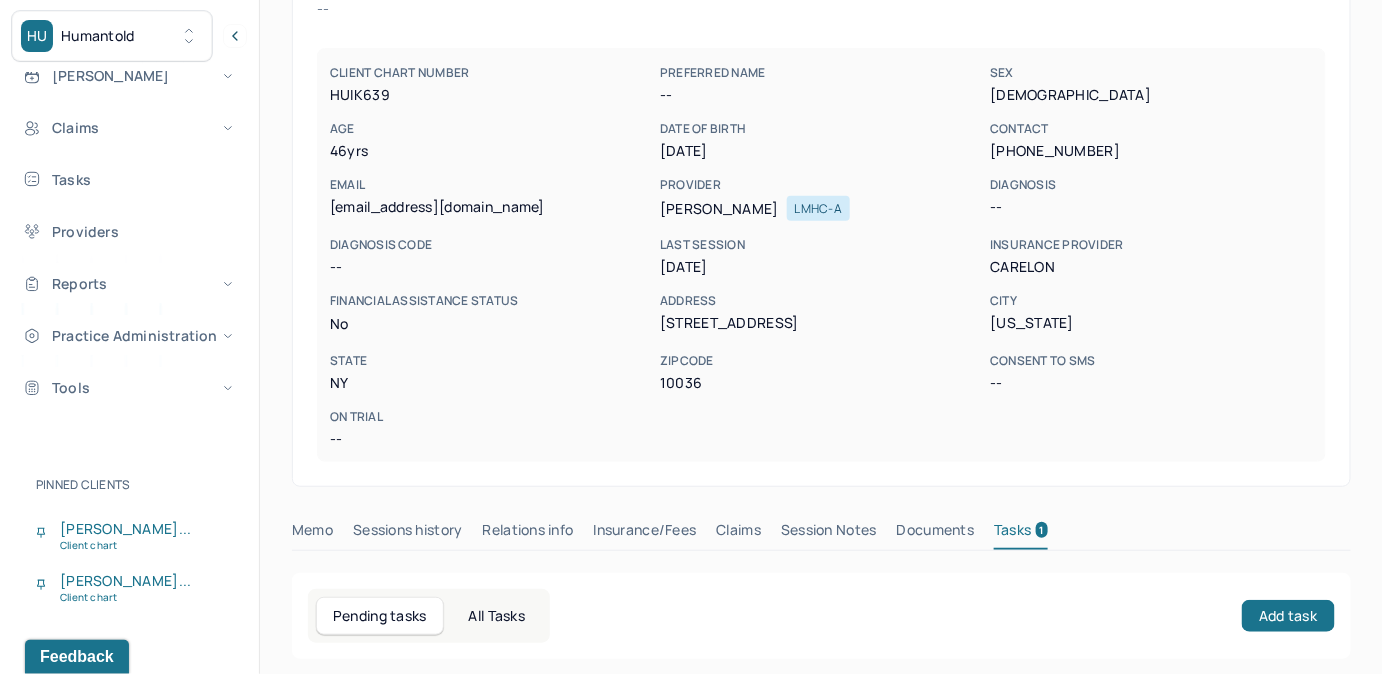 scroll, scrollTop: 0, scrollLeft: 0, axis: both 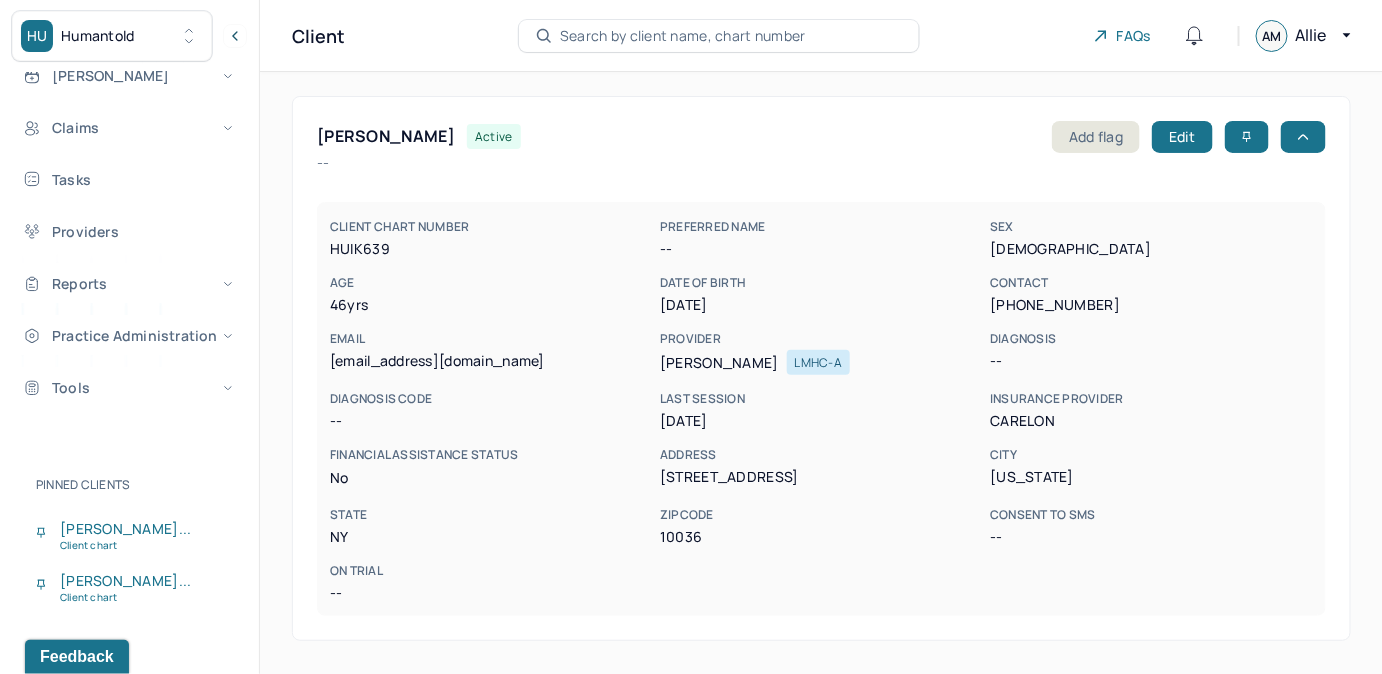 drag, startPoint x: 647, startPoint y: 18, endPoint x: 651, endPoint y: 31, distance: 13.601471 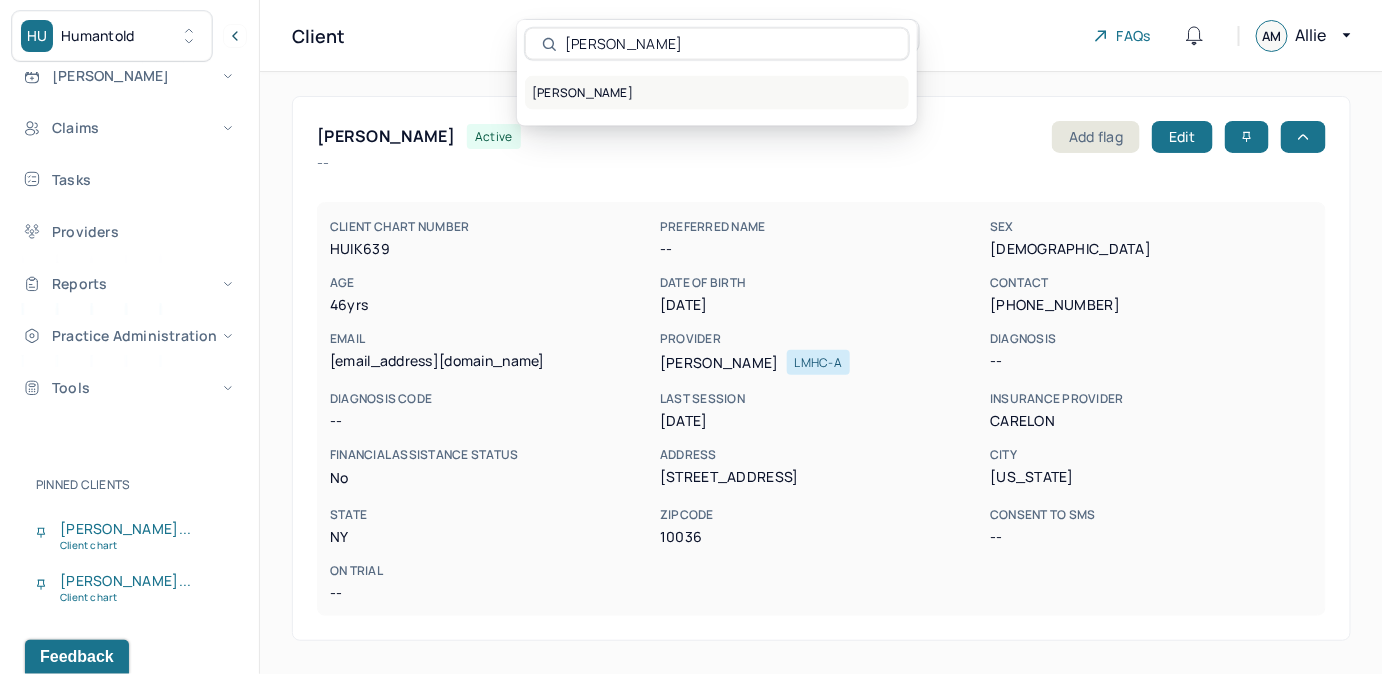 type on "[PERSON_NAME]" 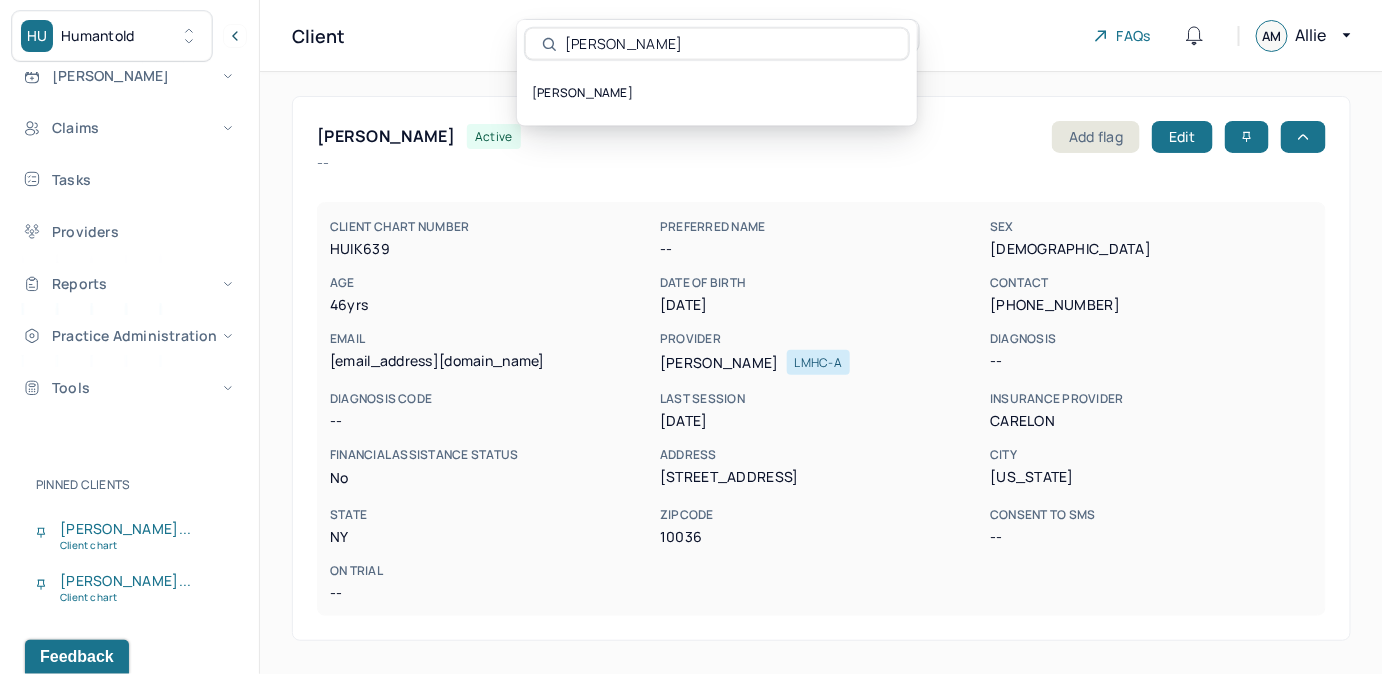 click on "[PERSON_NAME]" at bounding box center (717, 93) 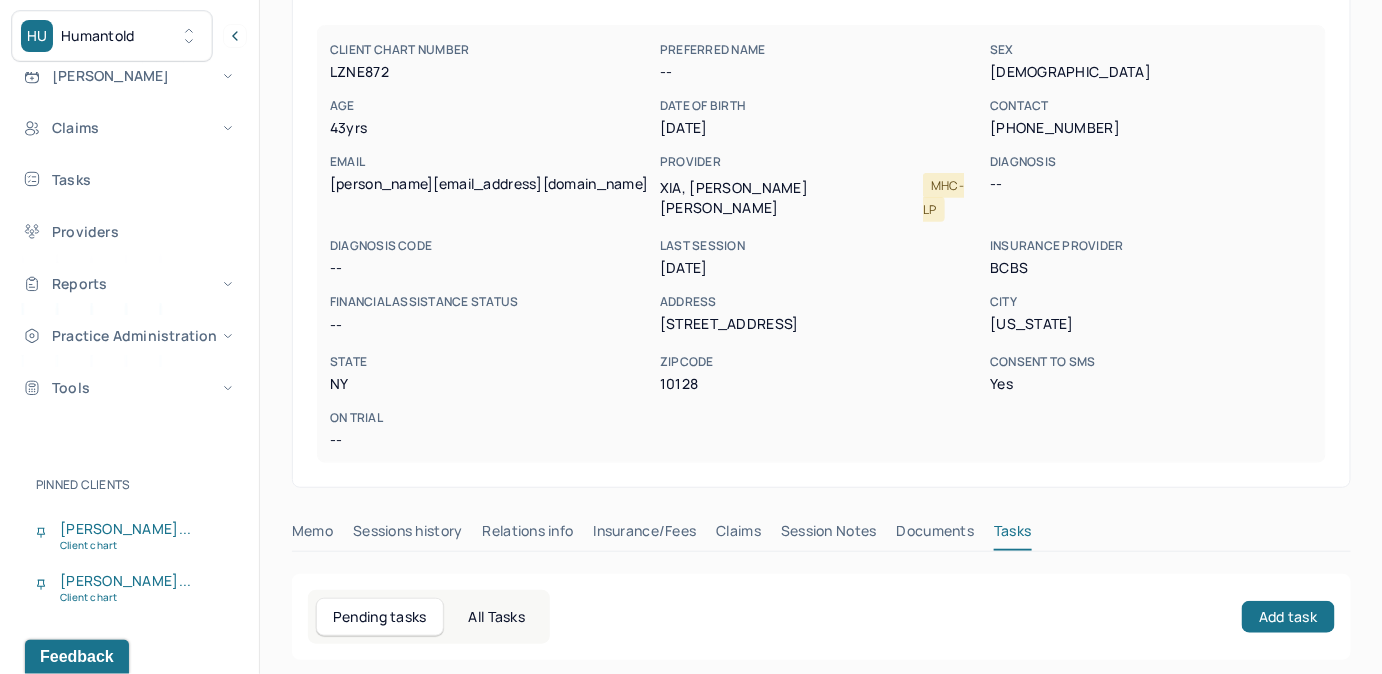 scroll, scrollTop: 181, scrollLeft: 0, axis: vertical 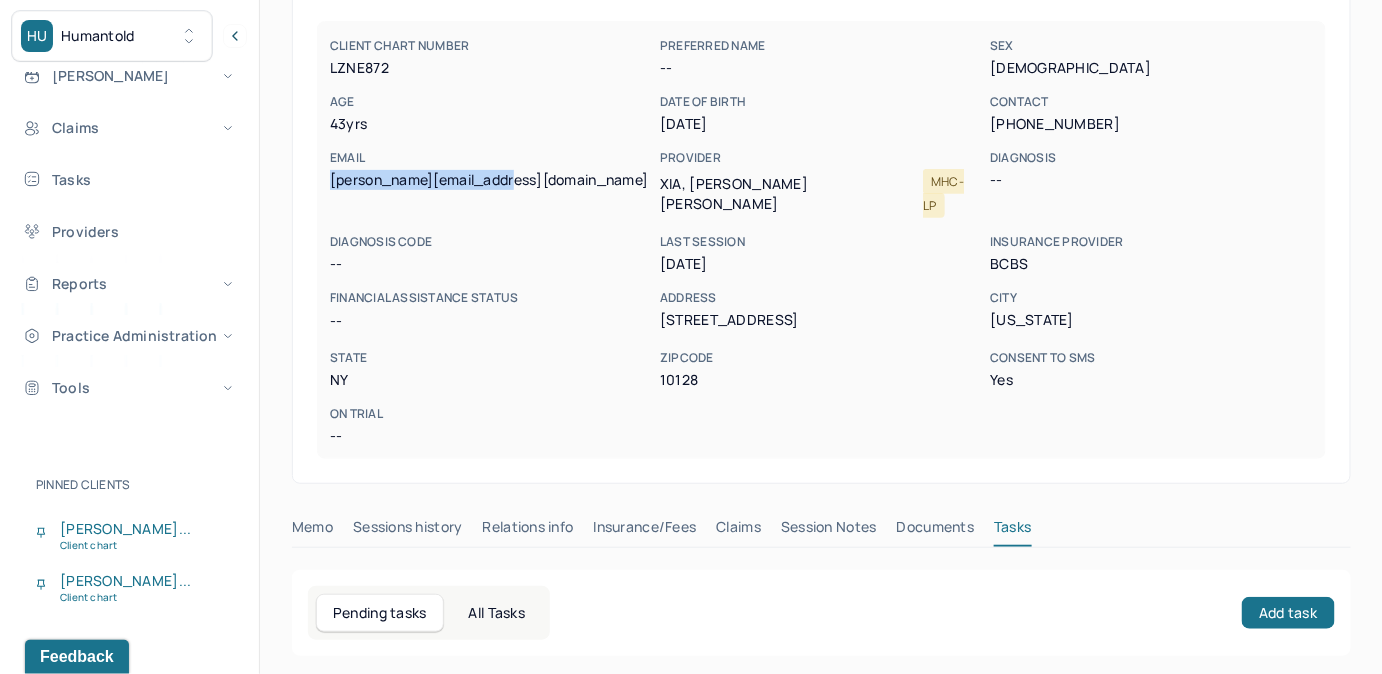 drag, startPoint x: 328, startPoint y: 176, endPoint x: 506, endPoint y: 176, distance: 178 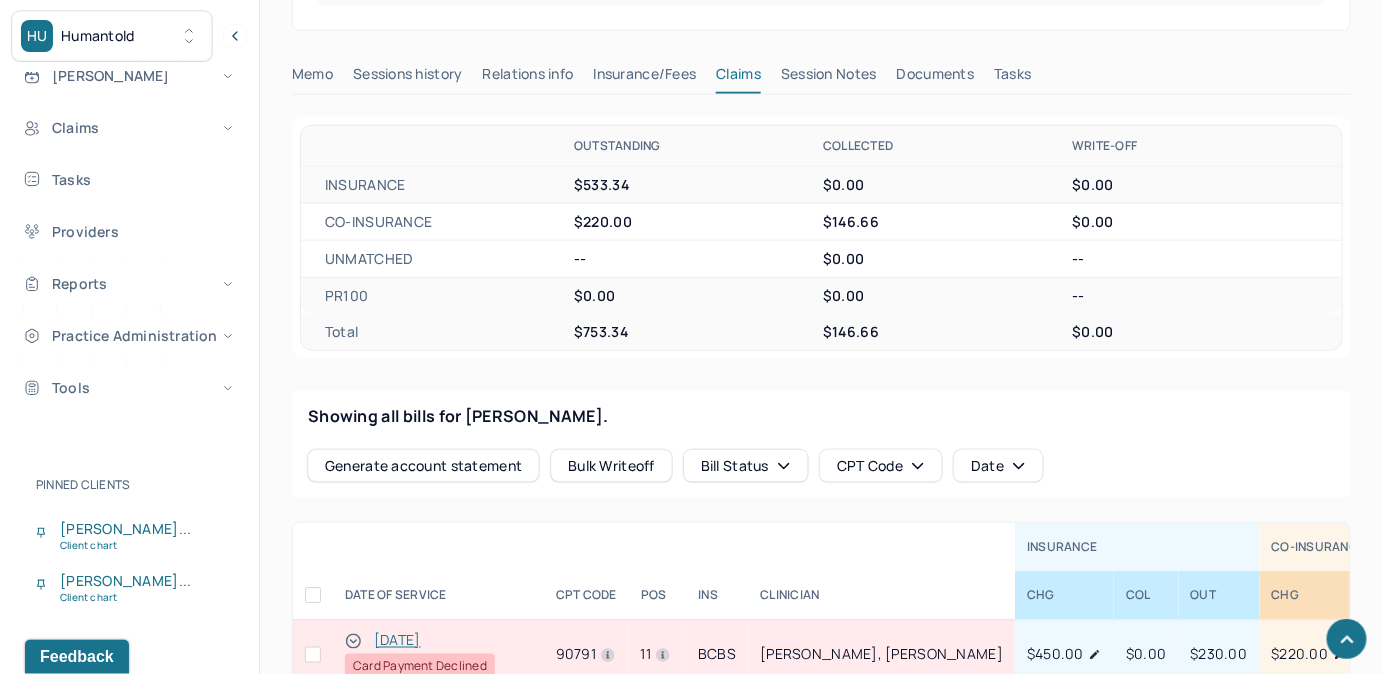 scroll, scrollTop: 727, scrollLeft: 0, axis: vertical 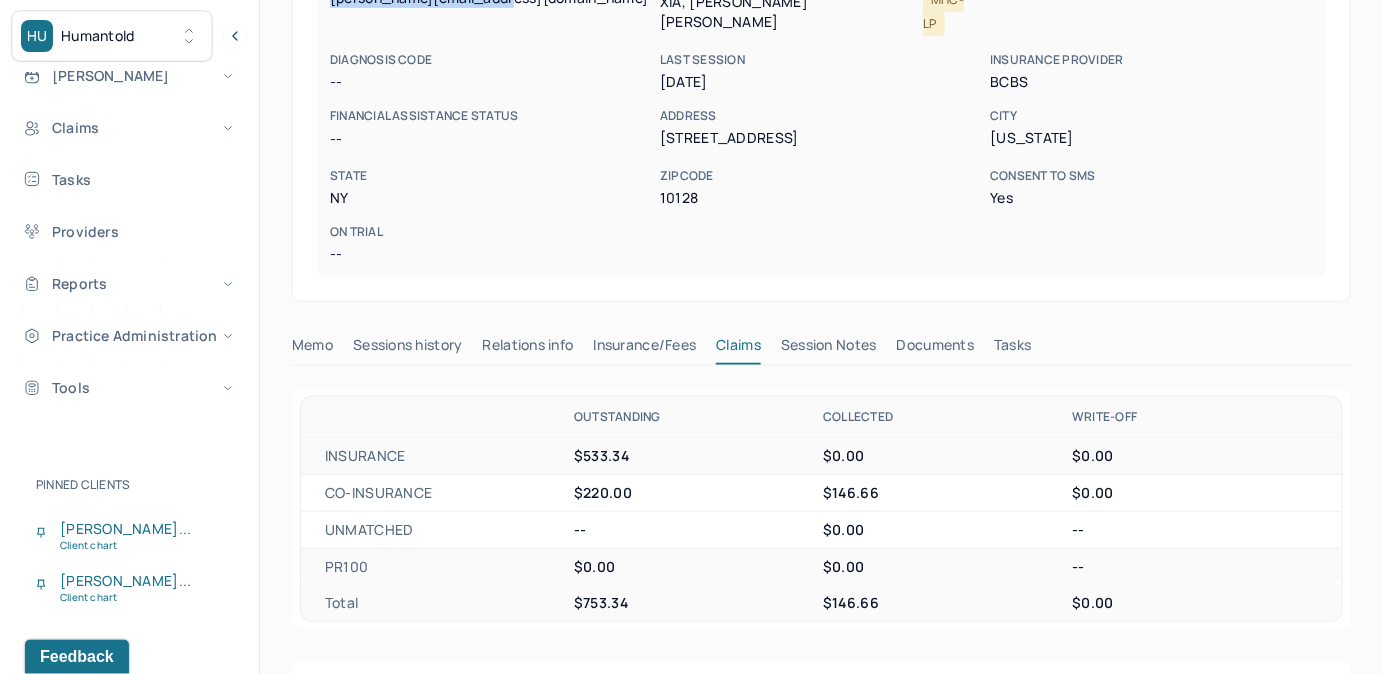 click on "Tasks" at bounding box center (1012, 349) 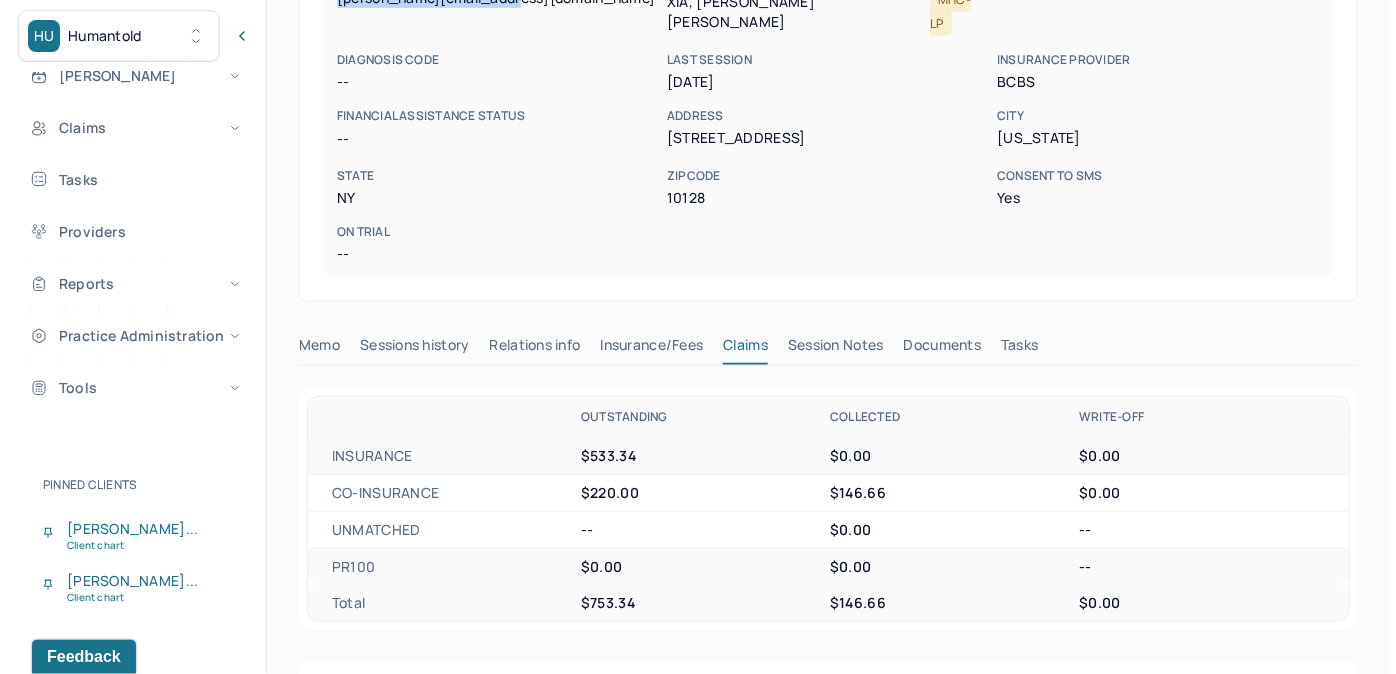 scroll, scrollTop: 314, scrollLeft: 0, axis: vertical 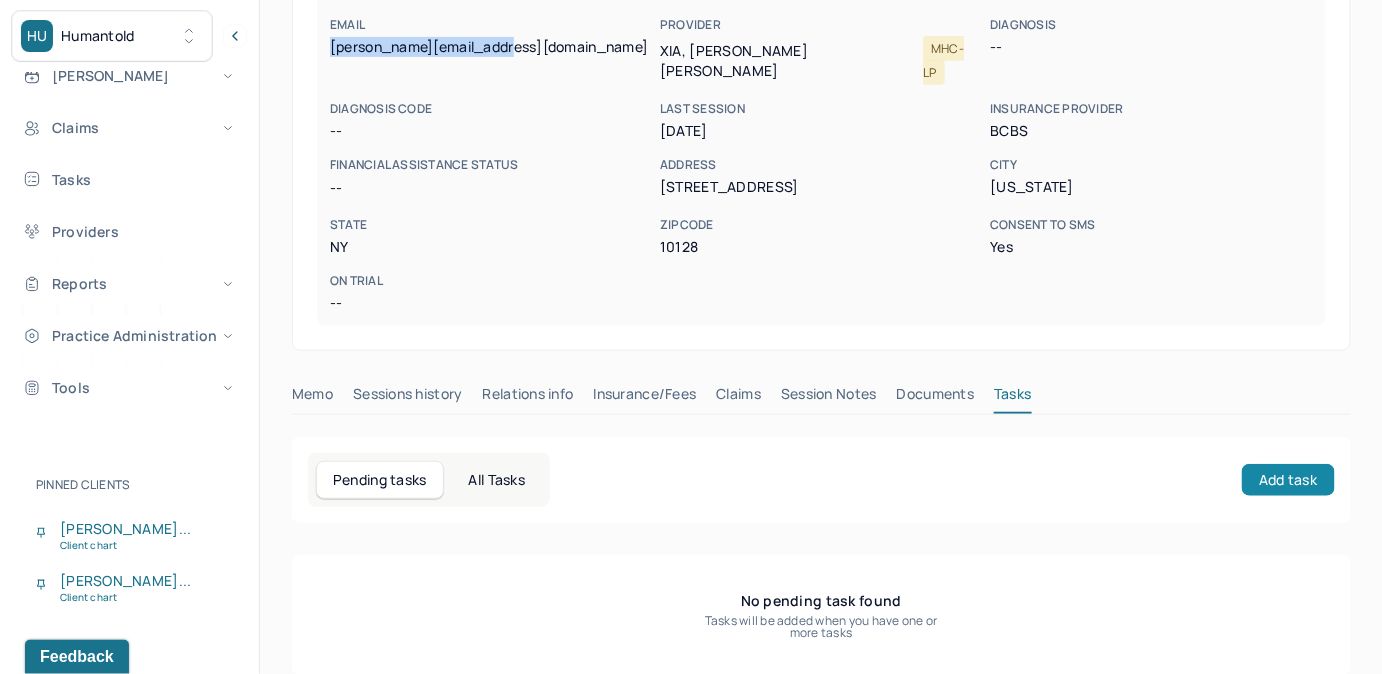 click on "Add task" at bounding box center [1288, 480] 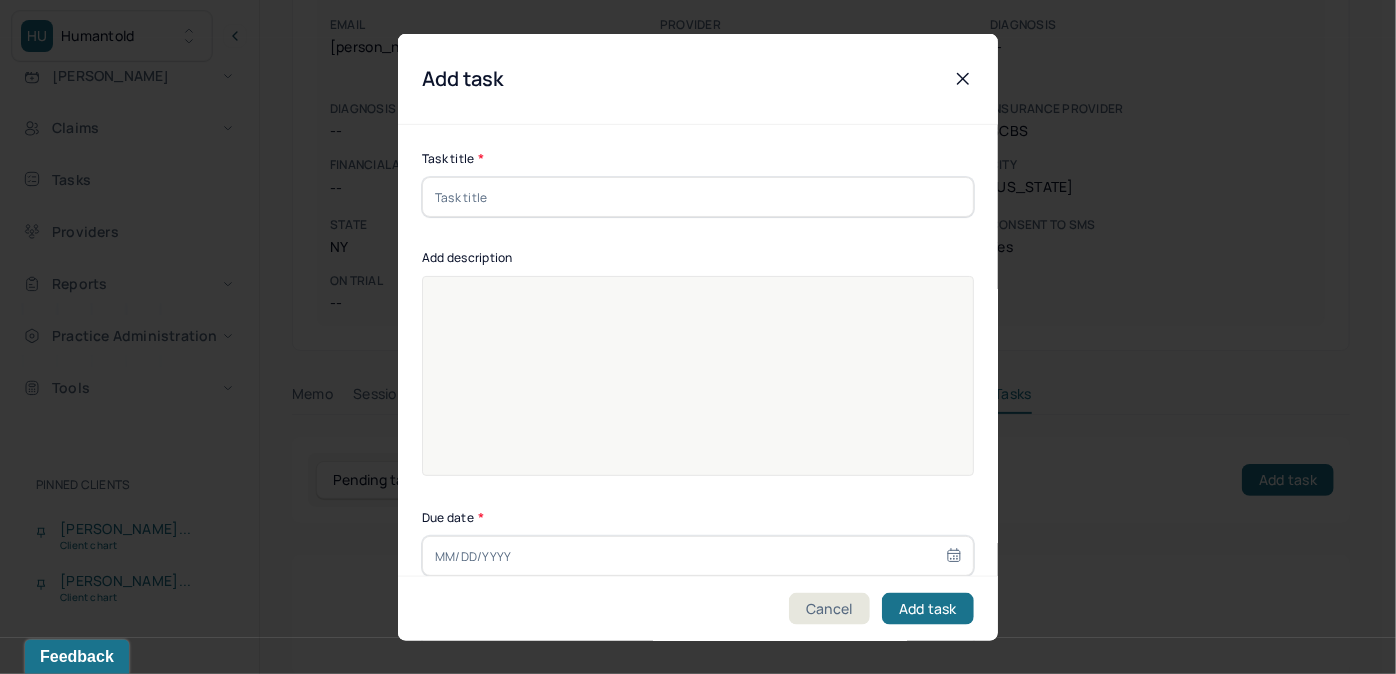 click at bounding box center [698, 197] 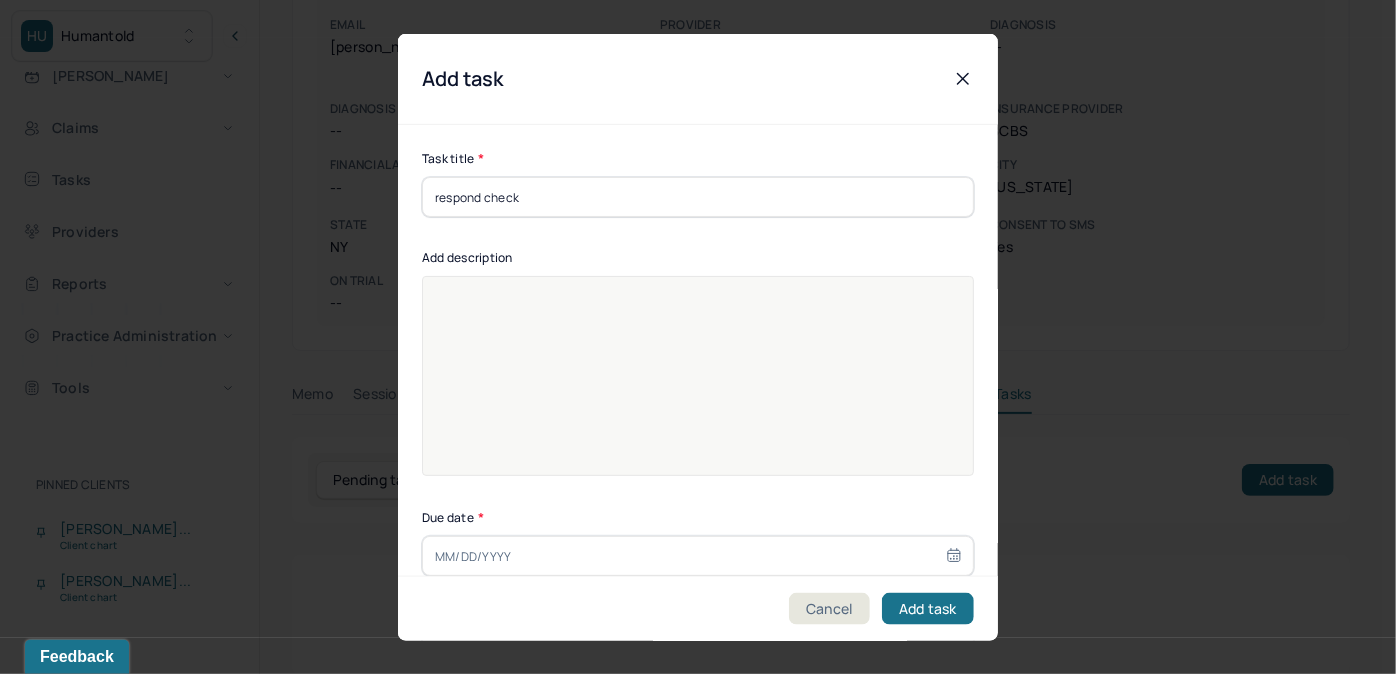 type on "[DATE]" 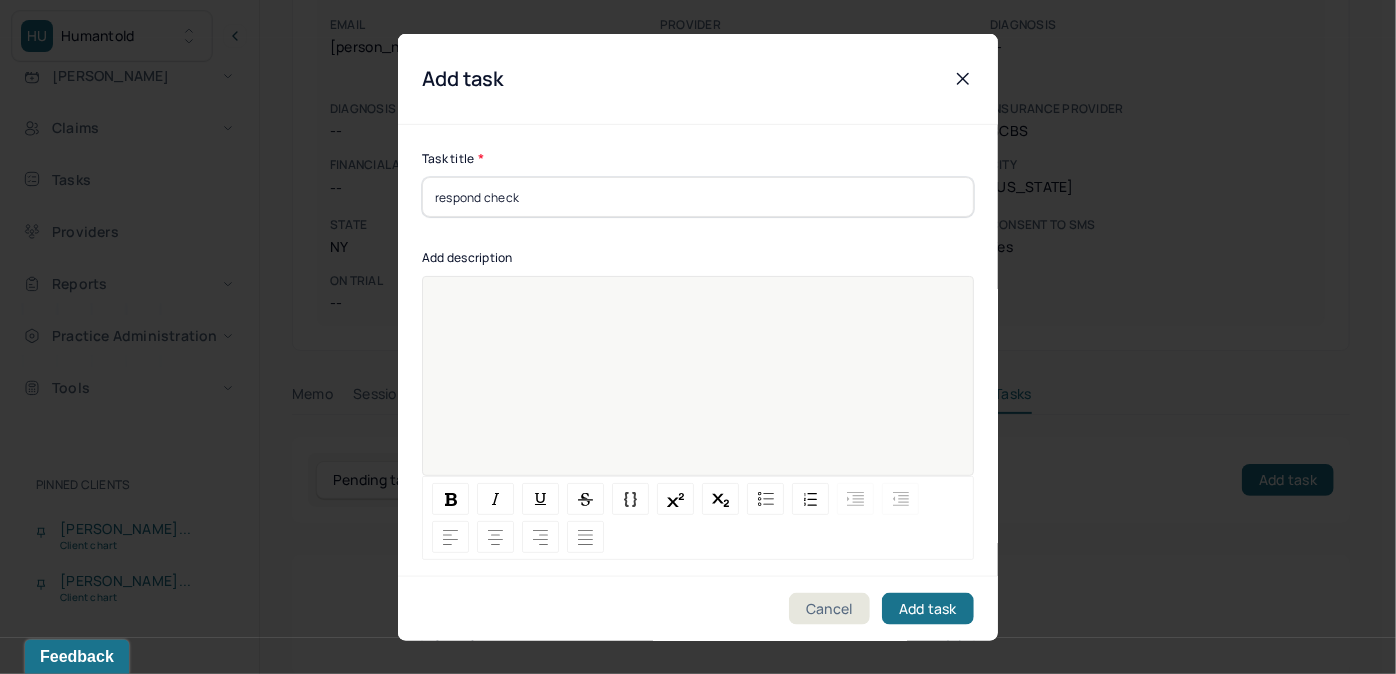 click at bounding box center (698, 389) 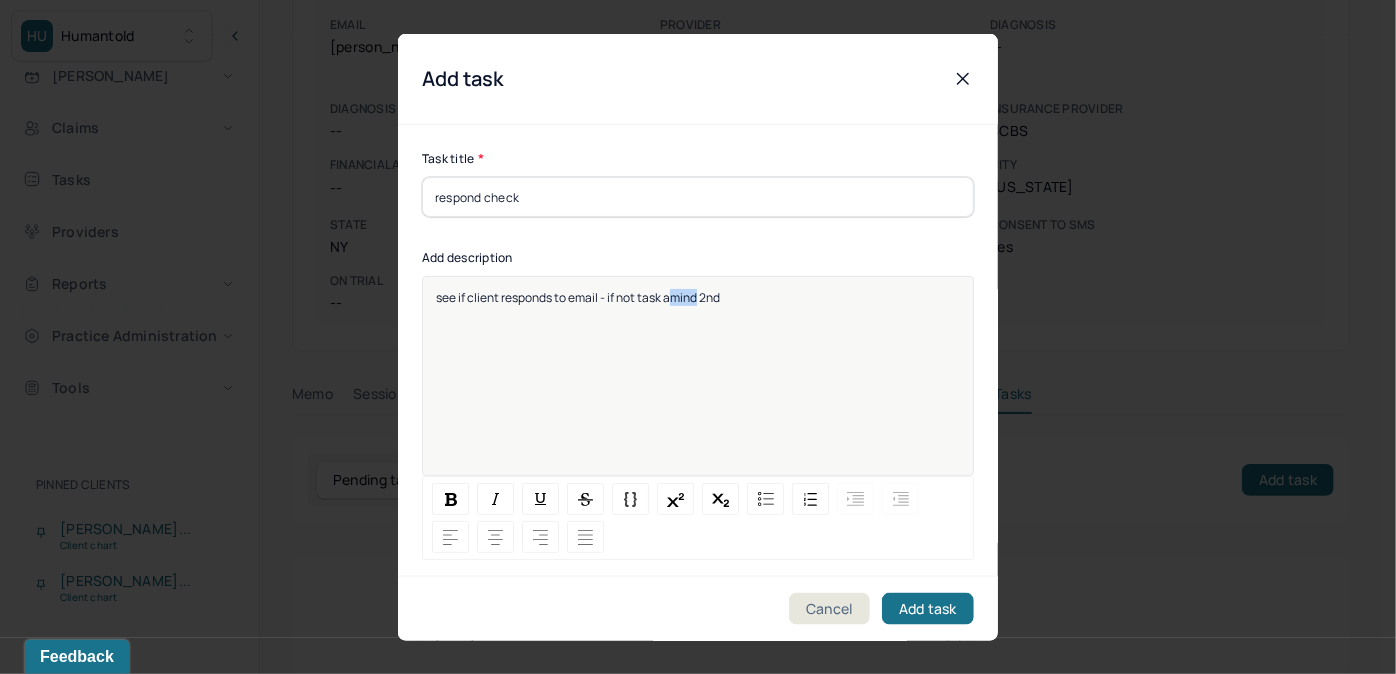 drag, startPoint x: 700, startPoint y: 297, endPoint x: 672, endPoint y: 299, distance: 28.071337 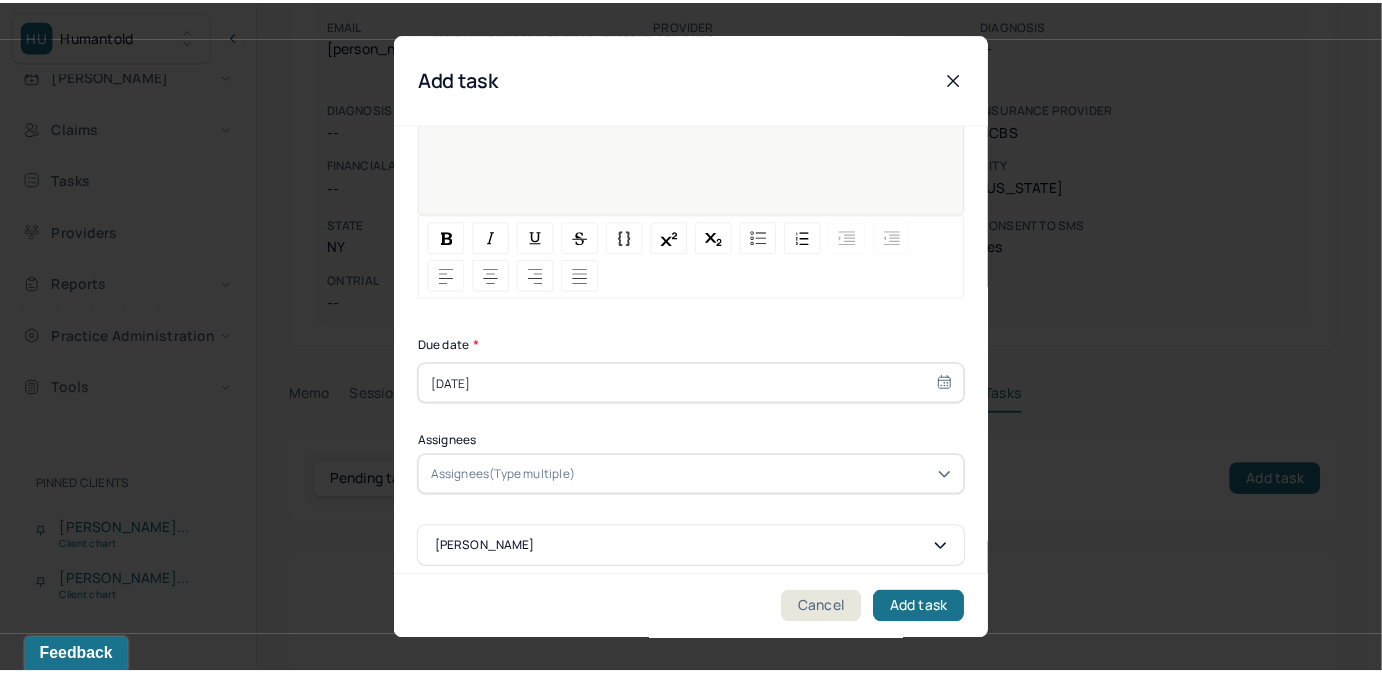 scroll, scrollTop: 274, scrollLeft: 0, axis: vertical 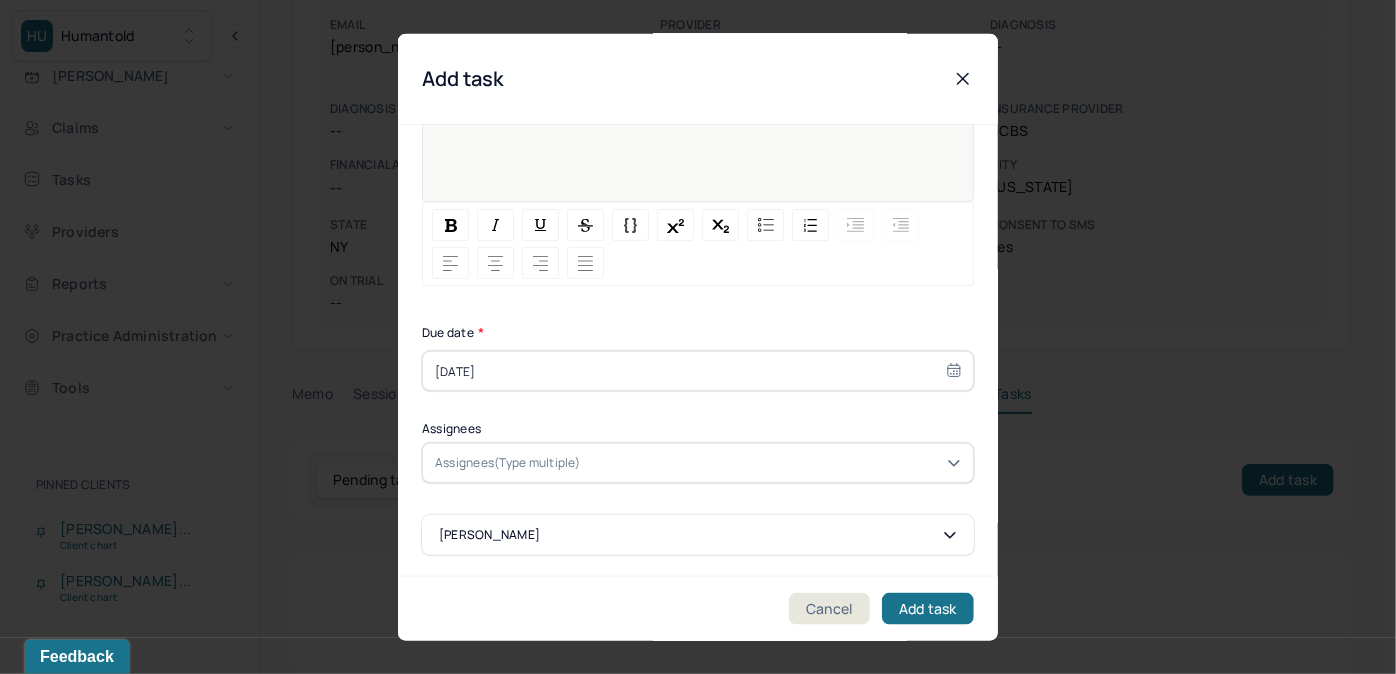 click on "Assignees(Type multiple)" at bounding box center (508, 463) 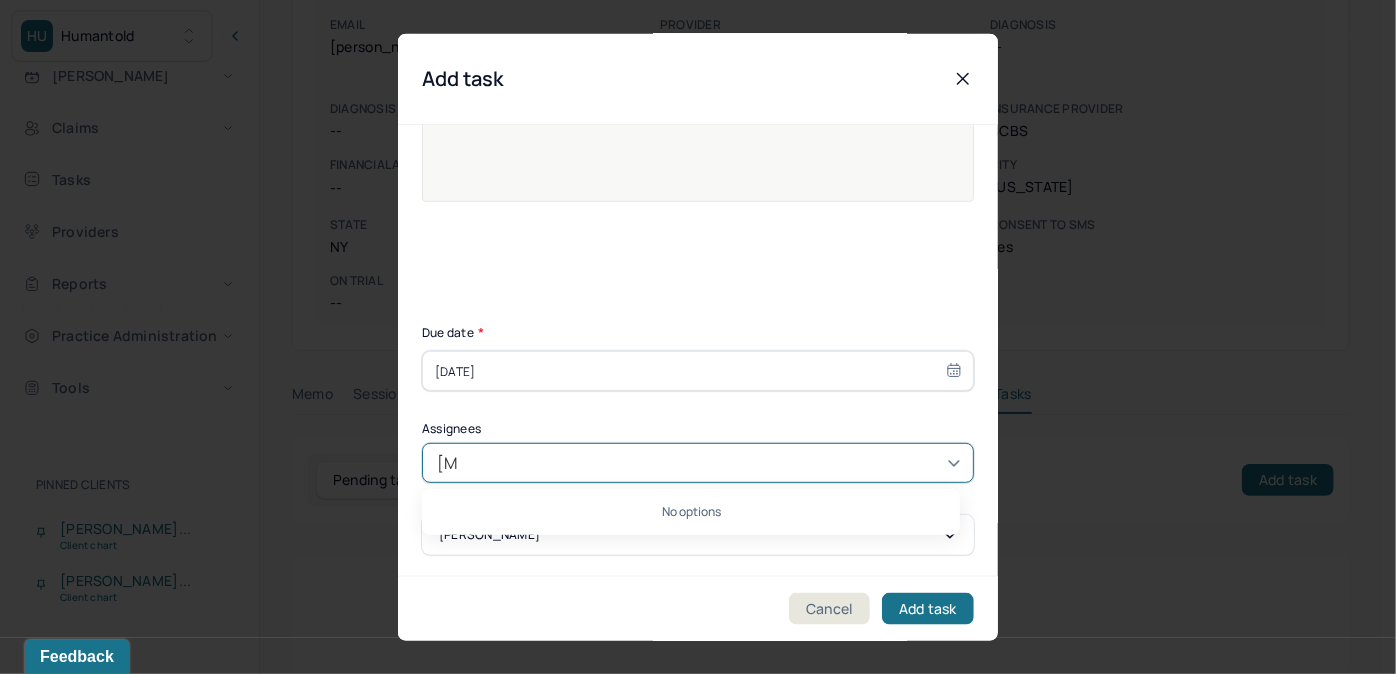type on "allie" 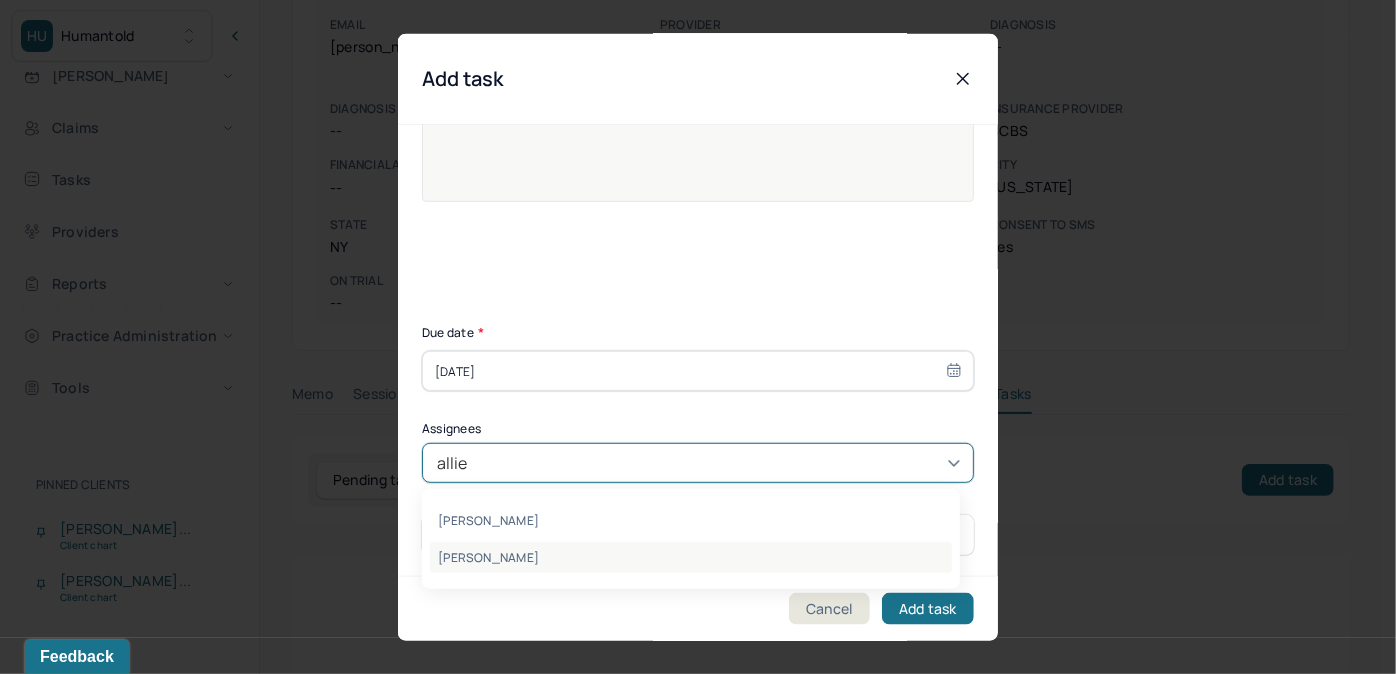 click on "[PERSON_NAME]" at bounding box center [691, 557] 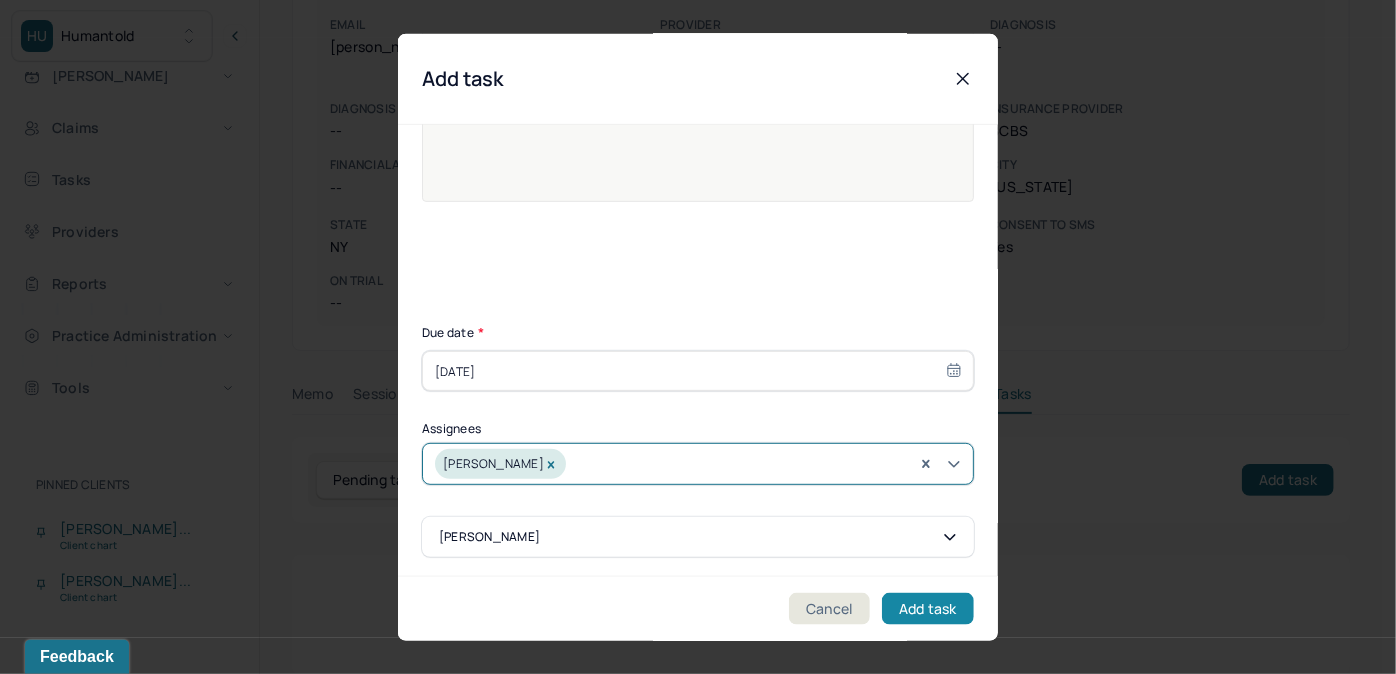 click on "Add task" at bounding box center (928, 608) 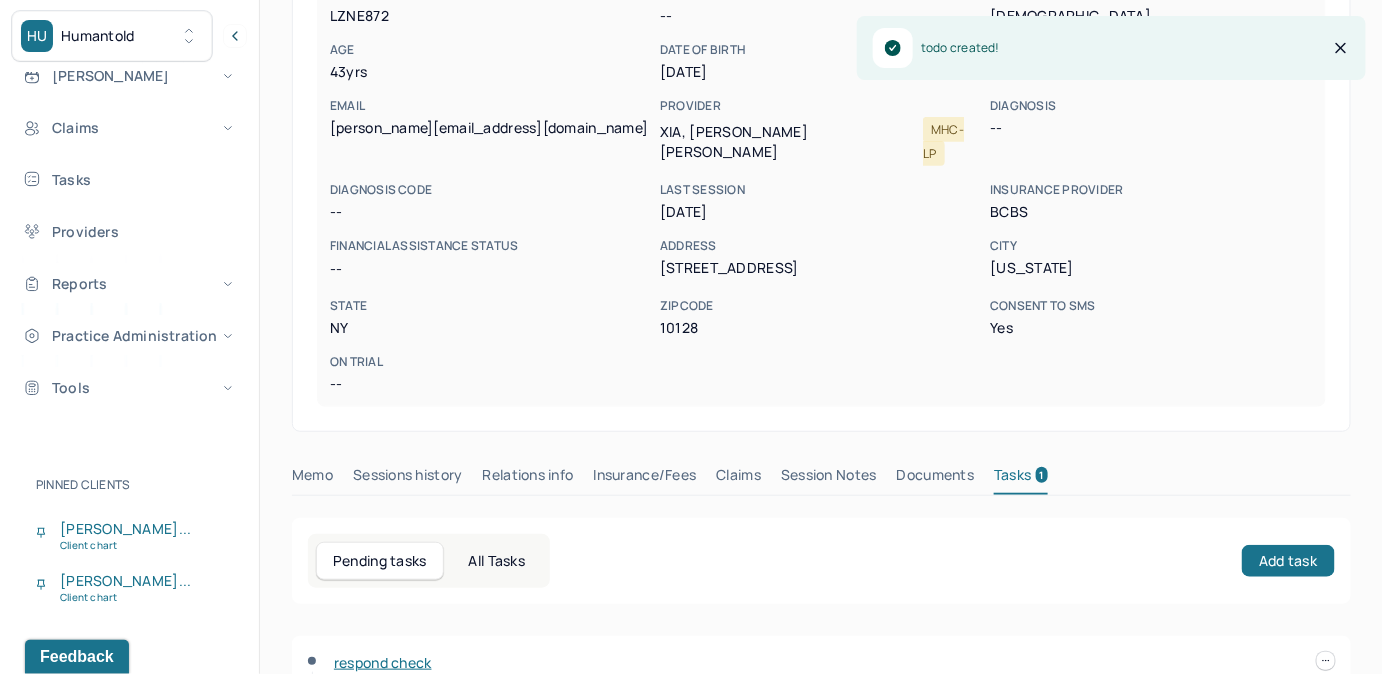 scroll, scrollTop: 0, scrollLeft: 0, axis: both 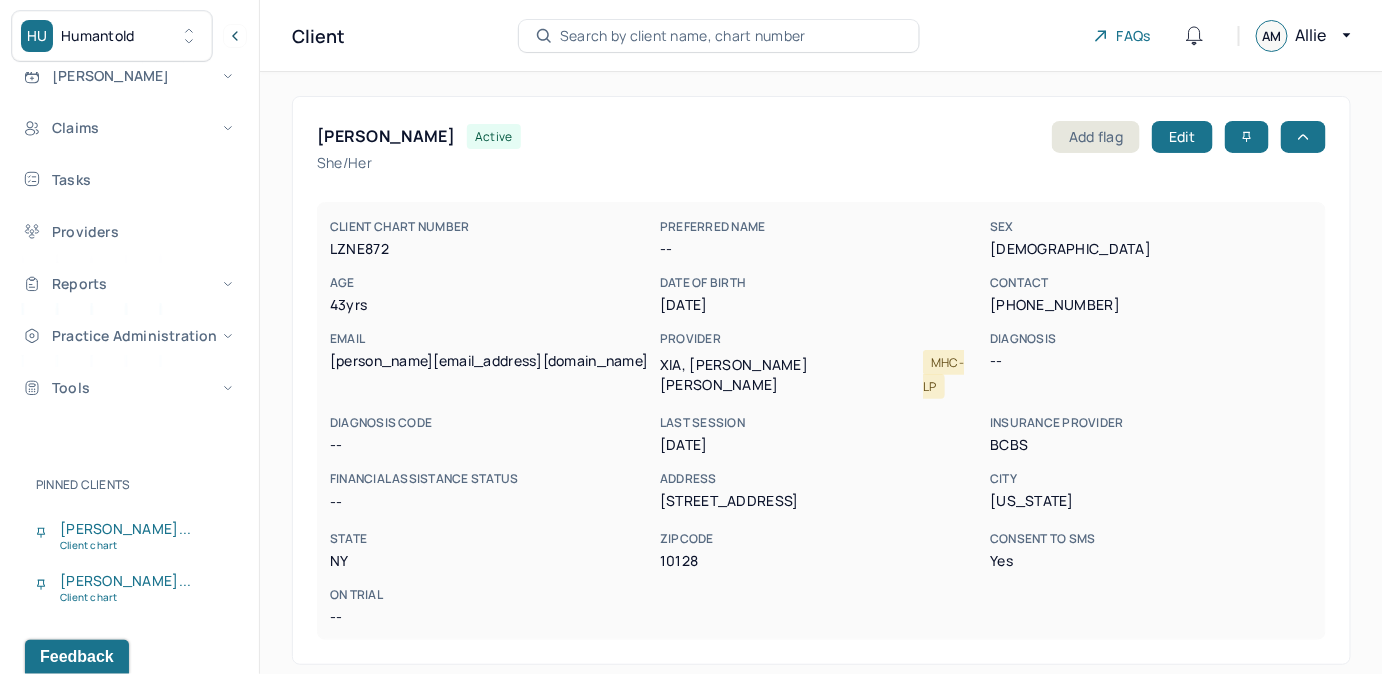click on "Search by client name, chart number" at bounding box center [683, 36] 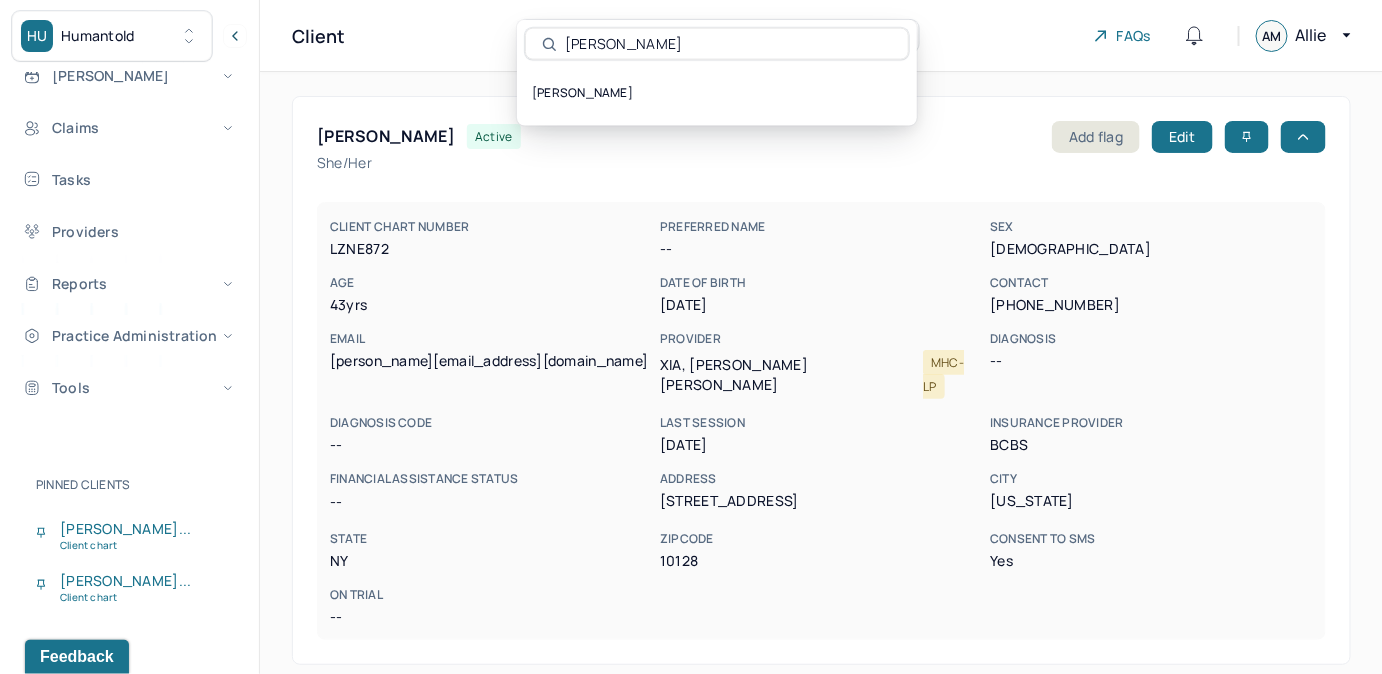 type on "[PERSON_NAME]" 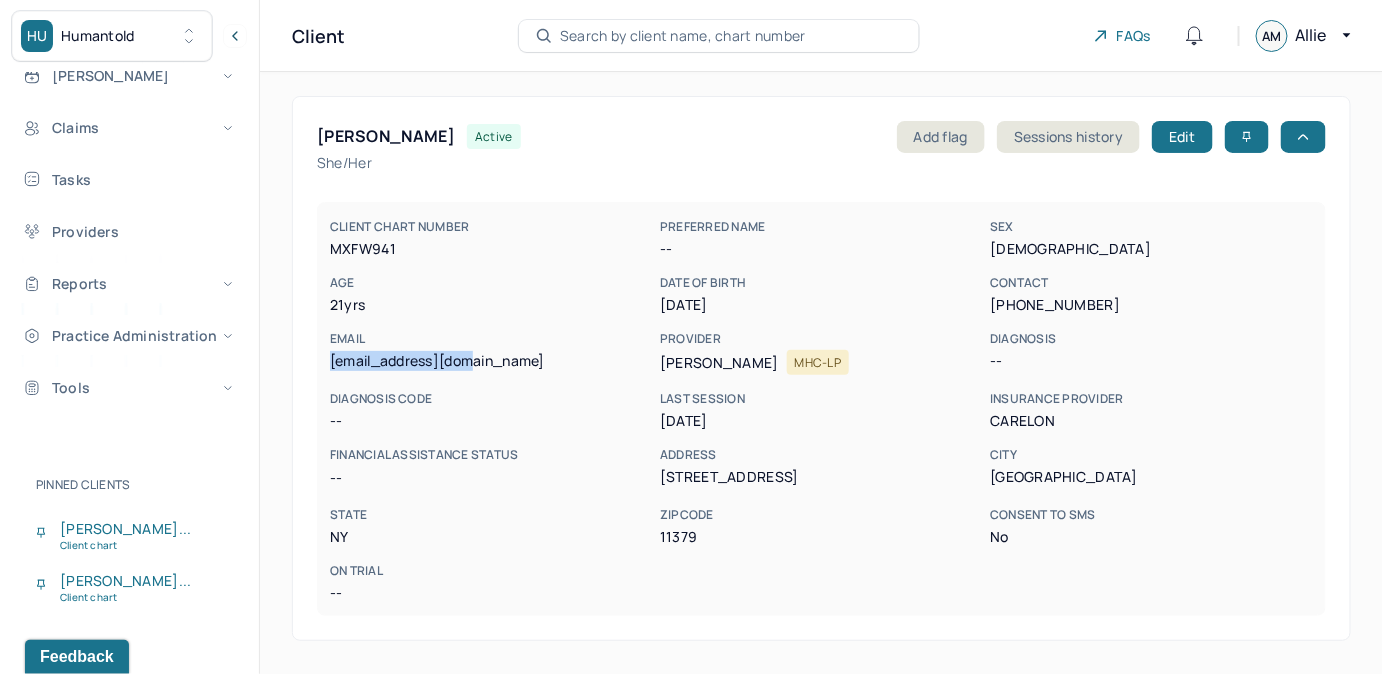 drag, startPoint x: 327, startPoint y: 358, endPoint x: 494, endPoint y: 355, distance: 167.02695 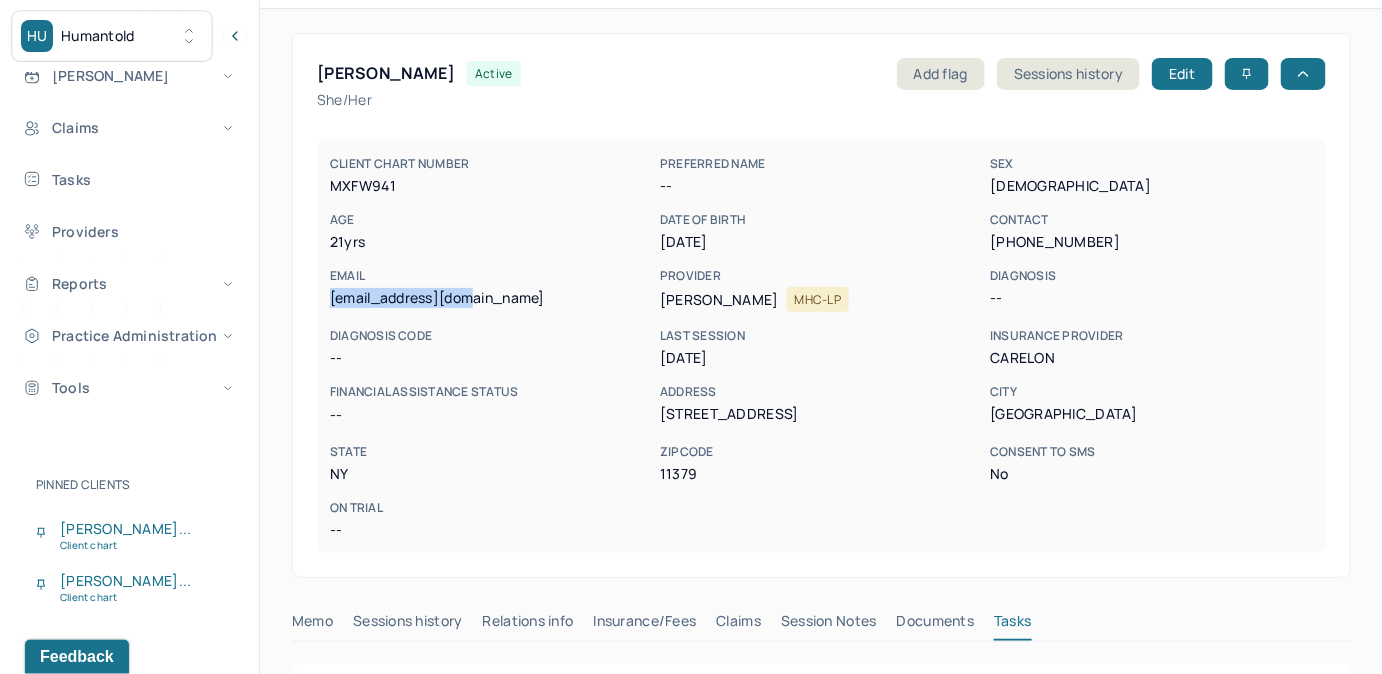 scroll, scrollTop: 181, scrollLeft: 0, axis: vertical 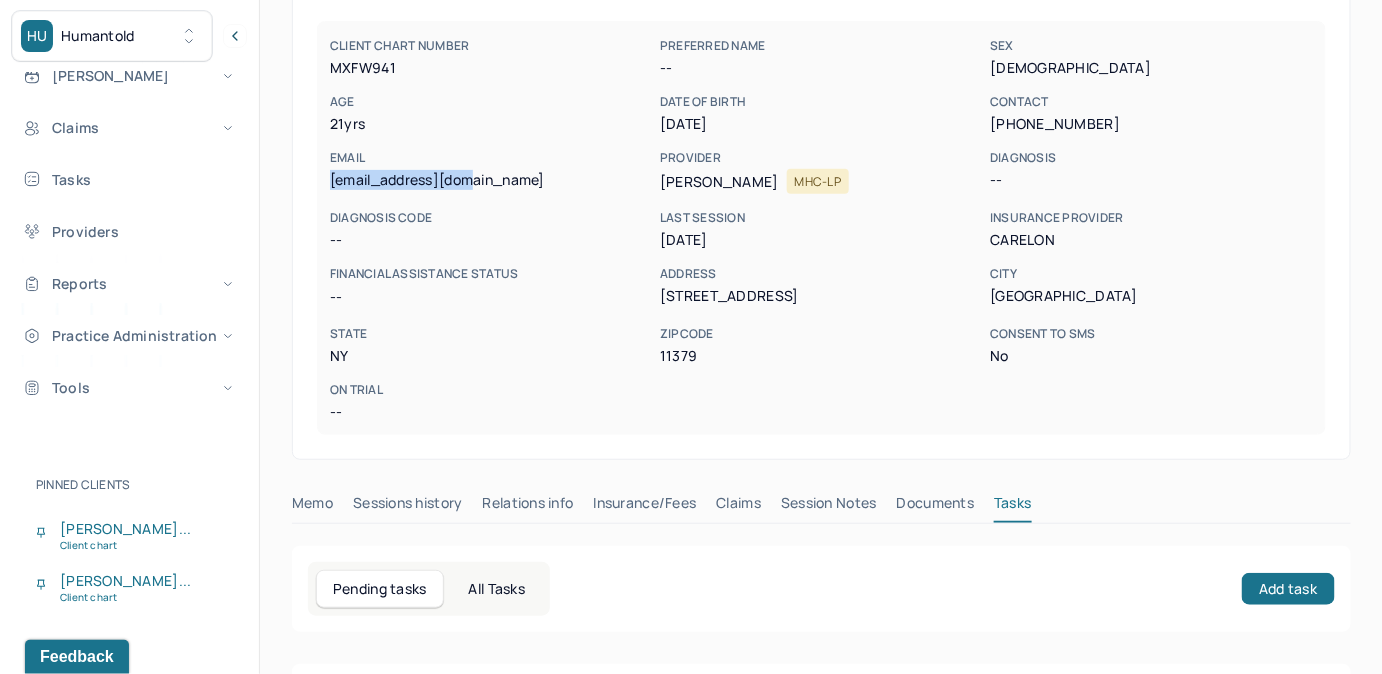 drag, startPoint x: 753, startPoint y: 502, endPoint x: 758, endPoint y: 483, distance: 19.646883 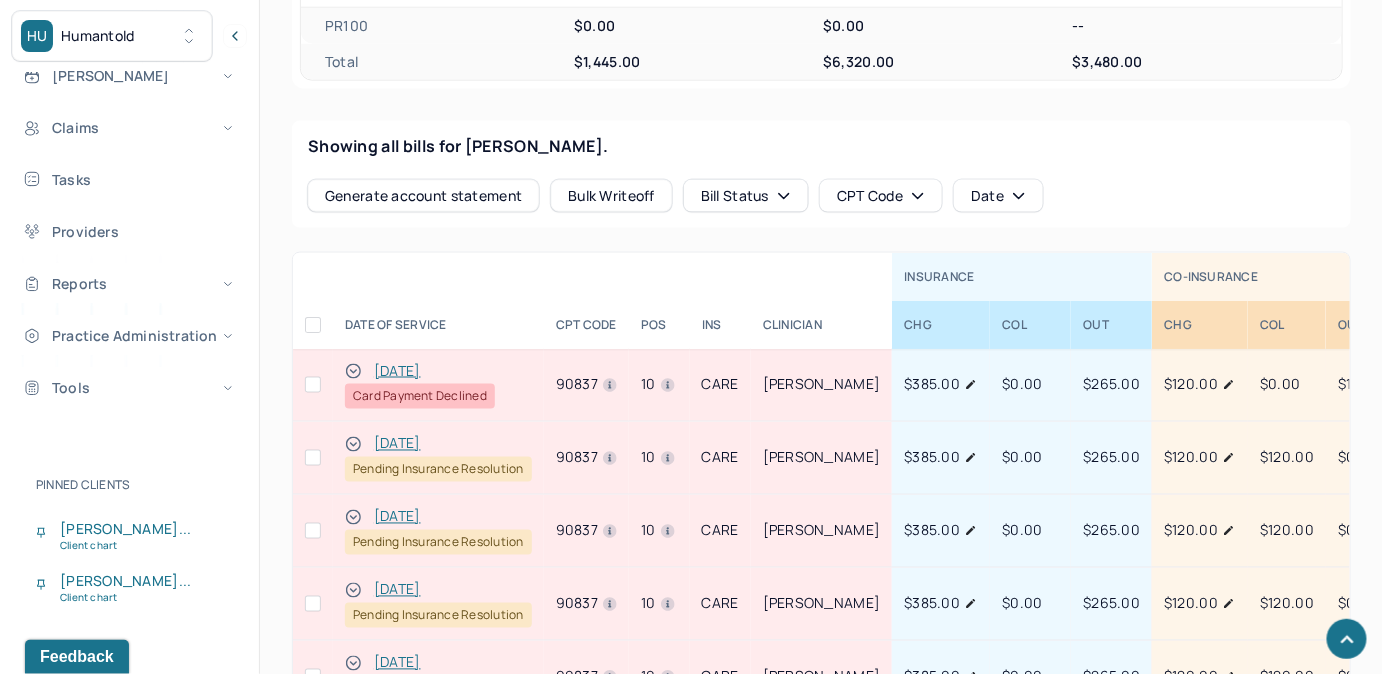 scroll, scrollTop: 909, scrollLeft: 0, axis: vertical 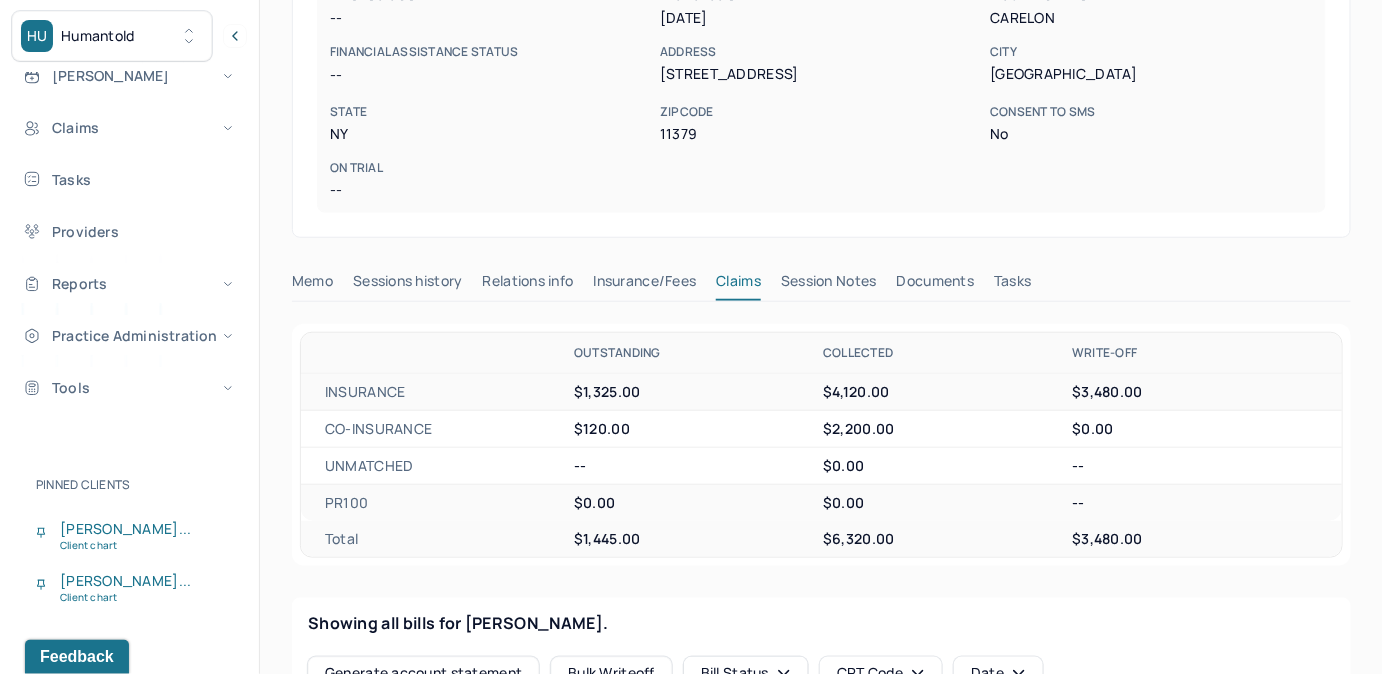 click on "Tasks" at bounding box center (1012, 285) 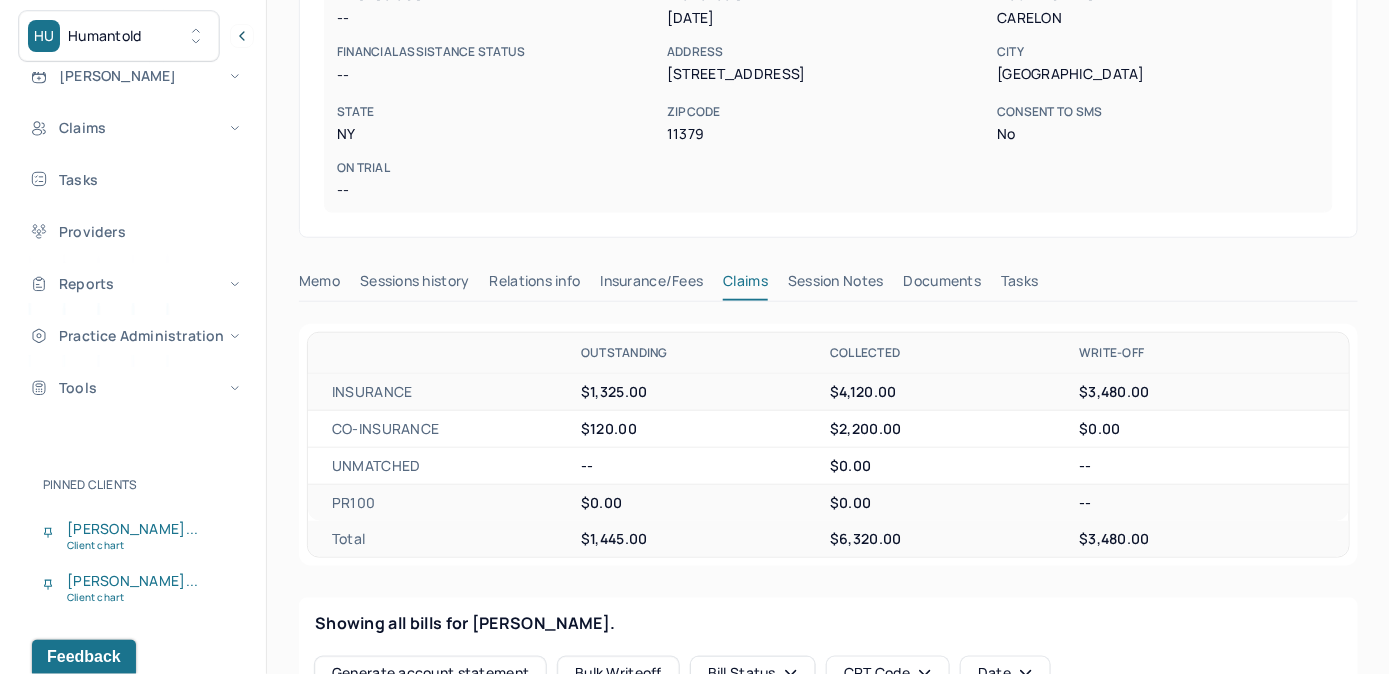 scroll, scrollTop: 314, scrollLeft: 0, axis: vertical 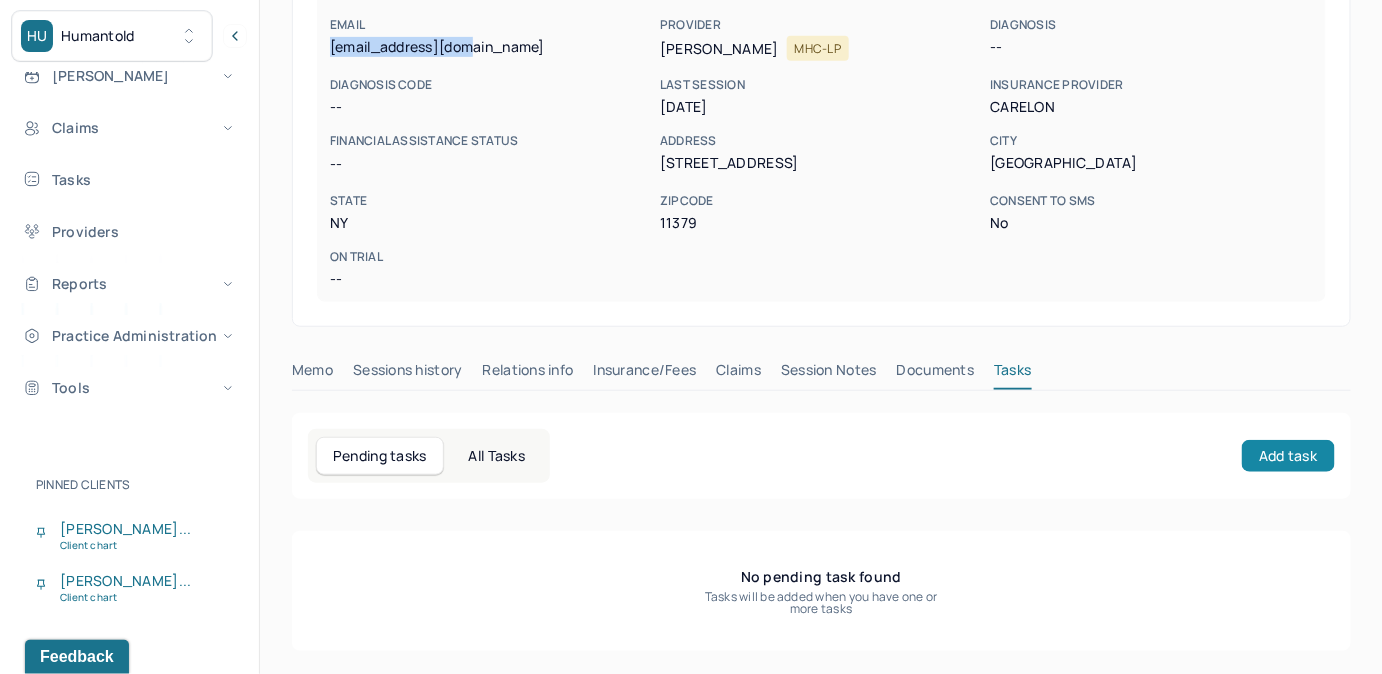 click on "Add task" at bounding box center (1288, 456) 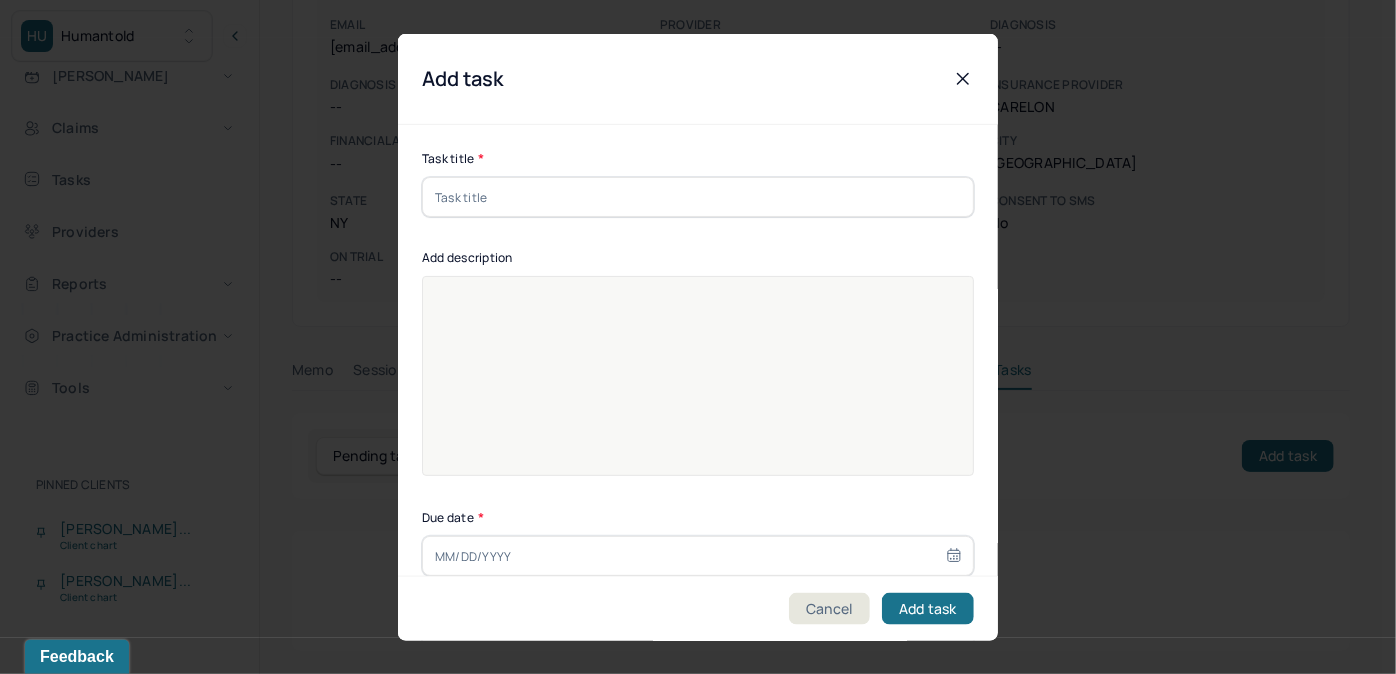 click on "Task title * Add description Due date * Assignees Assignees(Type multiple)   [PERSON_NAME]" at bounding box center [698, 444] 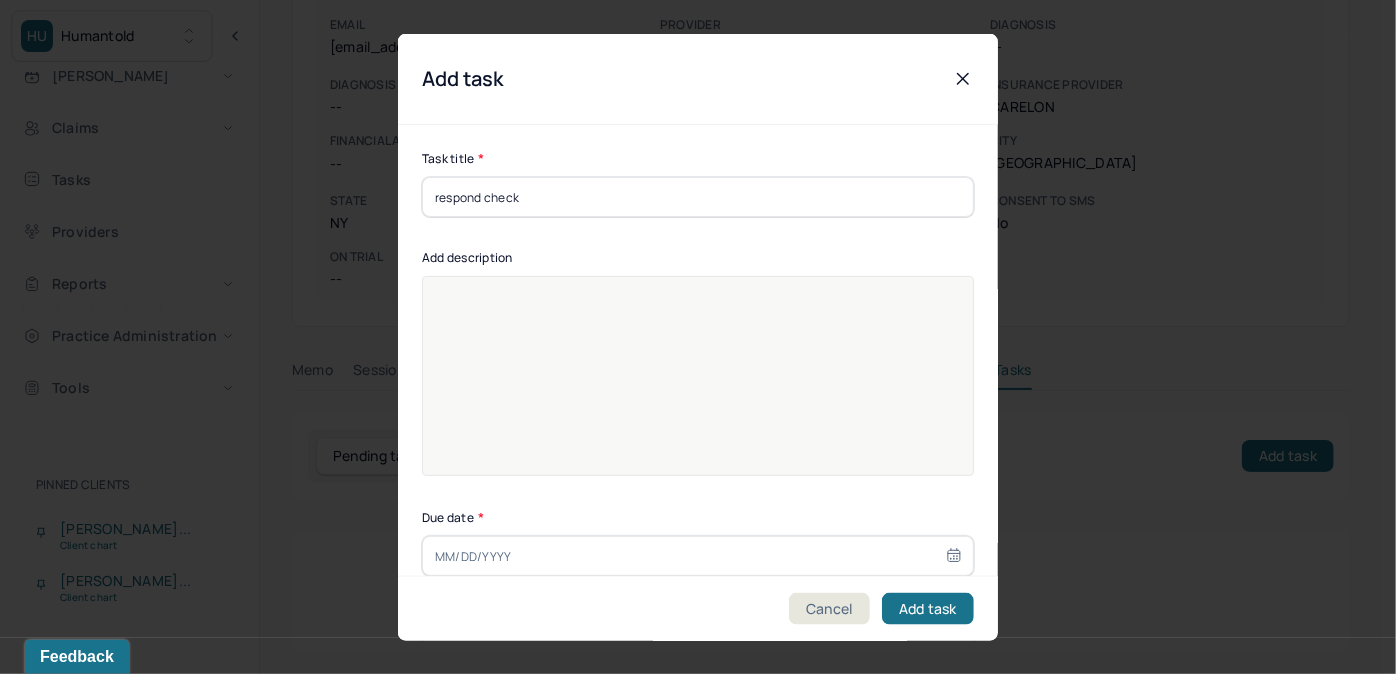 type on "[DATE]" 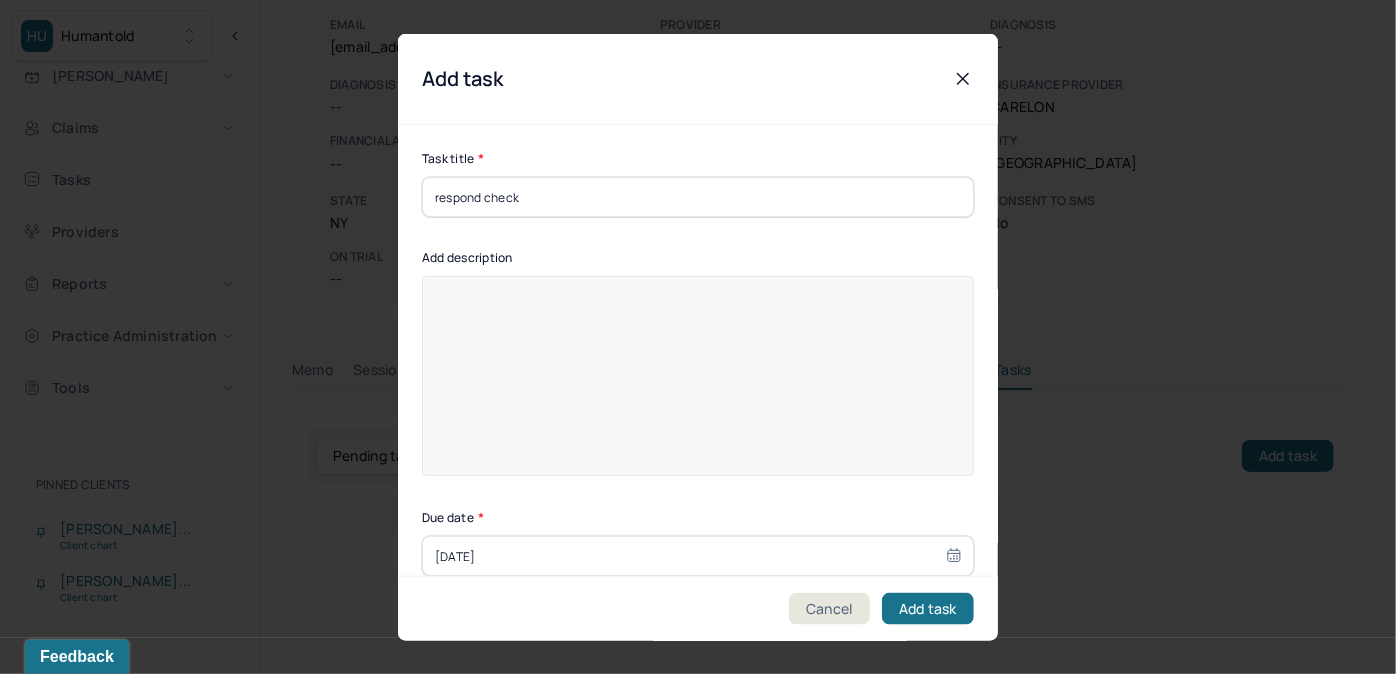 click at bounding box center [698, 389] 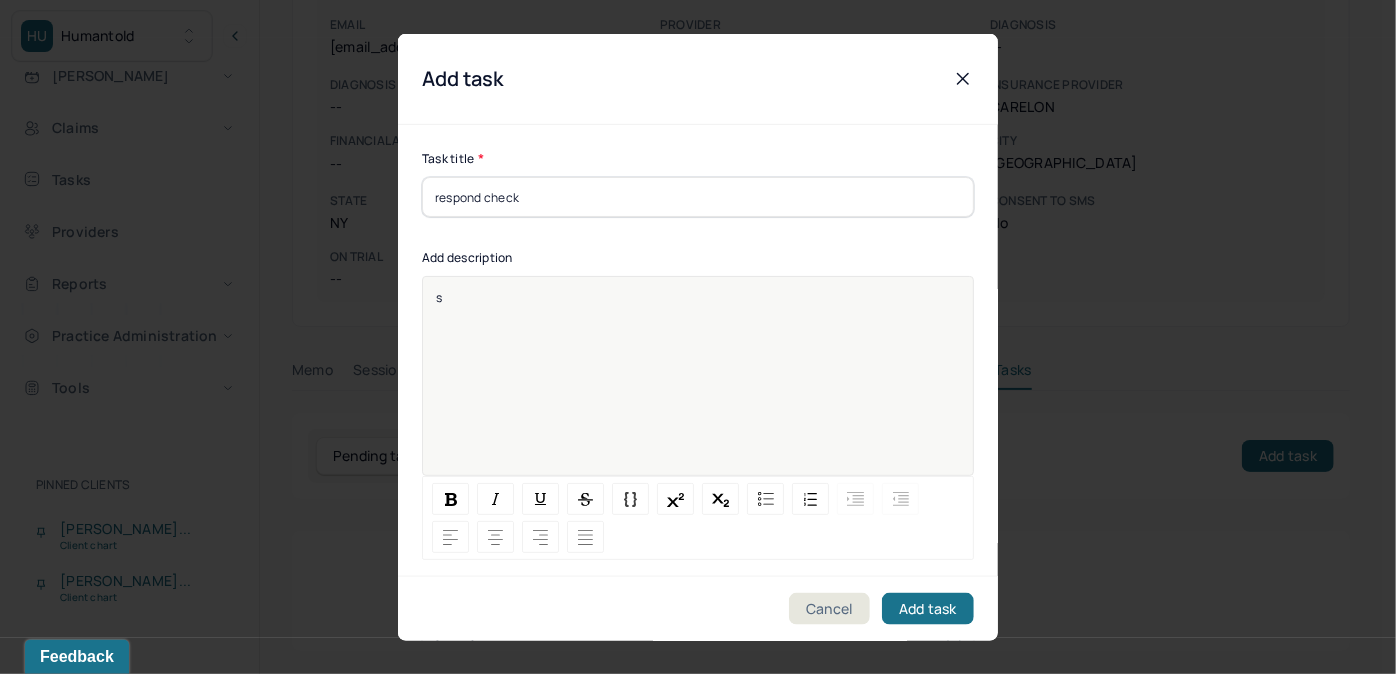 type 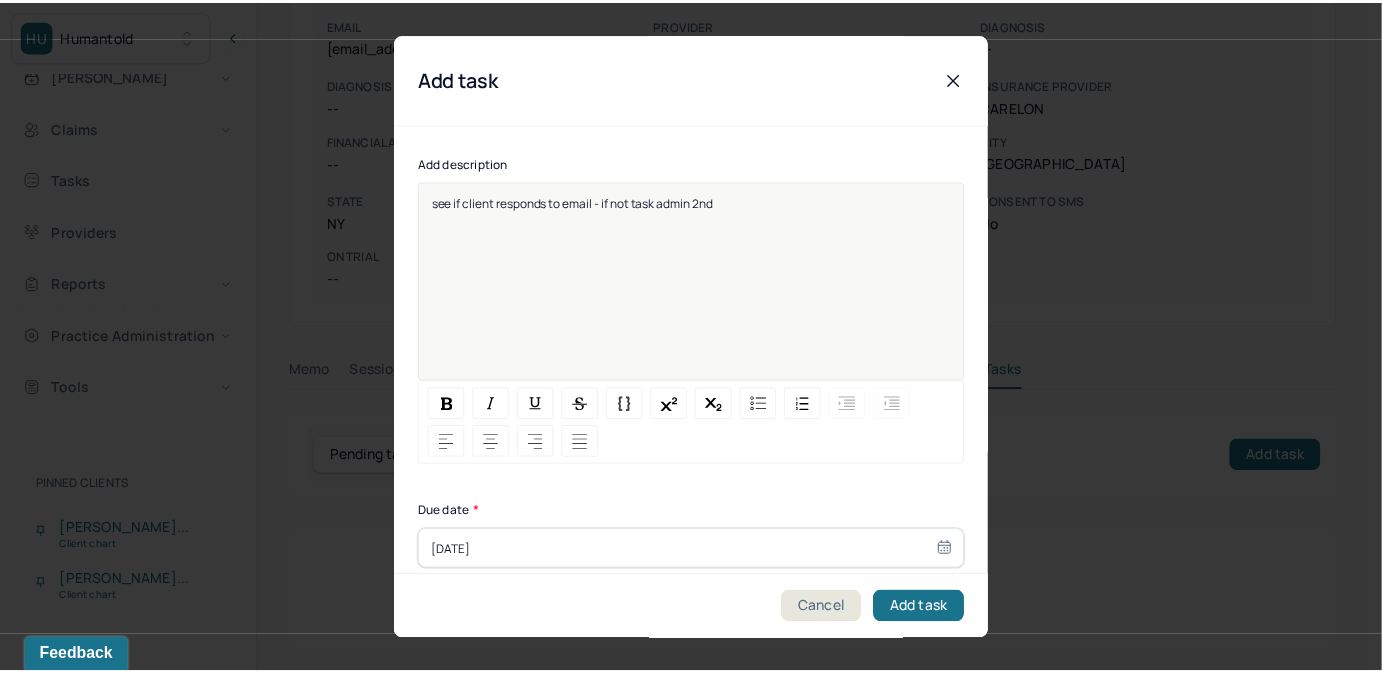 scroll, scrollTop: 274, scrollLeft: 0, axis: vertical 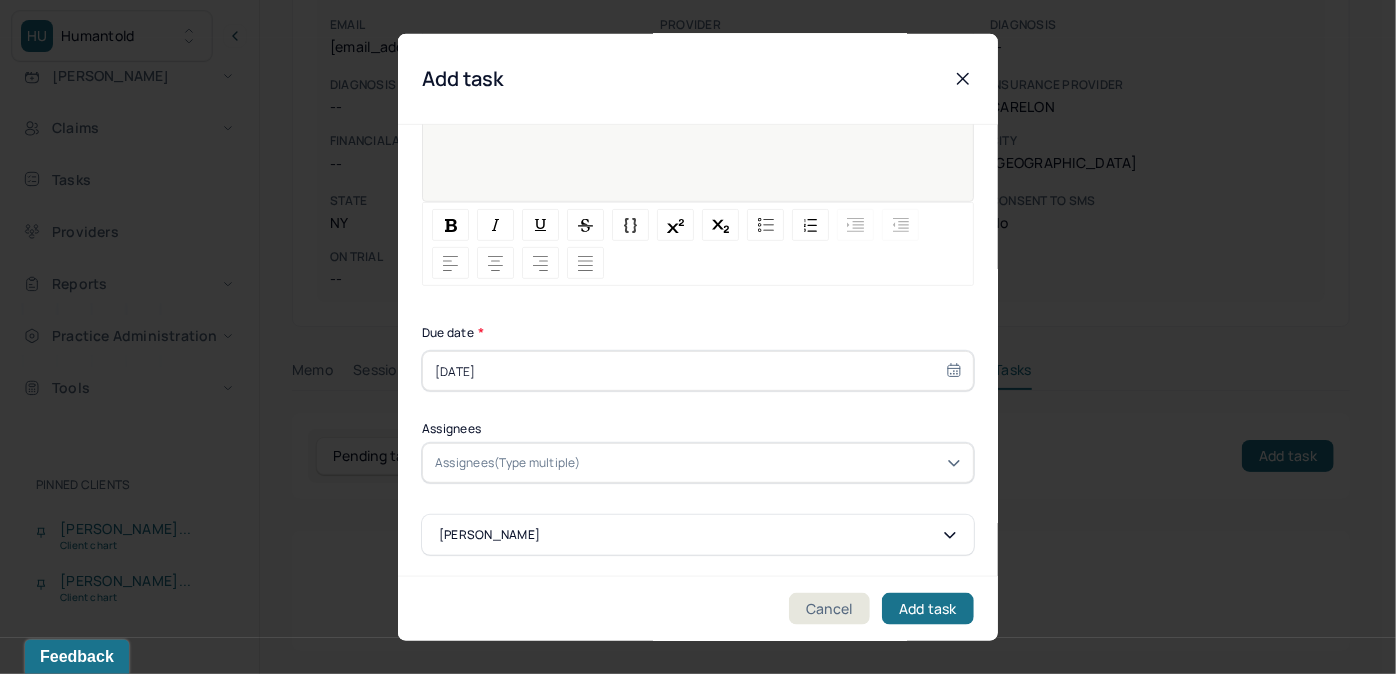 click on "Assignees(Type multiple)" at bounding box center (508, 463) 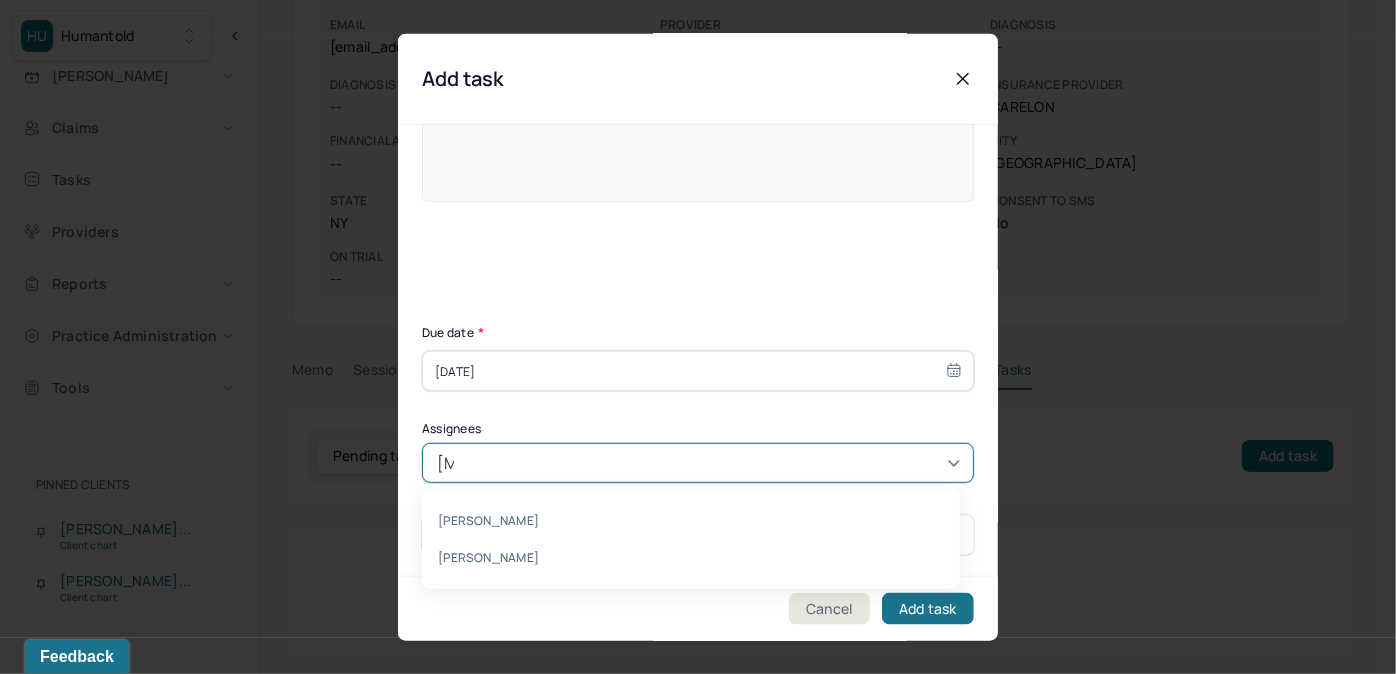 type on "allie" 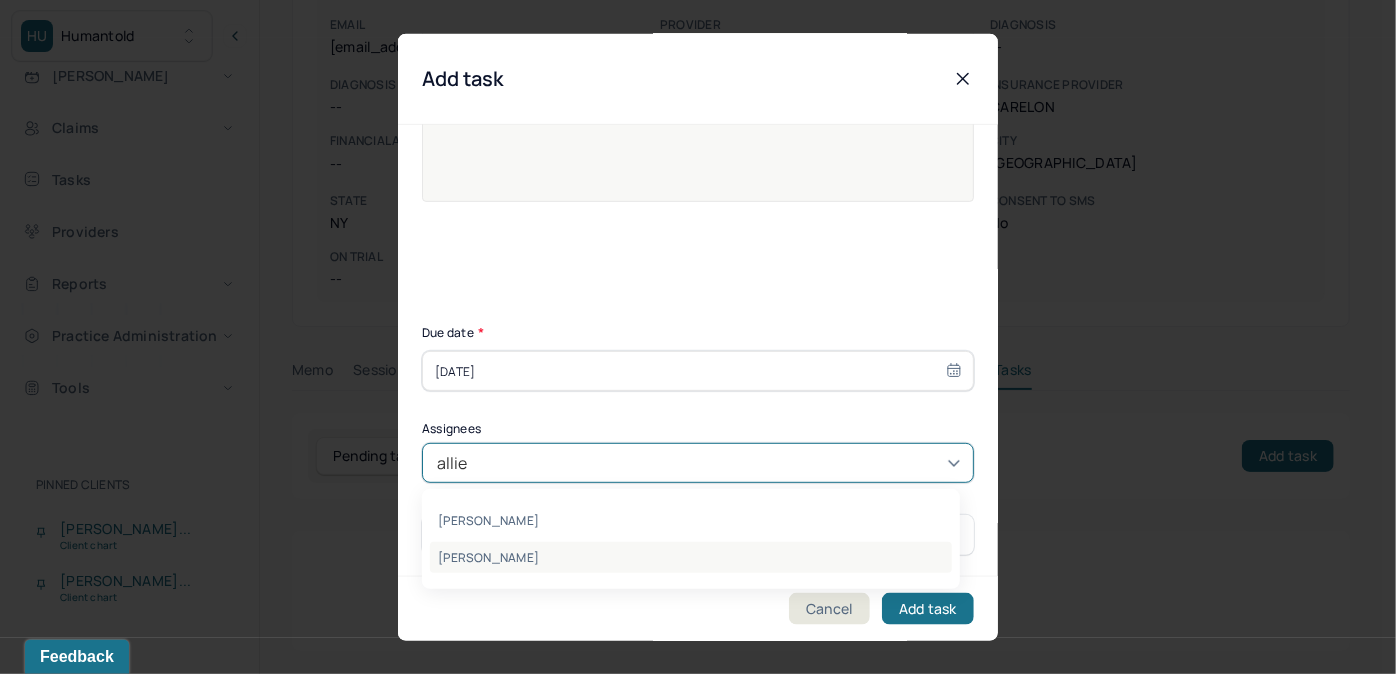 click on "[PERSON_NAME]" at bounding box center [691, 557] 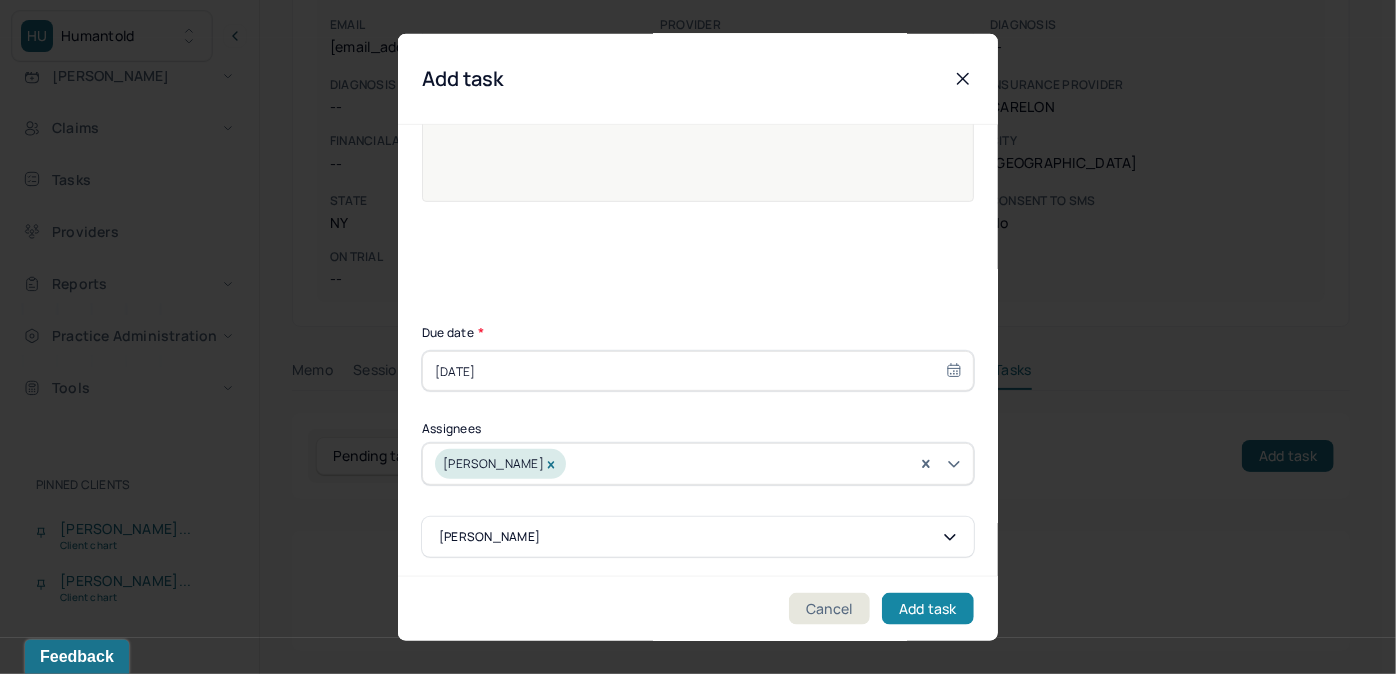click on "Add task" at bounding box center (928, 608) 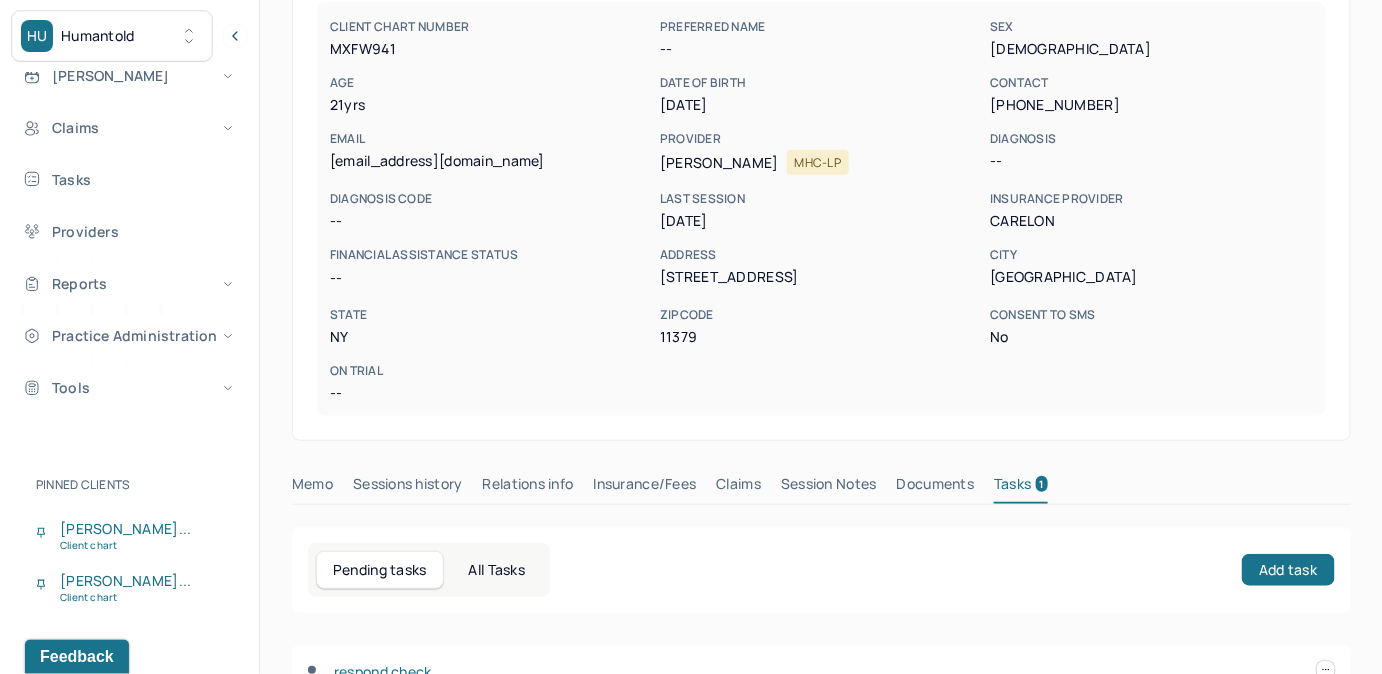 scroll, scrollTop: 0, scrollLeft: 0, axis: both 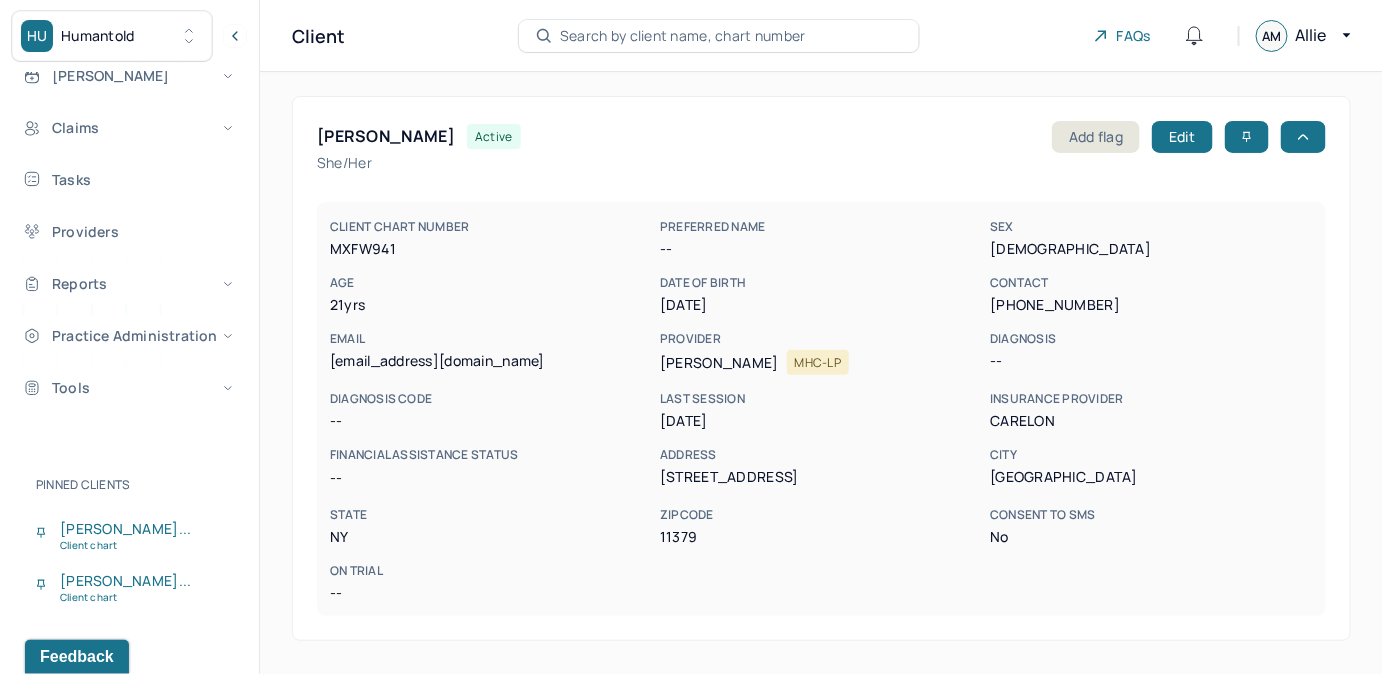 click on "Search by client name, chart number" at bounding box center [719, 36] 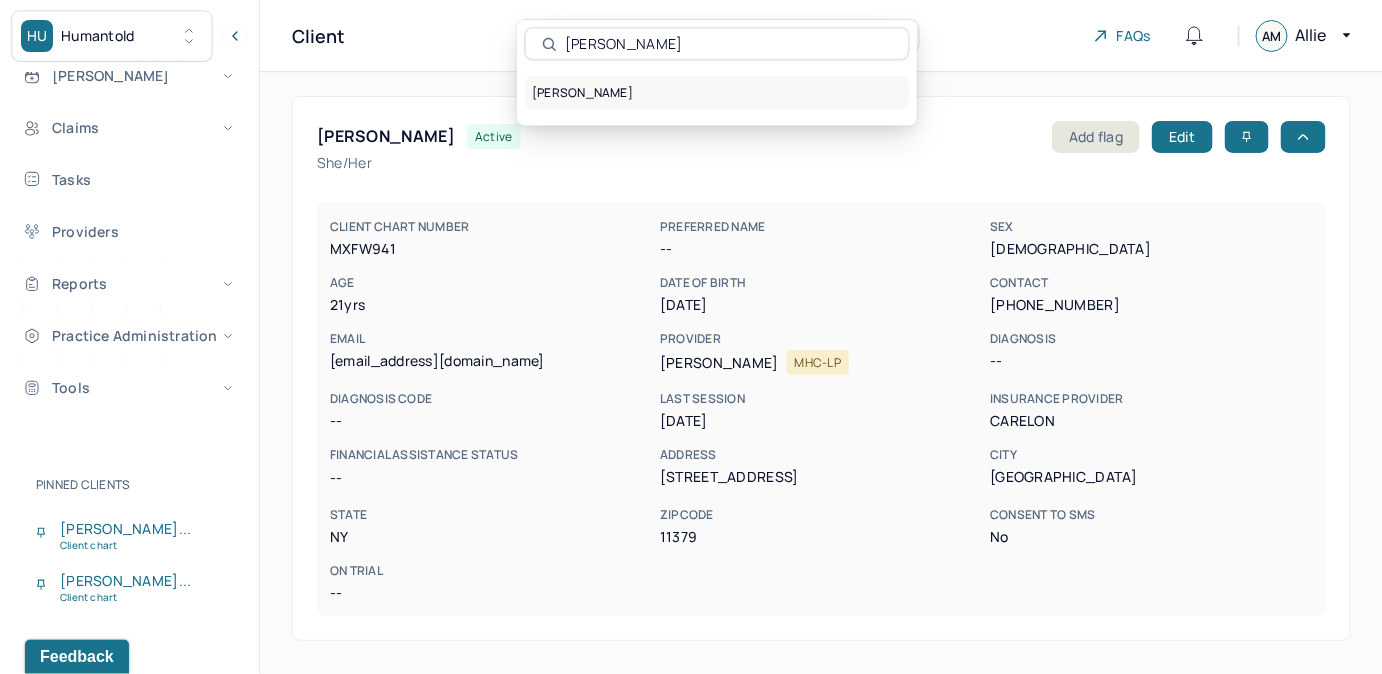 type on "[PERSON_NAME]" 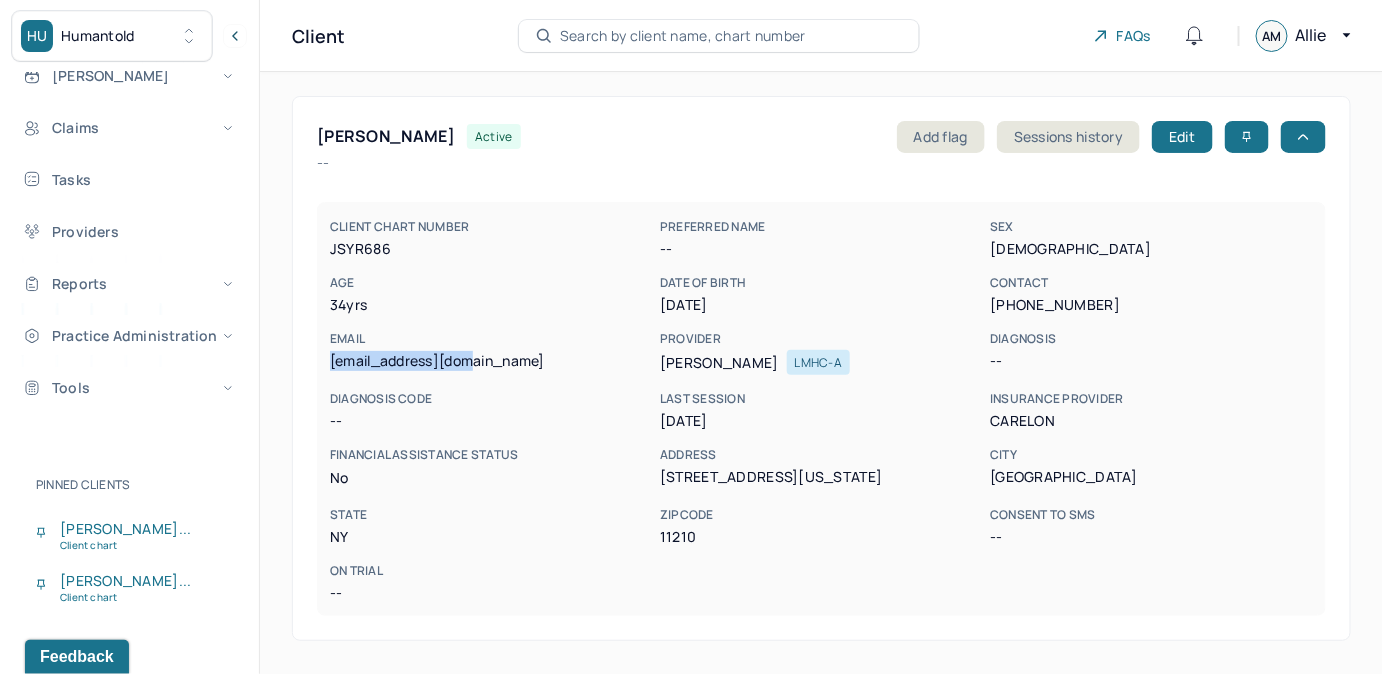 drag, startPoint x: 329, startPoint y: 360, endPoint x: 485, endPoint y: 359, distance: 156.0032 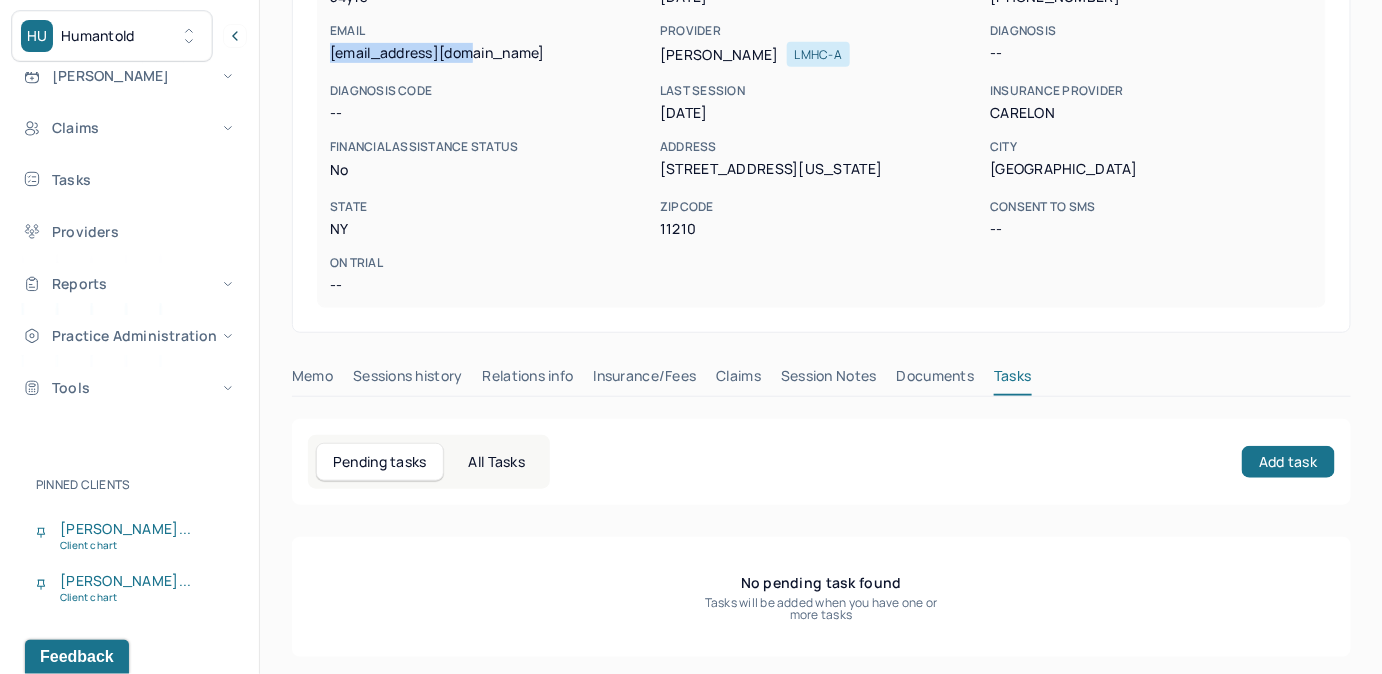 scroll, scrollTop: 314, scrollLeft: 0, axis: vertical 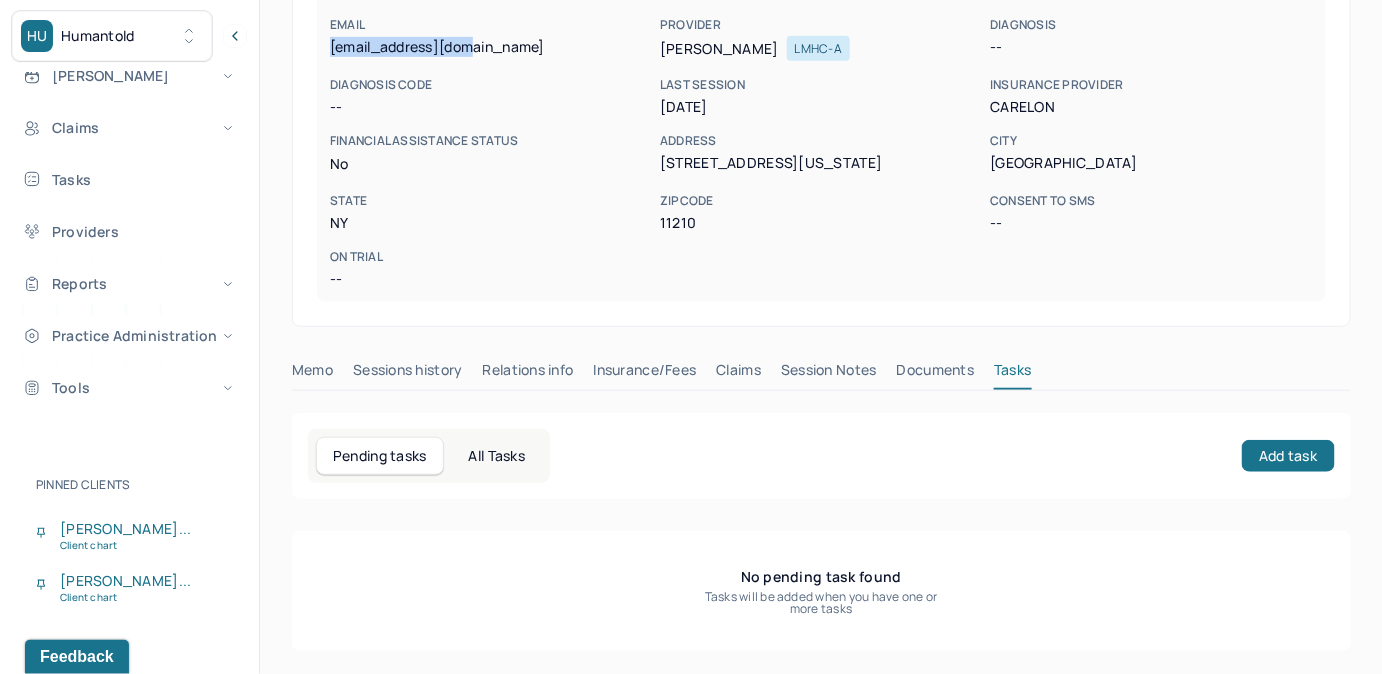 click on "Claims" at bounding box center [738, 374] 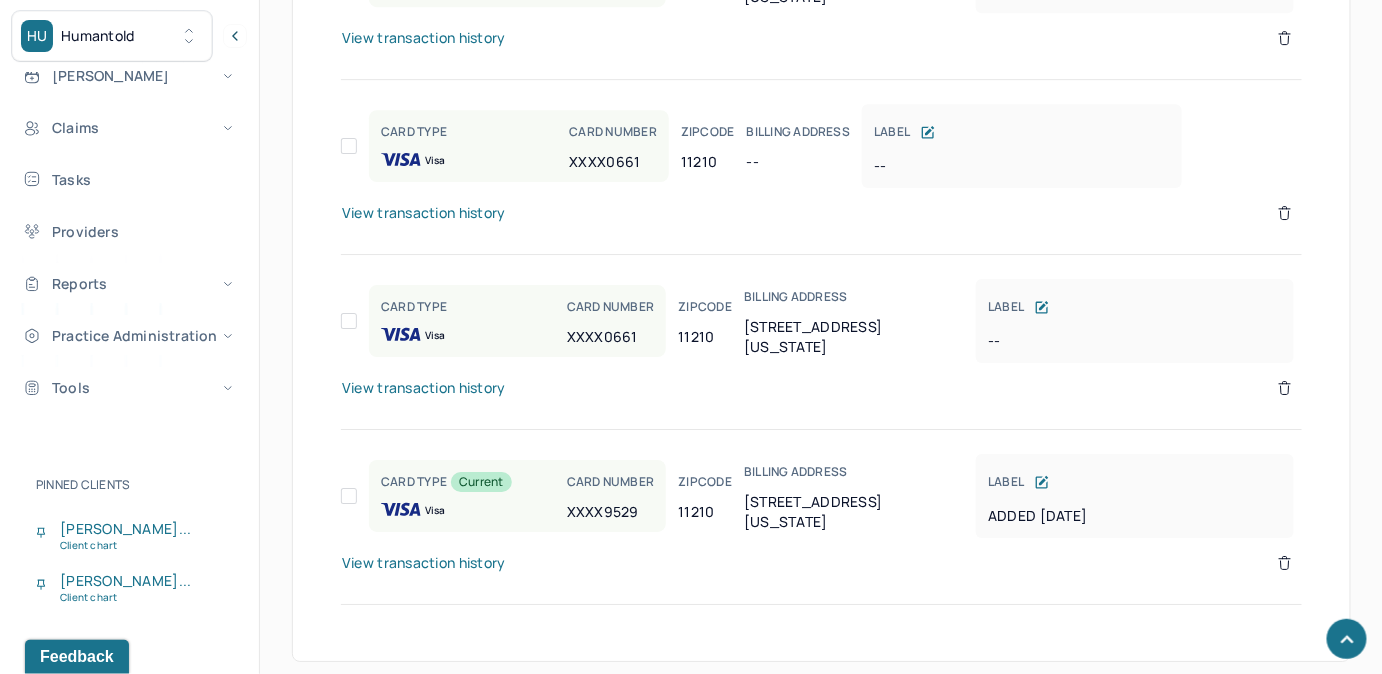 scroll, scrollTop: 2098, scrollLeft: 0, axis: vertical 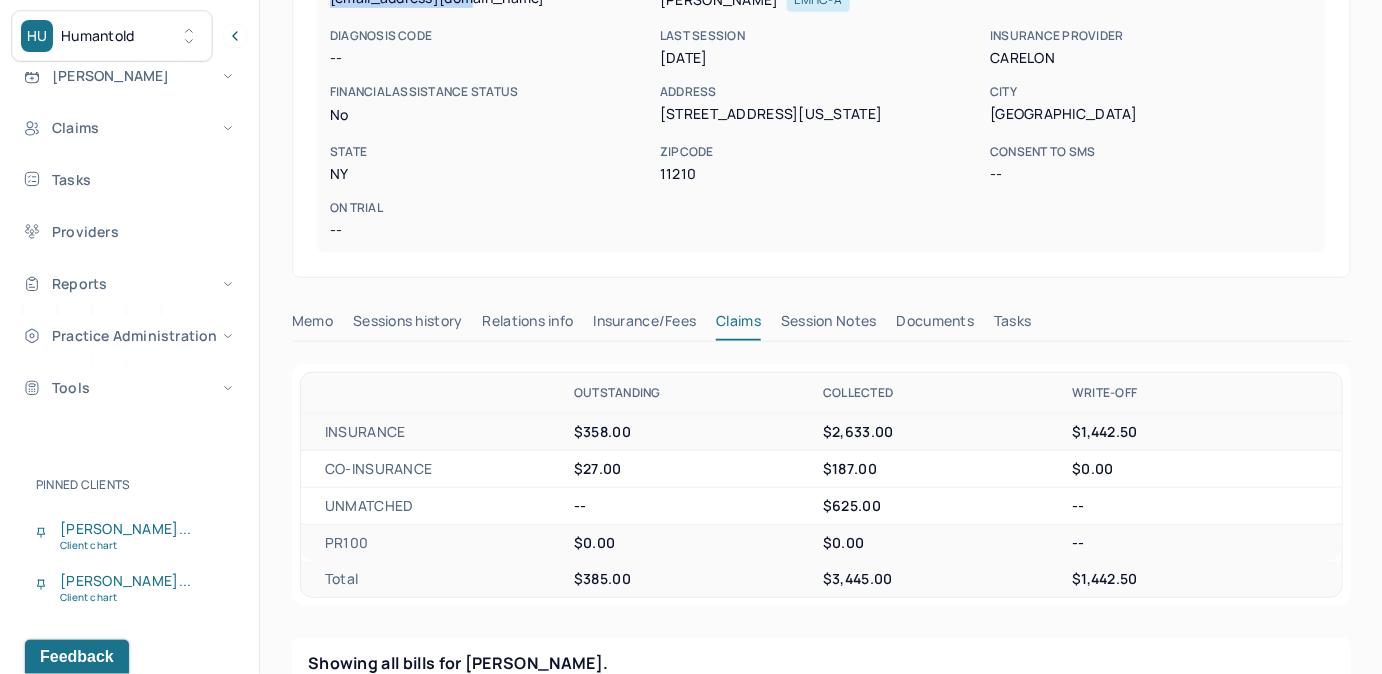 click on "Tasks" at bounding box center (1012, 325) 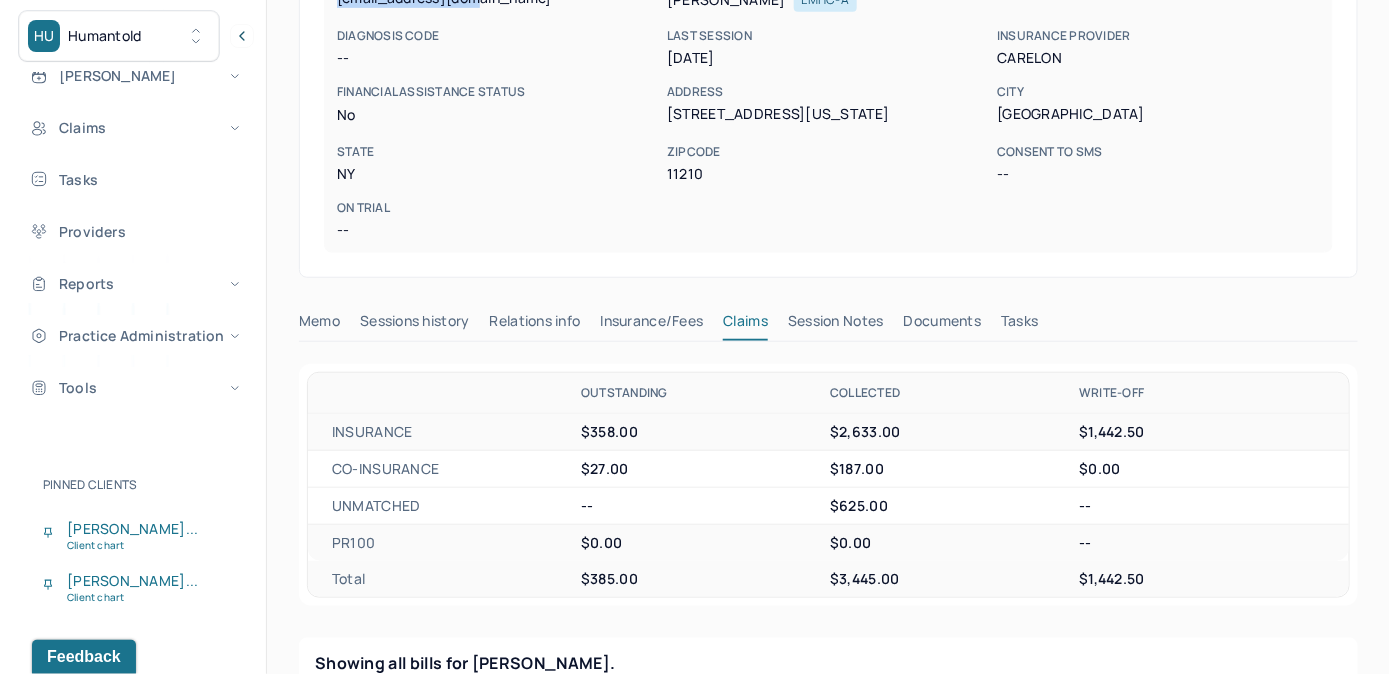 scroll, scrollTop: 314, scrollLeft: 0, axis: vertical 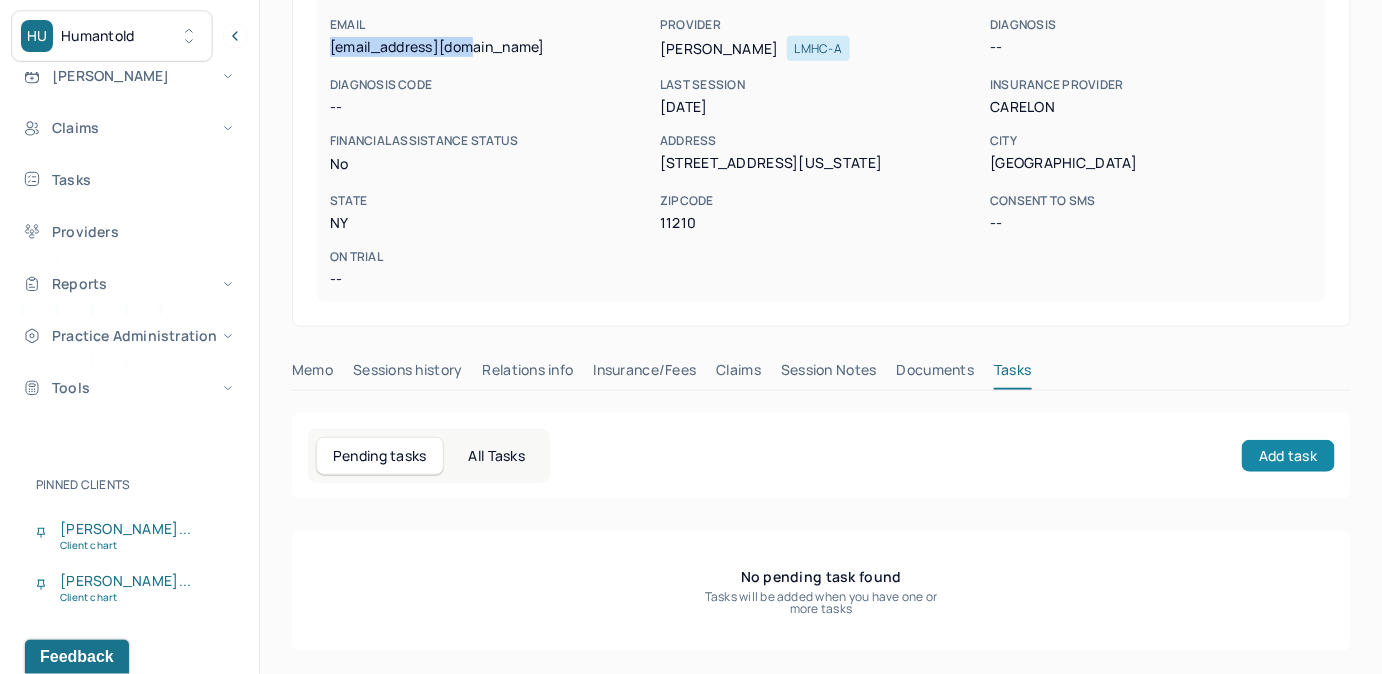 click on "Add task" at bounding box center (1288, 456) 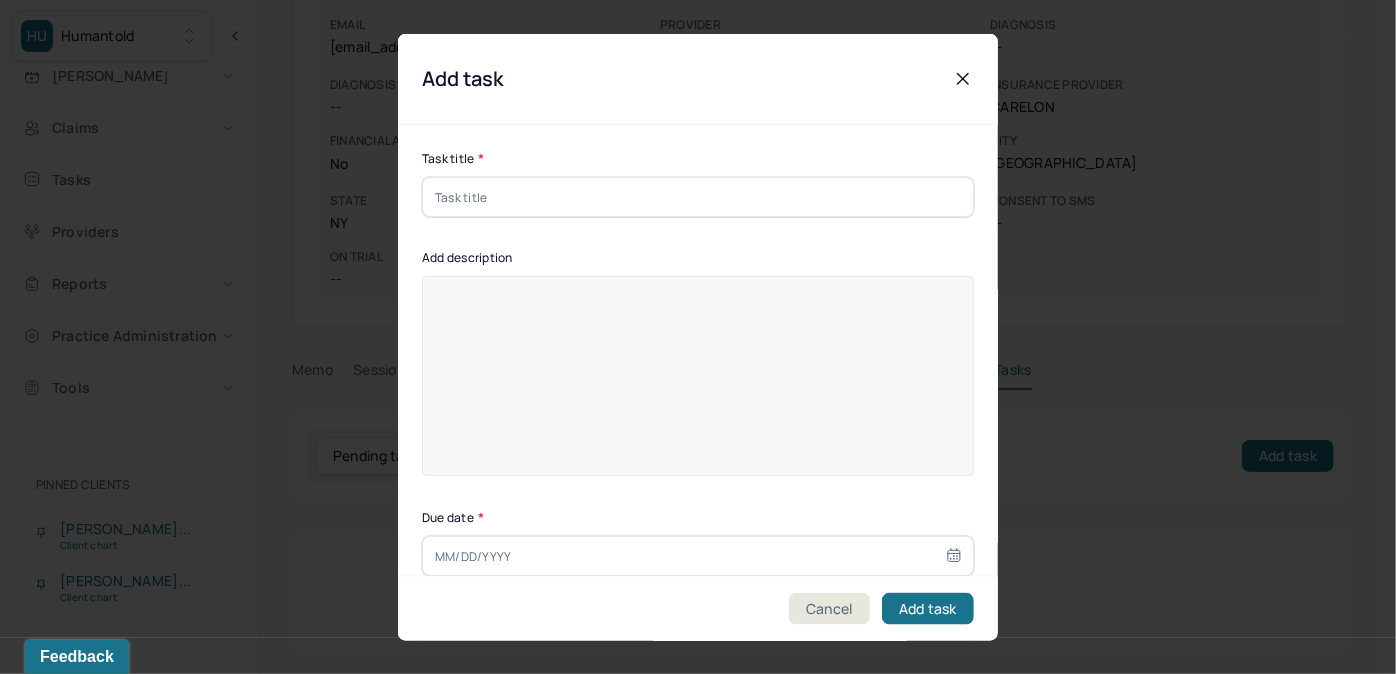 click at bounding box center [698, 197] 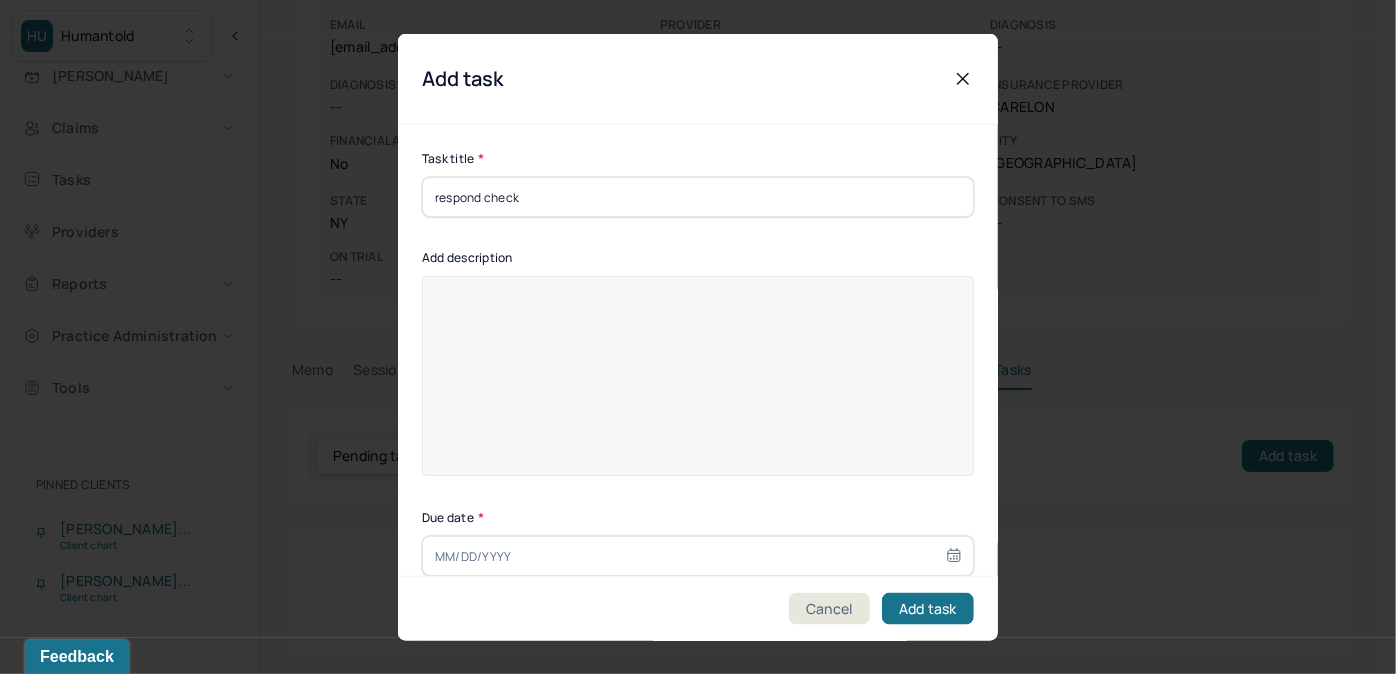 type on "[DATE]" 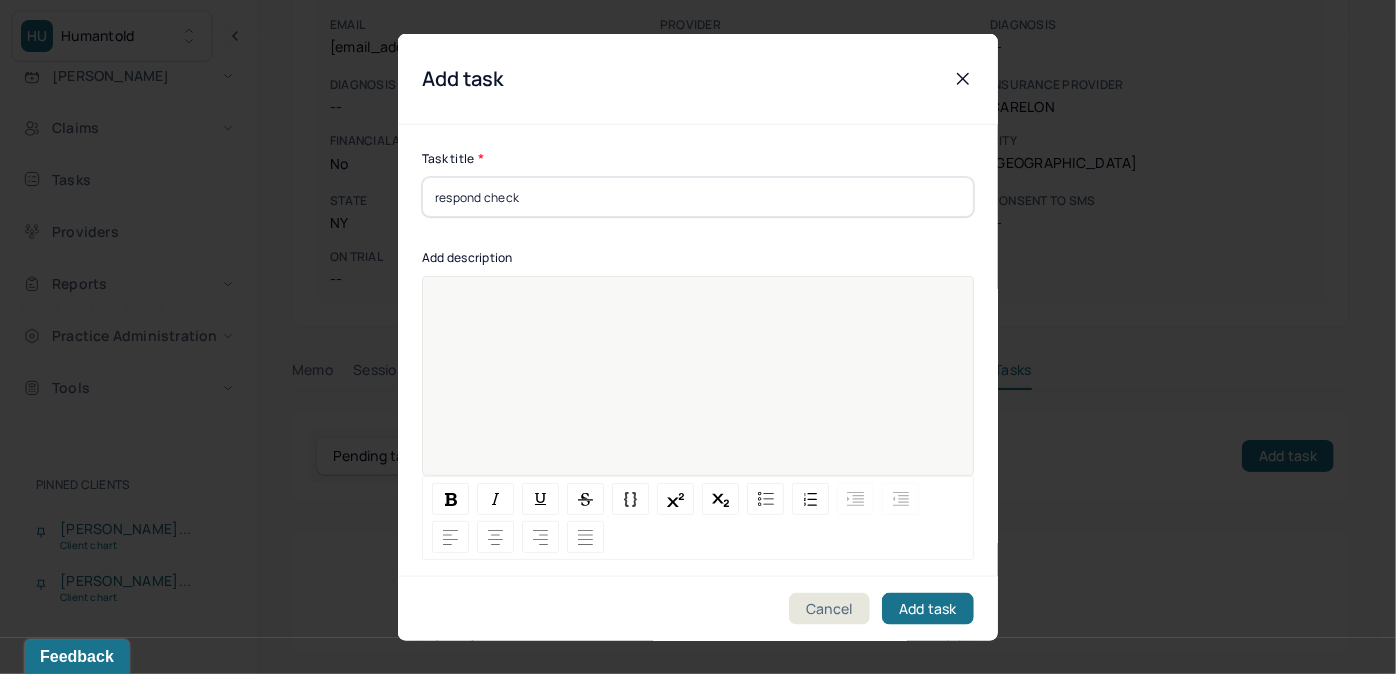 click at bounding box center [698, 389] 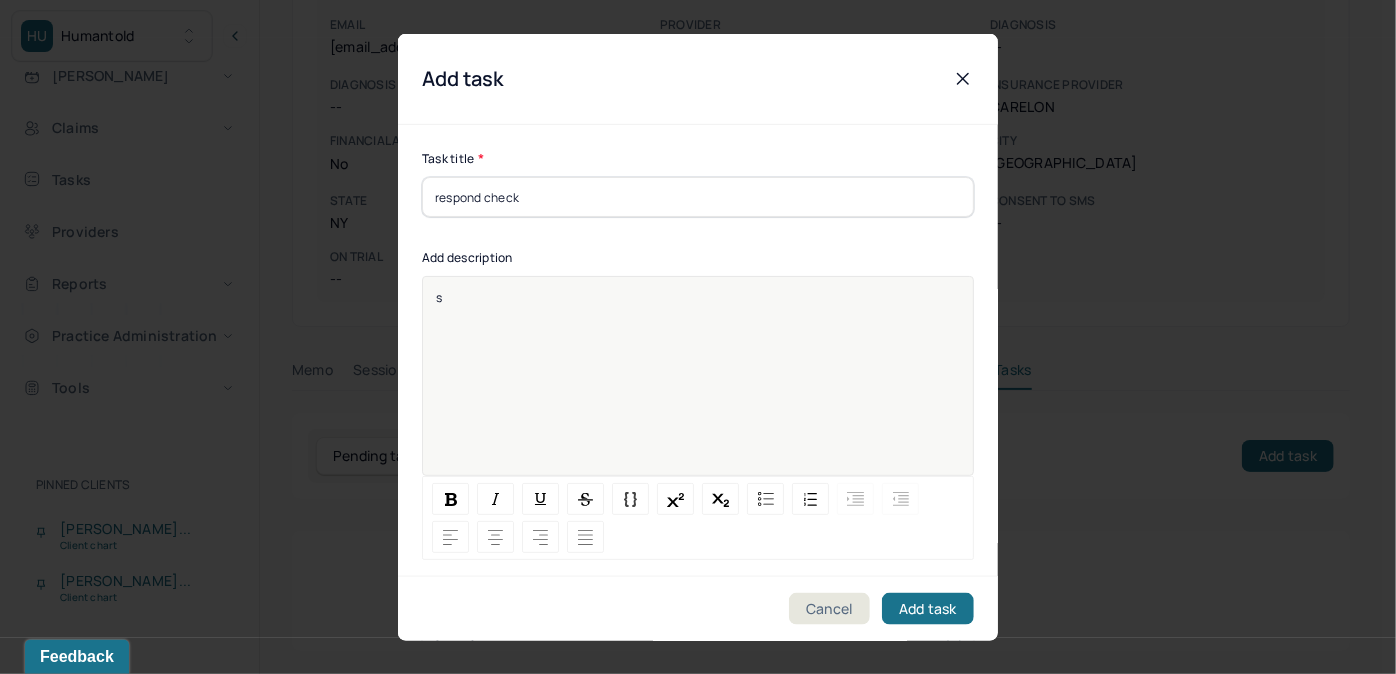 type 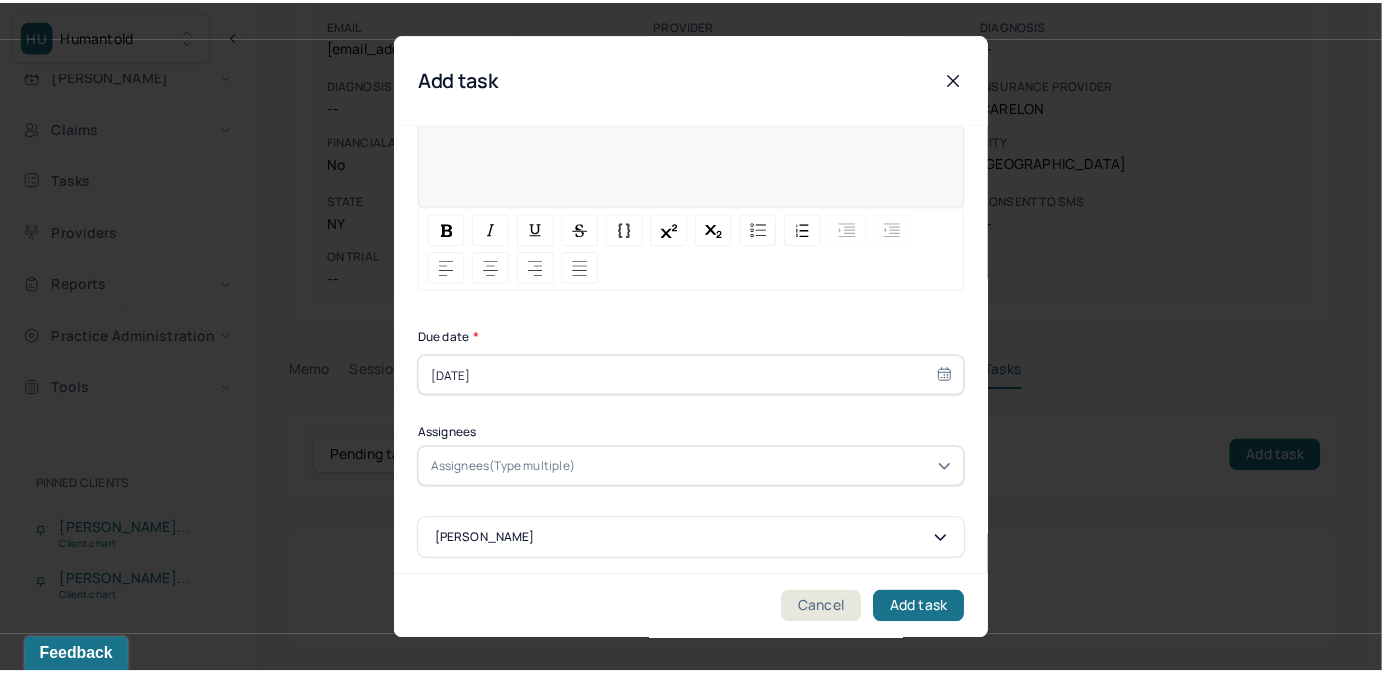 scroll, scrollTop: 274, scrollLeft: 0, axis: vertical 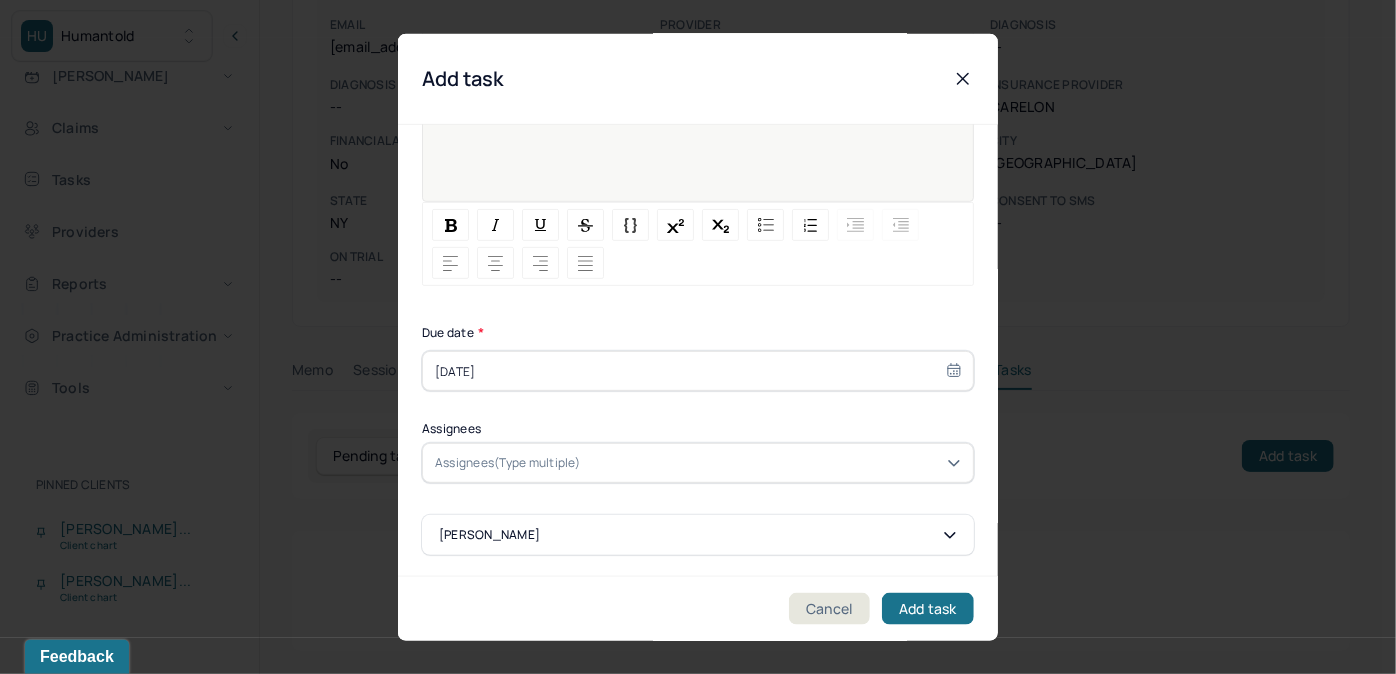 click on "[DATE]" at bounding box center (698, 371) 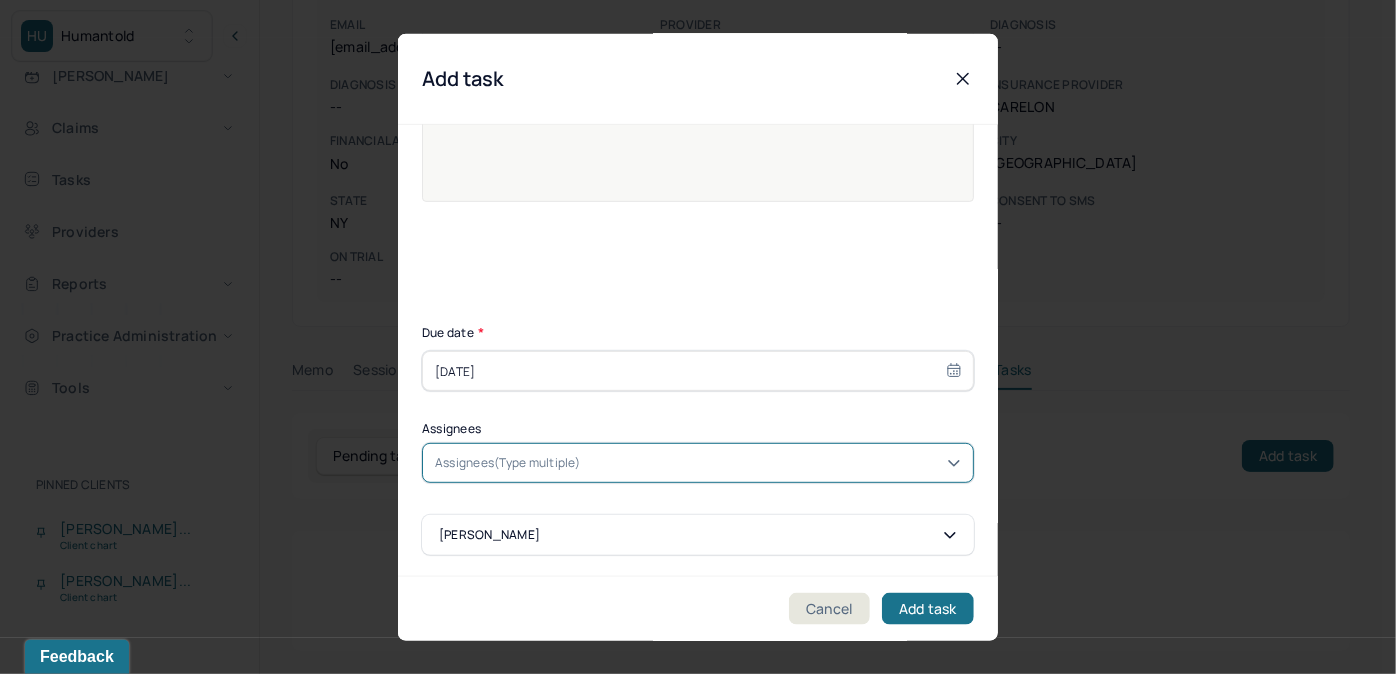 drag, startPoint x: 552, startPoint y: 454, endPoint x: 559, endPoint y: 433, distance: 22.135944 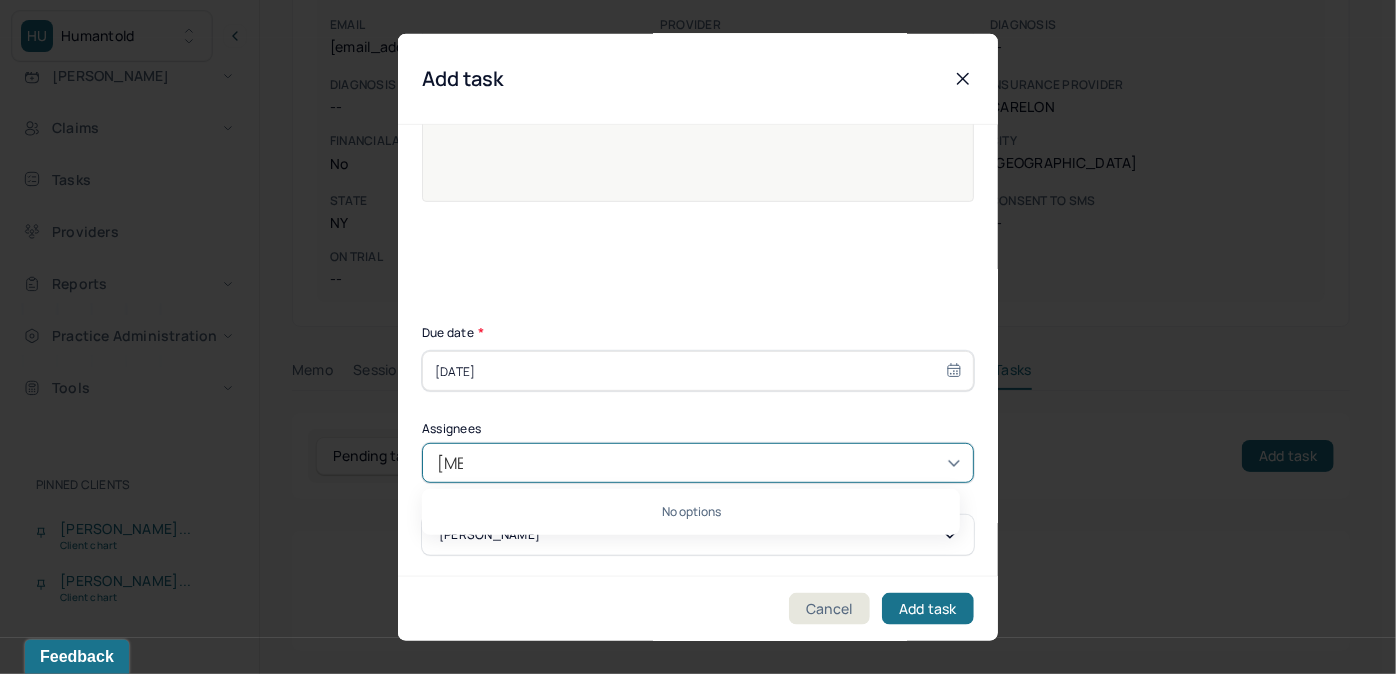 type on "allie" 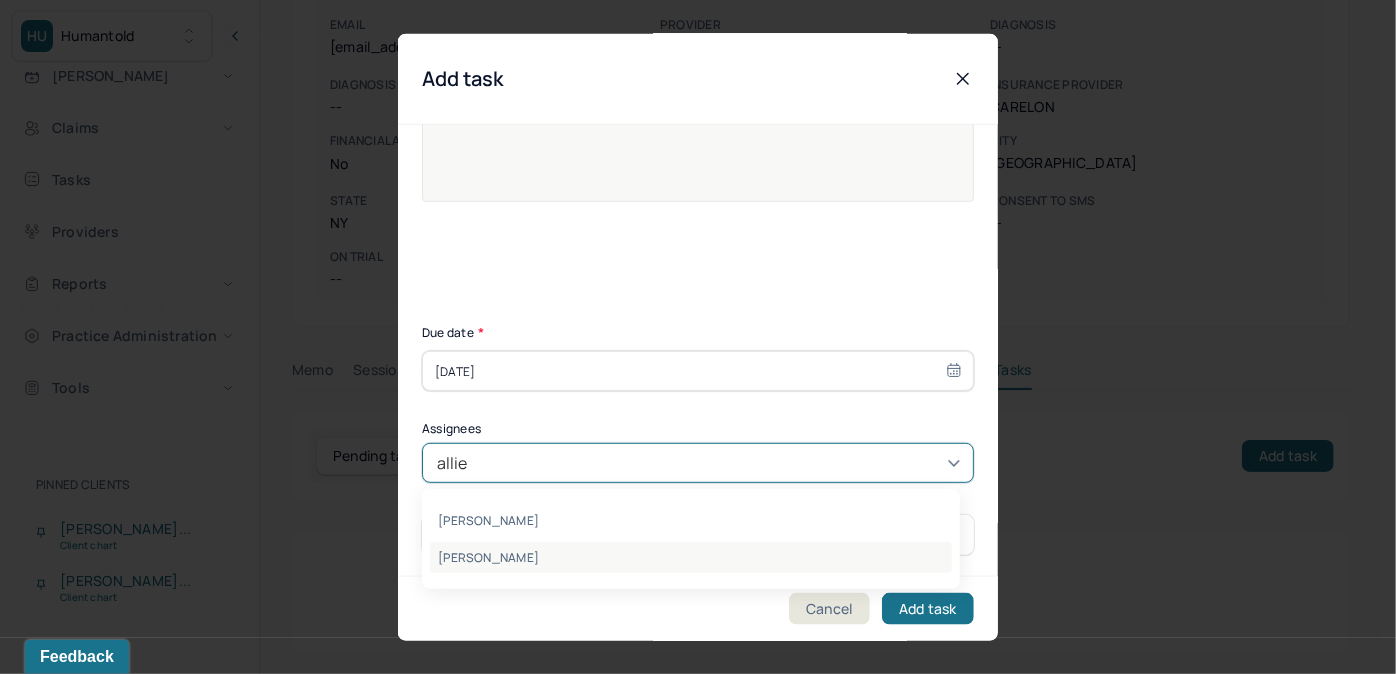 click on "[PERSON_NAME]" at bounding box center [691, 557] 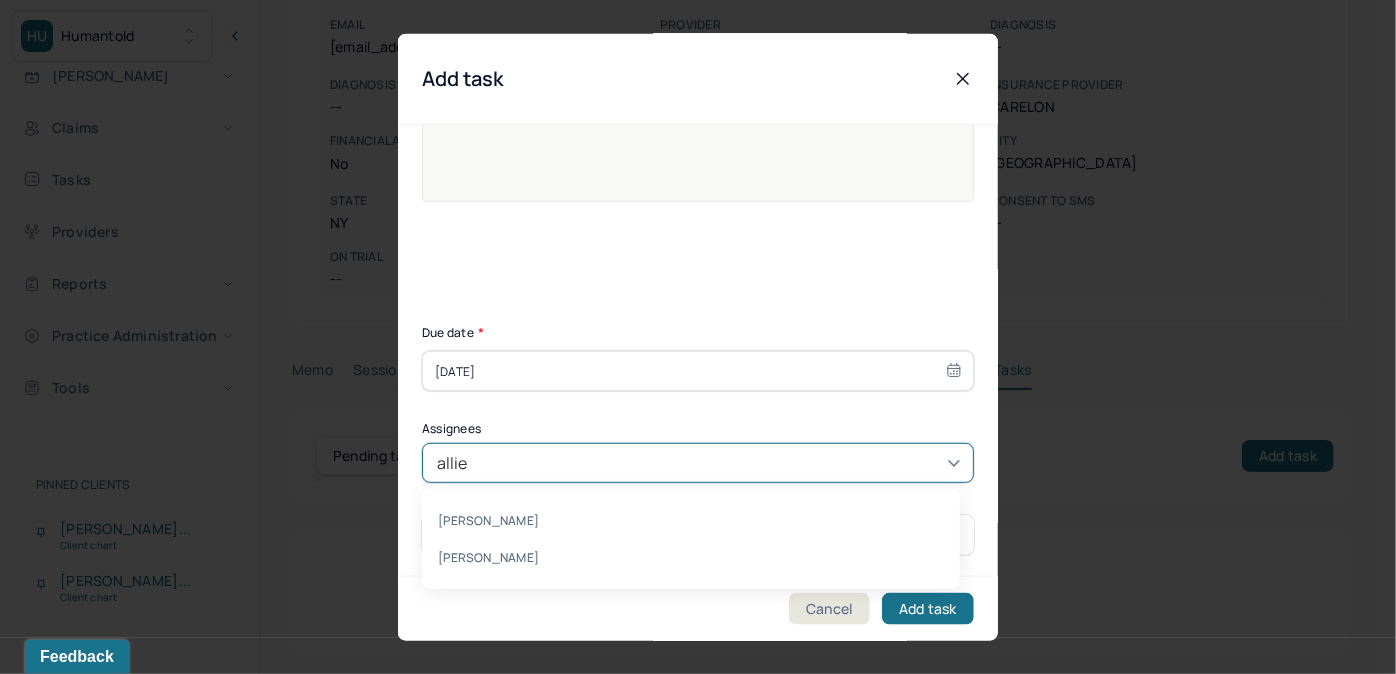 type 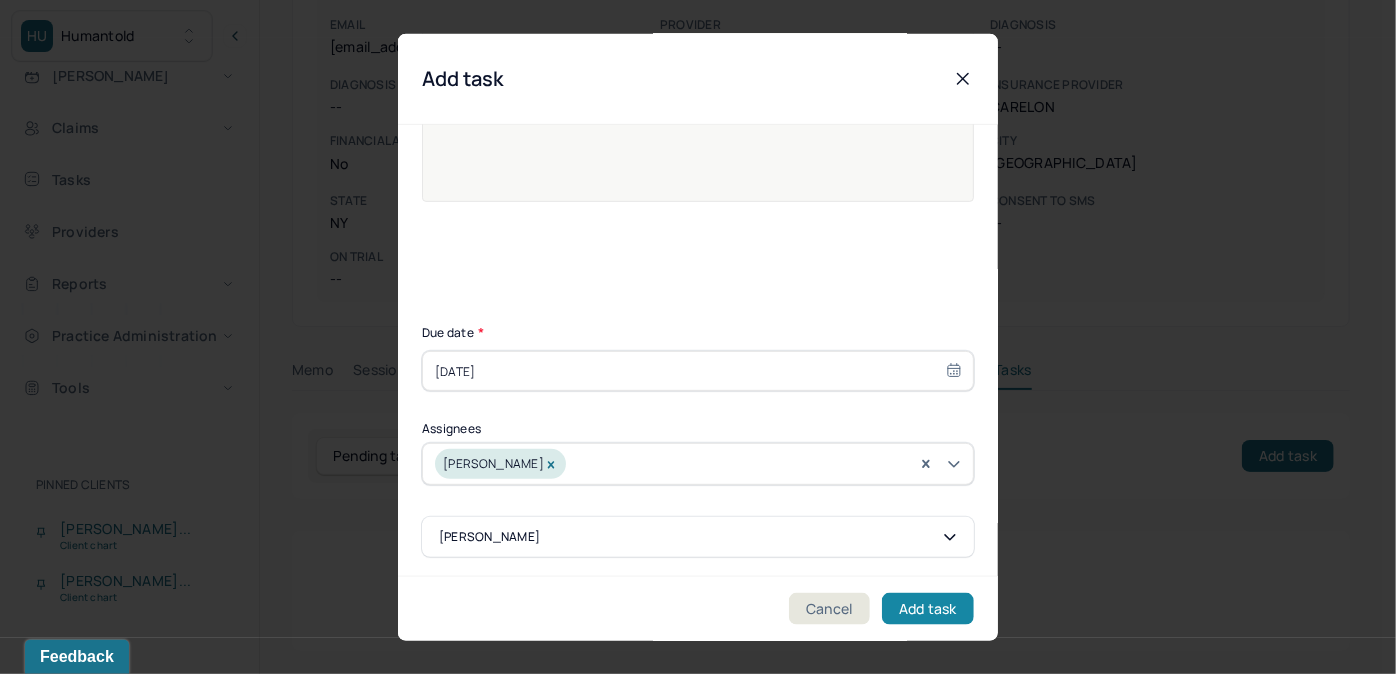 click on "Add task" at bounding box center (928, 608) 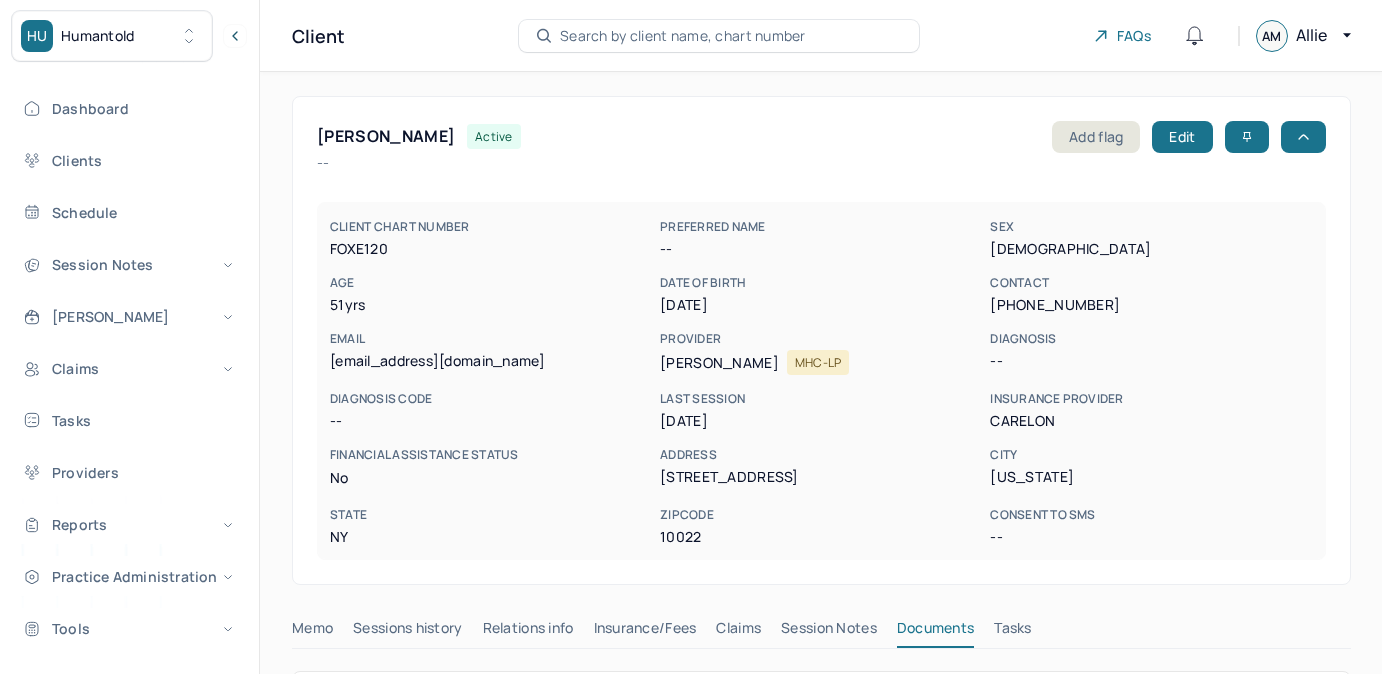 scroll, scrollTop: 235, scrollLeft: 0, axis: vertical 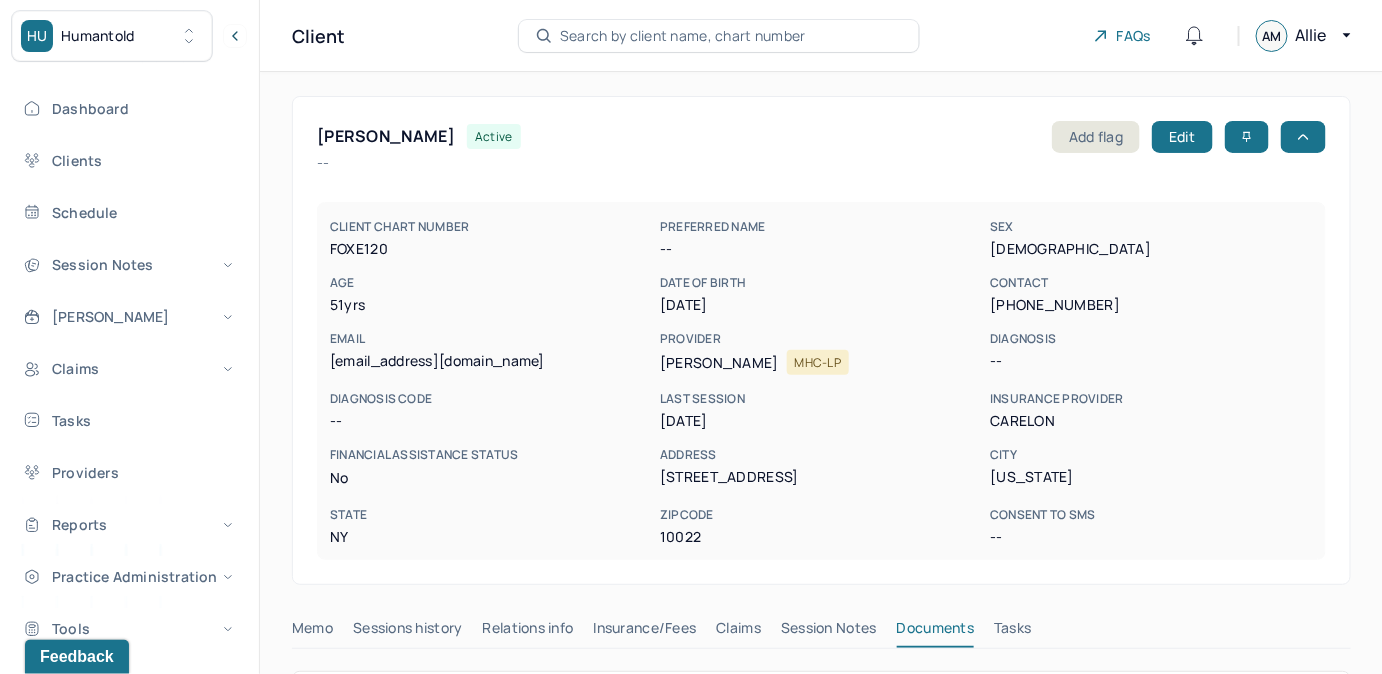 click on "Search by client name, chart number" at bounding box center [683, 36] 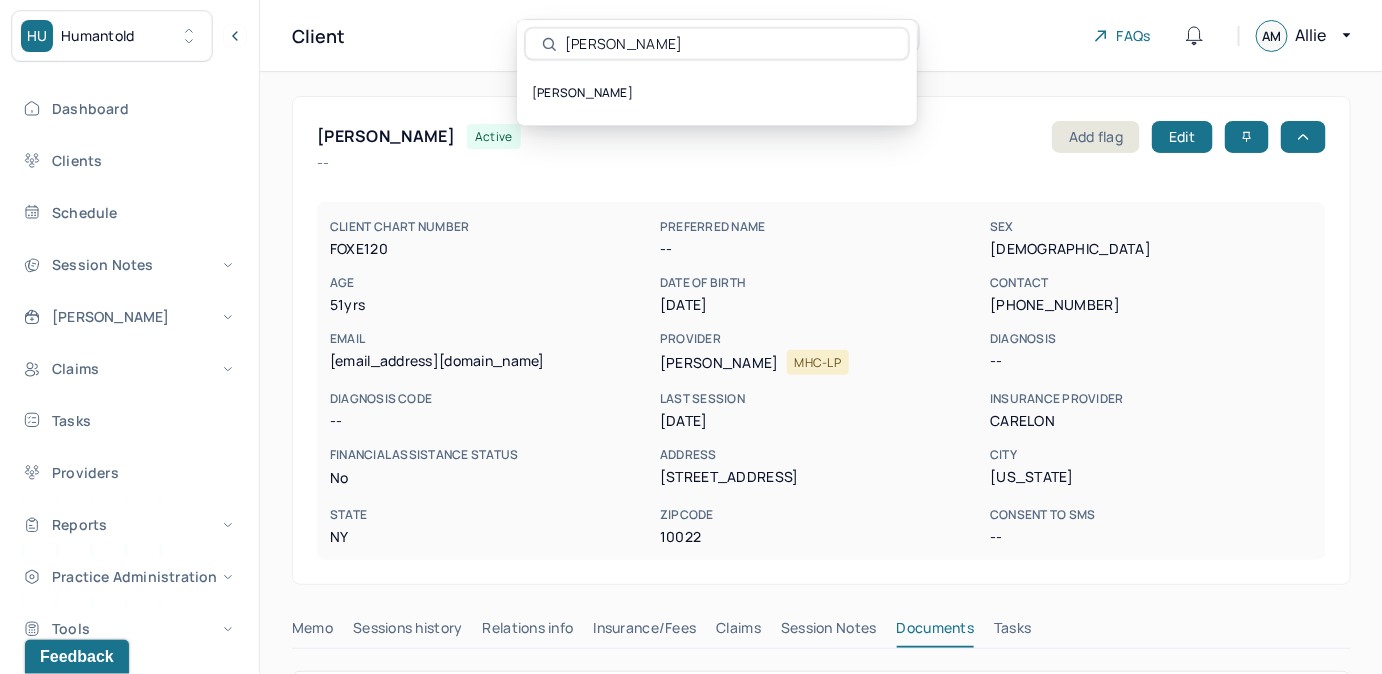 drag, startPoint x: 752, startPoint y: 28, endPoint x: 692, endPoint y: 46, distance: 62.641838 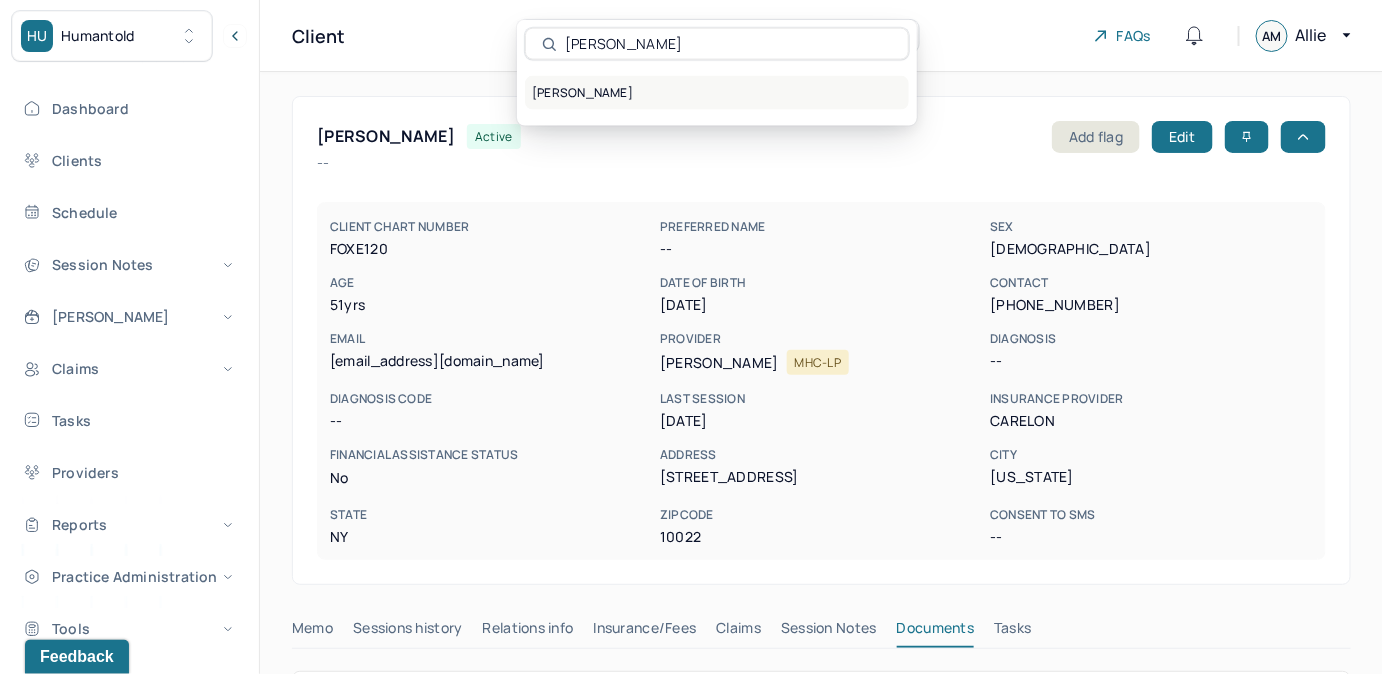 type on "[PERSON_NAME]" 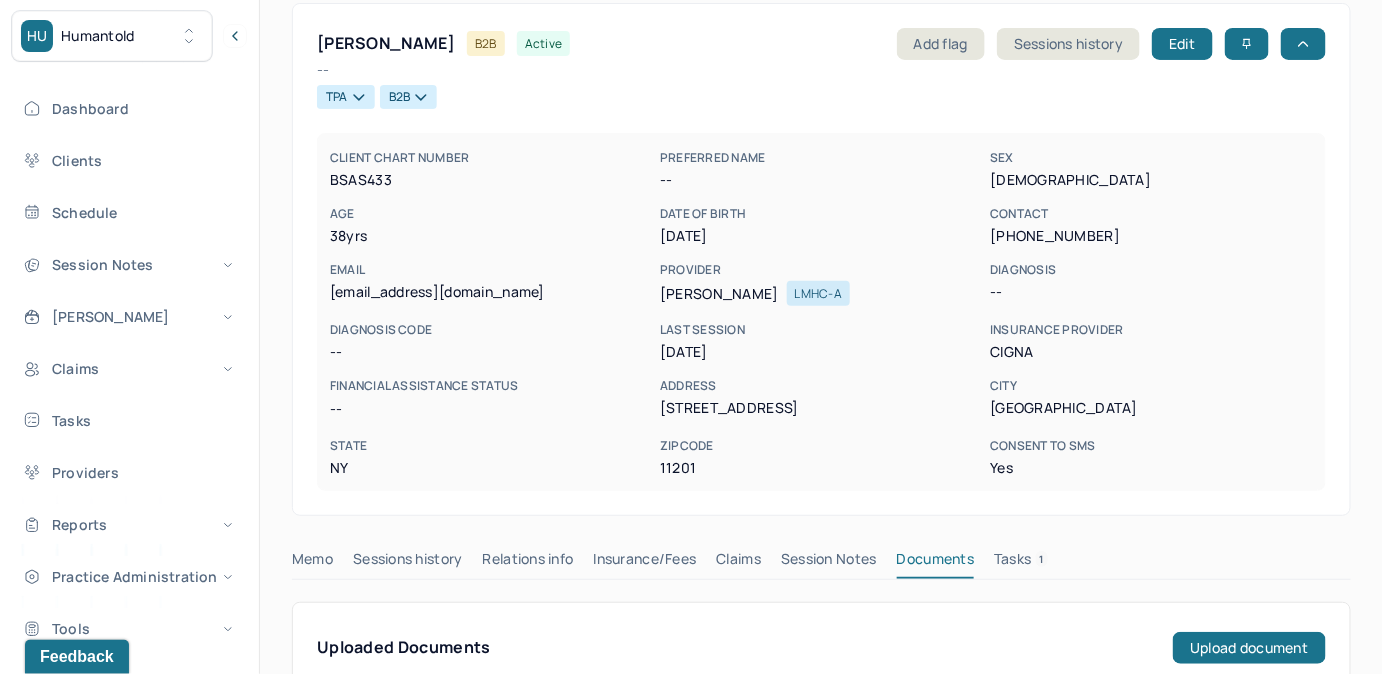 scroll, scrollTop: 363, scrollLeft: 0, axis: vertical 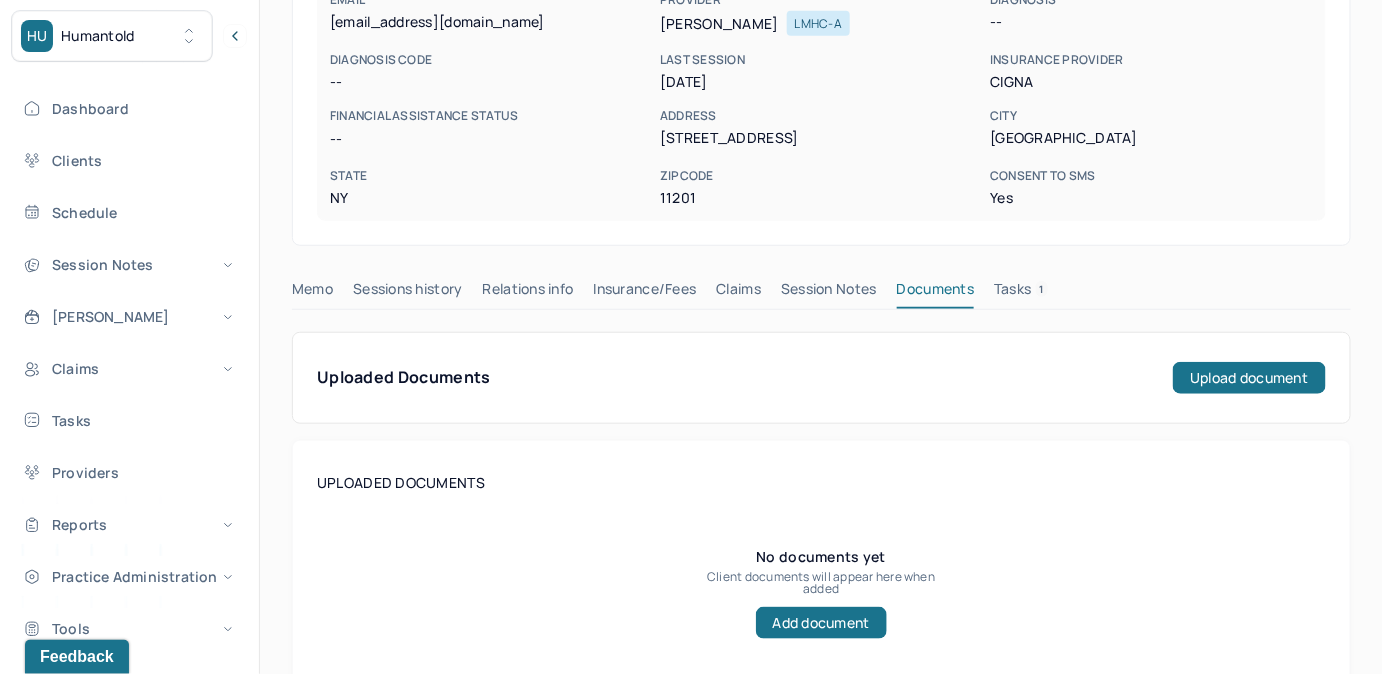 click on "Tasks 1" at bounding box center (1021, 293) 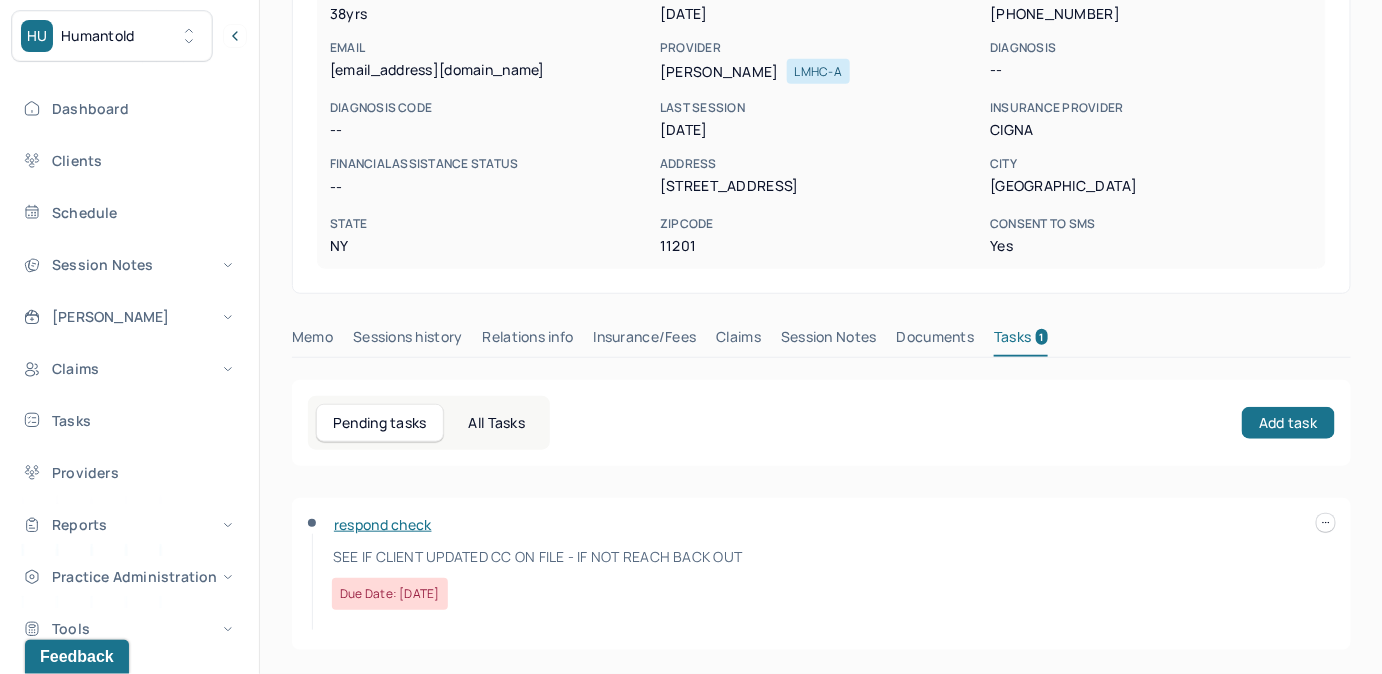 click at bounding box center [1326, 523] 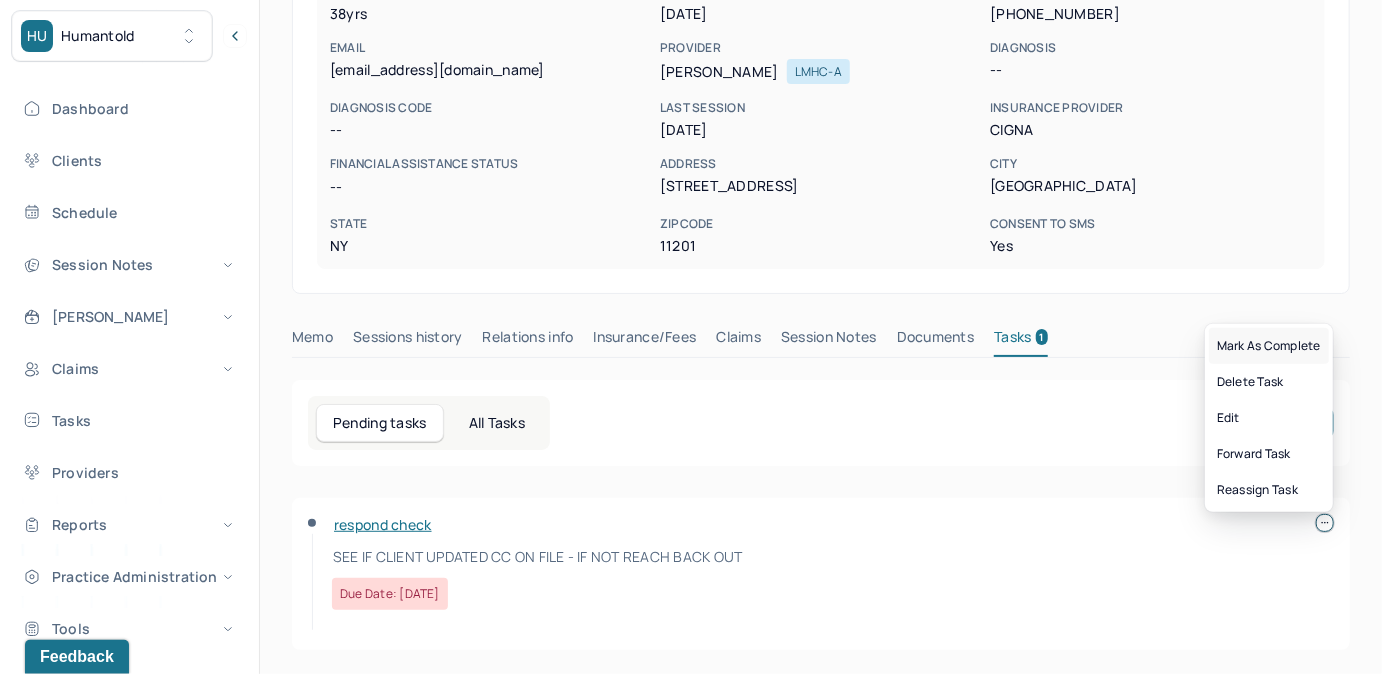 click on "Mark as complete" at bounding box center (1269, 346) 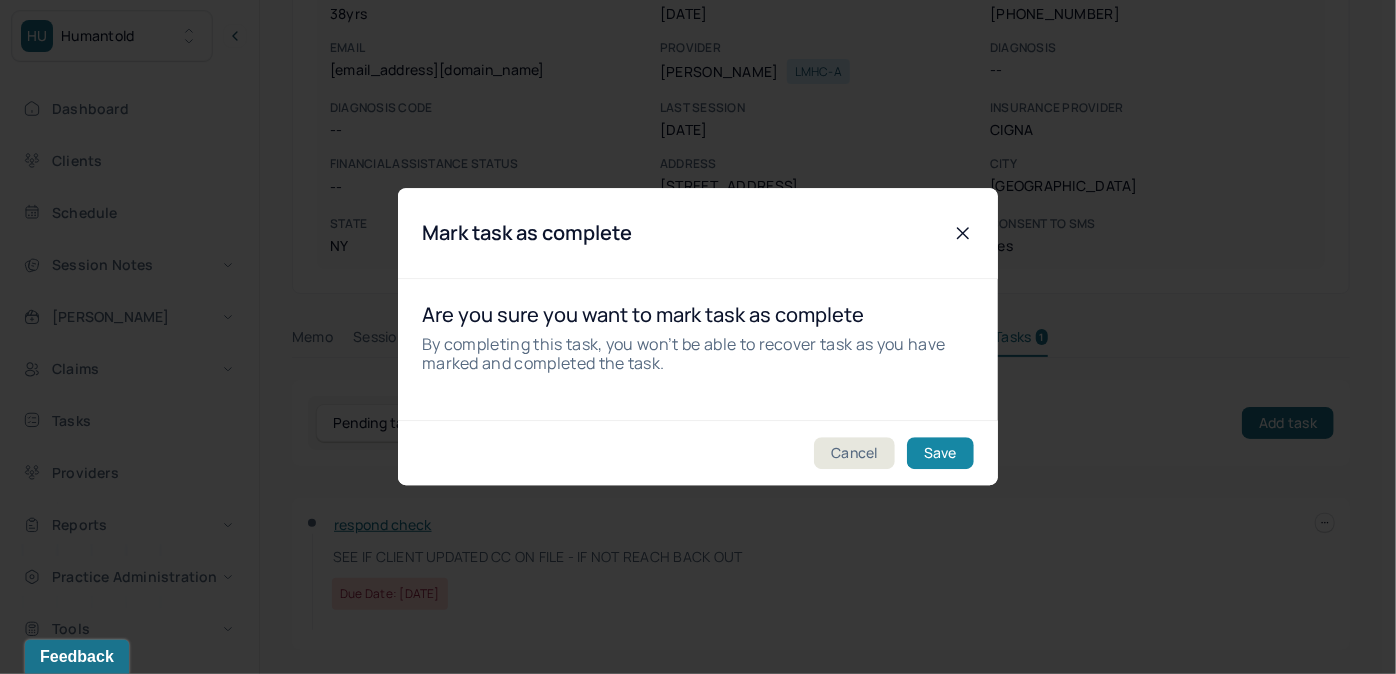 click on "Save" at bounding box center (940, 454) 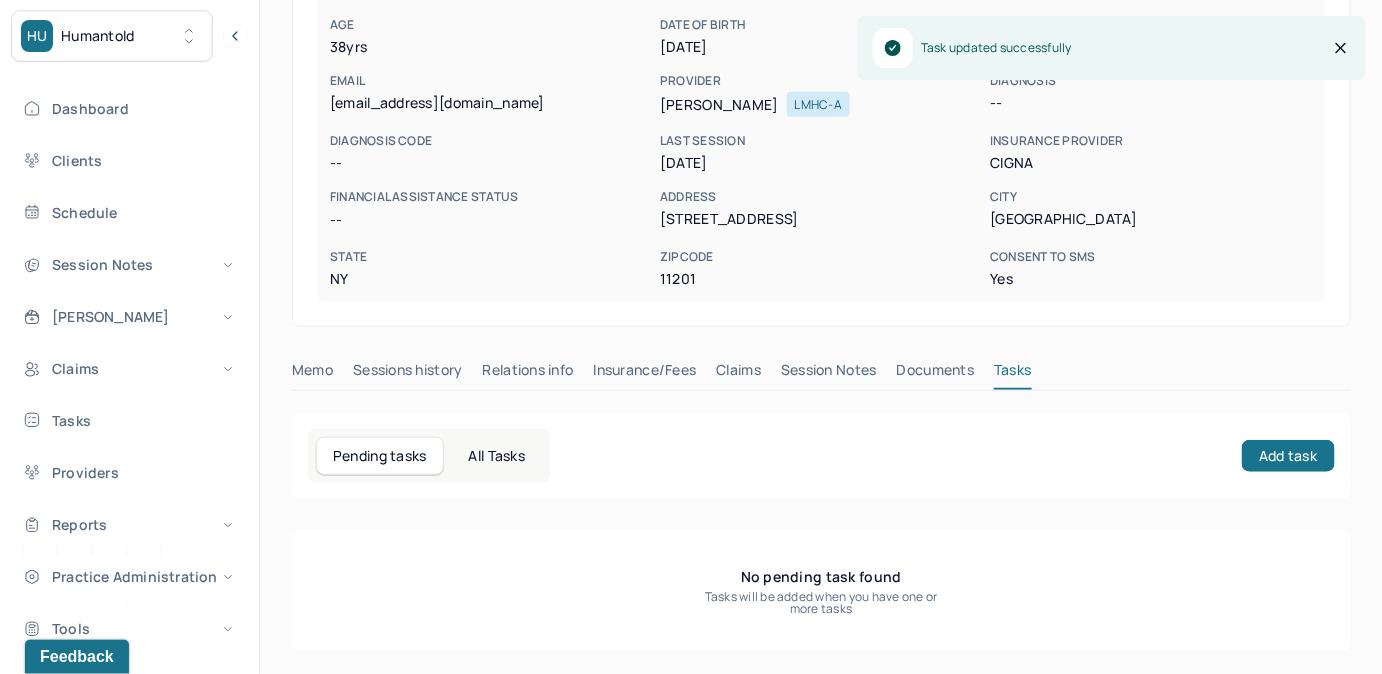 click on "Claims" at bounding box center [738, 374] 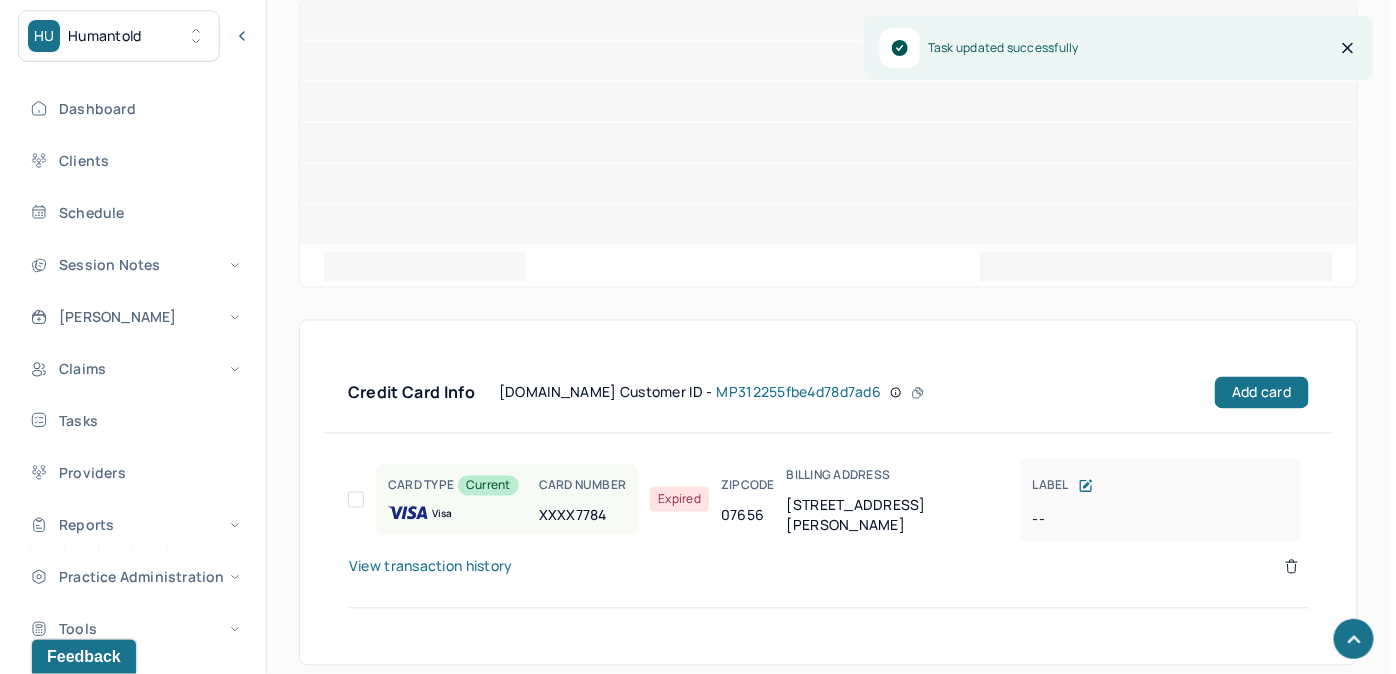 scroll, scrollTop: 1072, scrollLeft: 0, axis: vertical 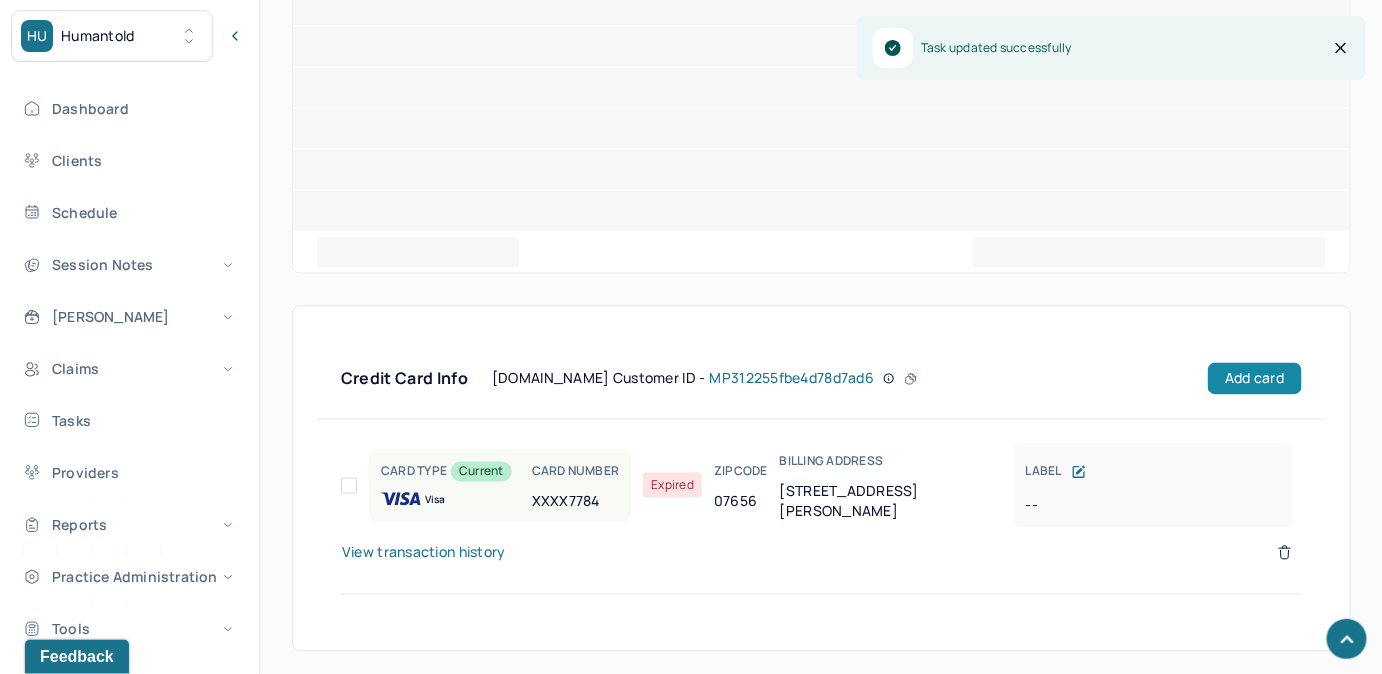 click on "Add card" at bounding box center (1254, 379) 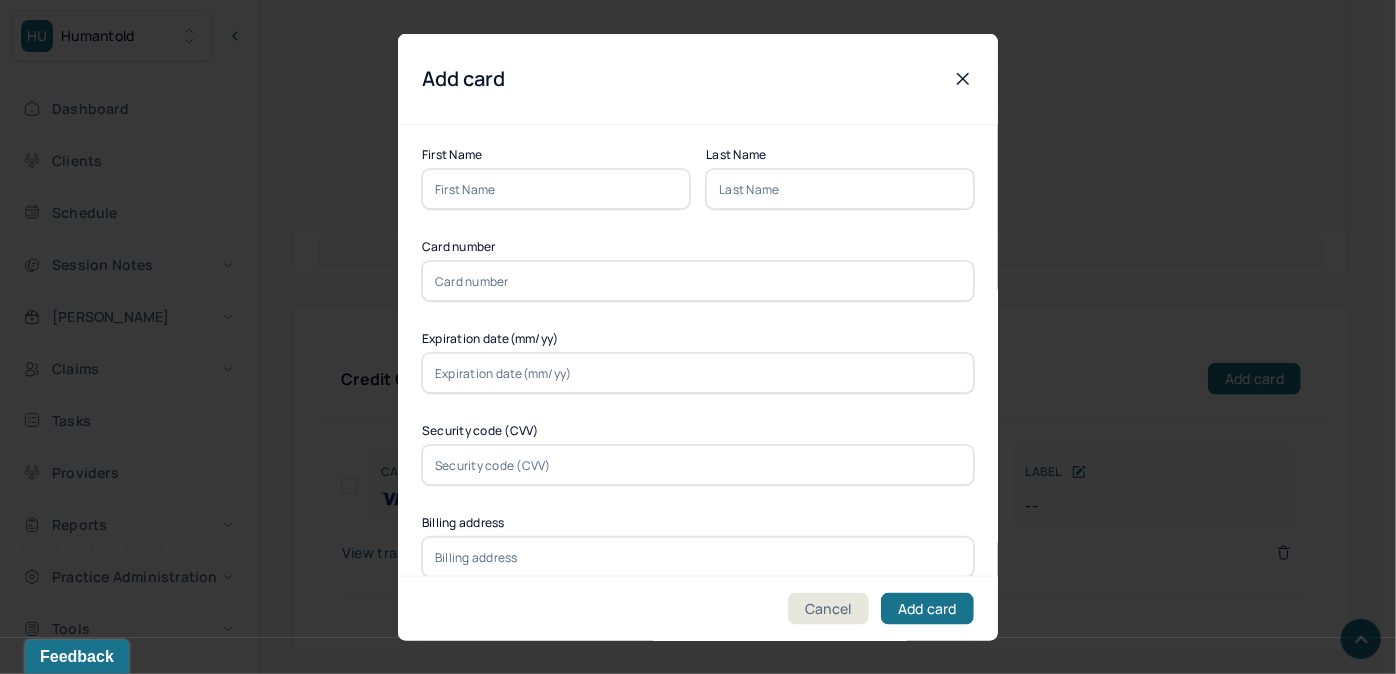 click at bounding box center (556, 189) 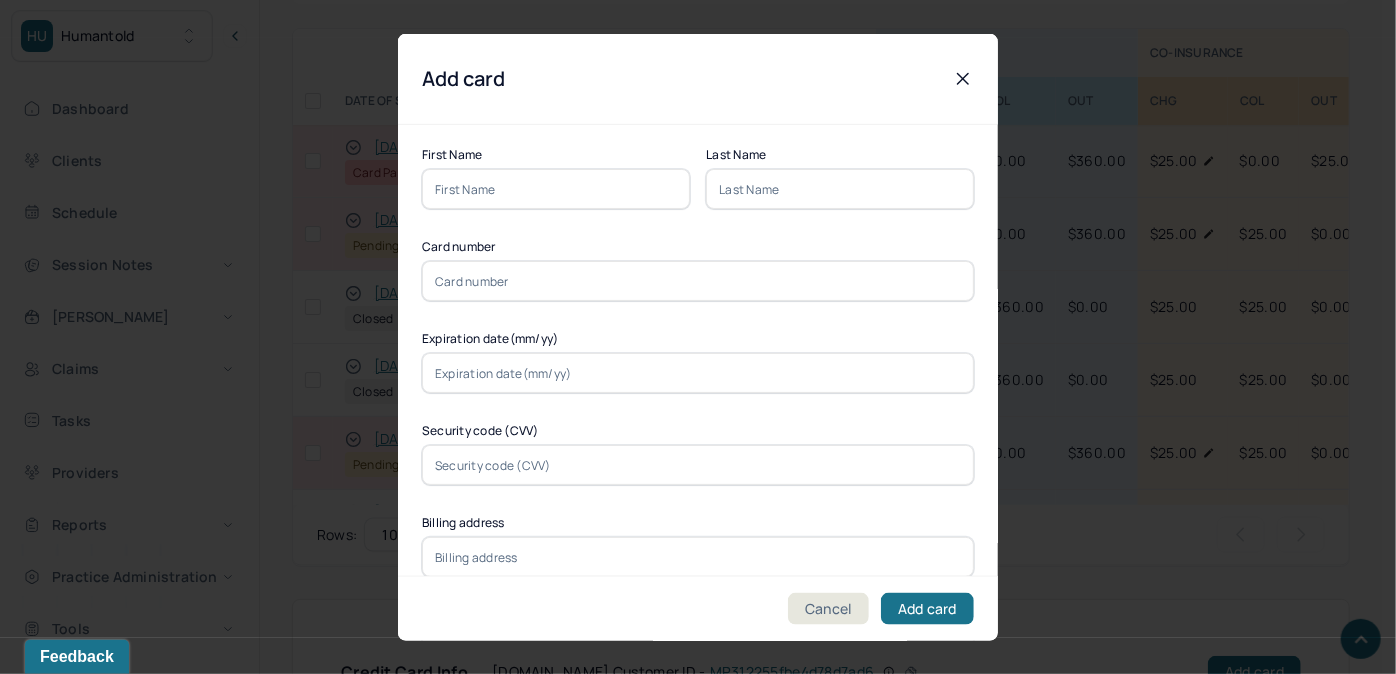 scroll, scrollTop: 1364, scrollLeft: 0, axis: vertical 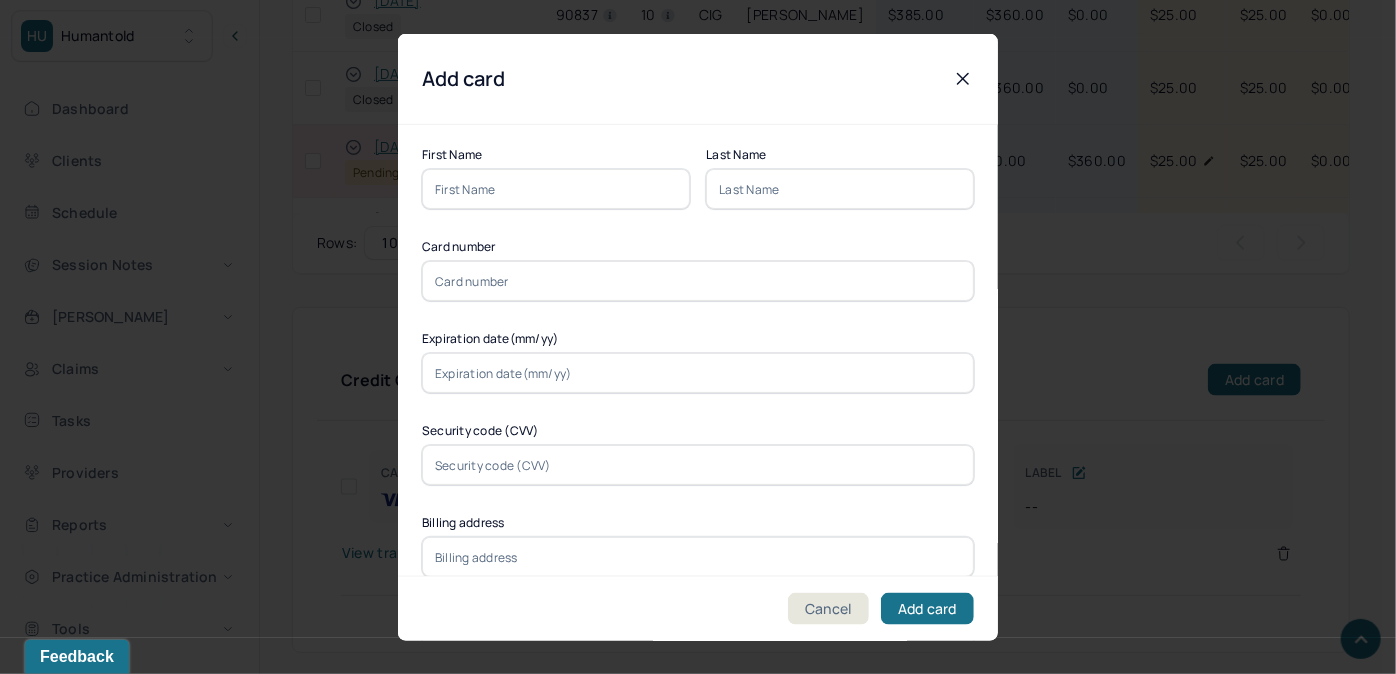 paste on "[PERSON_NAME]" 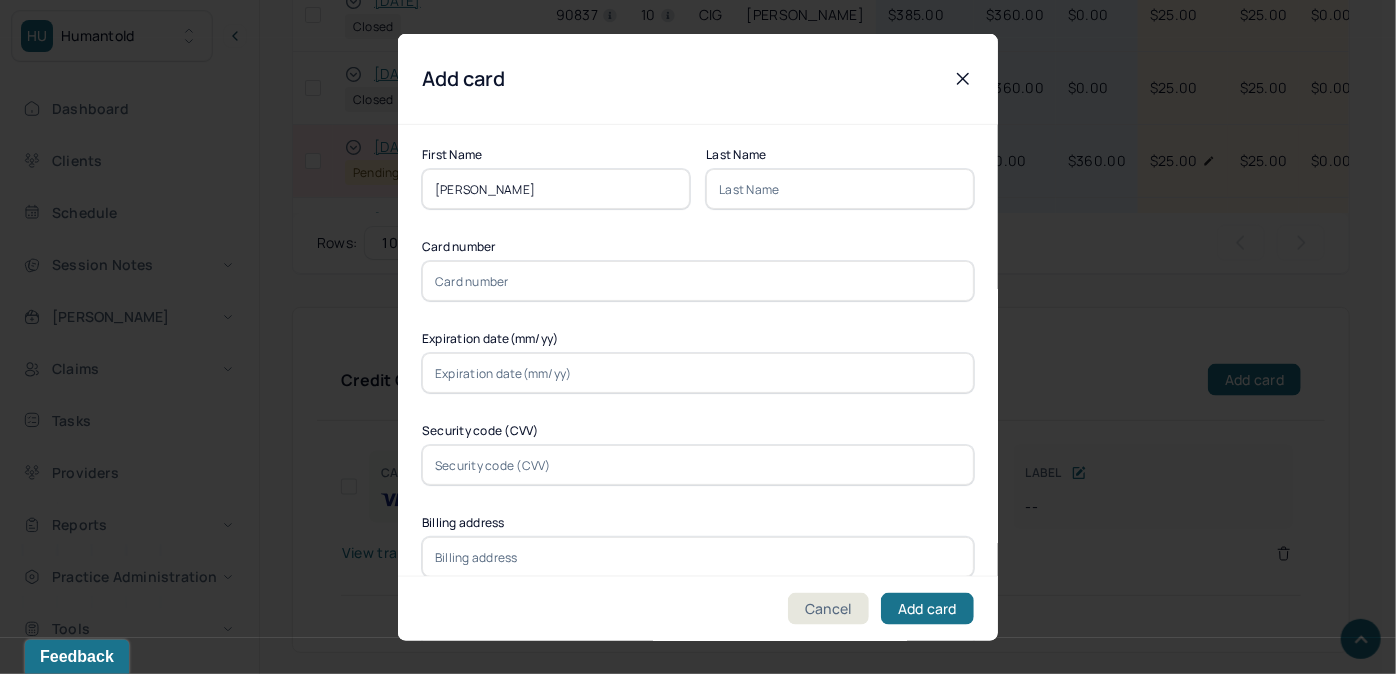 drag, startPoint x: 531, startPoint y: 183, endPoint x: 485, endPoint y: 187, distance: 46.173584 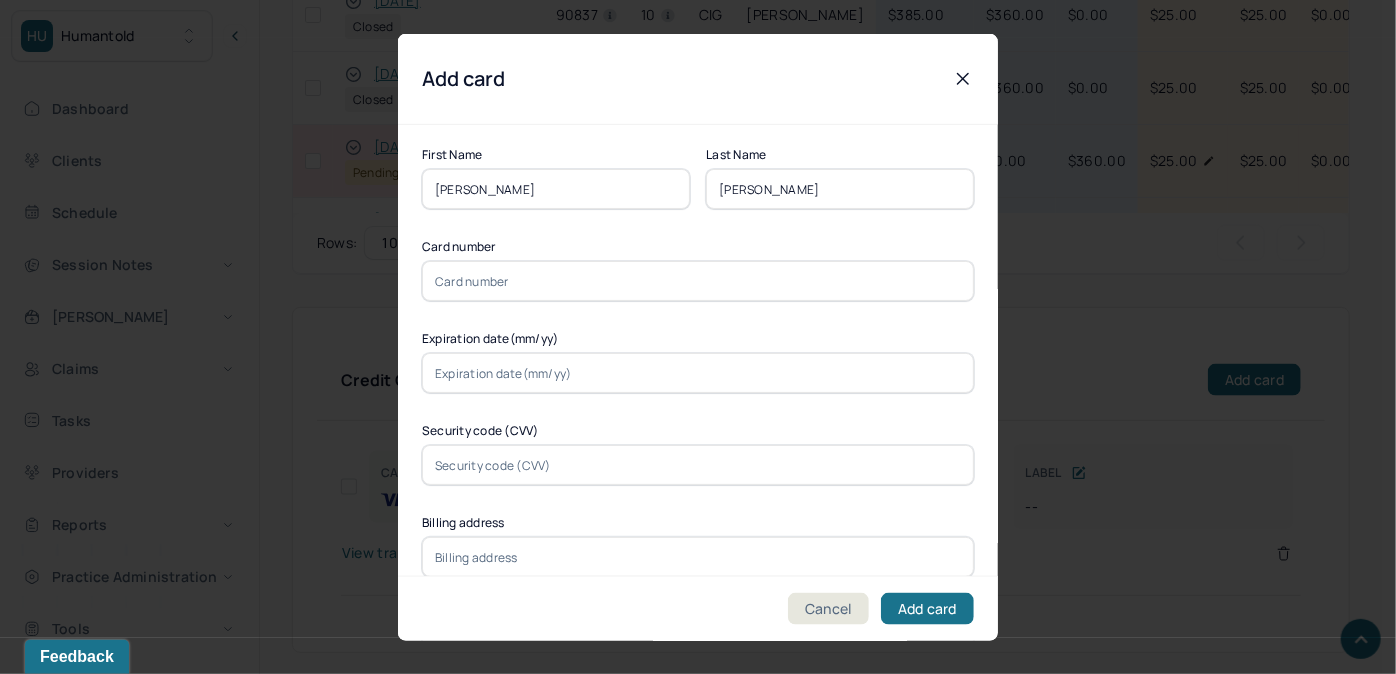 type on "Biondi" 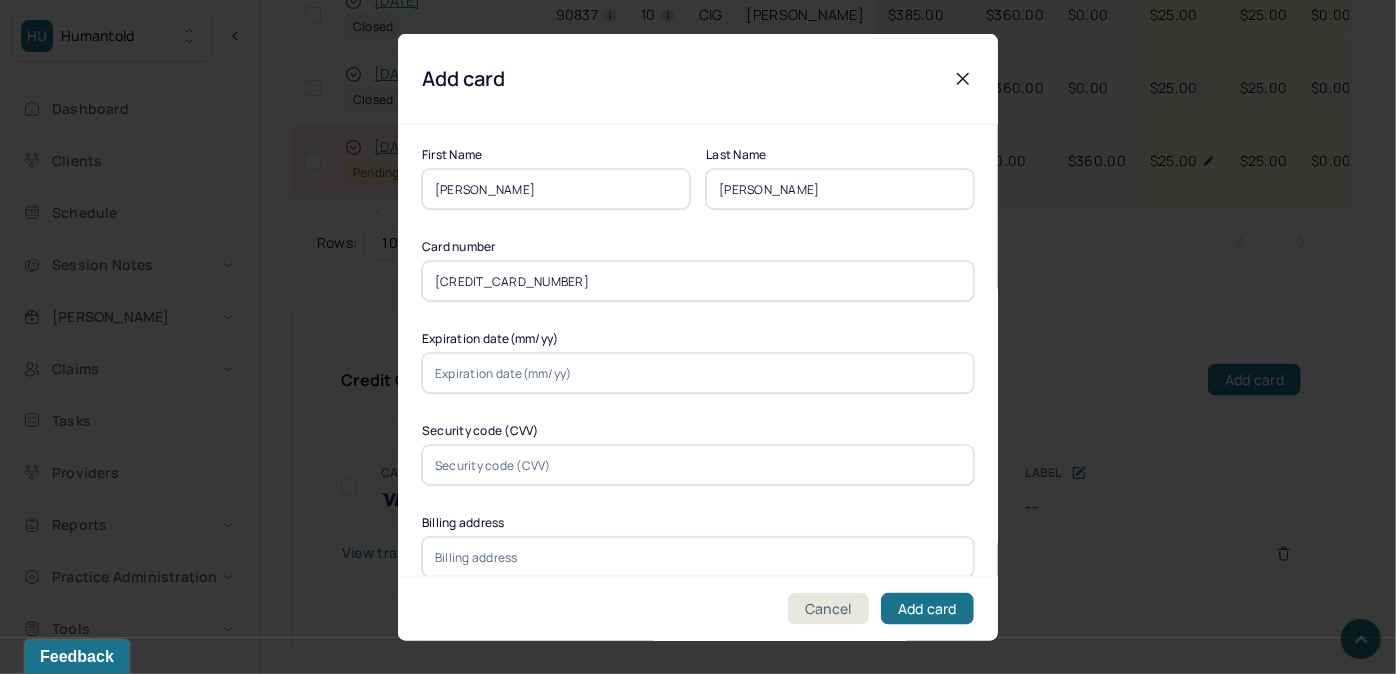 type on "4147202454147784" 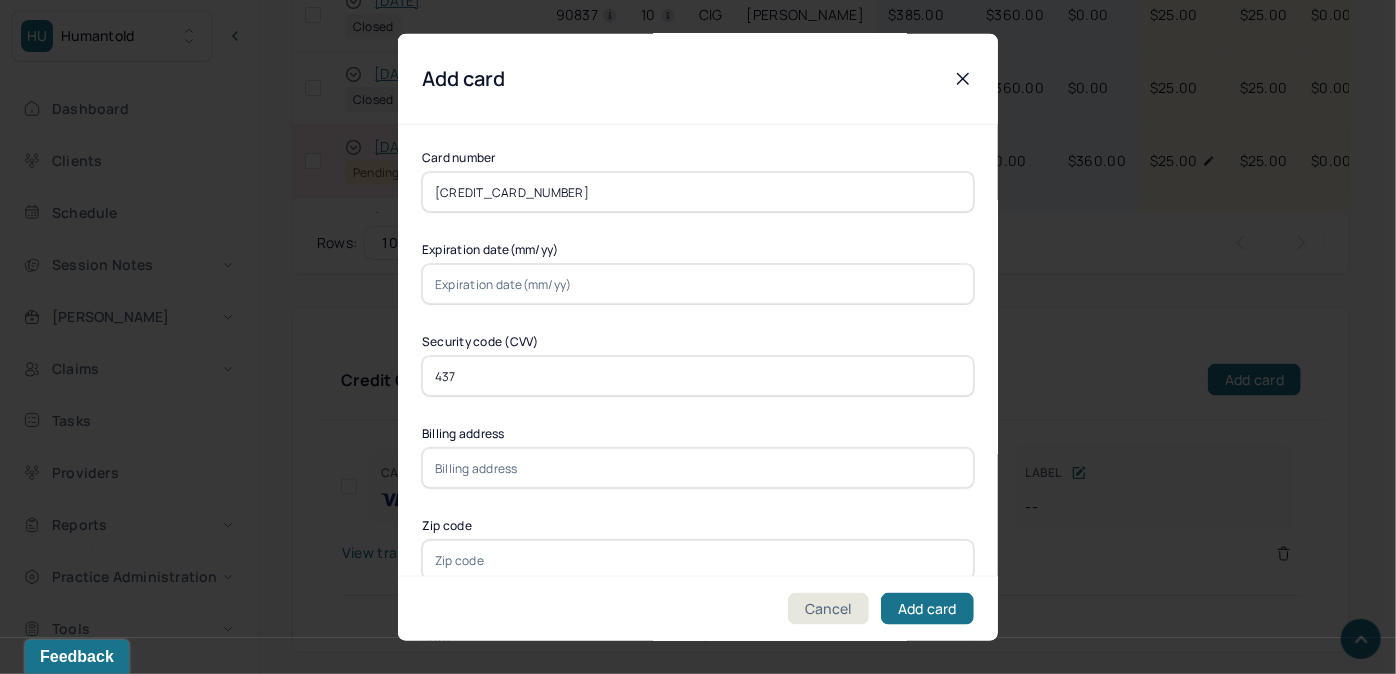 scroll, scrollTop: 90, scrollLeft: 0, axis: vertical 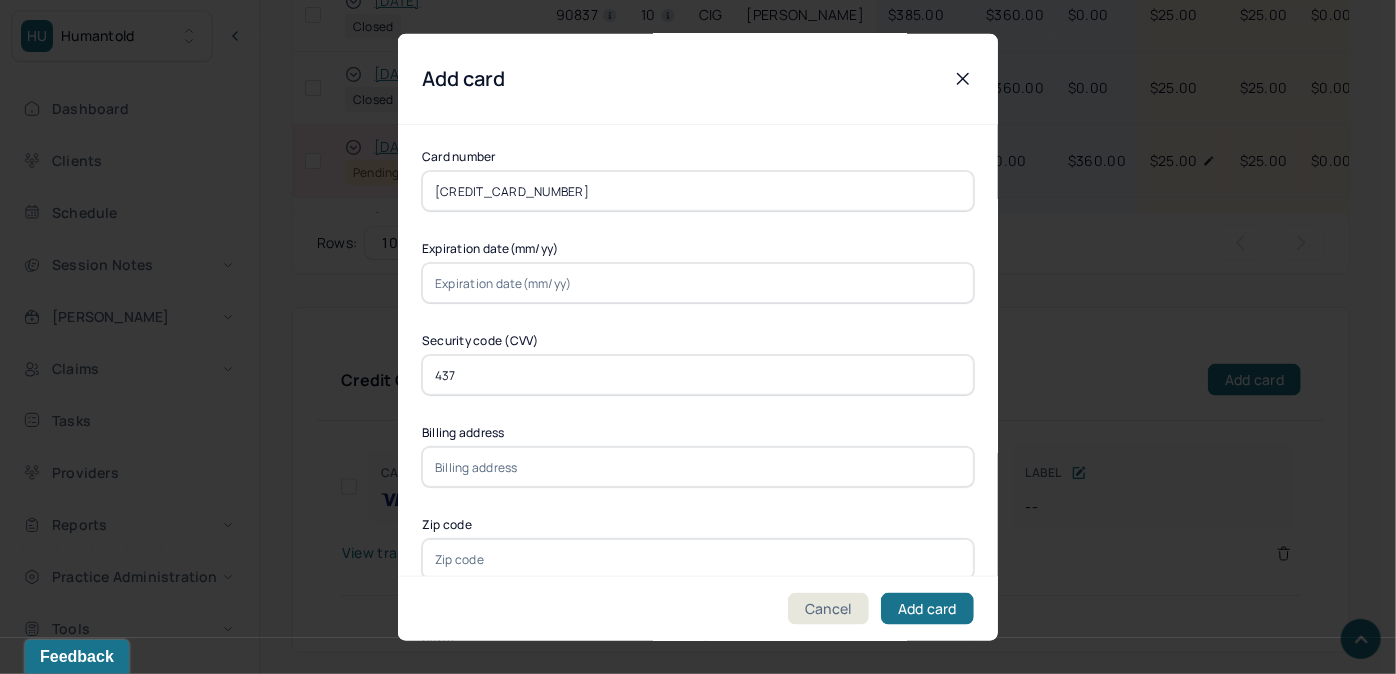 type on "437" 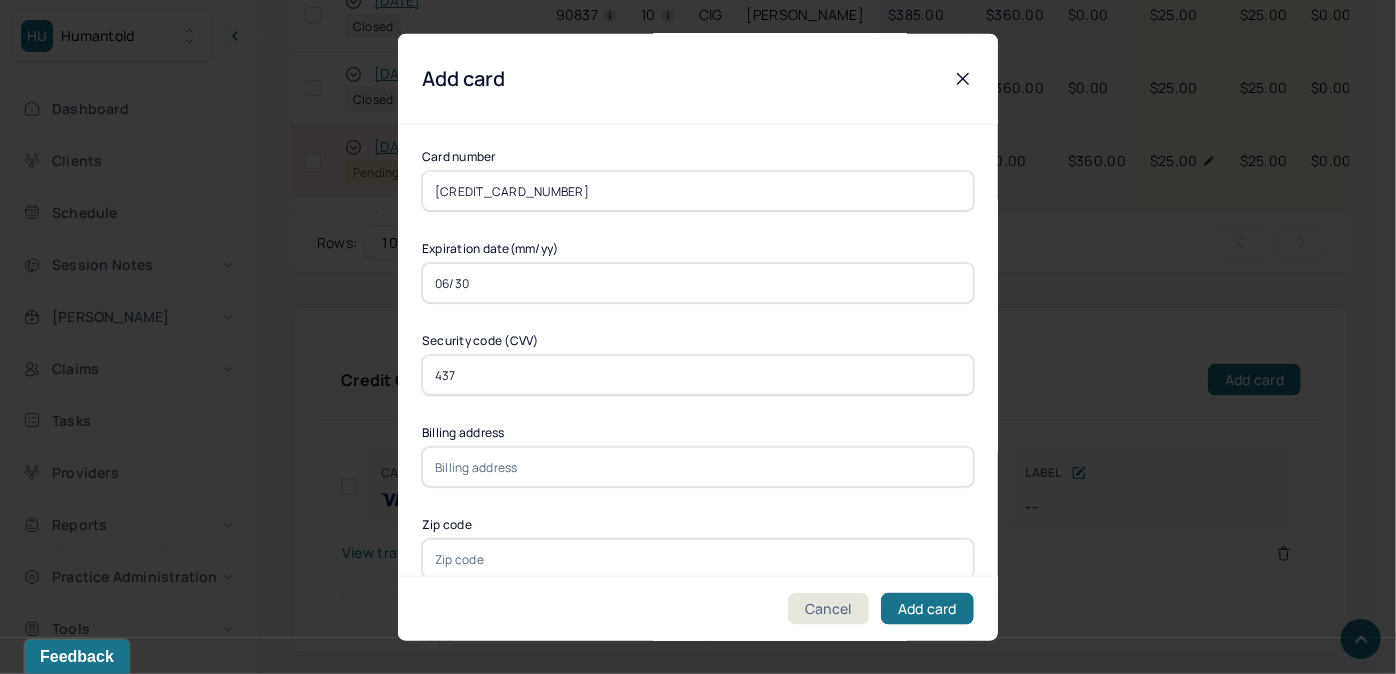 type on "06/30" 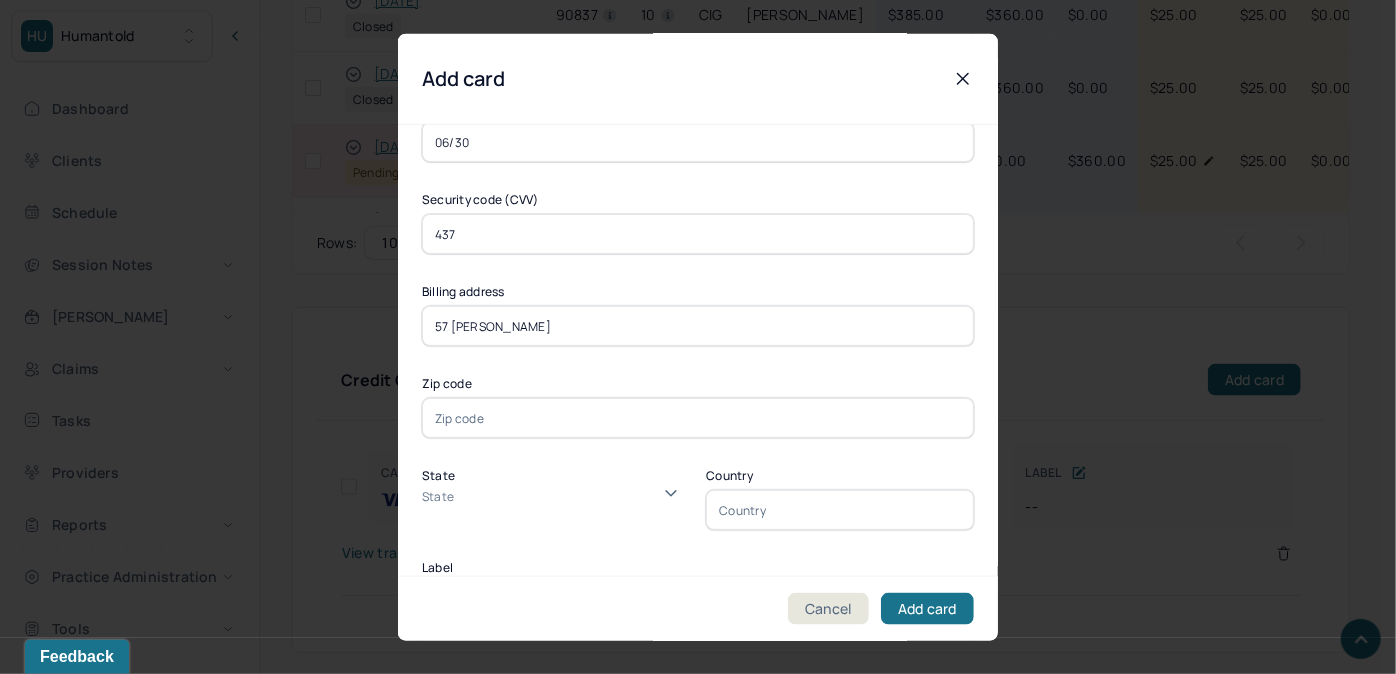 scroll, scrollTop: 272, scrollLeft: 0, axis: vertical 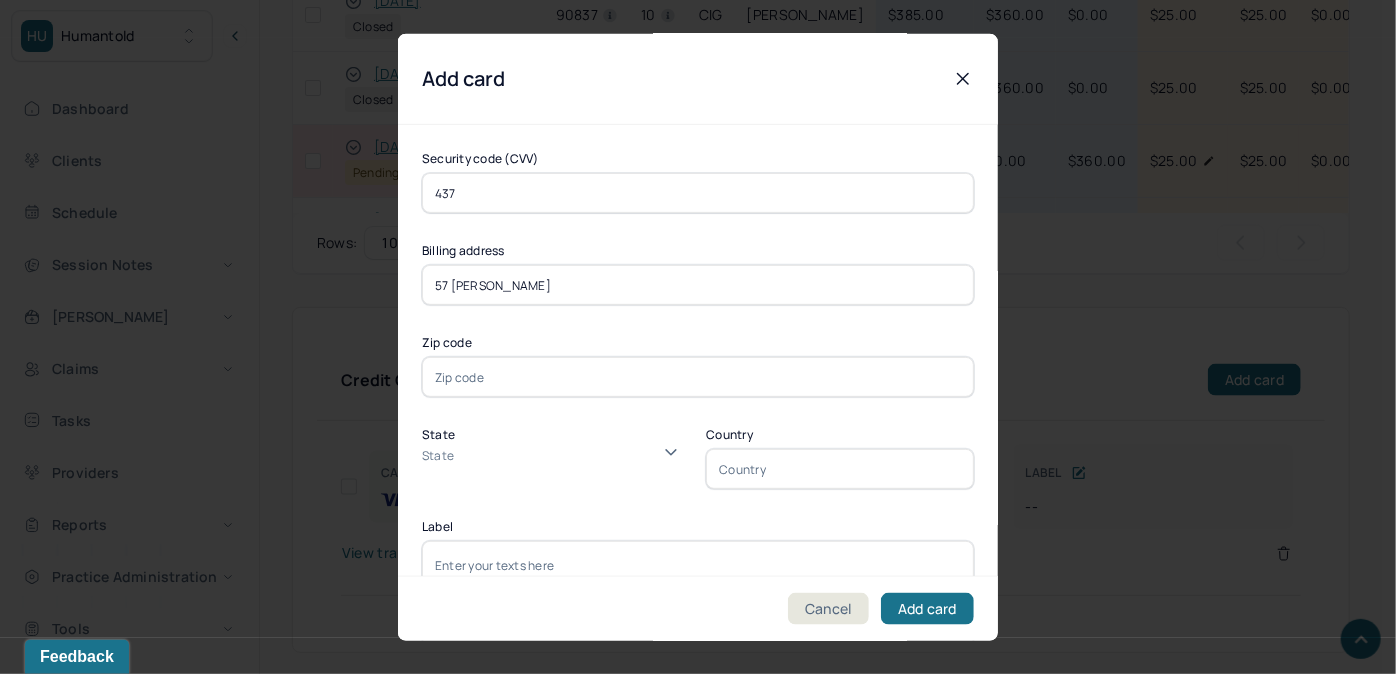 type on "57 Laura Ln" 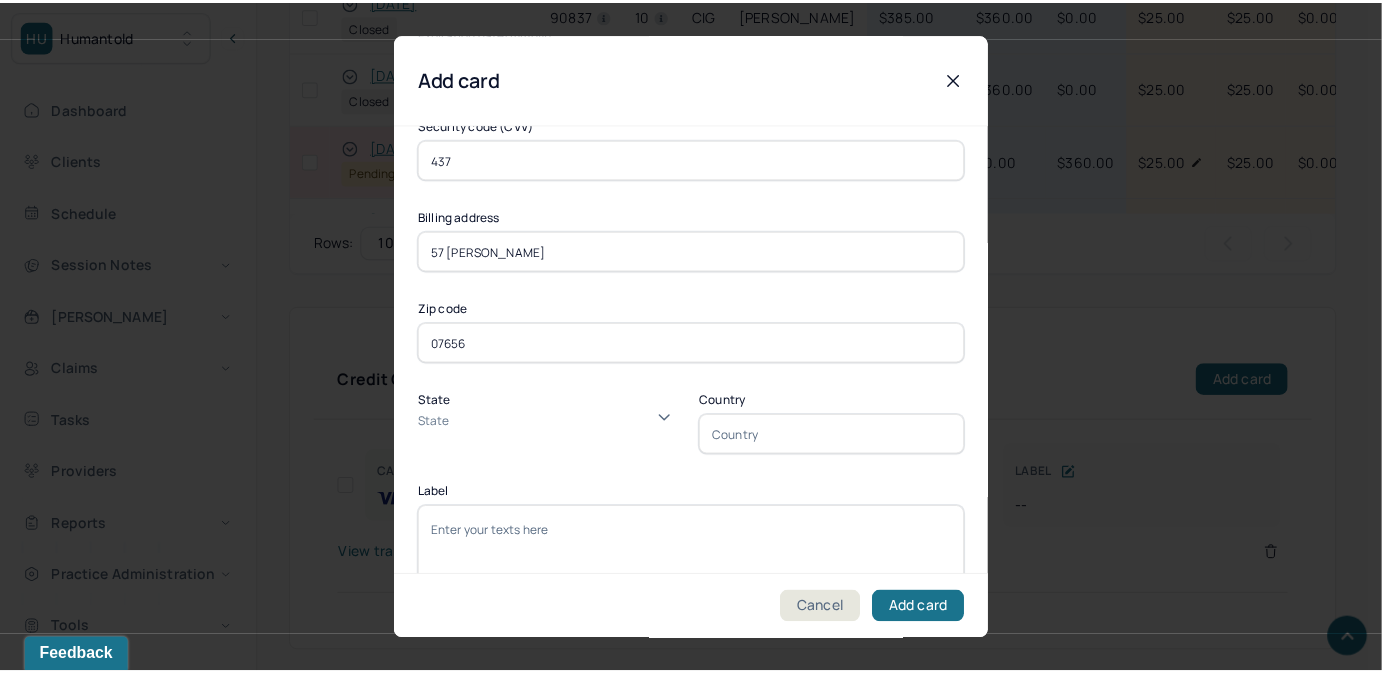 scroll, scrollTop: 365, scrollLeft: 0, axis: vertical 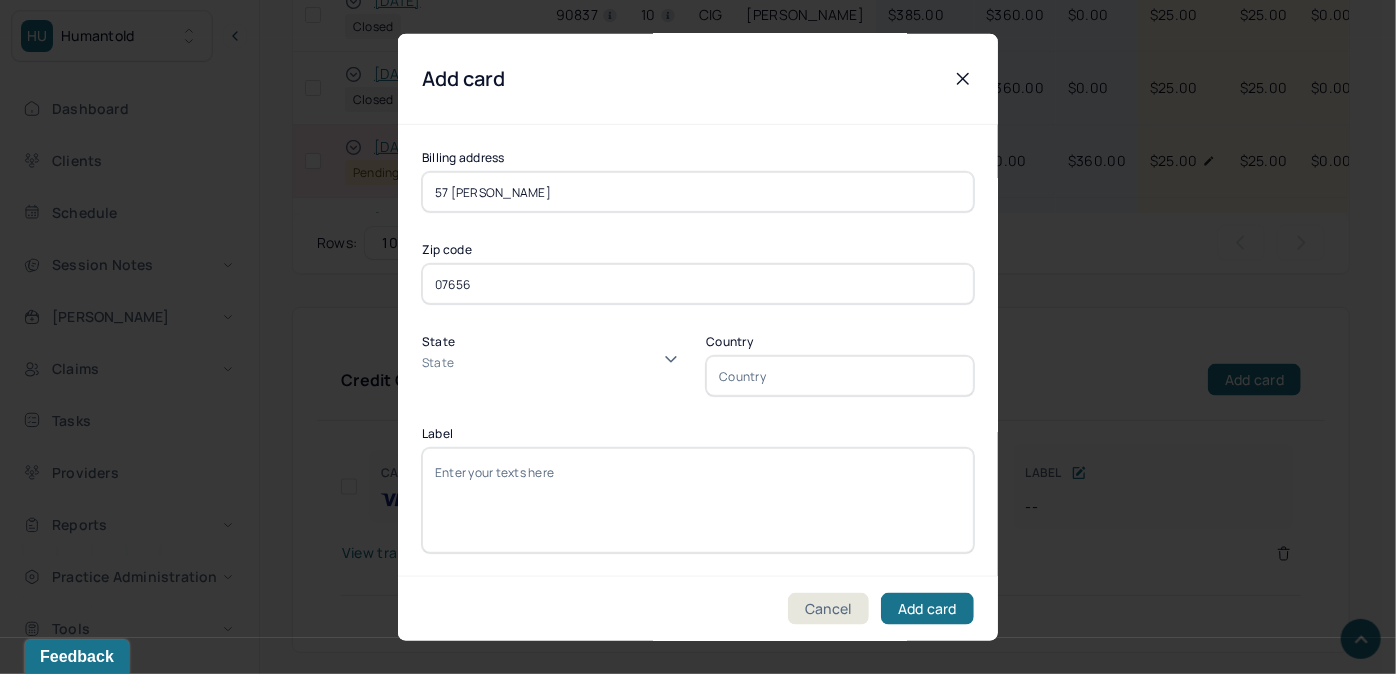 type on "07656" 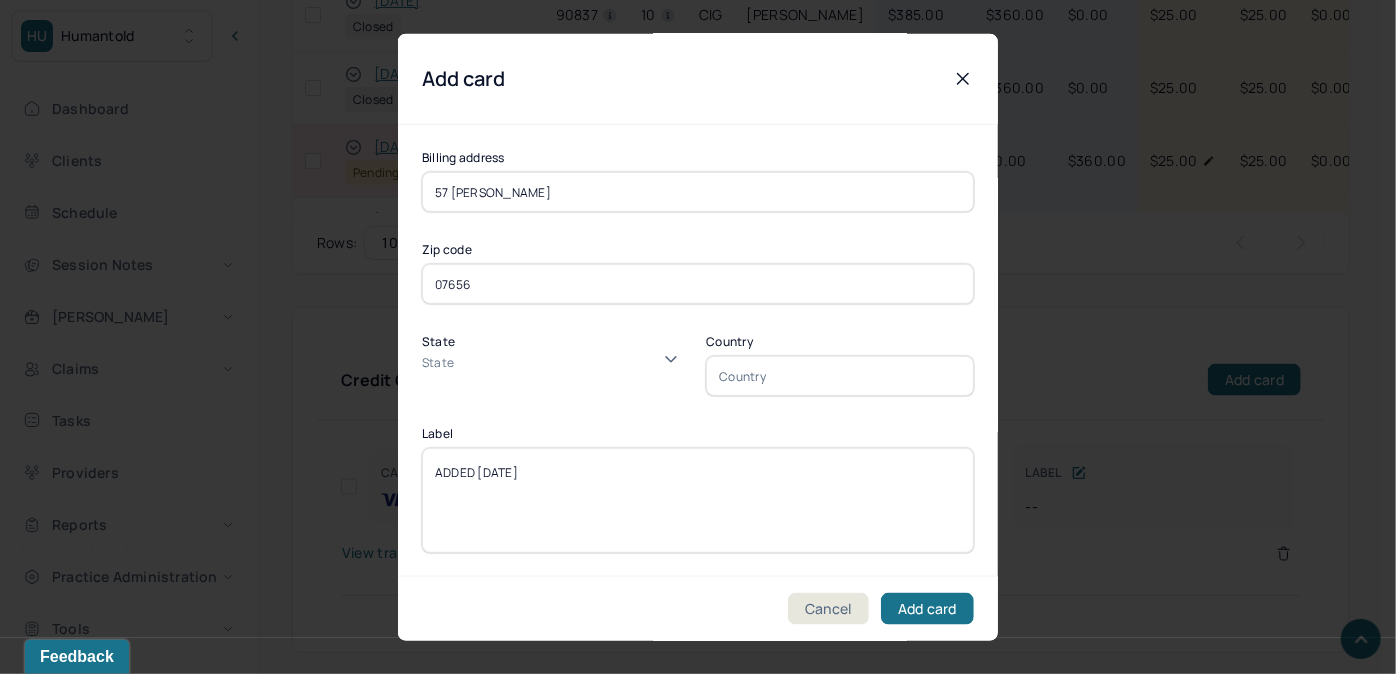 type on "ADDED 7/9/25" 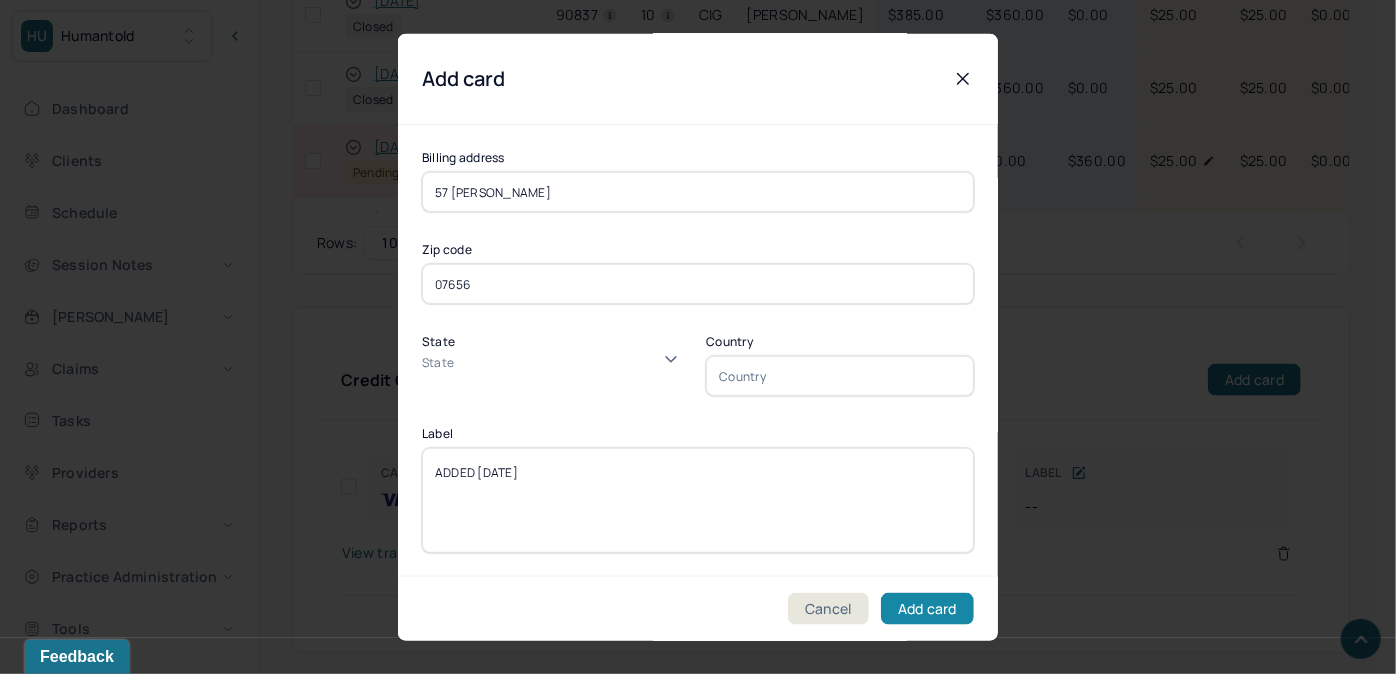 click on "Add card" at bounding box center (927, 608) 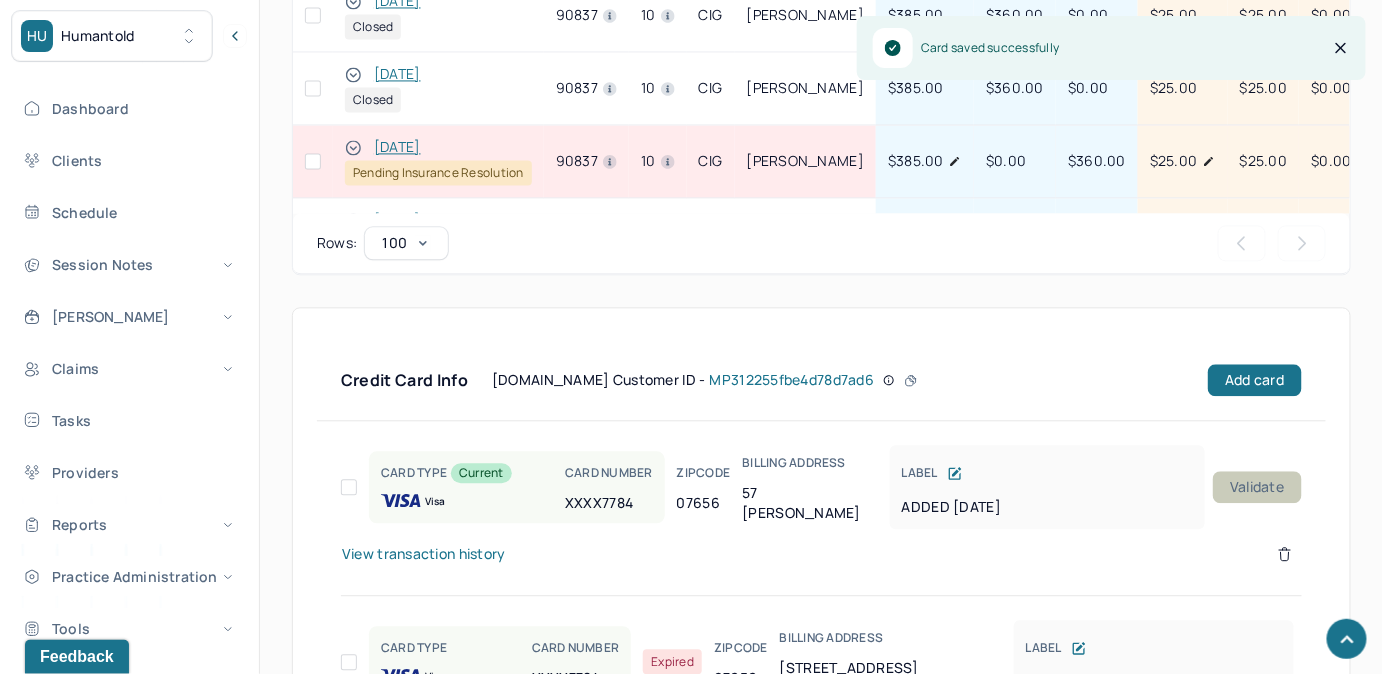 click on "Validate" at bounding box center [1257, 487] 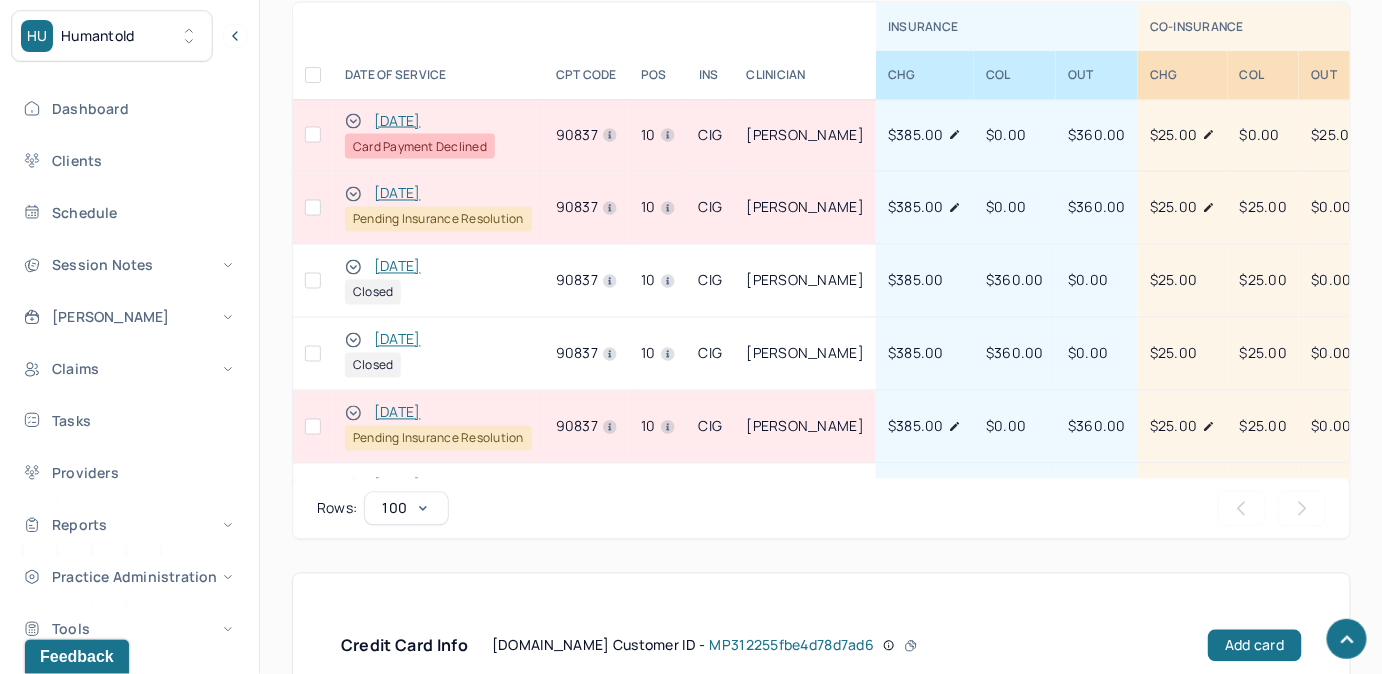 scroll, scrollTop: 903, scrollLeft: 0, axis: vertical 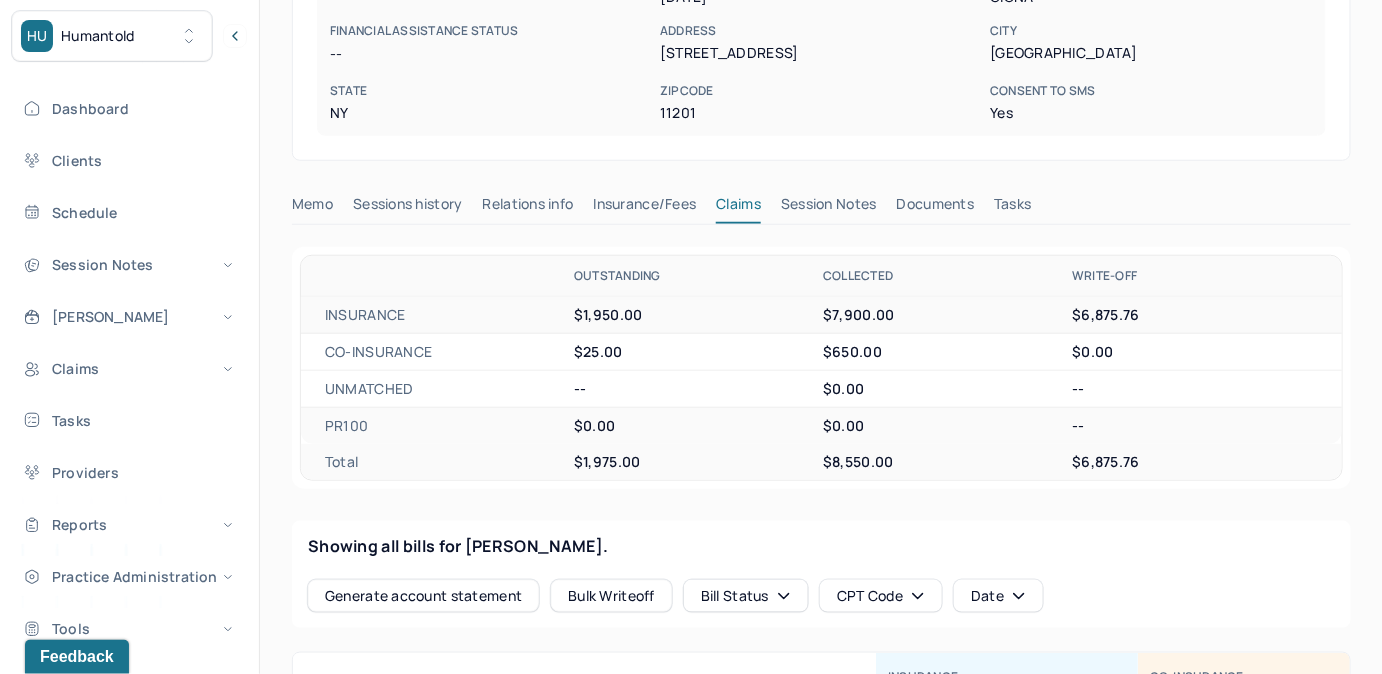 click on "Tasks" at bounding box center [1012, 208] 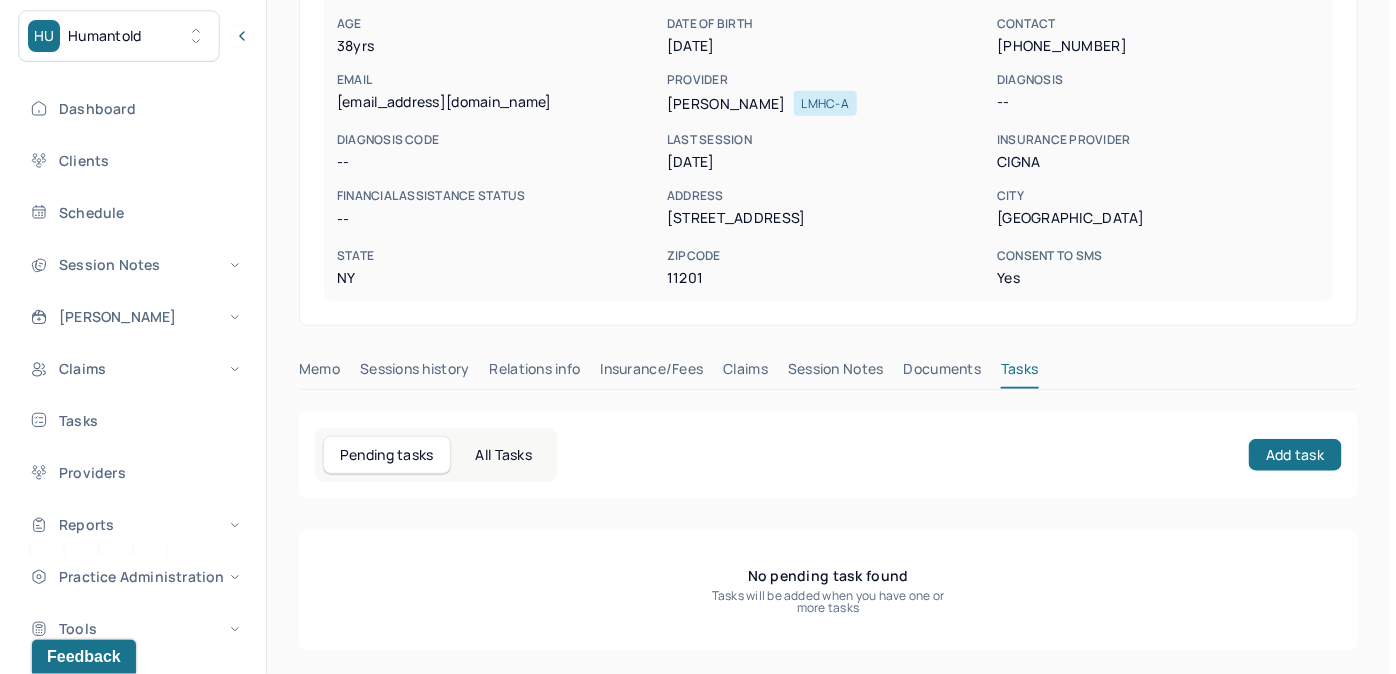 scroll, scrollTop: 282, scrollLeft: 0, axis: vertical 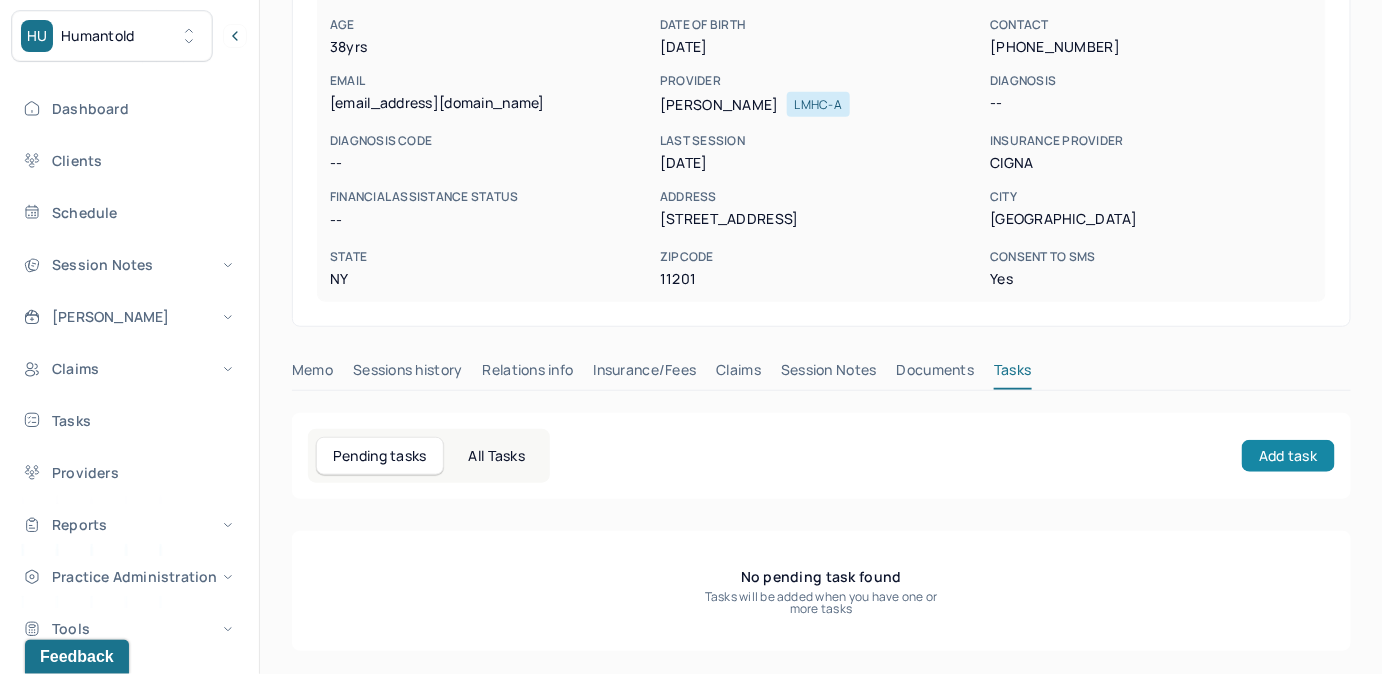 click on "Add task" at bounding box center (1288, 456) 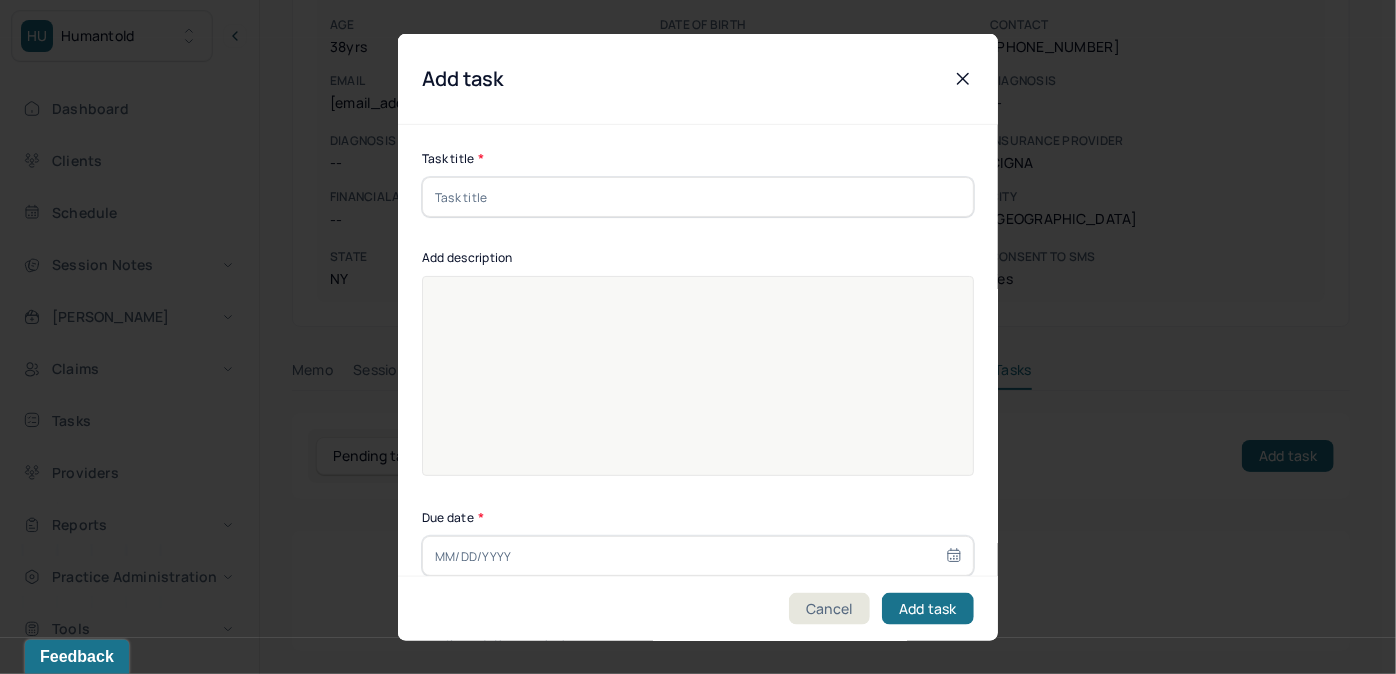 click at bounding box center (698, 197) 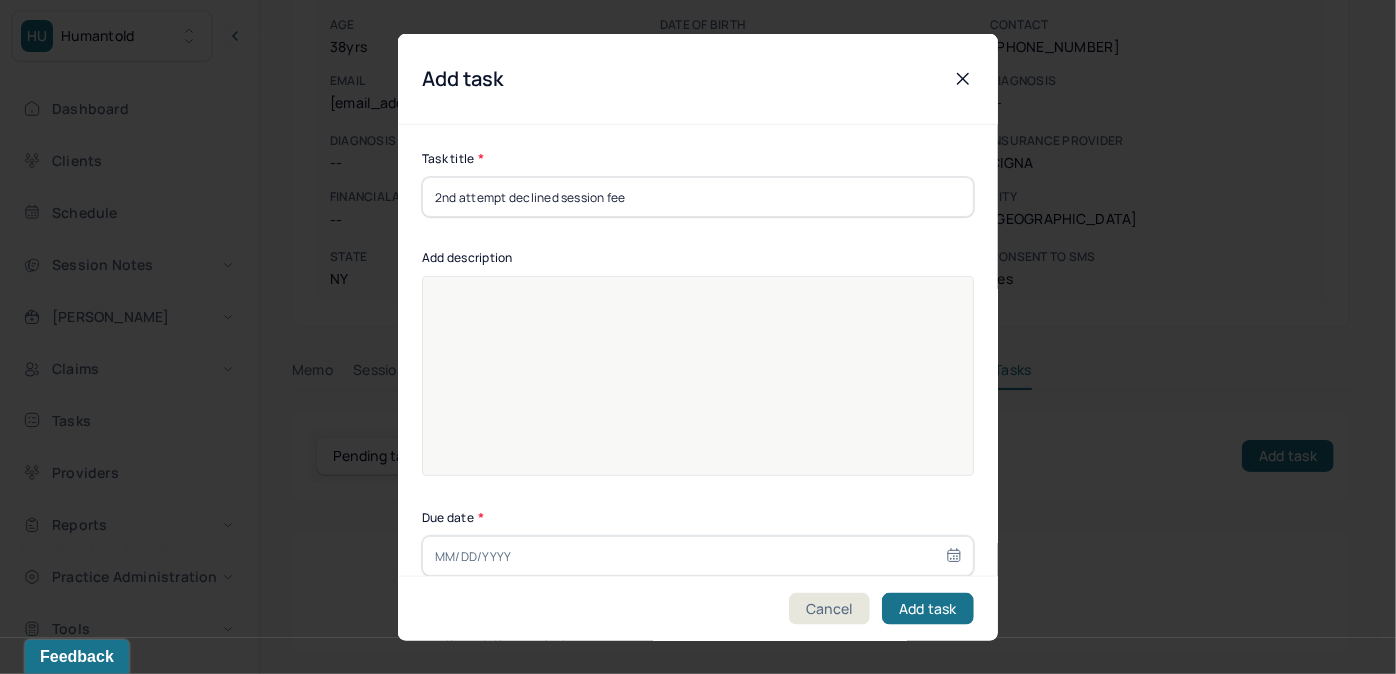 type on "[DATE]" 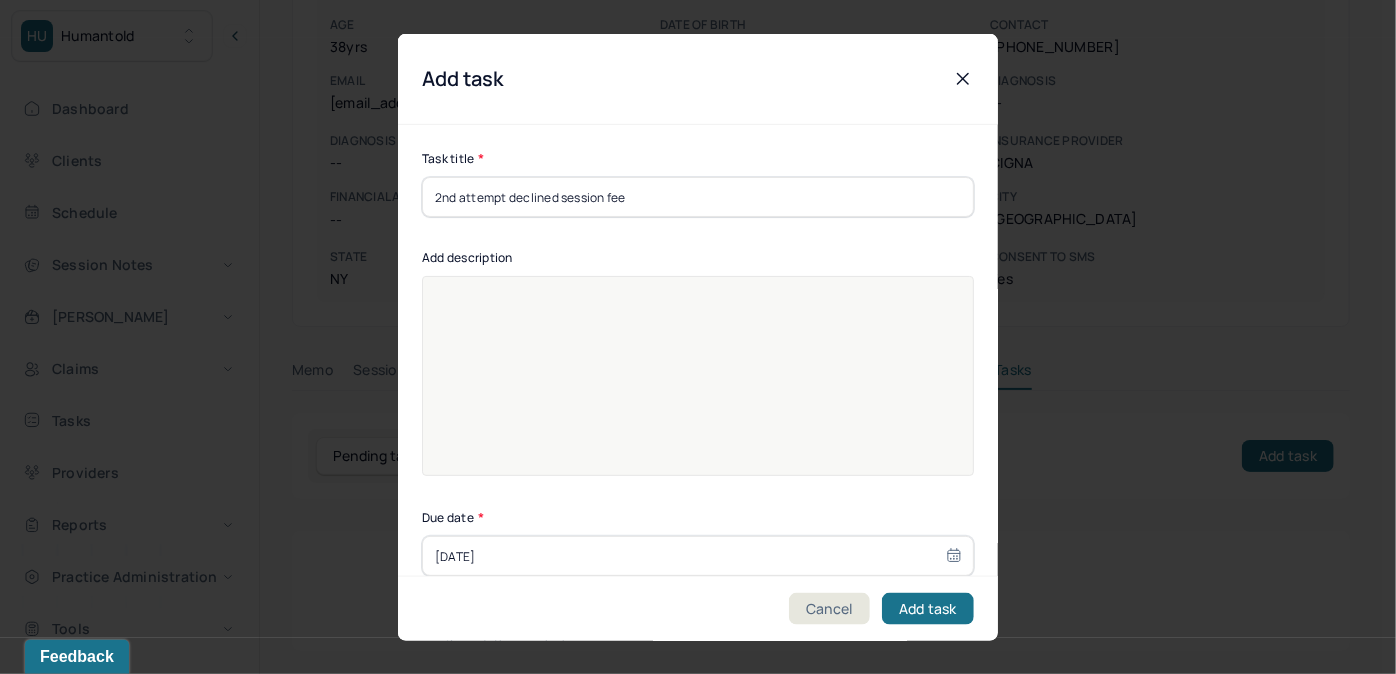 click at bounding box center [698, 389] 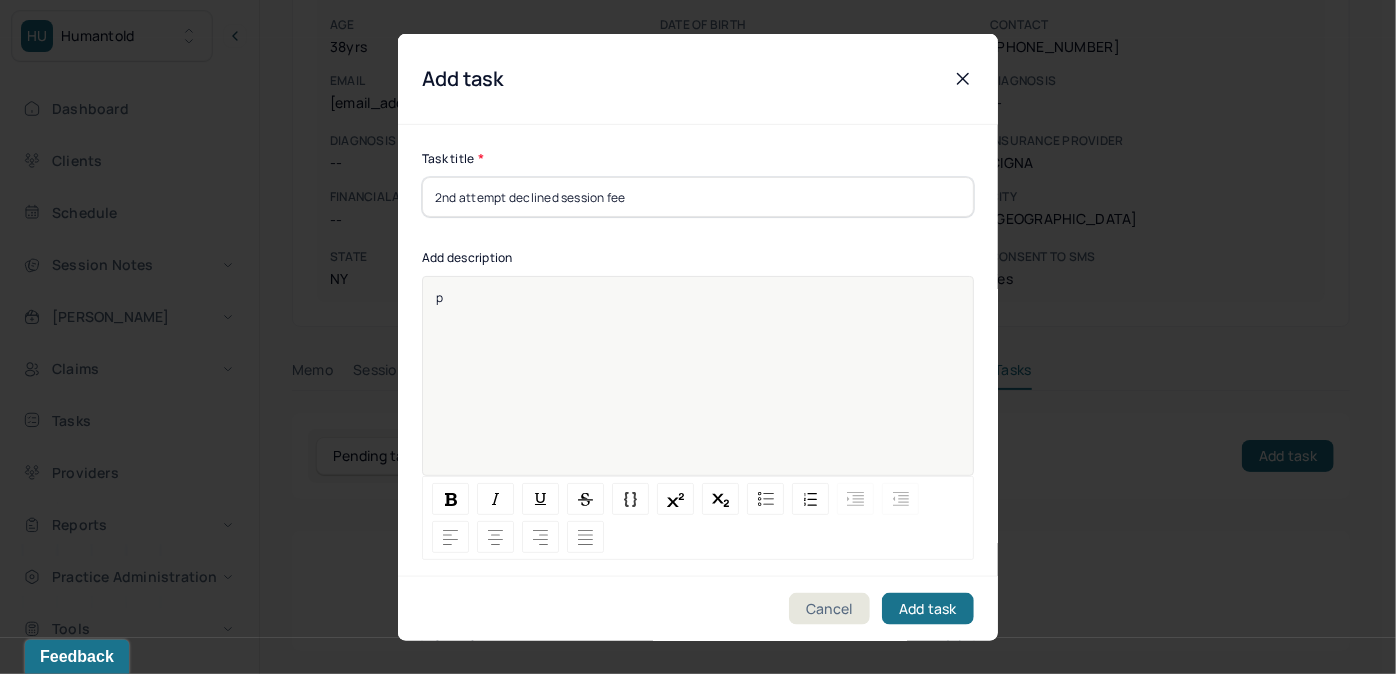 type 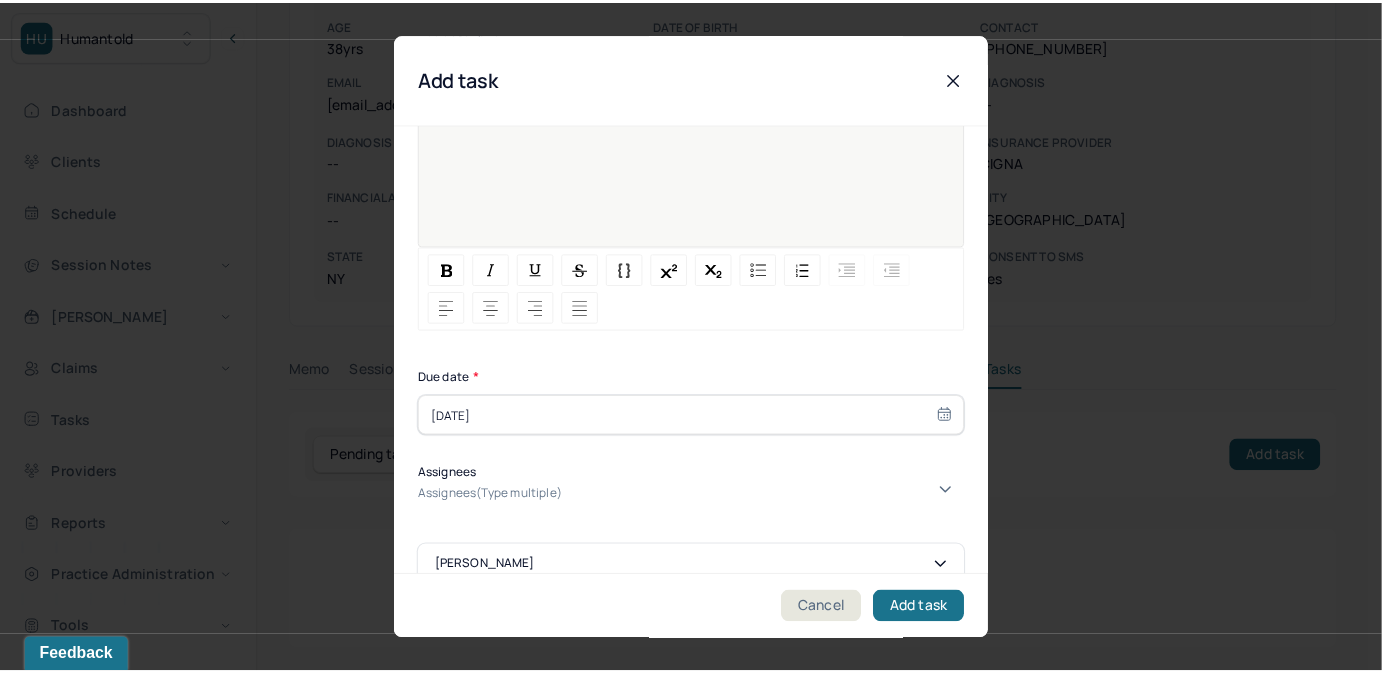 scroll, scrollTop: 274, scrollLeft: 0, axis: vertical 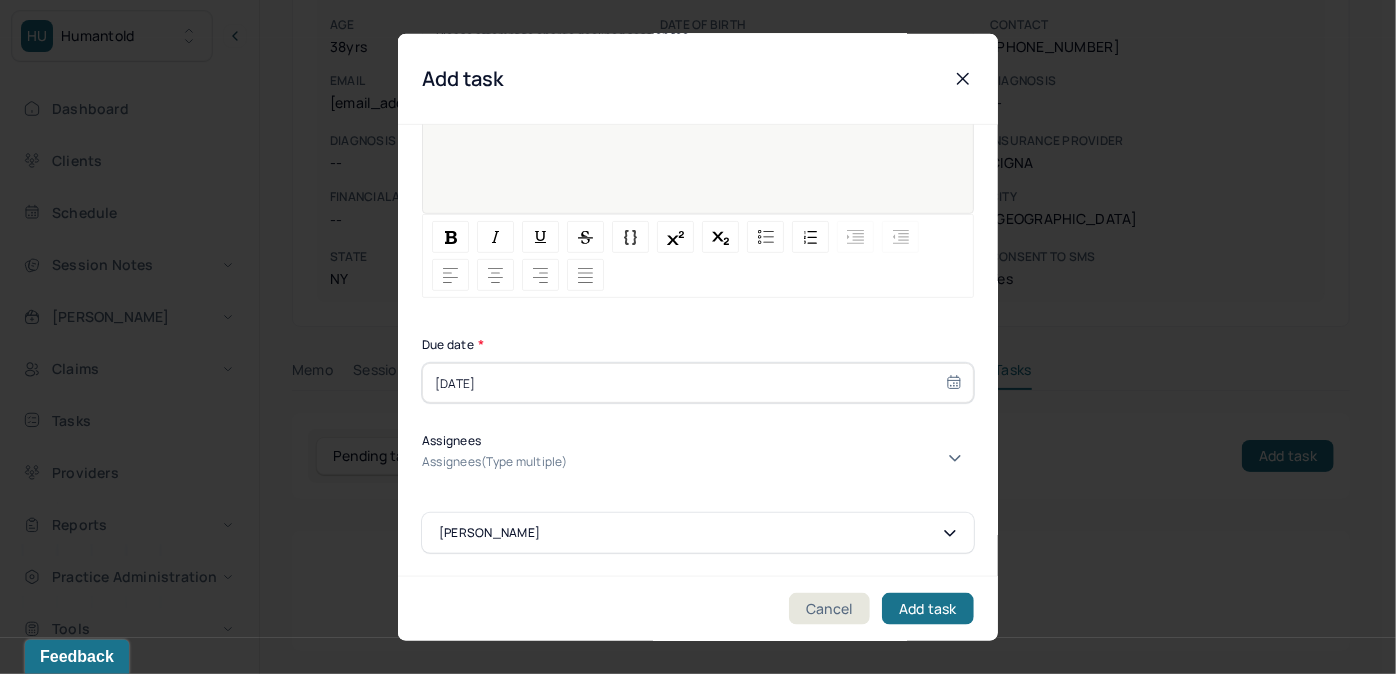 click on "[DATE]" at bounding box center (698, 383) 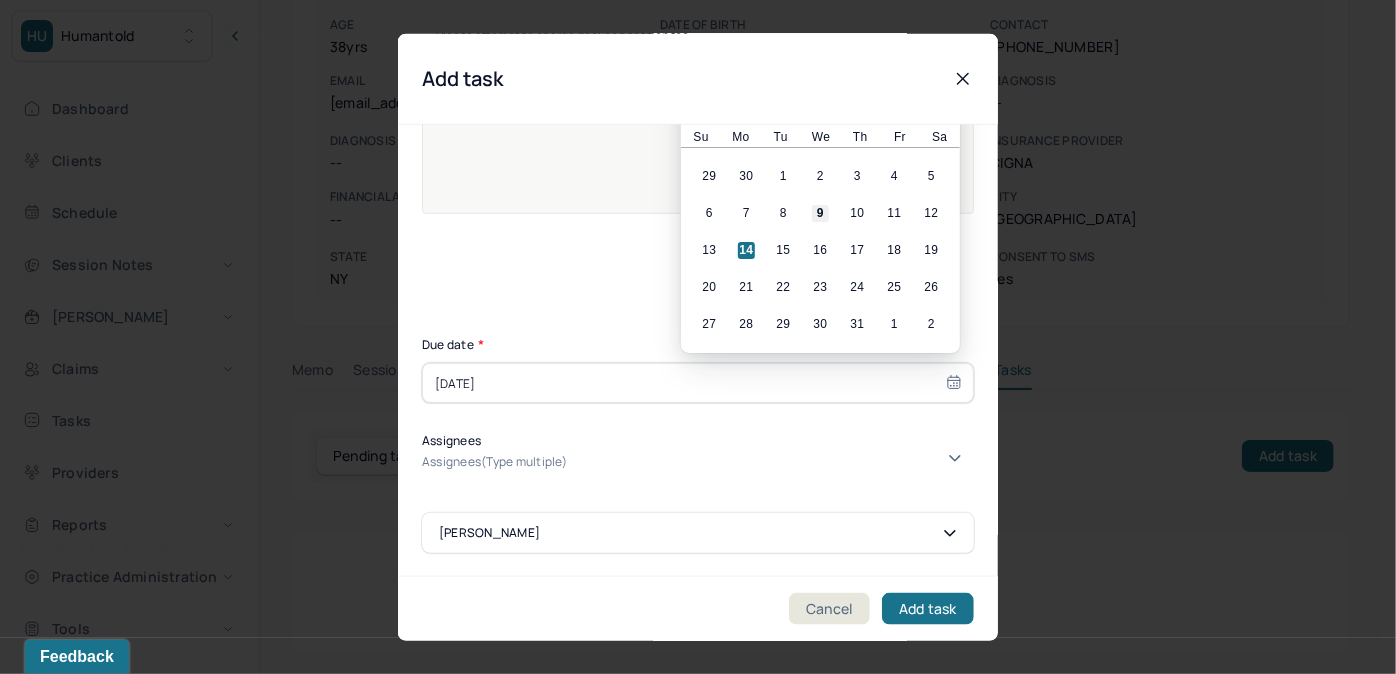 click on "9" at bounding box center (820, 213) 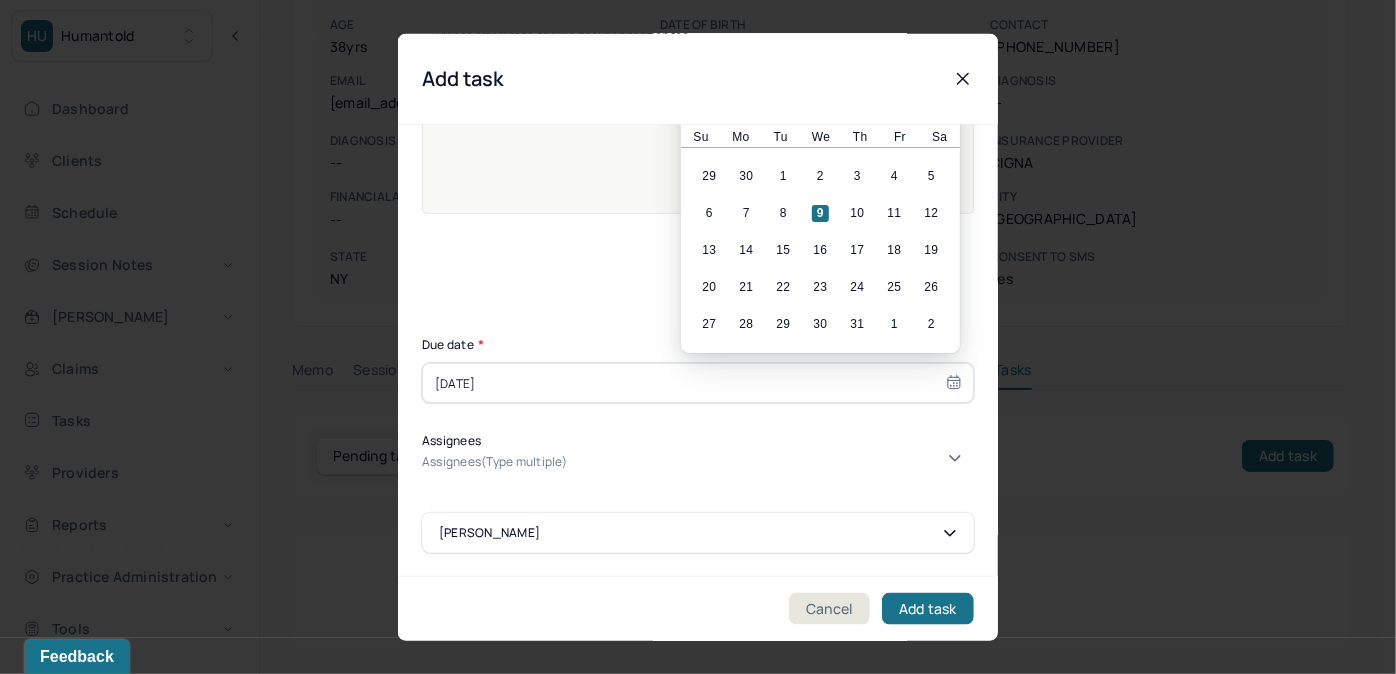 click at bounding box center (698, 475) 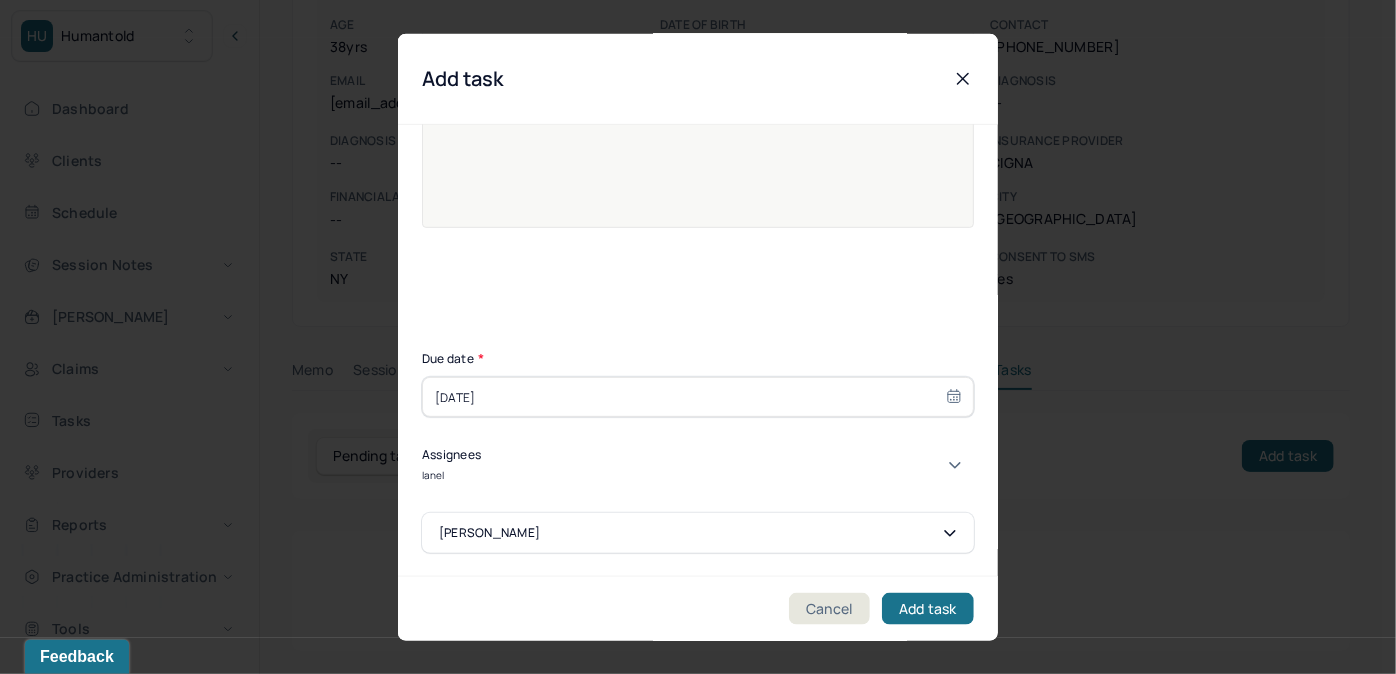 type on "[PERSON_NAME]" 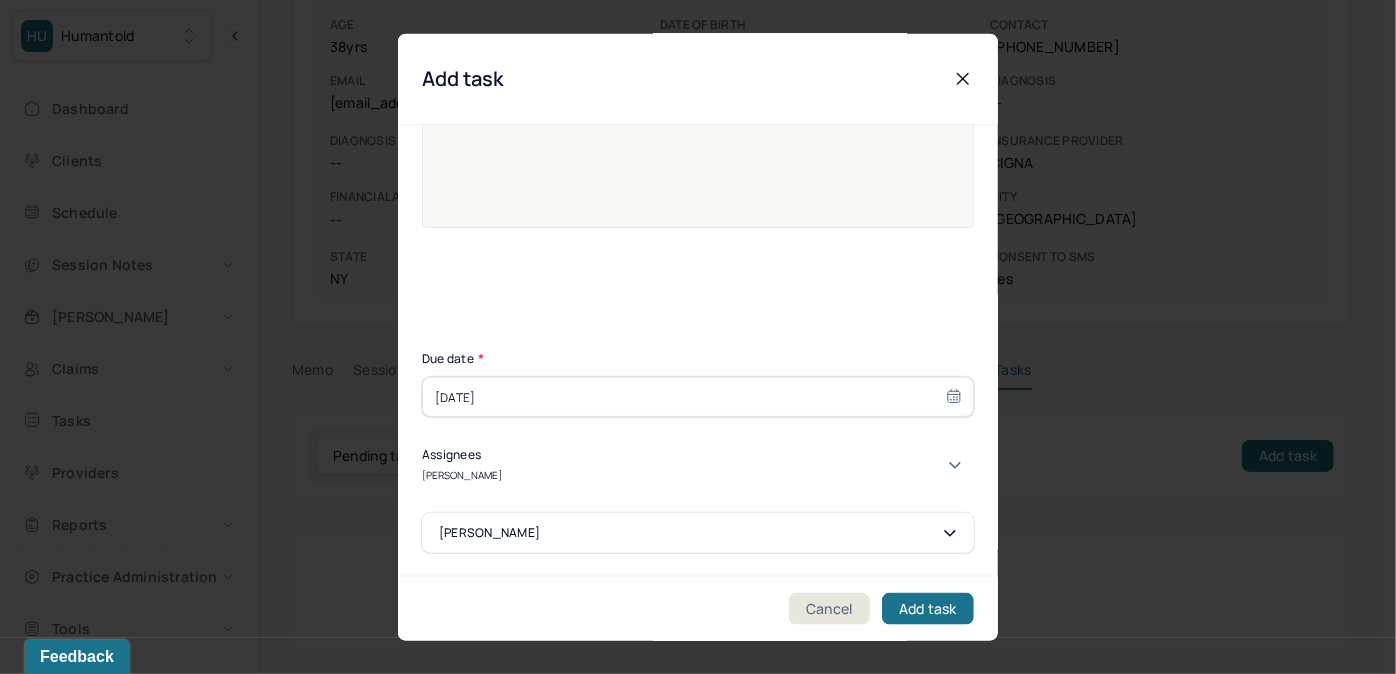 click on "[PERSON_NAME]" at bounding box center [691, 689] 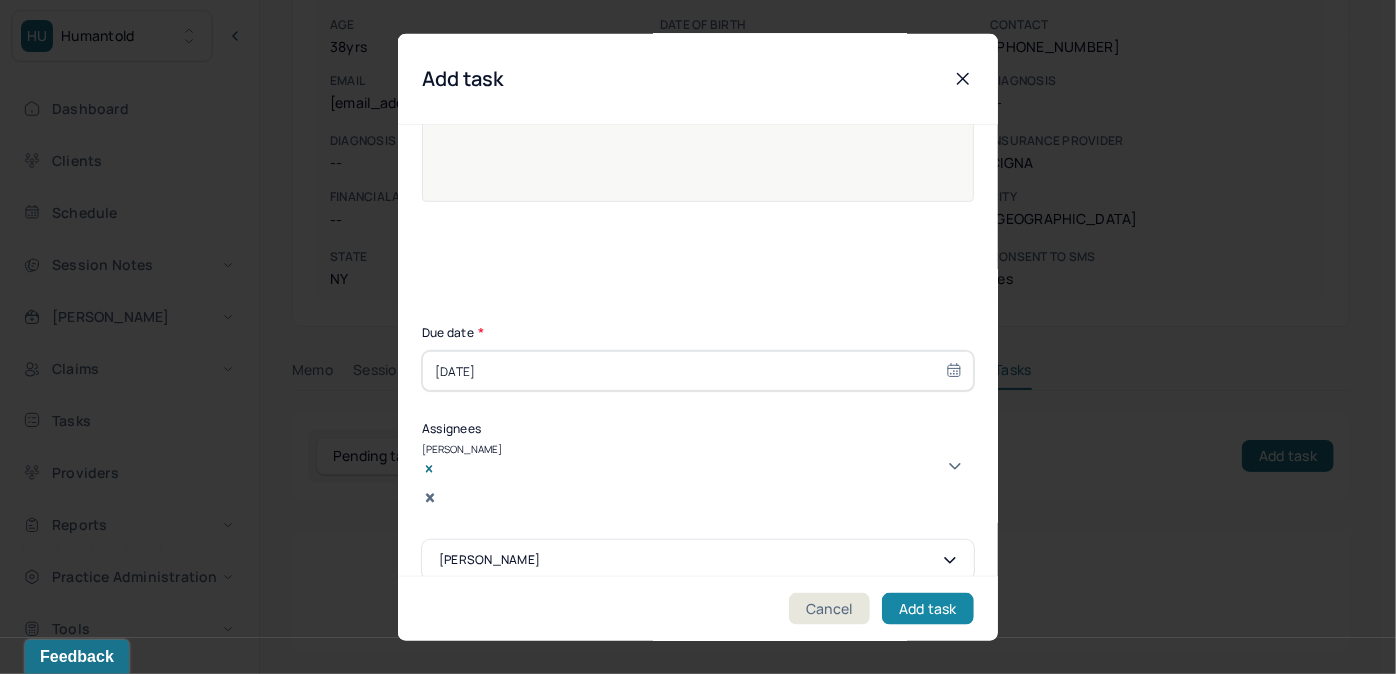click on "Add task" at bounding box center [928, 608] 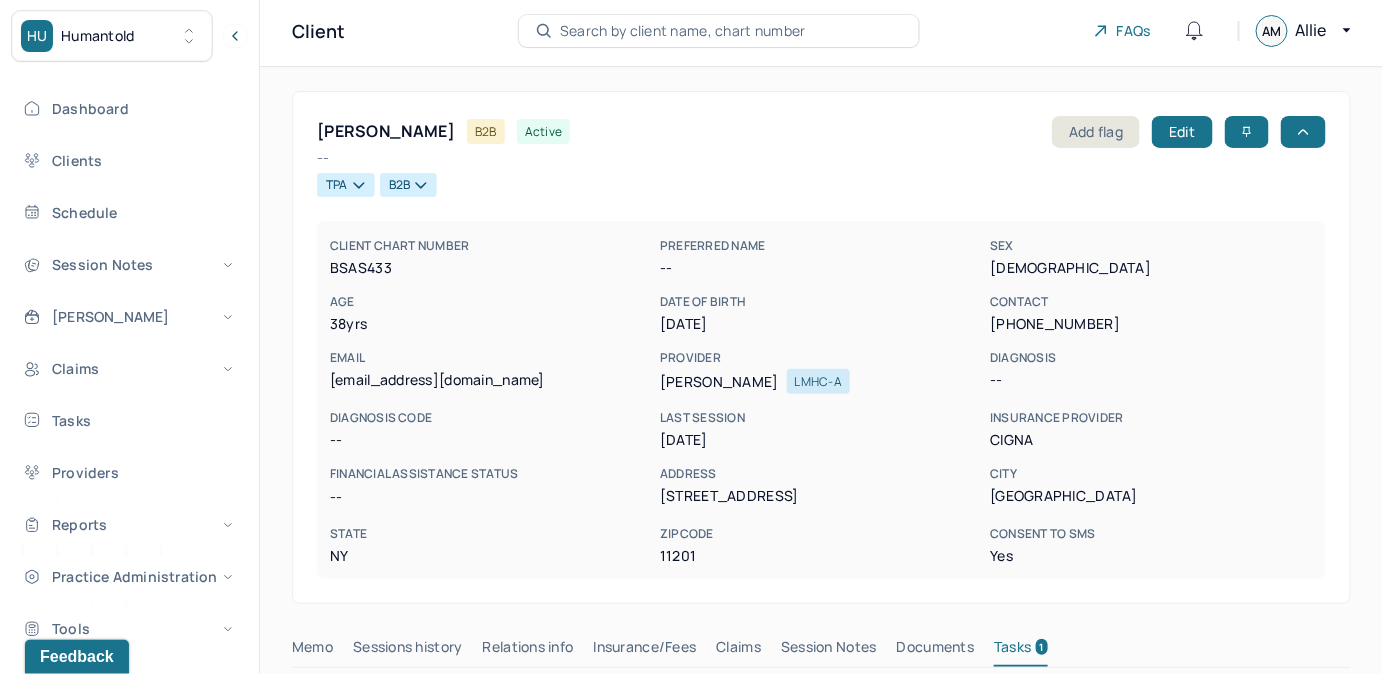 scroll, scrollTop: 0, scrollLeft: 0, axis: both 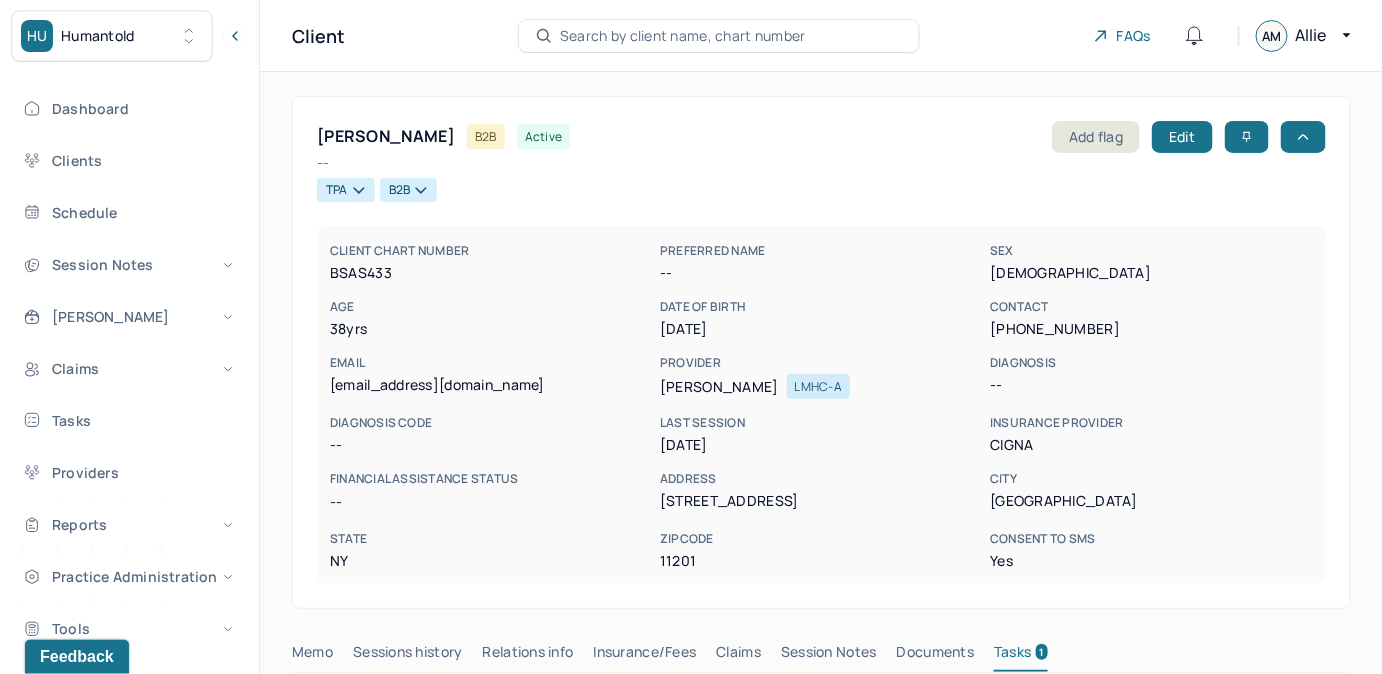 click on "Search by client name, chart number" at bounding box center [683, 36] 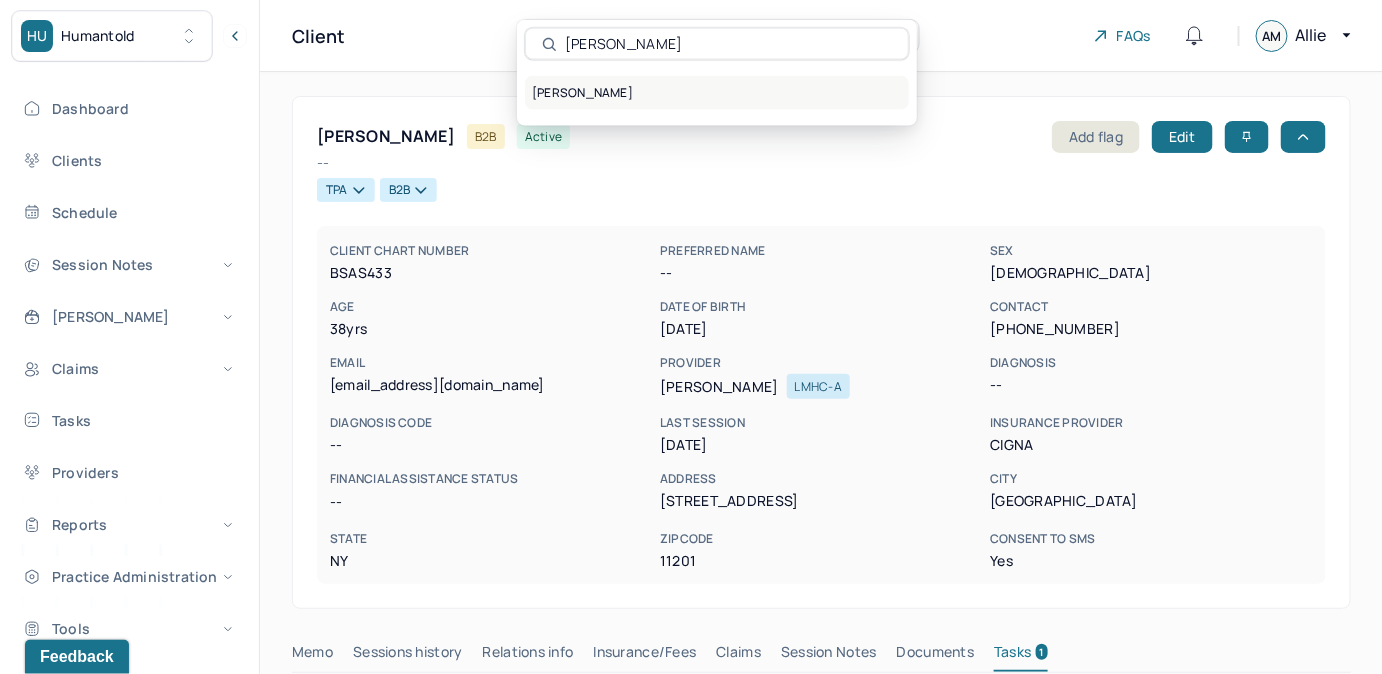type on "Sophia Jimenez" 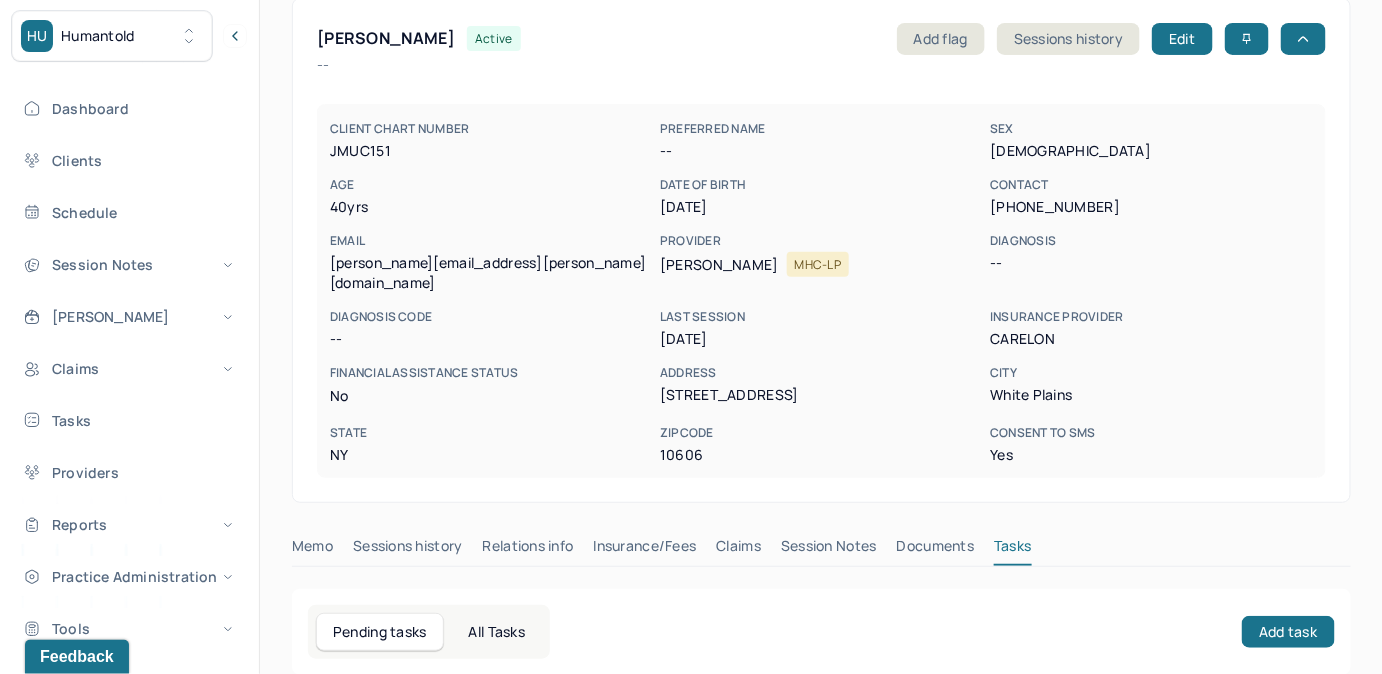scroll, scrollTop: 258, scrollLeft: 0, axis: vertical 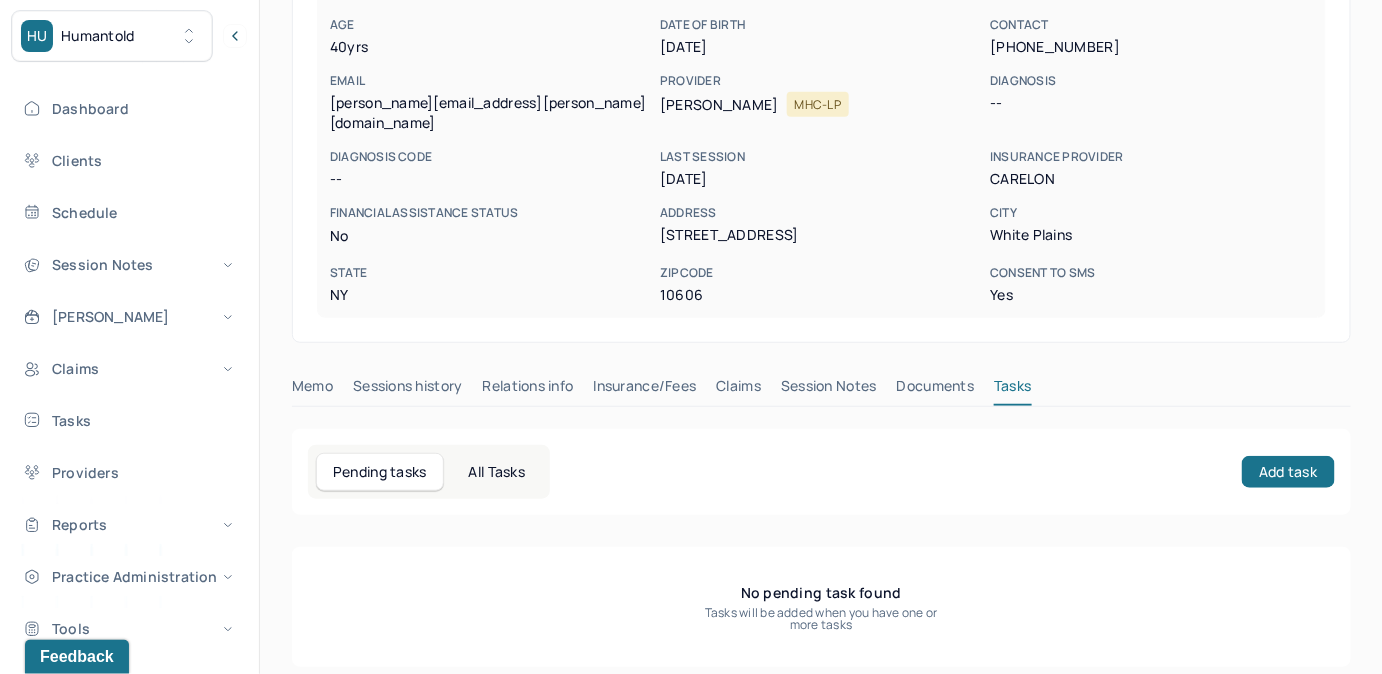 click on "Claims" at bounding box center [738, 390] 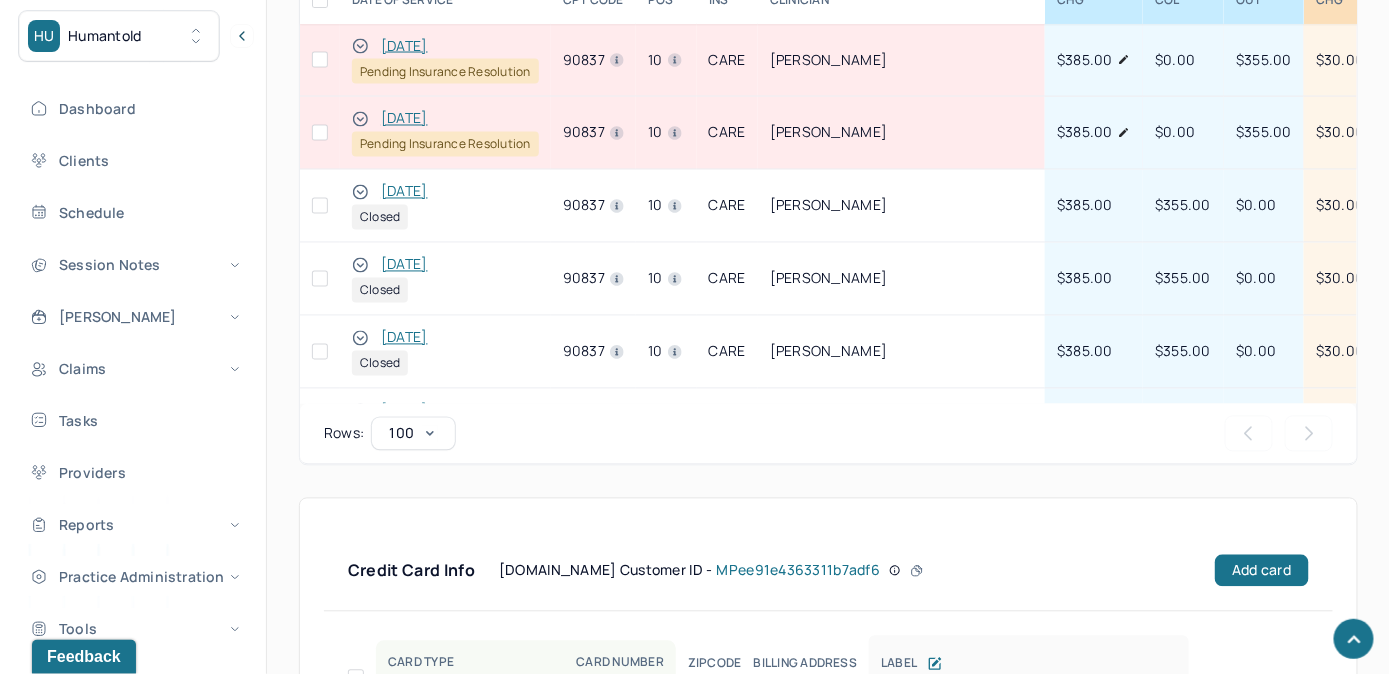 scroll, scrollTop: 1167, scrollLeft: 0, axis: vertical 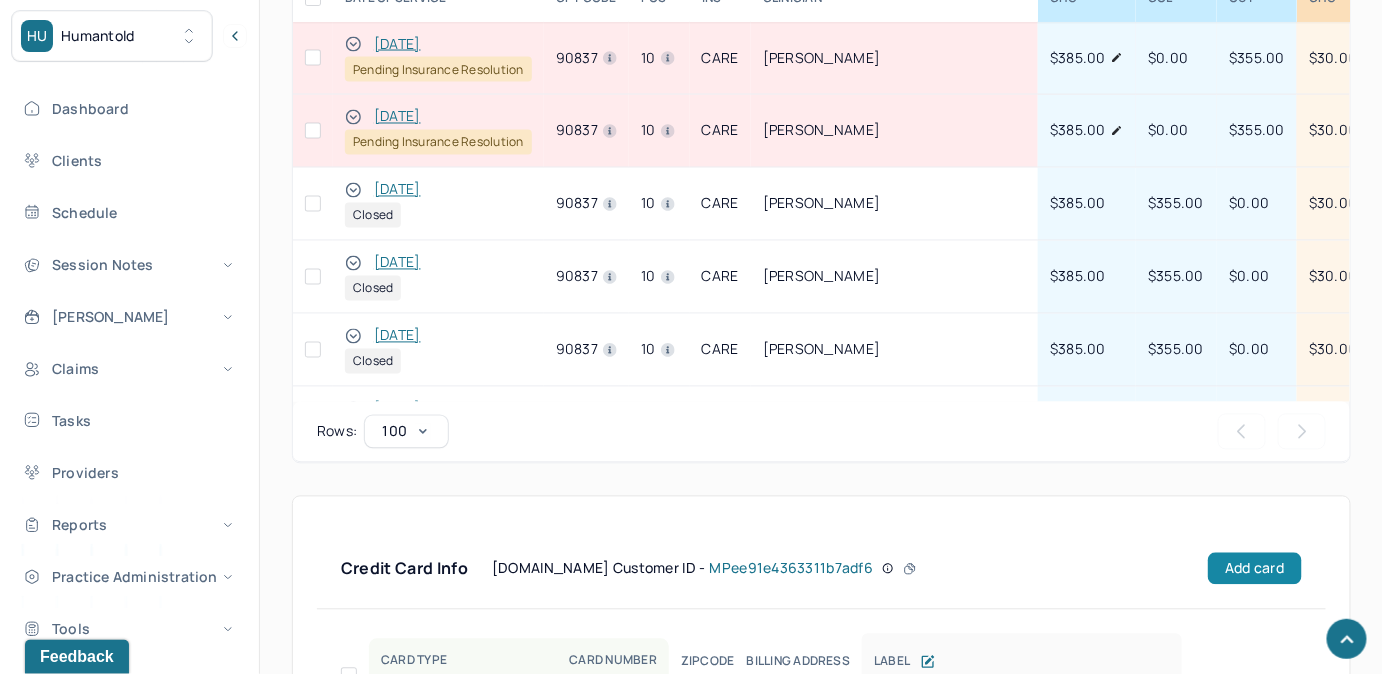 click on "Add card" at bounding box center (1254, 569) 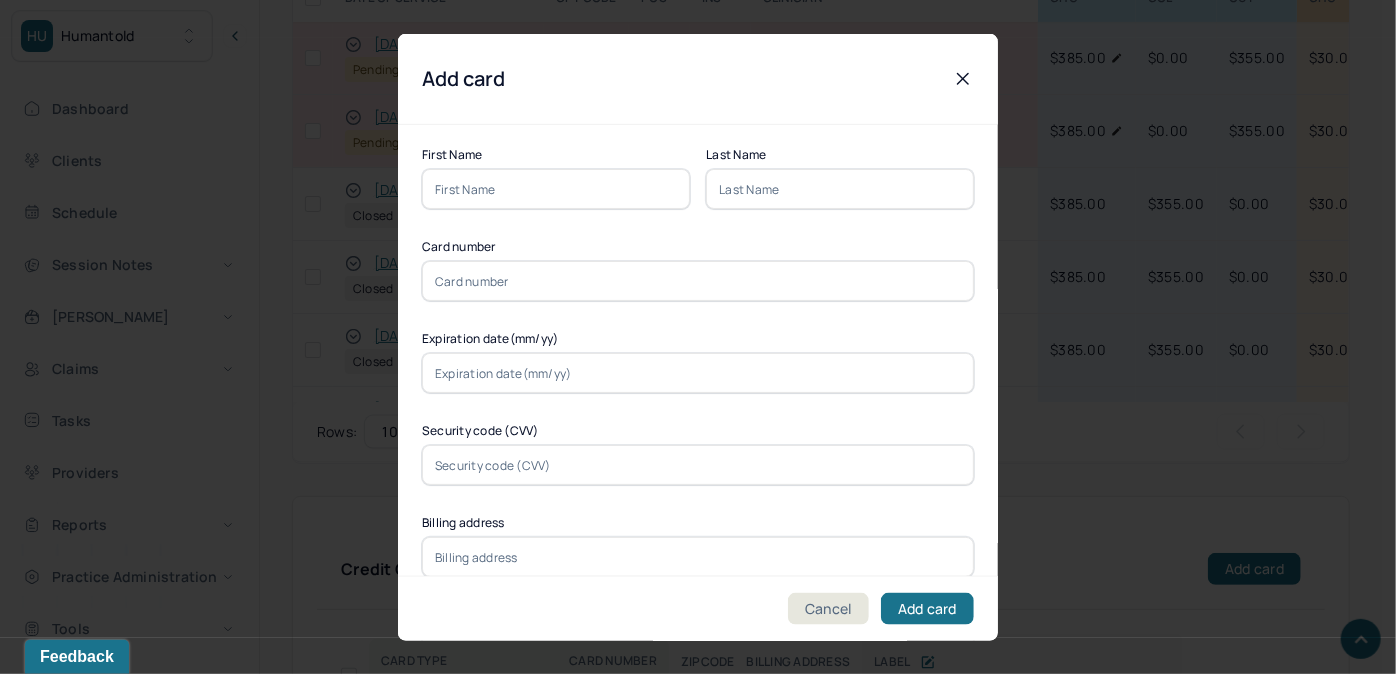 click at bounding box center (556, 189) 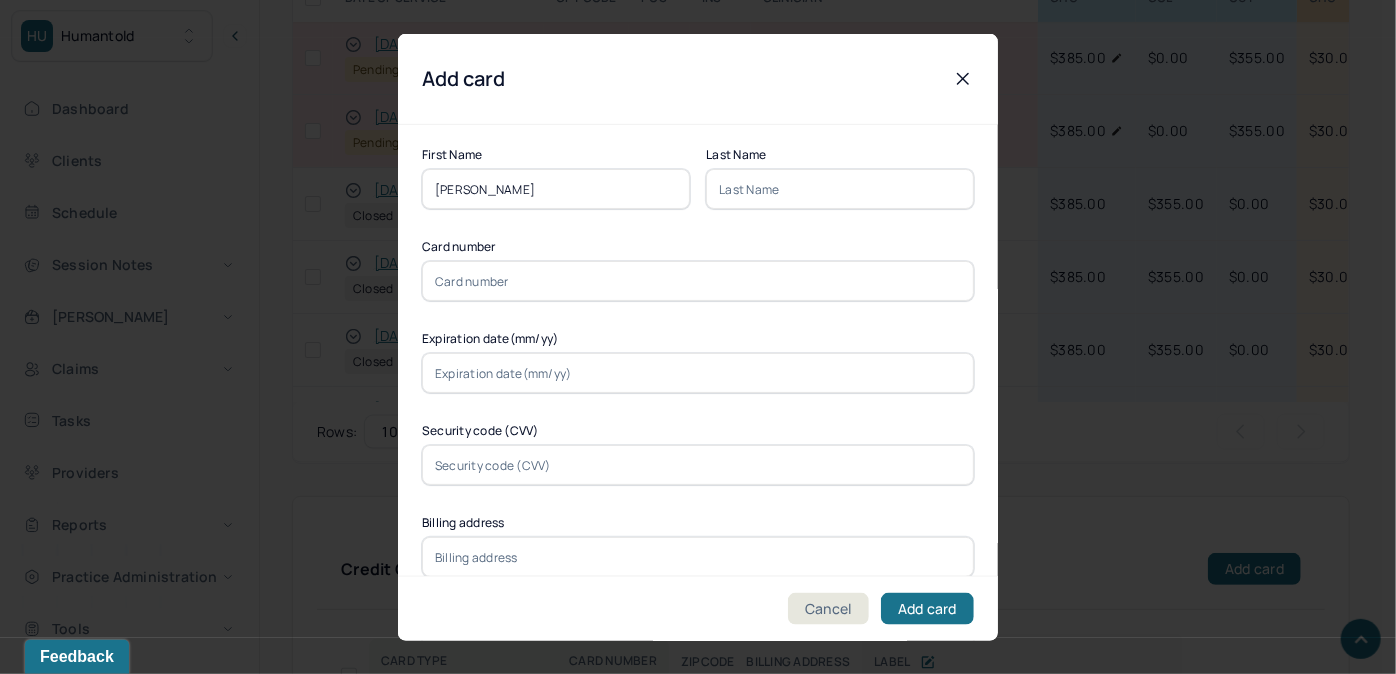 drag, startPoint x: 533, startPoint y: 190, endPoint x: 474, endPoint y: 192, distance: 59.03389 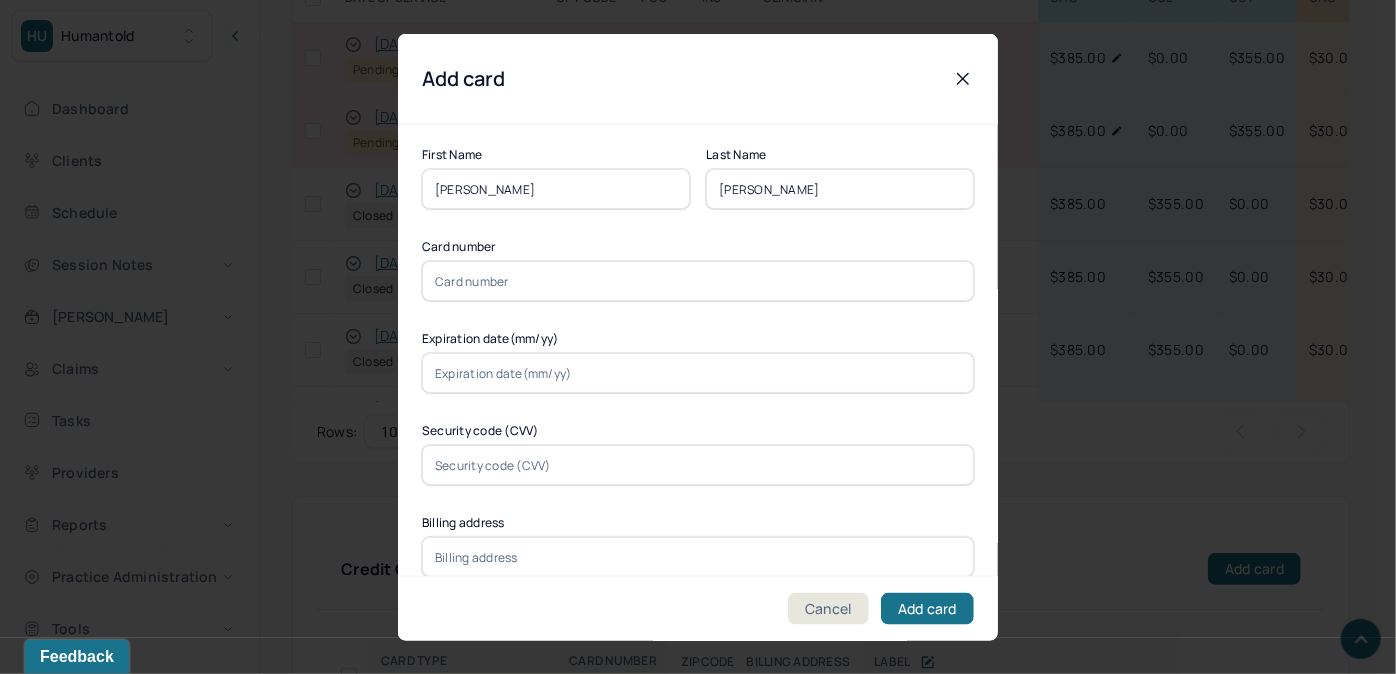 click on "Jimenez" at bounding box center (840, 189) 